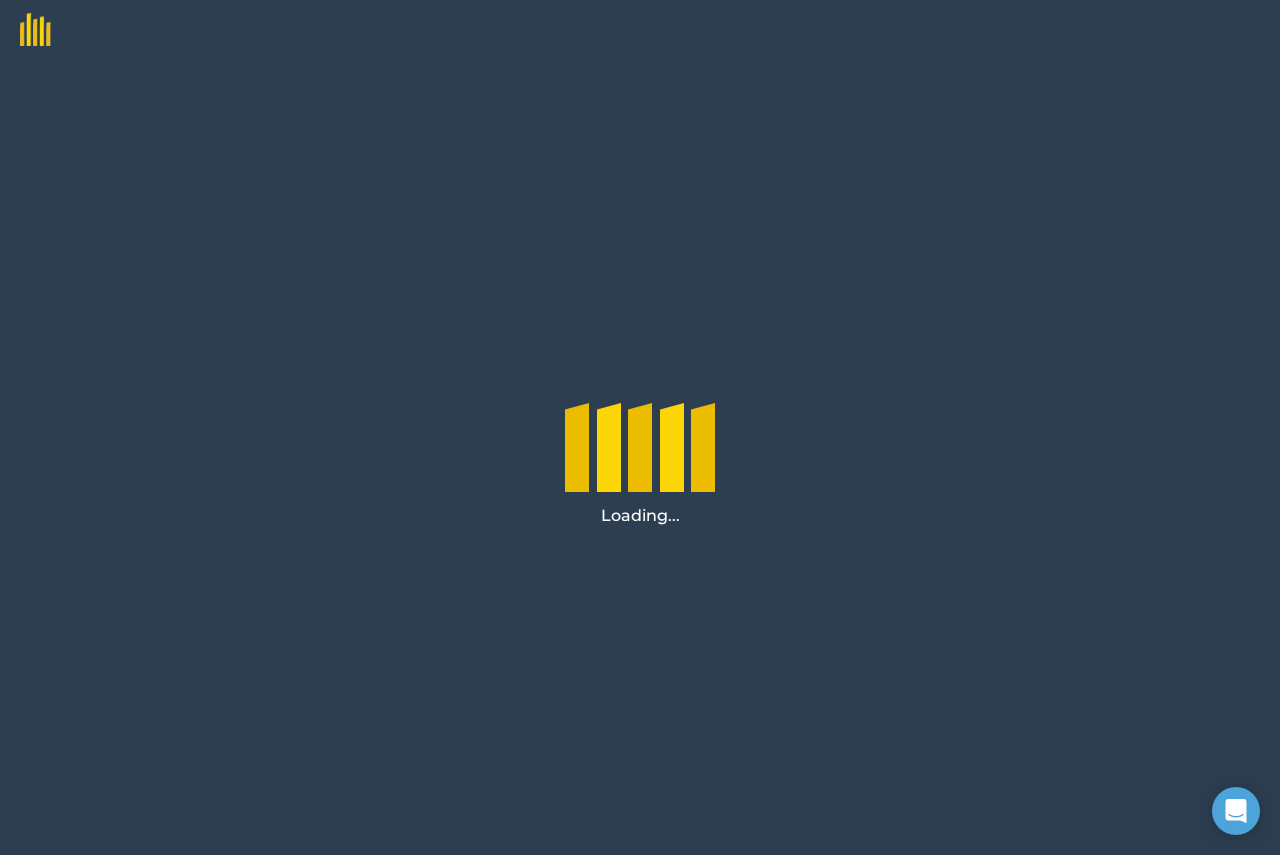 scroll, scrollTop: 0, scrollLeft: 0, axis: both 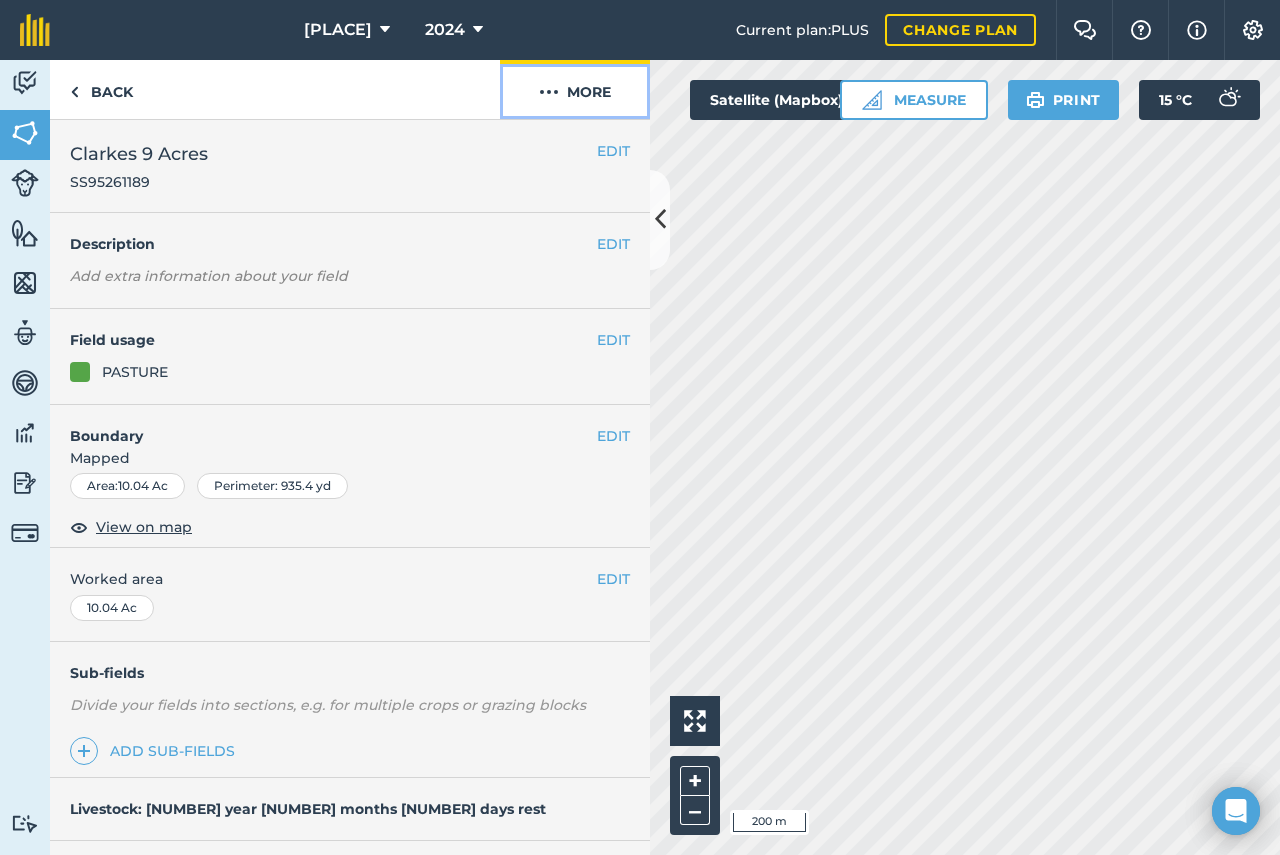 click at bounding box center [549, 92] 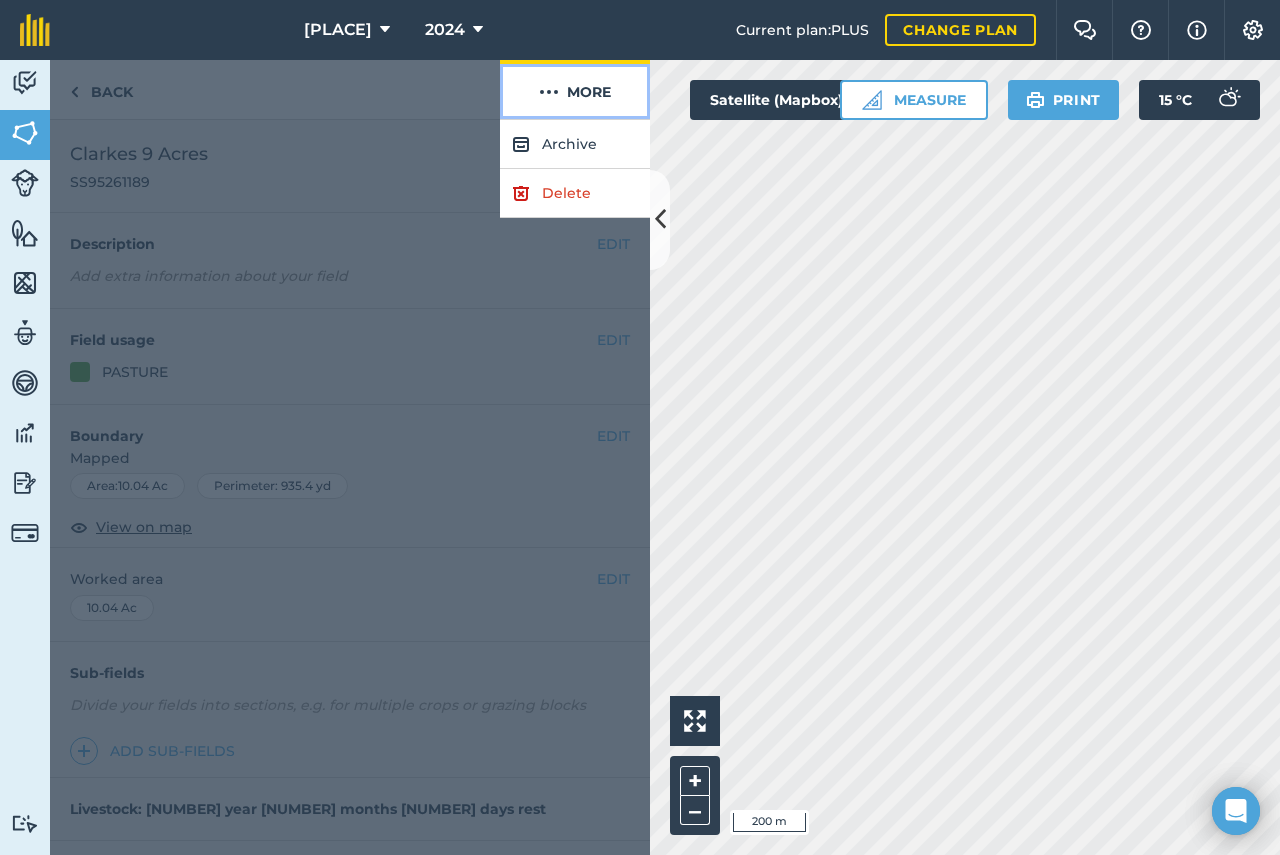 click at bounding box center [549, 92] 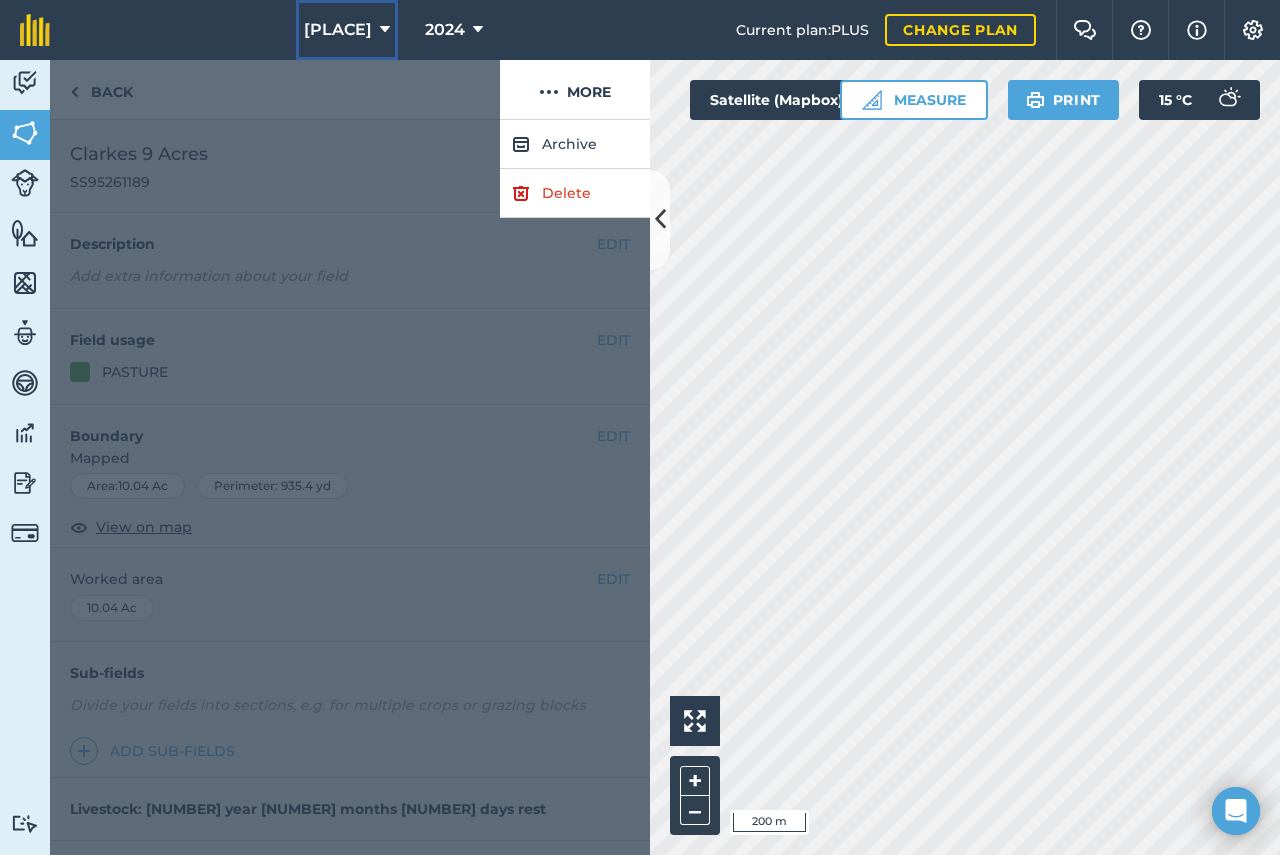 click on "[PLACE]" at bounding box center [347, 30] 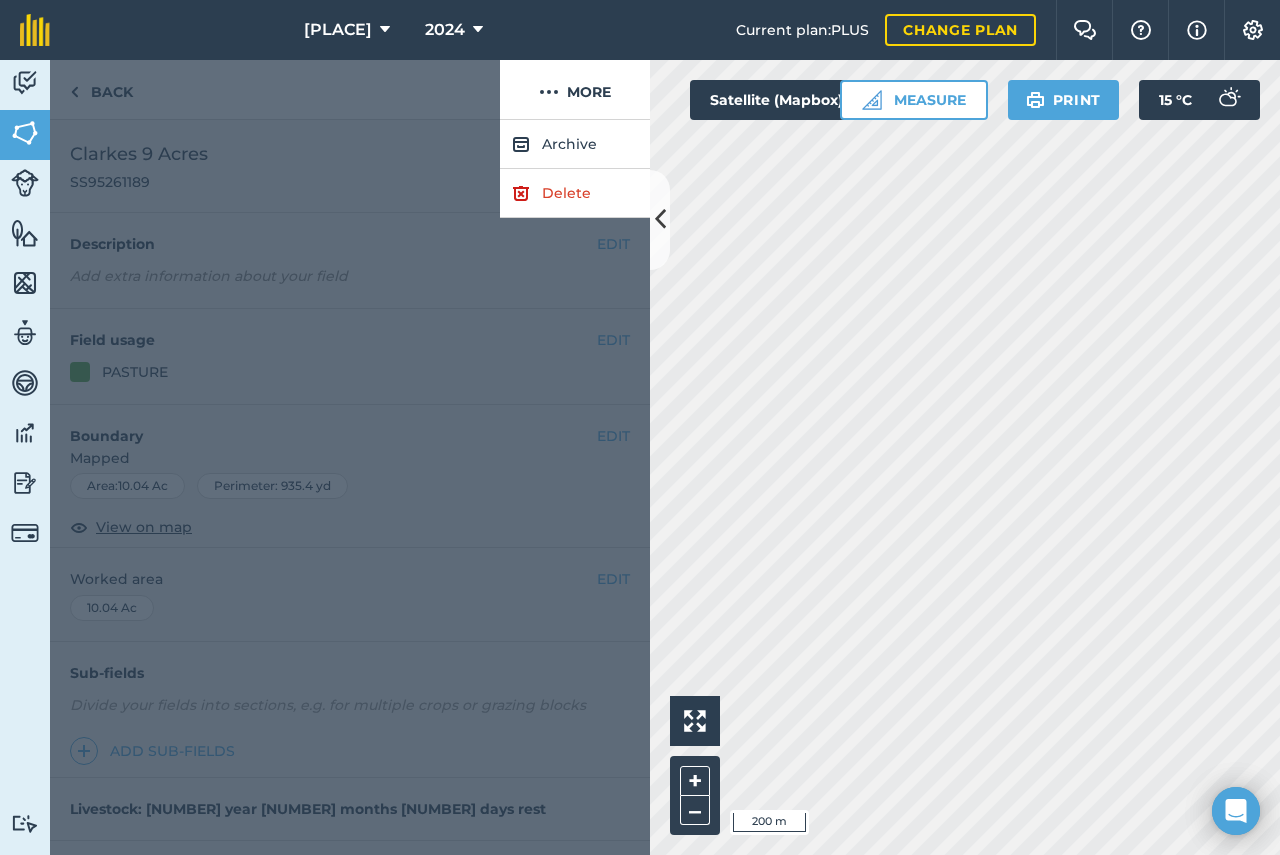 click at bounding box center [275, 90] 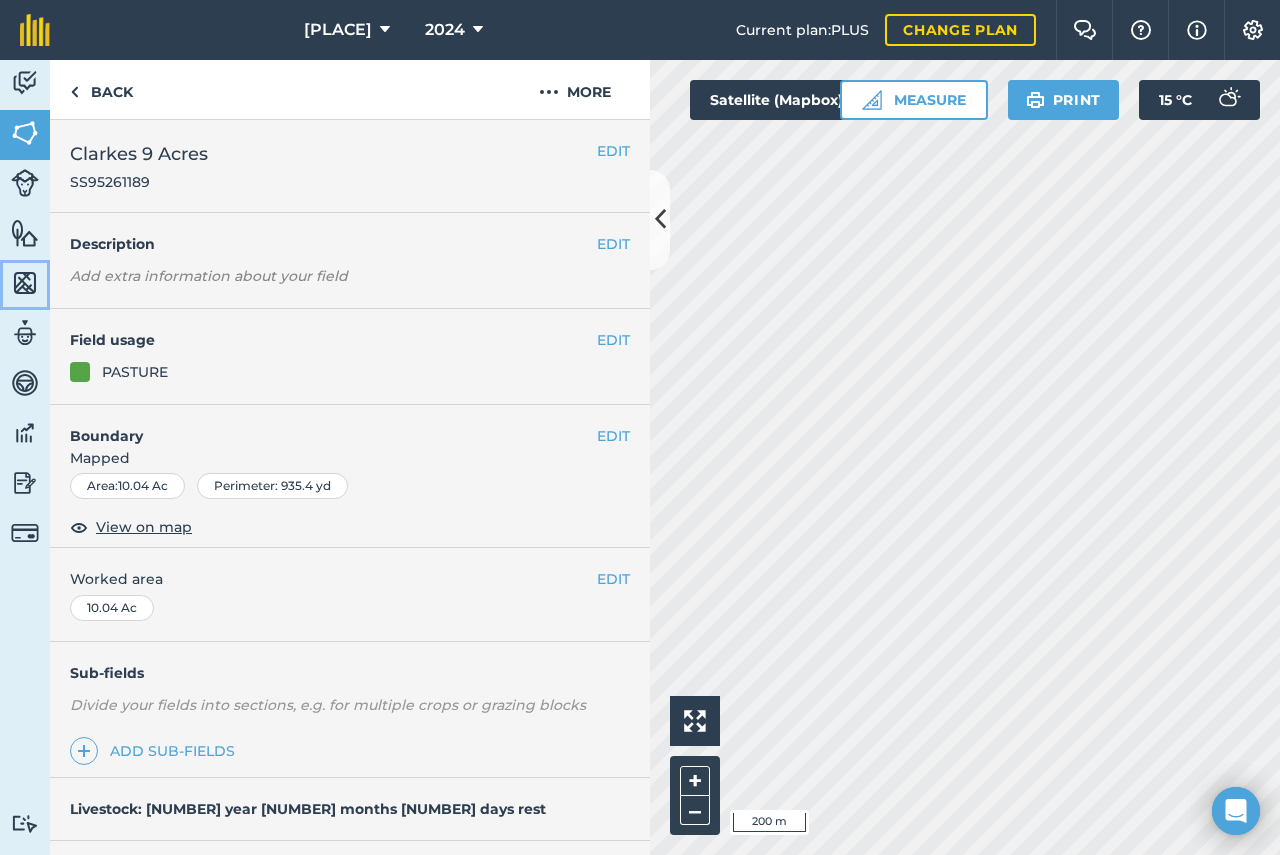 click at bounding box center (25, 283) 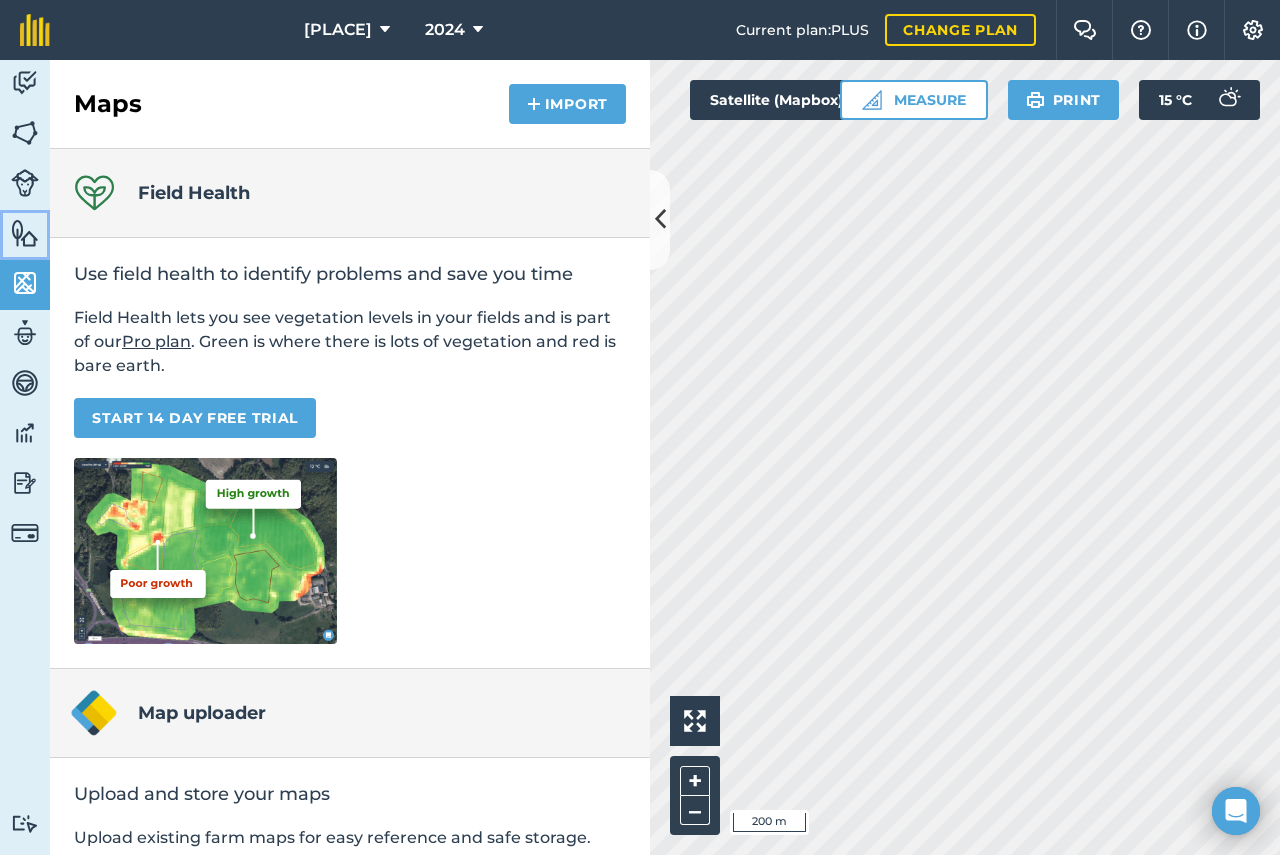 click at bounding box center (25, 233) 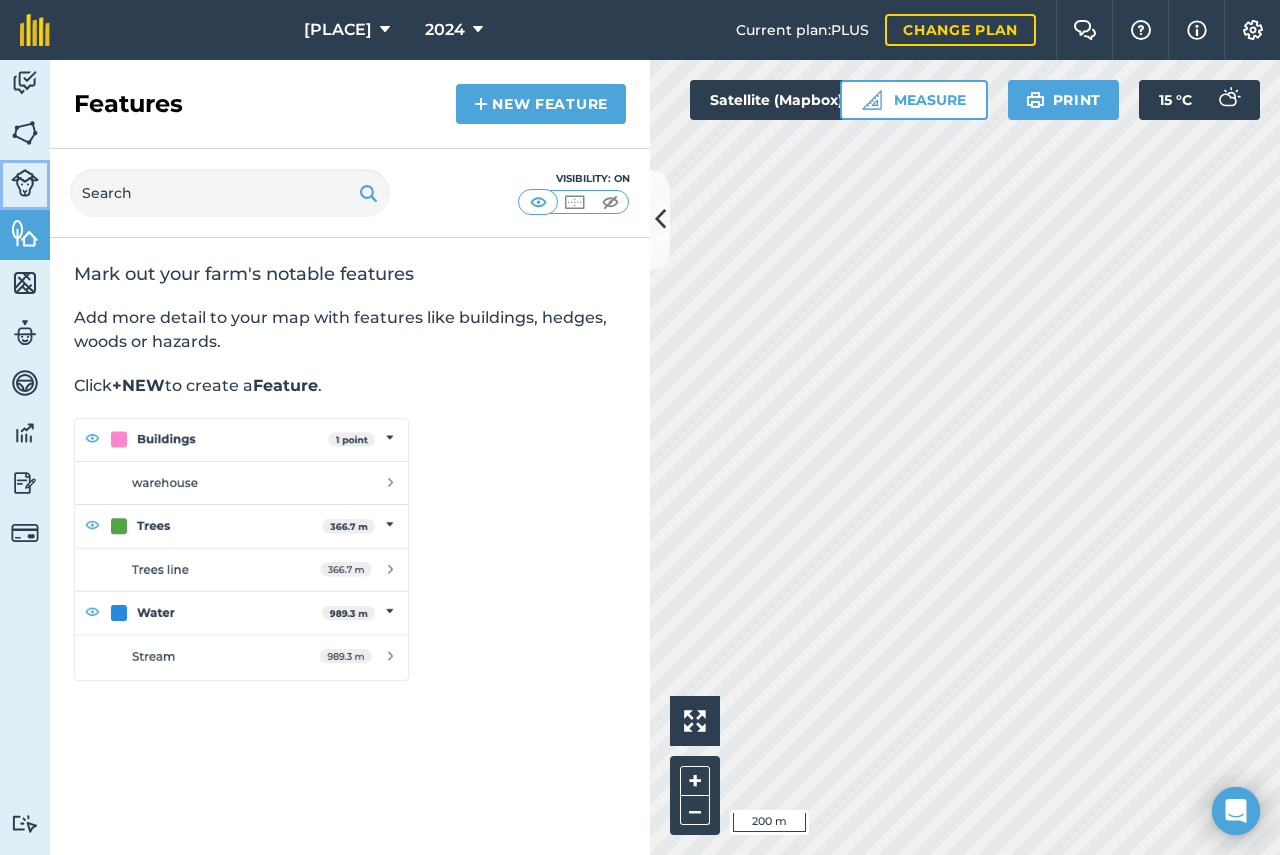 click at bounding box center [25, 183] 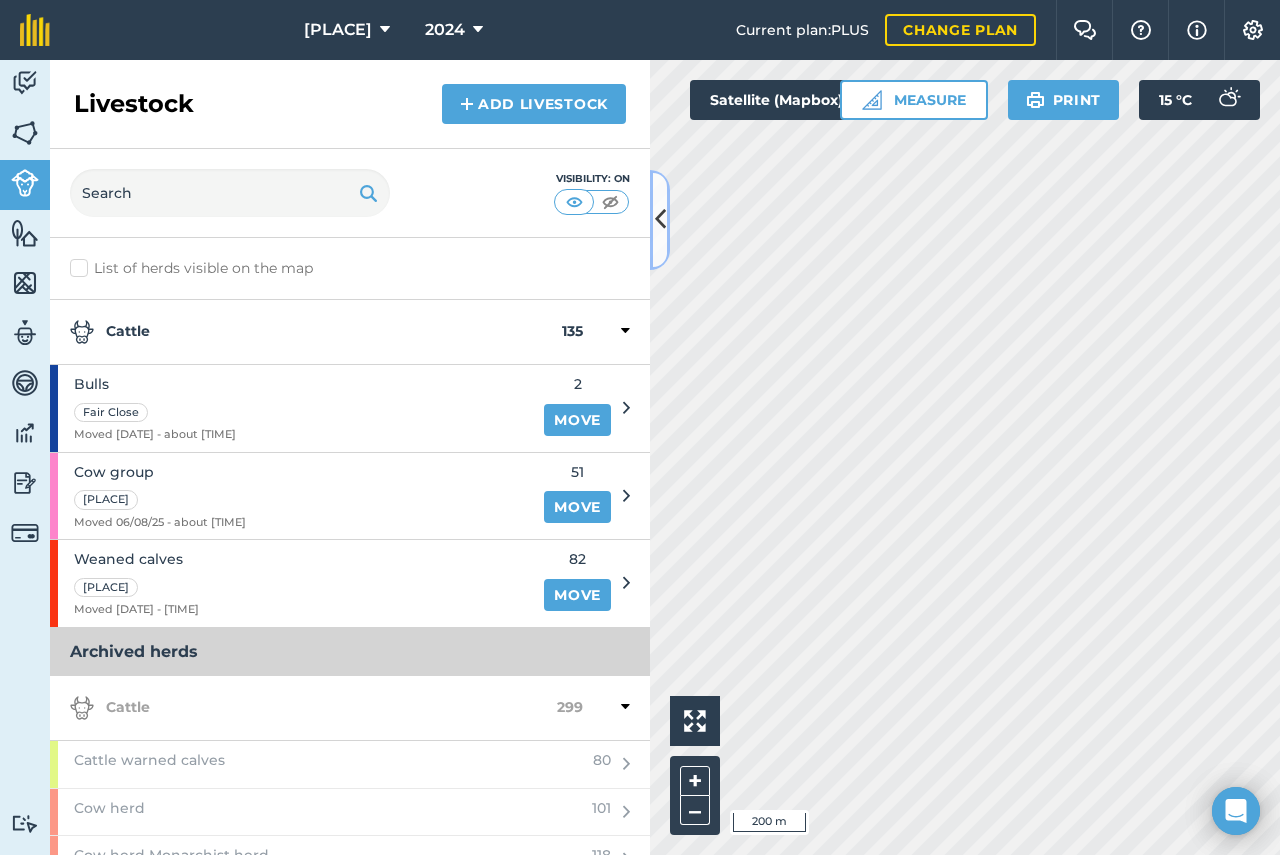 click at bounding box center [660, 219] 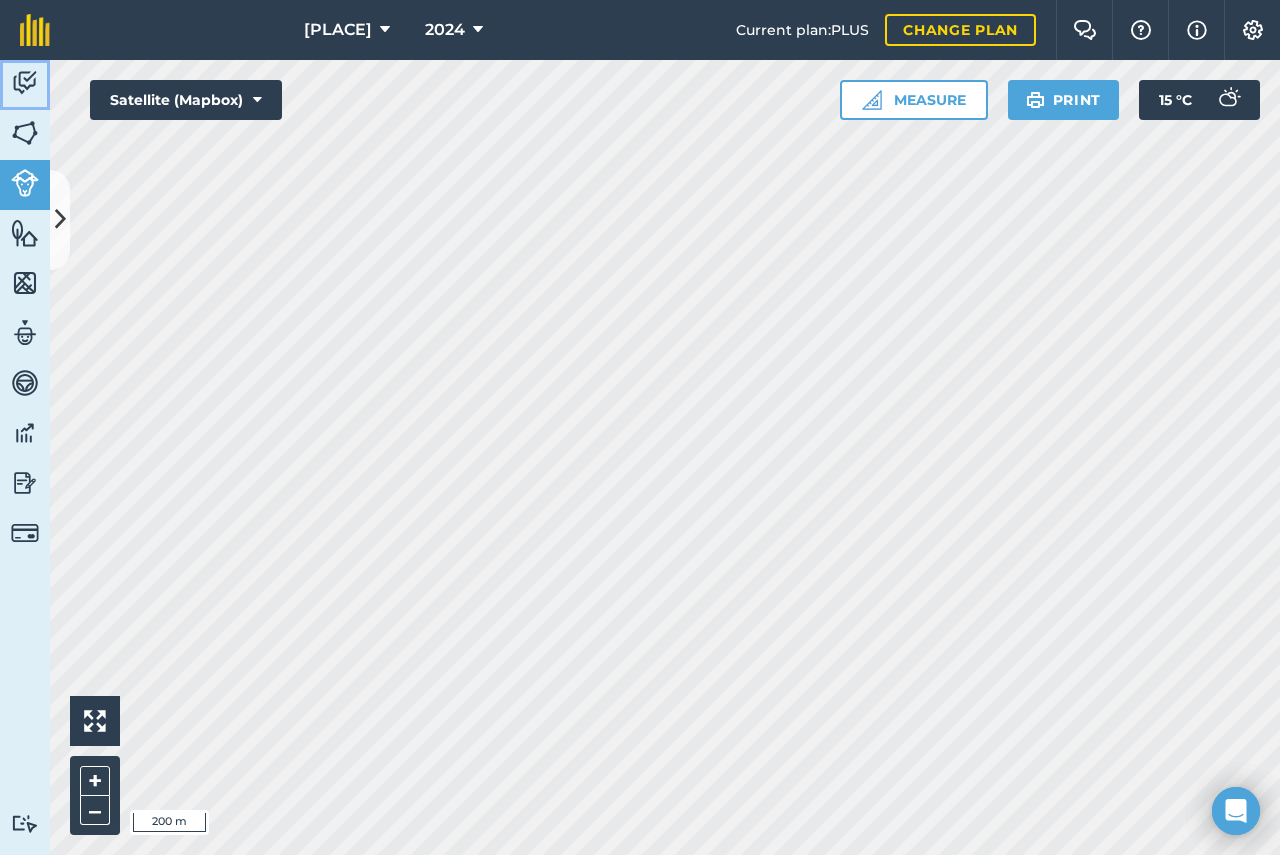click at bounding box center (25, 83) 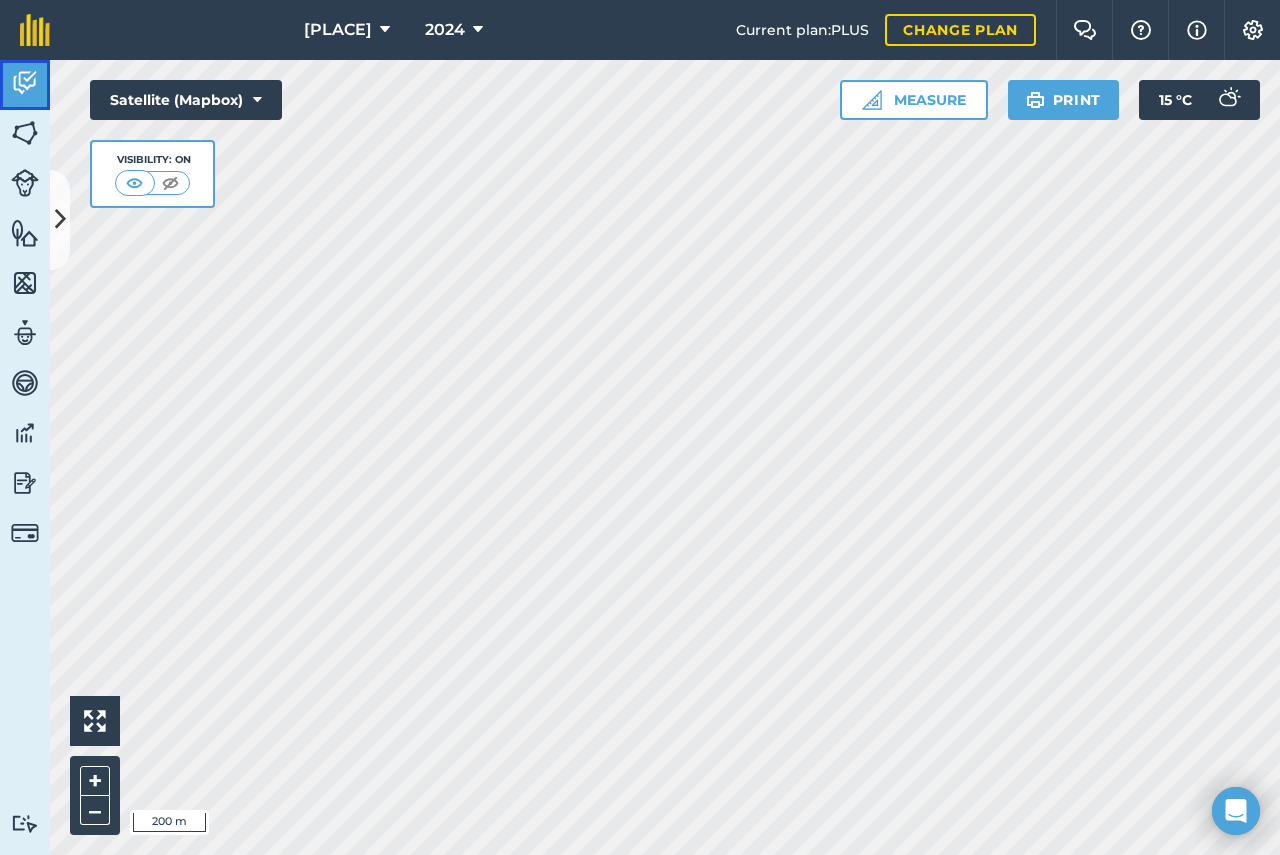 click at bounding box center (25, 83) 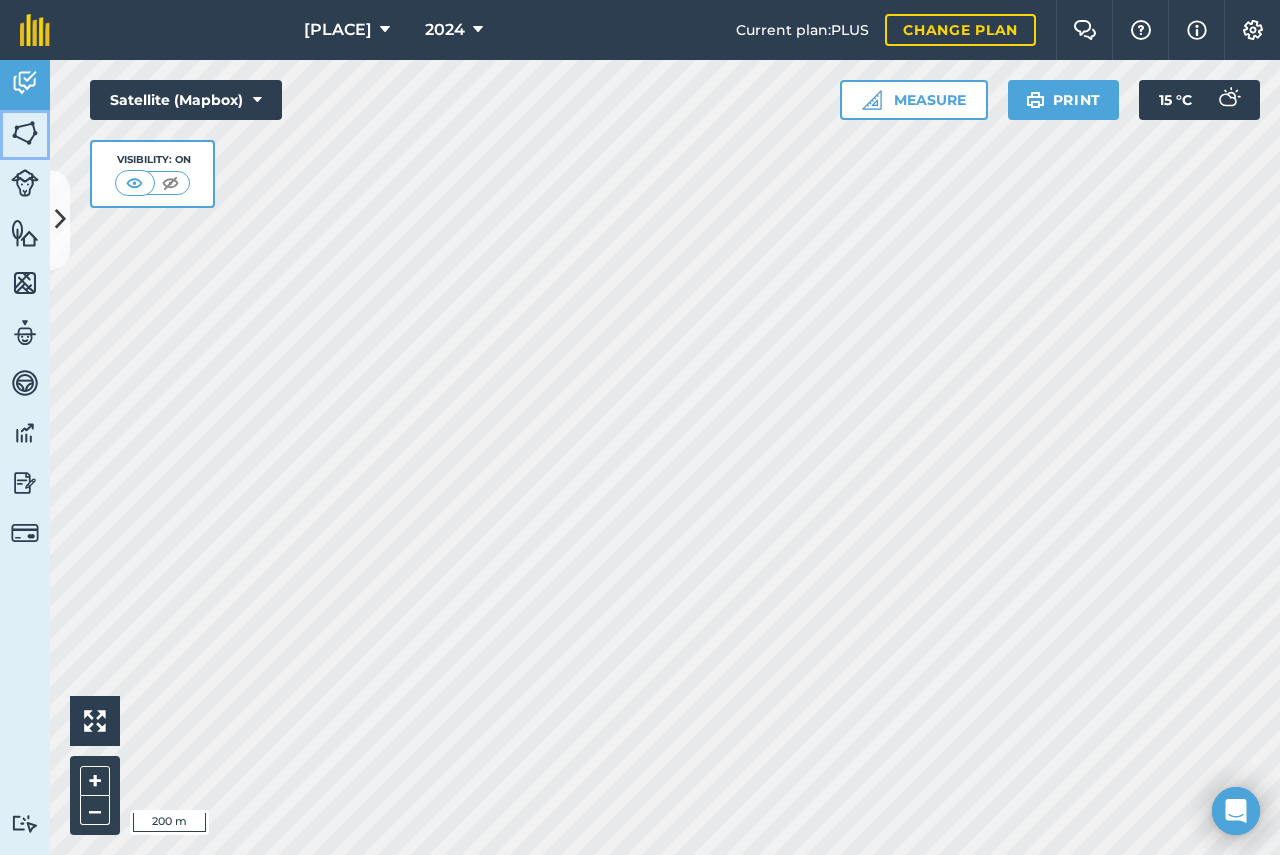 click at bounding box center (25, 133) 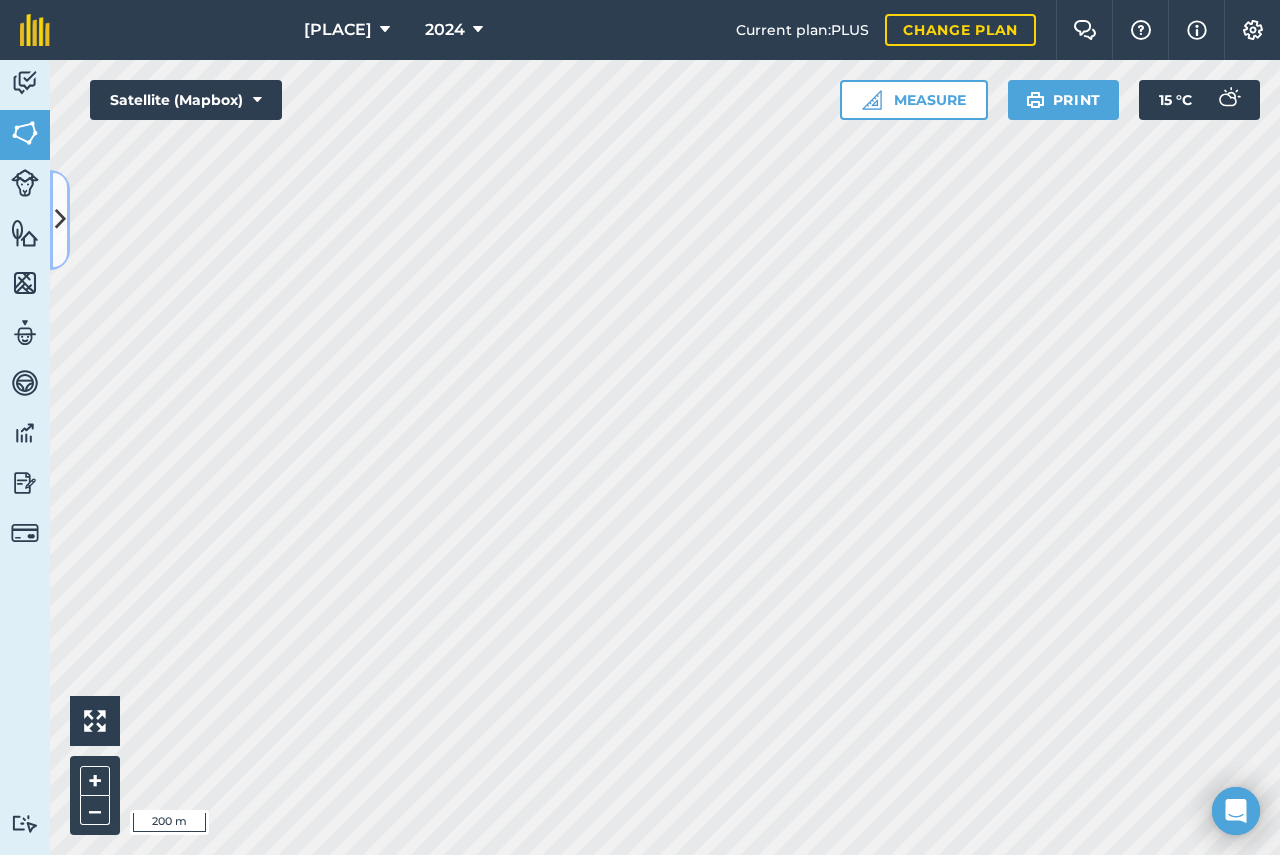click at bounding box center (60, 219) 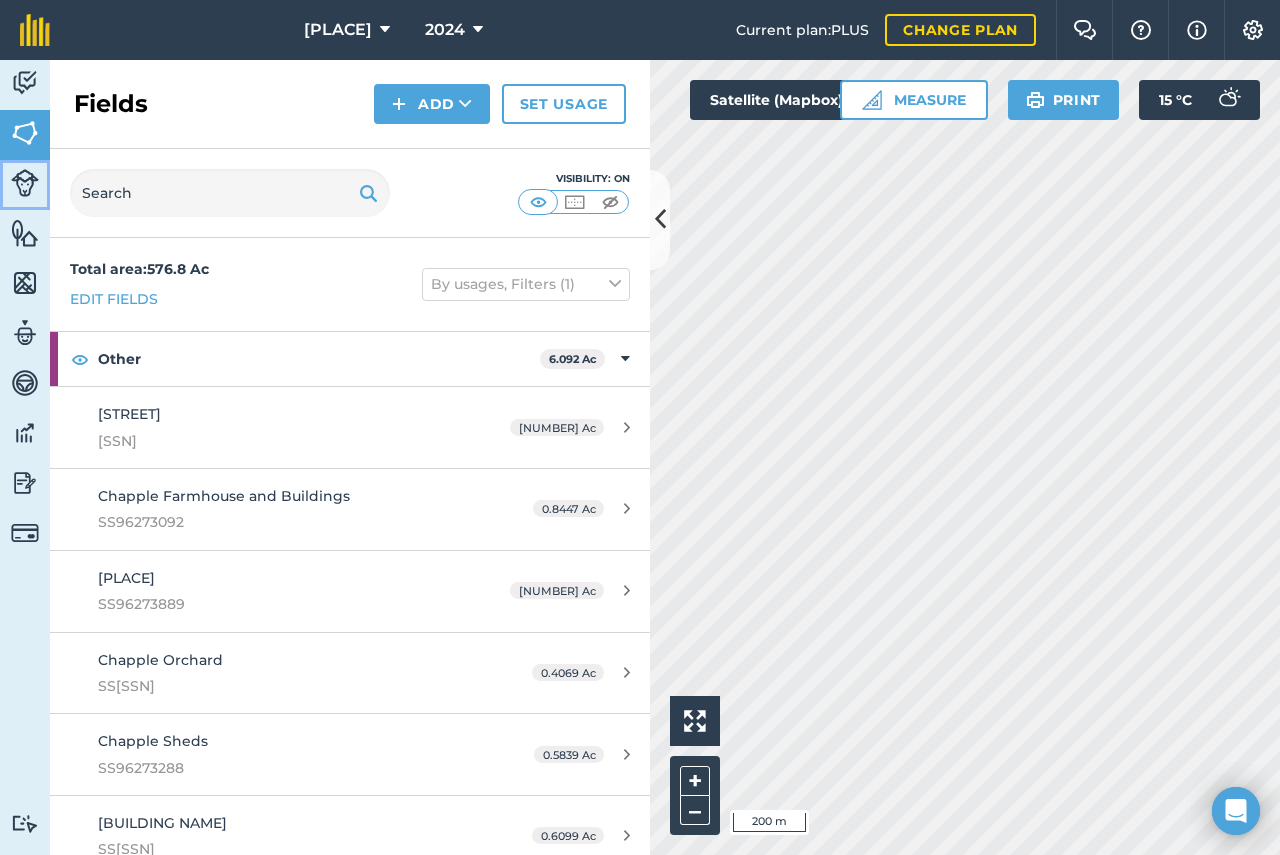 click at bounding box center (25, 183) 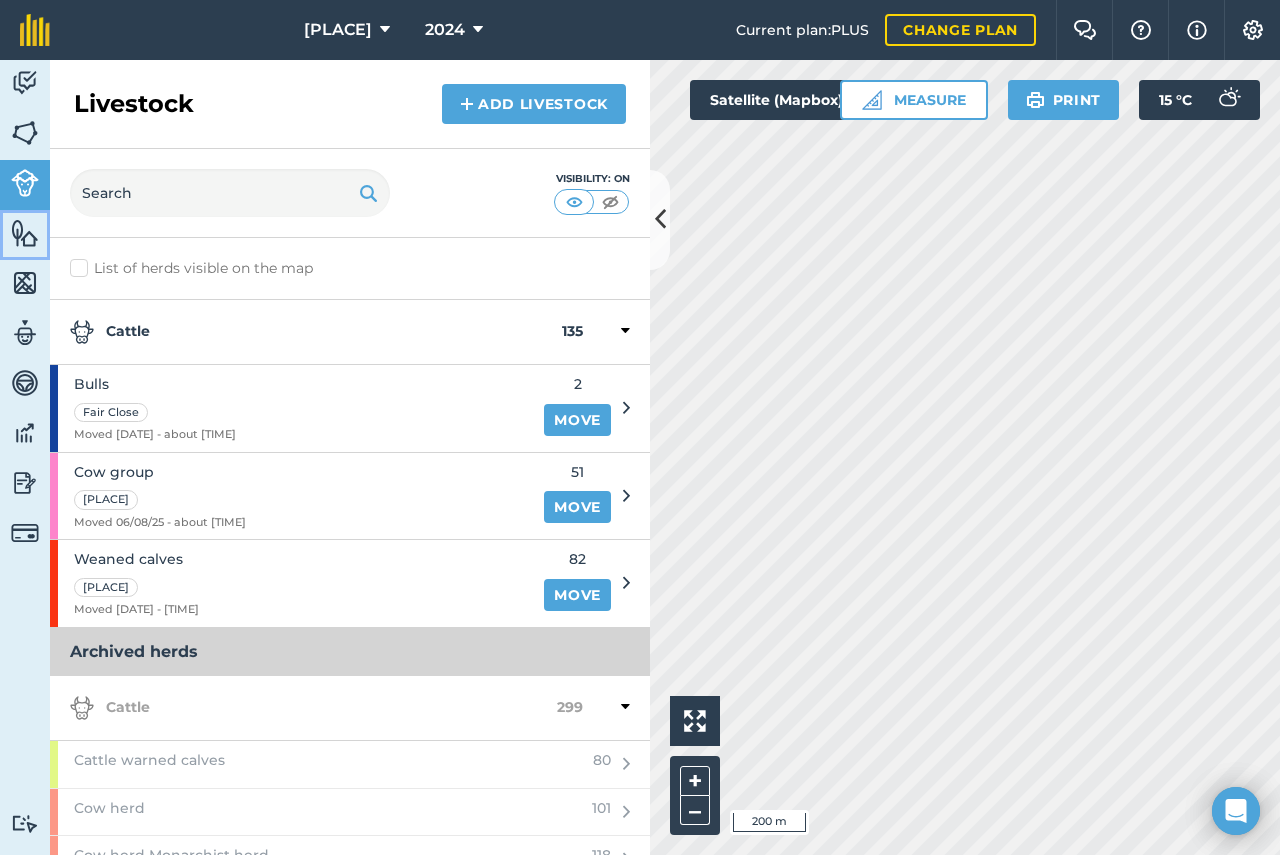 click at bounding box center [25, 233] 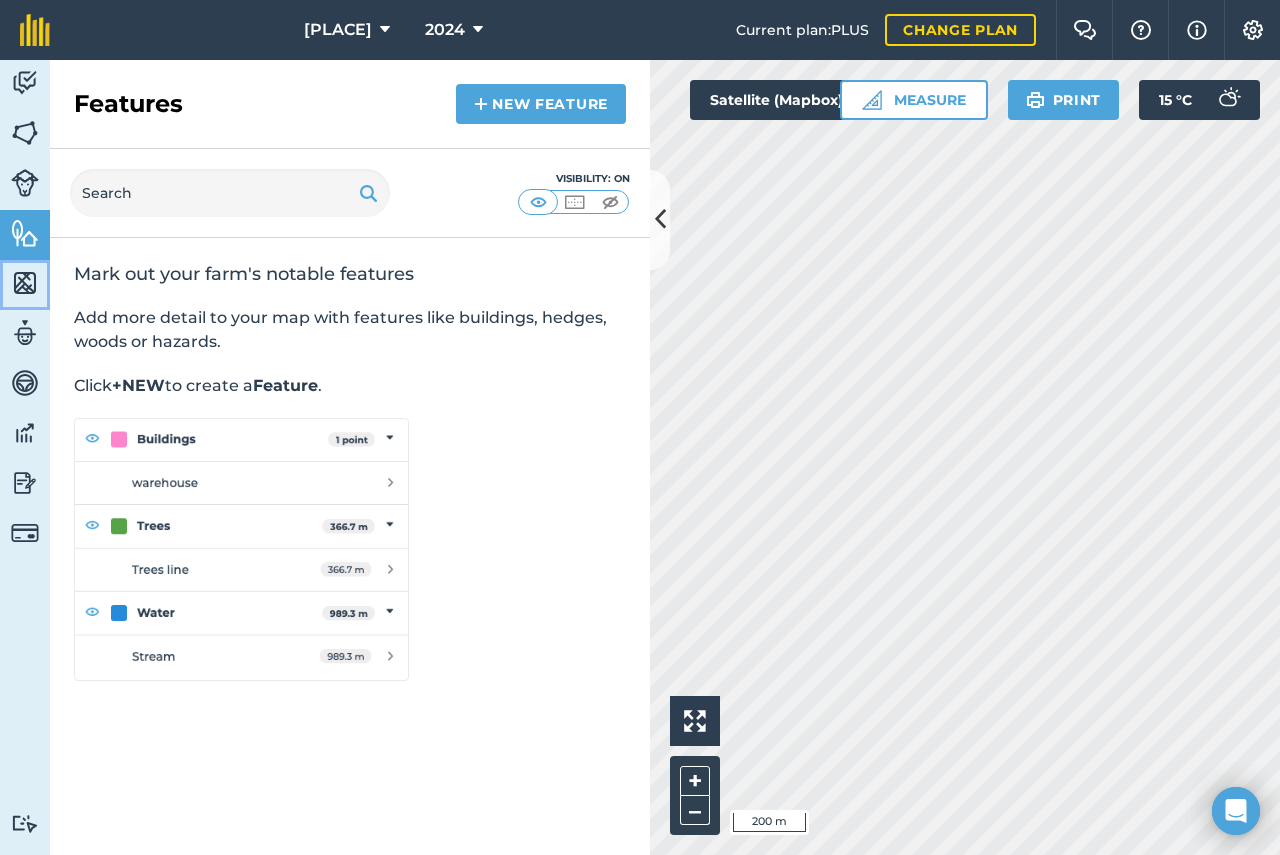 click at bounding box center (25, 283) 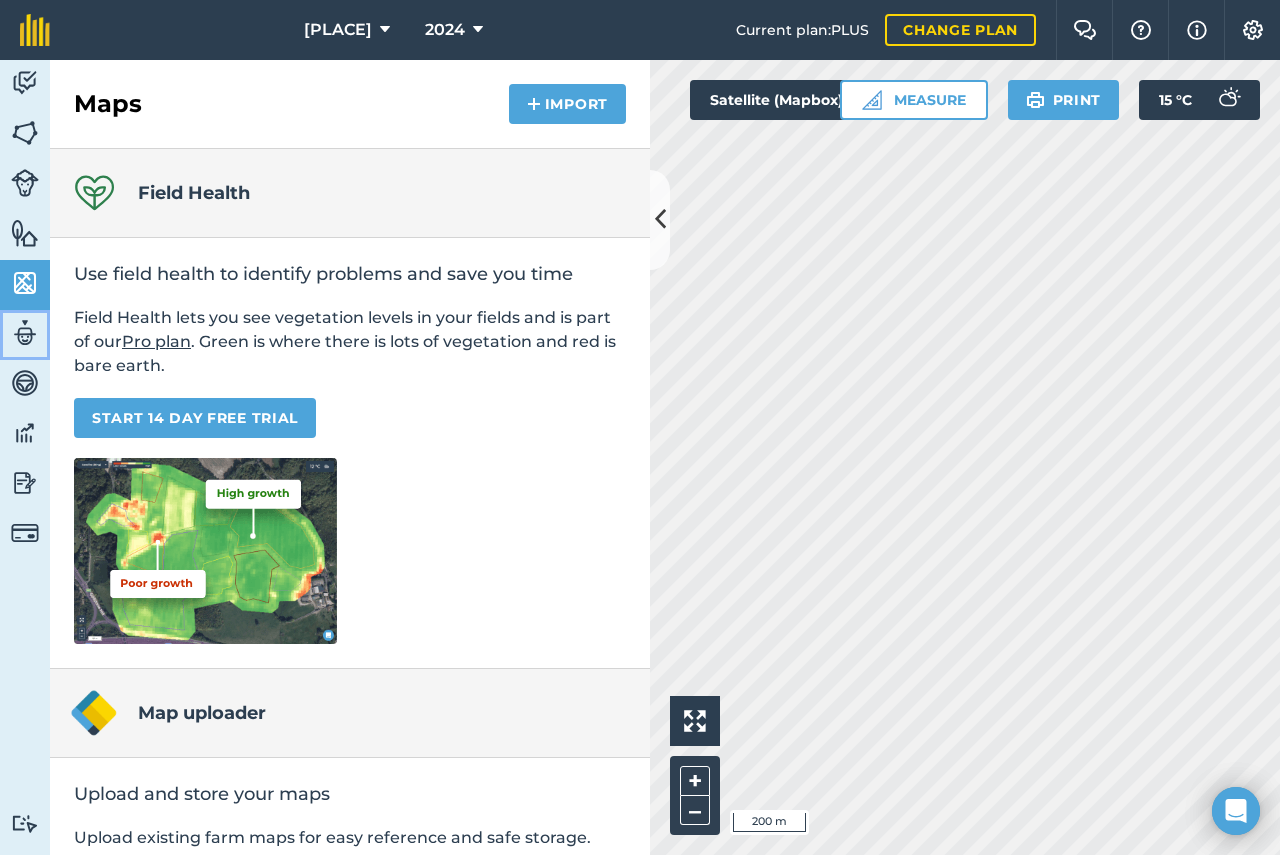 click at bounding box center [25, 333] 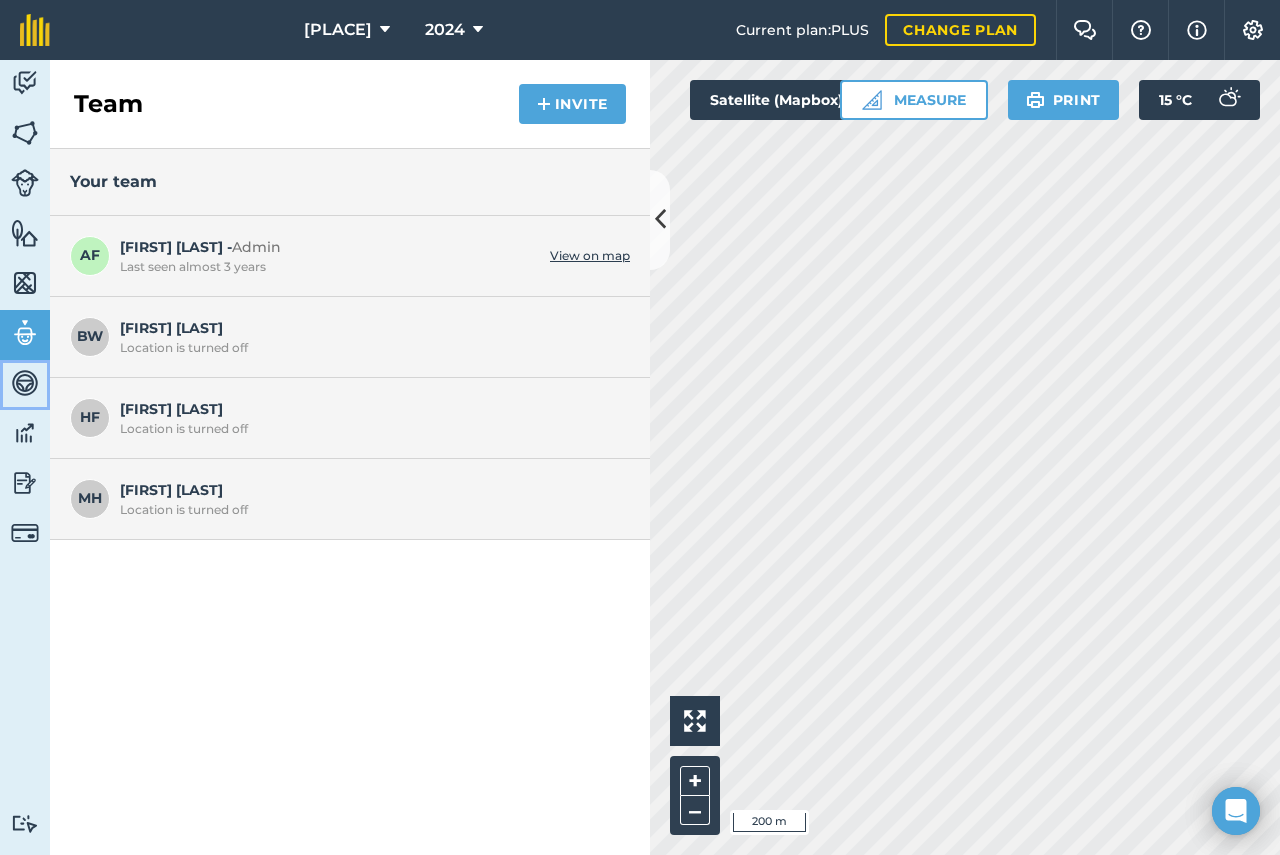 click at bounding box center [25, 383] 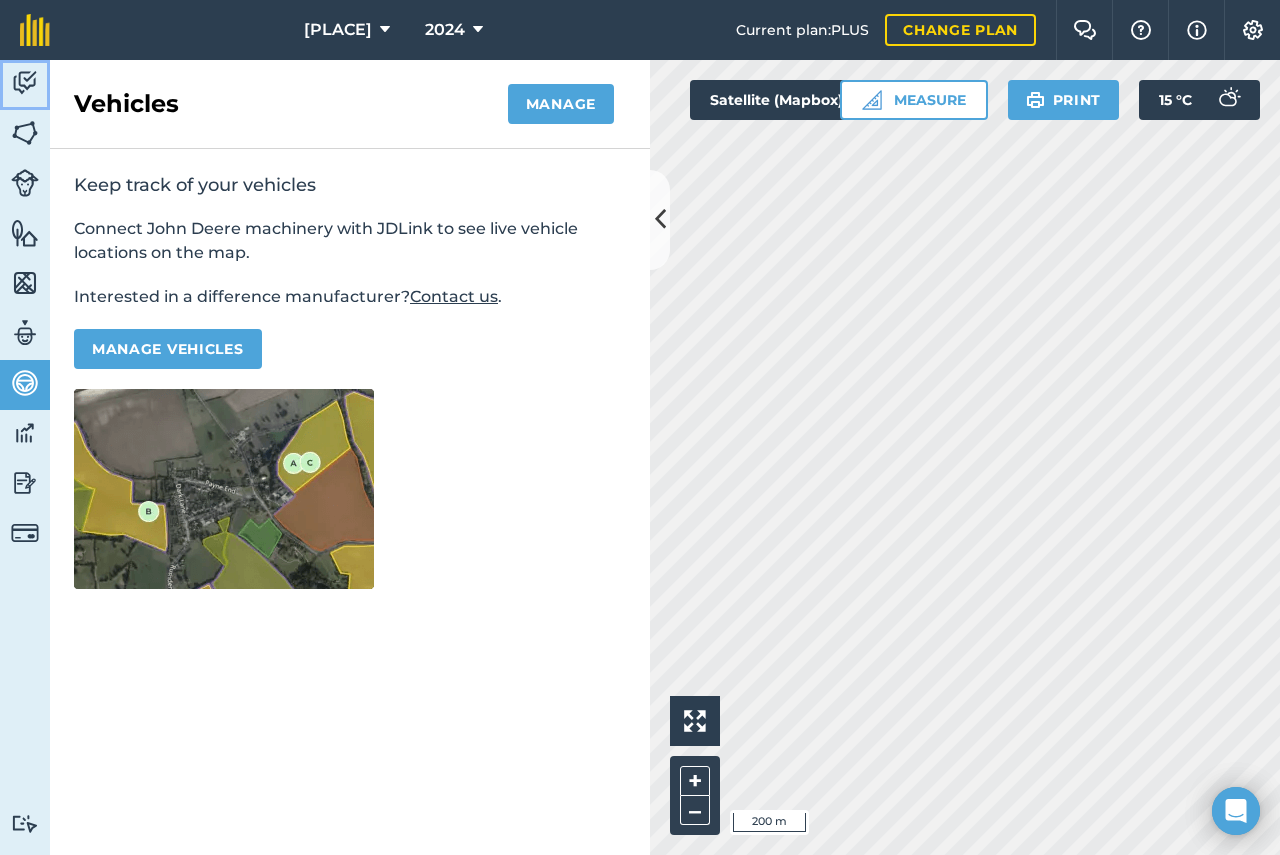 click at bounding box center (25, 83) 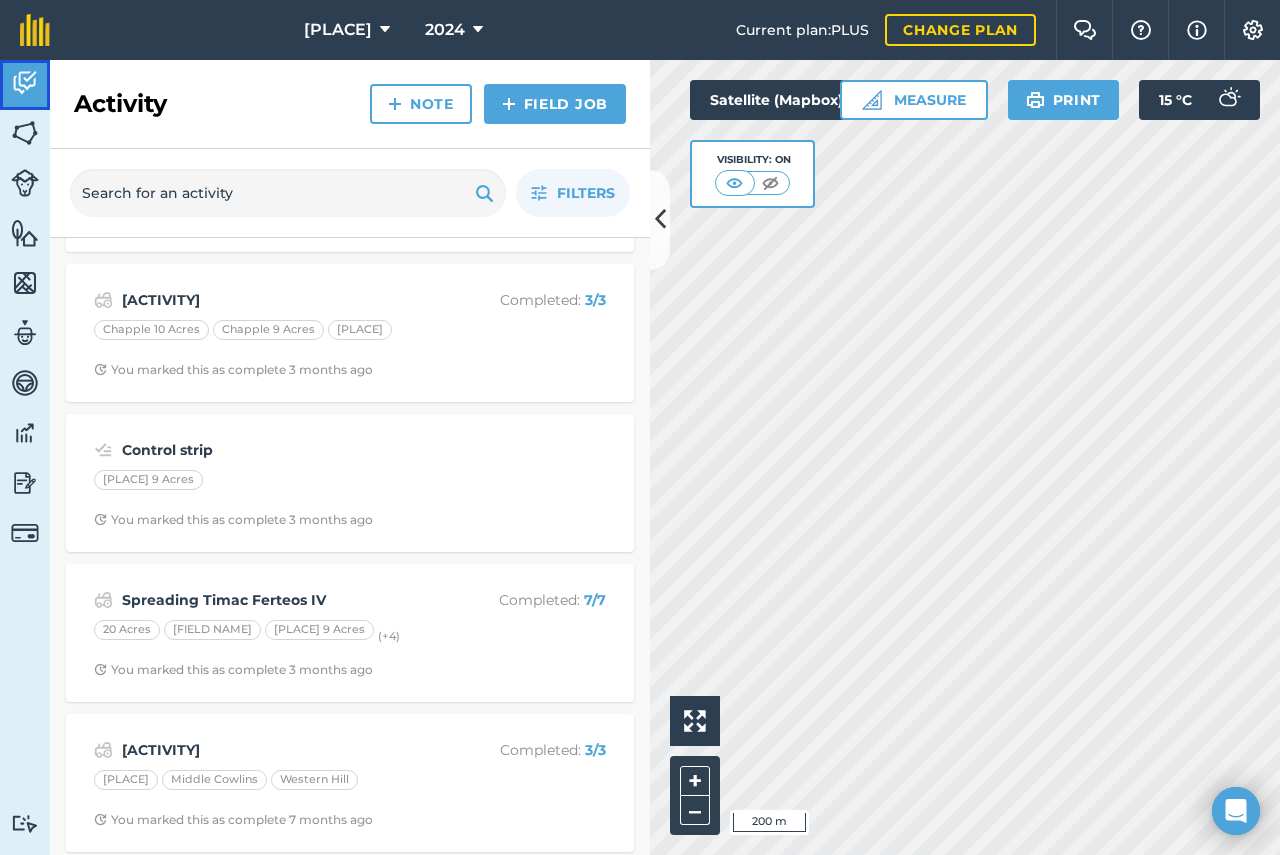 scroll, scrollTop: 0, scrollLeft: 0, axis: both 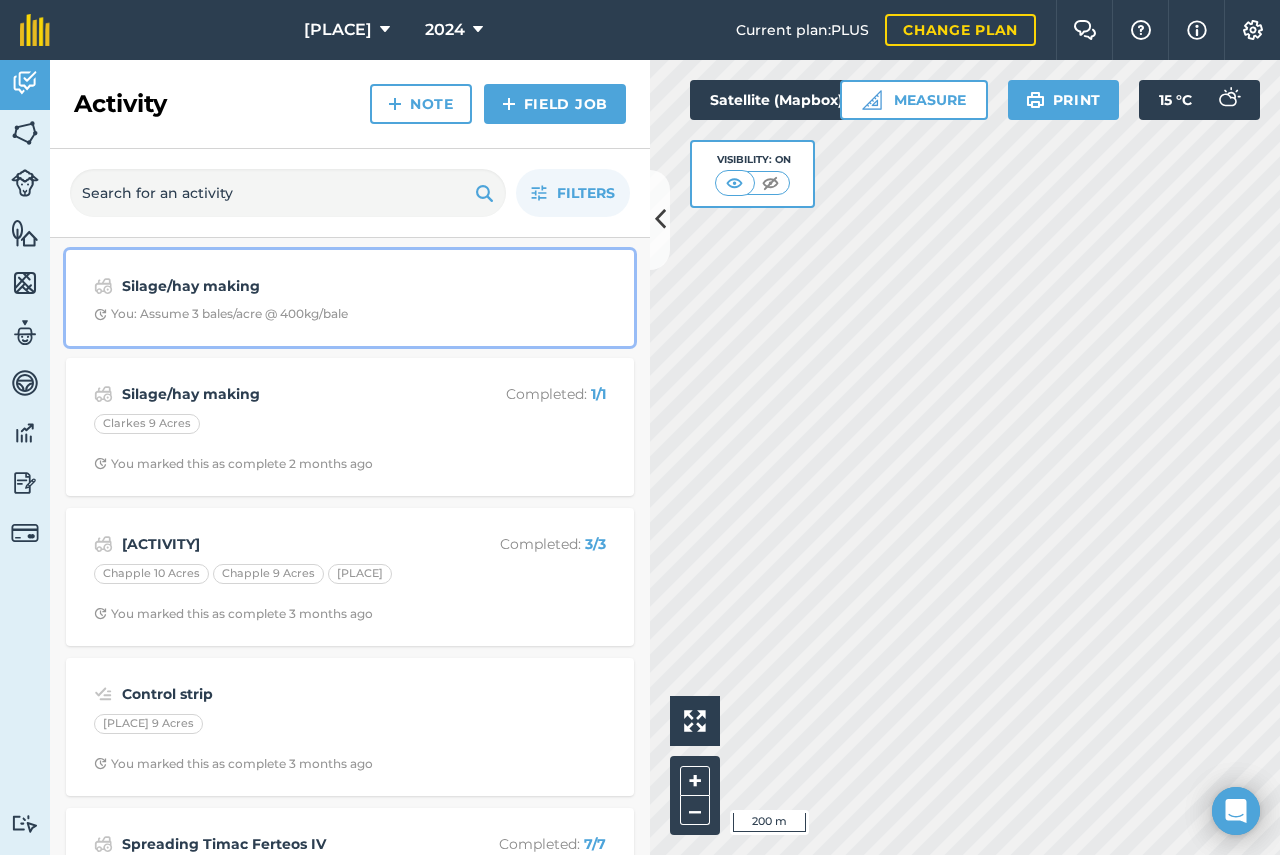 click on "Silage/hay making" at bounding box center (280, 286) 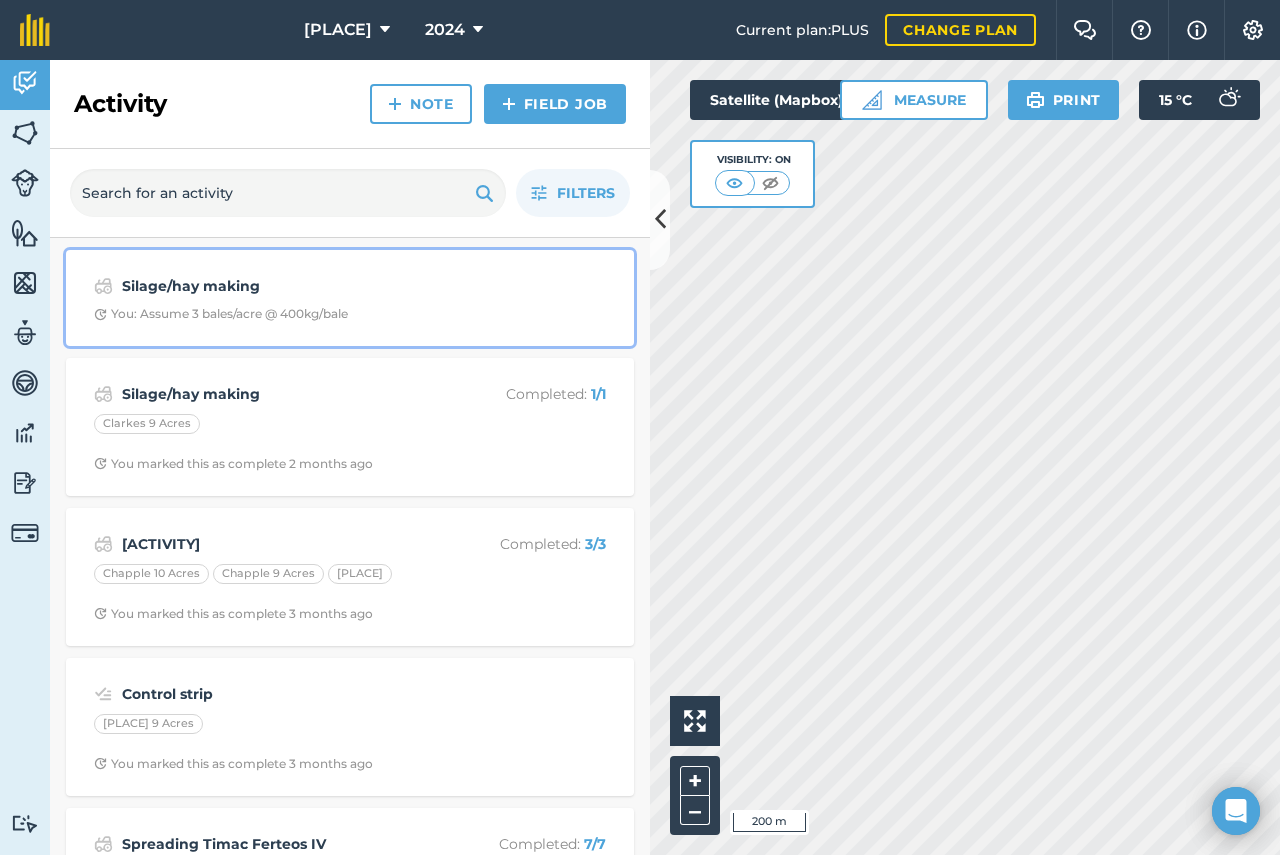 click on "Silage/hay making" at bounding box center [280, 286] 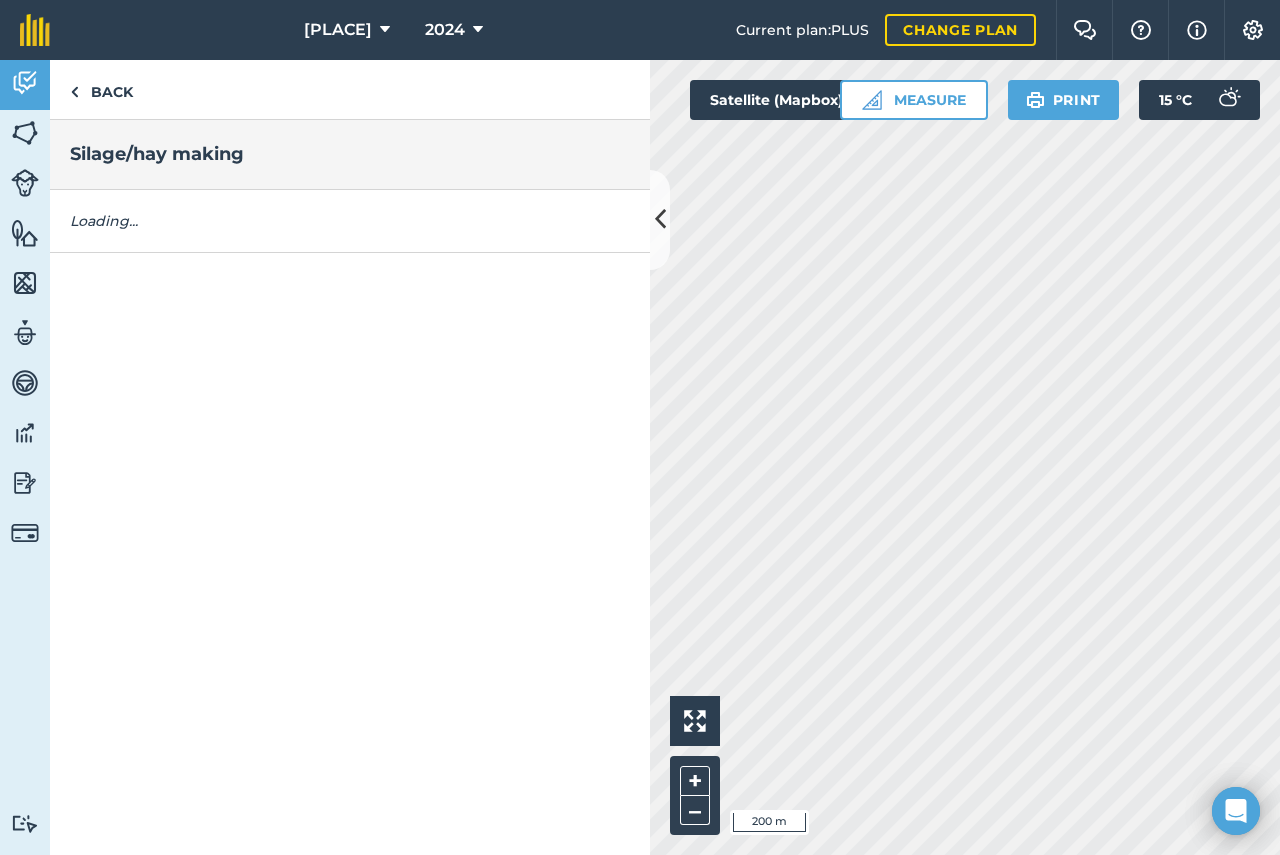 click on "Back Silage/hay making Loading..." at bounding box center (350, 457) 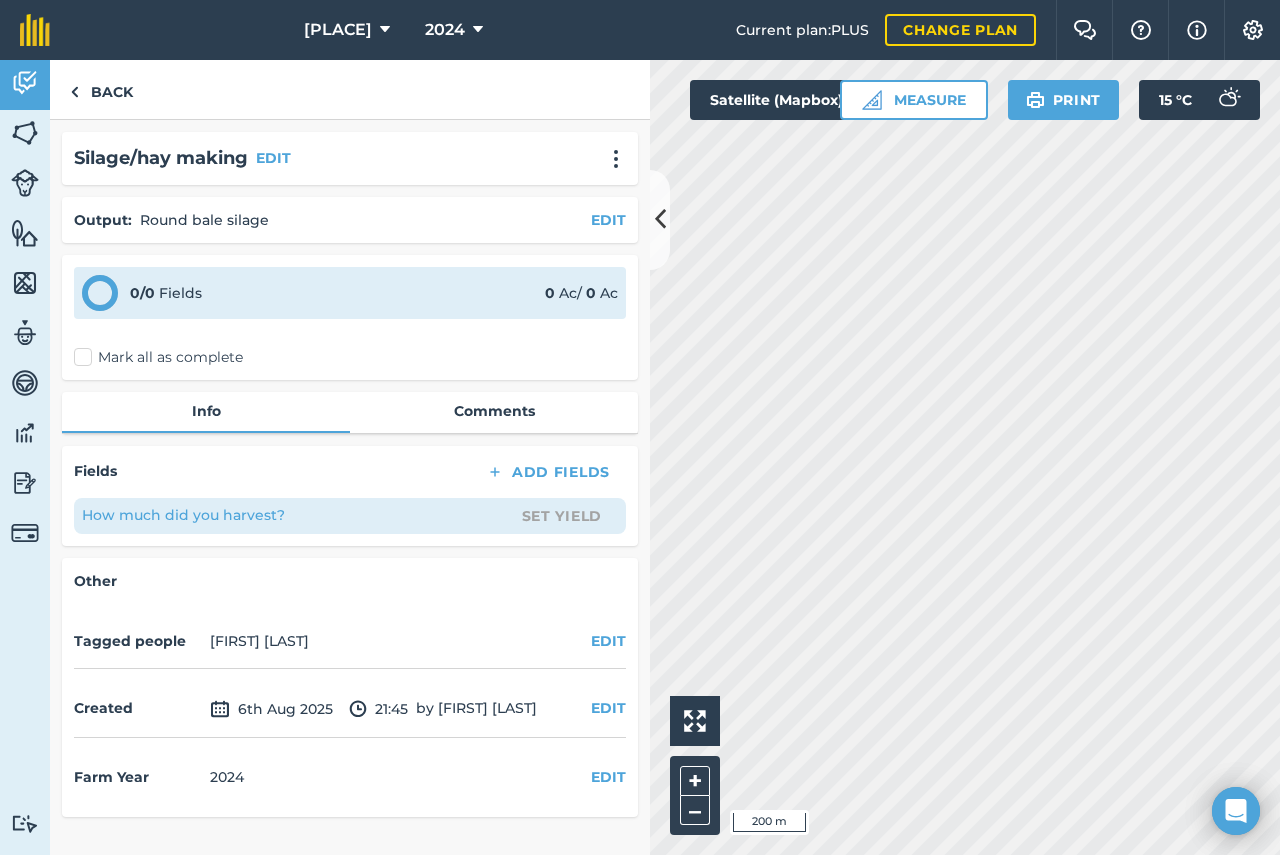 click on "0 / 0   Fields 0   Ac  /   0   Ac" at bounding box center [350, 293] 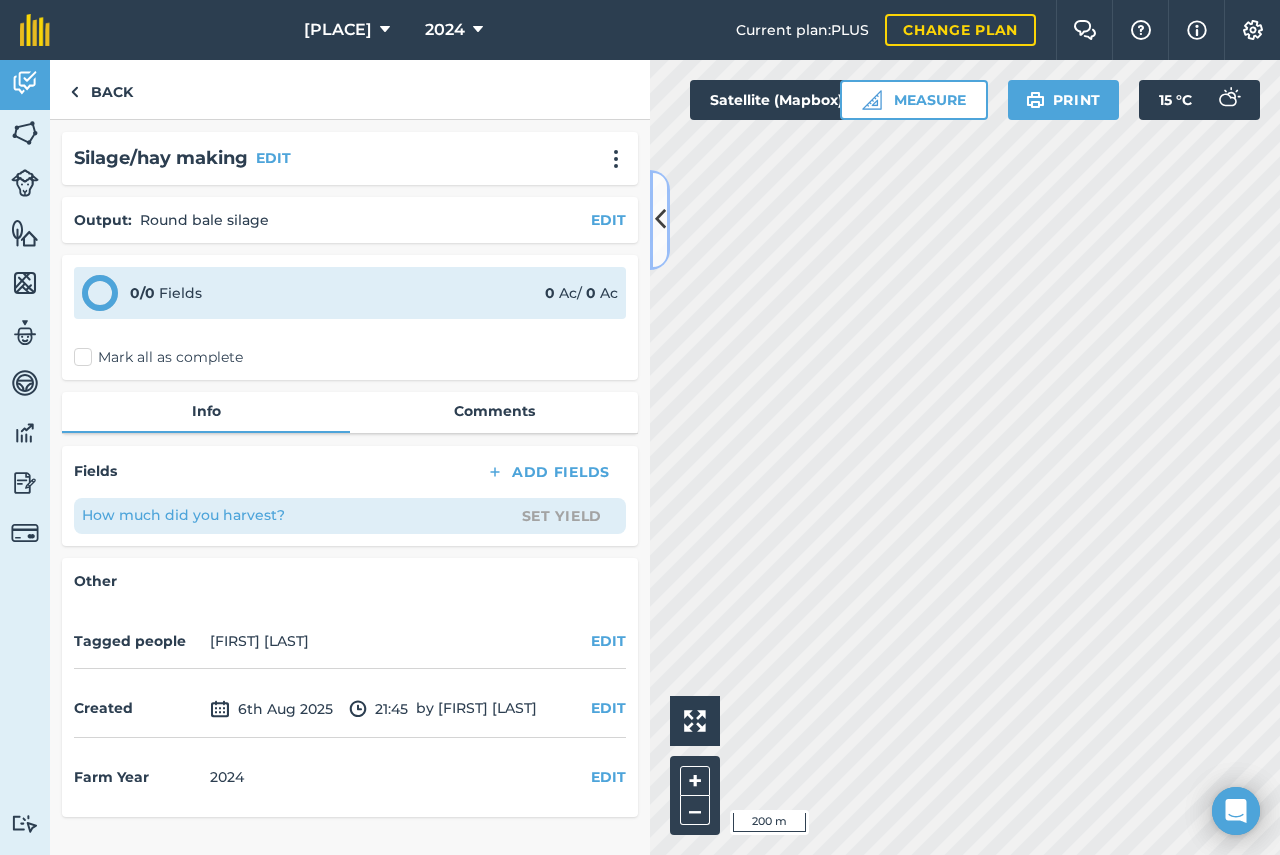 click at bounding box center [660, 220] 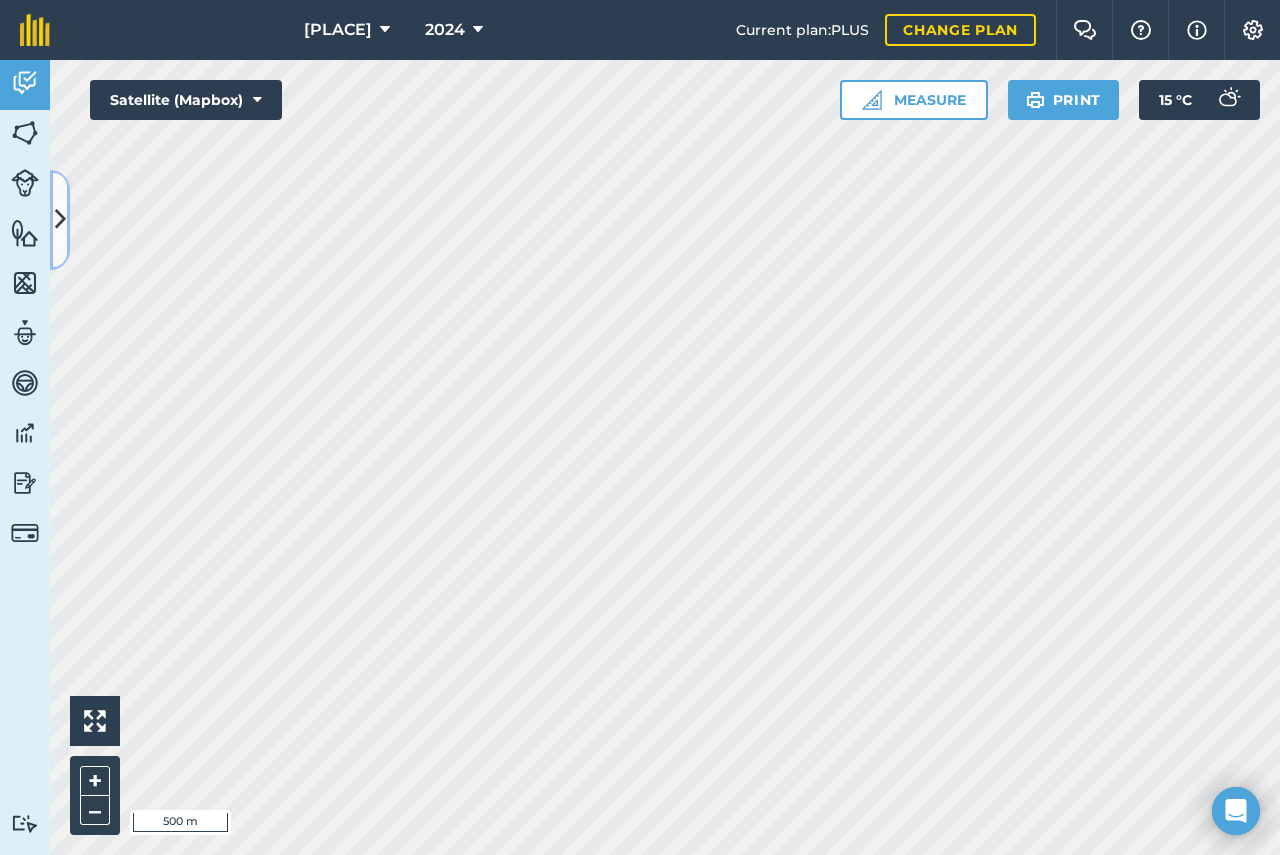 click at bounding box center [60, 219] 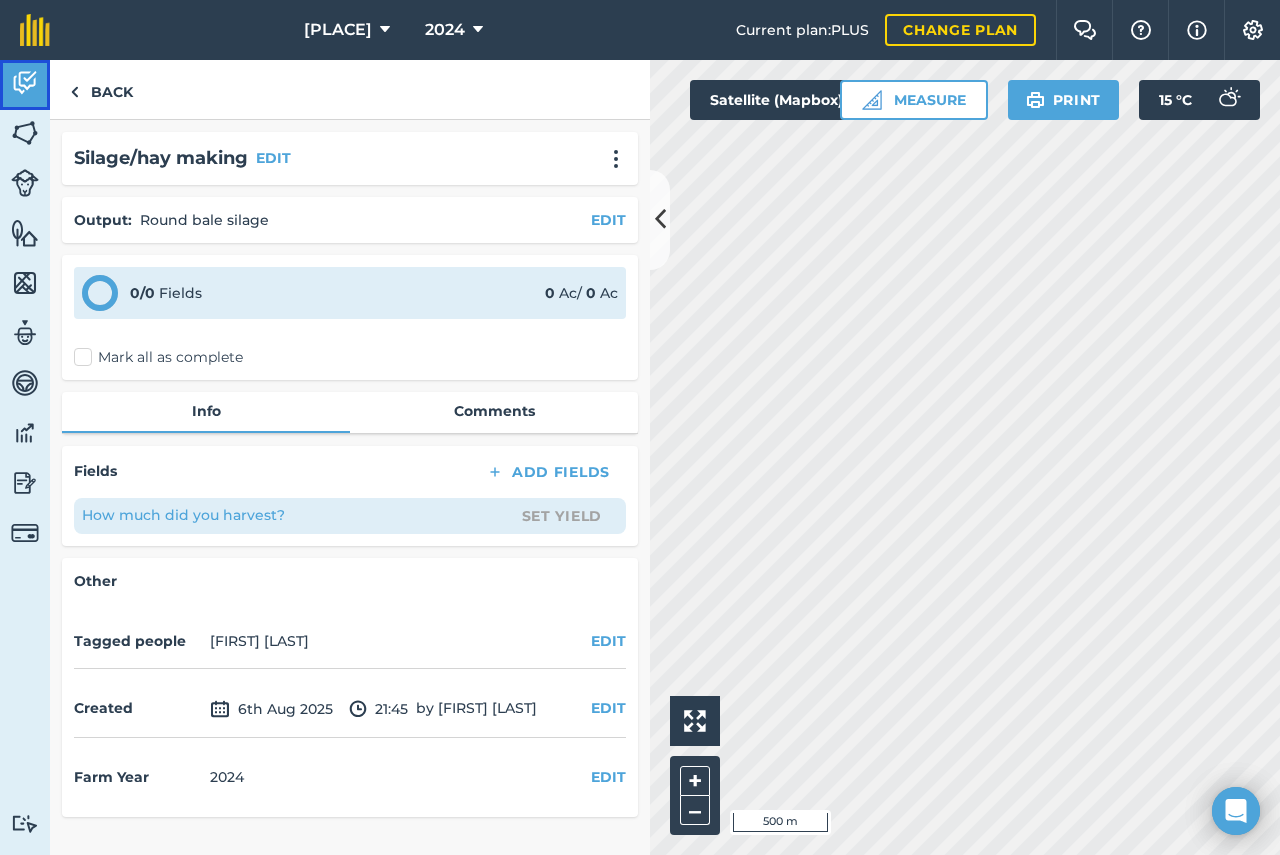 click at bounding box center (25, 83) 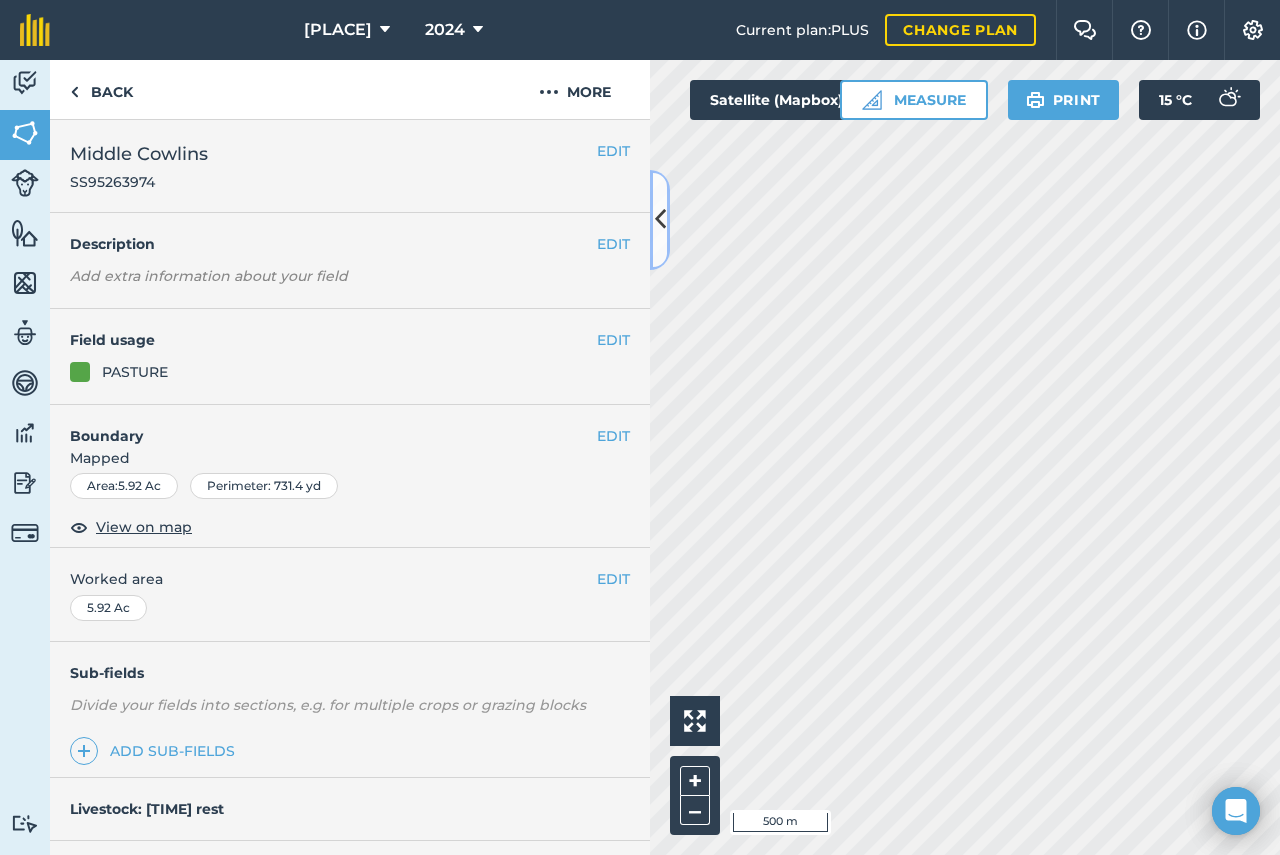 click at bounding box center [660, 219] 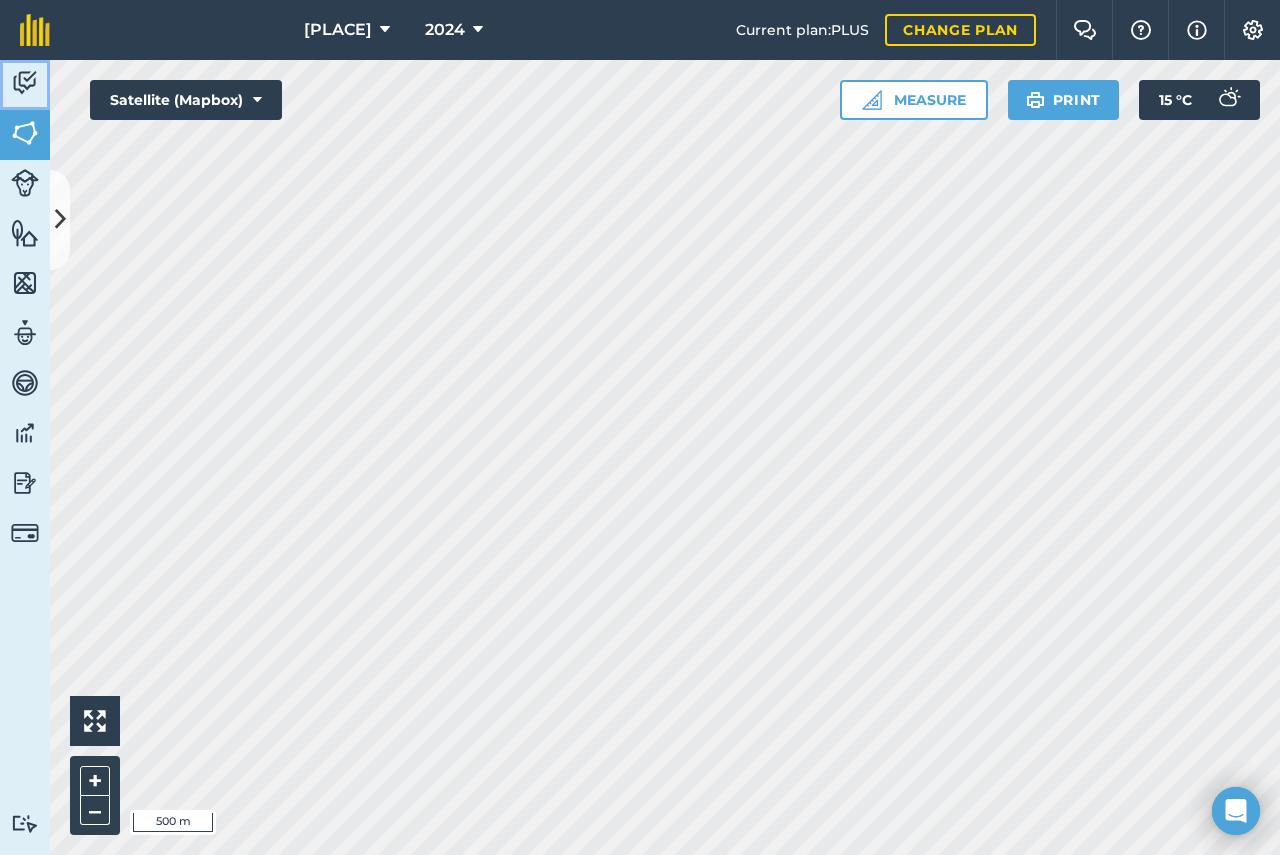 click at bounding box center [25, 83] 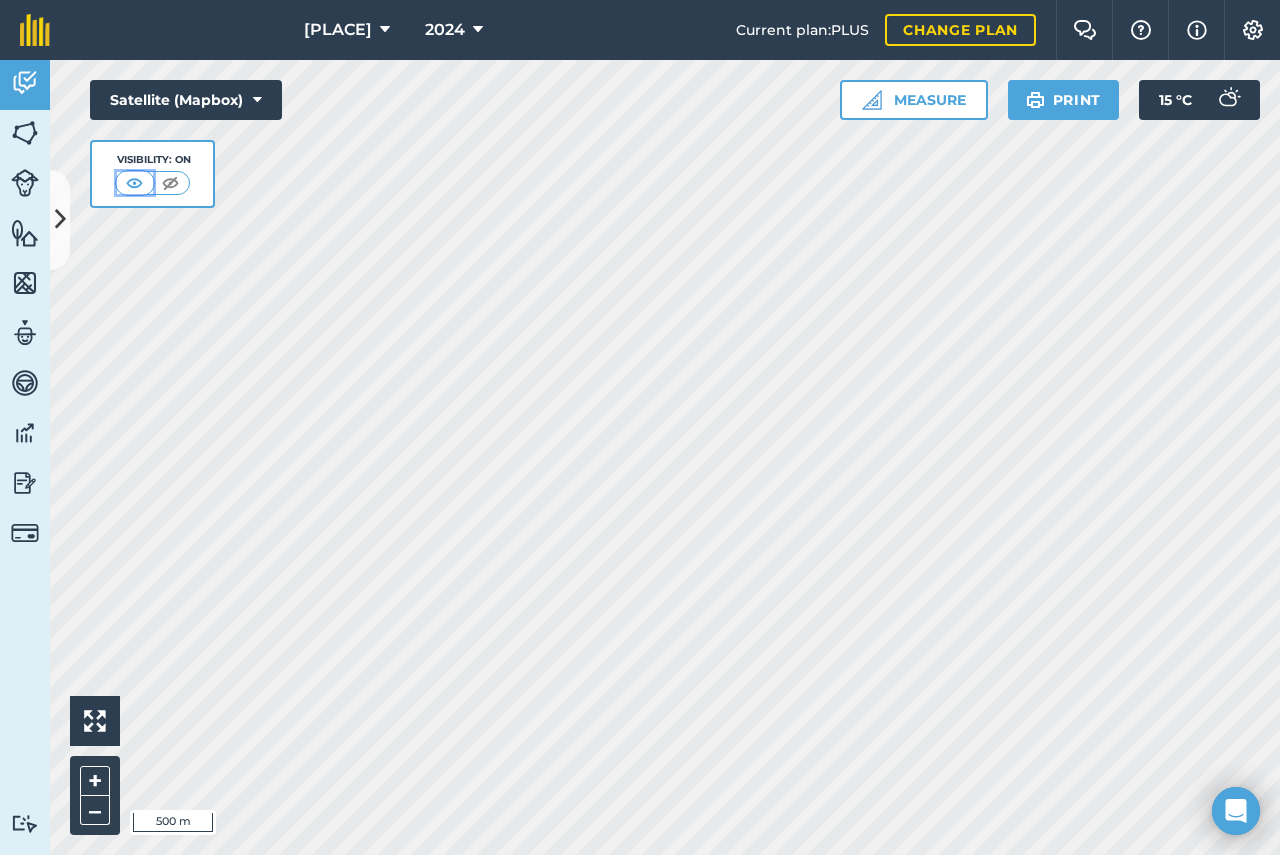 click at bounding box center (134, 183) 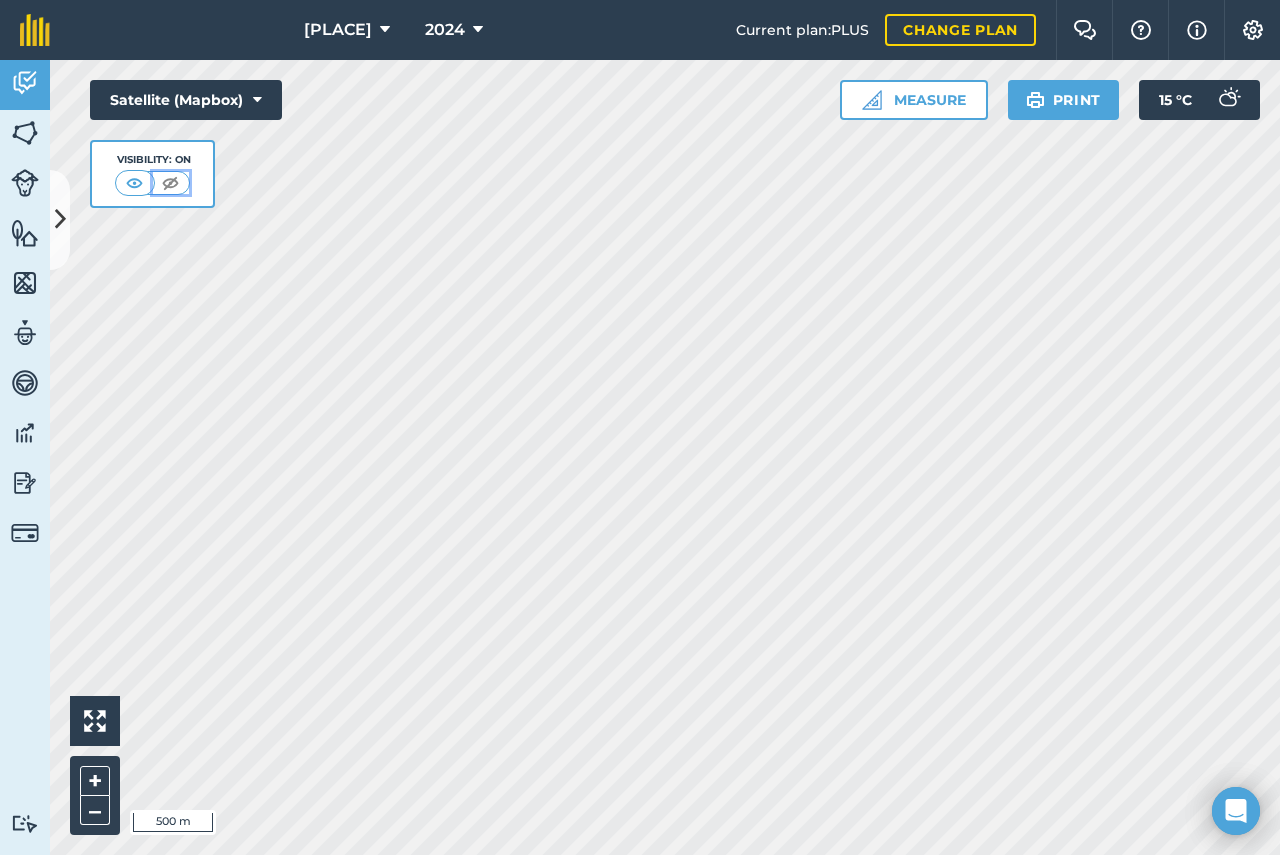 click at bounding box center (170, 183) 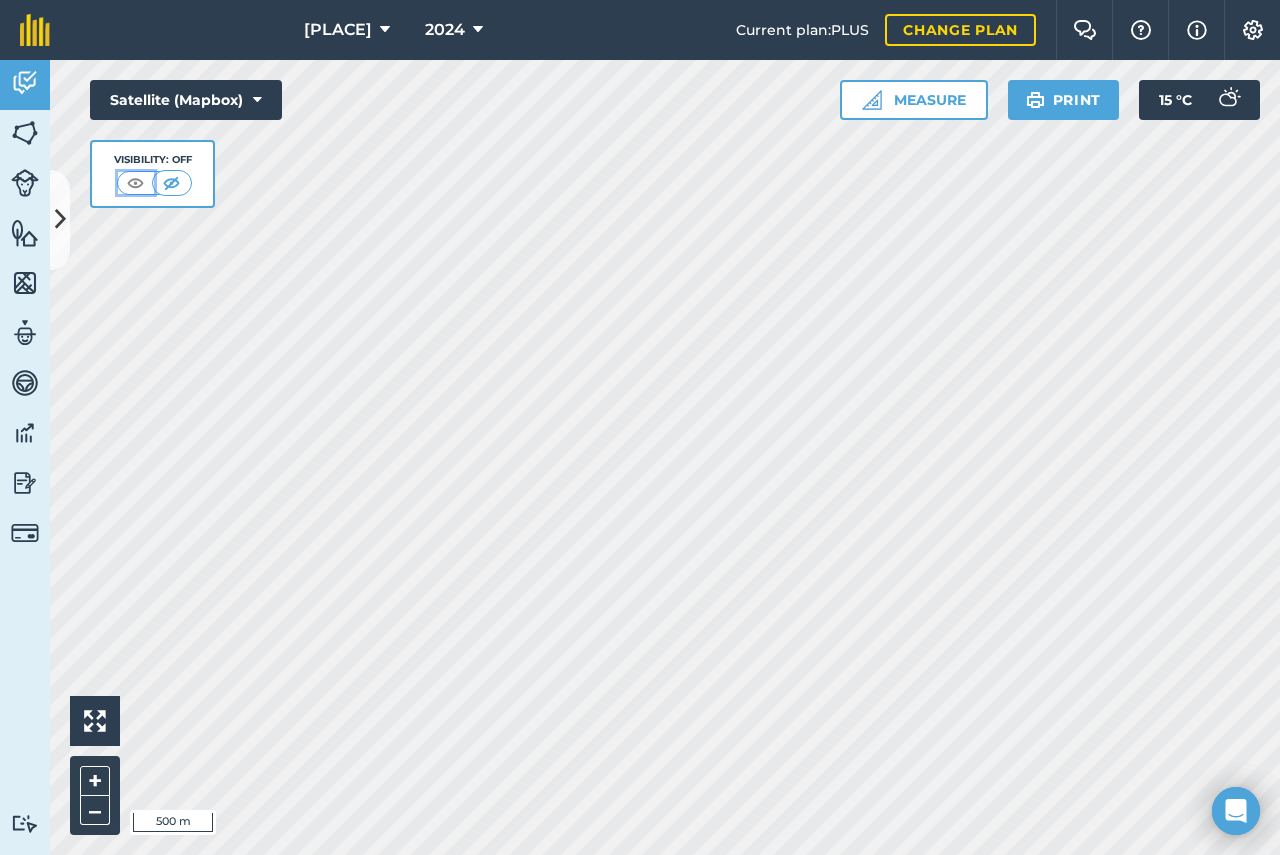 click at bounding box center (135, 183) 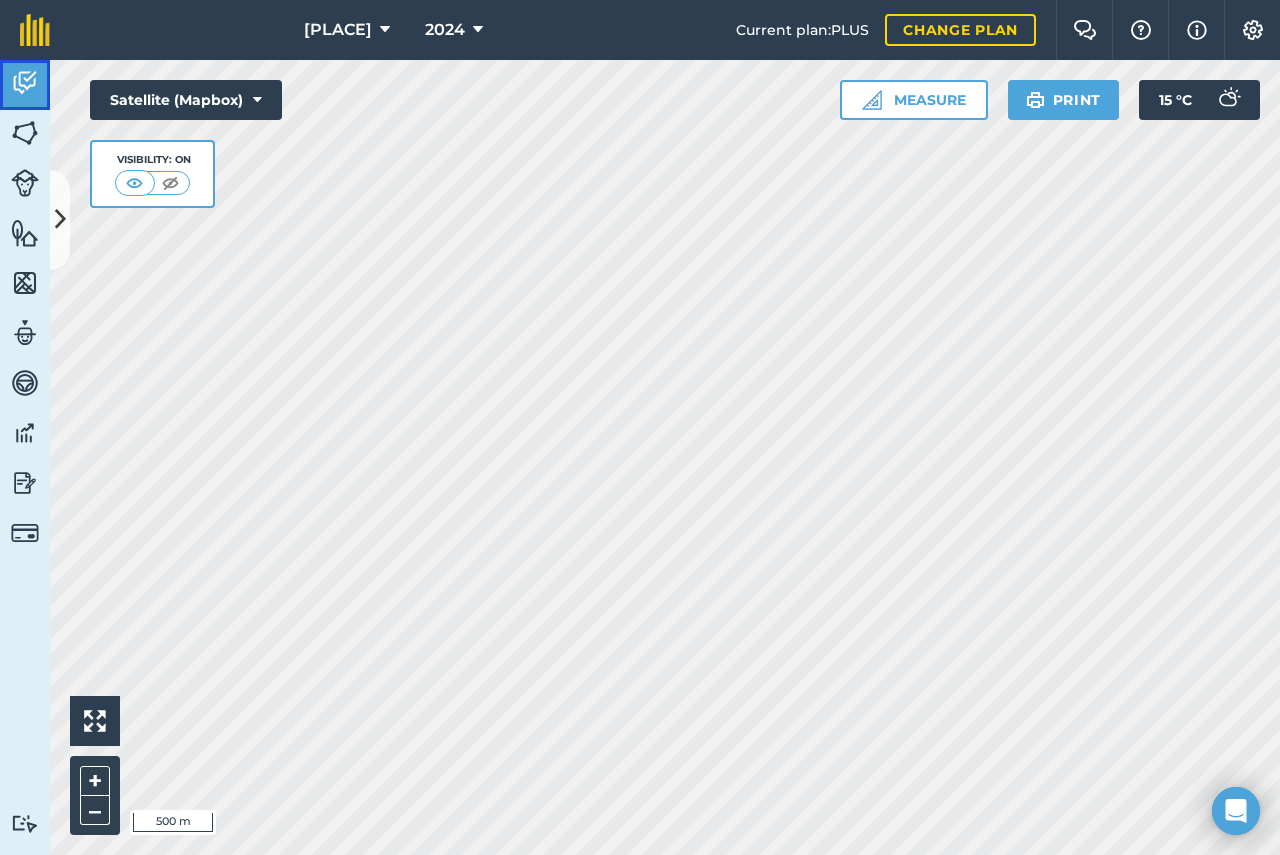 click at bounding box center [25, 83] 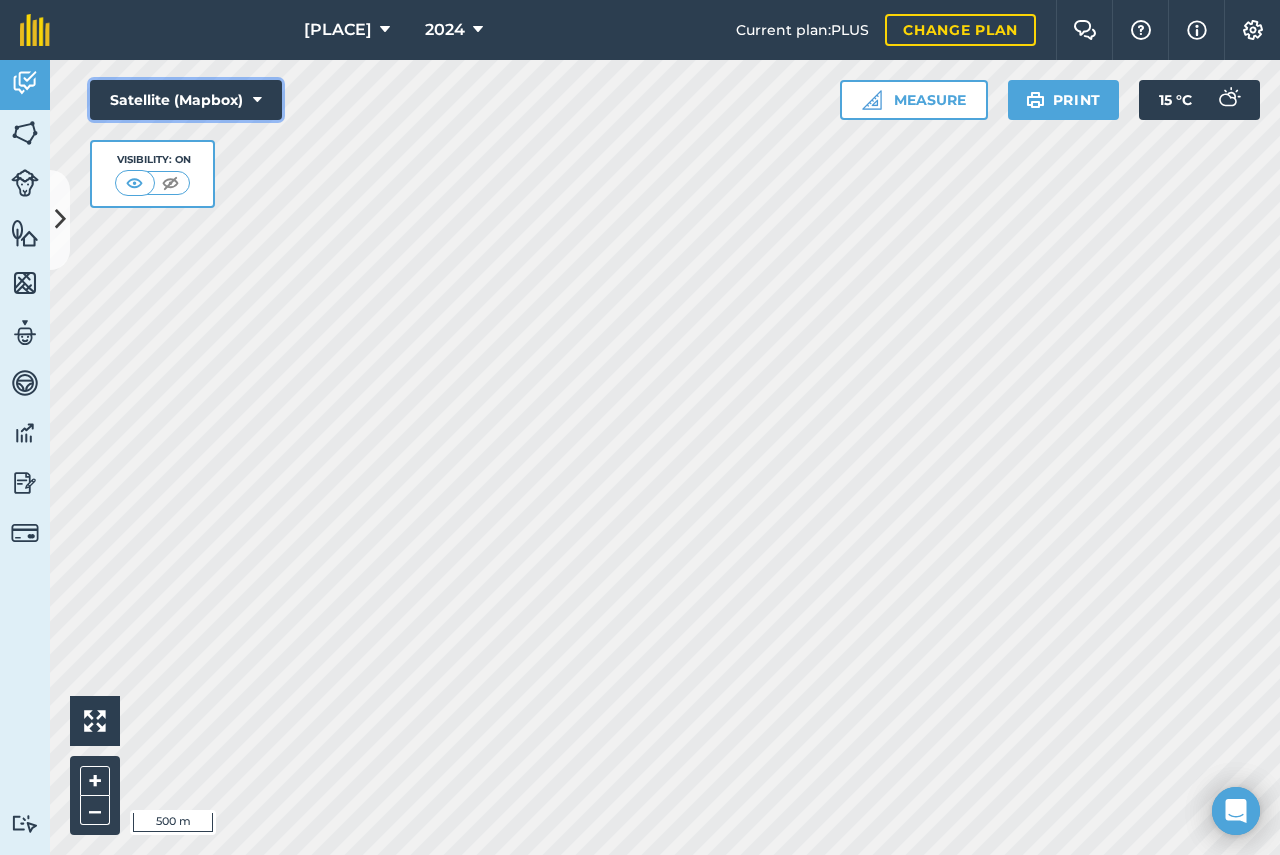 click at bounding box center [257, 100] 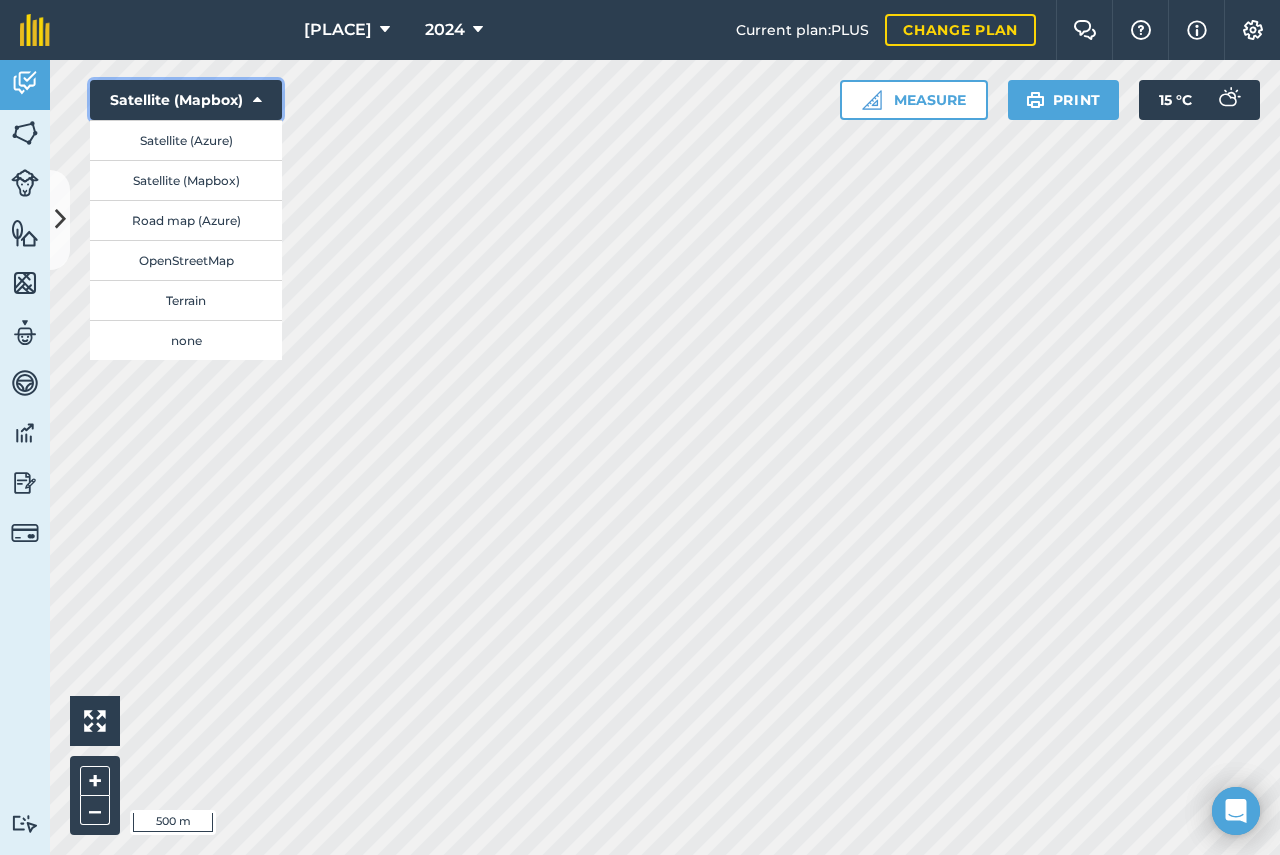 click at bounding box center [257, 100] 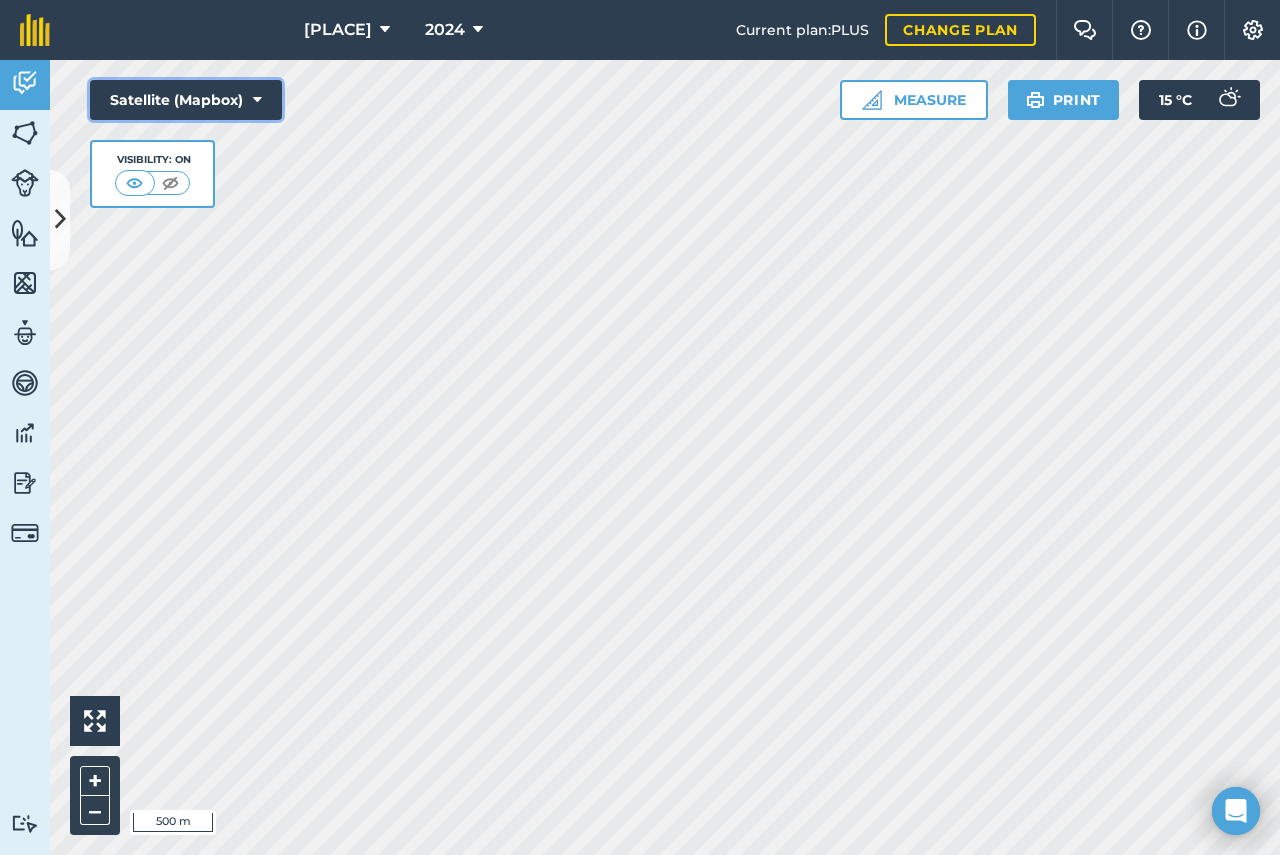 click at bounding box center [257, 100] 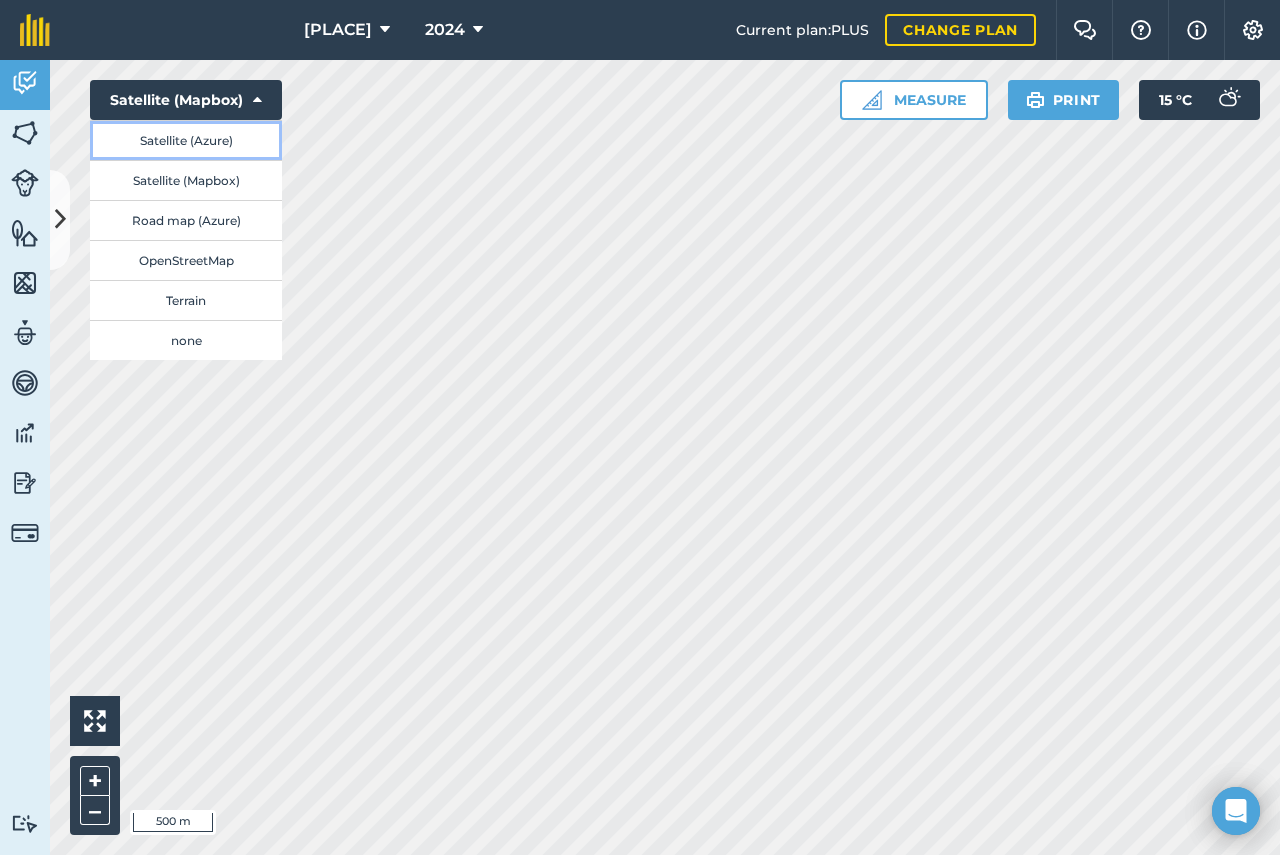 click on "Satellite (Azure)" at bounding box center [186, 140] 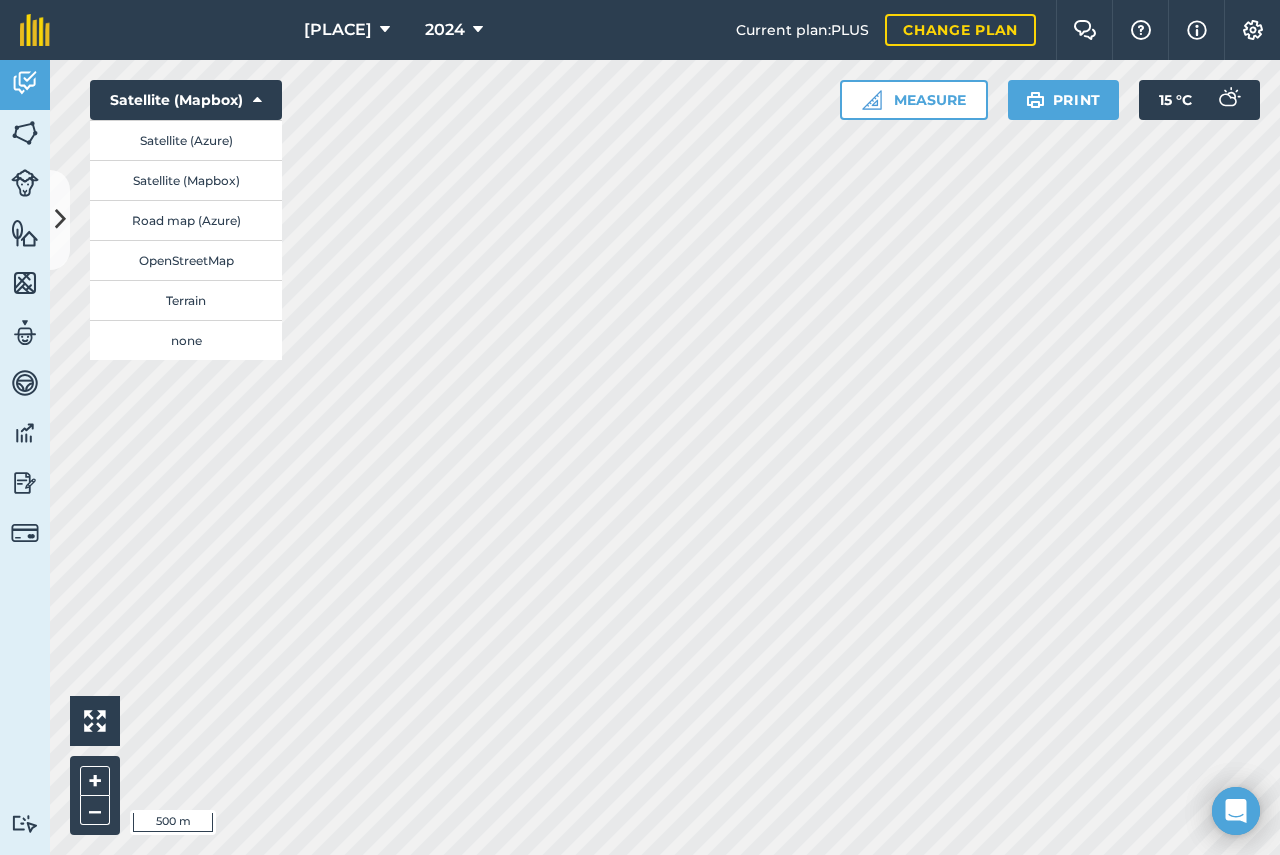 click on "Visibility: On" at bounding box center [152, 174] 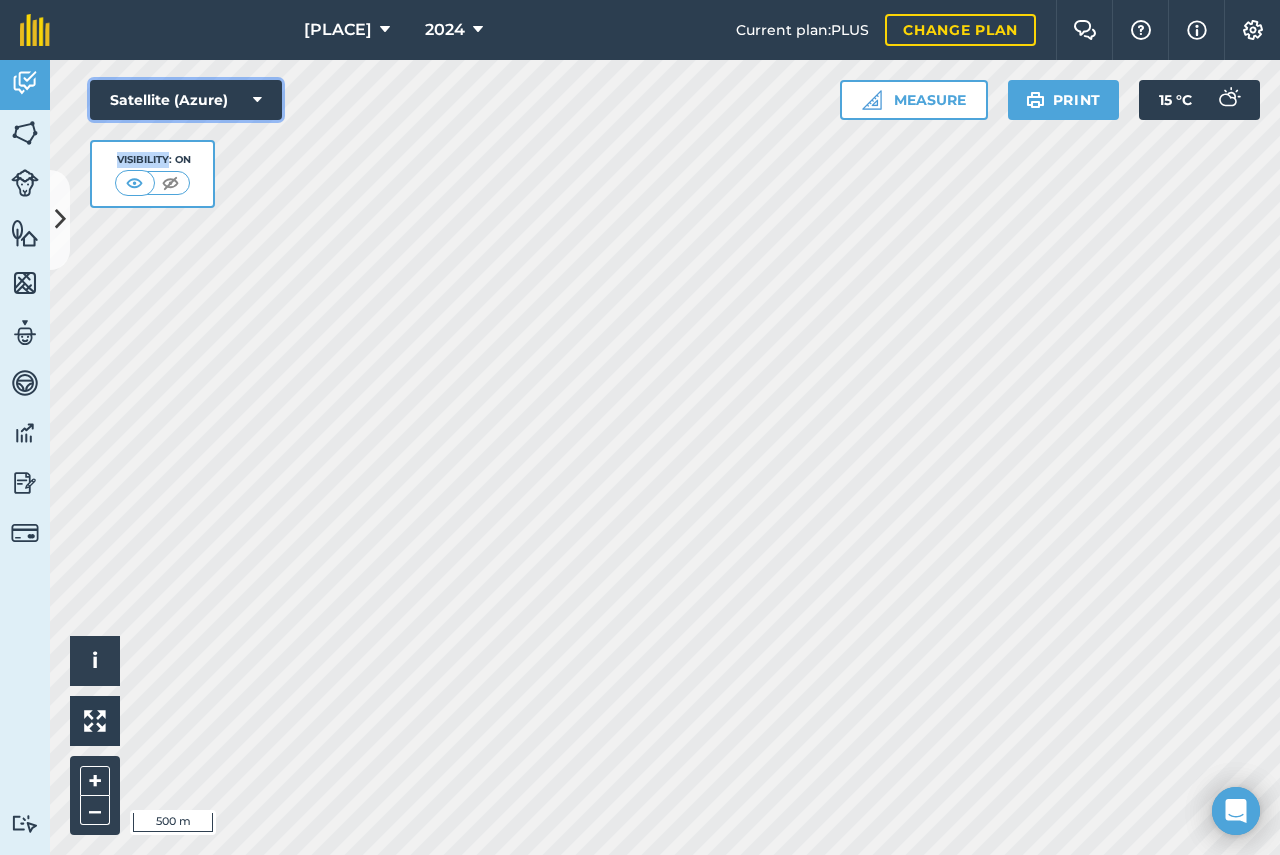 click on "Satellite (Azure)" at bounding box center [186, 100] 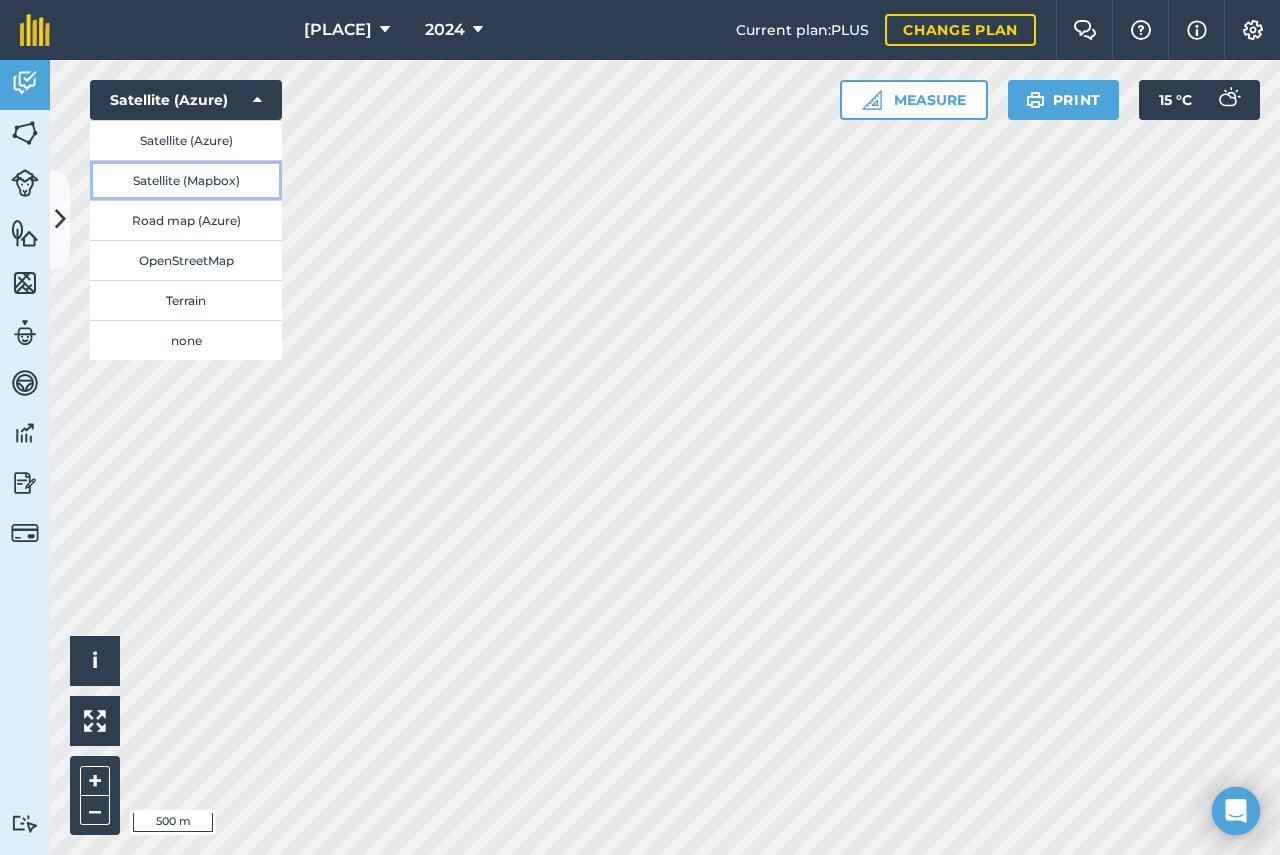 click on "Satellite (Mapbox)" at bounding box center (186, 180) 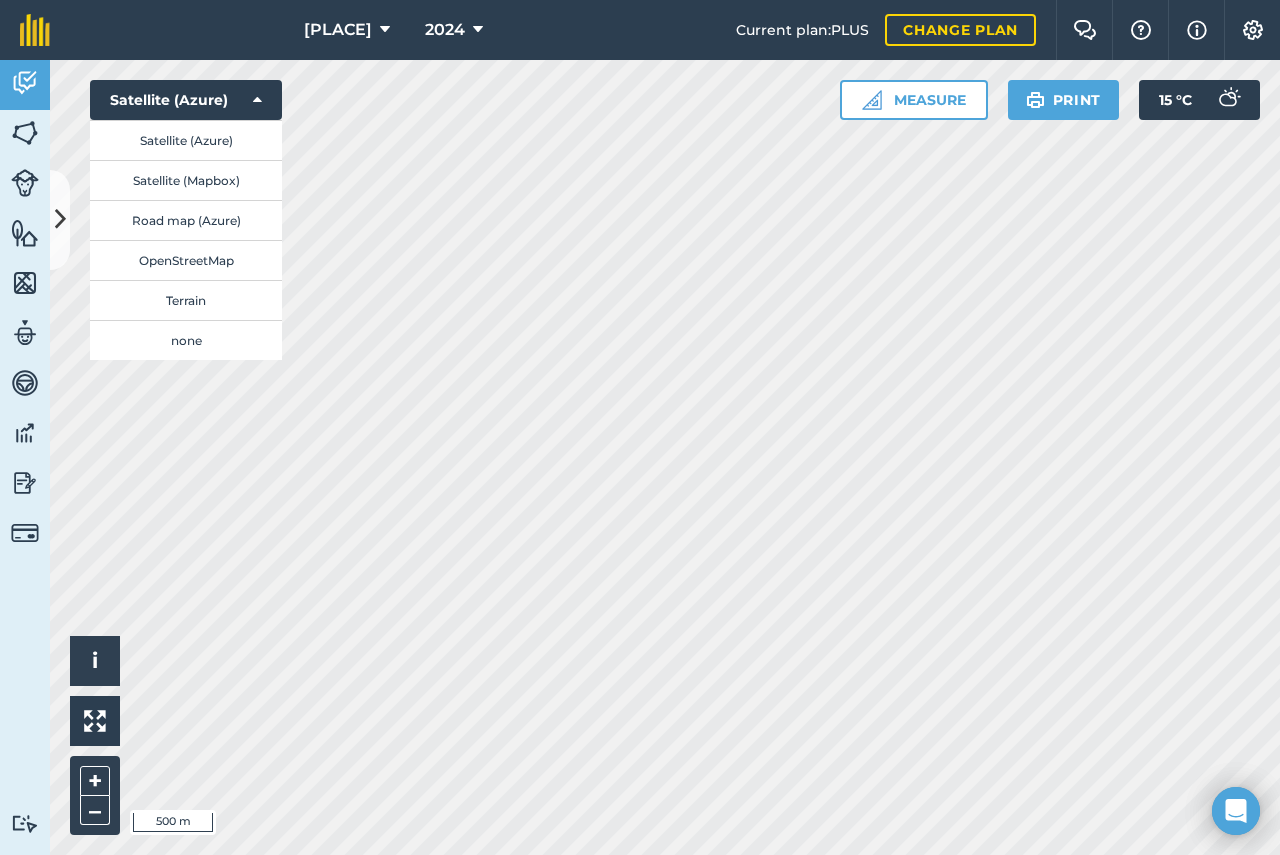 click on "Visibility: On" at bounding box center [152, 174] 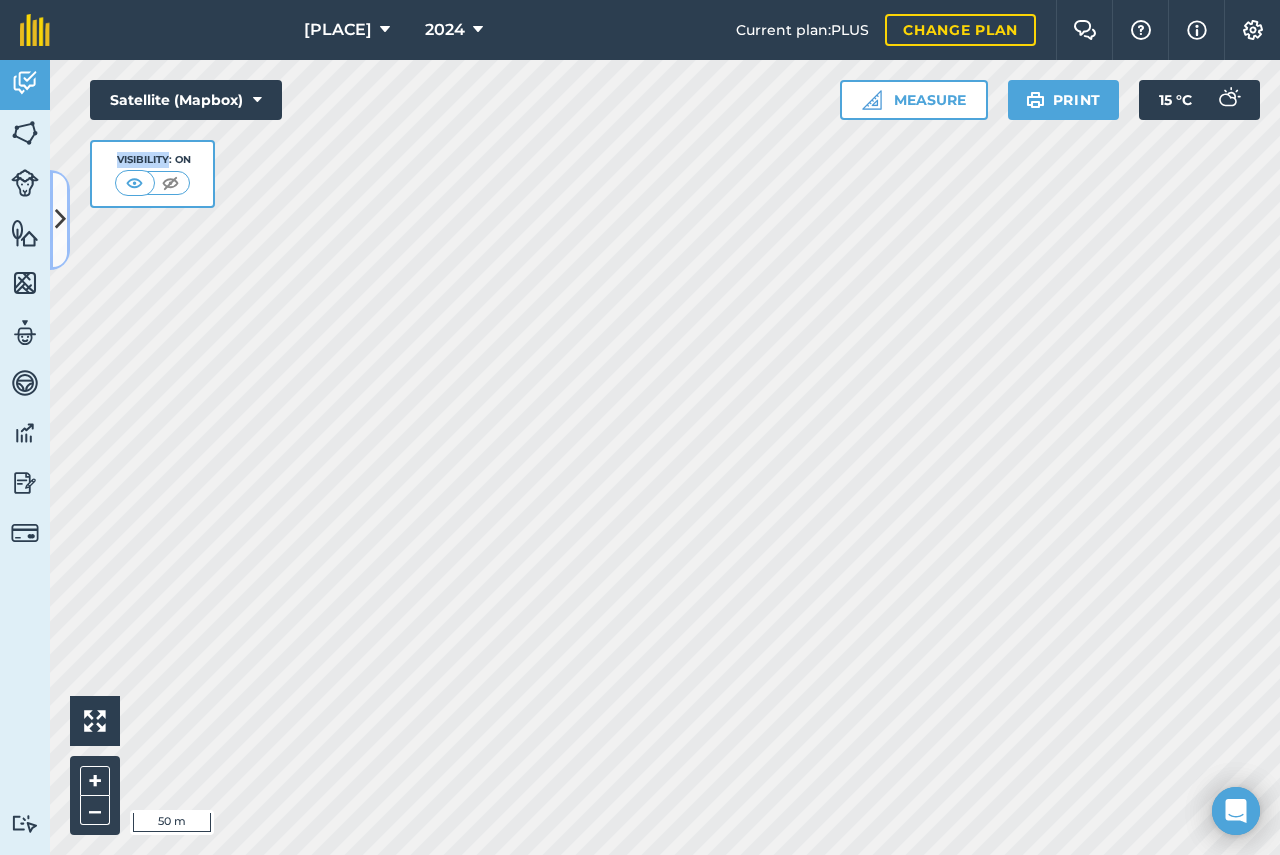 click at bounding box center [60, 220] 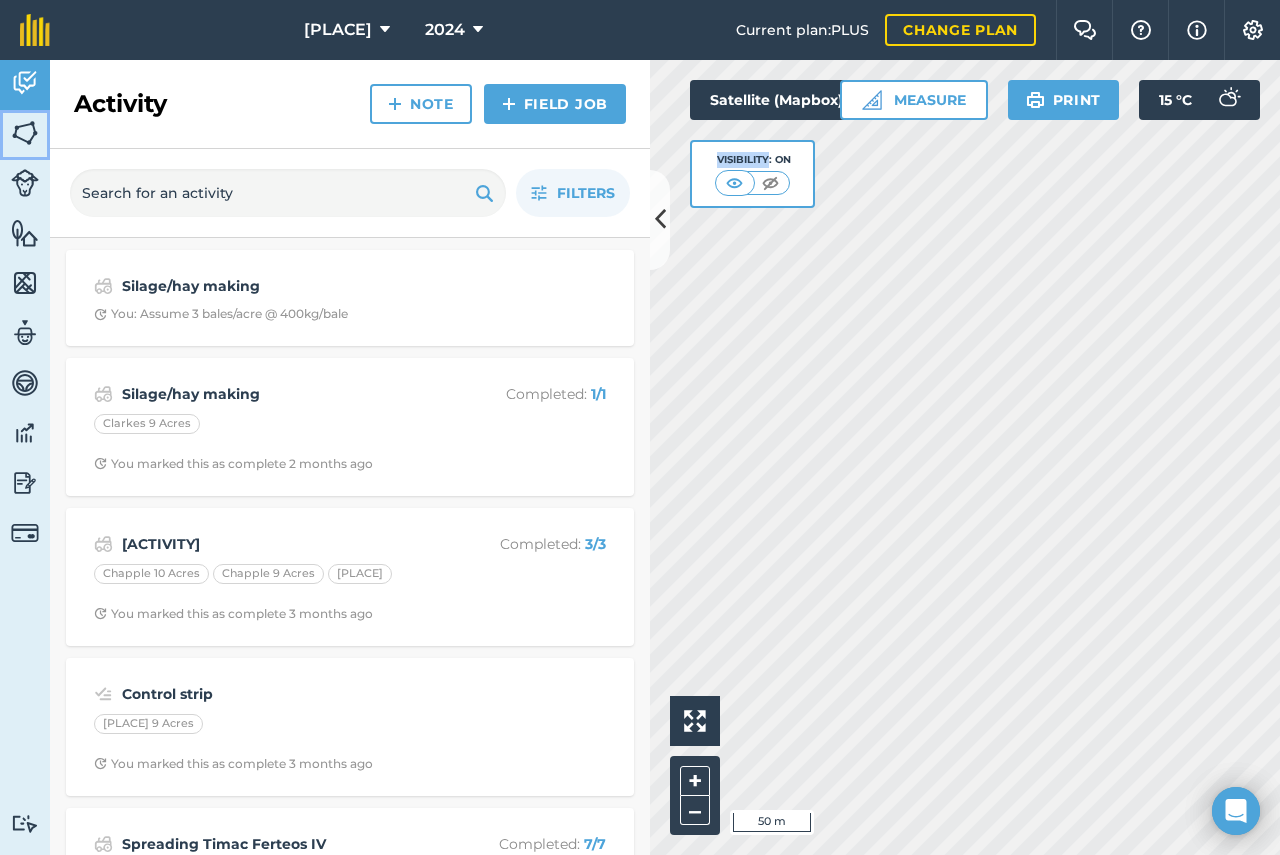 click at bounding box center [25, 133] 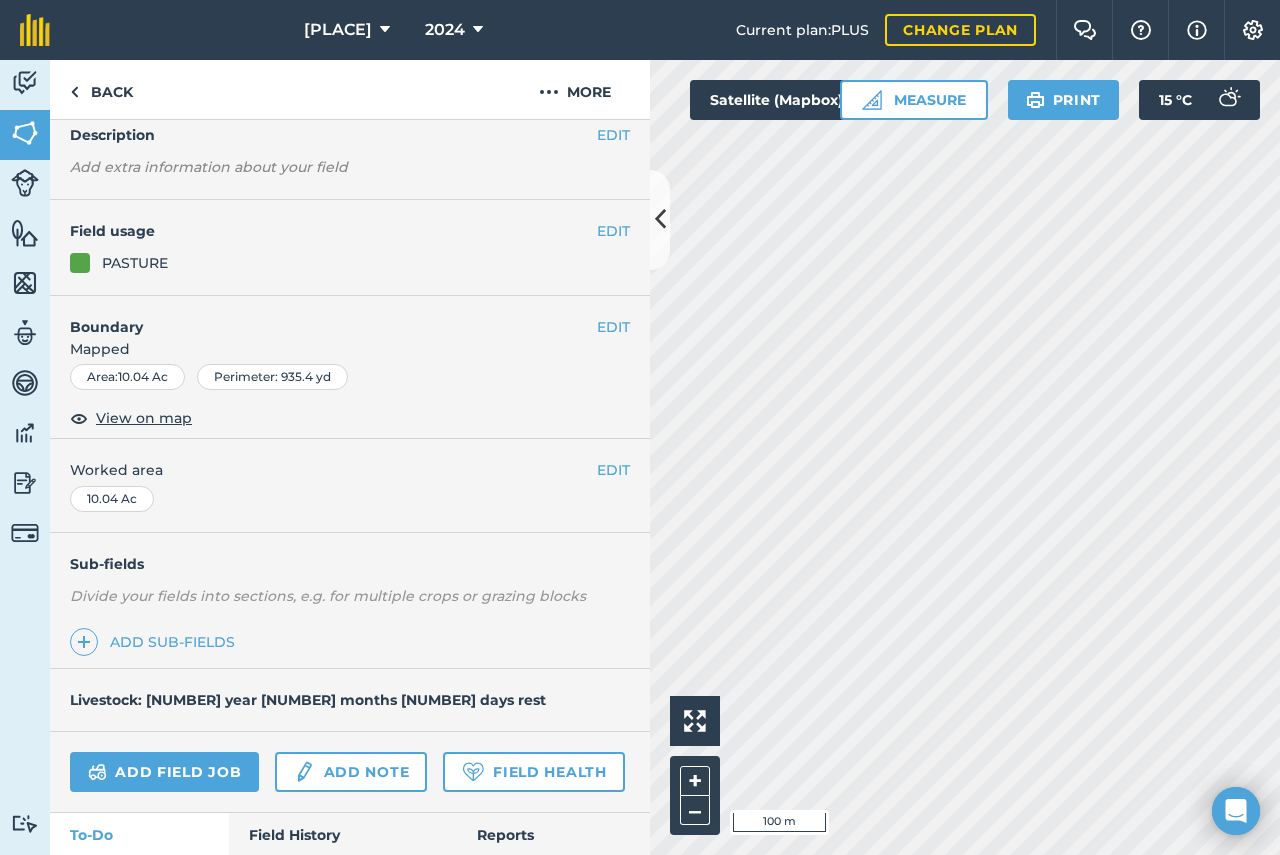 scroll, scrollTop: 229, scrollLeft: 0, axis: vertical 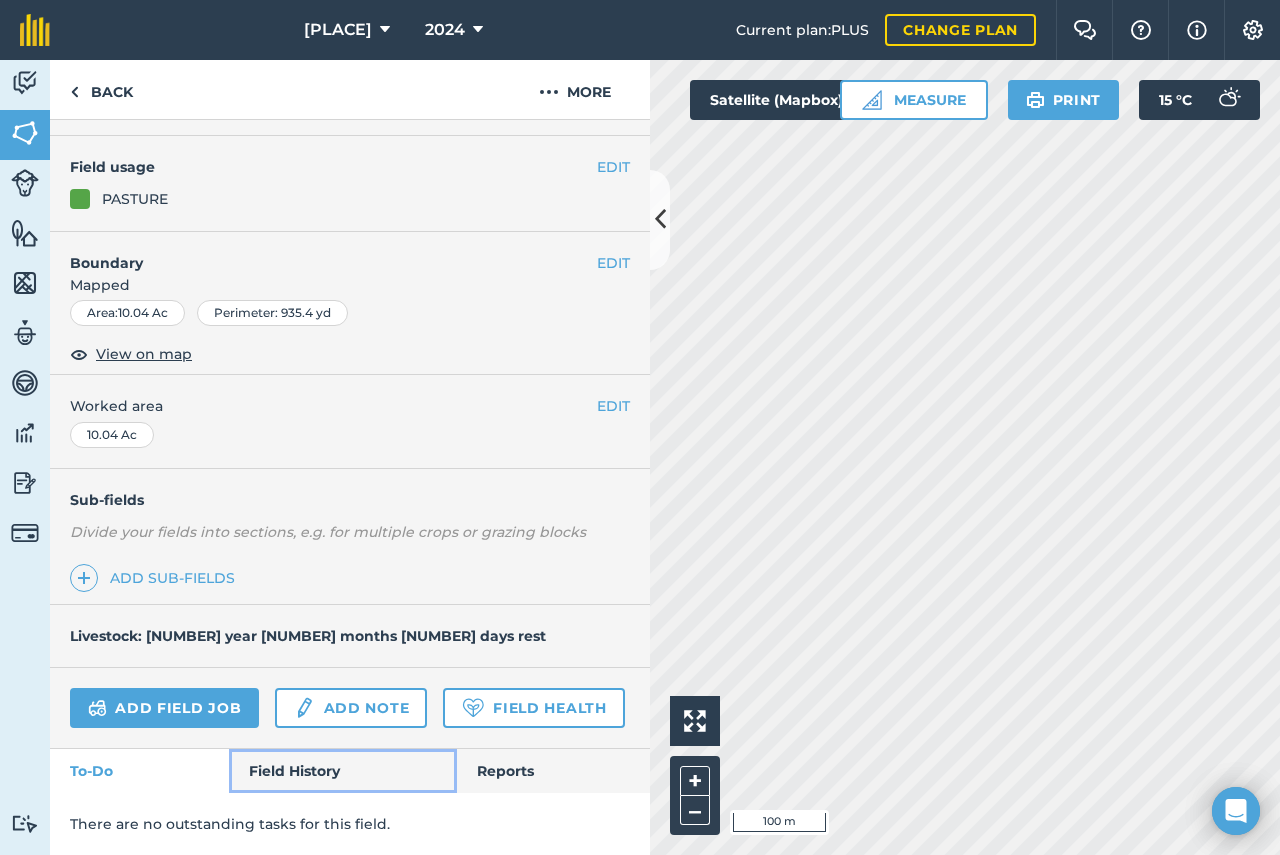 click on "Field History" at bounding box center (342, 771) 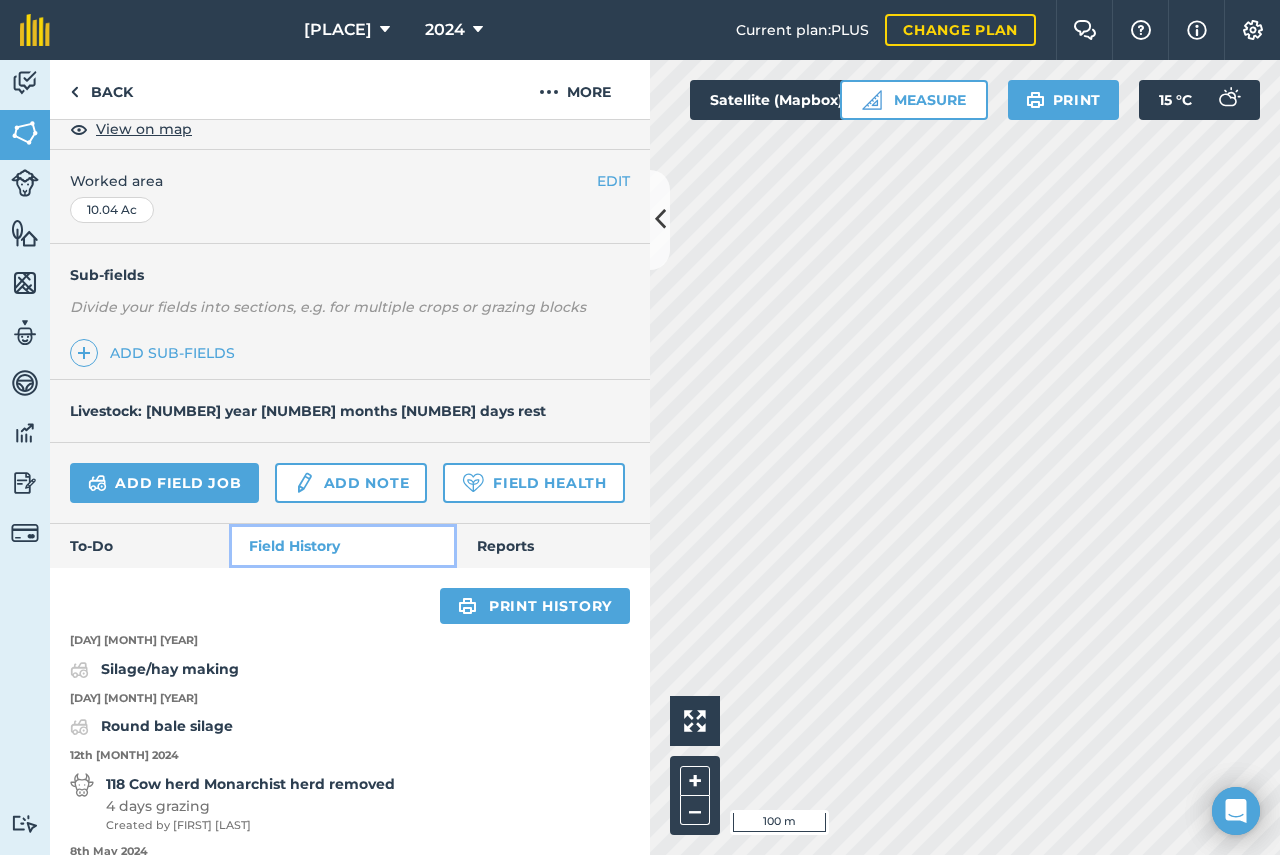 scroll, scrollTop: 829, scrollLeft: 0, axis: vertical 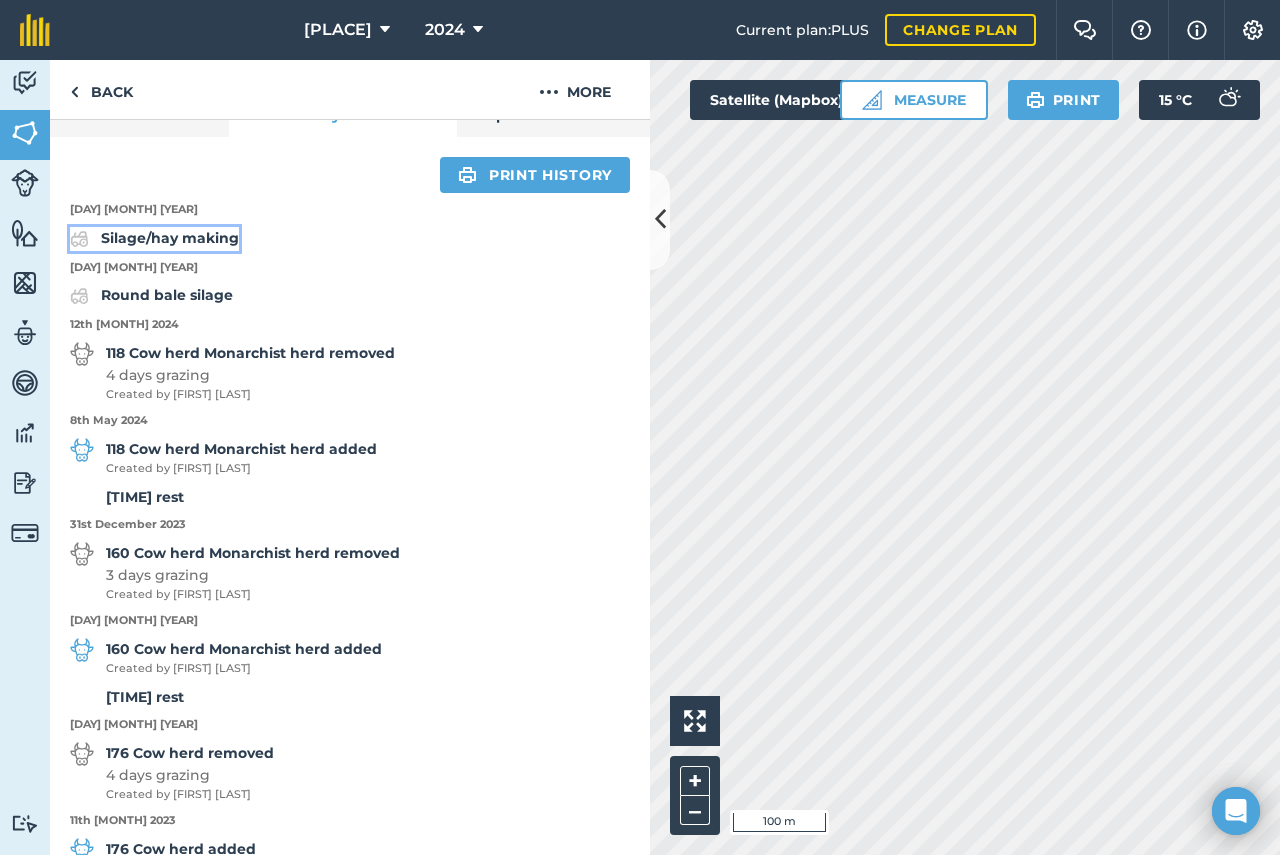 click on "Silage/hay making" at bounding box center (170, 238) 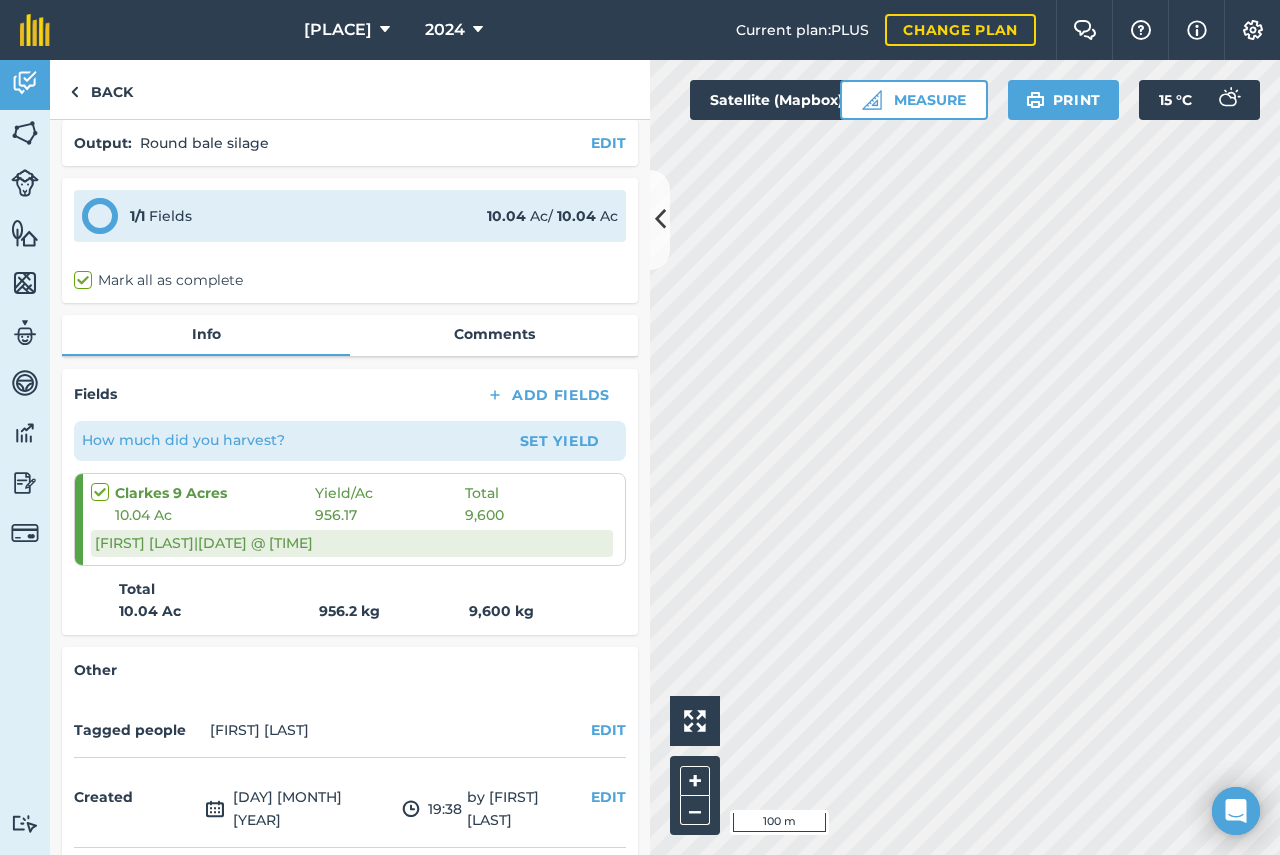scroll, scrollTop: 0, scrollLeft: 0, axis: both 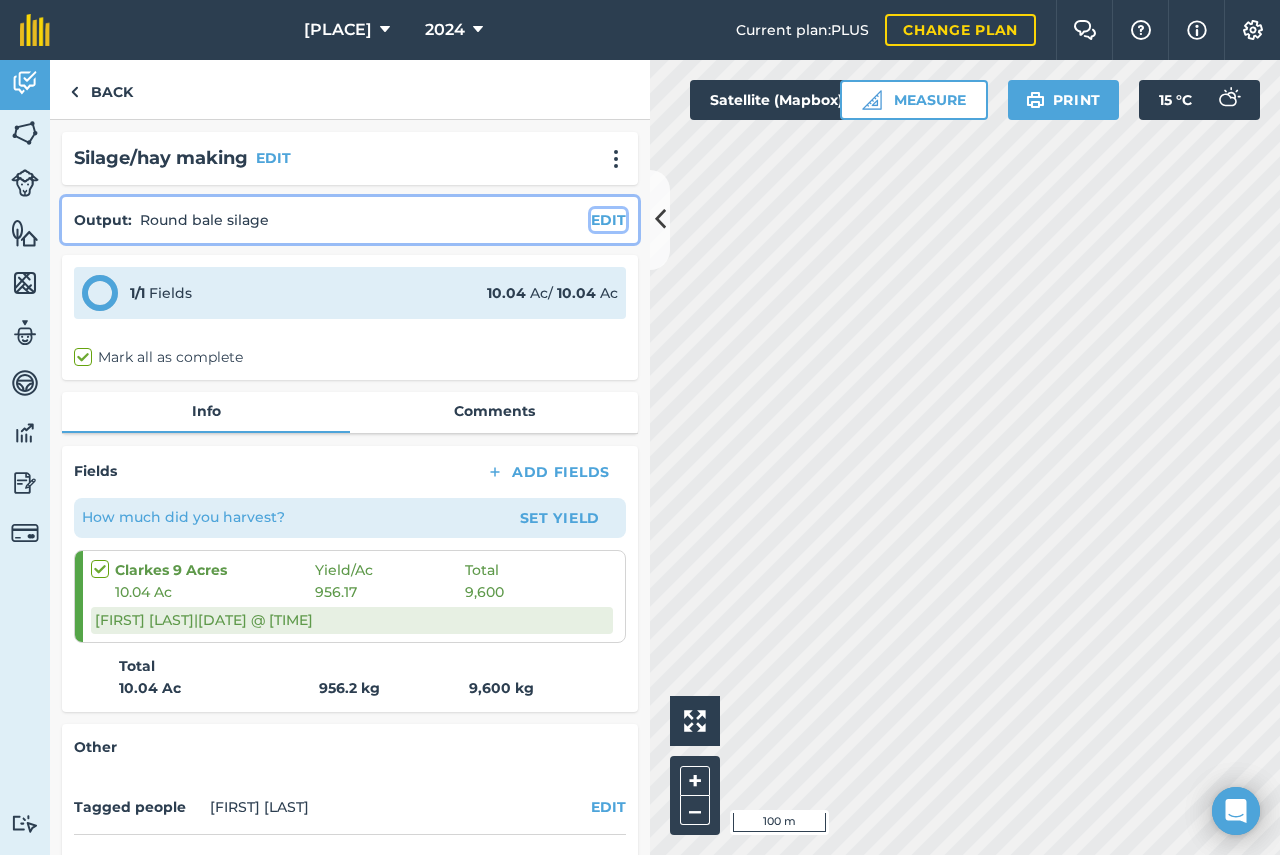 click on "EDIT" at bounding box center [608, 220] 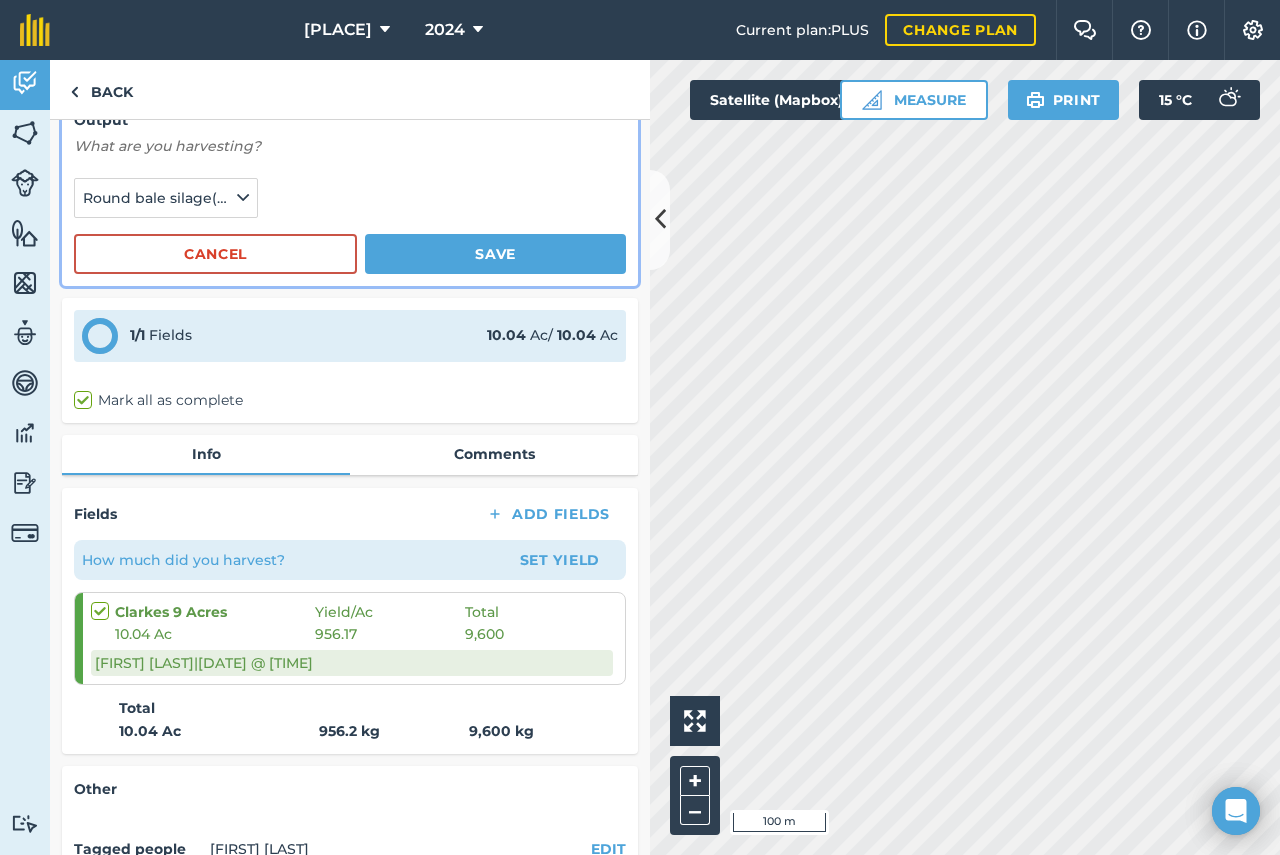 scroll, scrollTop: 200, scrollLeft: 0, axis: vertical 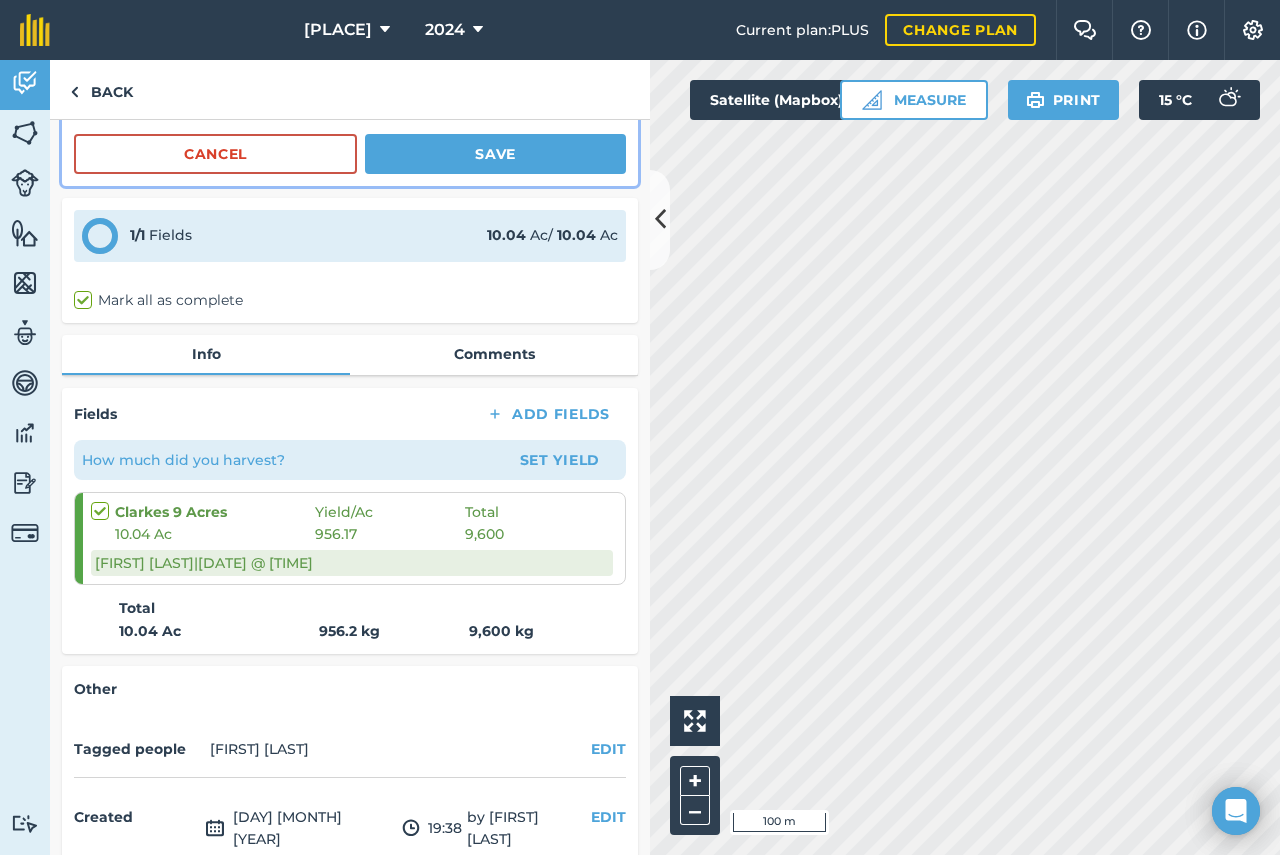 click at bounding box center [103, 501] 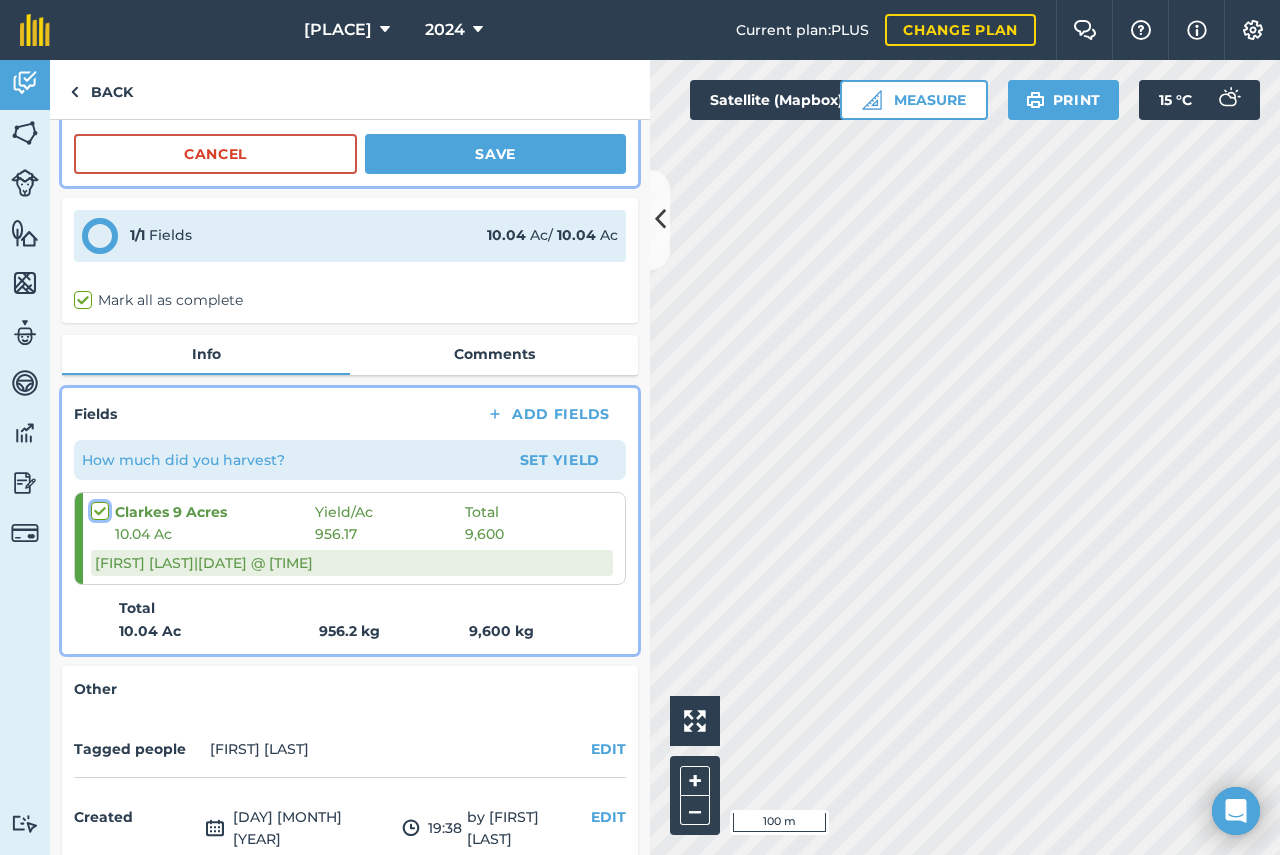 click at bounding box center [97, 507] 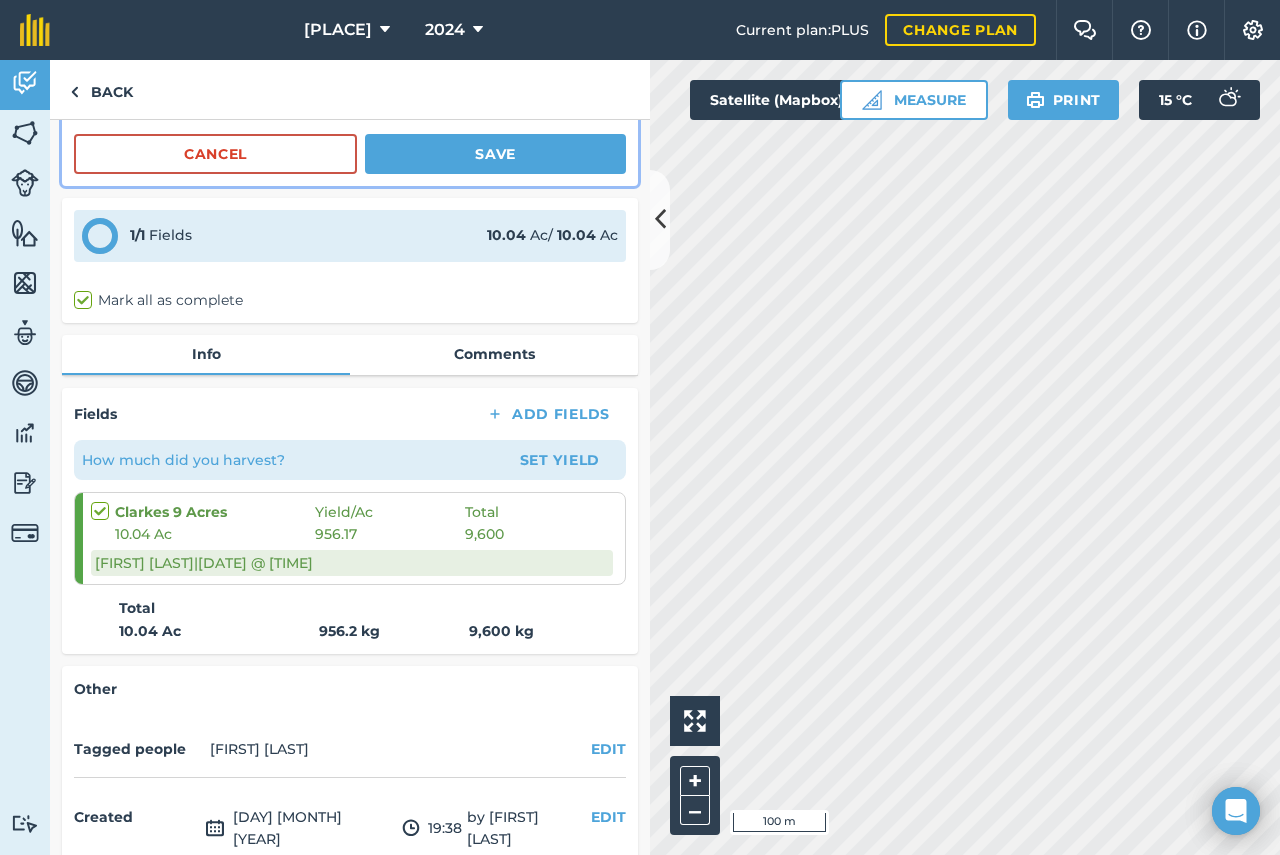checkbox on "true" 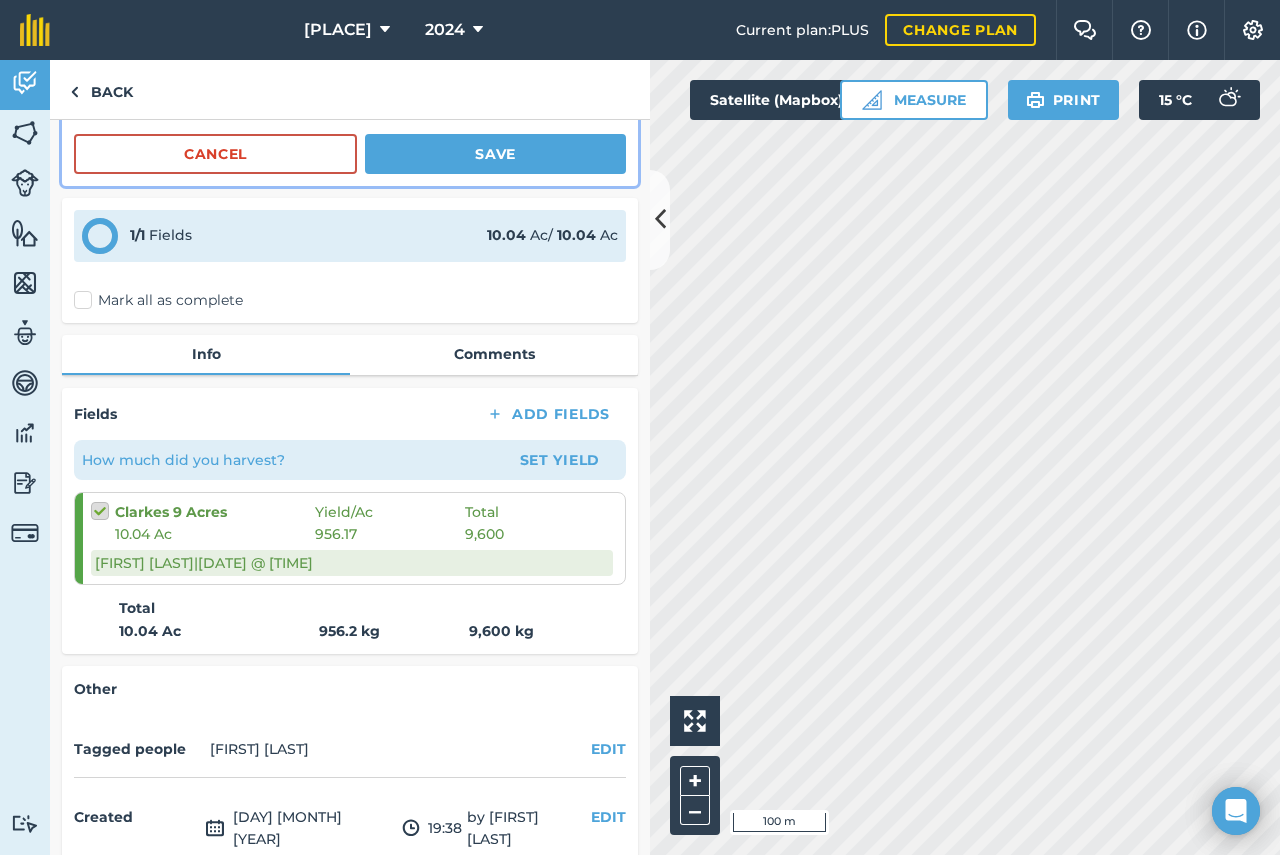 checkbox on "false" 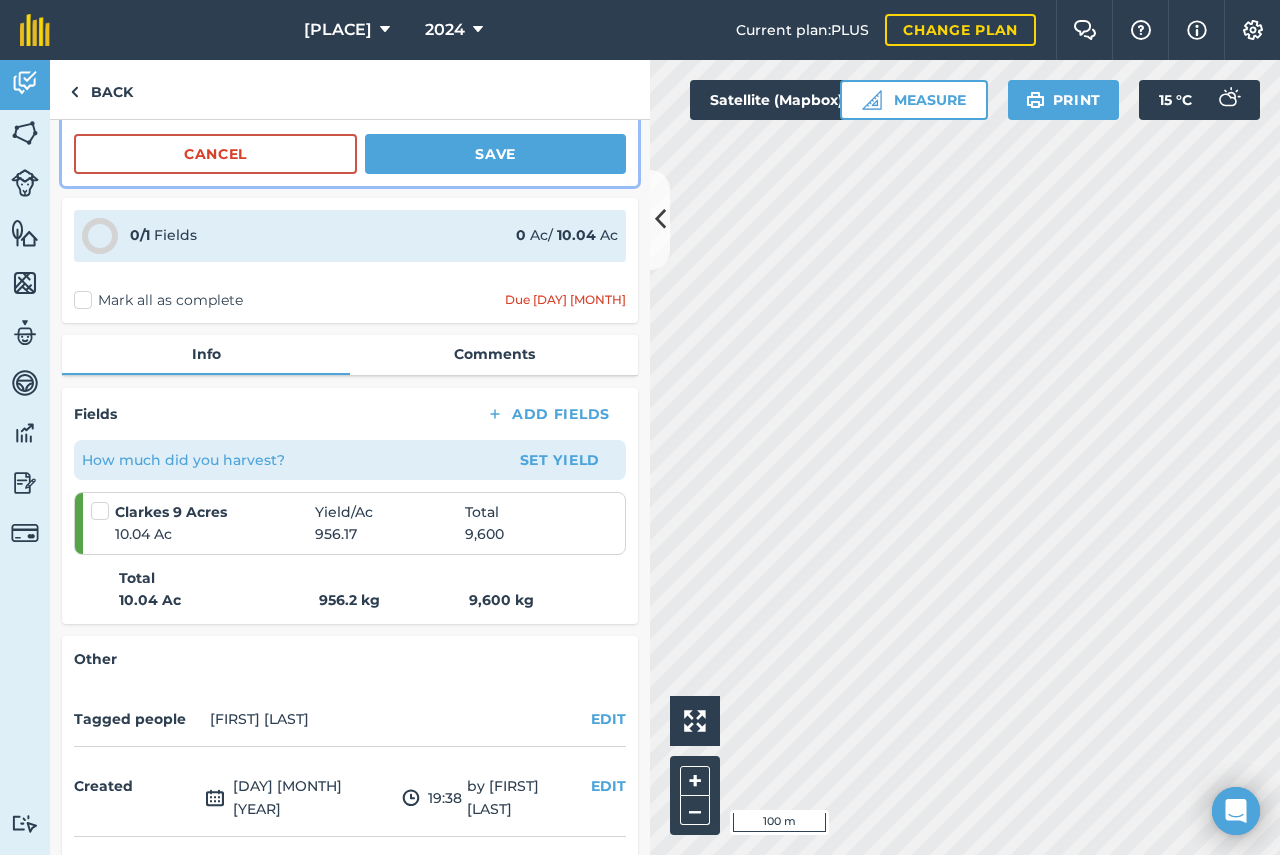 click on "10.04   Ac" at bounding box center [215, 534] 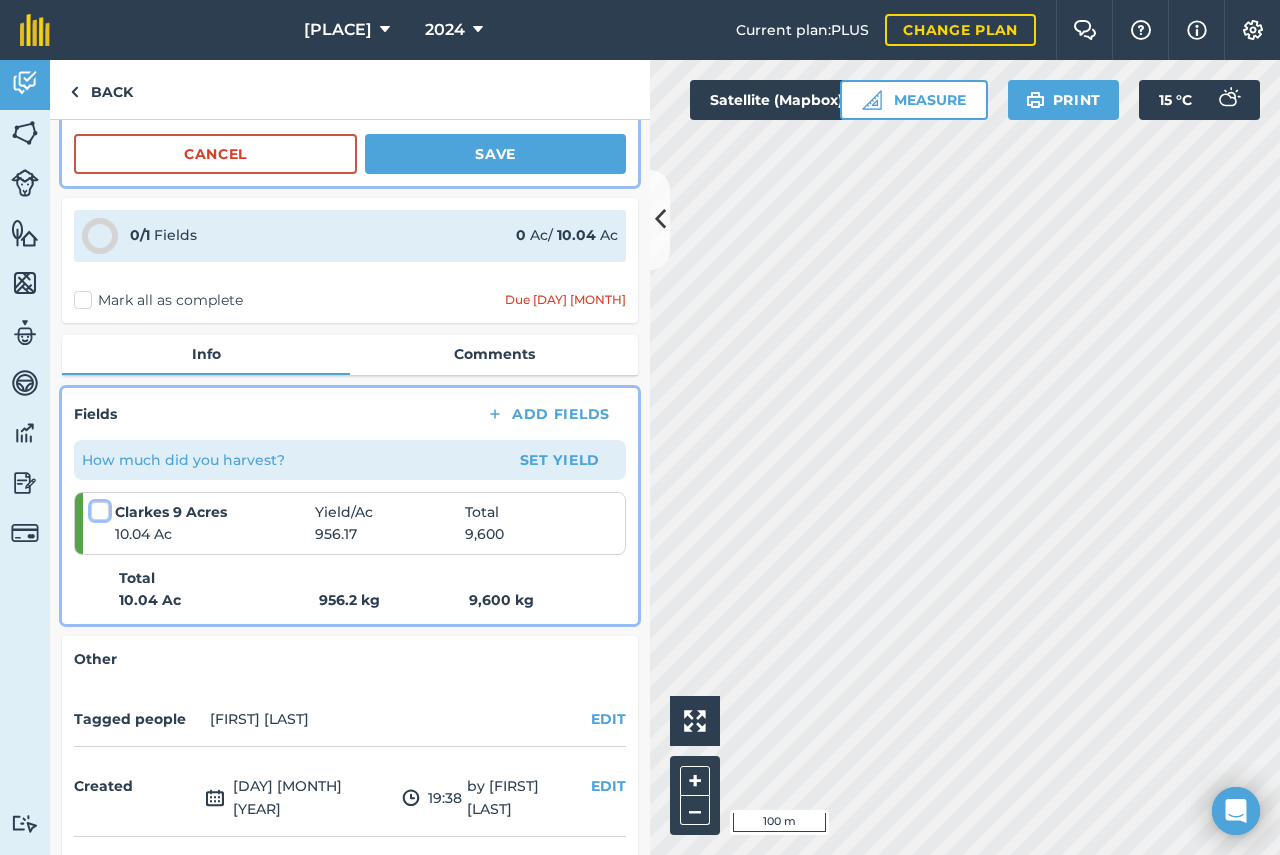 click at bounding box center [97, 507] 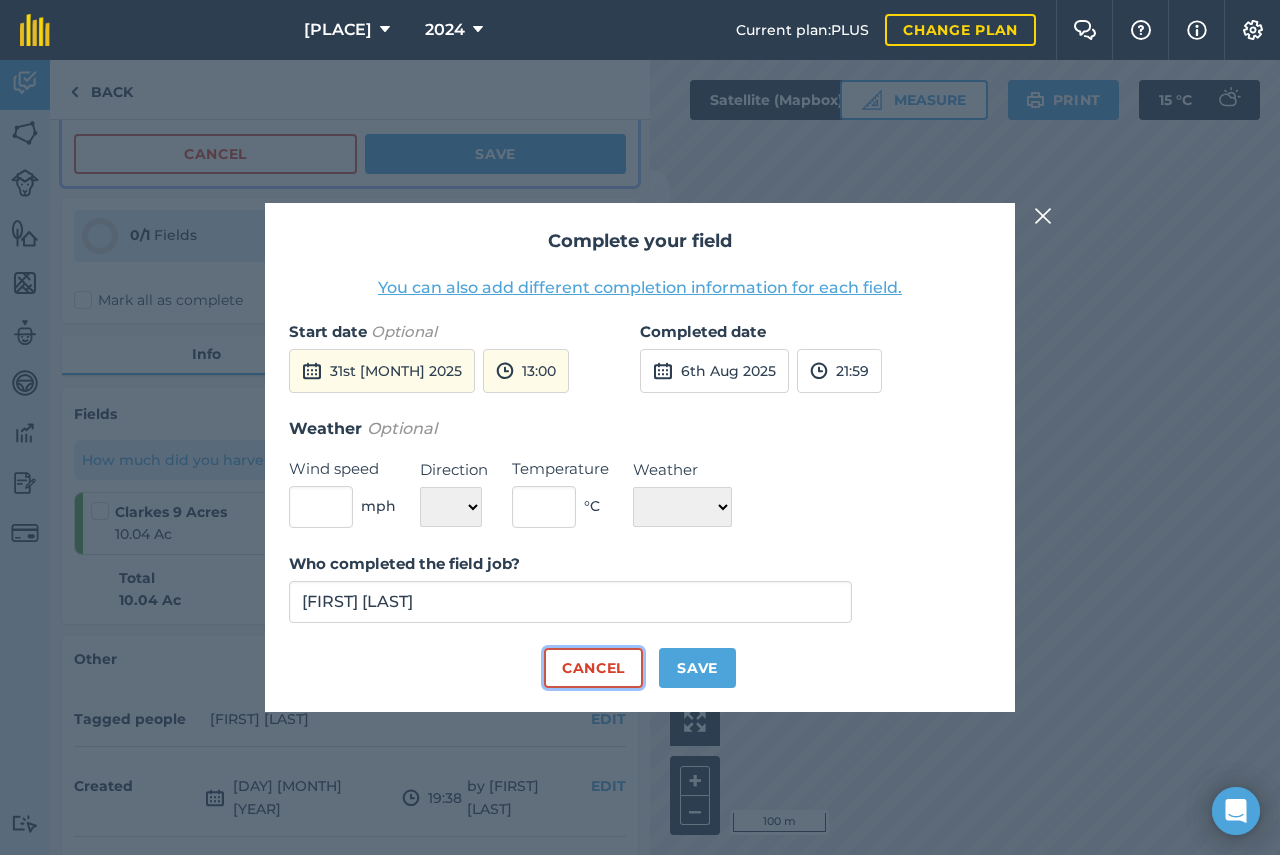 click on "Cancel" at bounding box center [593, 668] 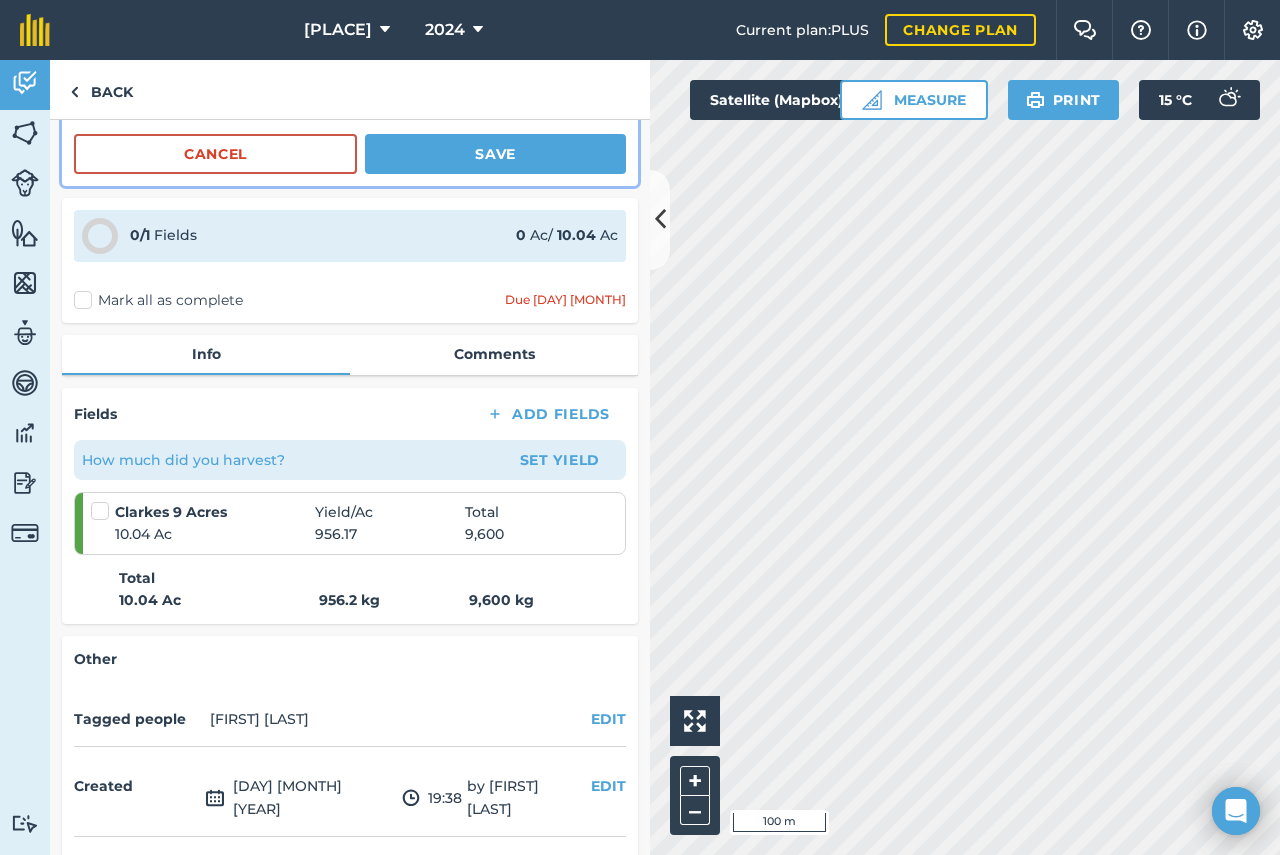 click on "956.17" at bounding box center [390, 534] 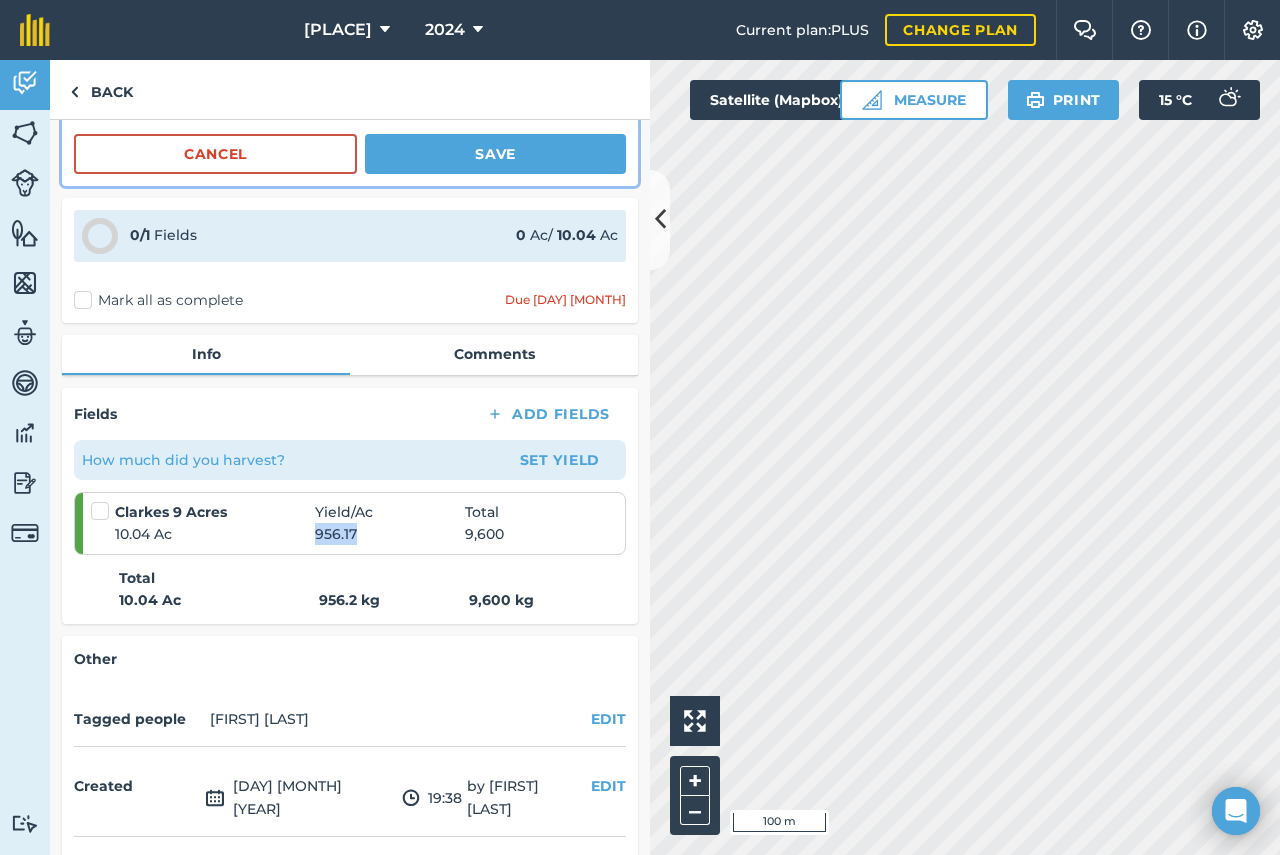 click on "956.17" at bounding box center [390, 534] 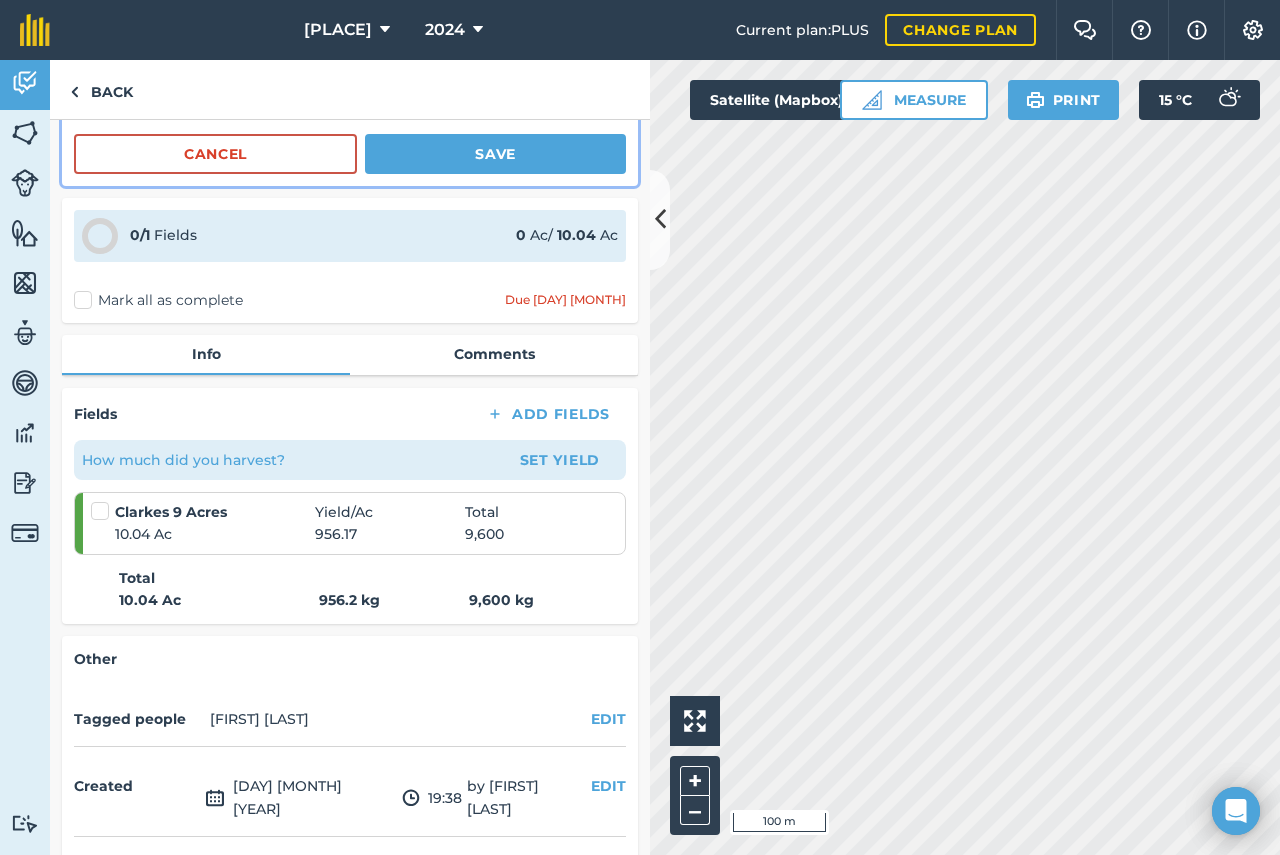 click on "10.04   Ac" at bounding box center (215, 534) 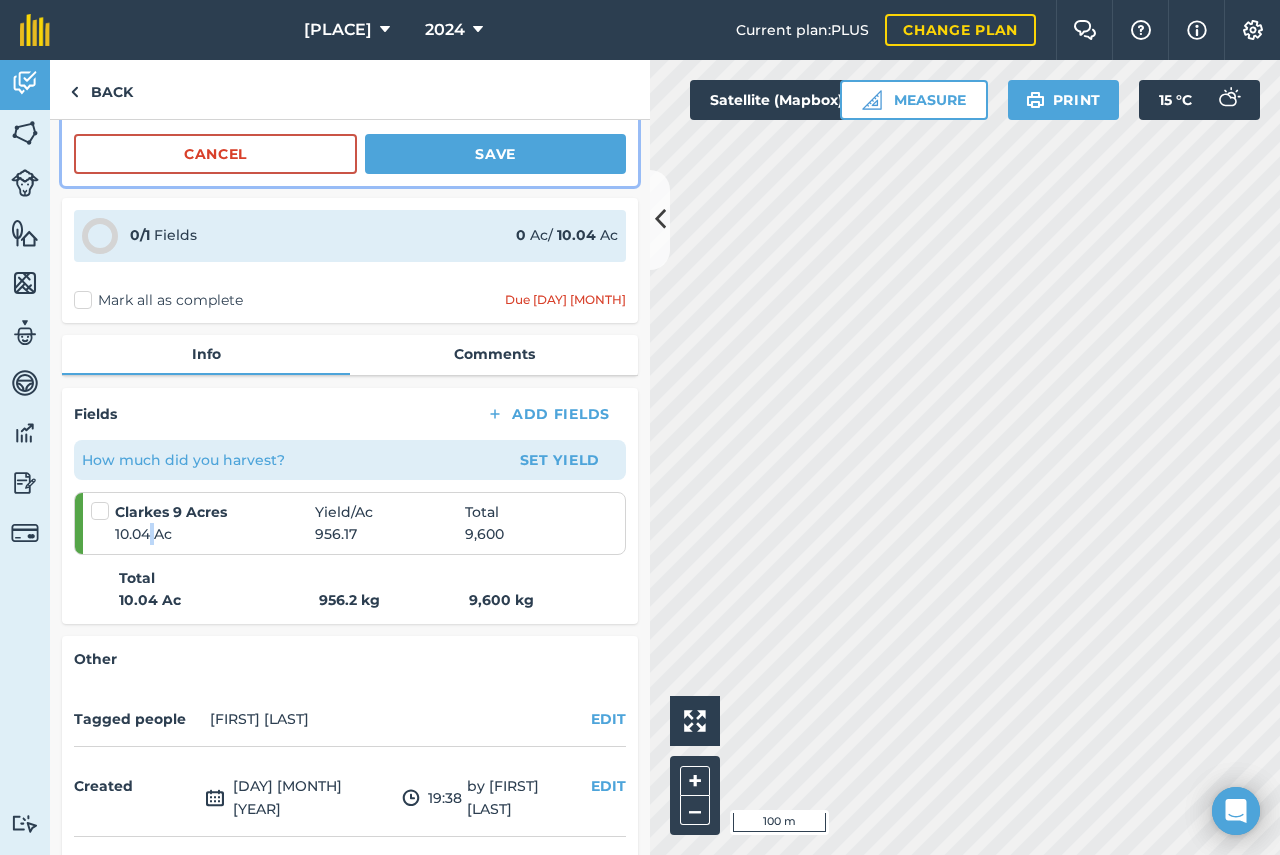 click on "10.04   Ac" at bounding box center (215, 534) 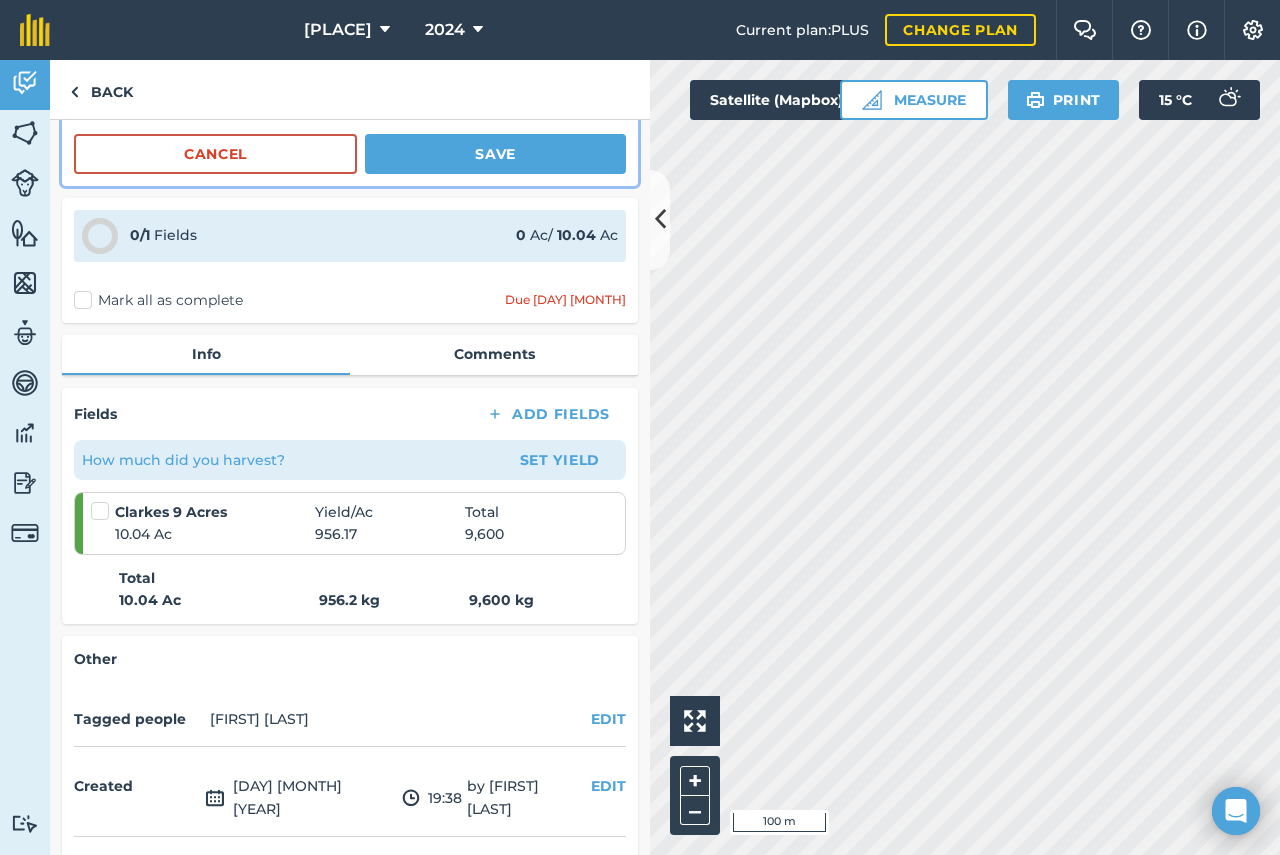 click on "10.04   Ac" at bounding box center [215, 534] 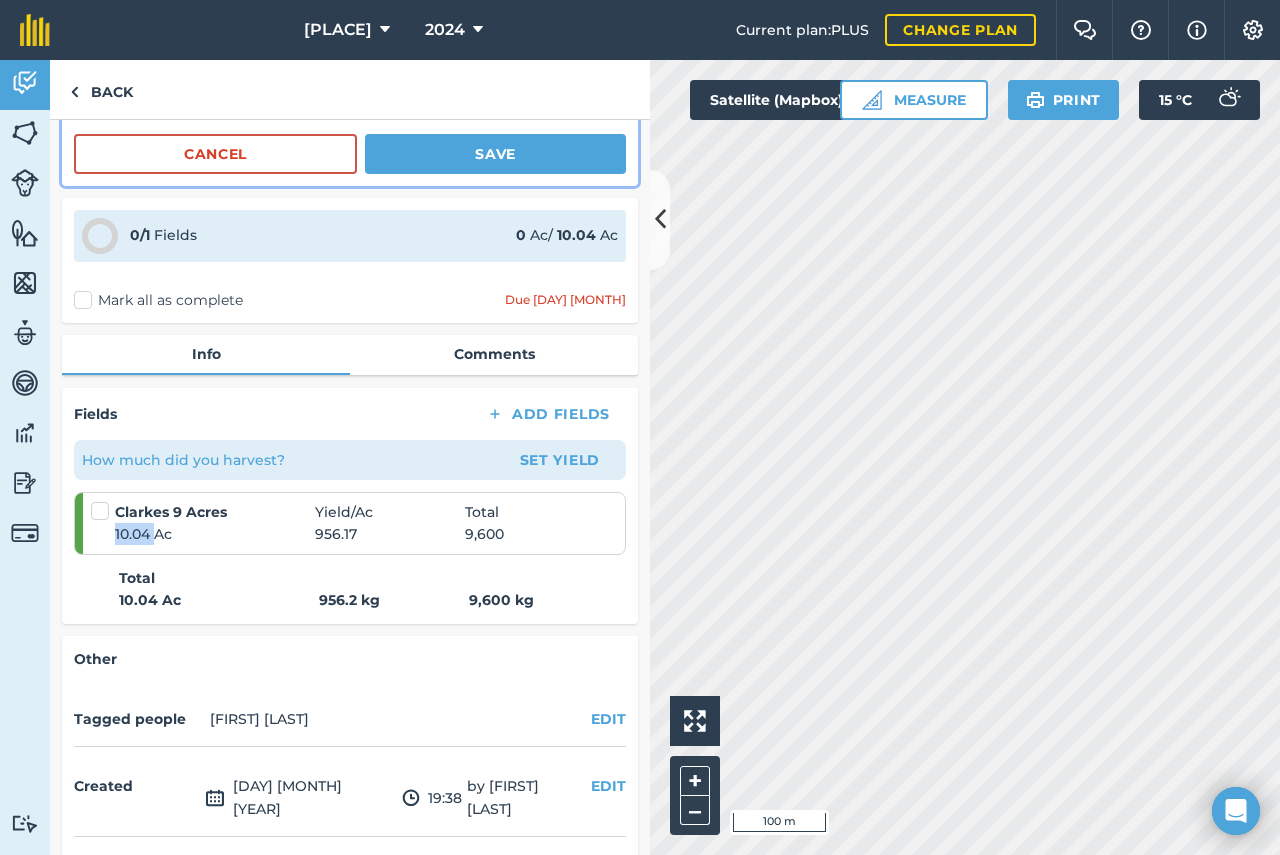 click on "Mark all as complete" at bounding box center (158, 300) 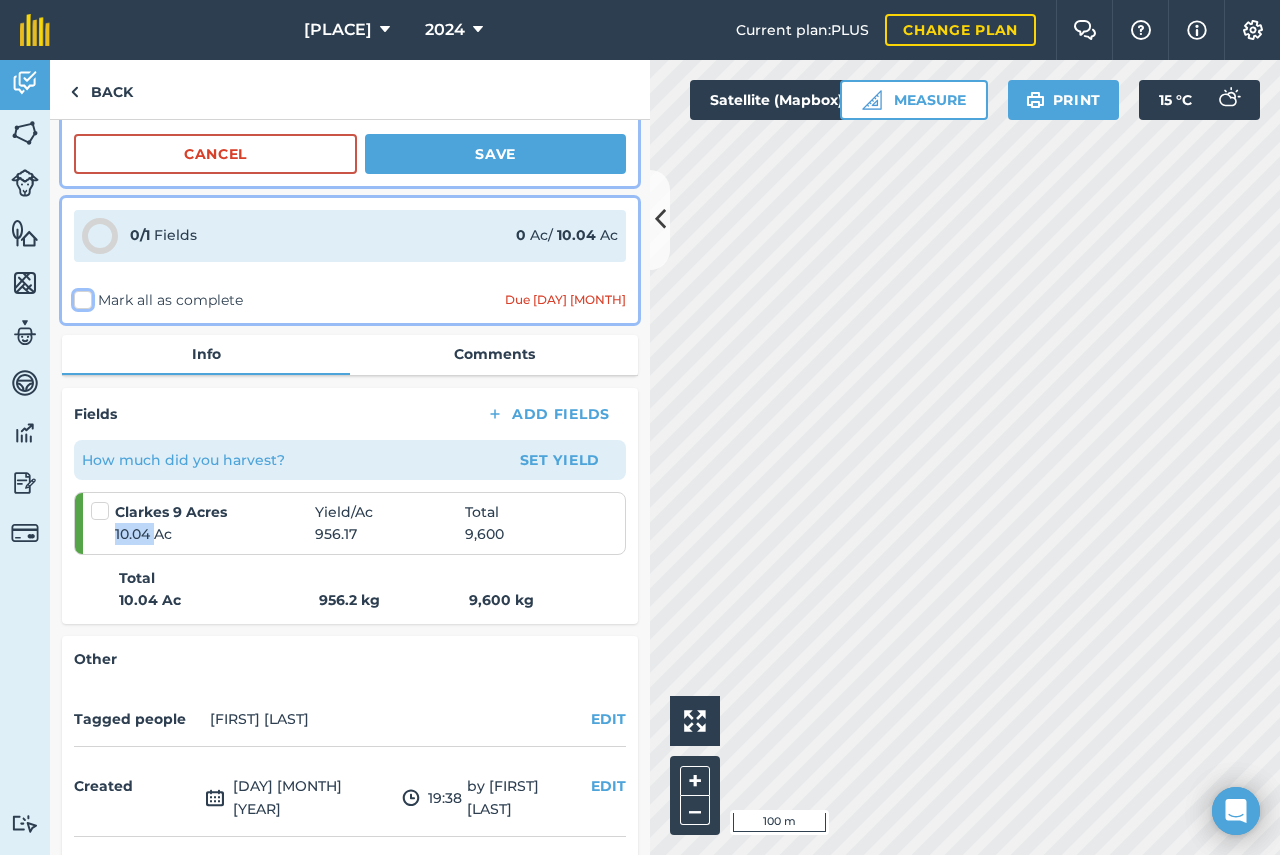 click on "Mark all as complete" at bounding box center (80, 496) 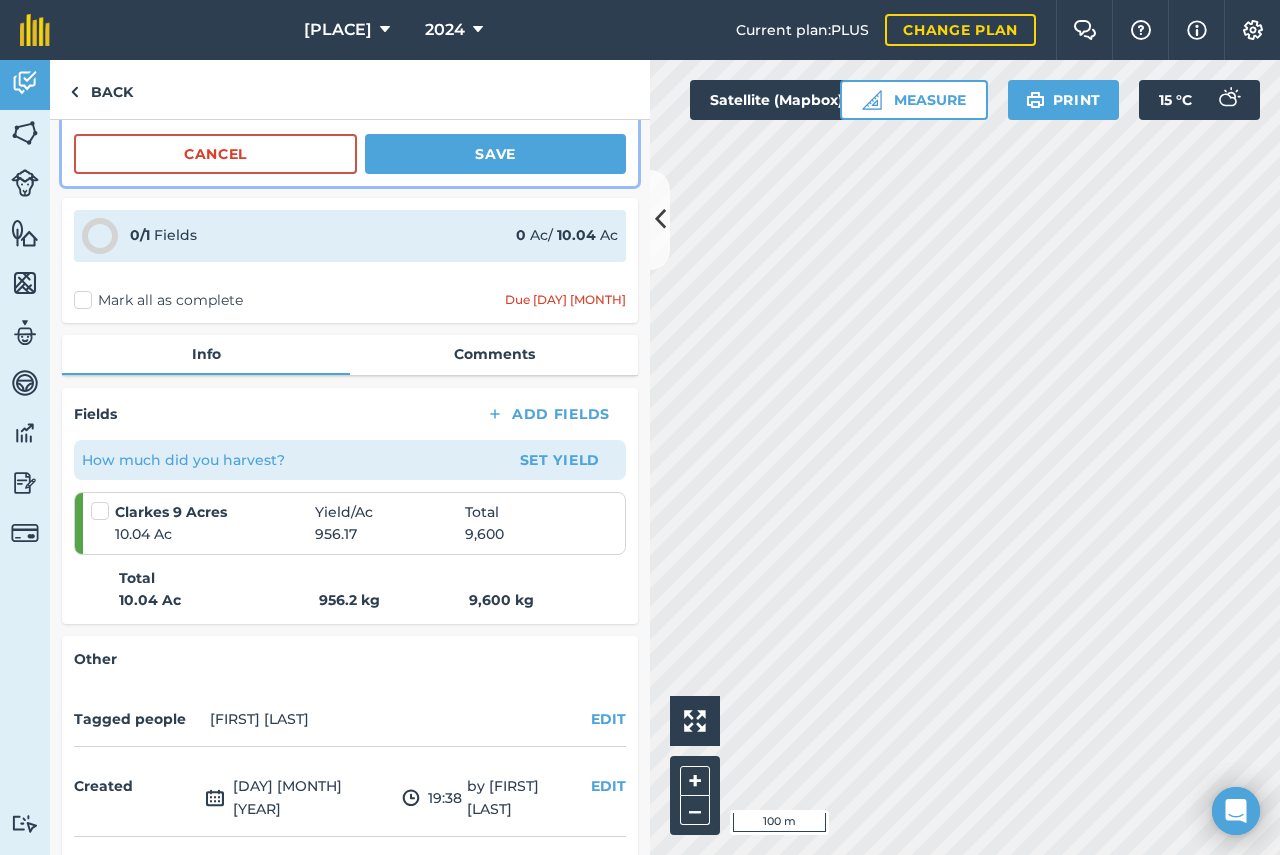 click on "Mark all as complete" at bounding box center (158, 300) 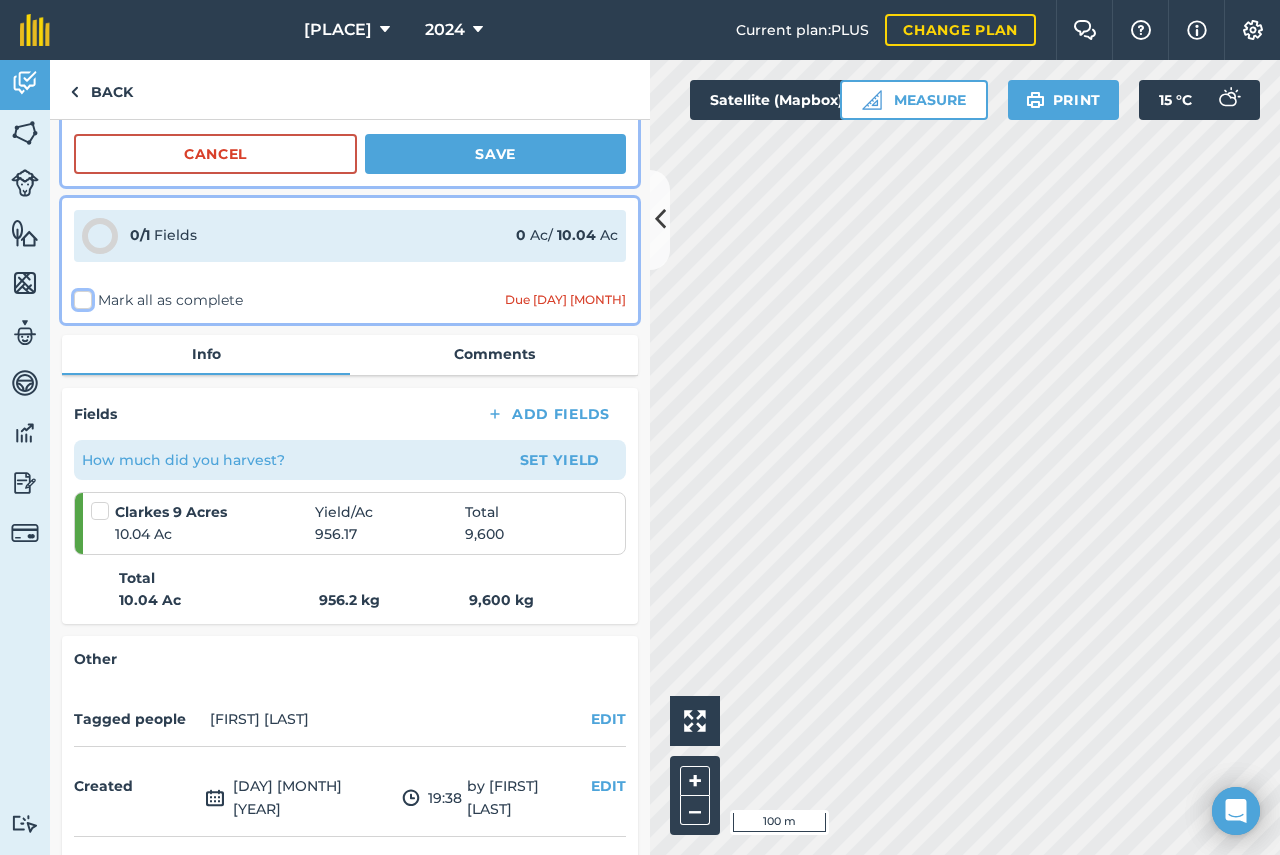 click on "Mark all as complete" at bounding box center (80, 496) 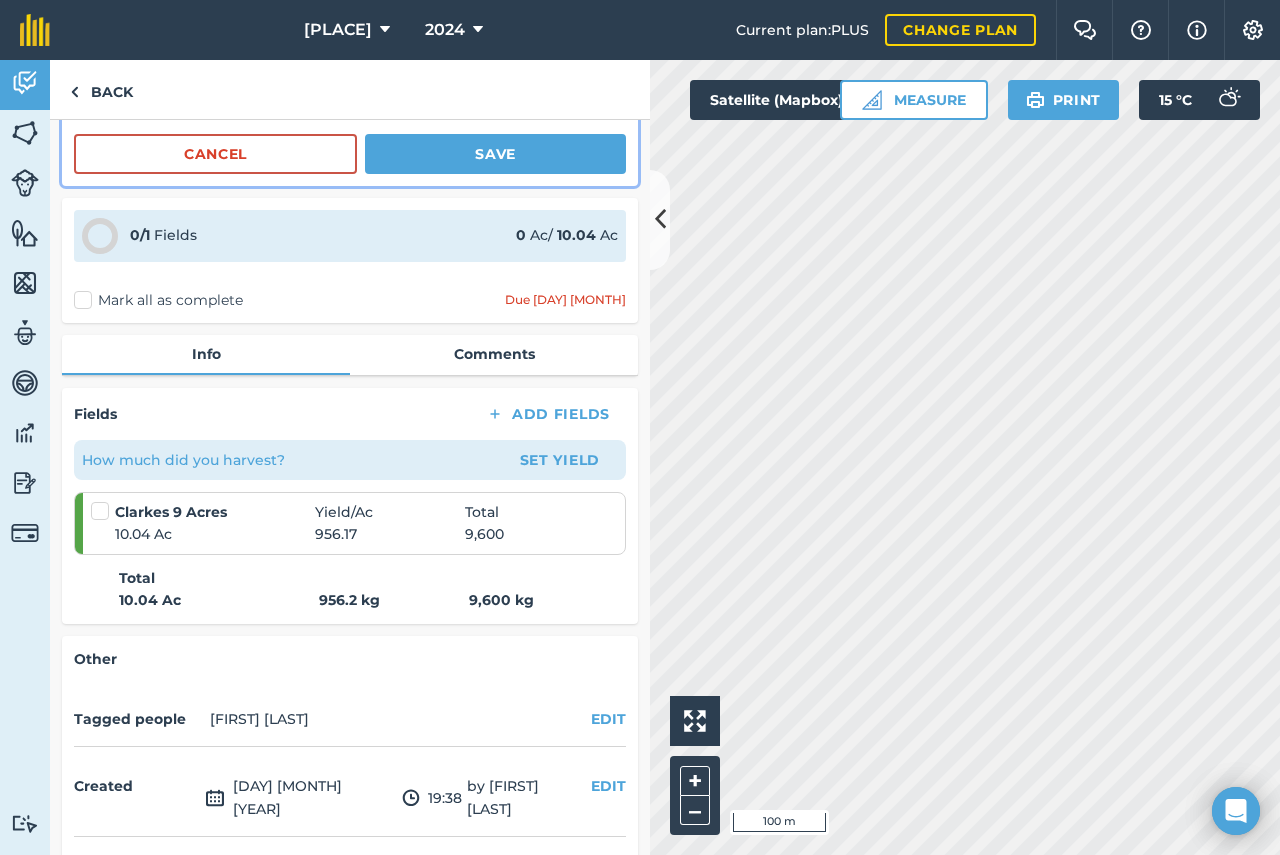 click on "Mark all as complete" at bounding box center [158, 300] 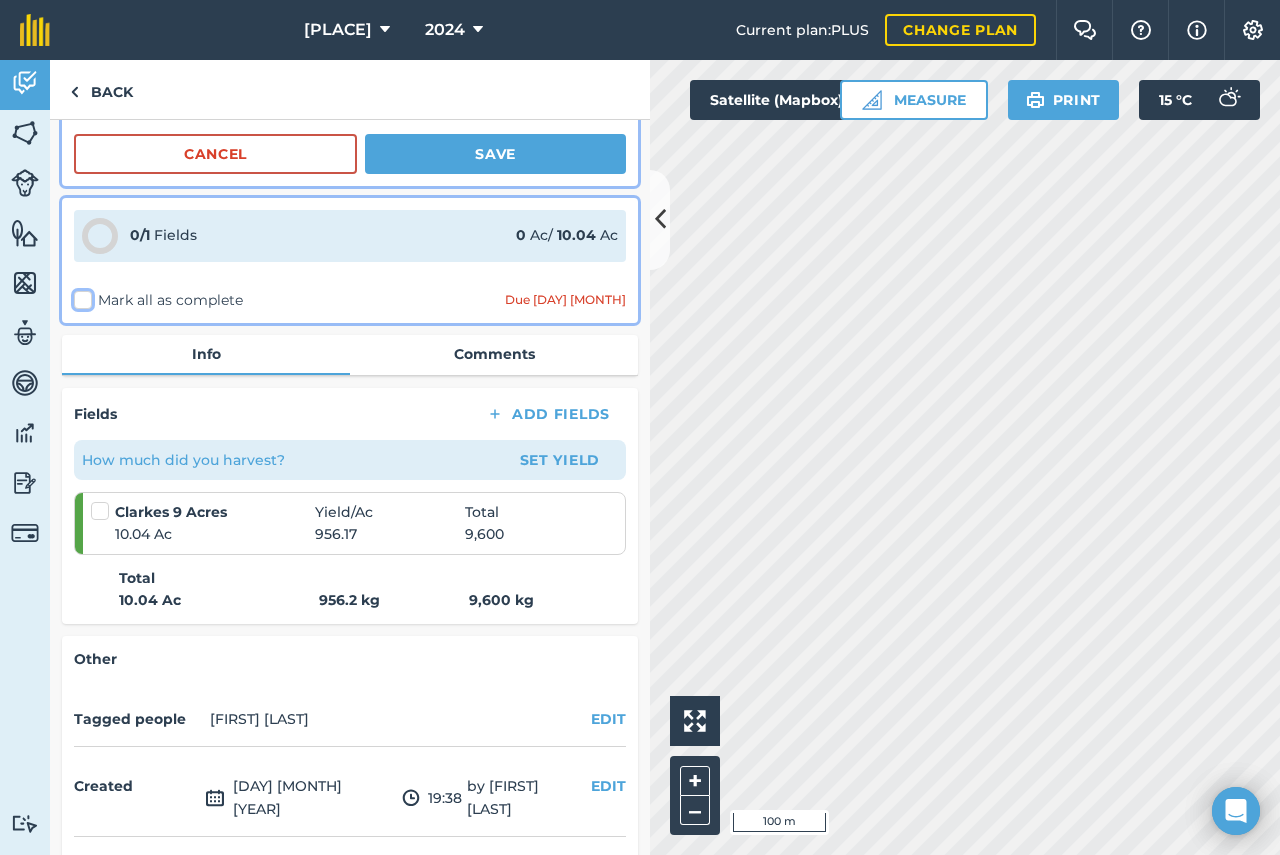 click on "Mark all as complete" at bounding box center [80, 496] 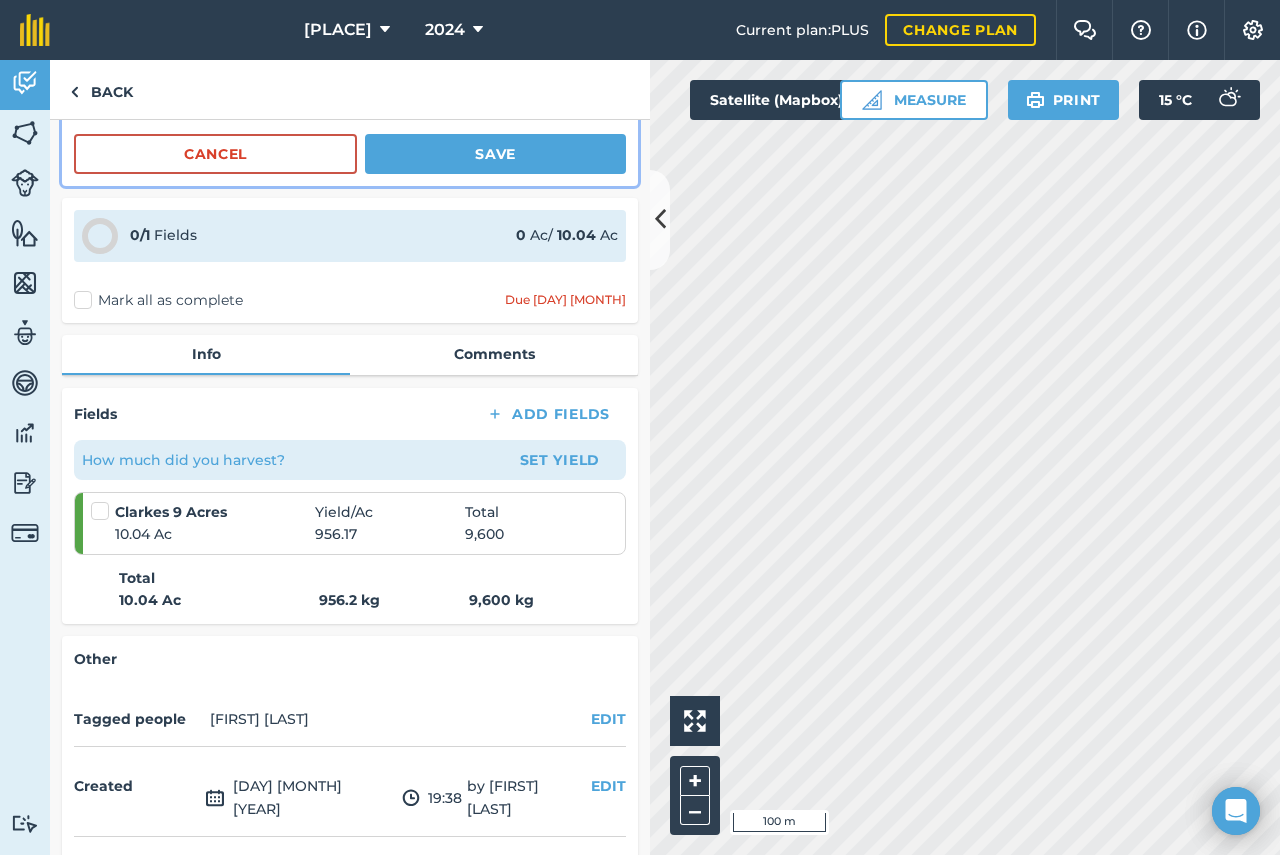 click on "South Haddon 2024 Current plan :  PLUS   Change plan Farm Chat Help Info Settings South Haddon  -  2024 Printed on  06/08/2025 Field usages No usage set Other PASTURE Woodland Feature types Trees Water Activity Fields Livestock Features Maps Team Vehicles Data Reporting Billing Tutorials Tutorials   Back Silage/hay making EDIT Output What are you harvesting? Round bale silage  ( kg ) Cancel Save 0 / 1   Fields 0   Ac  /   10.04   Ac Mark all as complete Due 1 Jun Info Comments Fields Add Fields How much did you harvest? Set Yield Clarkes 9 Acres Yield / Ac Total 10.04   Ac 956.17 9,600 Total 10.04   Ac 956.2   kg 9,600   kg Other Tagged people Alexander Fraser EDIT Created   3rd Jun 2025   19:38 by Alexander F EDIT Due date   1st Jun 2025   19:45 EDIT Farm Year 2024 EDIT Hello i 100 m + – Satellite (Mapbox) Measure Print 15   ° C" at bounding box center [640, 427] 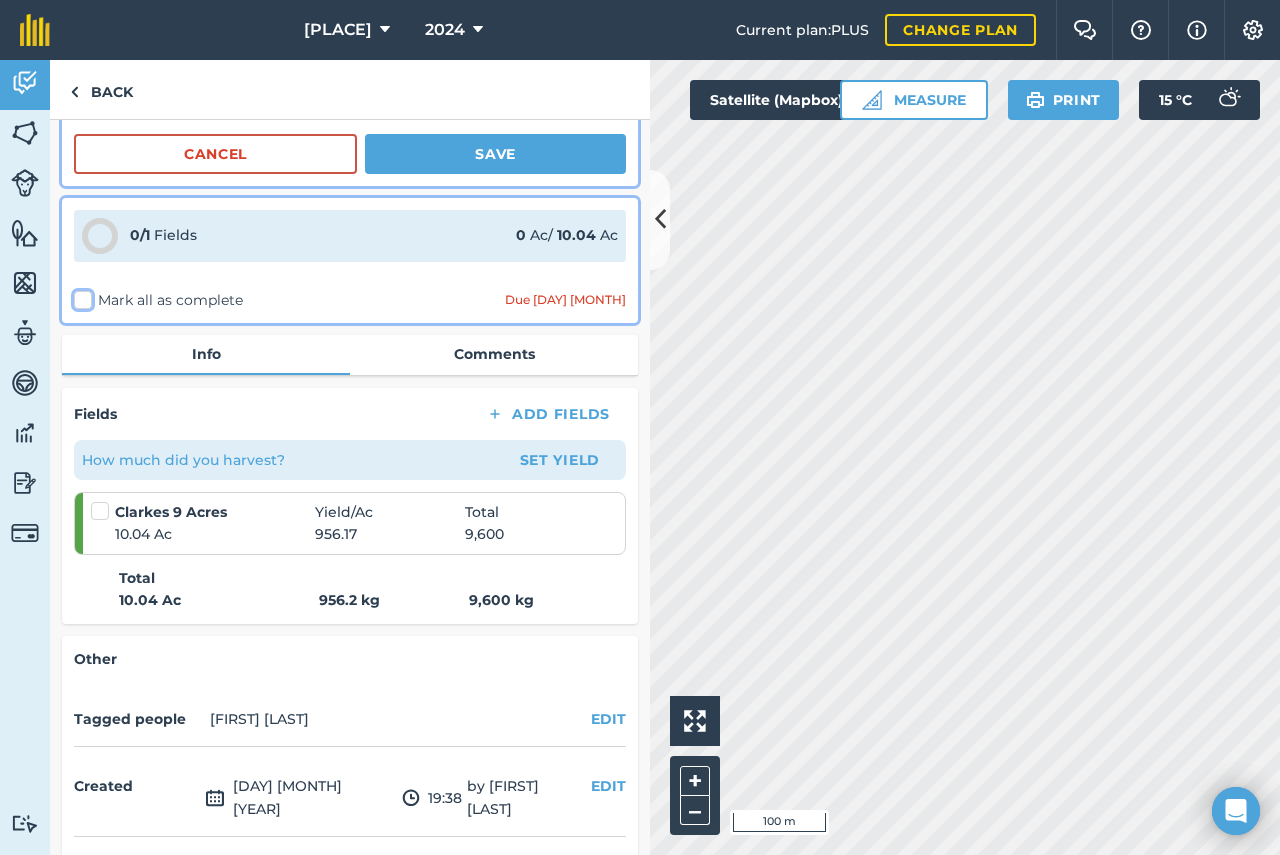 click on "Mark all as complete" at bounding box center (80, 496) 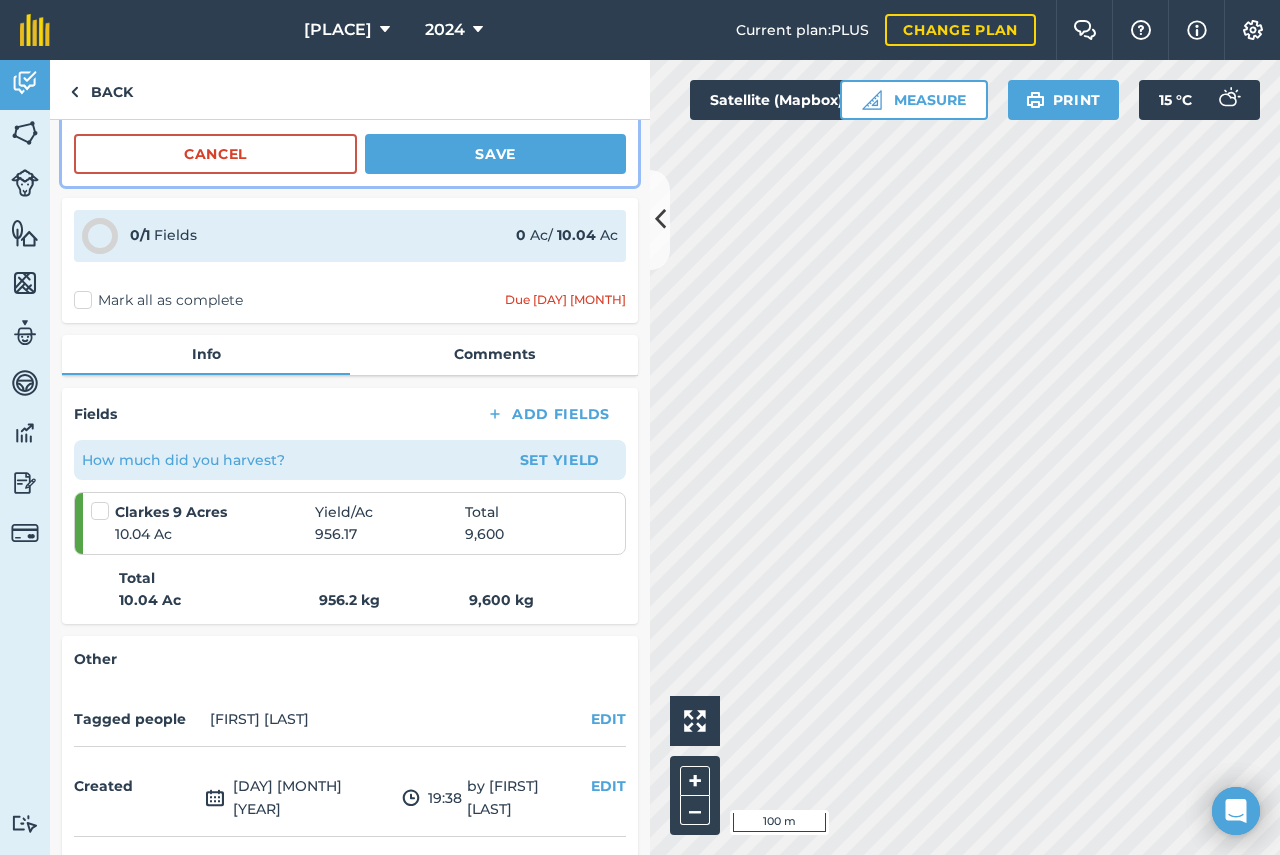 click on "Mark all as complete" at bounding box center [158, 300] 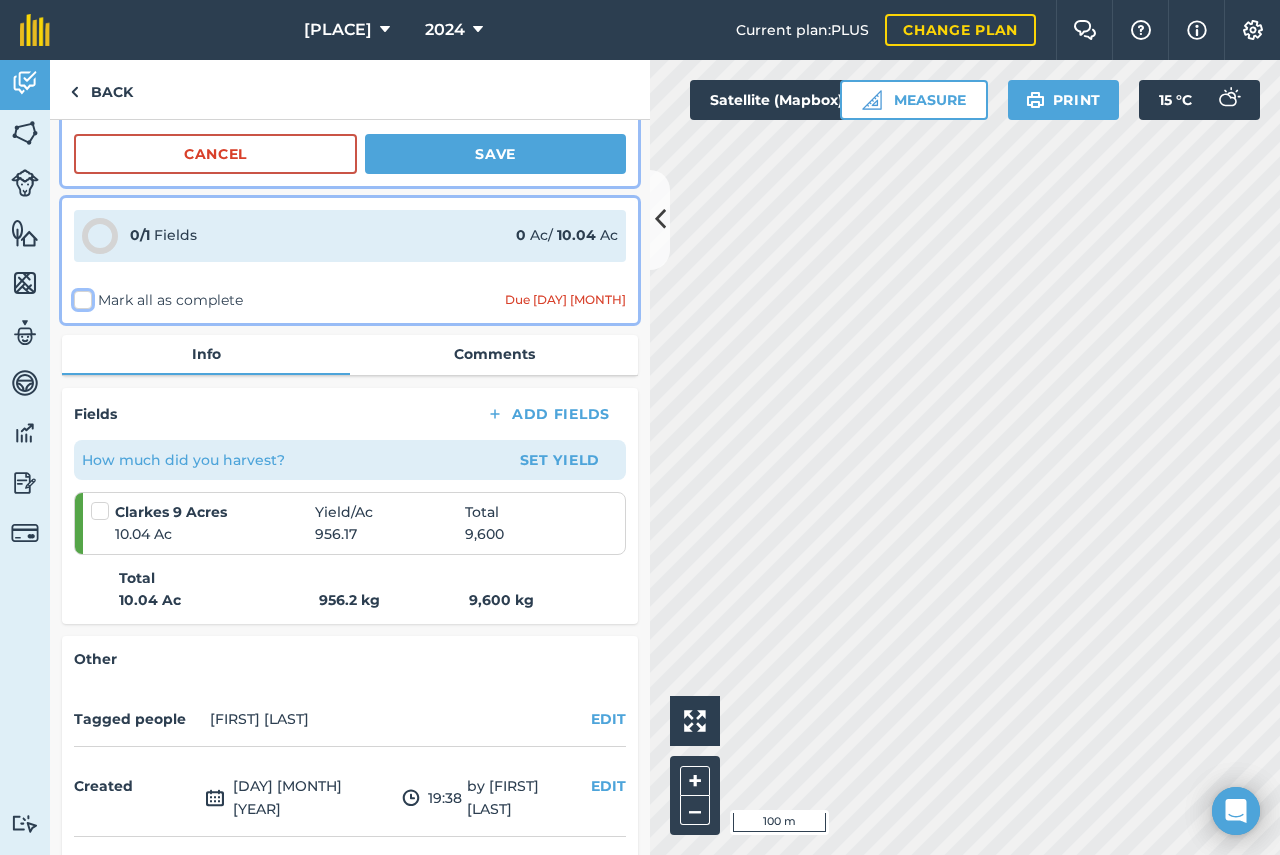 click on "Mark all as complete" at bounding box center (80, 496) 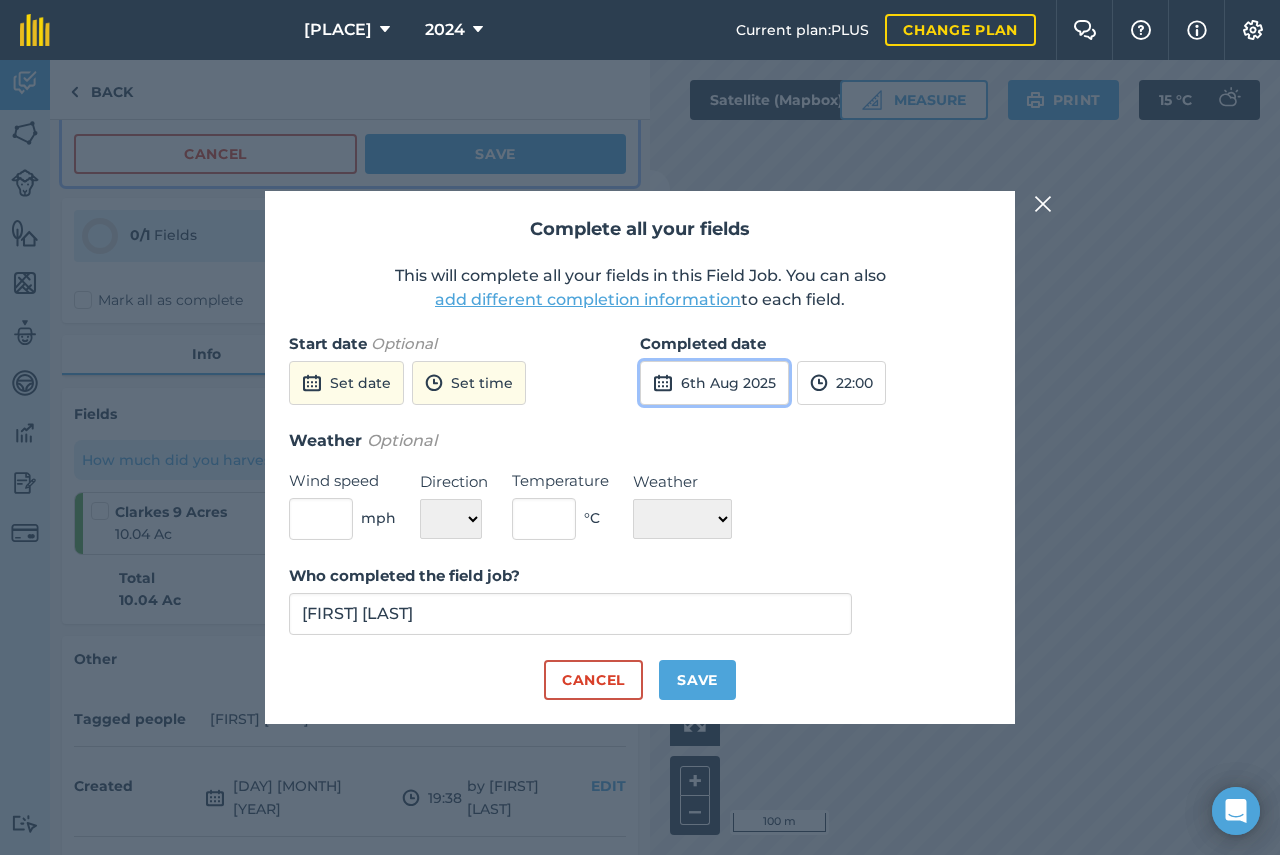 click at bounding box center [663, 383] 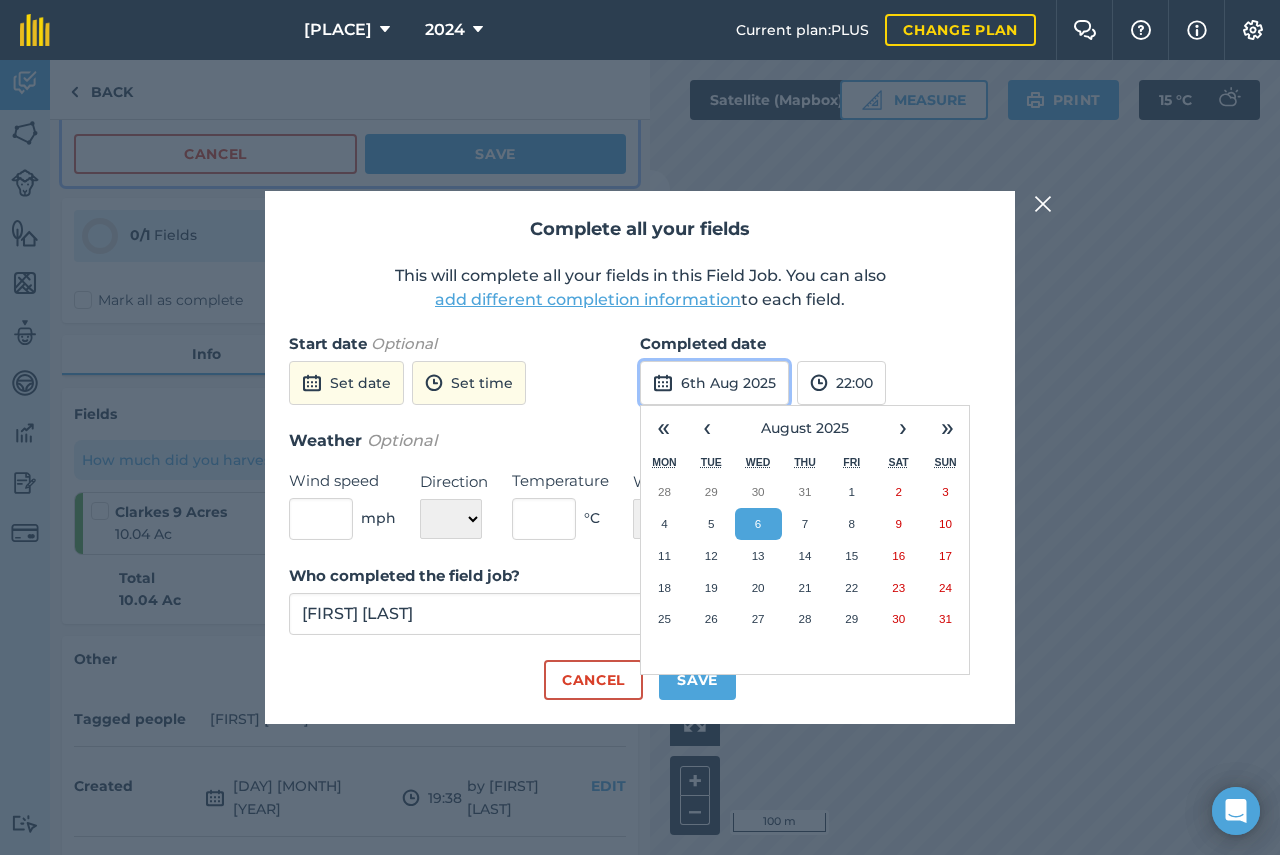 click on "6th Aug 2025" at bounding box center [714, 383] 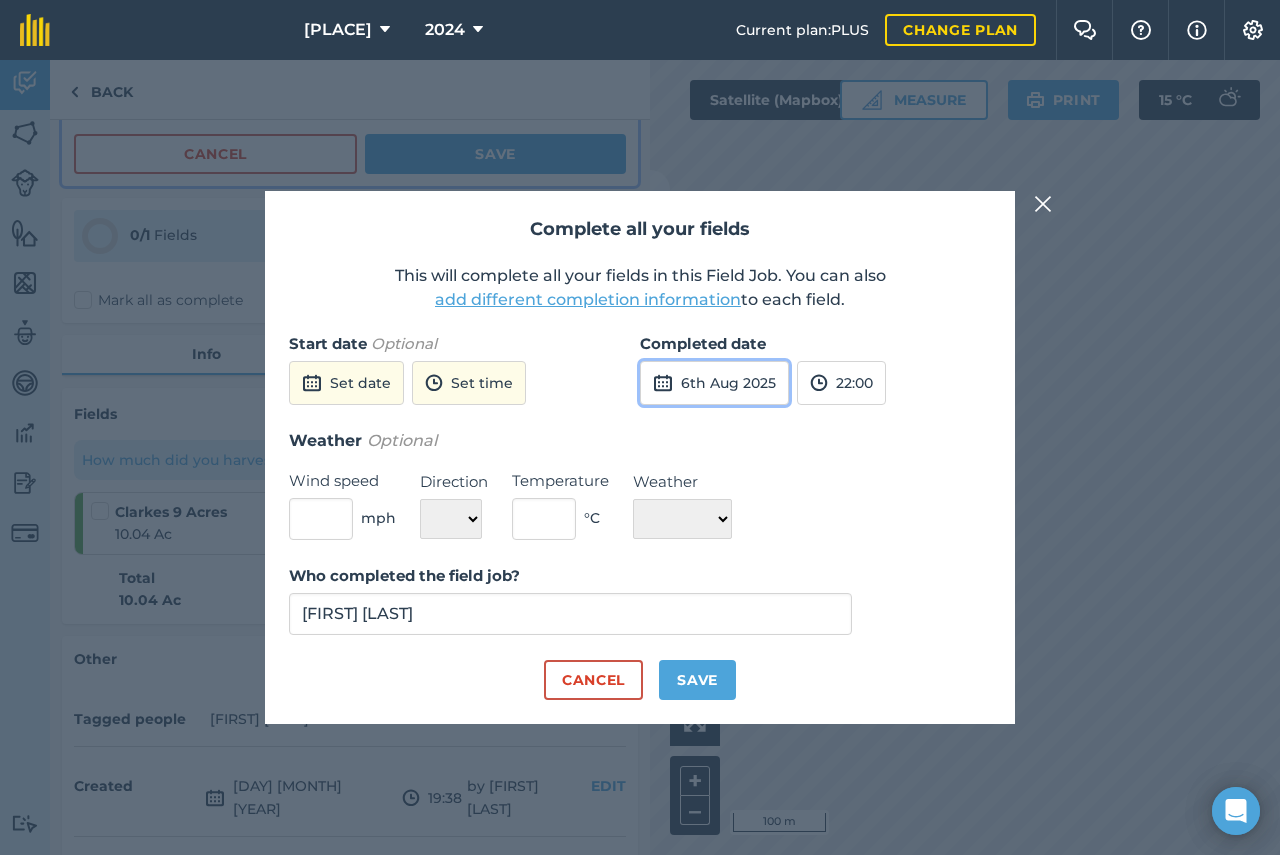 click on "6th Aug 2025" at bounding box center [714, 383] 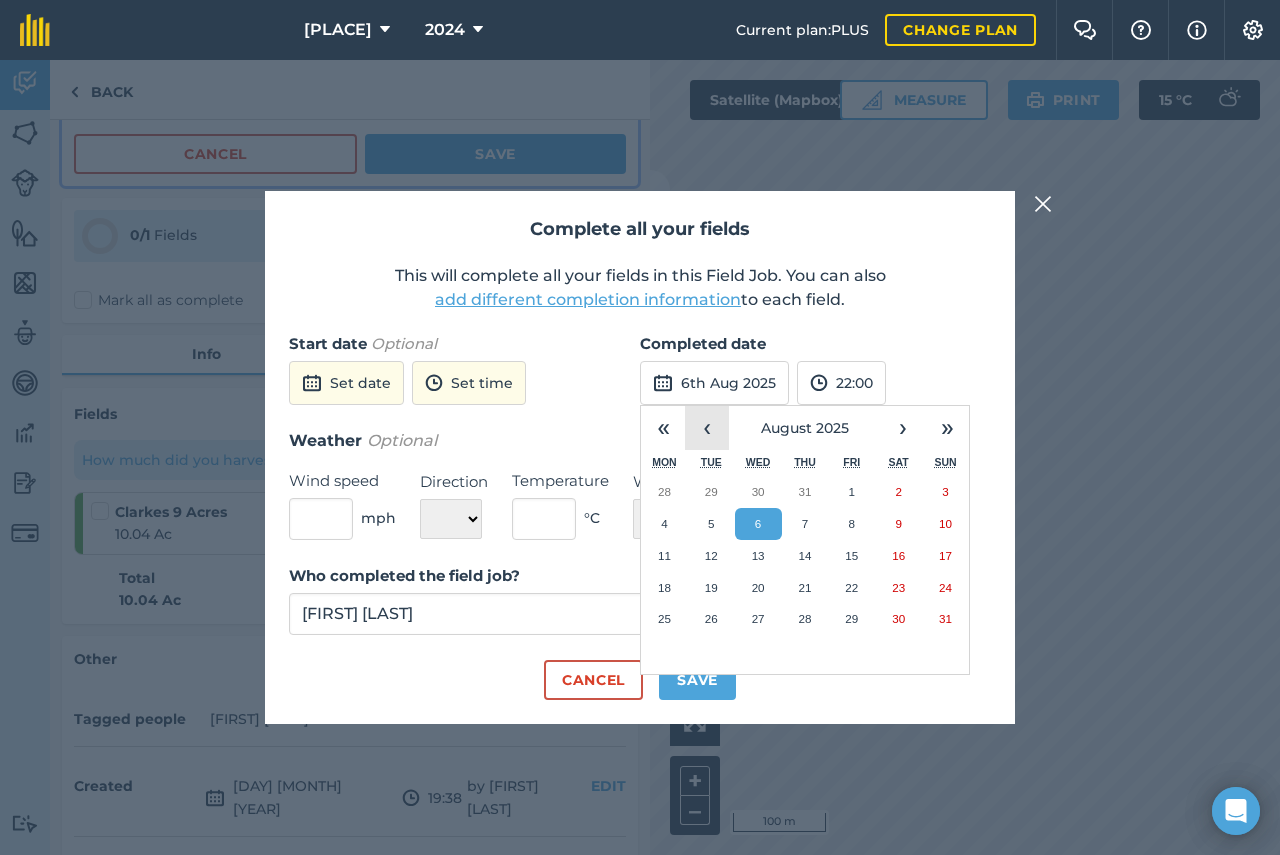 click on "‹" at bounding box center [707, 428] 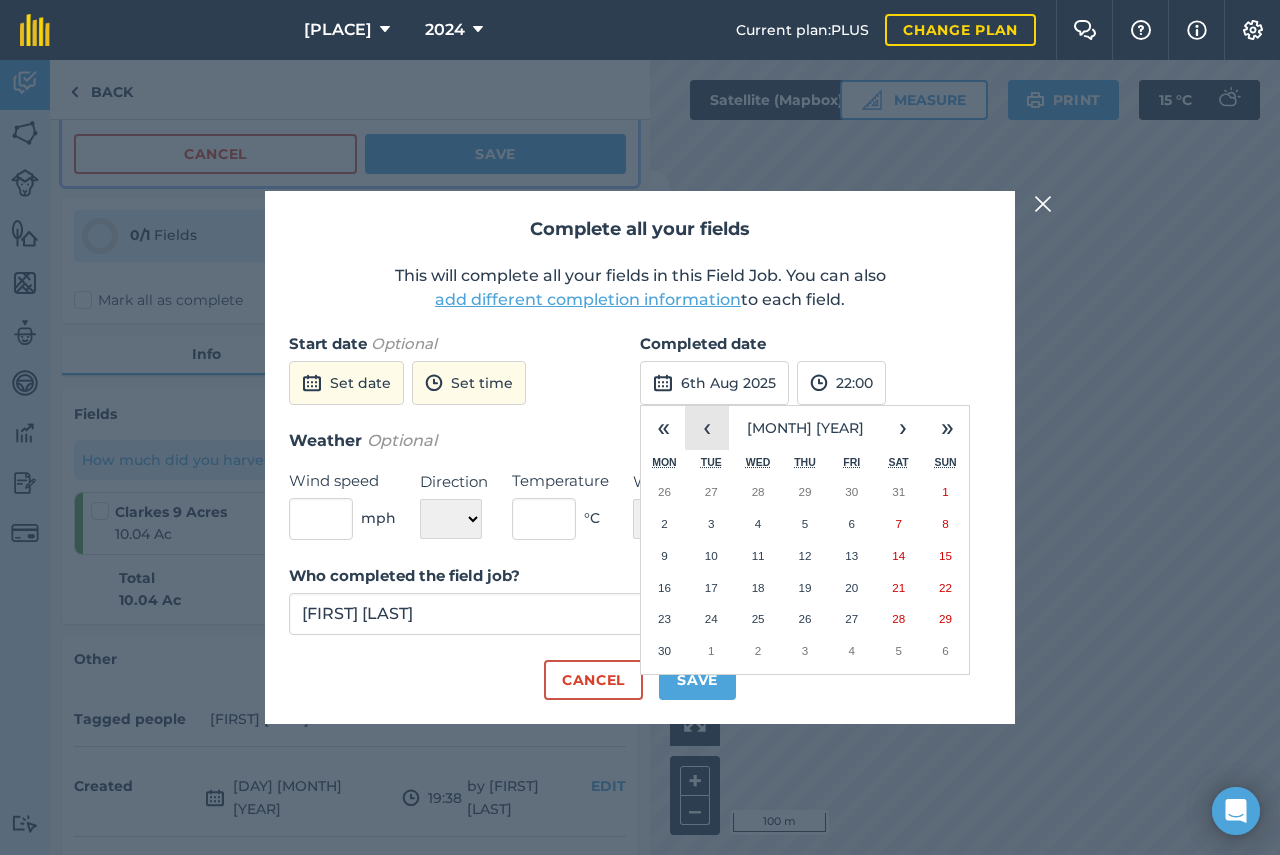 click on "‹" at bounding box center (707, 428) 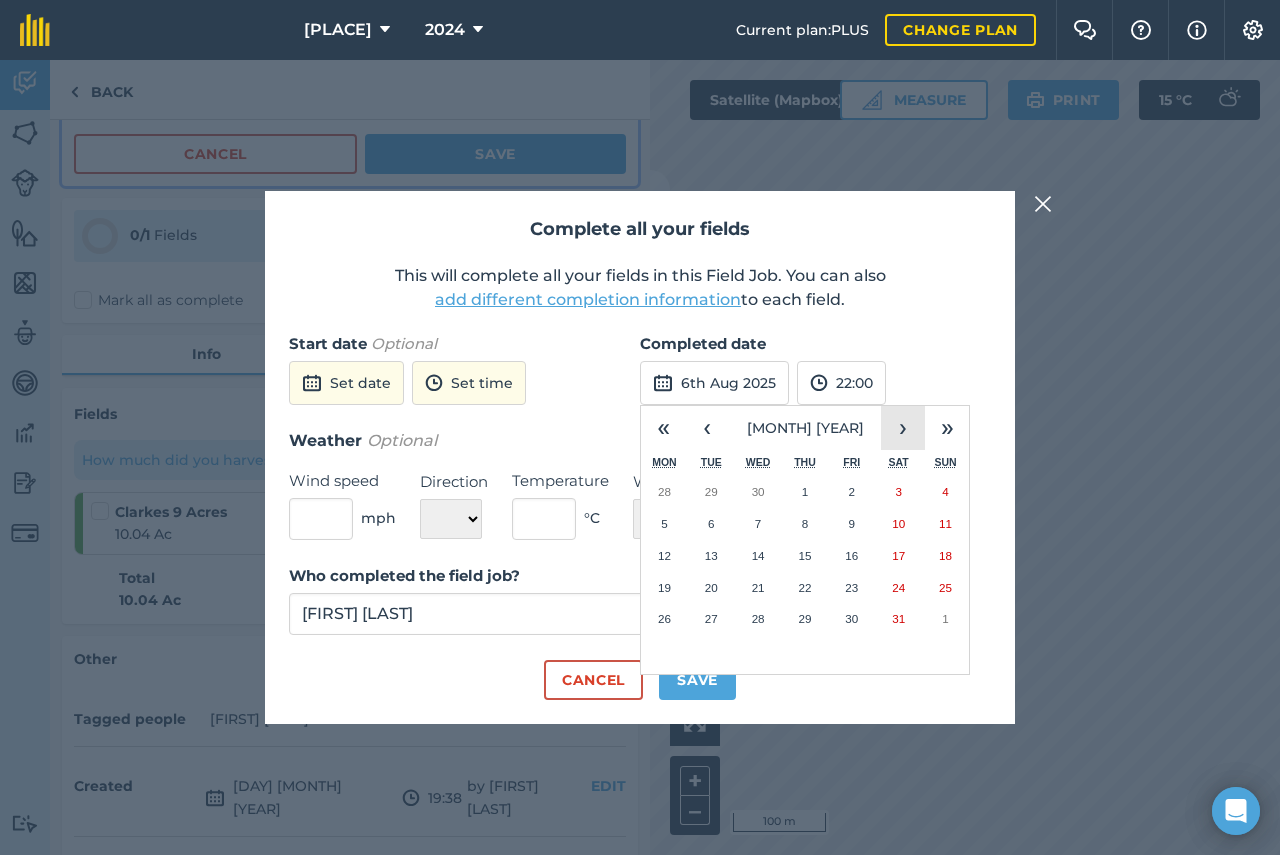 click on "›" at bounding box center (903, 428) 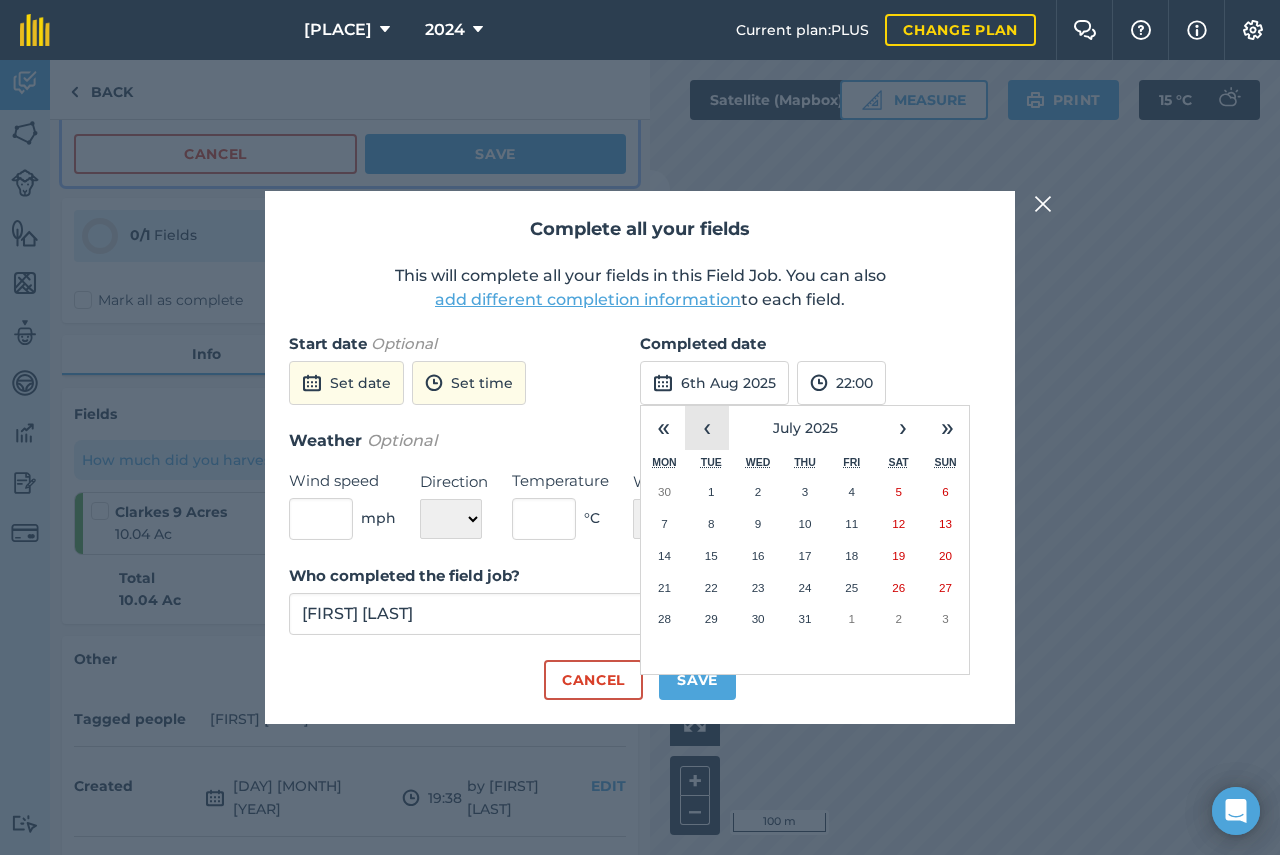 click on "‹" at bounding box center (707, 428) 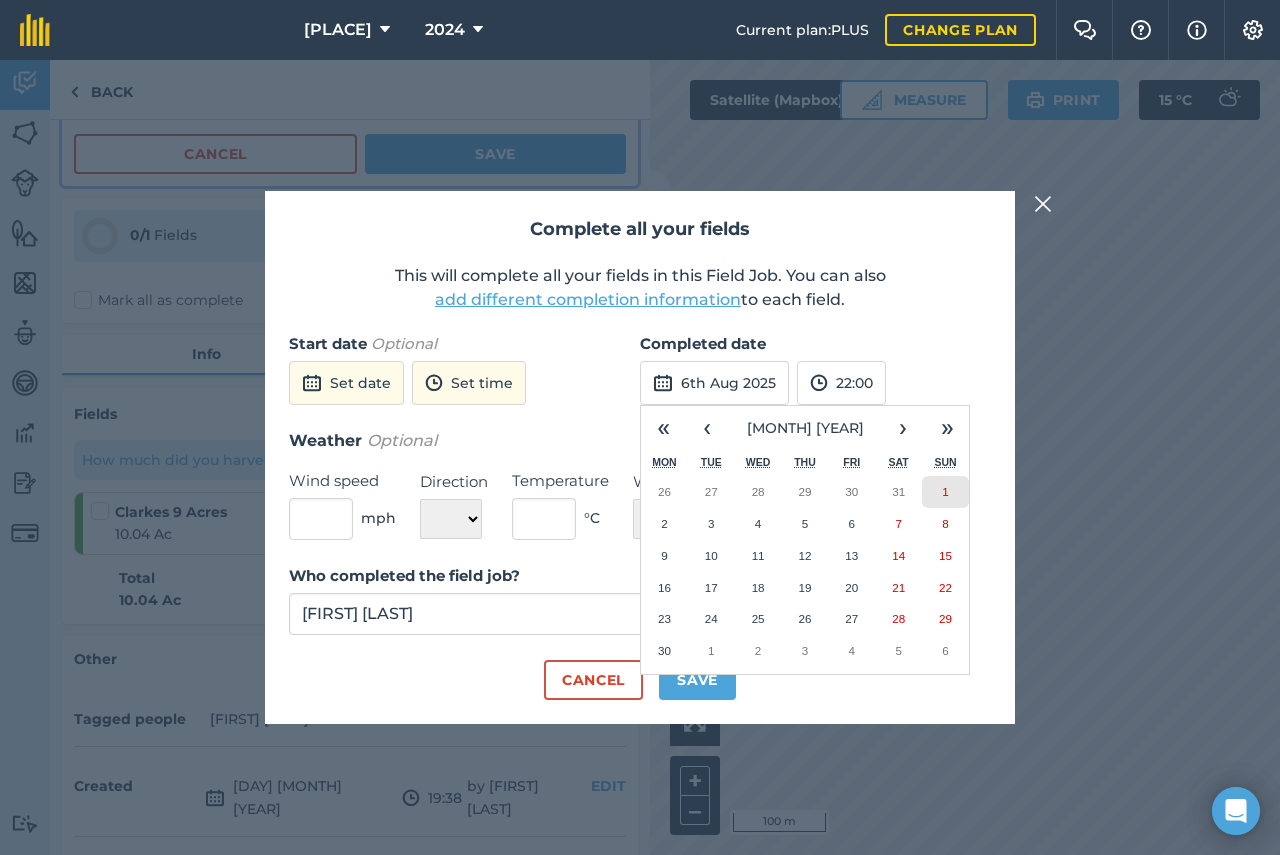click on "1" at bounding box center (945, 492) 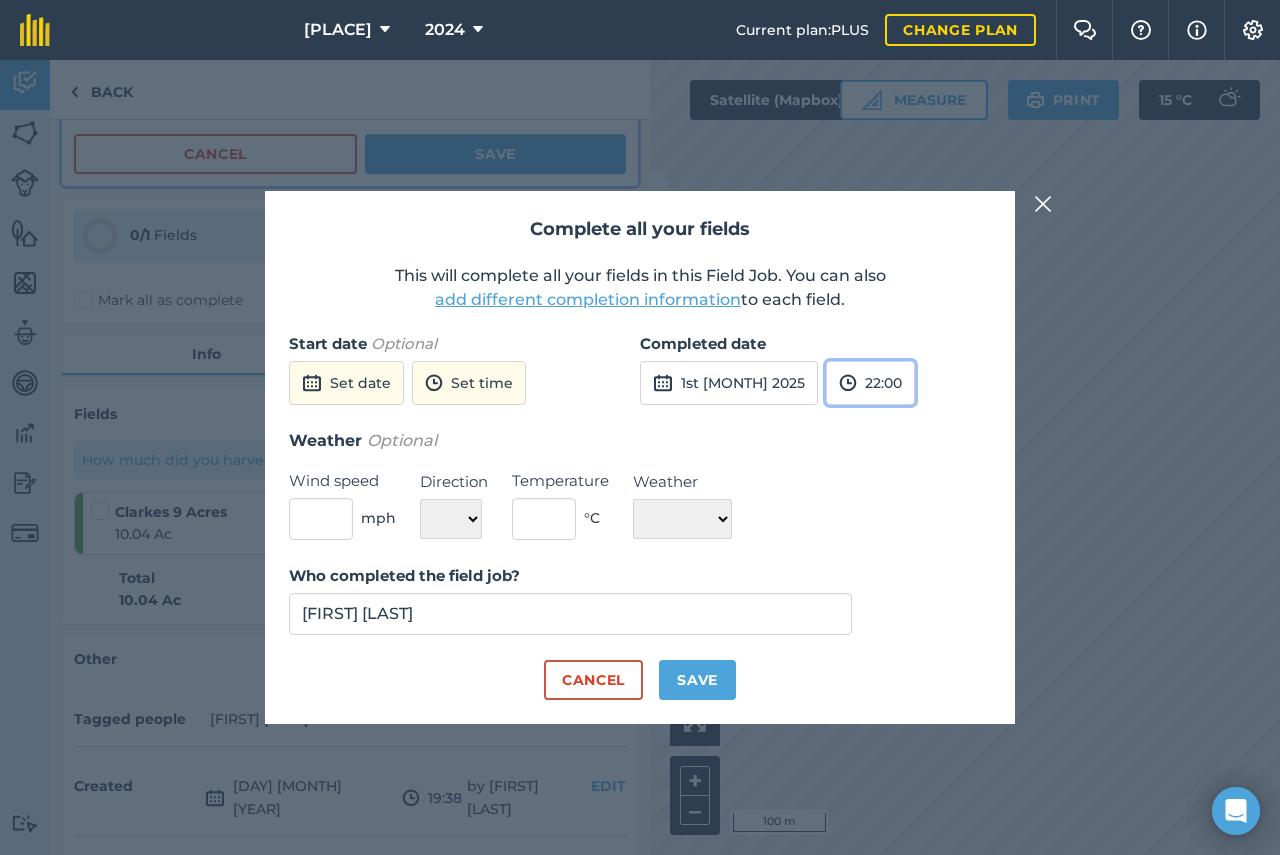click on "22:00" at bounding box center [870, 383] 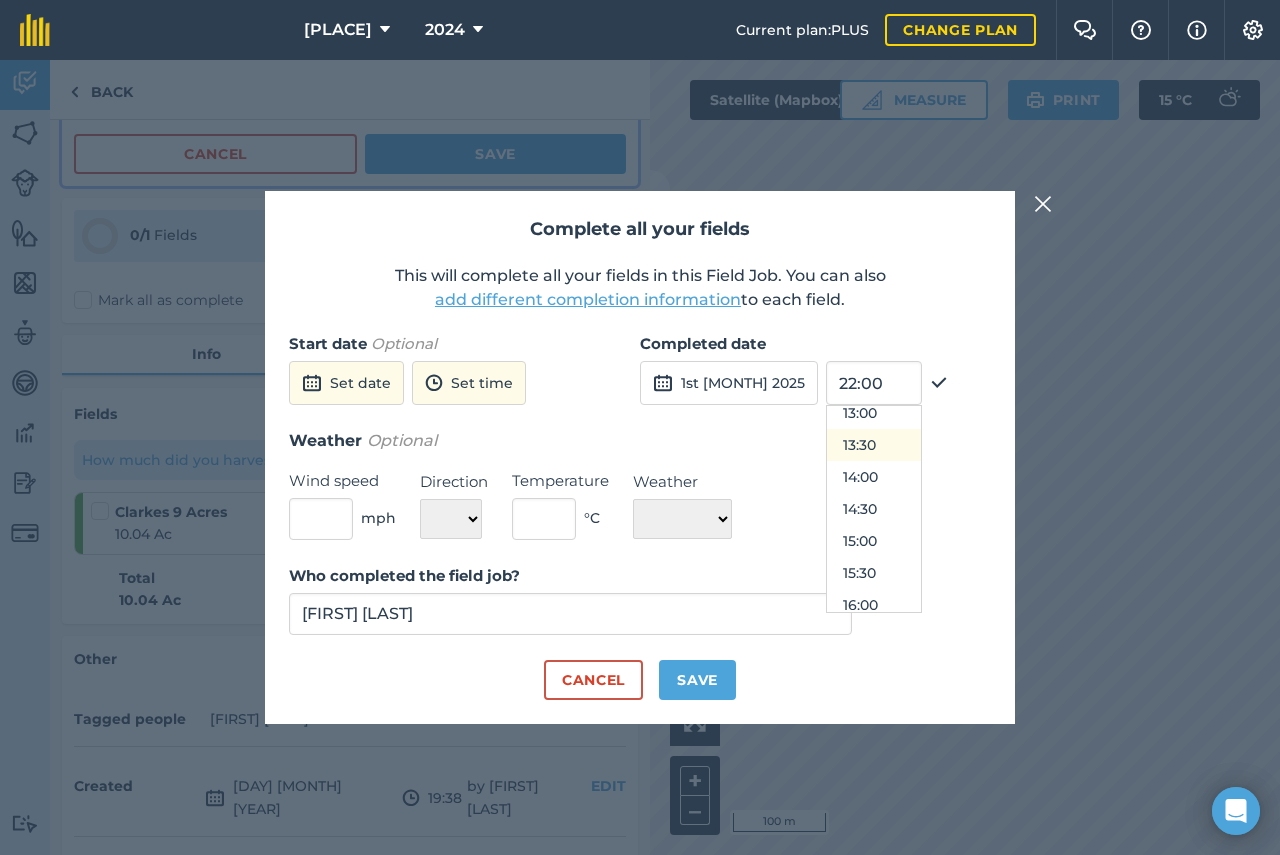 scroll, scrollTop: 1012, scrollLeft: 0, axis: vertical 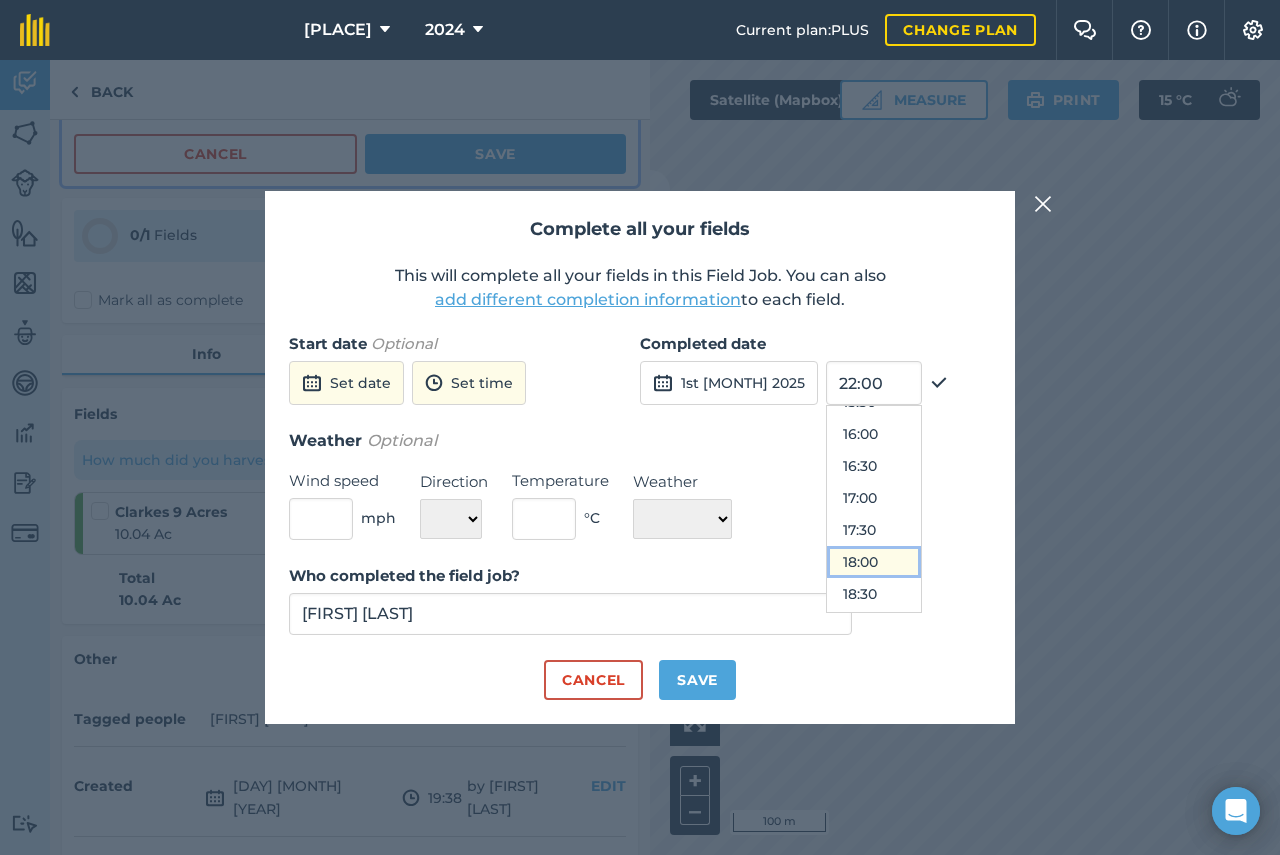 click on "18:00" at bounding box center (874, 562) 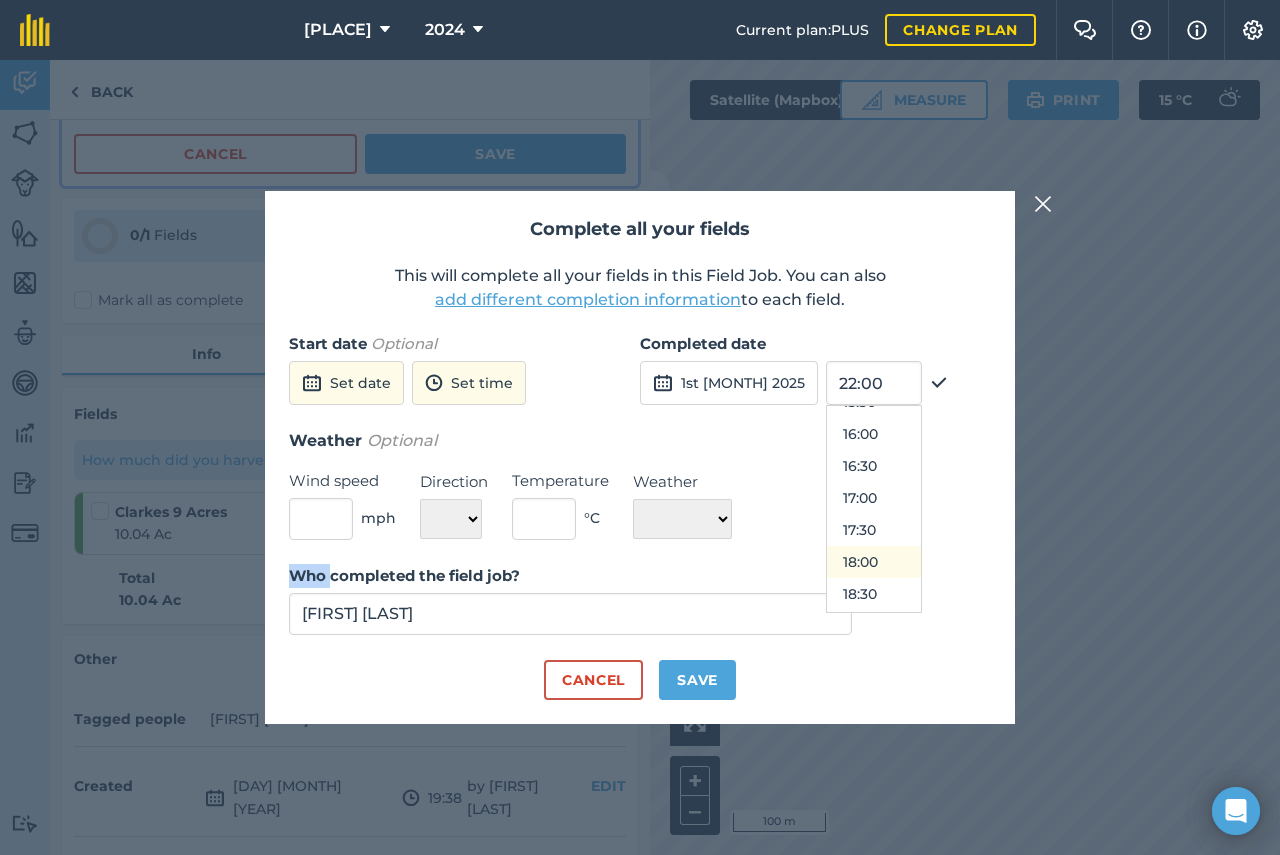 click on "Start date   Optional   Set date   Set time Completed date   1st Jun 2025 22:00 00:00 00:30 01:00 01:30 02:00 02:30 03:00 03:30 04:00 04:30 05:00 05:30 06:00 06:30 07:00 07:30 08:00 08:30 09:00 09:30 10:00 10:30 11:00 11:30 12:00 12:30 13:00 13:30 14:00 14:30 15:00 15:30 16:00 16:30 17:00 17:30 18:00 18:30 19:00 19:30 20:00 20:30 21:00 21:30 22:00 22:30 23:00 23:30 Weather   Optional Wind speed mph Direction N NE E SE S SW W NW Temperature ° C Weather ☀️  Sunny 🌧  Rainy ⛅️  Cloudy 🌨  Snow ❄️  Icy Who completed the field job? Alexander Fraser Cancel Save" at bounding box center [640, 516] 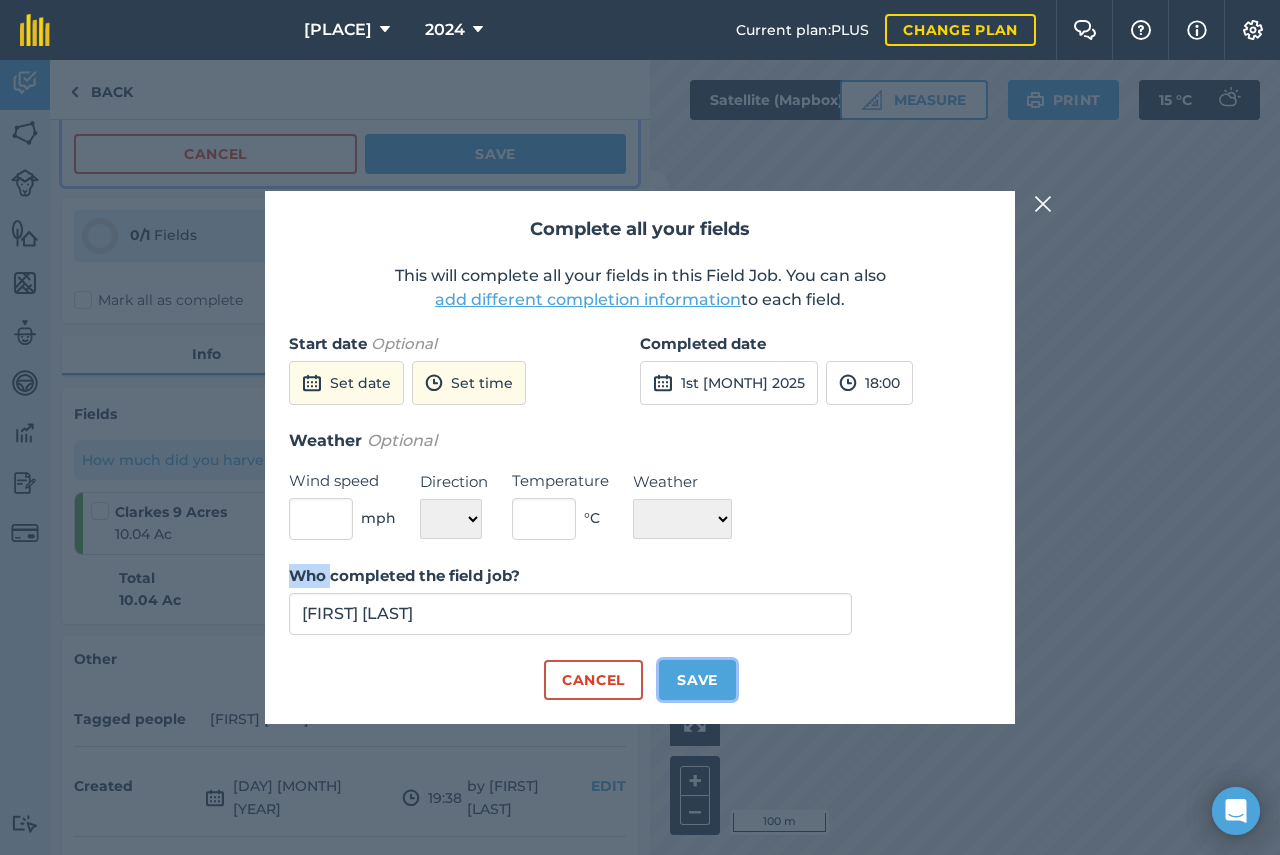 click on "Save" at bounding box center (697, 680) 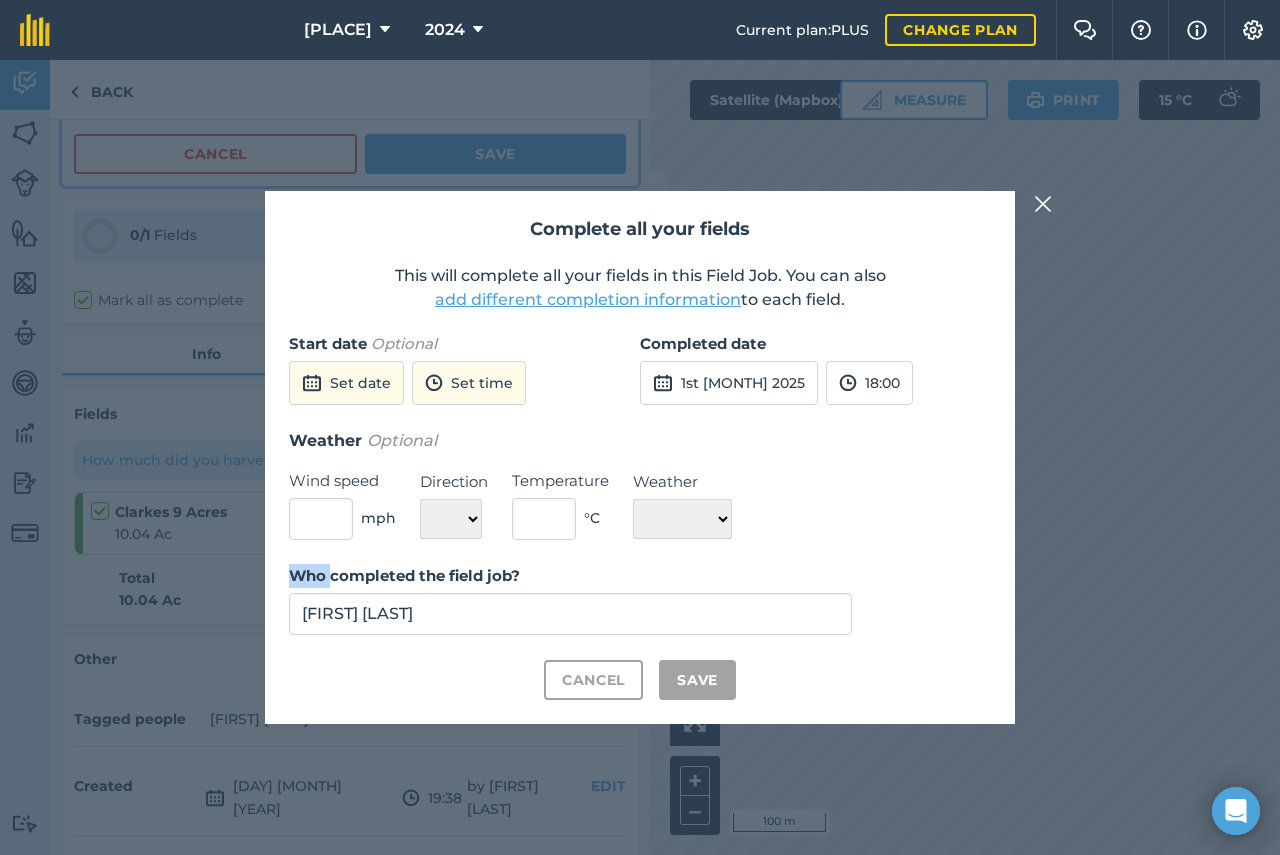 checkbox on "true" 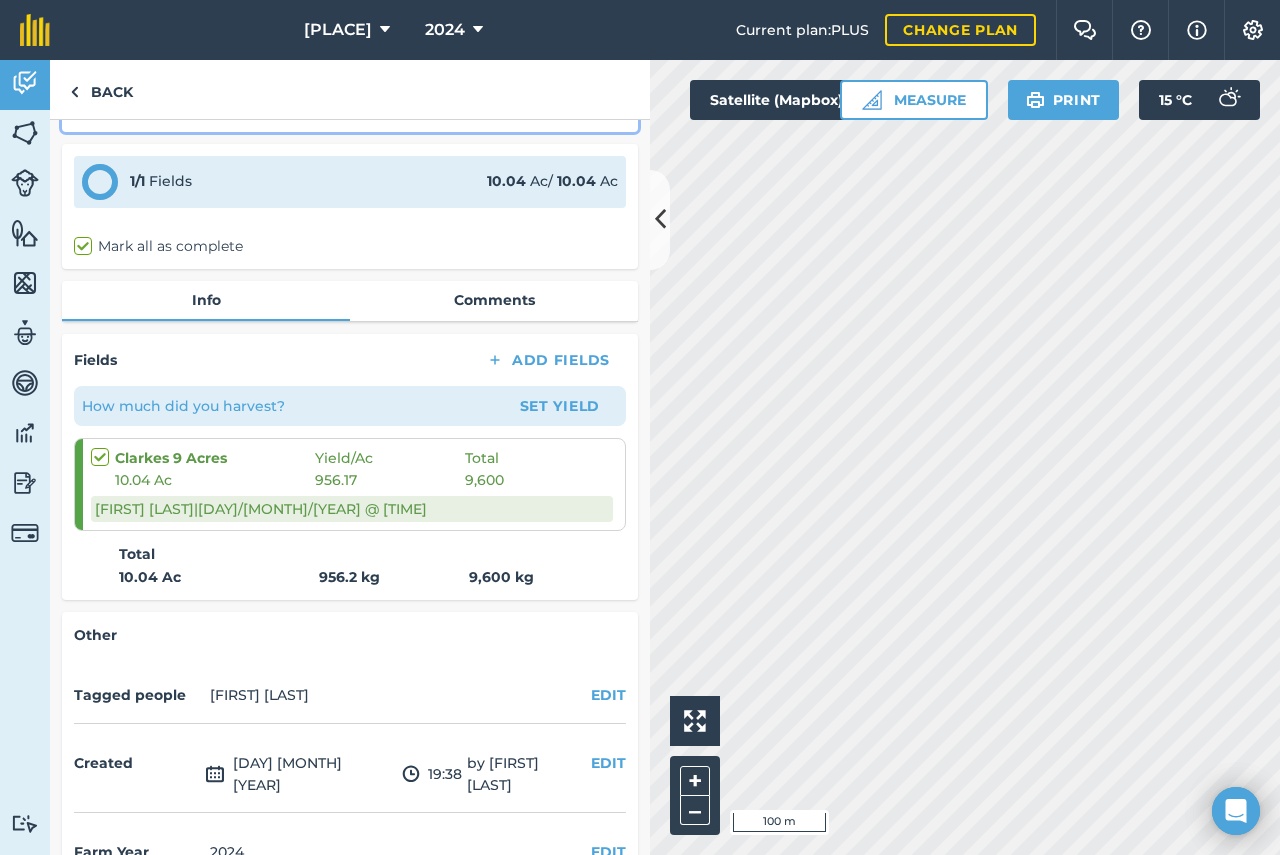 scroll, scrollTop: 282, scrollLeft: 0, axis: vertical 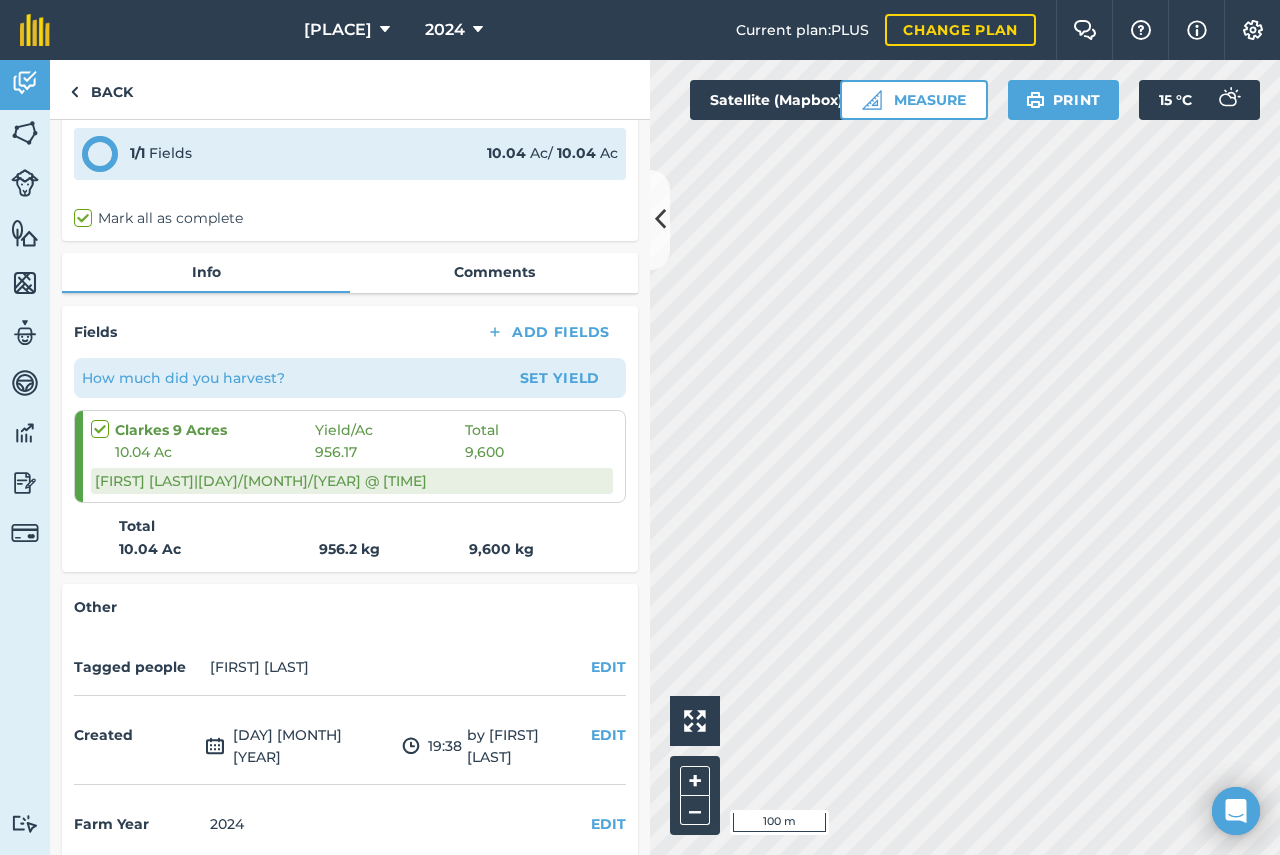 click on "Yield / Ac" at bounding box center (390, 430) 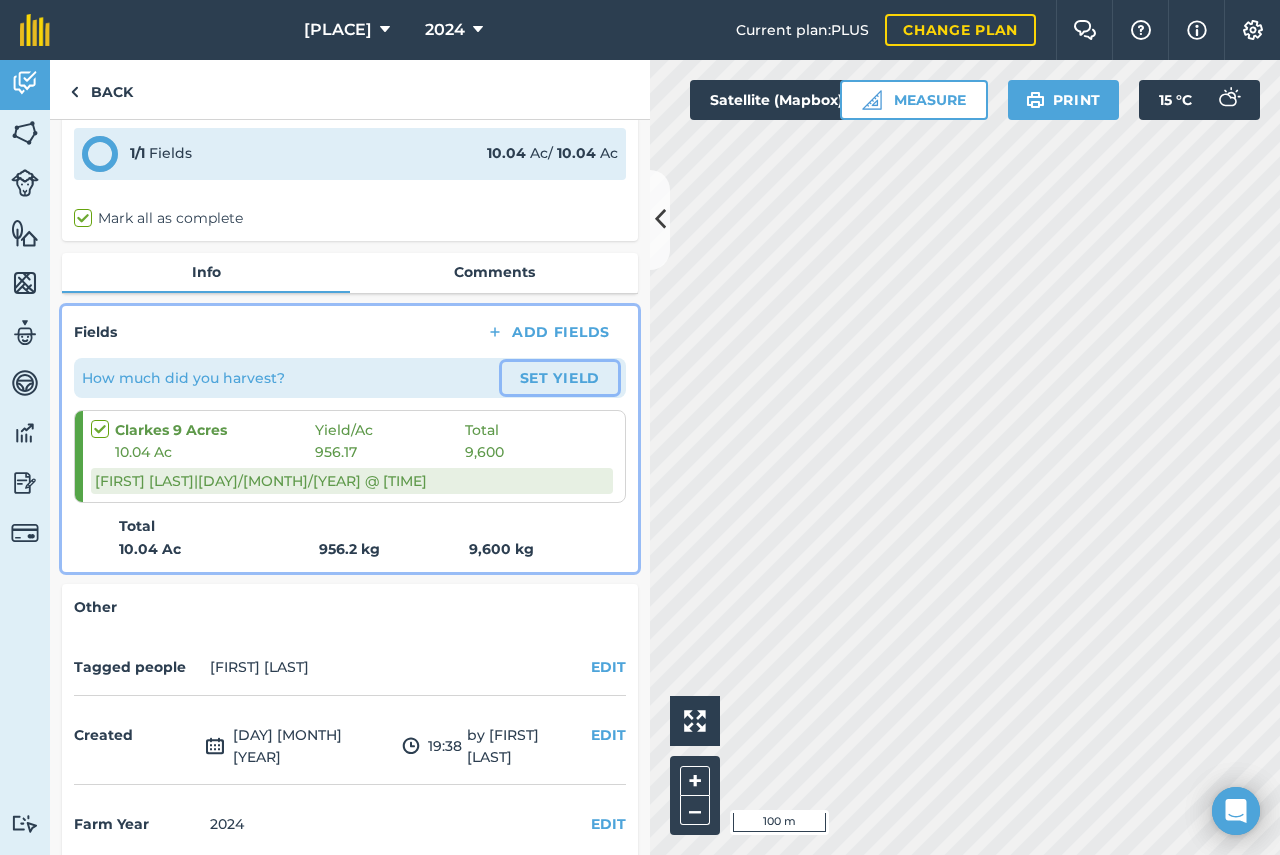 click on "Set Yield" at bounding box center [560, 378] 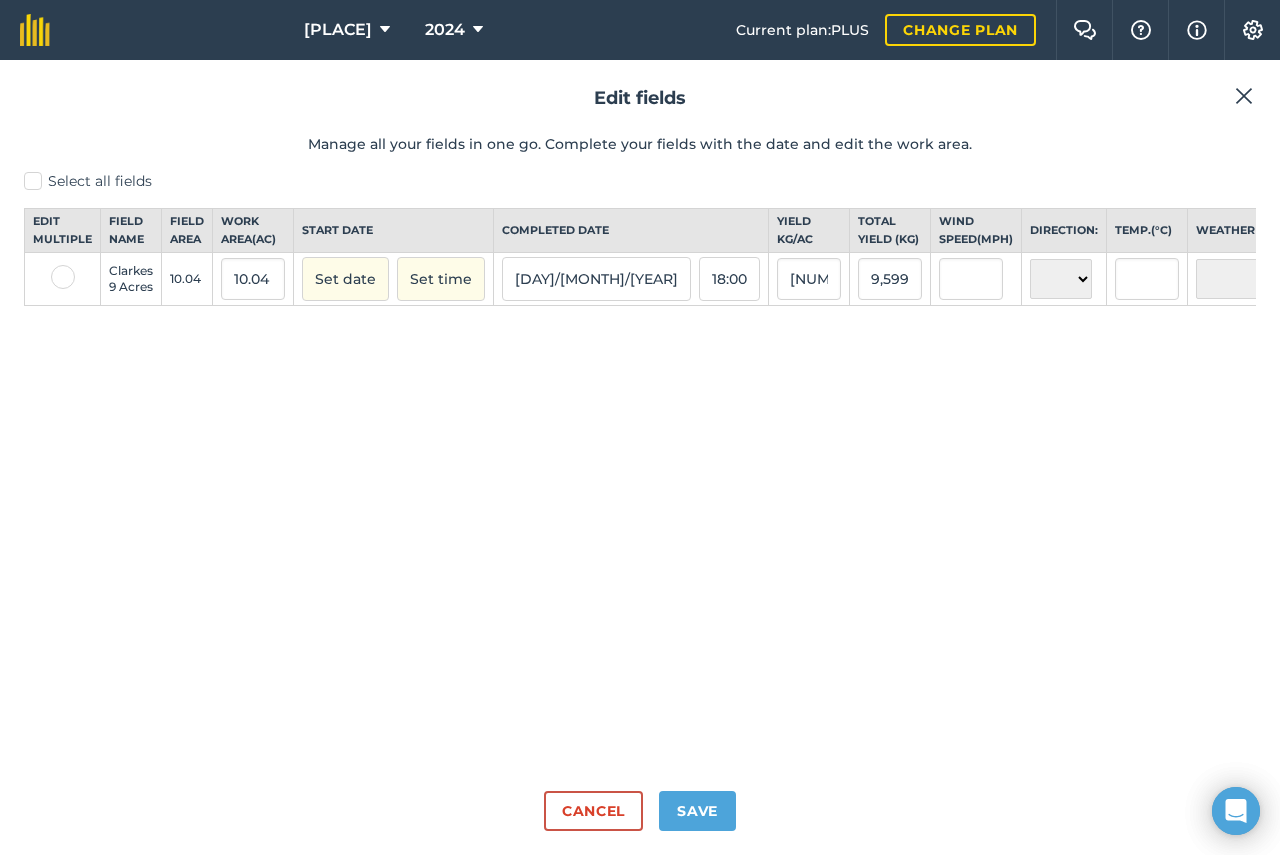 type on "[FIRST] [LAST]" 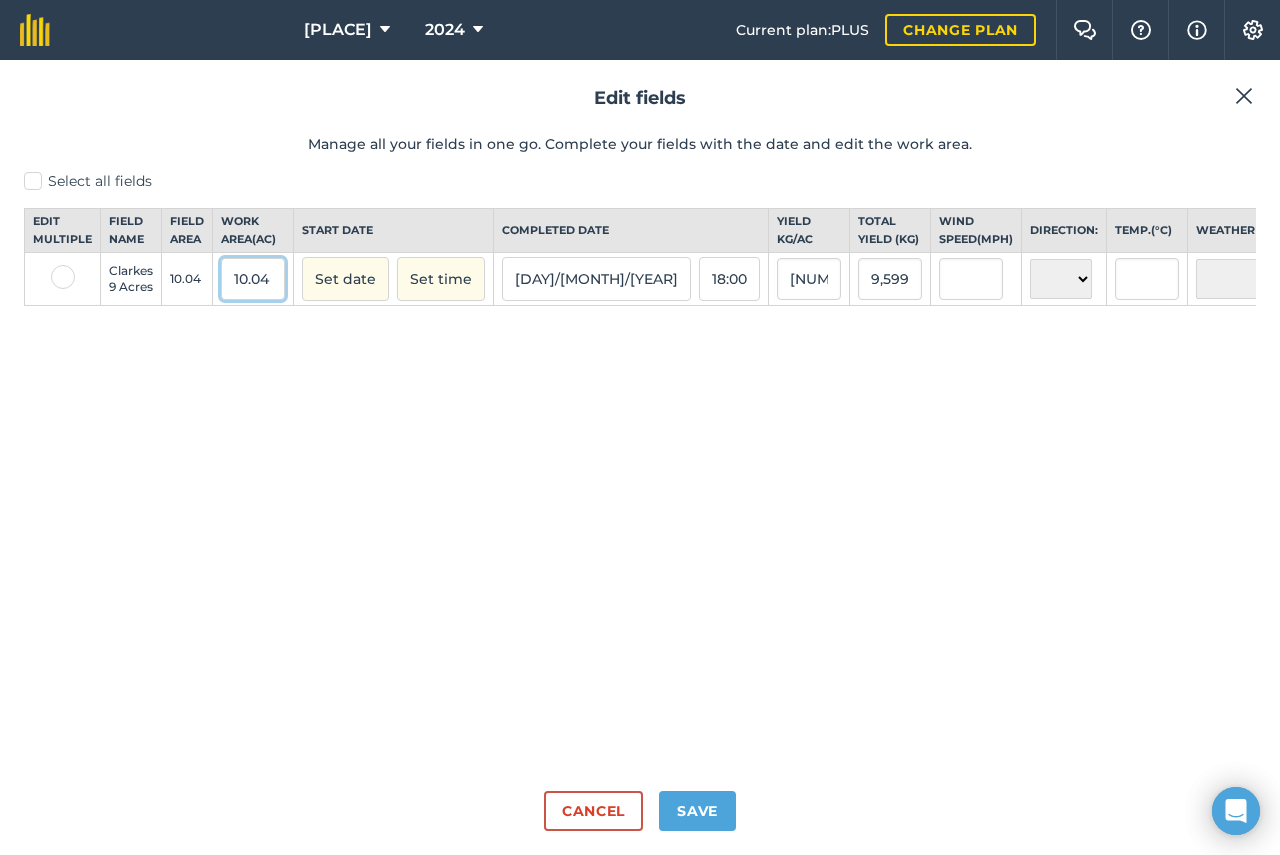 click on "10.04" at bounding box center [253, 279] 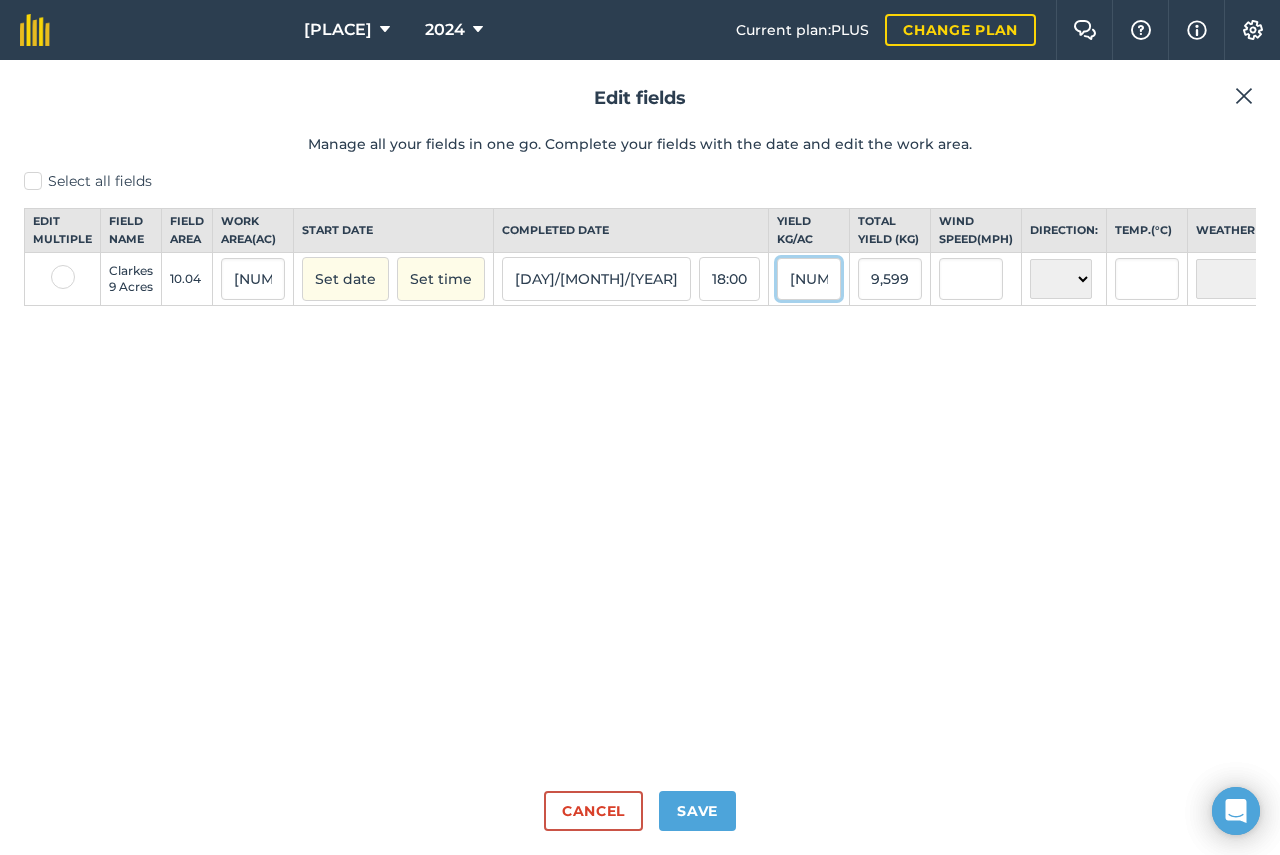 type on "7" 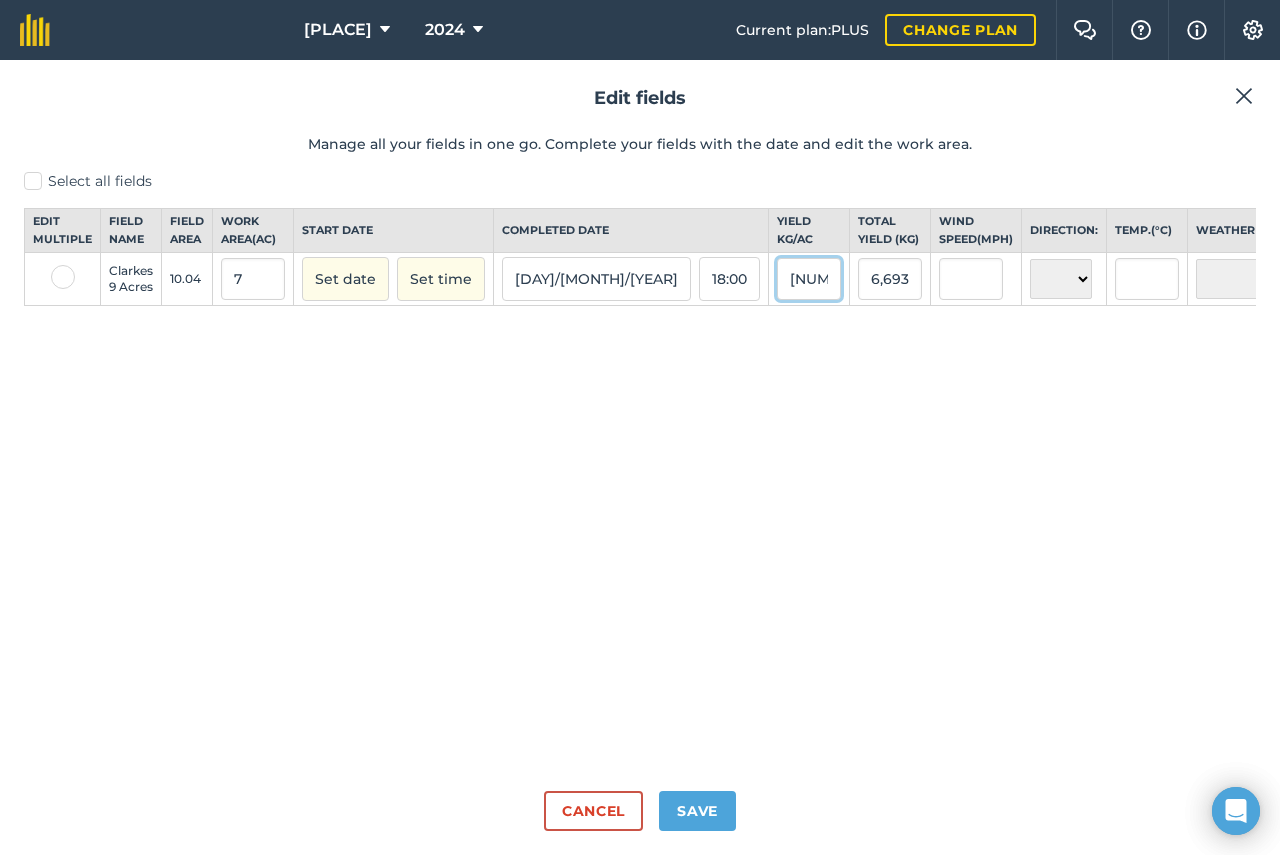 click on "[NUMBER]" at bounding box center (809, 279) 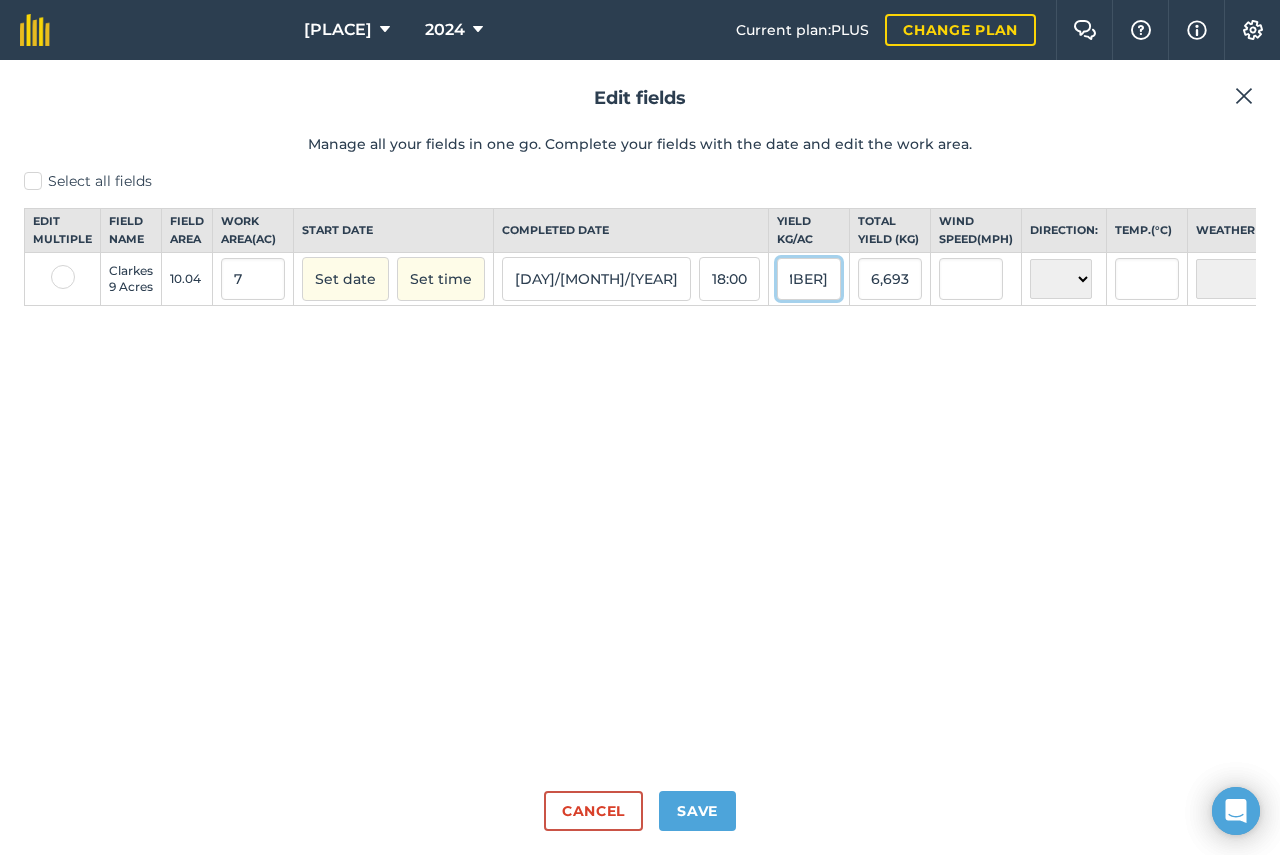 drag, startPoint x: 712, startPoint y: 286, endPoint x: 722, endPoint y: 285, distance: 10.049875 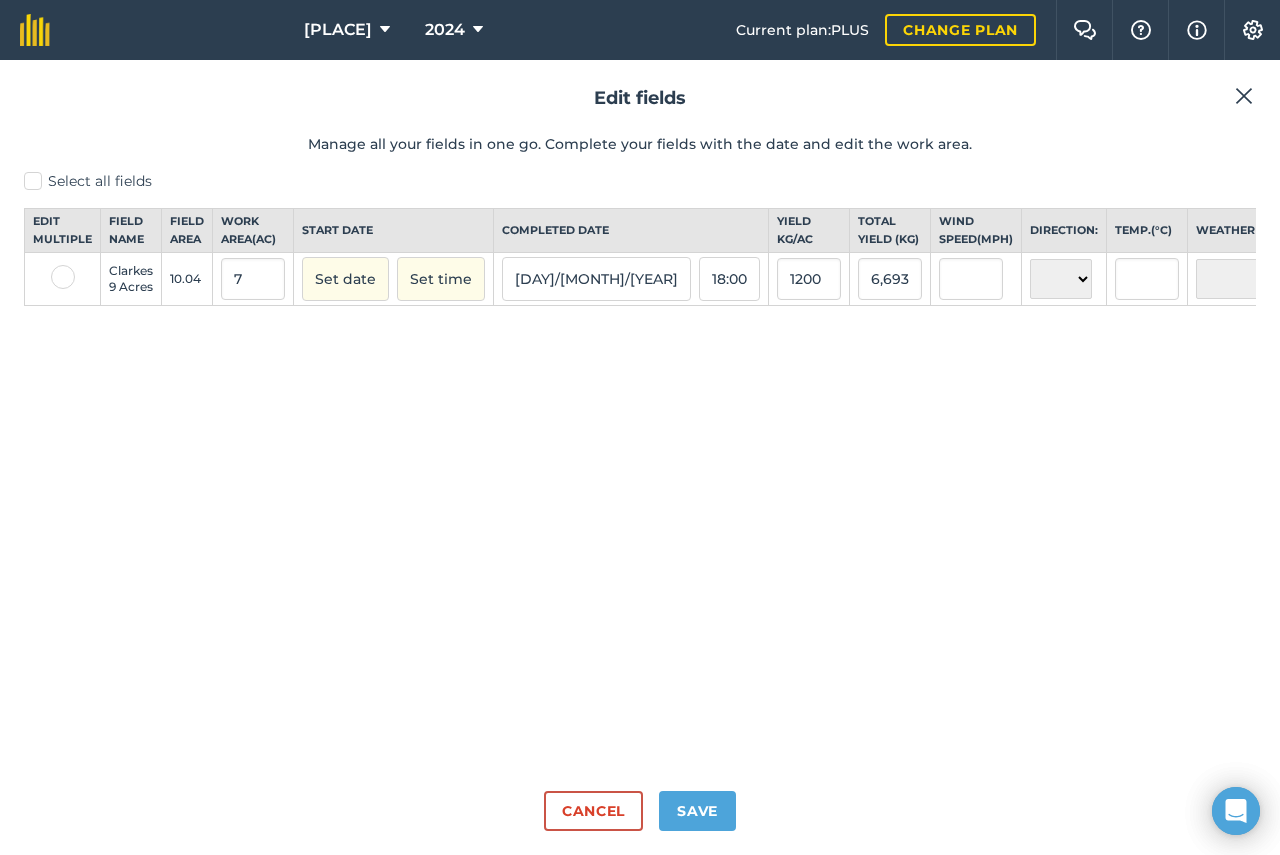click on "Select all fields Edit multiple Field name Field Area Work area  ( Ac ) Start date Completed date Yield   kg / Ac Total yield   ( kg ) Wind speed  ( mph ) Direction: Temp.  ( ° C ) Weather Completed Clarkes 9 Acres 10.04 7   Set date   Set time   01/06/25   18:00 1200 6,693.221101 N NE E SE S SW W NW ☀️  Sunny 🌧  Rainy ⛅️  Cloudy 🌨  Snow ❄️  Icy Alexander Fraser" at bounding box center [640, 473] 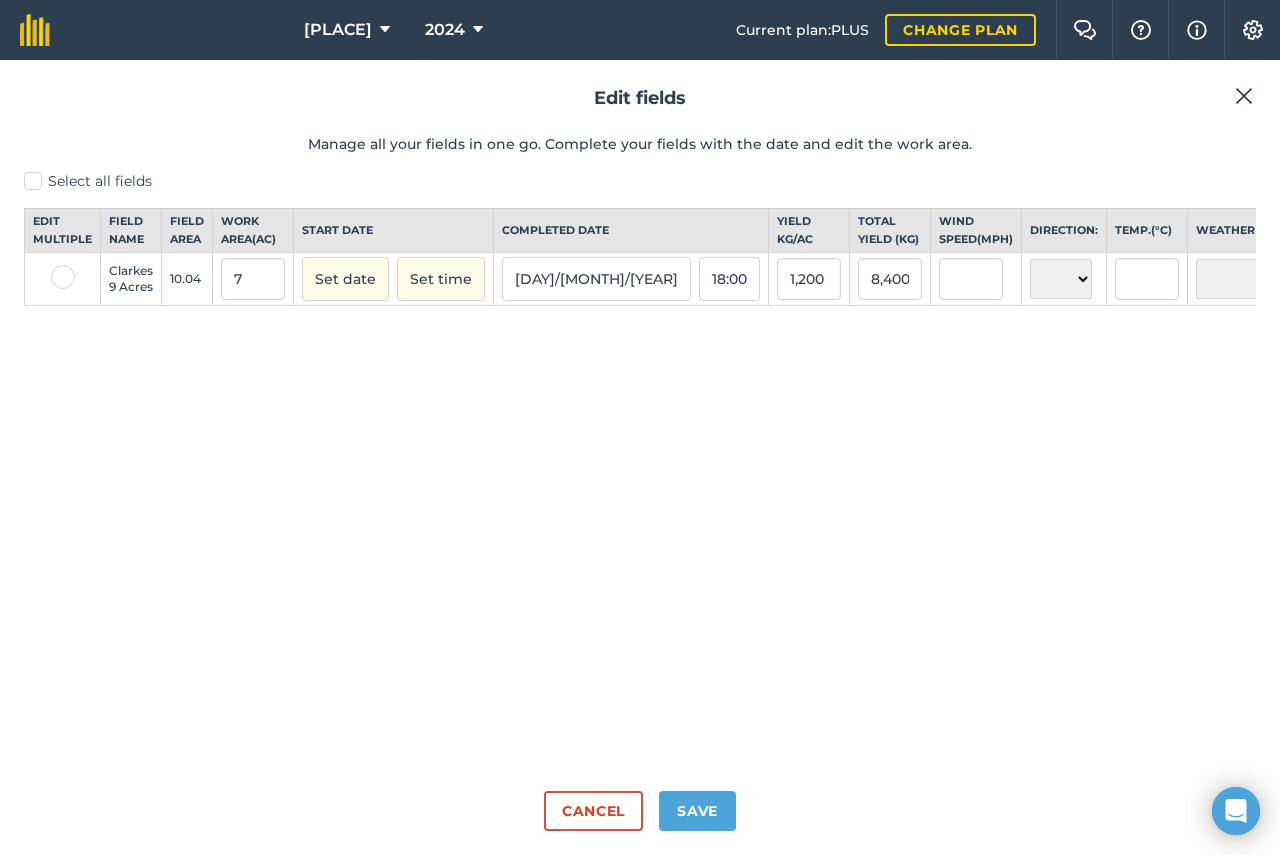 click on "Select all fields Edit multiple Field name Field Area Work area  ( Ac ) Start date Completed date Yield   kg / Ac Total yield   ( kg ) Wind speed  ( mph ) Direction: Temp.  ( ° C ) Weather Completed Clarkes 9 Acres 10.04 7   Set date   Set time   01/06/25   18:00 1,200 8,400 N NE E SE S SW W NW ☀️  Sunny 🌧  Rainy ⛅️  Cloudy 🌨  Snow ❄️  Icy Alexander Fraser" at bounding box center (640, 473) 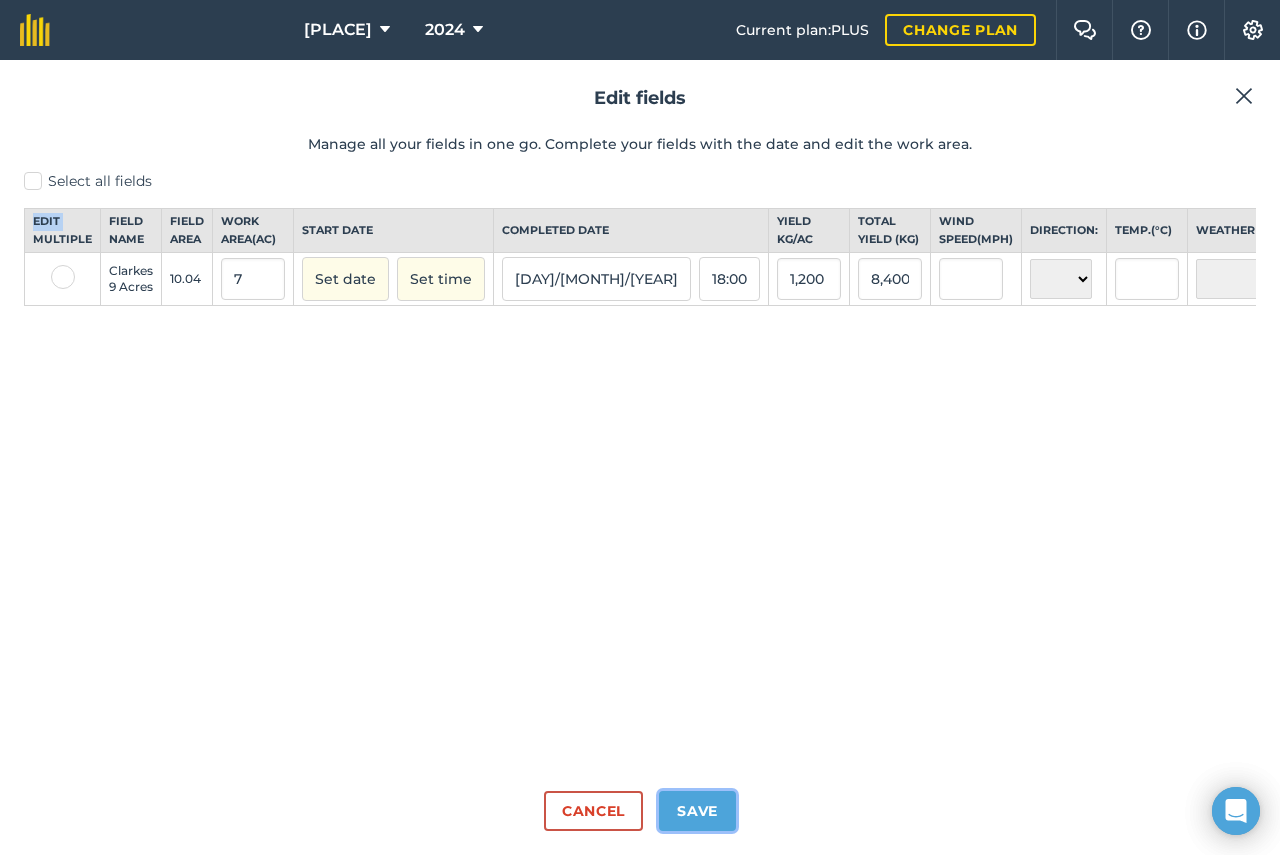 click on "Save" at bounding box center (697, 811) 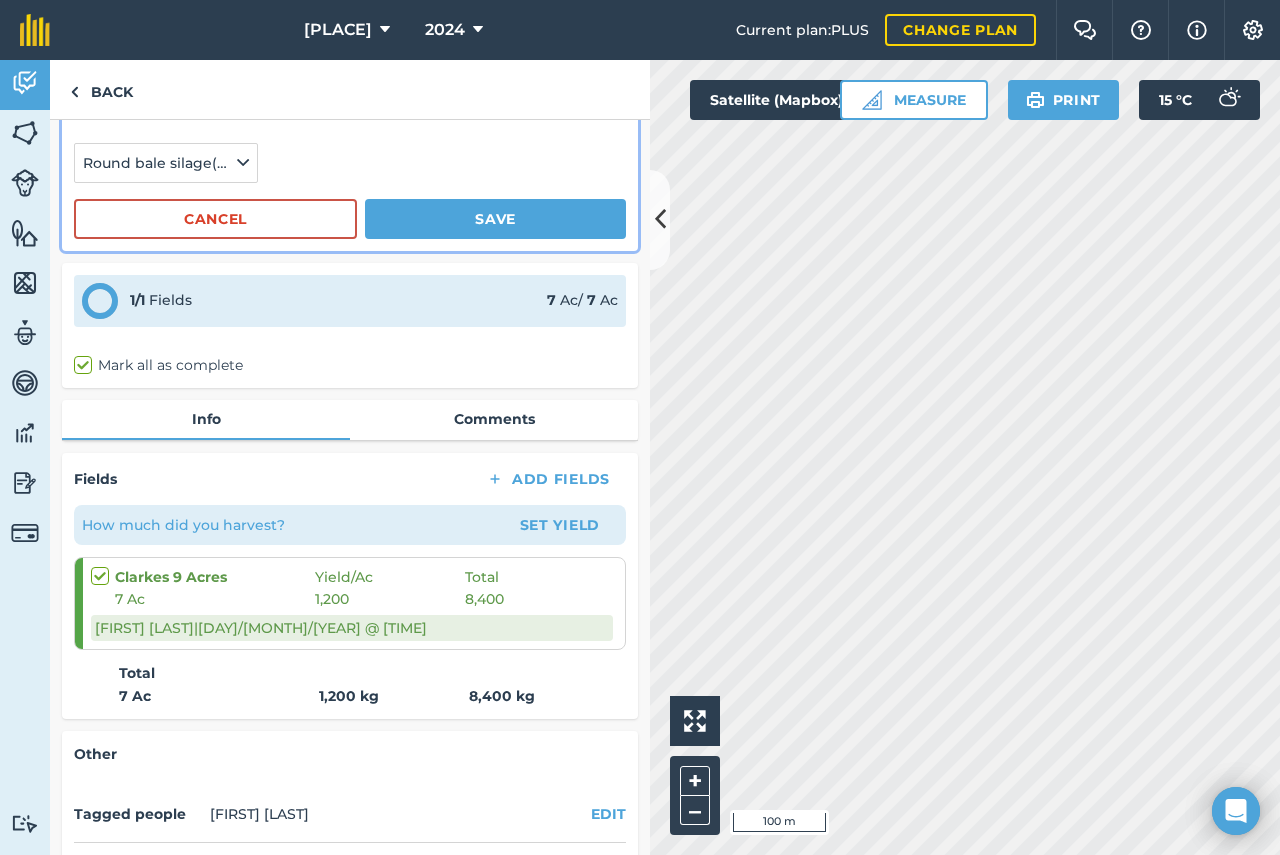 scroll, scrollTop: 0, scrollLeft: 0, axis: both 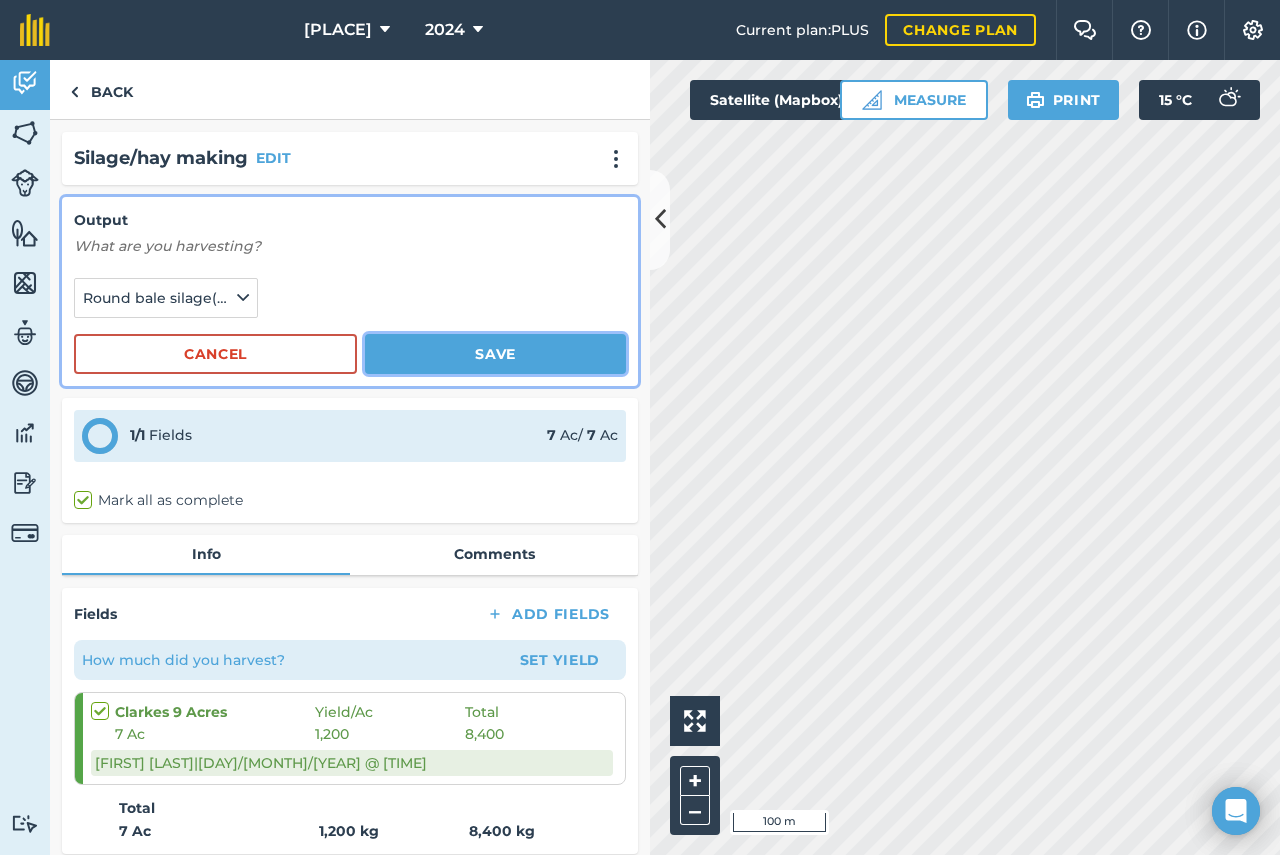 click on "Save" at bounding box center [495, 354] 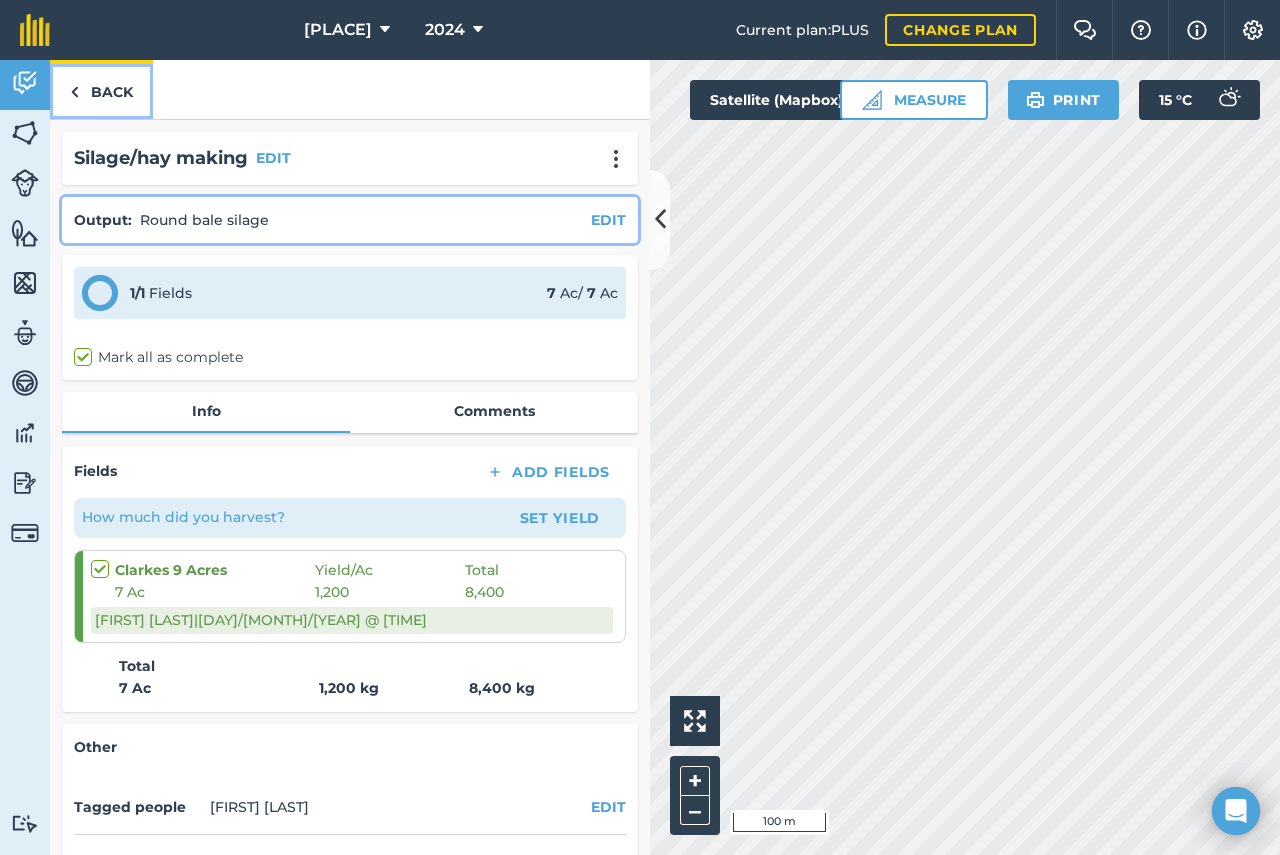 click on "Back" at bounding box center [101, 89] 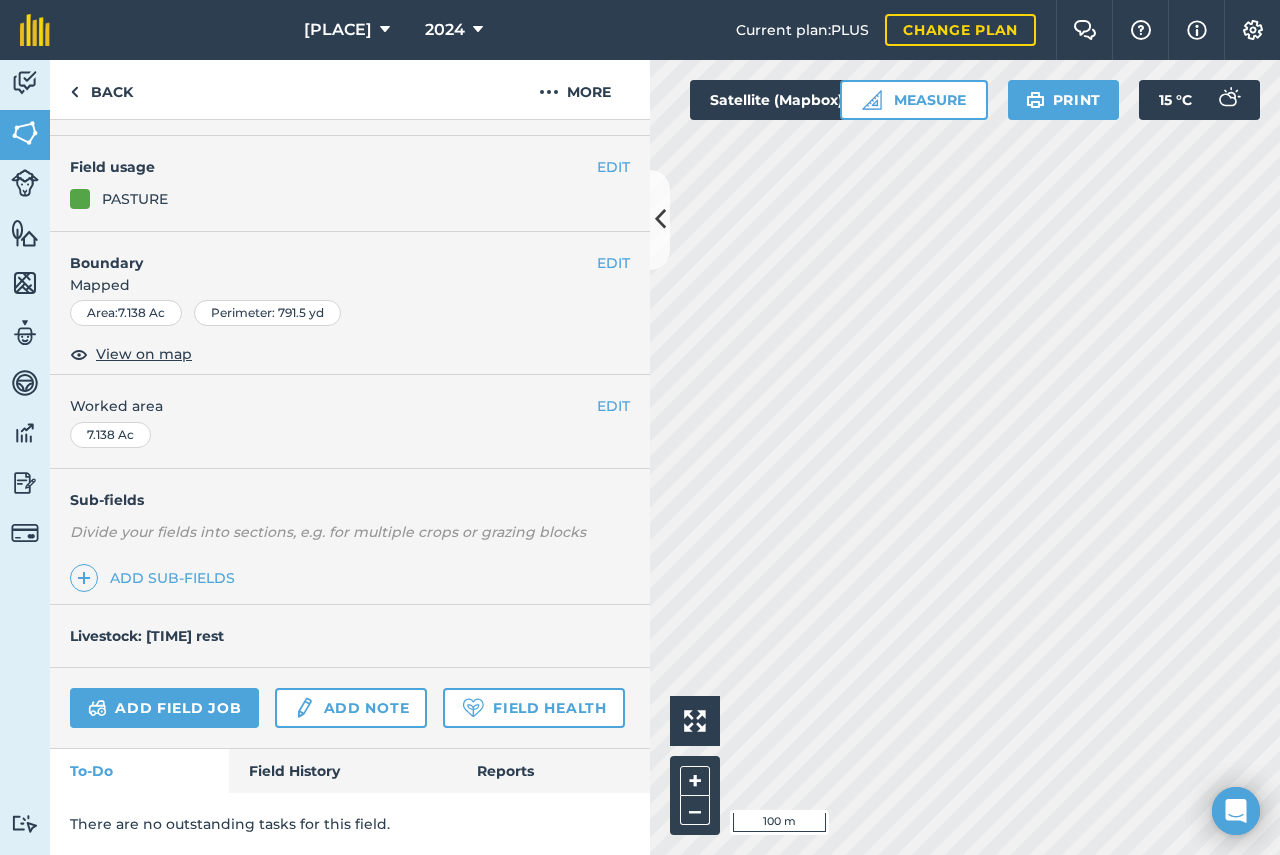 scroll, scrollTop: 229, scrollLeft: 0, axis: vertical 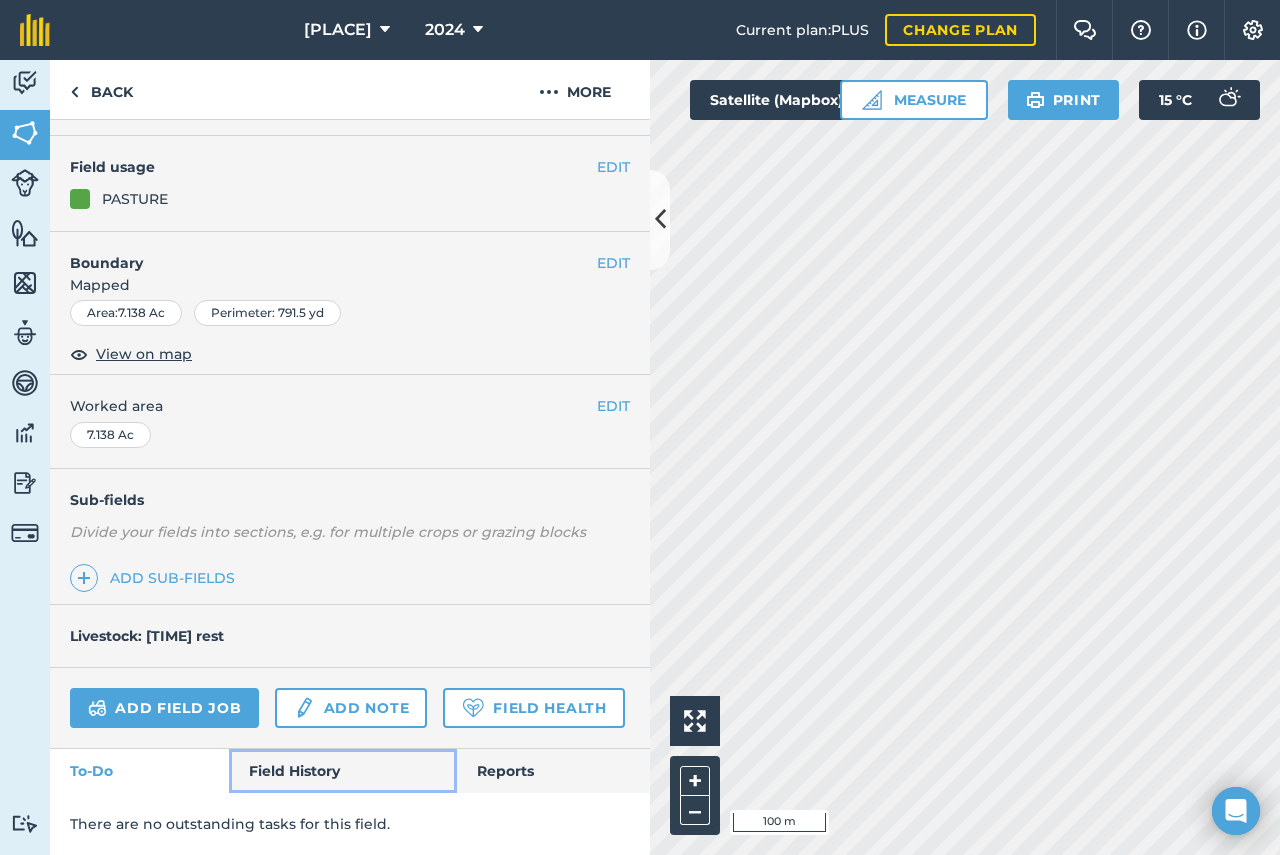 click on "Field History" at bounding box center (342, 771) 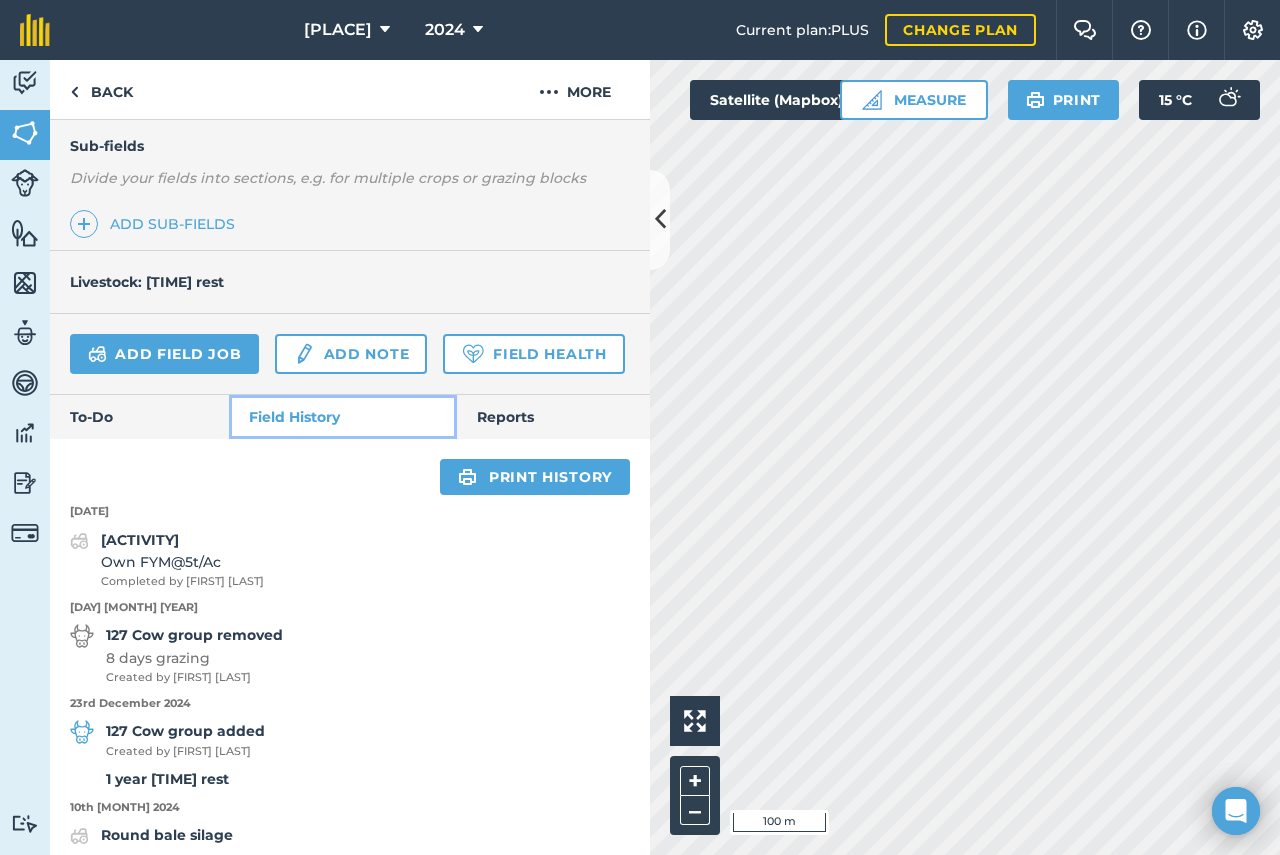 scroll, scrollTop: 929, scrollLeft: 0, axis: vertical 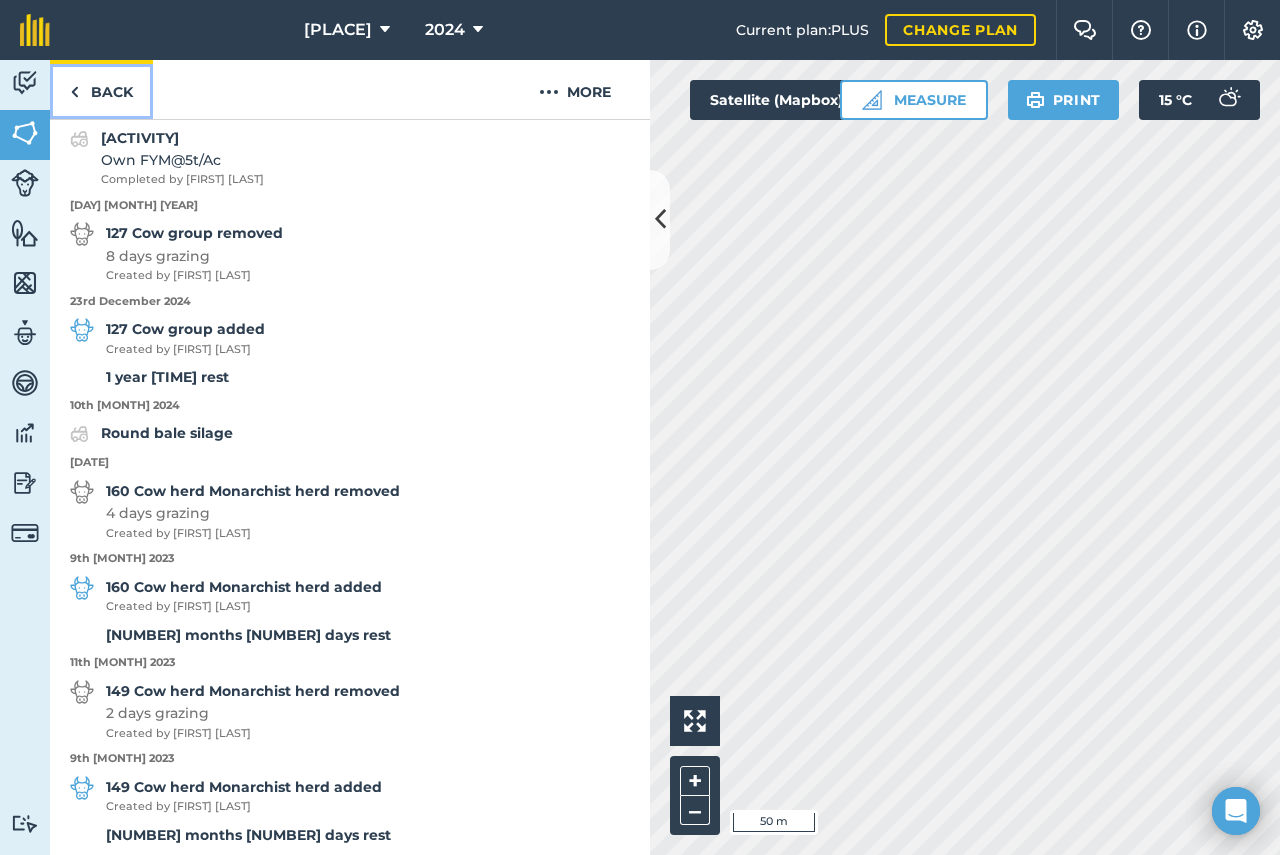 click on "Back" at bounding box center [101, 89] 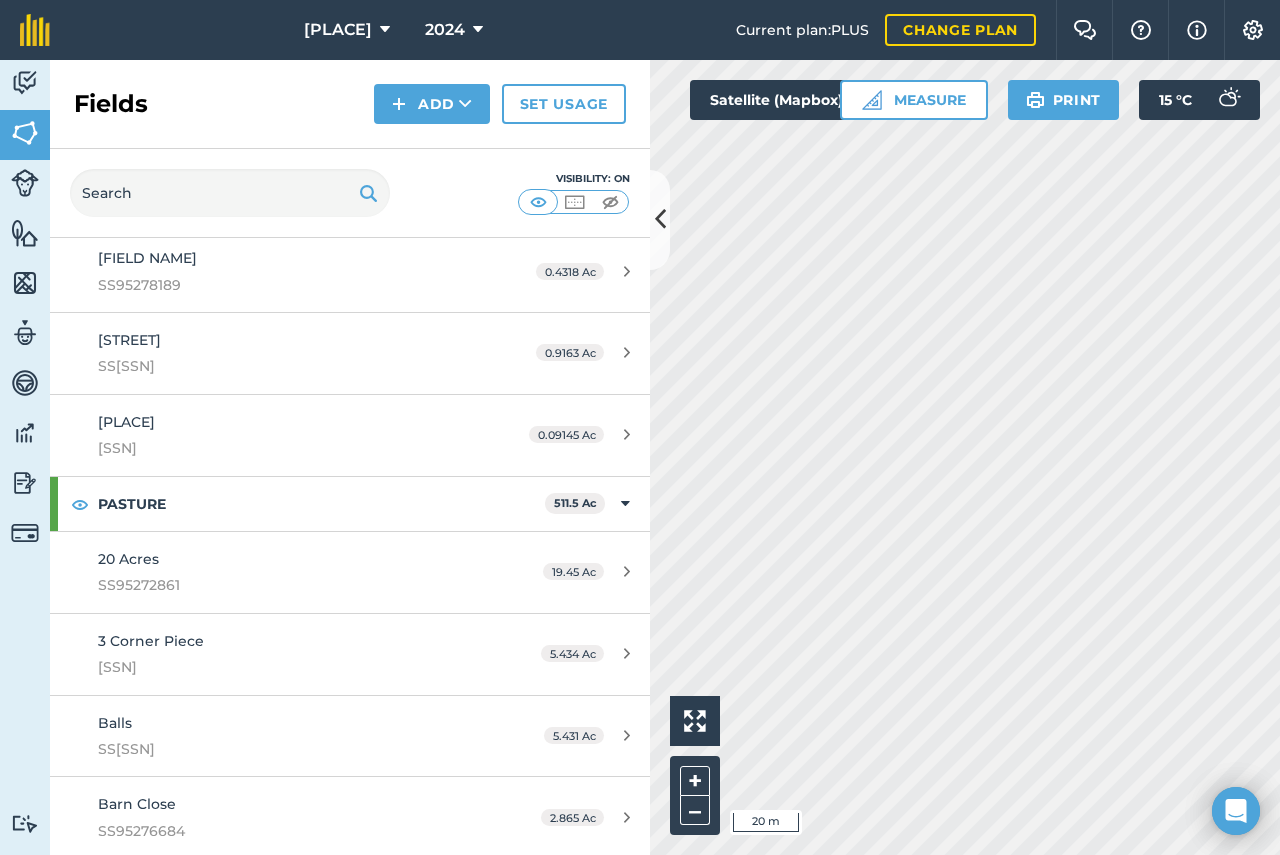 scroll, scrollTop: 1200, scrollLeft: 0, axis: vertical 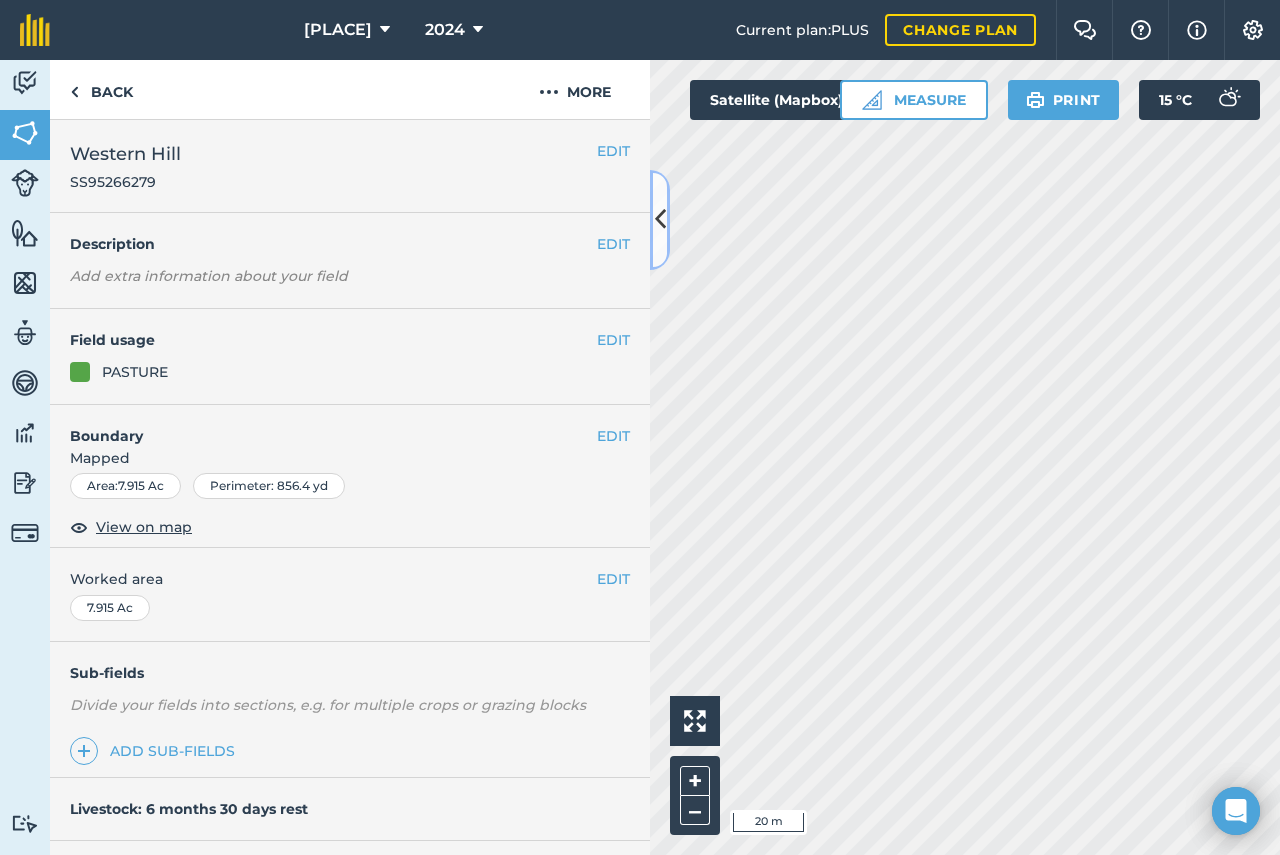 click at bounding box center (660, 219) 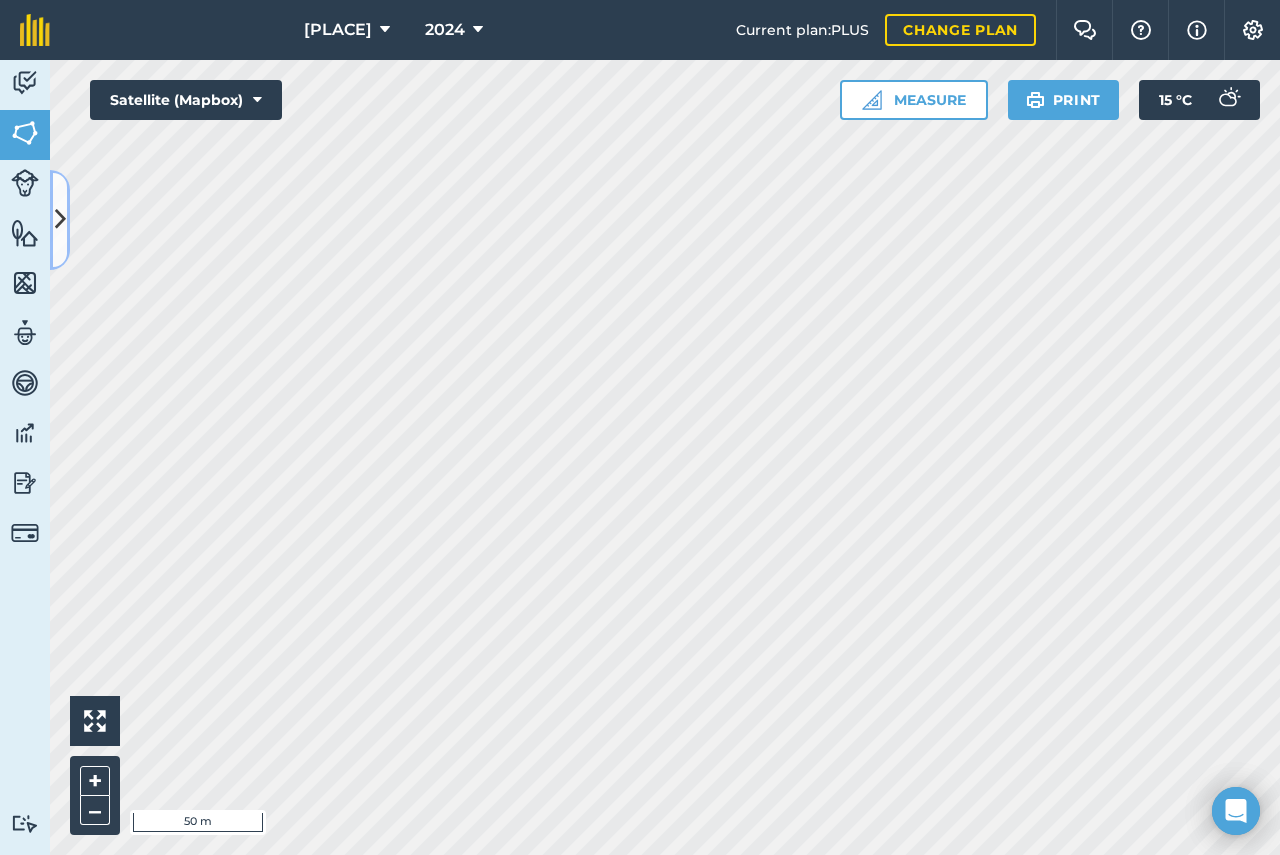 click at bounding box center (60, 219) 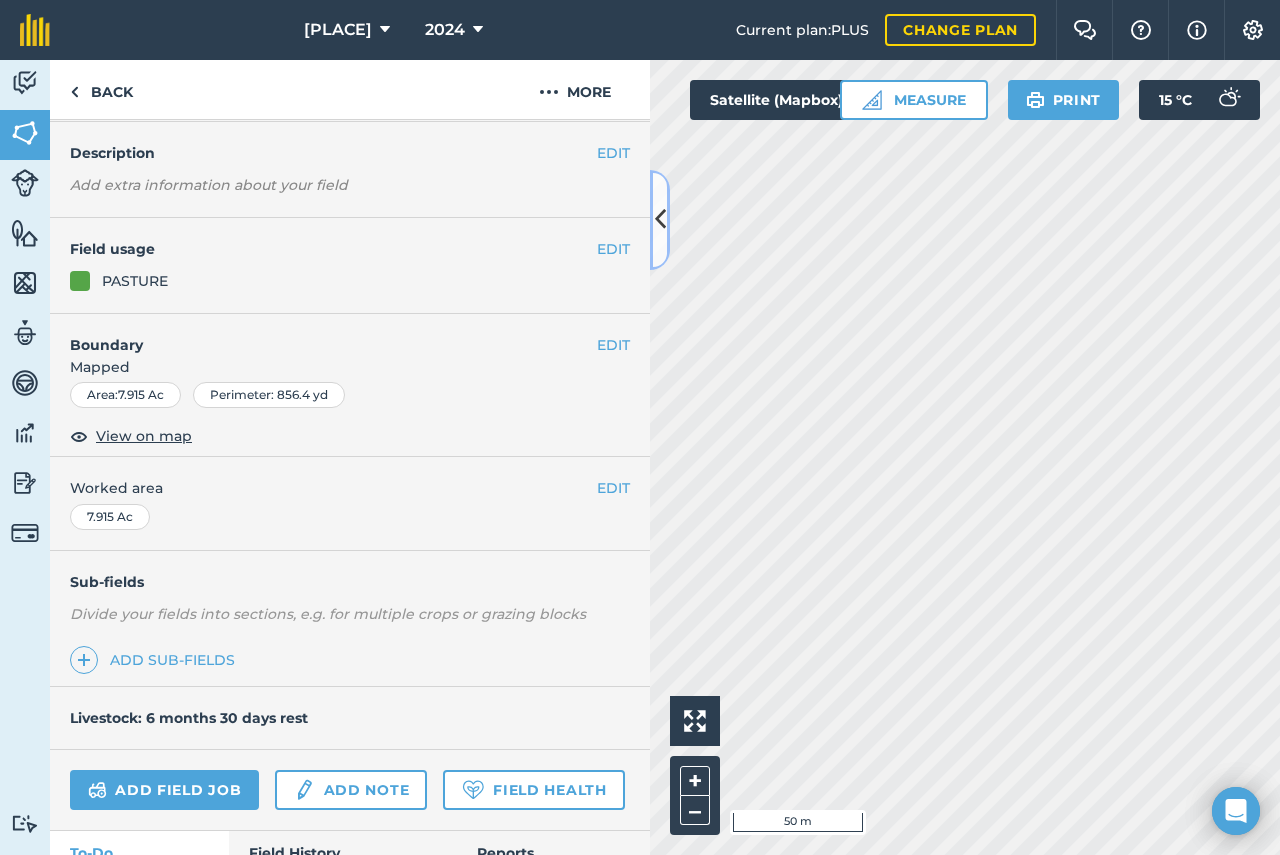 scroll, scrollTop: 229, scrollLeft: 0, axis: vertical 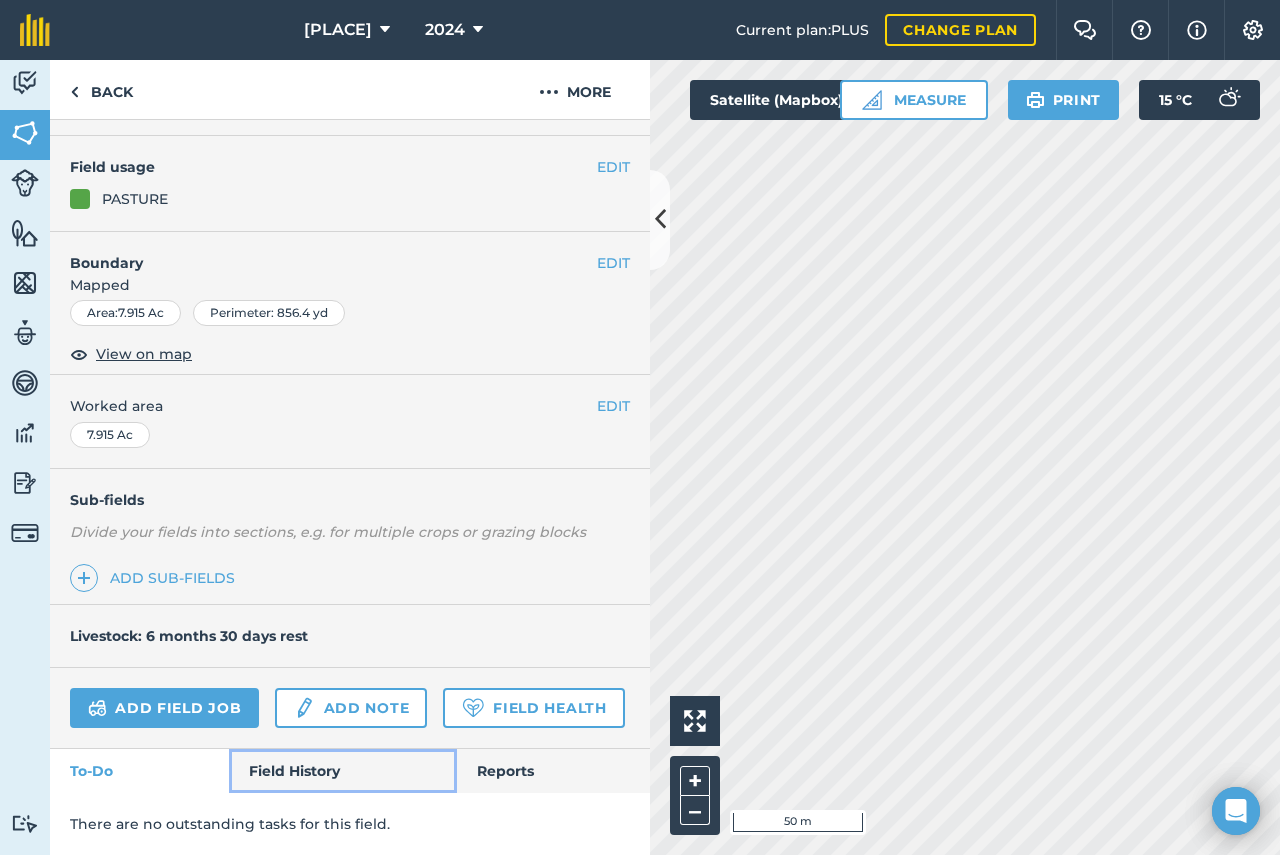 click on "Field History" at bounding box center [342, 771] 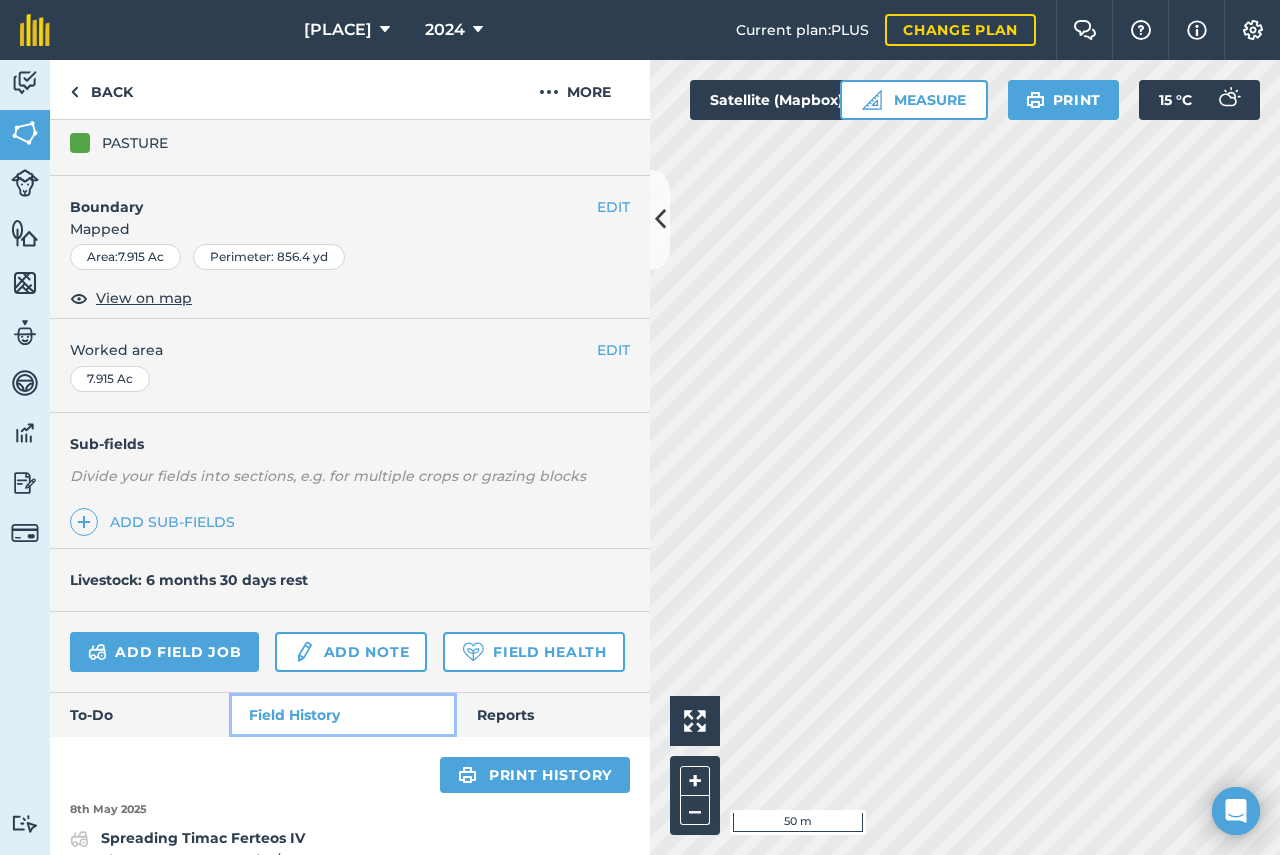 scroll, scrollTop: 929, scrollLeft: 0, axis: vertical 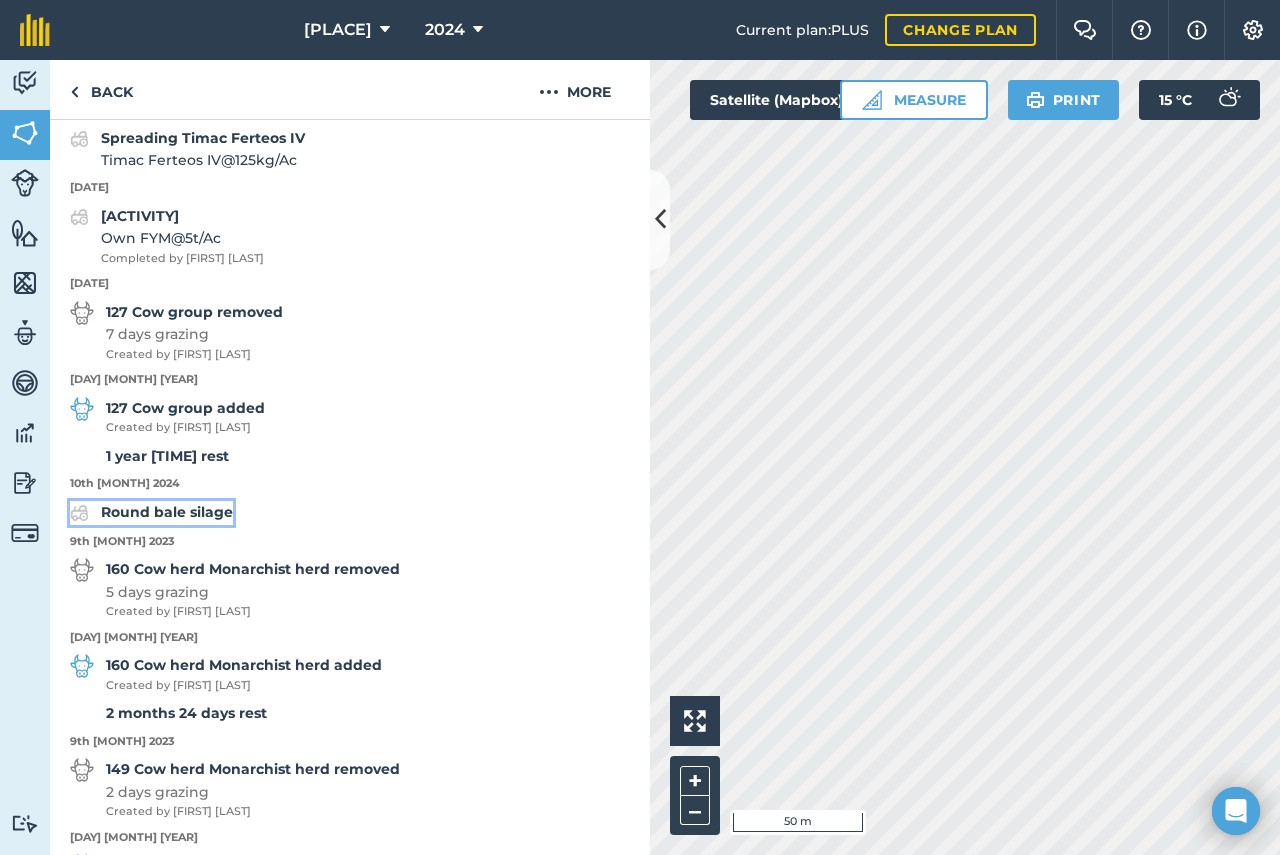 click on "Round bale silage" at bounding box center (167, 512) 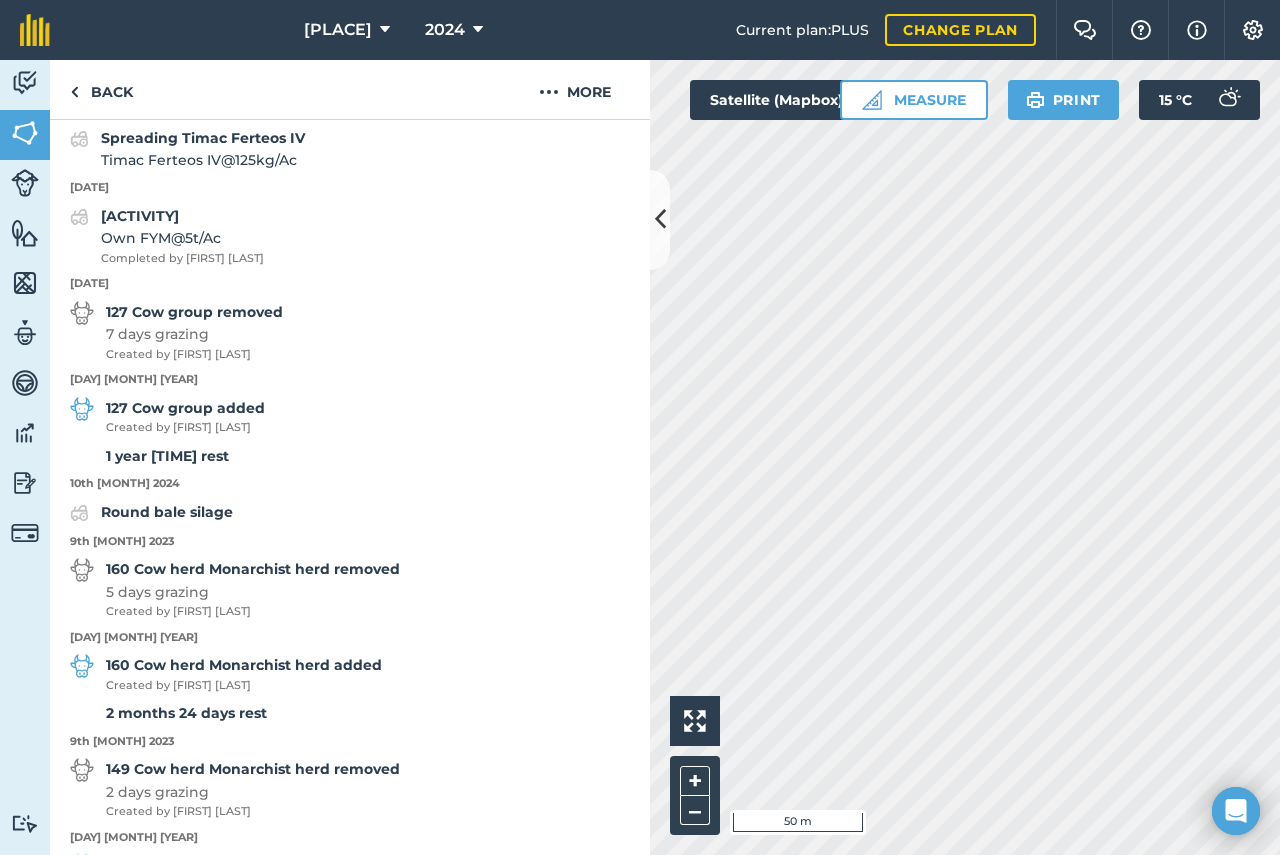 click on "Back   More EDIT Western Hill SS[SSN] EDIT Description Add extra information about your field EDIT Field usage PASTURE EDIT Boundary   Mapped Area :  7.915   Ac Perimeter :   856.4   yd   View on map EDIT Worked area 7.915   Ac Sub-fields   Divide your fields into sections, e.g. for multiple crops or grazing blocks   Add sub-fields Livestock: 6 months 30 days rest Add field job Add note   Field Health To-Do Field History Reports Print history 8th May 2025 Spreading Timac Ferteos IV Timac Ferteos IV  @  125 kg / Ac 10th January 2025 Manure spreading Own FYM  @  5 t / Ac Completed by   Alexander F 7th January 2025 127 Cow group removed 7 days grazing Created by   Ben  W 31st December 2024 127   Cow group   added Created by   Ben  W 1 year 22 days rest 10th June 2024 Round bale silage 9th December 2023 160 Cow herd Monarchist herd removed 5 days grazing Created by   Ben  W 4th December 2023 160   Cow herd Monarchist herd   added Created by   Ben  W 2 months 24 days rest 9th September 2023 2 days grazing" at bounding box center [350, 457] 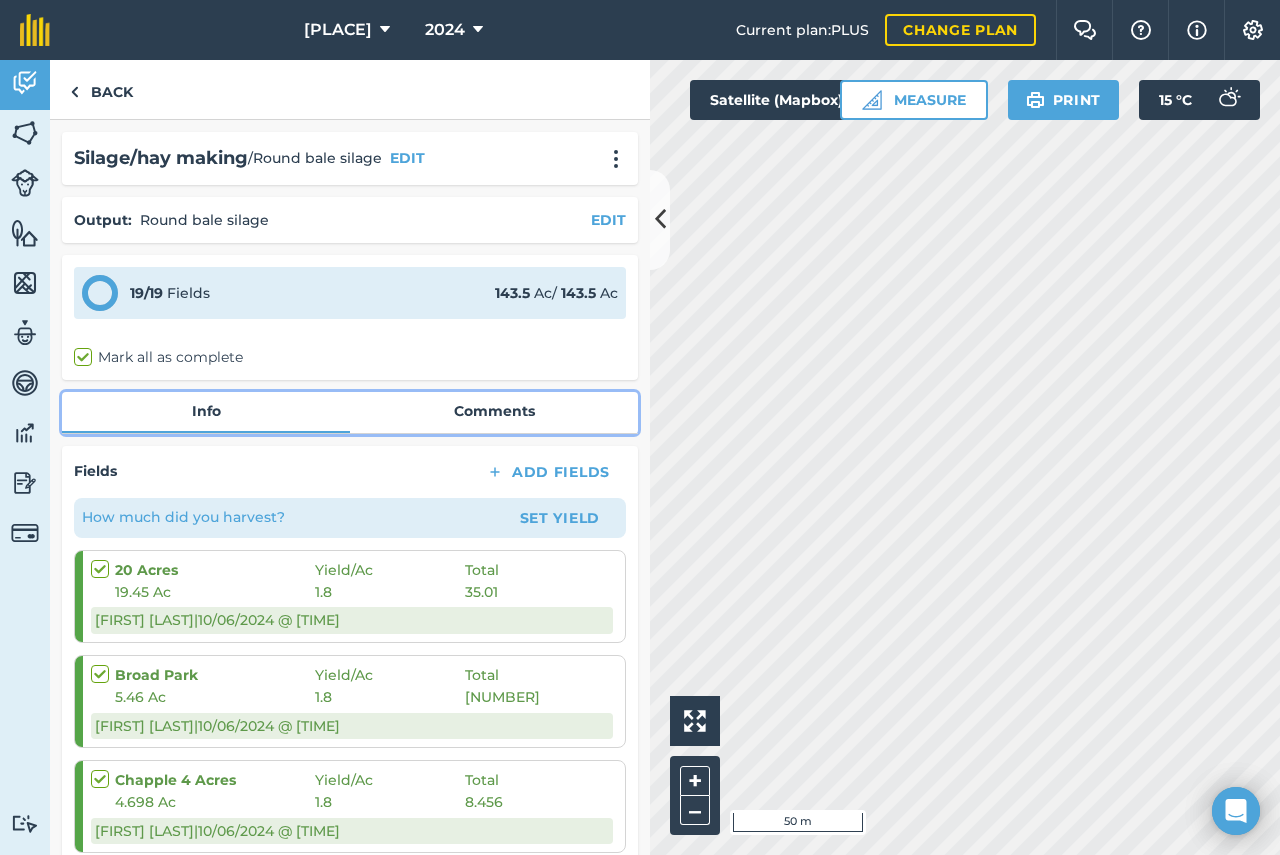 click on "Info" at bounding box center [206, 411] 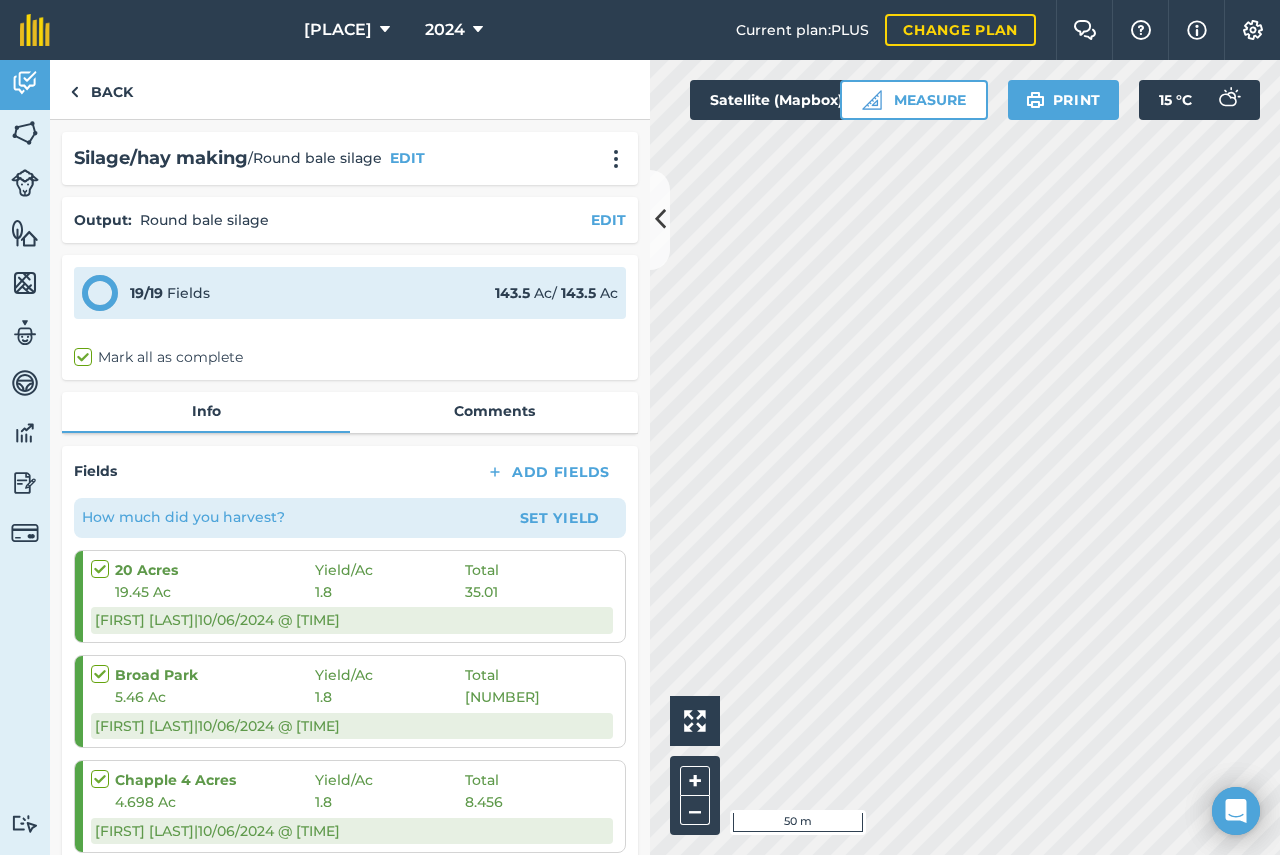 click on "Back" at bounding box center (350, 90) 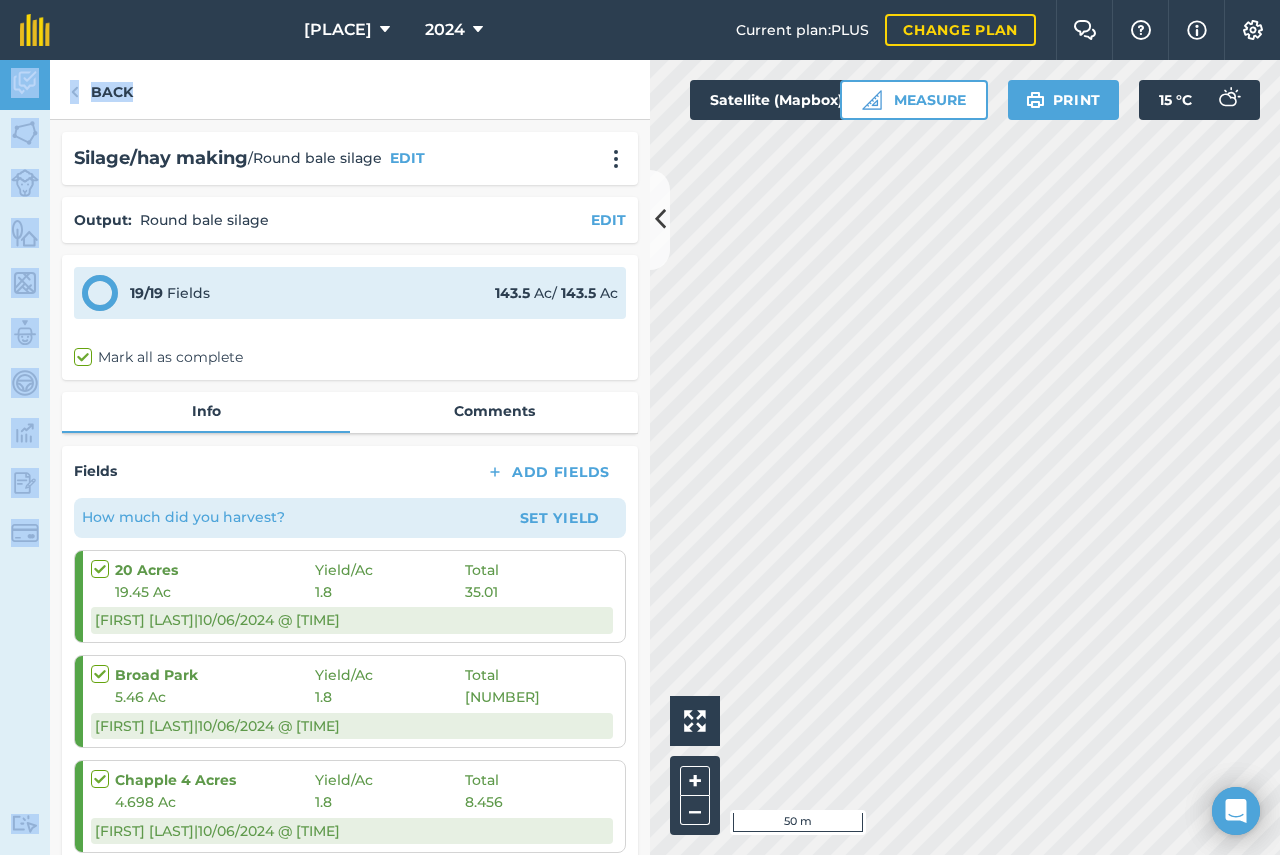 click on "Back" at bounding box center [350, 90] 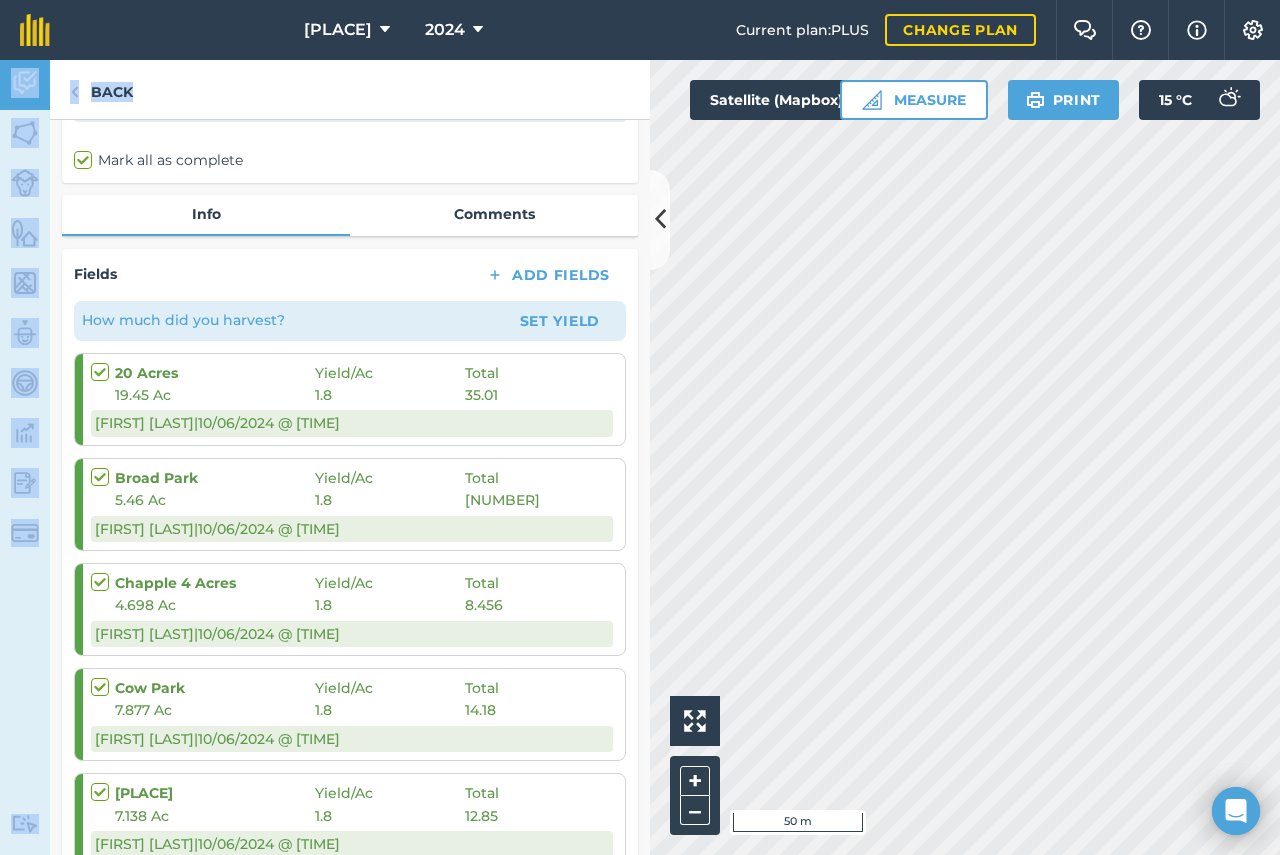 scroll, scrollTop: 200, scrollLeft: 0, axis: vertical 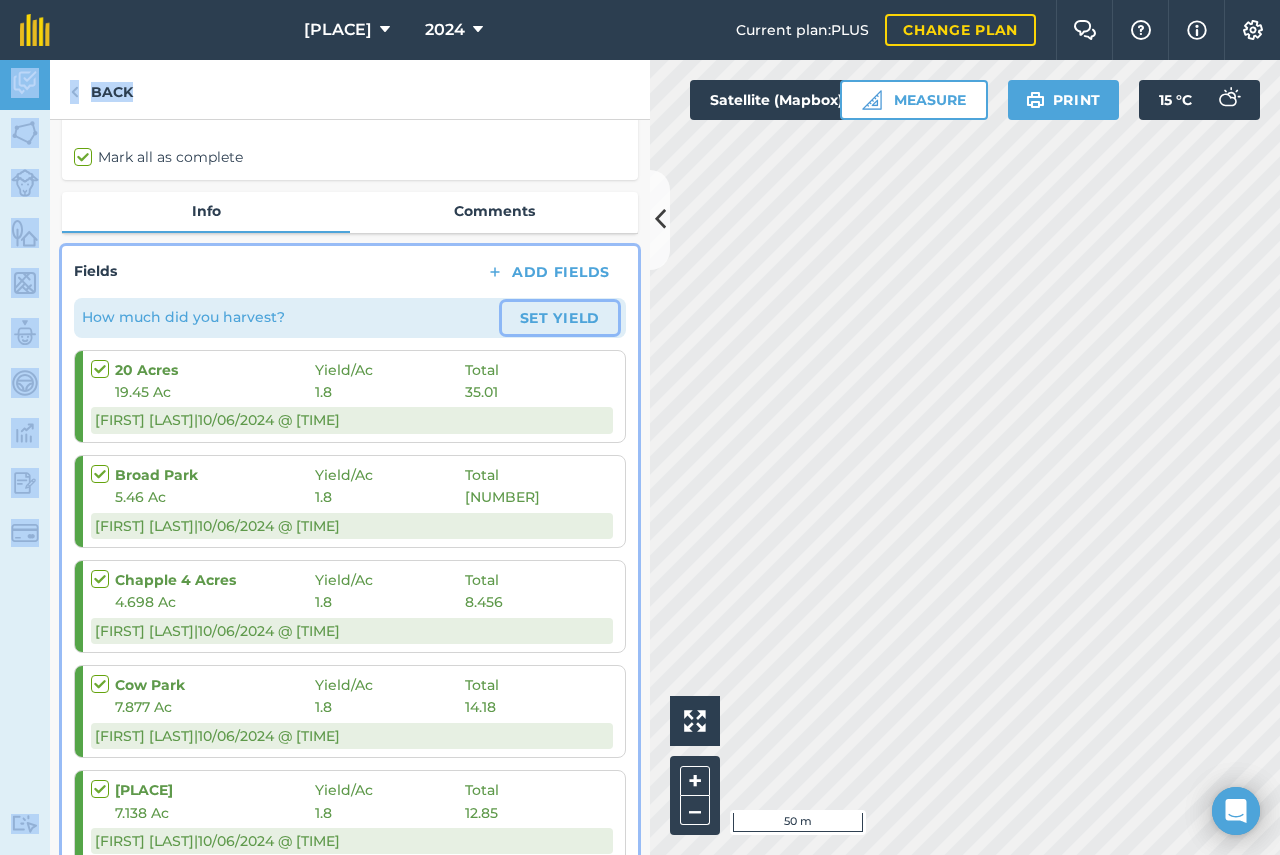 click on "Set Yield" at bounding box center (560, 318) 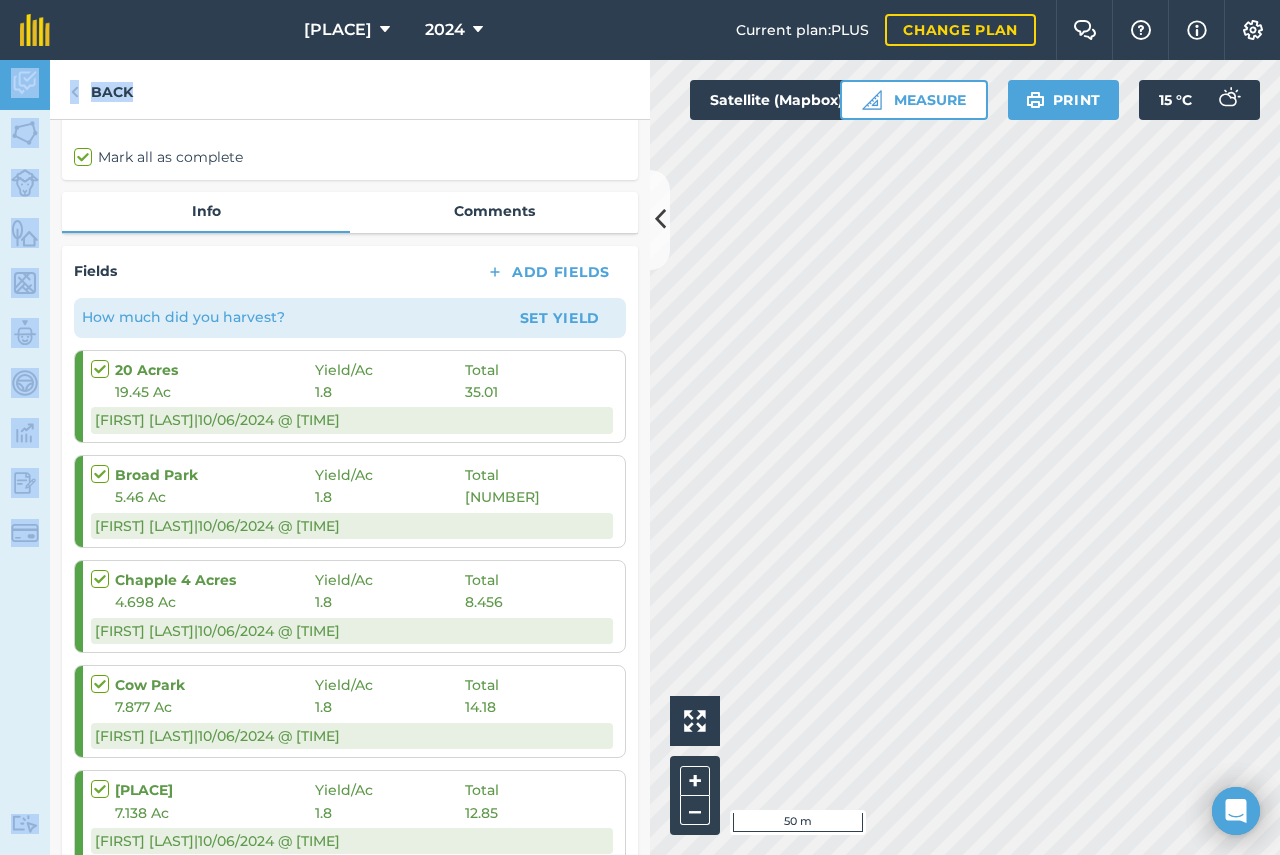 click on "19 / 19   Fields 143.5   Ac  /   143.5   Ac" at bounding box center (350, 93) 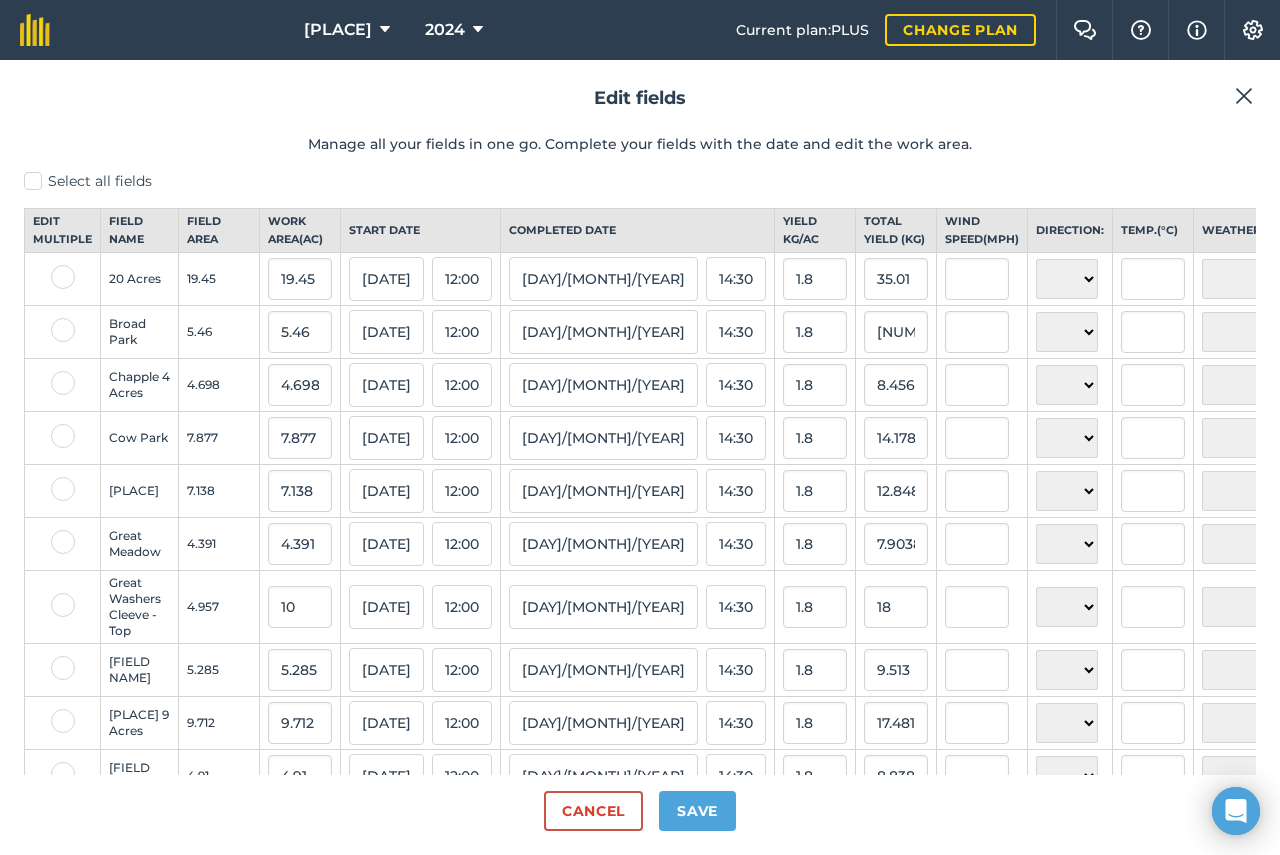 type on "[FIRST] [LAST]" 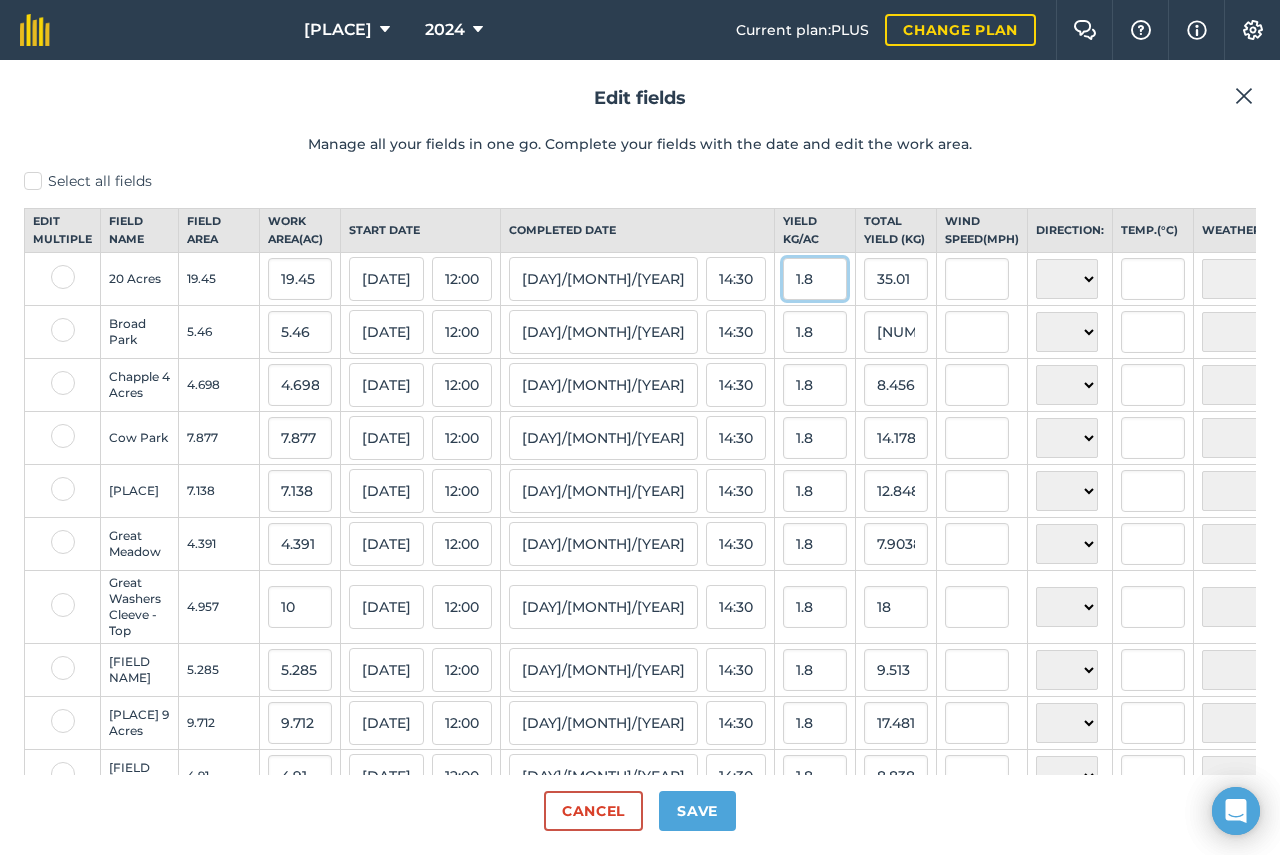 click on "1.8" at bounding box center (815, 279) 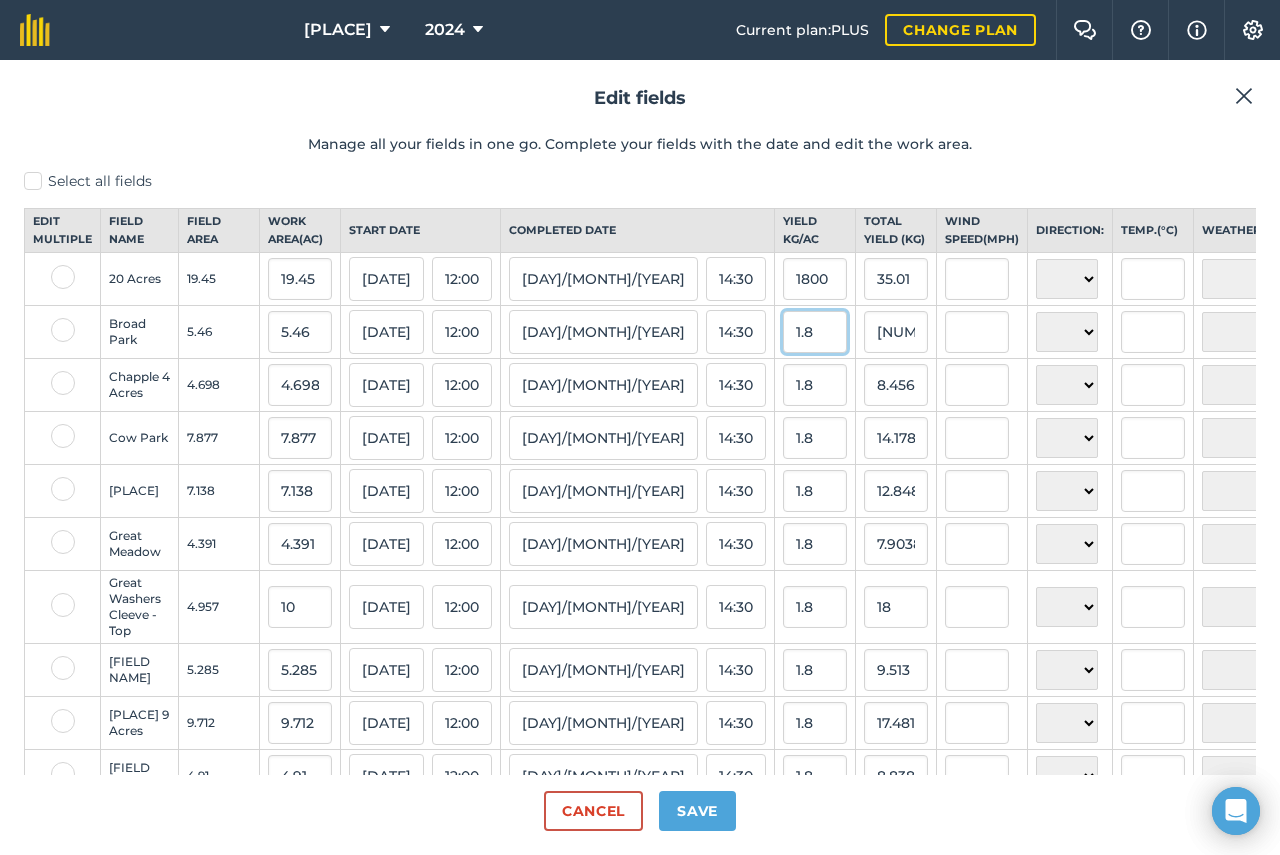 click on "1.8" at bounding box center (815, 332) 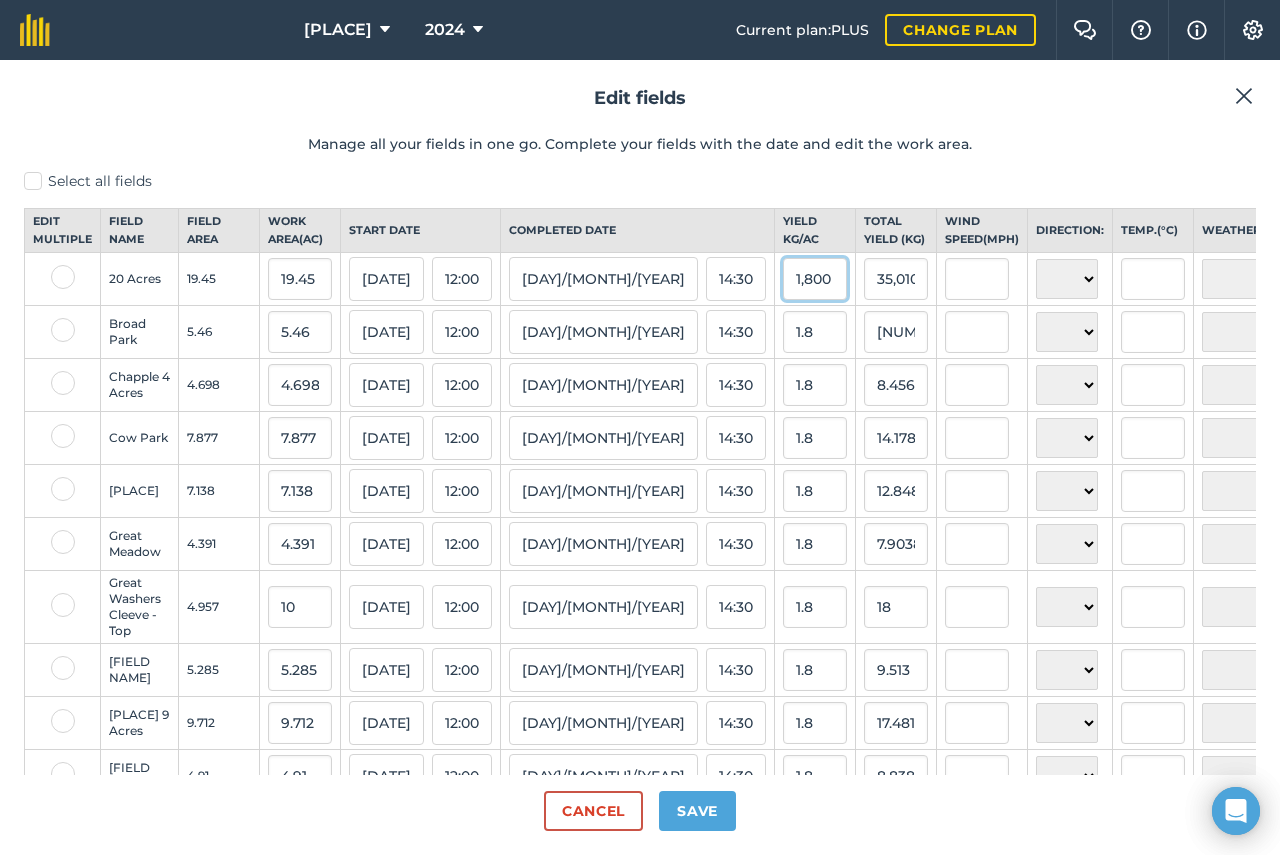 click on "1,800" at bounding box center [815, 279] 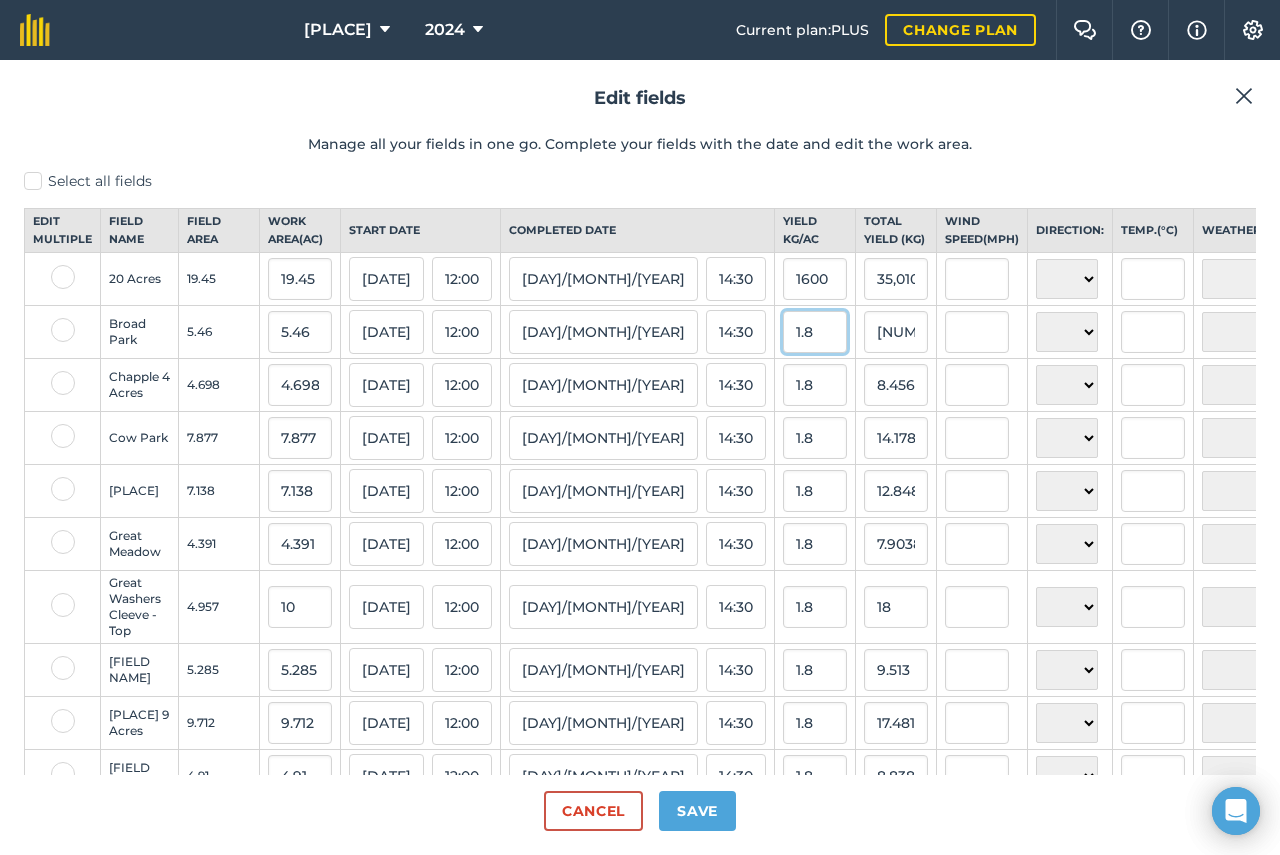 click on "1.8" at bounding box center [815, 332] 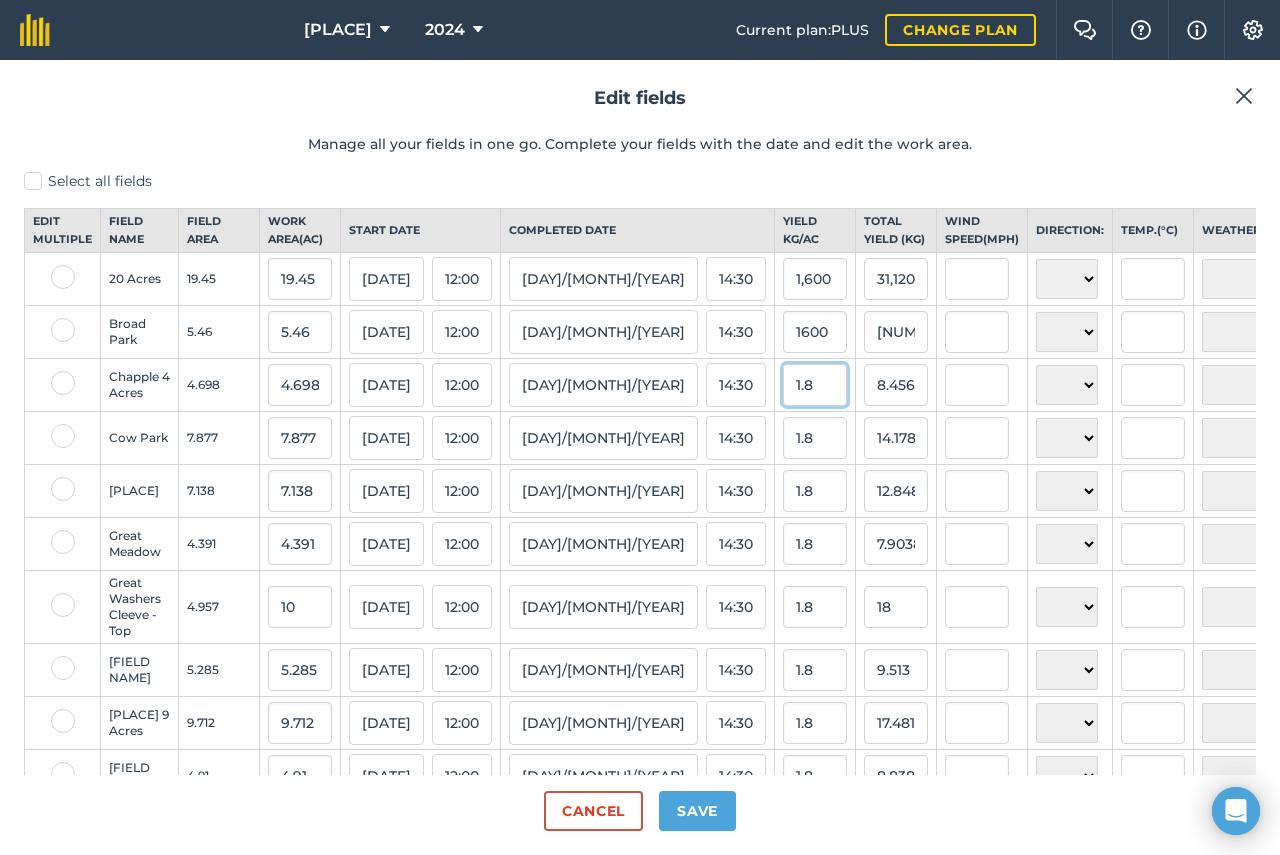 click on "1.8" at bounding box center [815, 385] 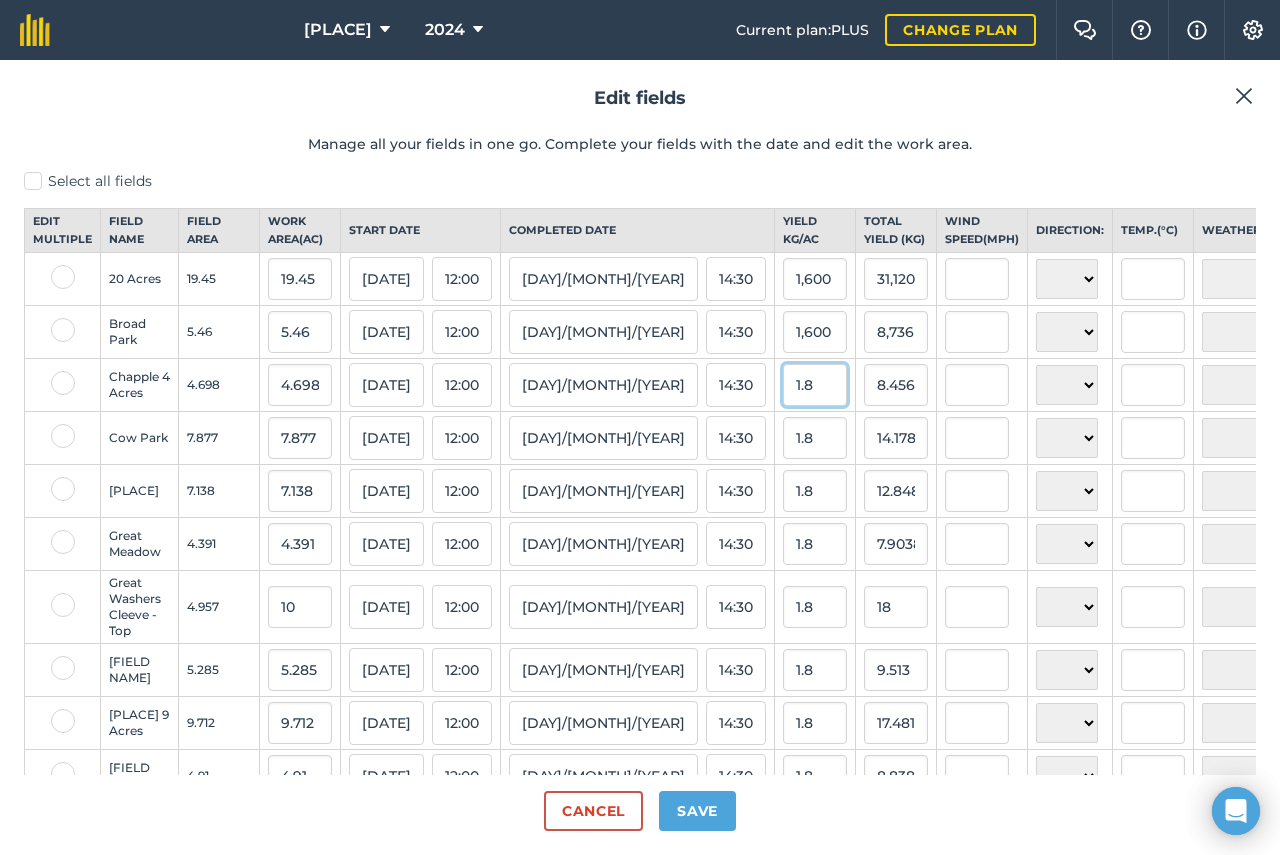 click on "1.8" at bounding box center [815, 385] 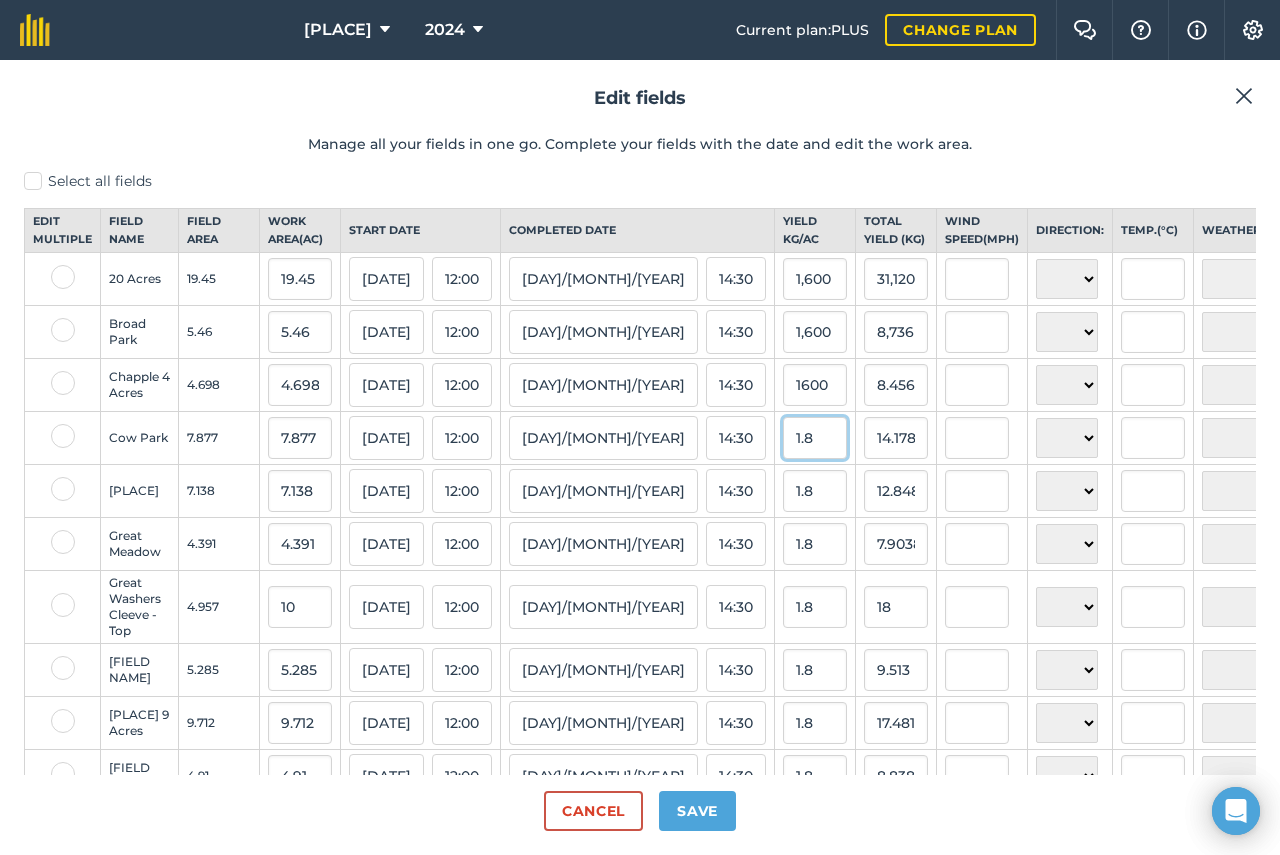 click on "1.8" at bounding box center [815, 438] 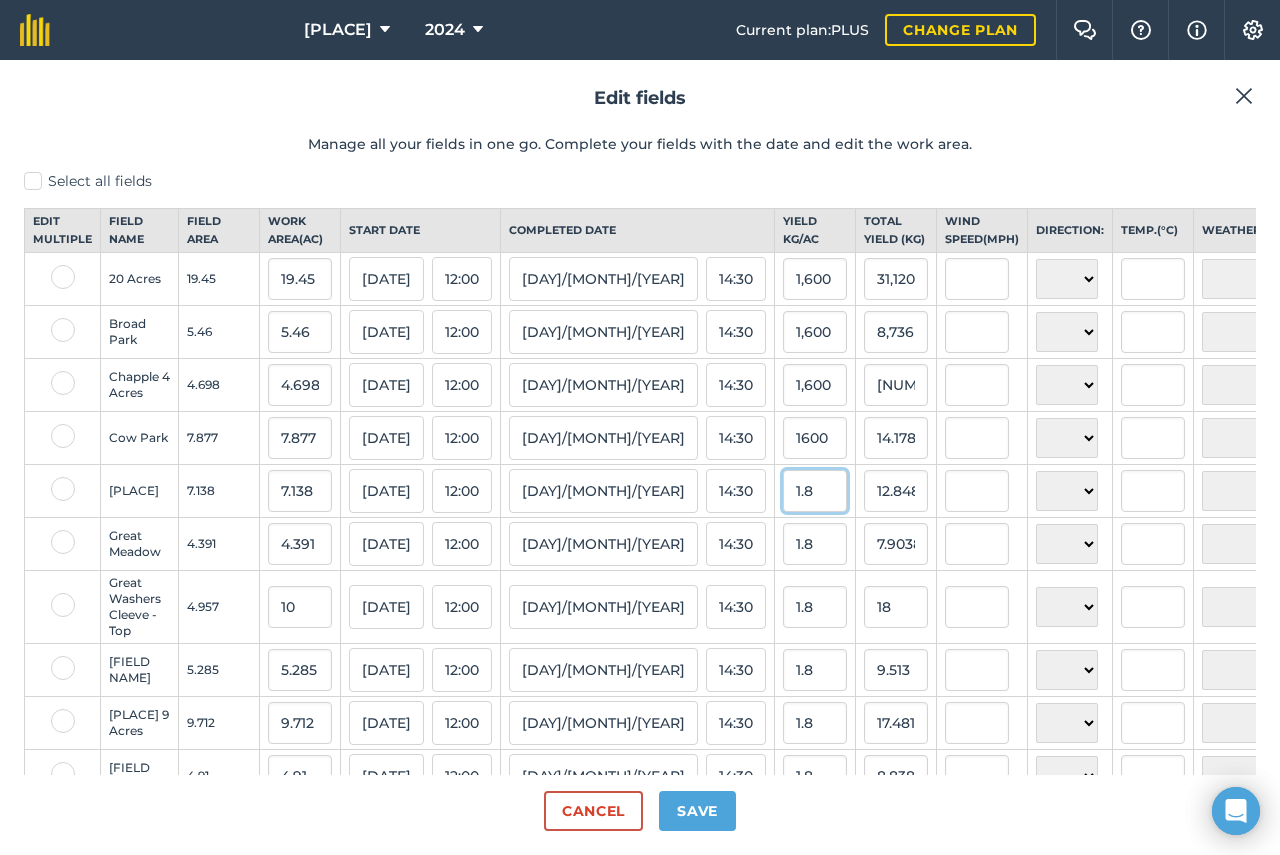 click on "1.8" at bounding box center [815, 491] 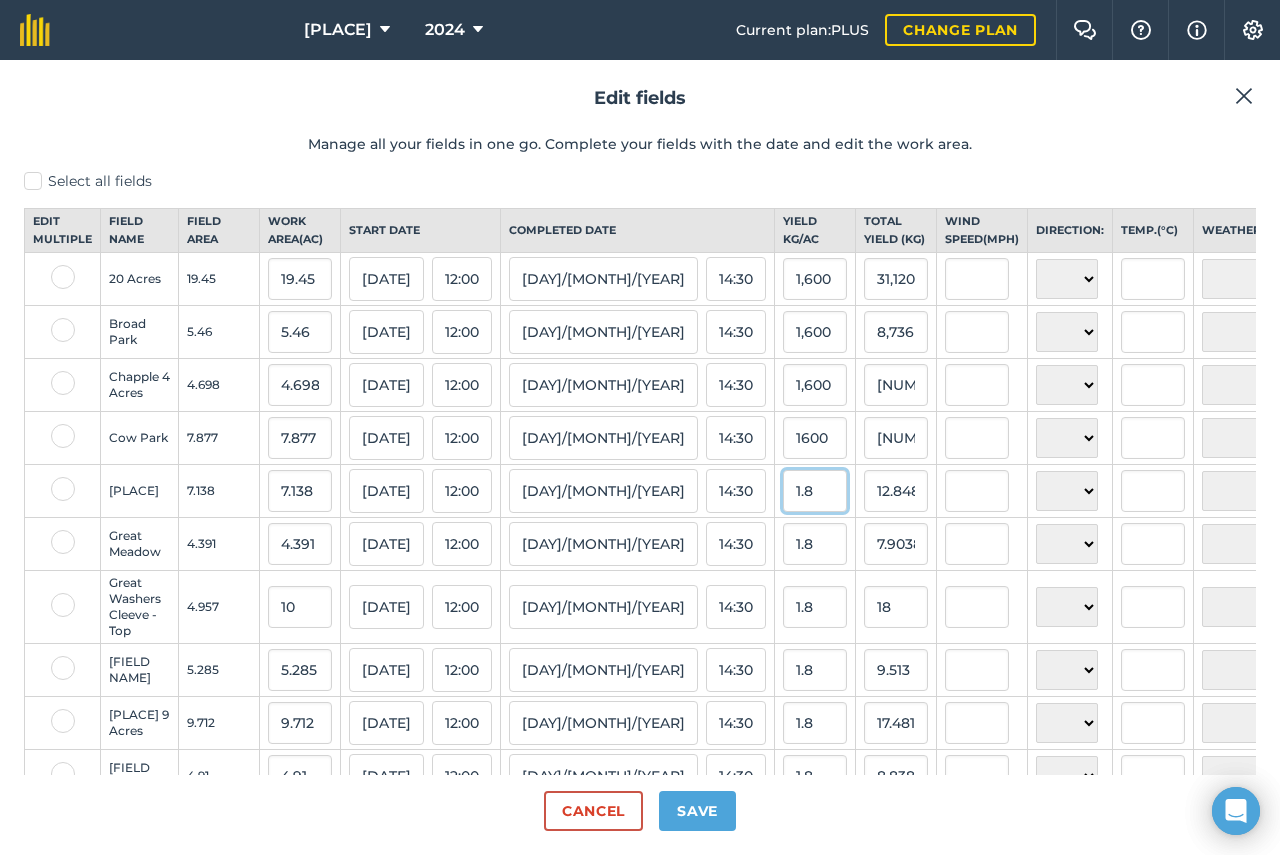 type on "1,600" 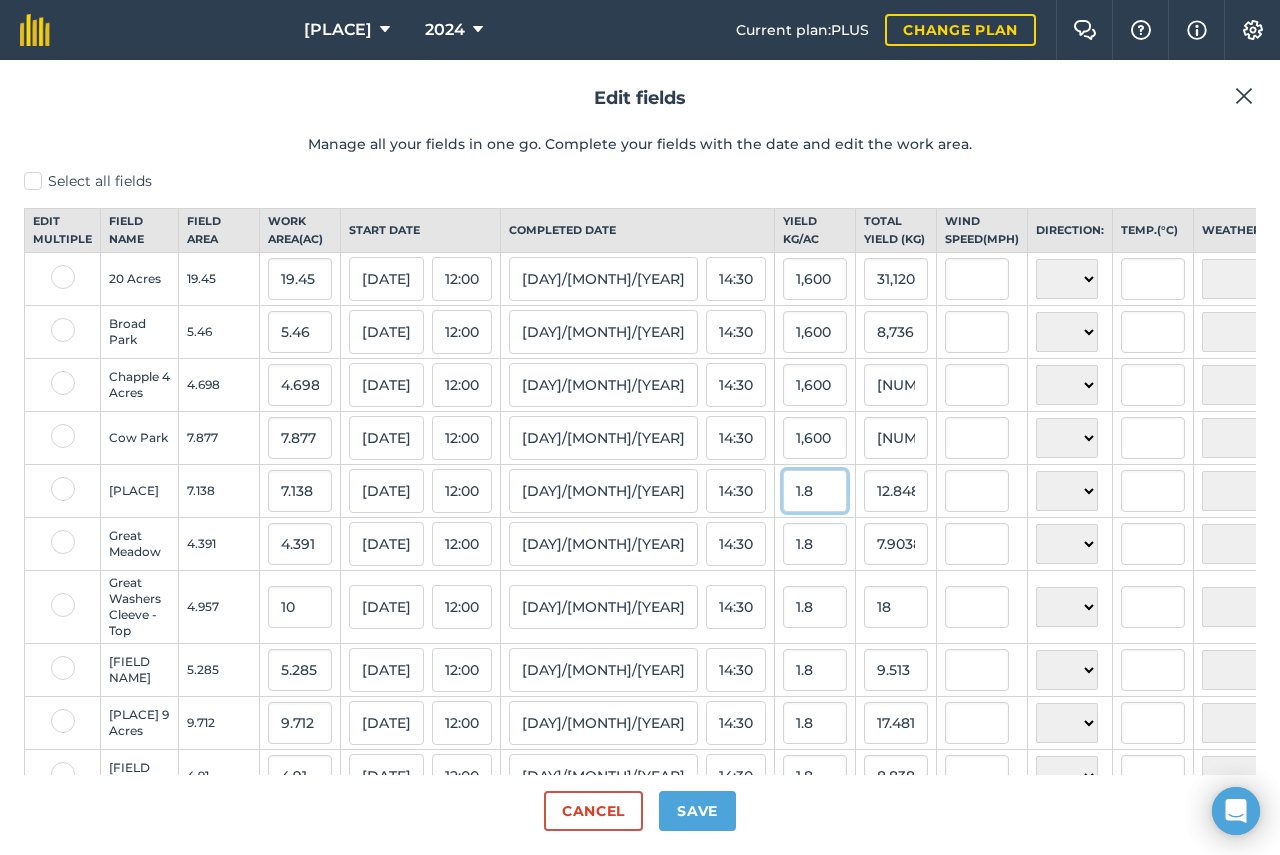 click on "1.8" at bounding box center [815, 491] 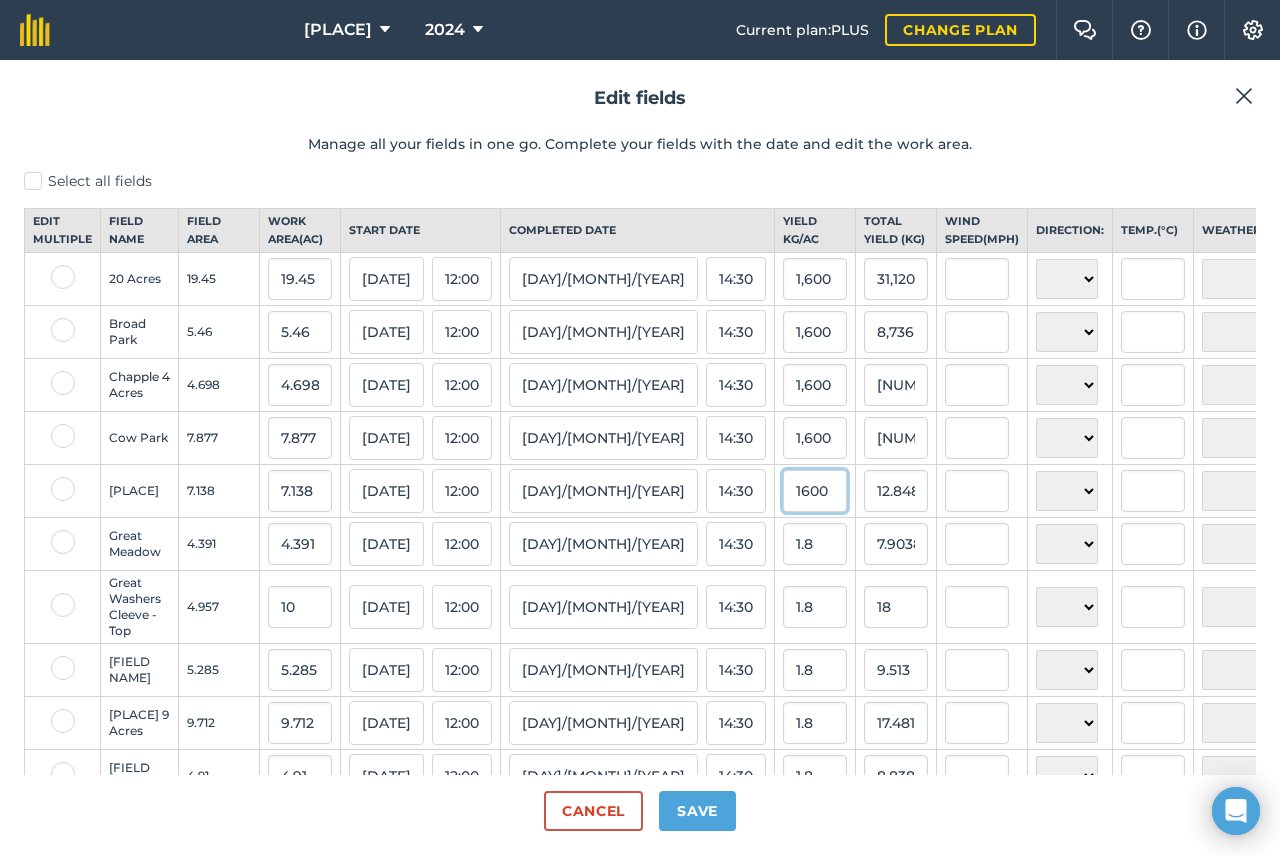 type on "1,599" 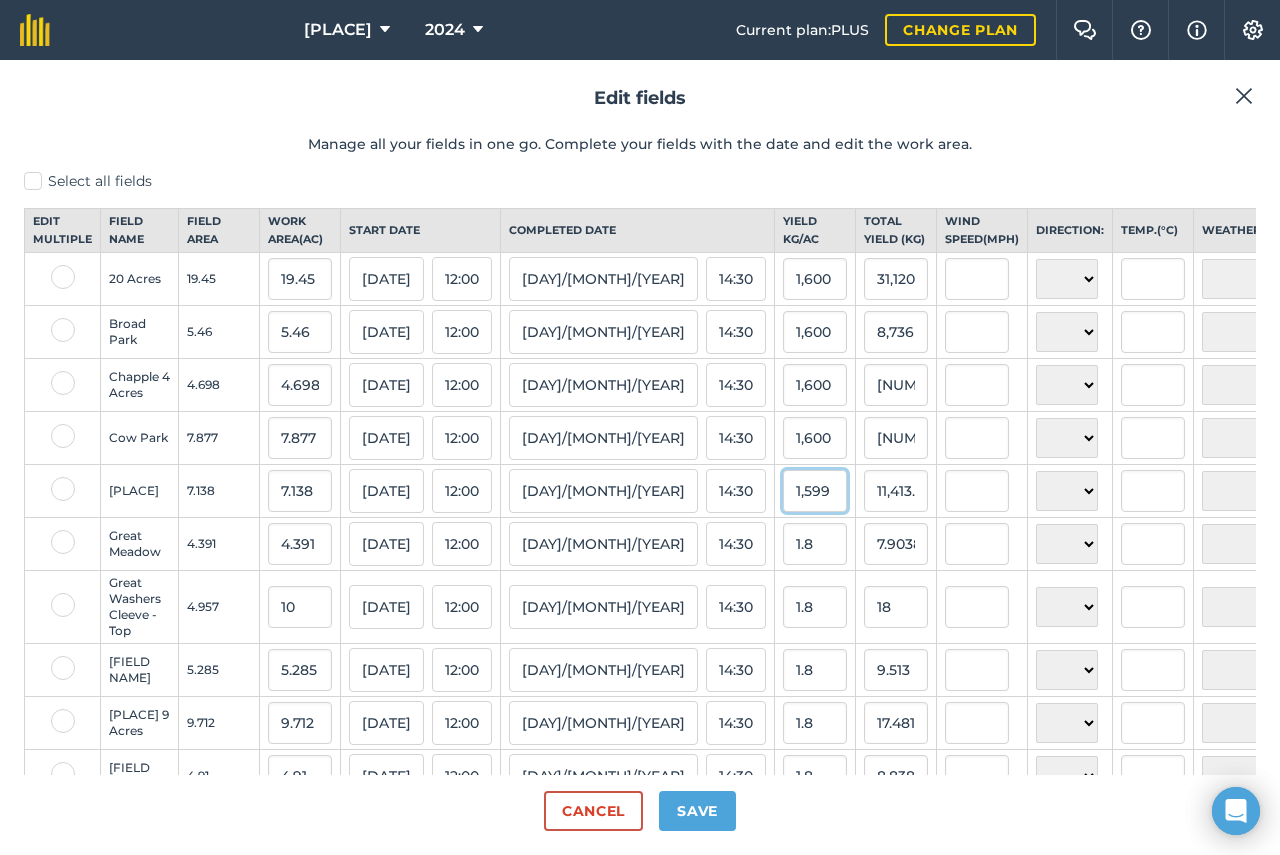 type on "1,600" 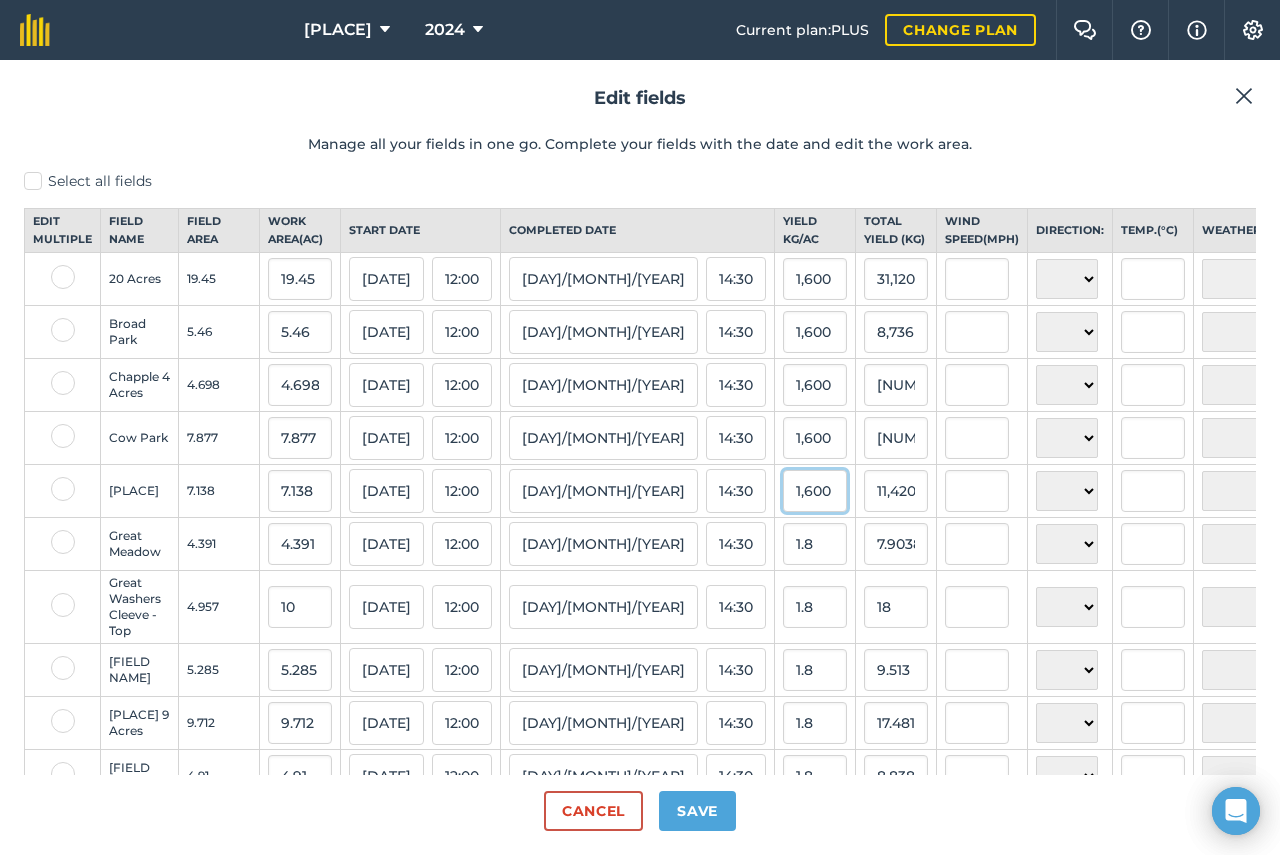 type on "1,600" 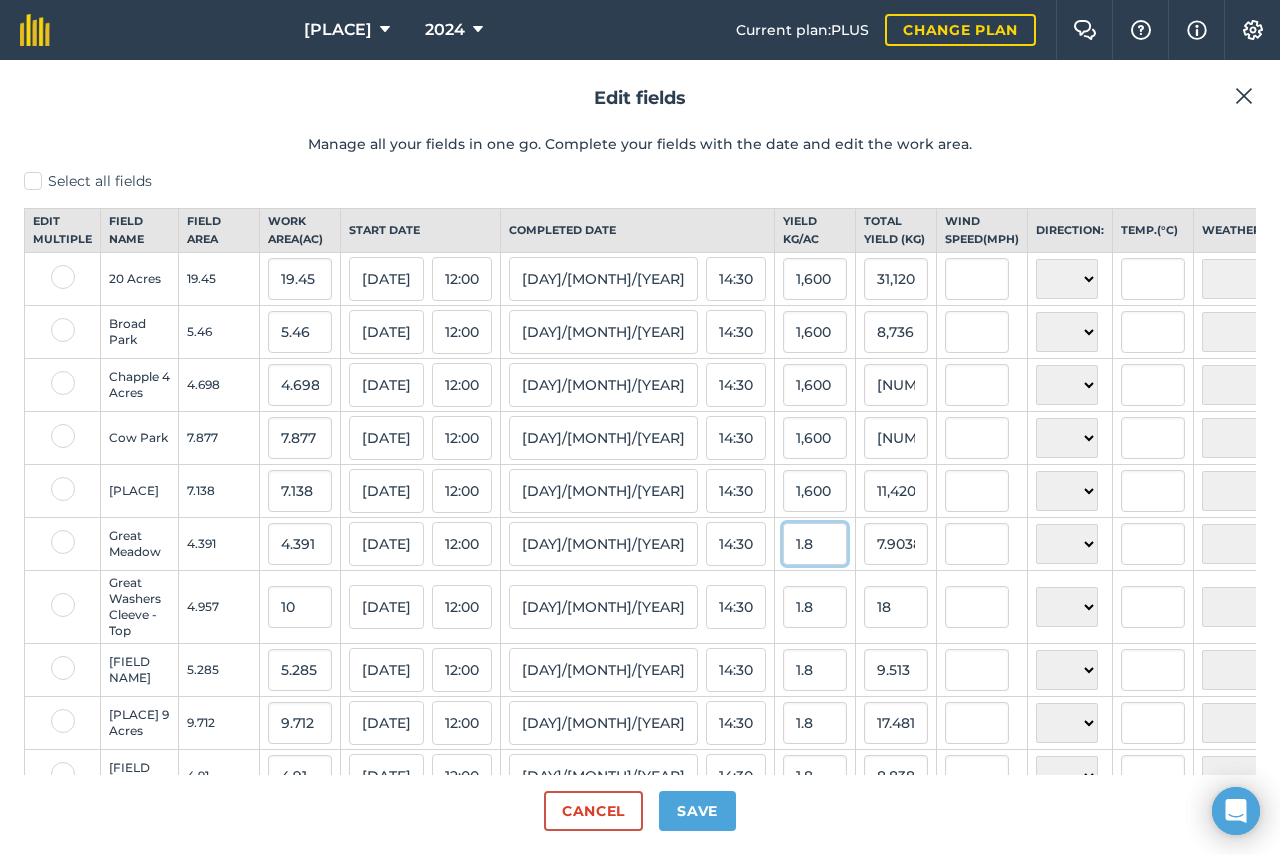 click on "1.8" at bounding box center (815, 544) 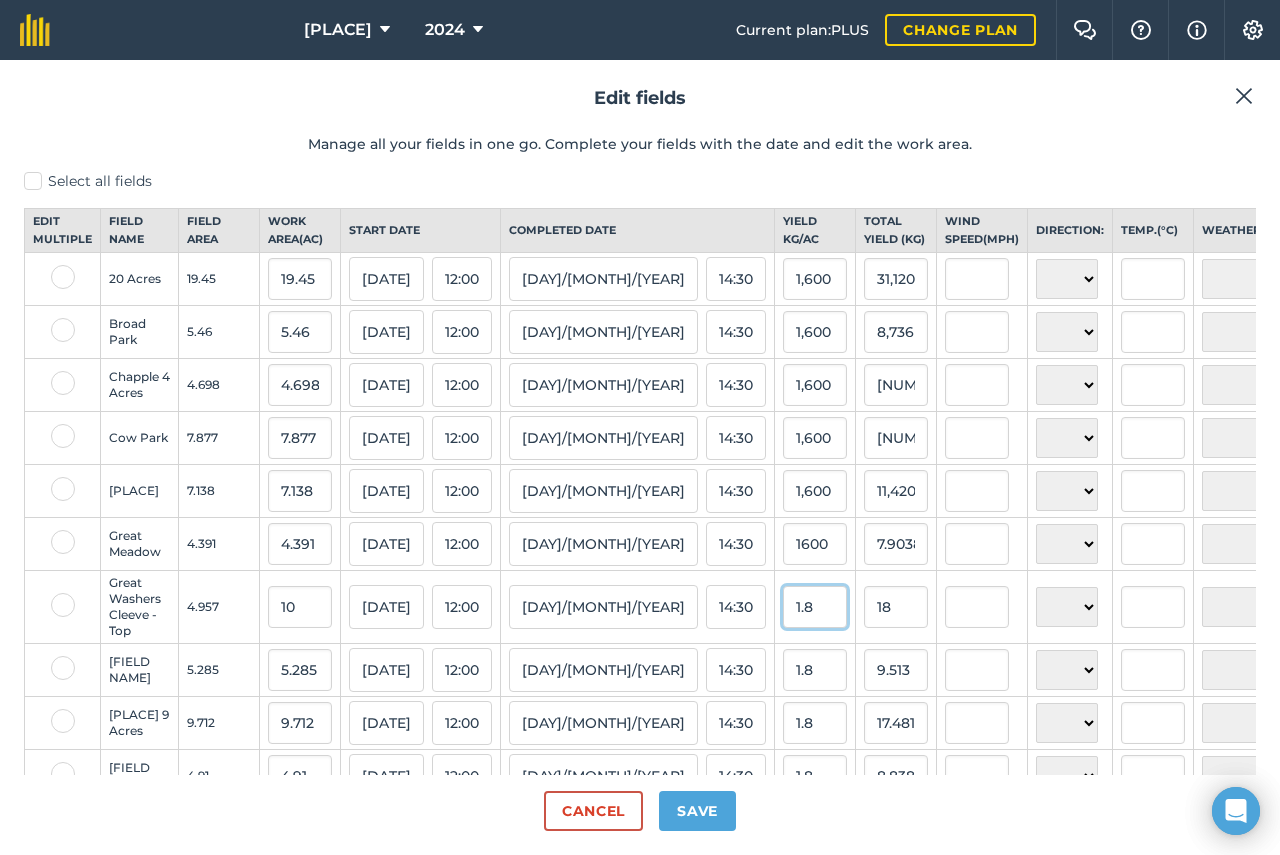 click on "1.8" at bounding box center (815, 607) 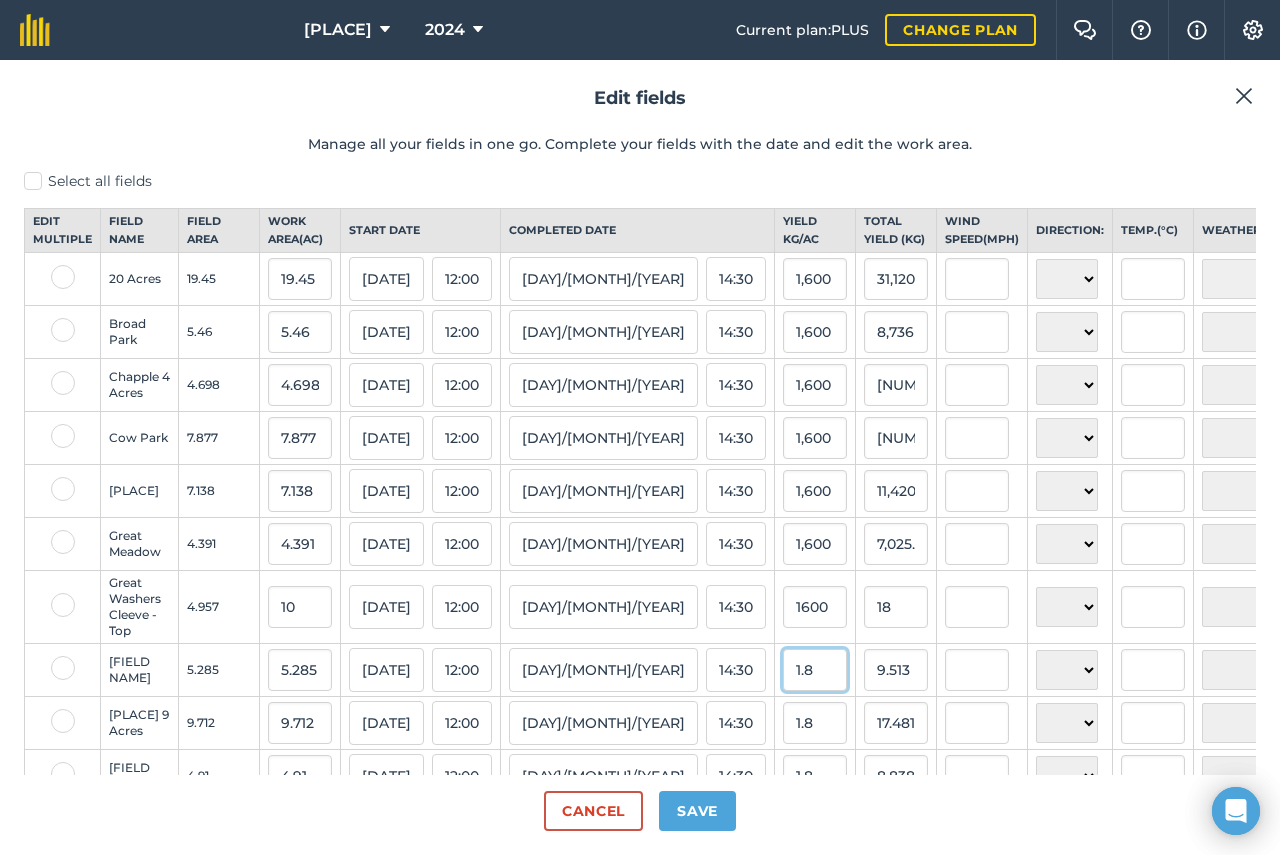 click on "1.8" at bounding box center [815, 670] 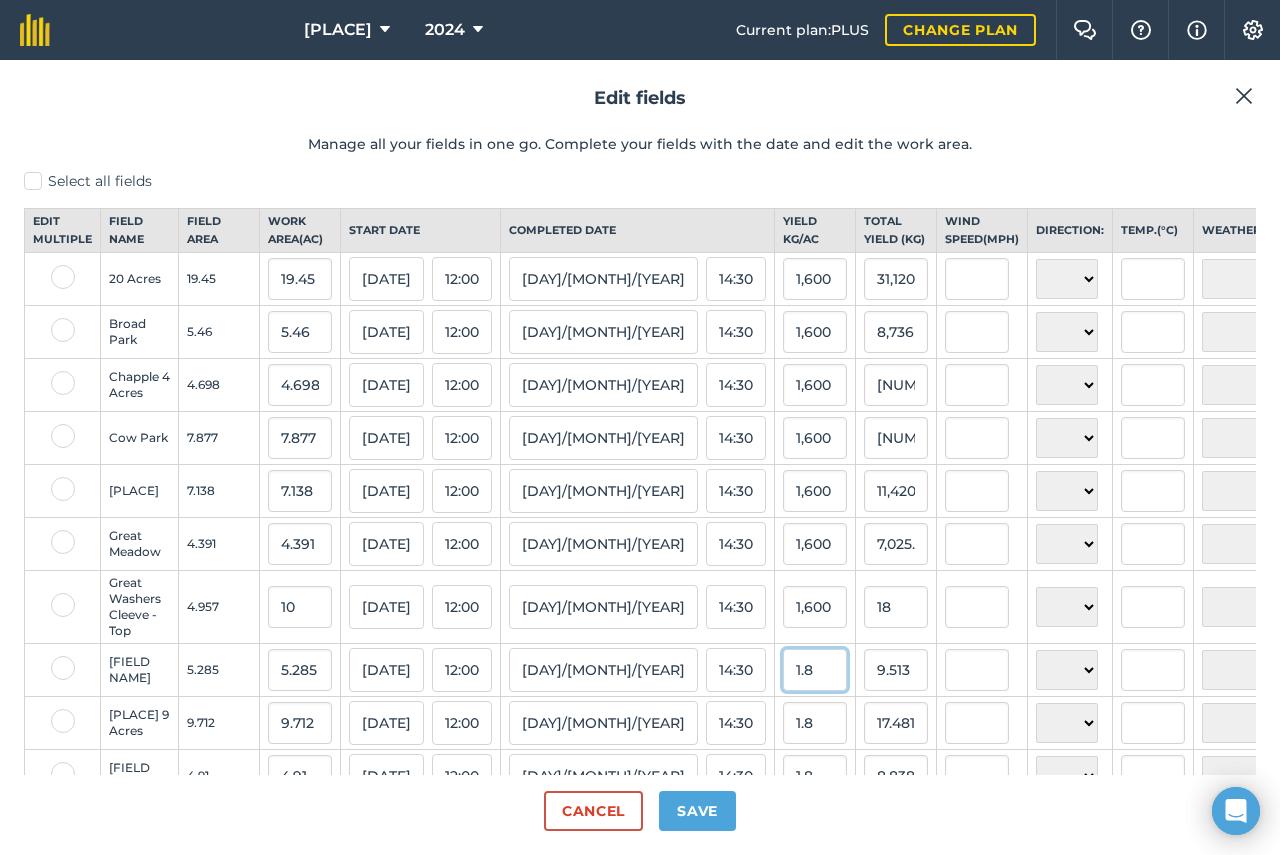 type on "16,000" 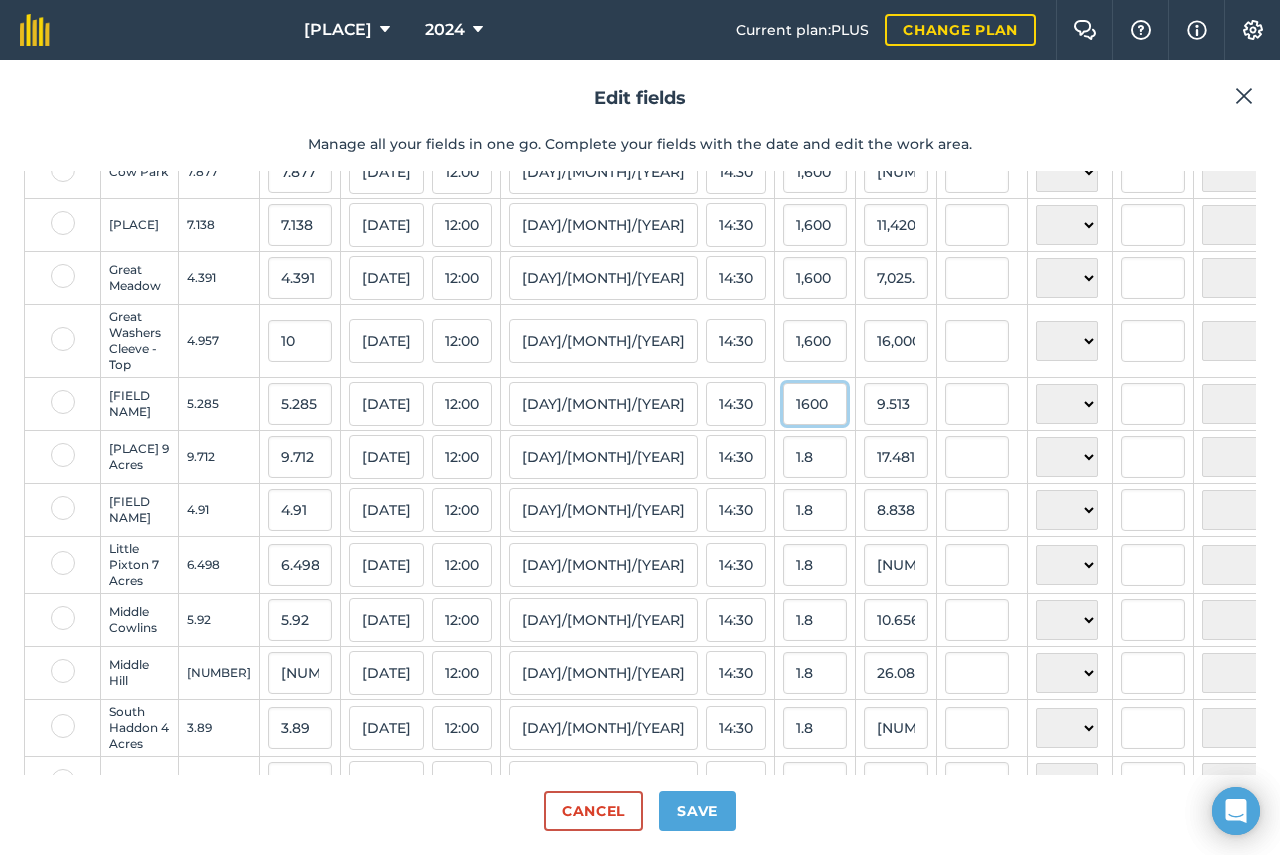 scroll, scrollTop: 300, scrollLeft: 0, axis: vertical 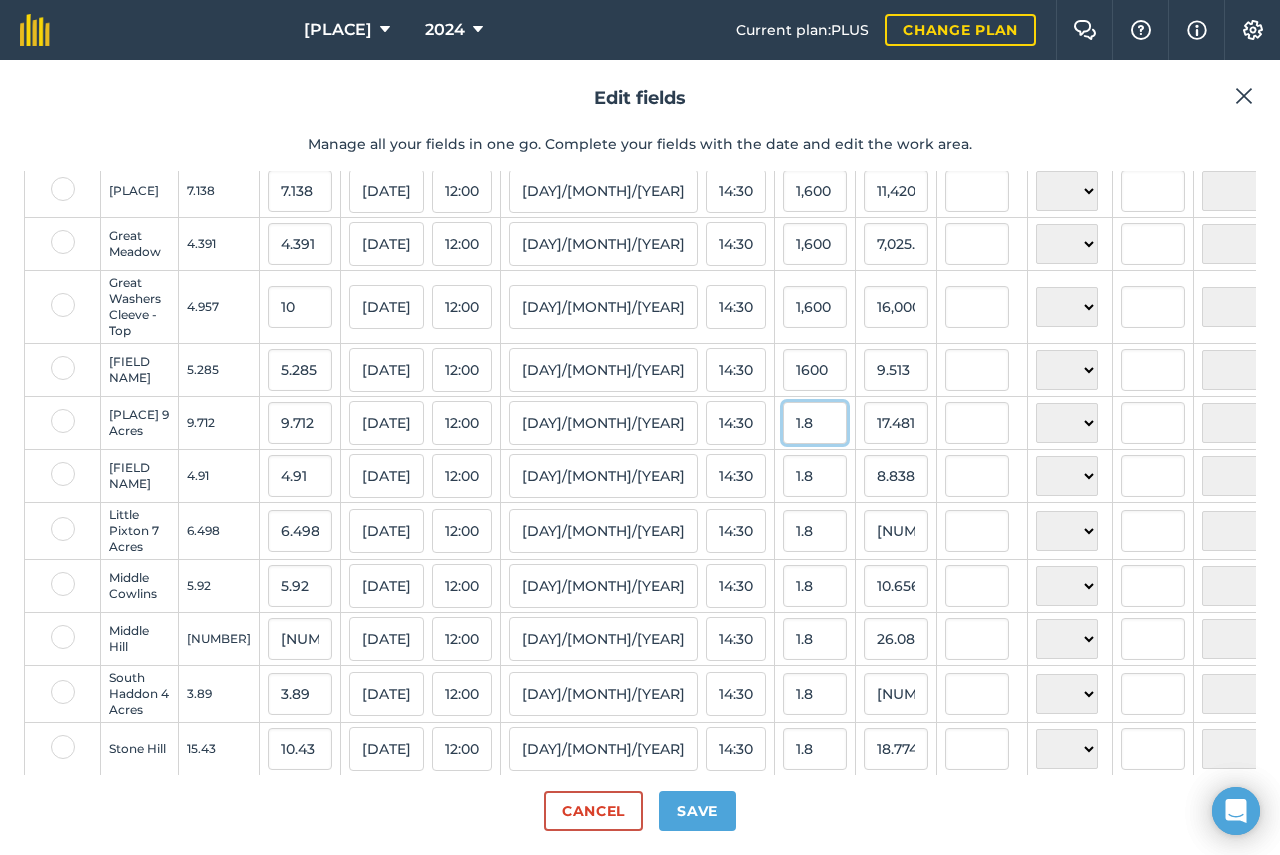 click on "1.8" at bounding box center [815, 423] 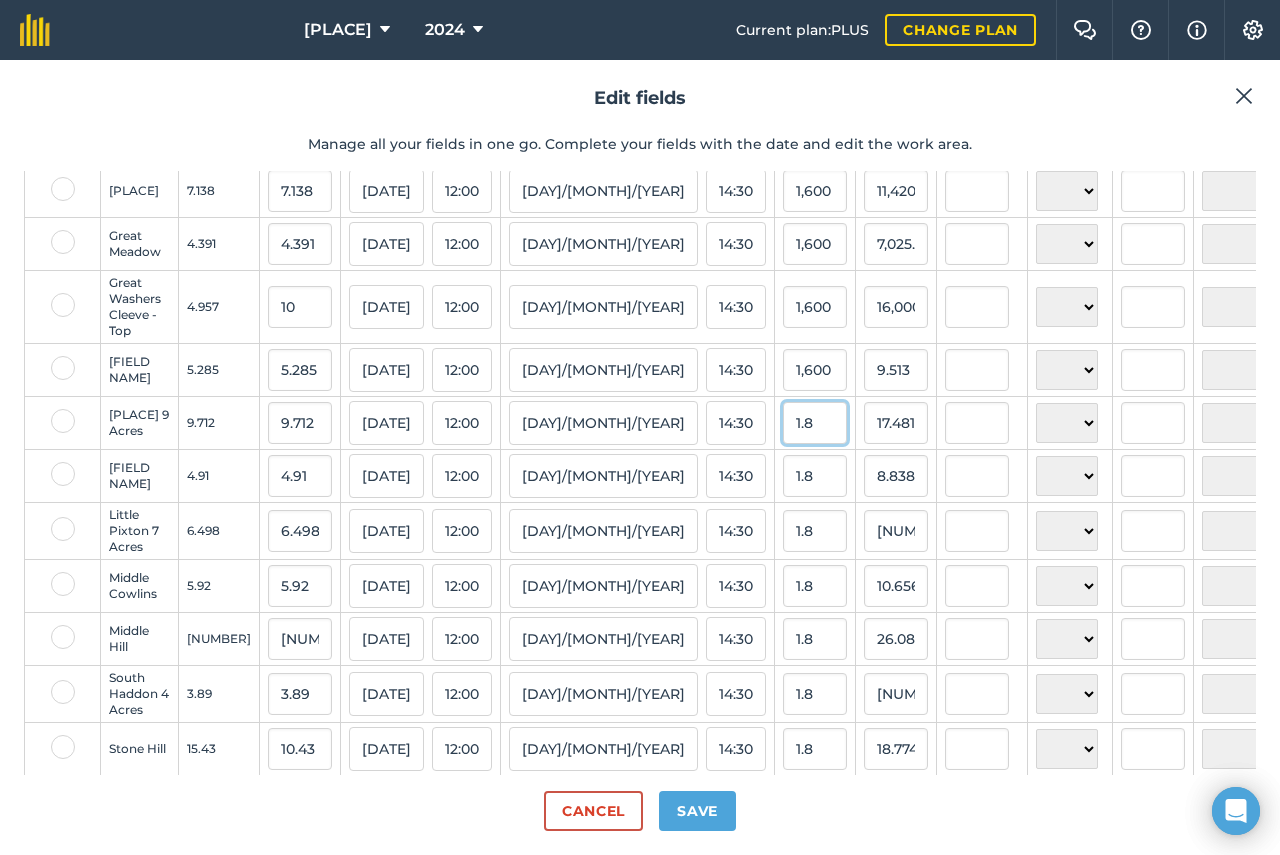 type on "8,456" 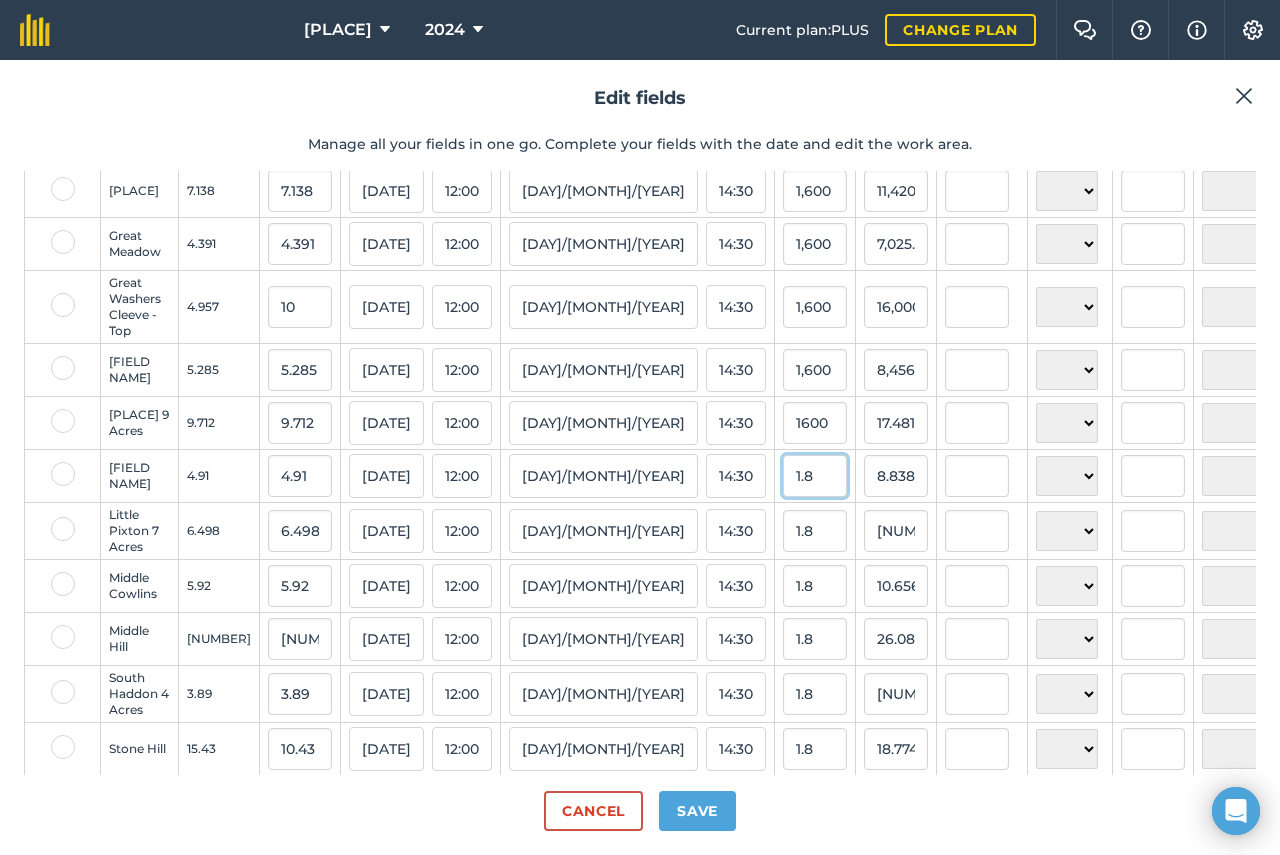 type on "1,600" 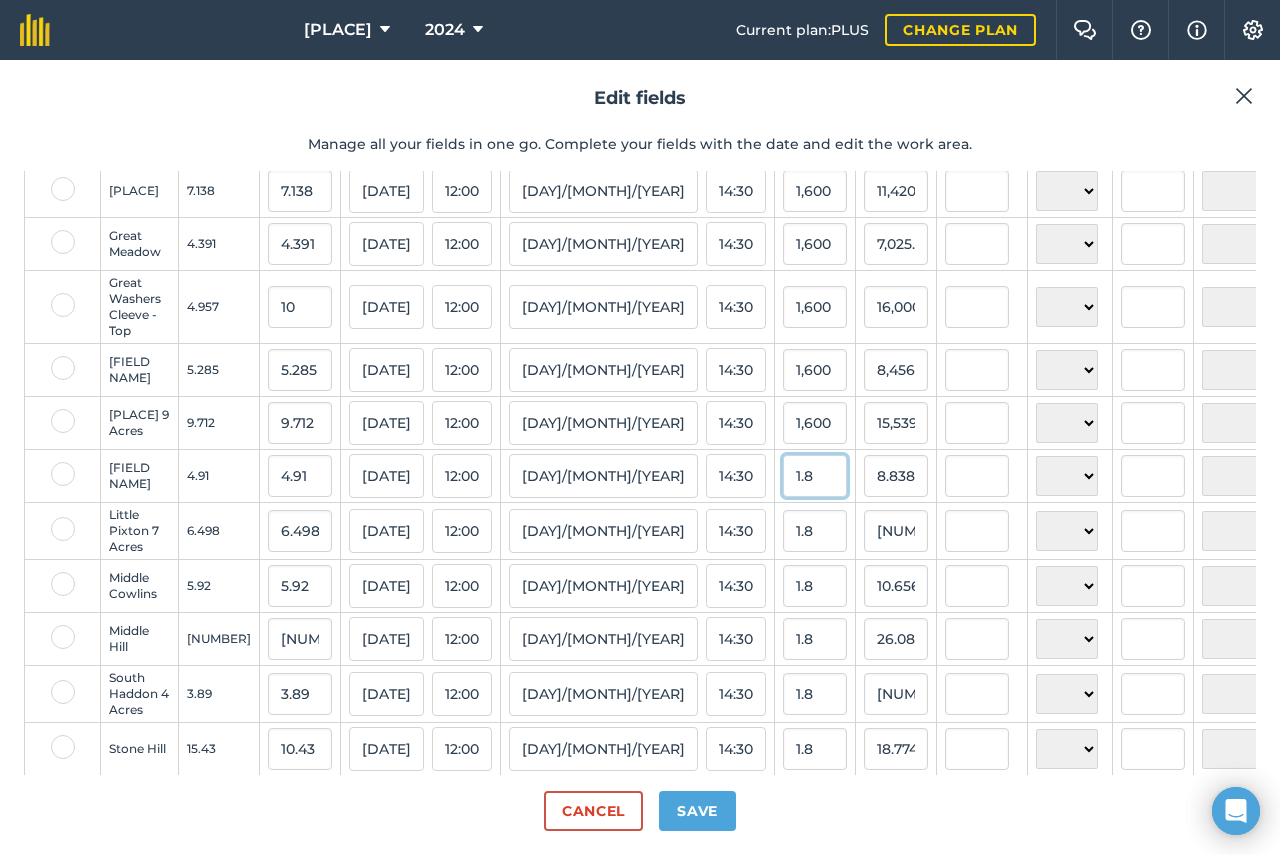 click on "1.8" at bounding box center [815, 476] 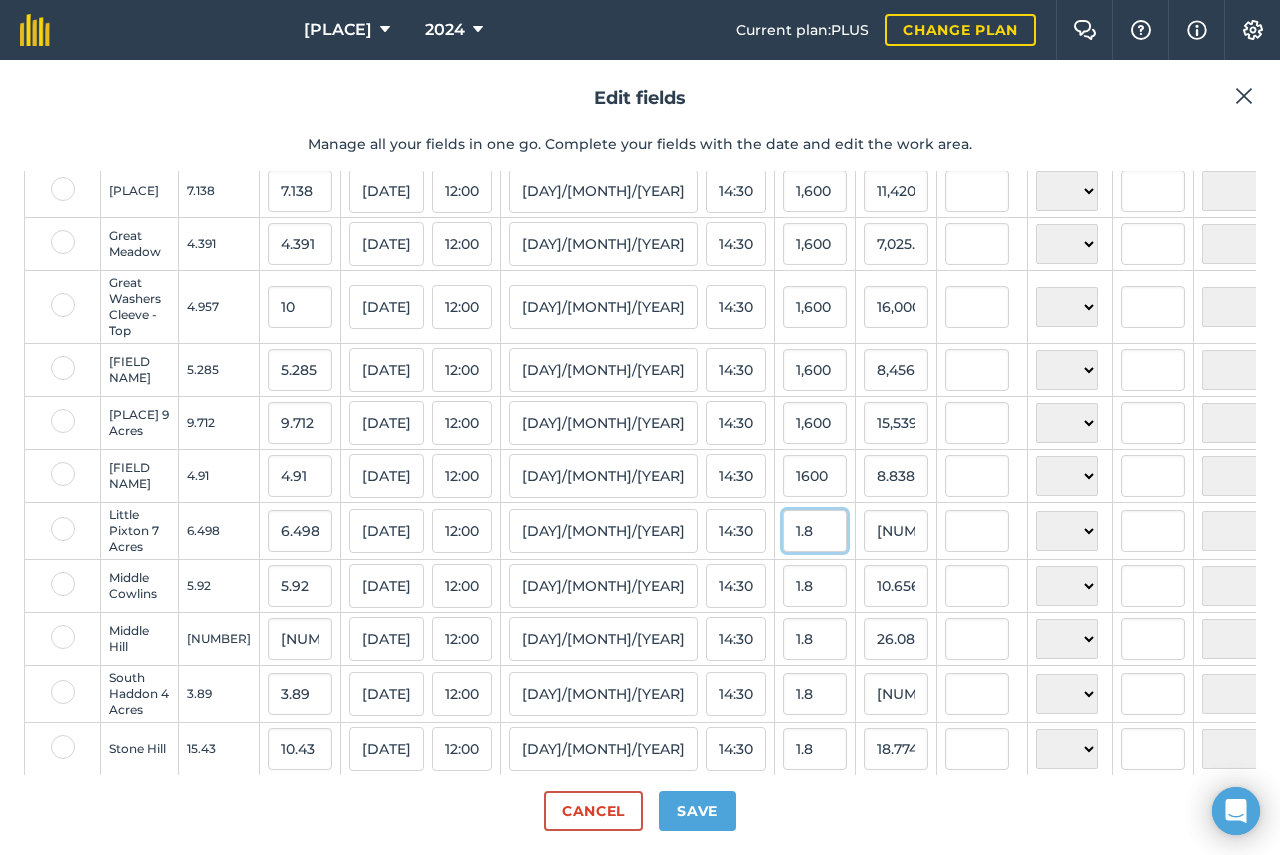 click on "1.8" at bounding box center (815, 531) 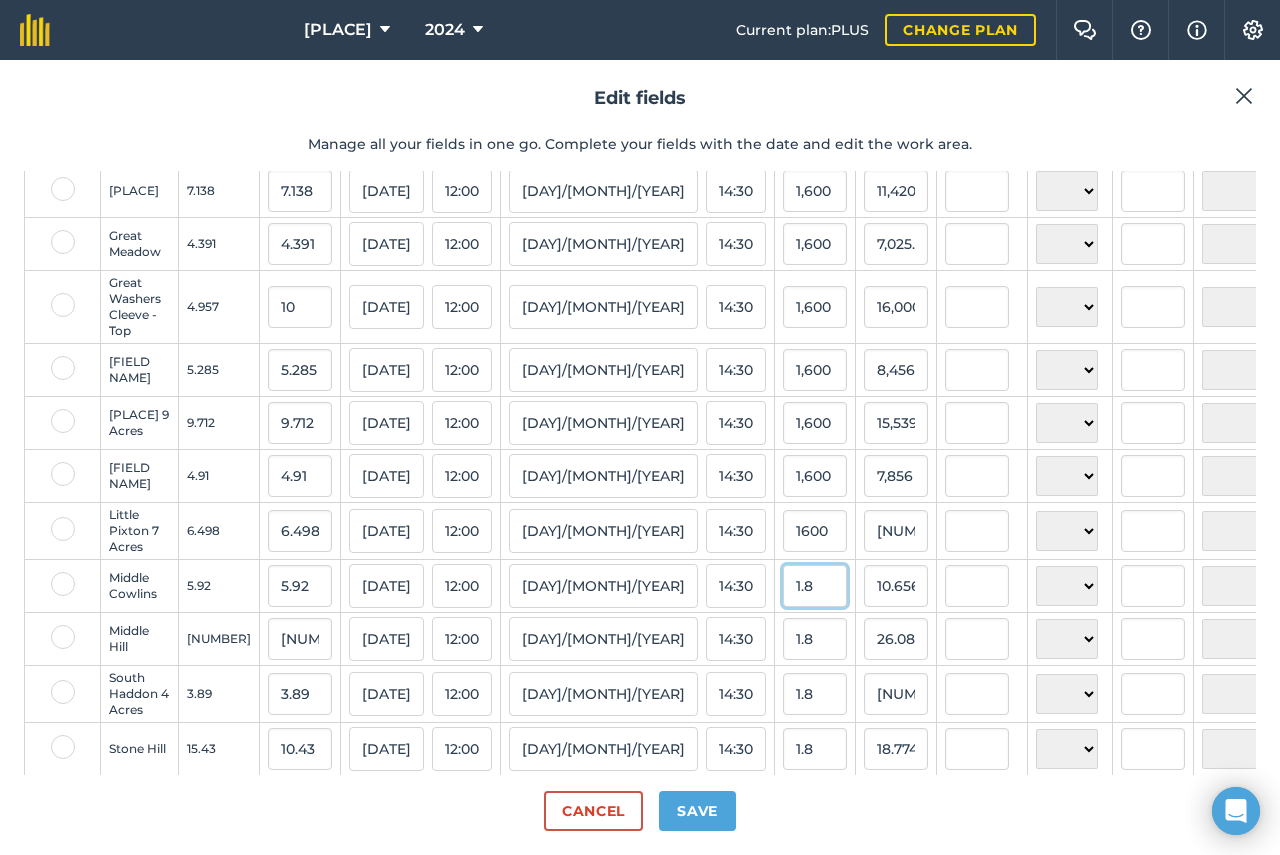 click on "1.8" at bounding box center (815, 586) 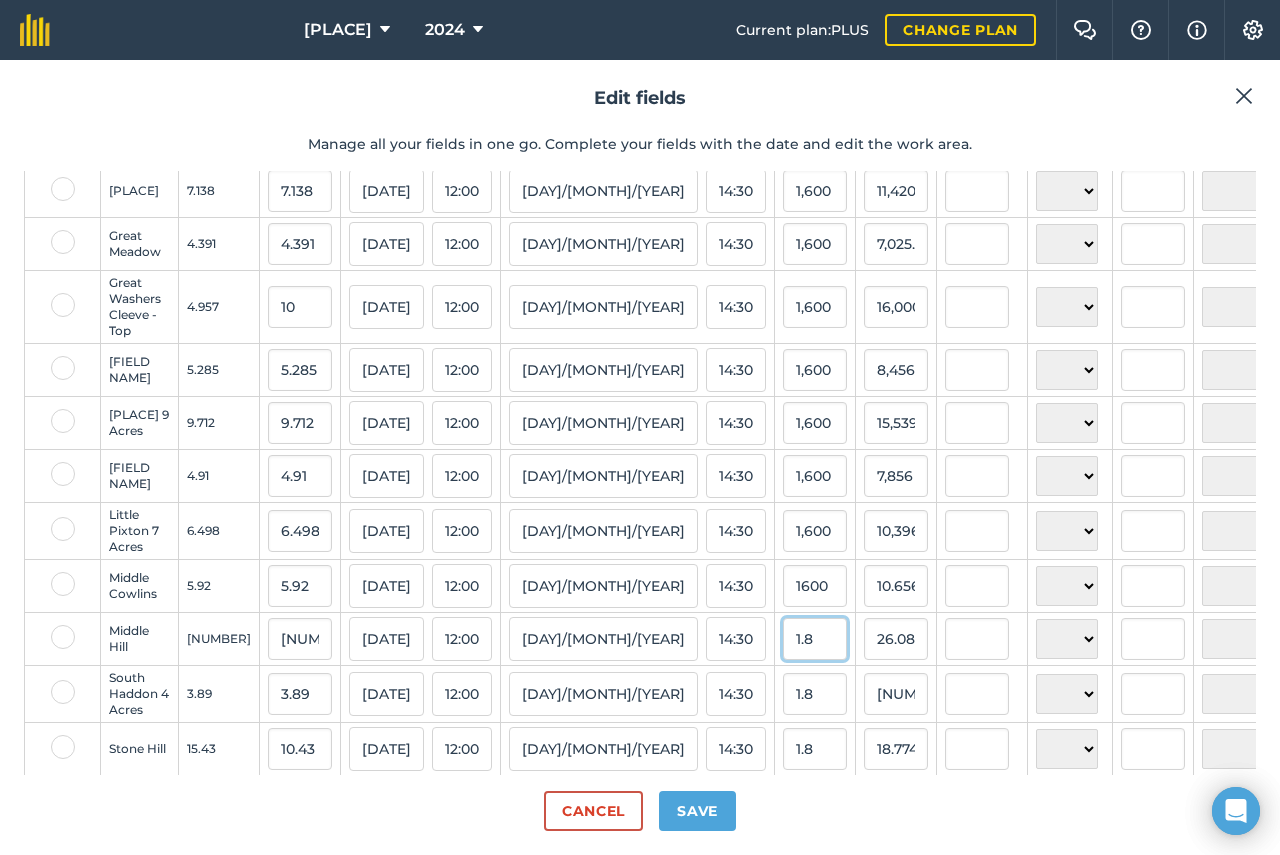 click on "1.8" at bounding box center (815, 639) 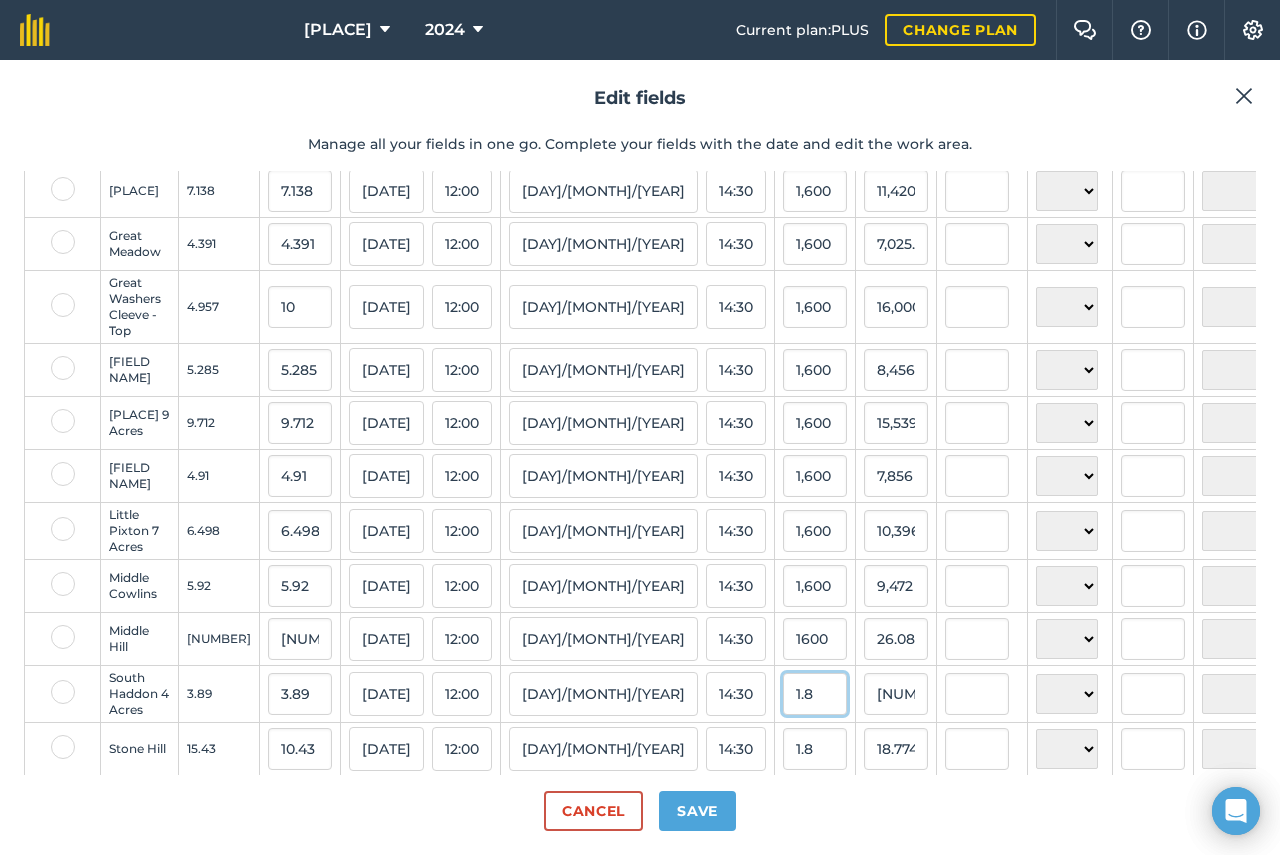 click on "1.8" at bounding box center [815, 694] 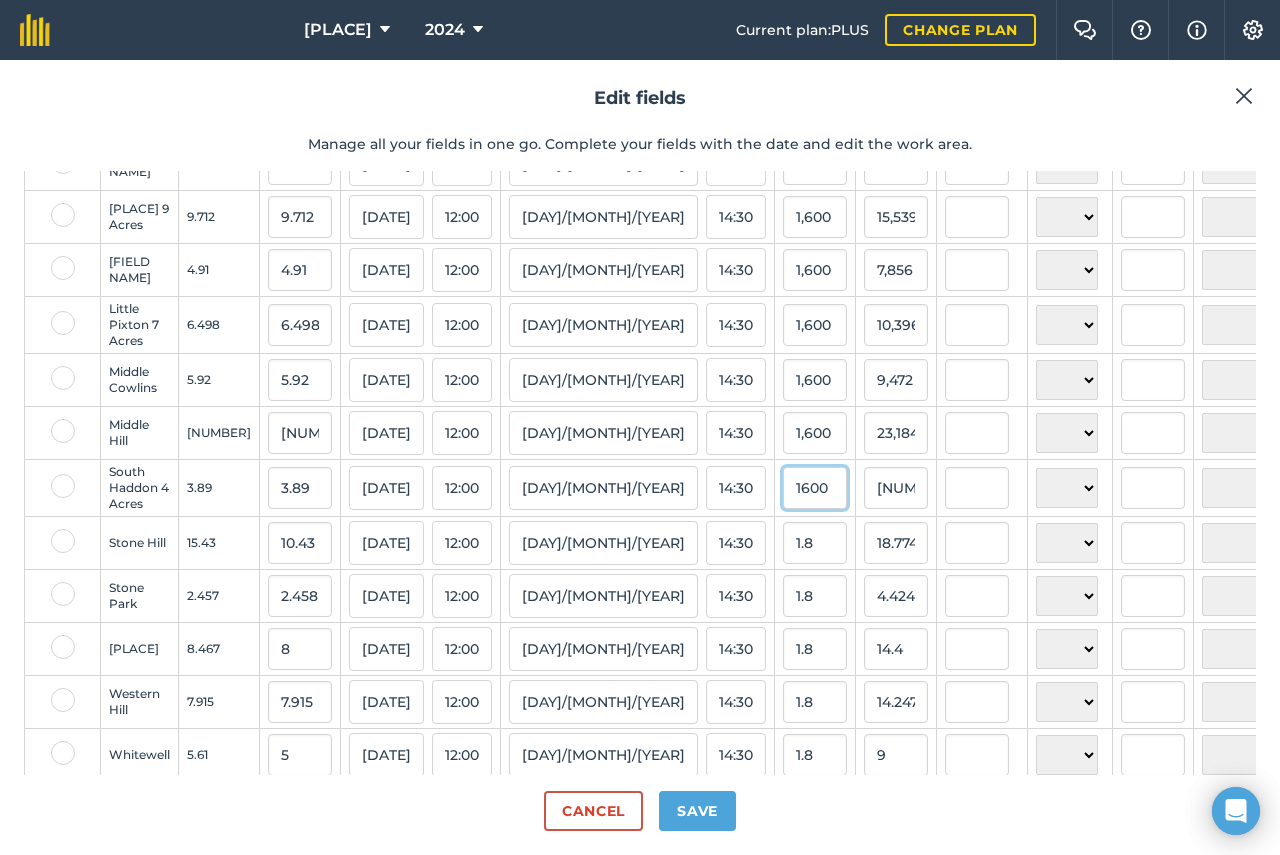 scroll, scrollTop: 574, scrollLeft: 0, axis: vertical 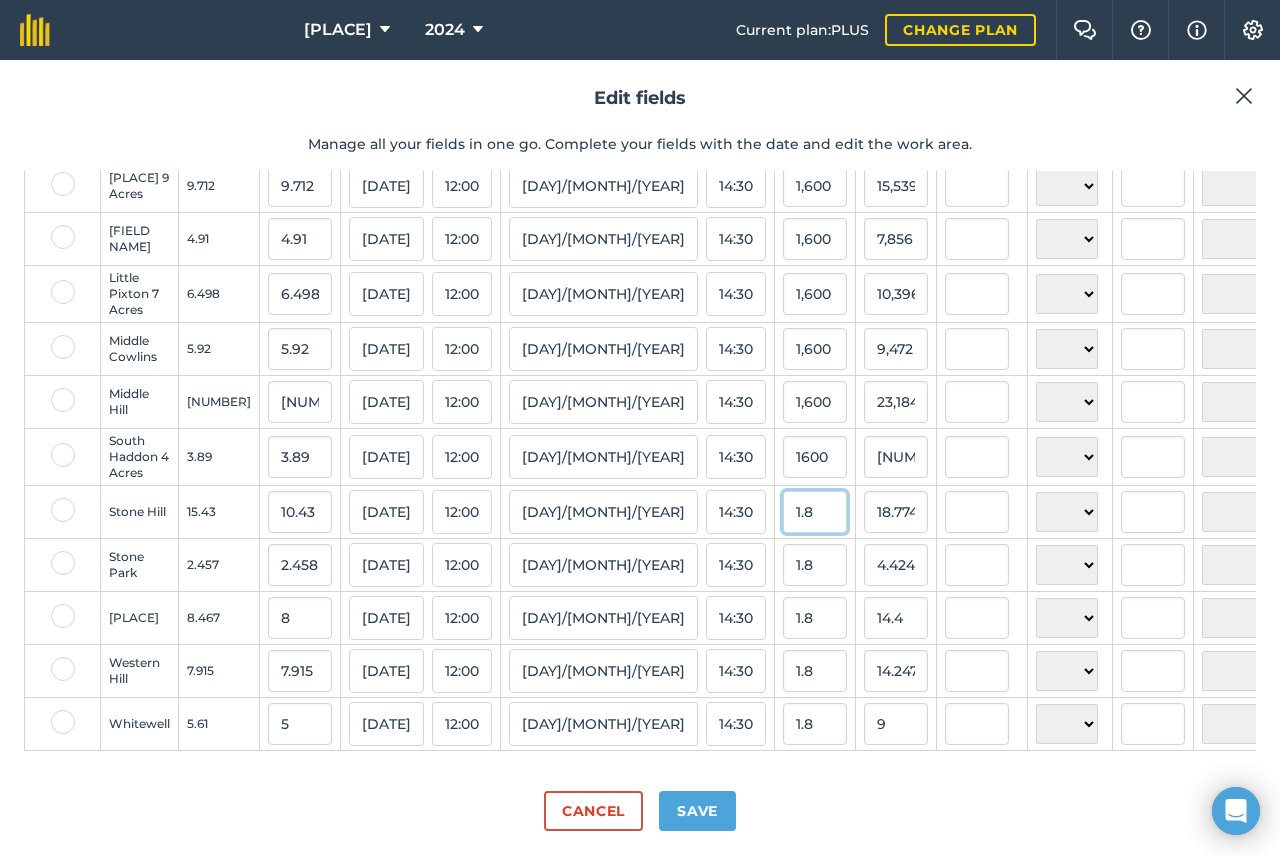 click on "1.8" at bounding box center (815, 512) 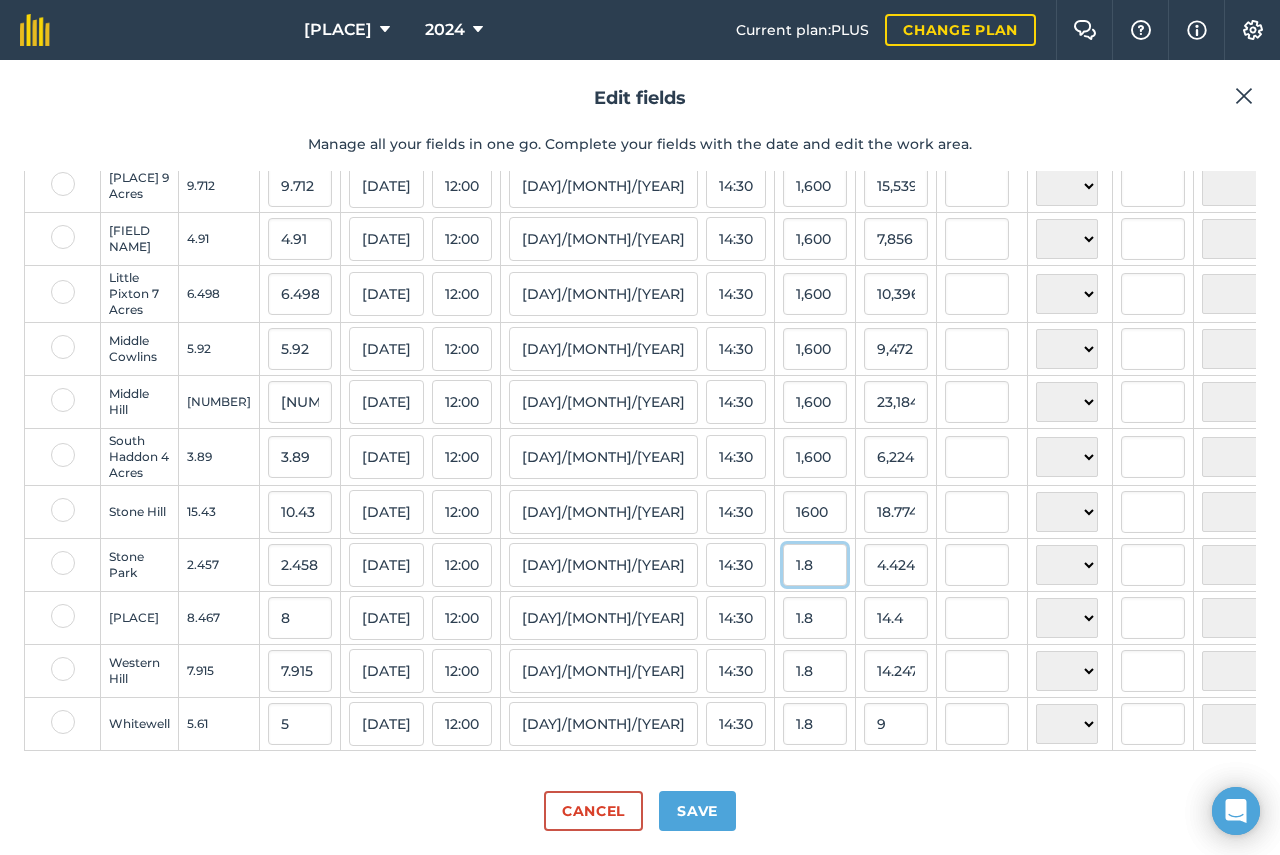 click on "1.8" at bounding box center (815, 565) 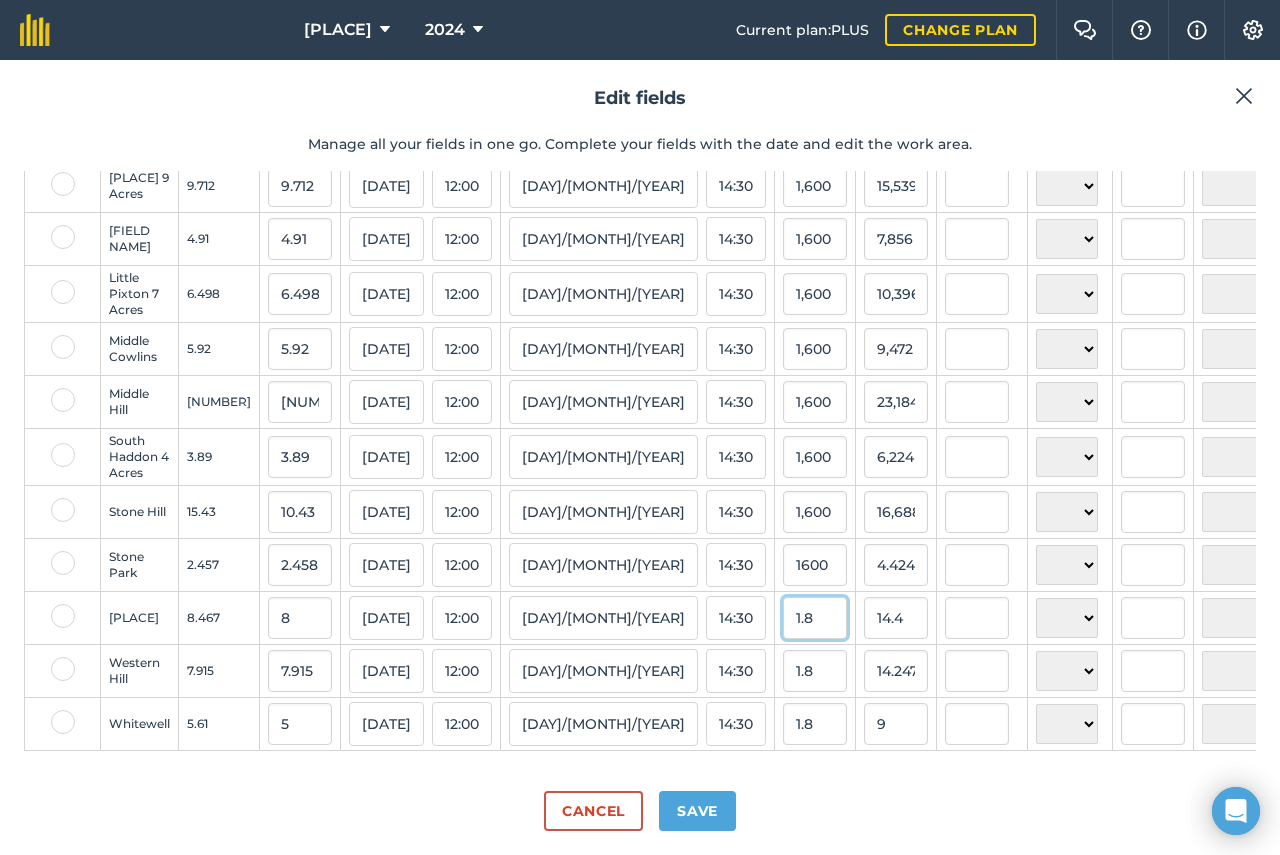 click on "1.8" at bounding box center [815, 618] 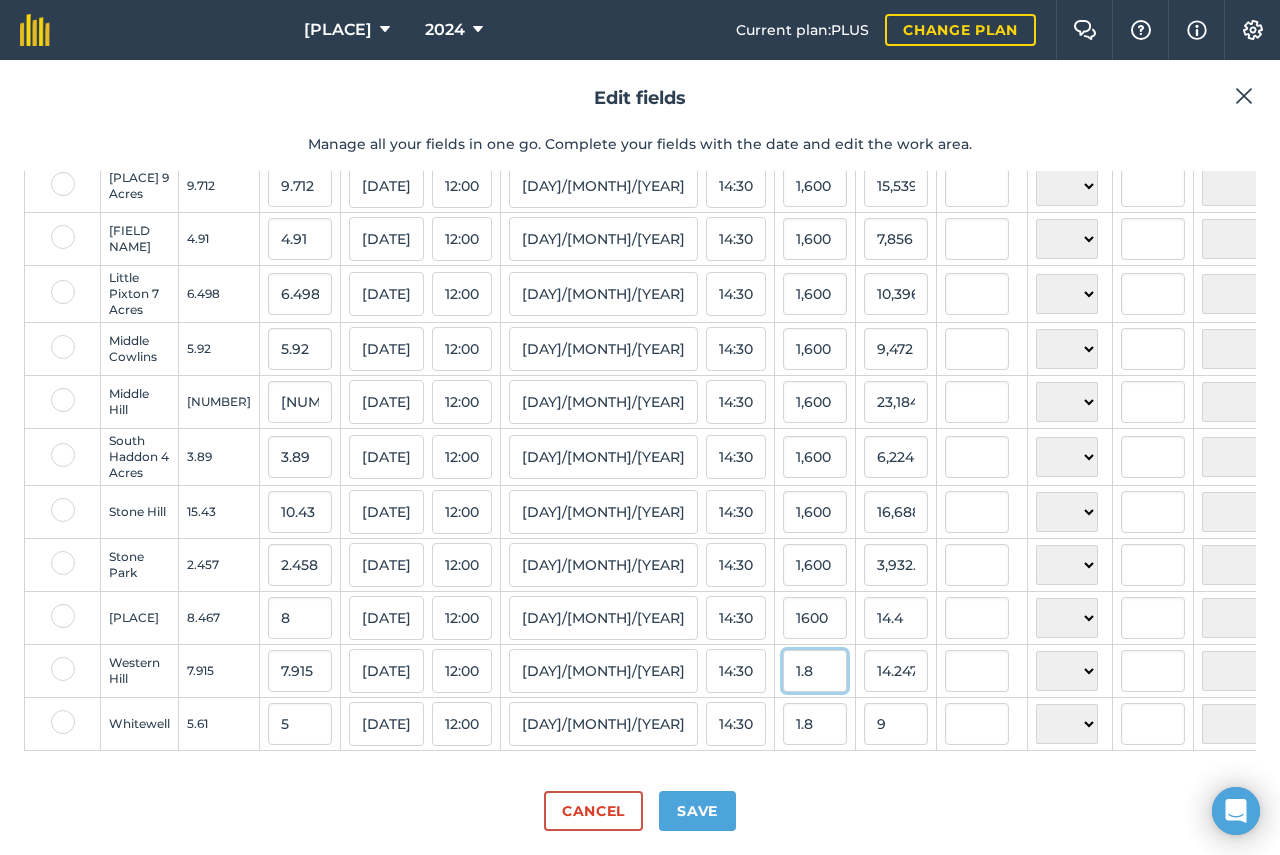 click on "1.8" at bounding box center [815, 671] 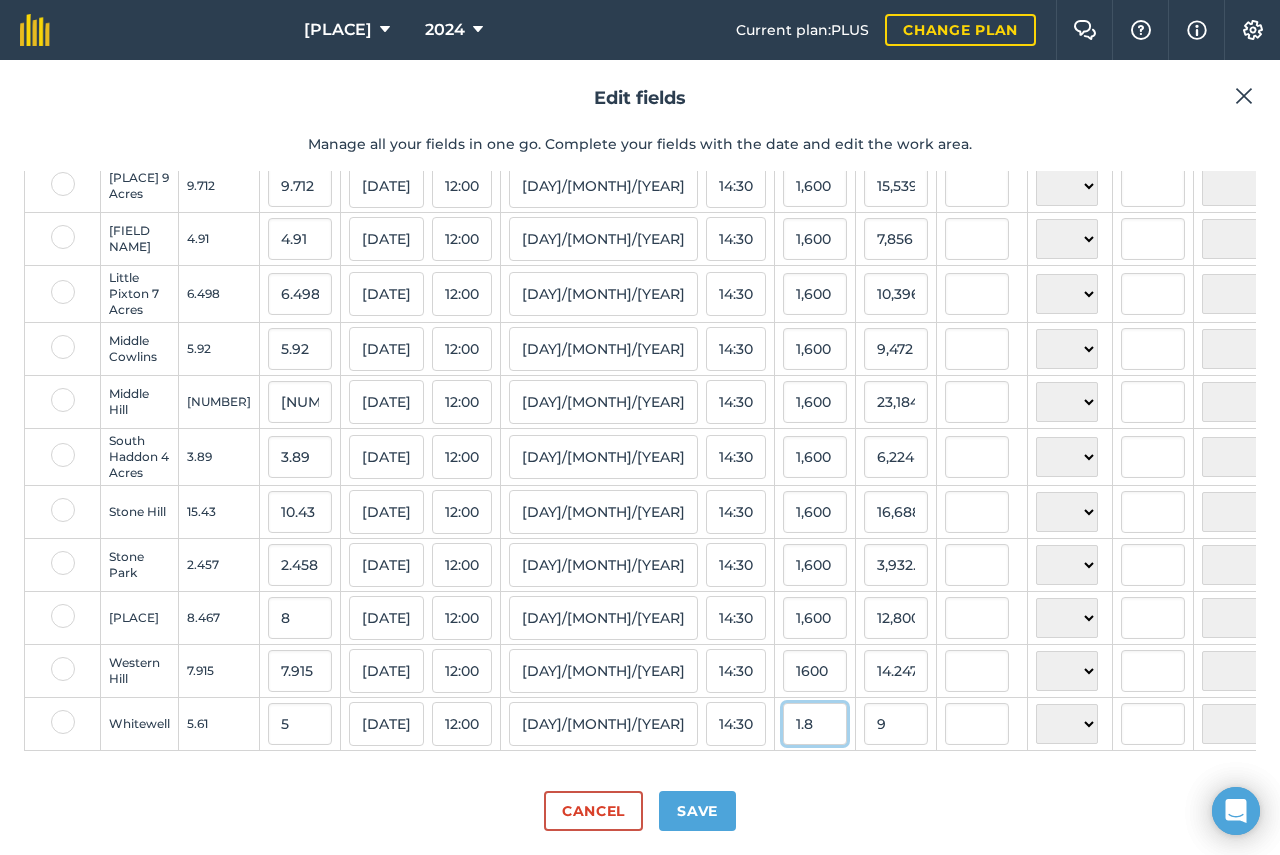click on "1.8" at bounding box center (815, 724) 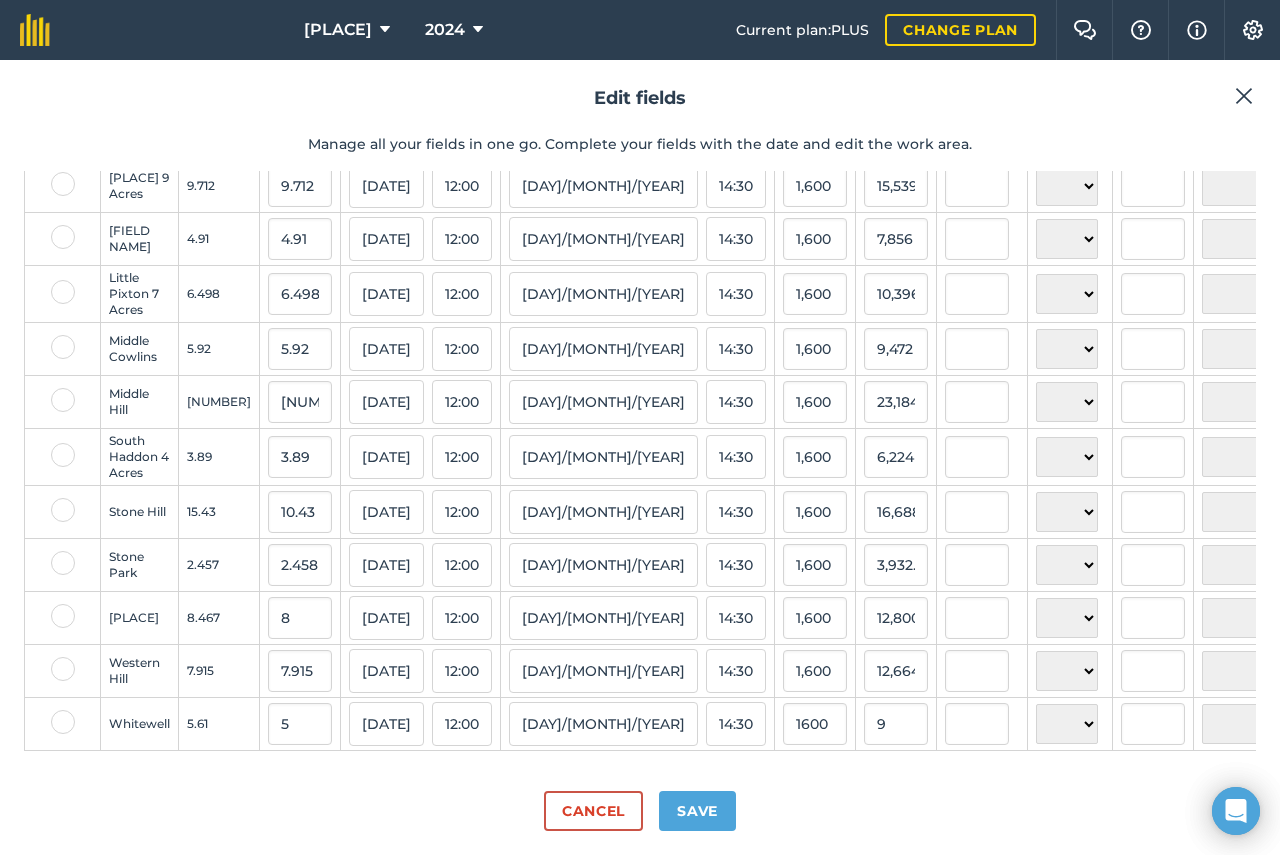 type on "1,600" 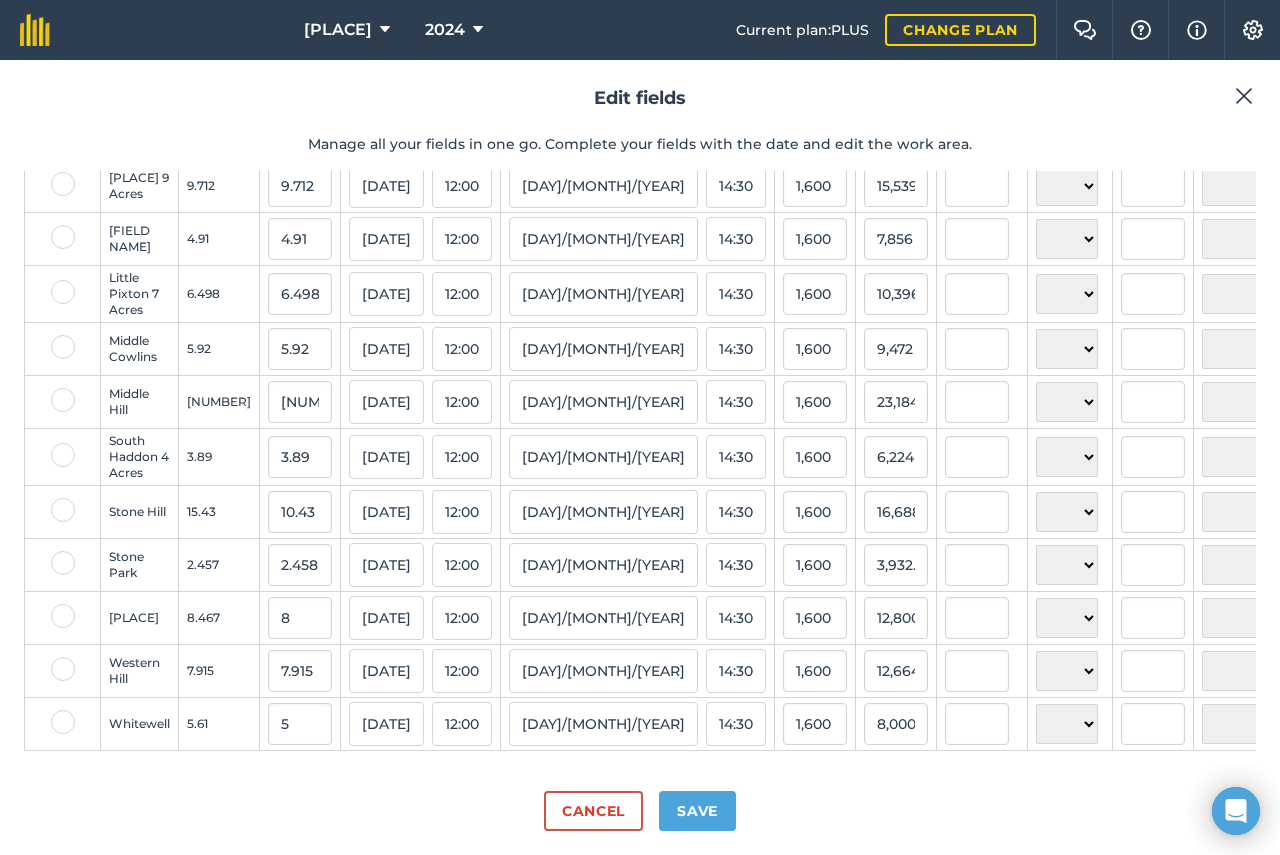 click on "Select all fields Edit multiple Field name Field Area Work area  ( Ac ) Start date Completed date Yield   kg / Ac Total yield   ( kg ) Wind speed  ( mph ) Direction: Temp.  ( ° C ) Weather Completed 20 Acres 19.45 19.45   03/06/24   12:00   10/06/24   14:30 1,600 31,120 N NE E SE S SW W NW ☀️  Sunny 🌧  Rainy ⛅️  Cloudy 🌨  Snow ❄️  Icy [FIRST] [LAST] Broad Park 5.46 5.46   03/06/24   12:00   10/06/24   14:30 1,600 8,736 N NE E SE S SW W NW ☀️  Sunny 🌧  Rainy ⛅️  Cloudy 🌨  Snow ❄️  Icy [FIRST] [LAST] Chapple 4 Acres 4.698 4.698   03/06/24   12:00   10/06/24   14:30 1,600 7,516.800000000001 N NE E SE S SW W NW ☀️  Sunny 🌧  Rainy ⛅️  Cloudy 🌨  Snow ❄️  Icy [FIRST] [LAST] Cow Park 7.877 7.877   03/06/24   12:00   10/06/24   14:30 1,600 12,603.199999999999 N NE E SE S SW W NW ☀️  Sunny 🌧  Rainy ⛅️  Cloudy 🌨  Snow ❄️  Icy [FIRST] [LAST] Easter Cowlins 7.138 7.138   03/06/24   12:00   10/06/24   14:30 1,600 11,420.8 N NE E SE S SW W NW" at bounding box center (640, 473) 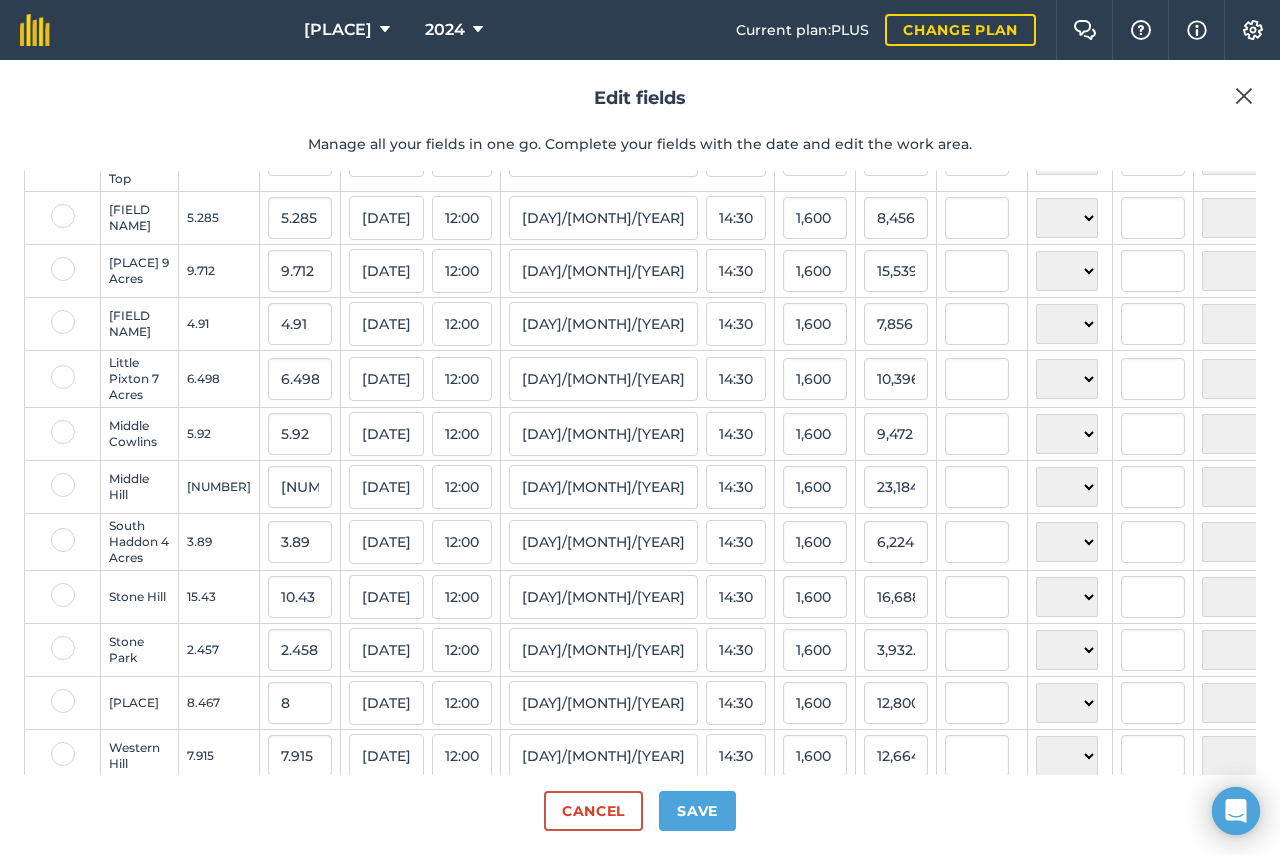scroll, scrollTop: 574, scrollLeft: 0, axis: vertical 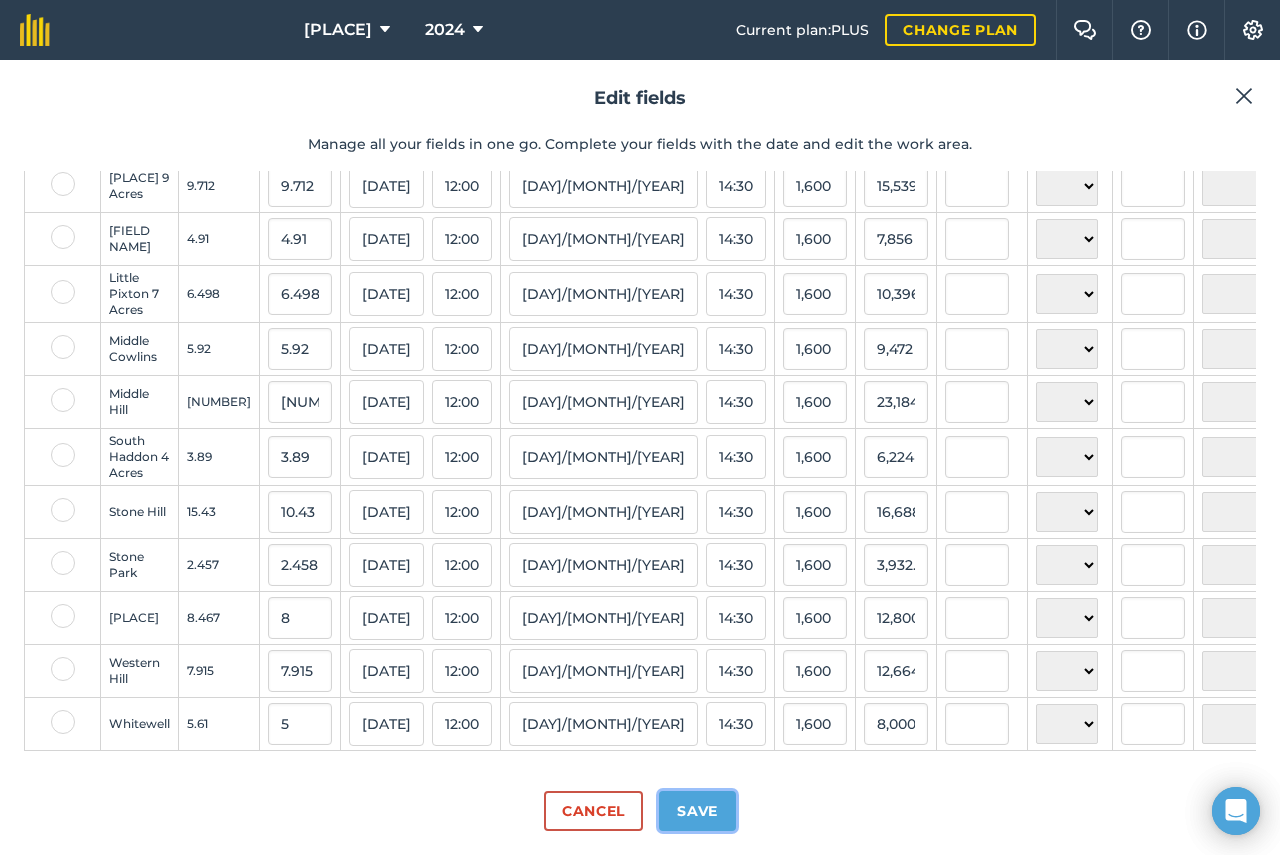 click on "Save" at bounding box center (697, 811) 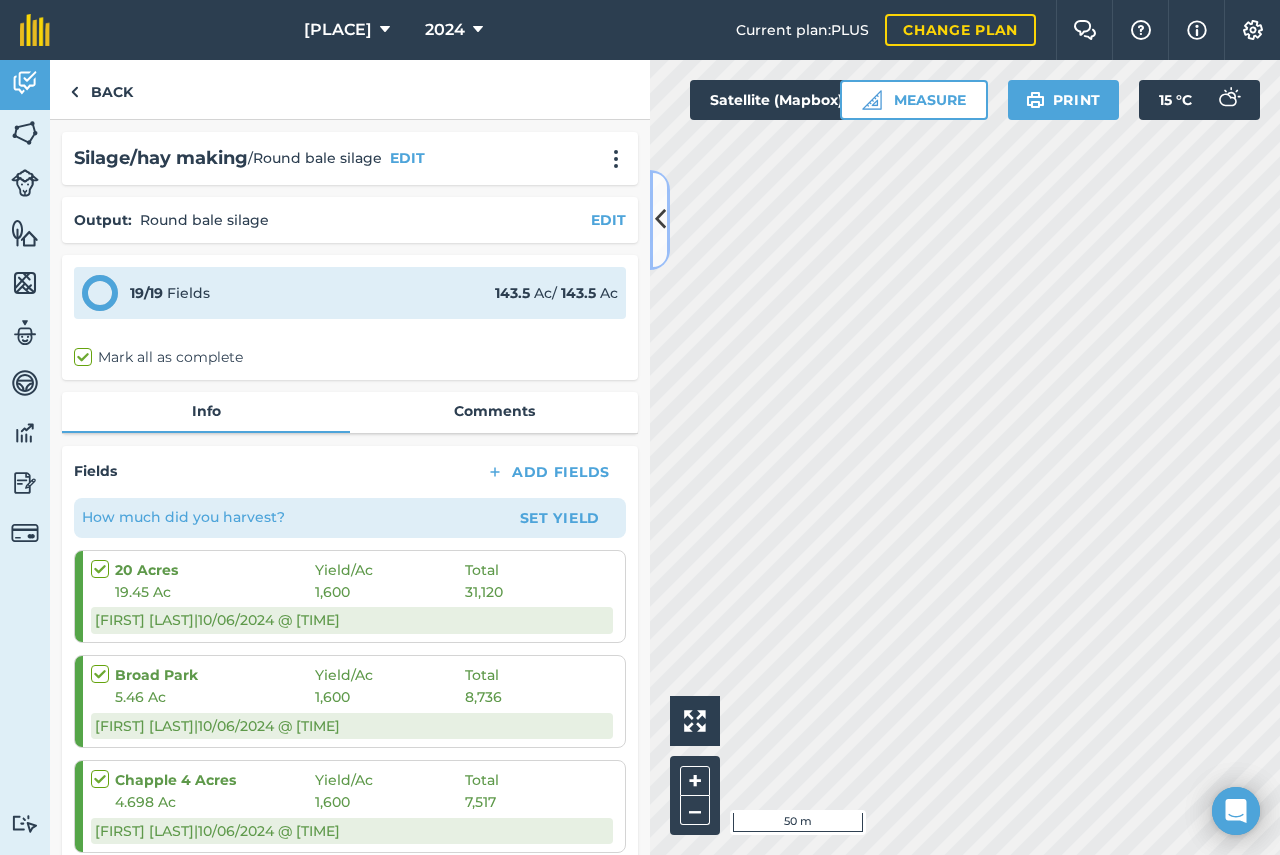 click at bounding box center (660, 219) 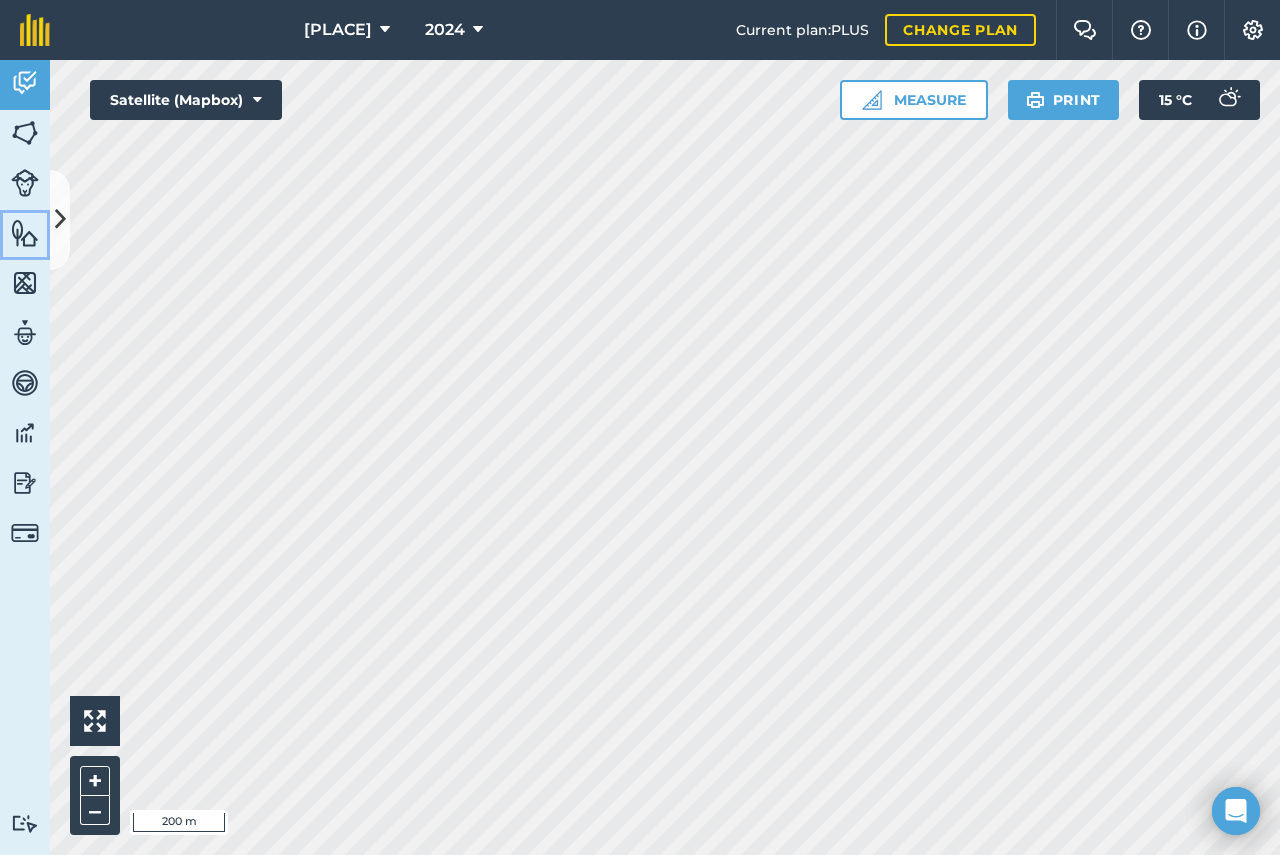 click on "Features" at bounding box center (25, 235) 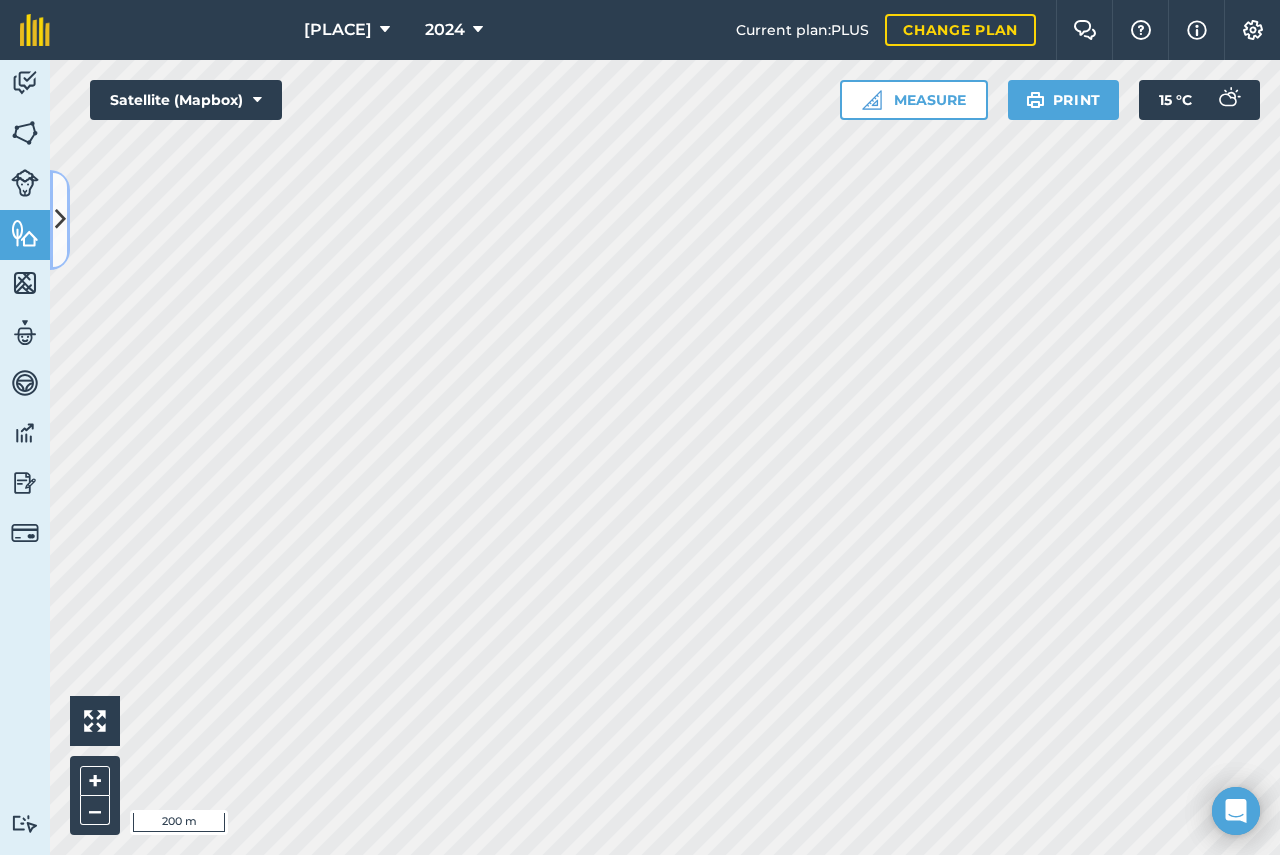 click at bounding box center [60, 220] 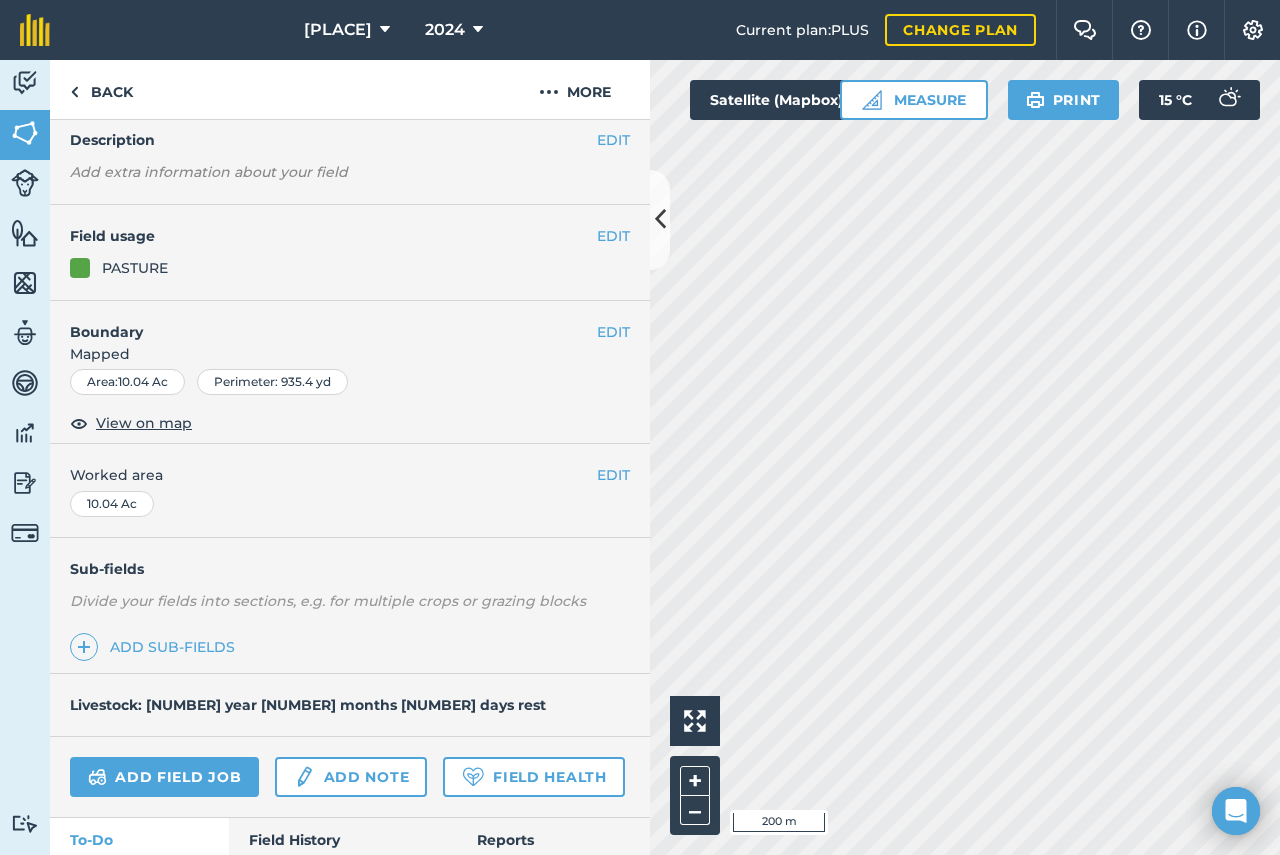 scroll, scrollTop: 229, scrollLeft: 0, axis: vertical 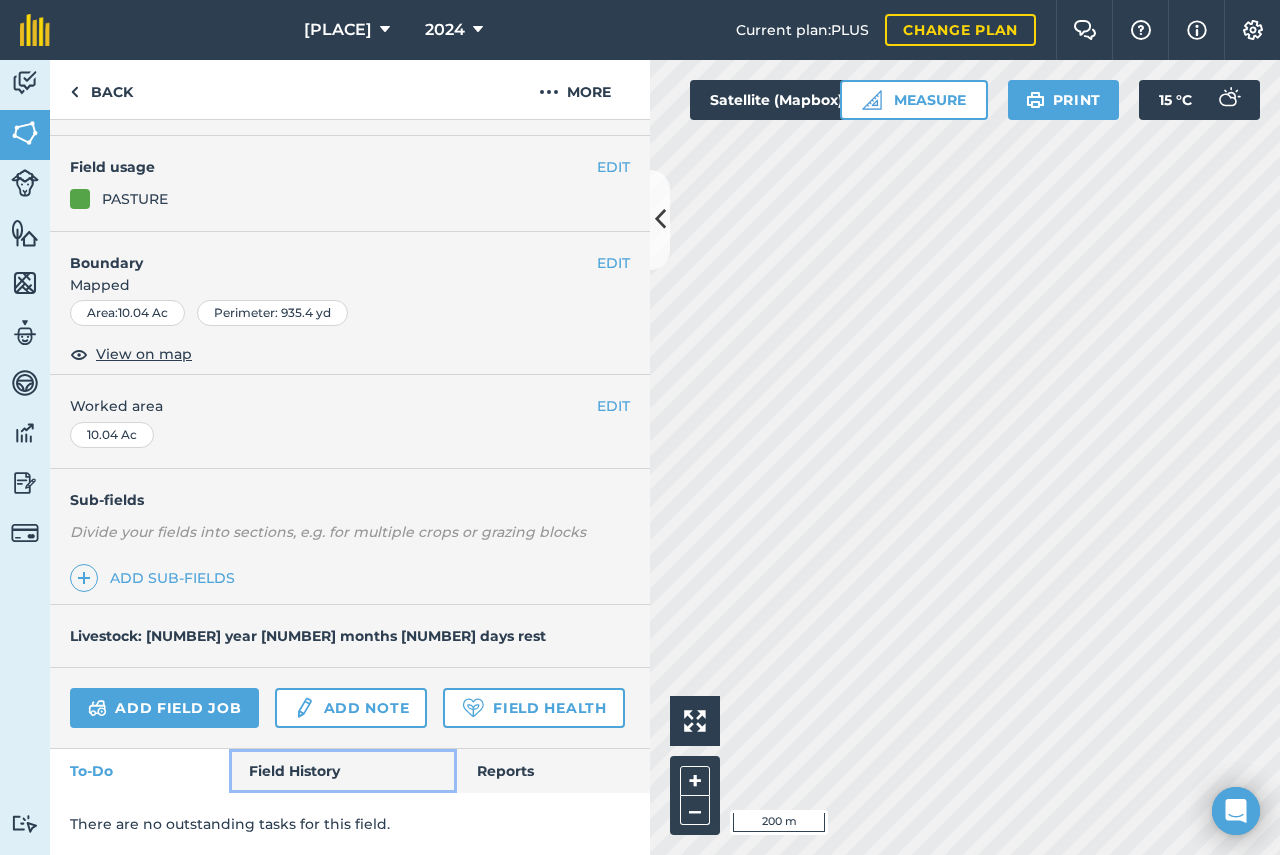 click on "Field History" at bounding box center [342, 771] 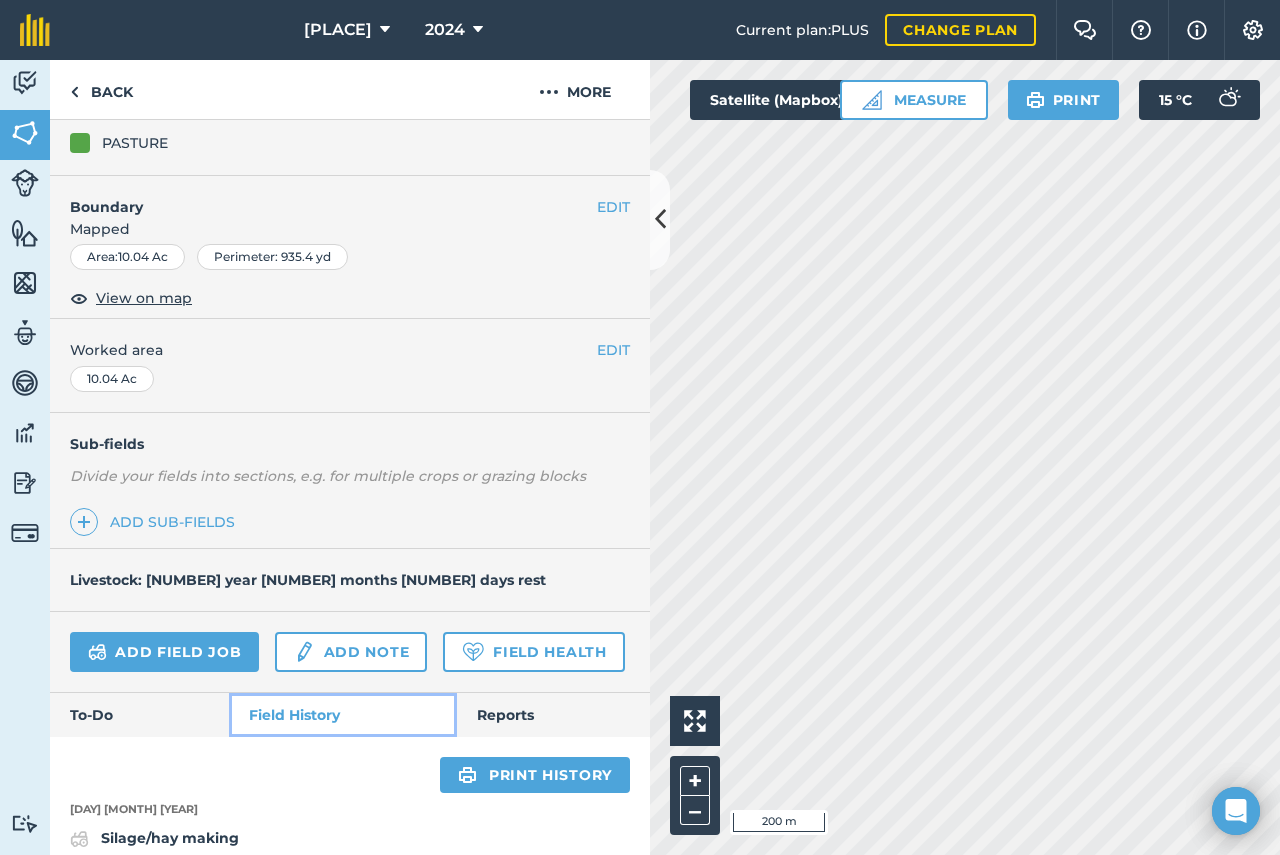 scroll, scrollTop: 829, scrollLeft: 0, axis: vertical 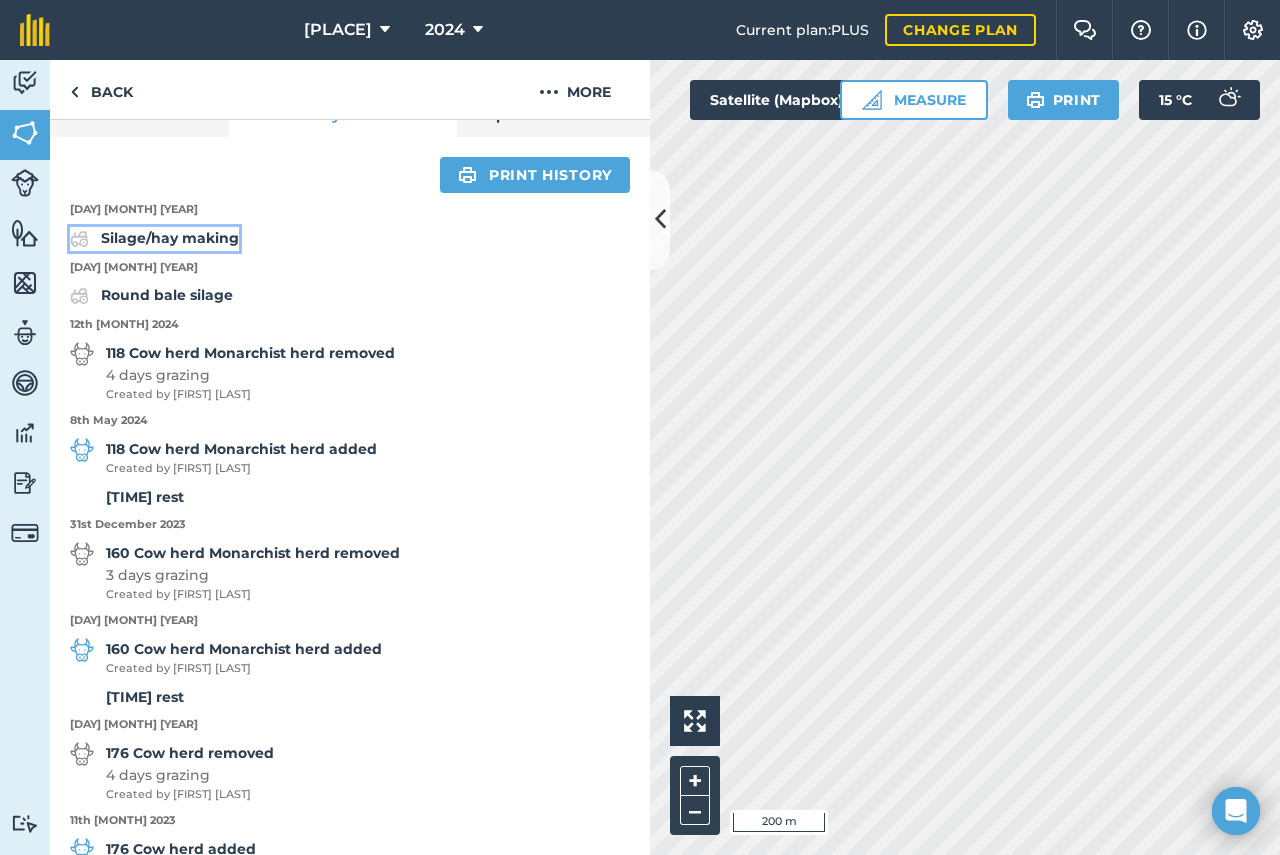 click on "Silage/hay making" at bounding box center [170, 238] 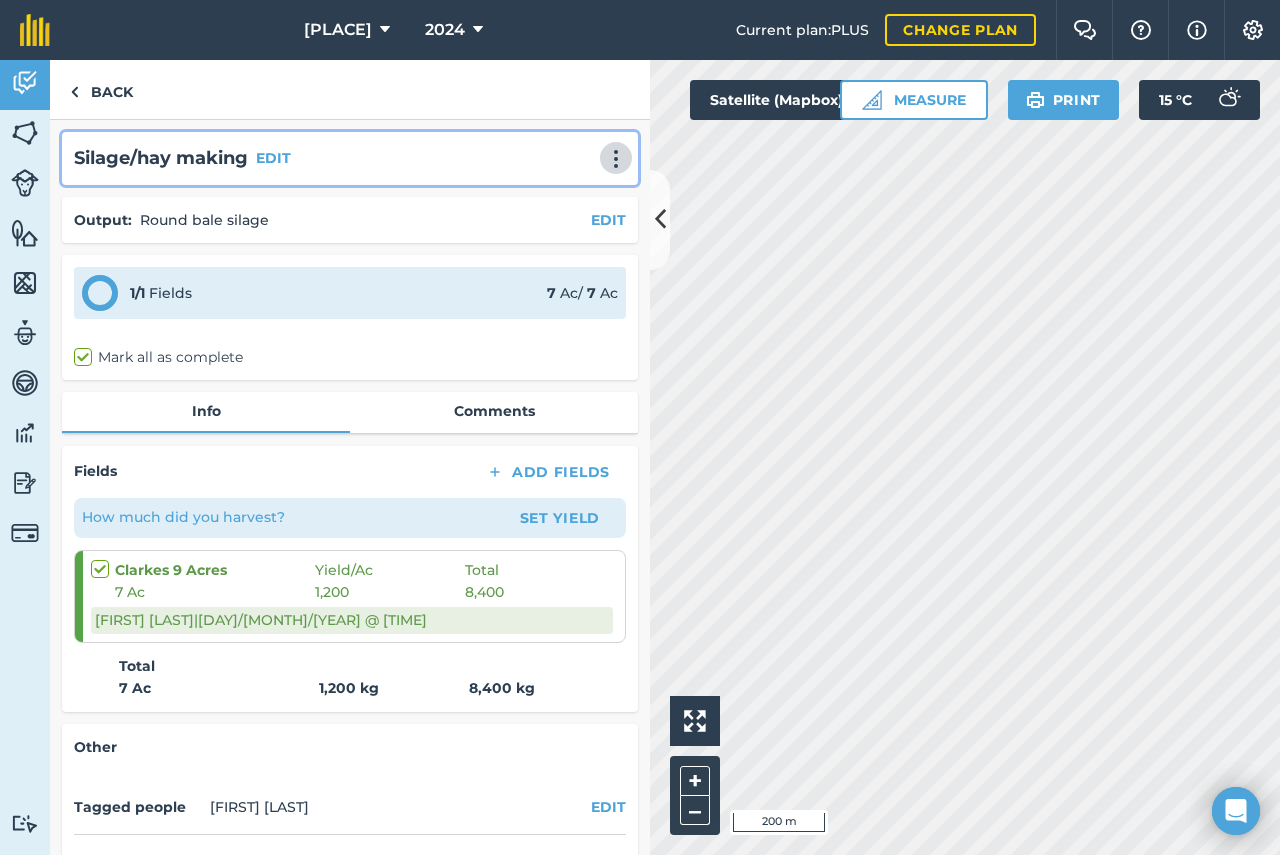 click at bounding box center (616, 159) 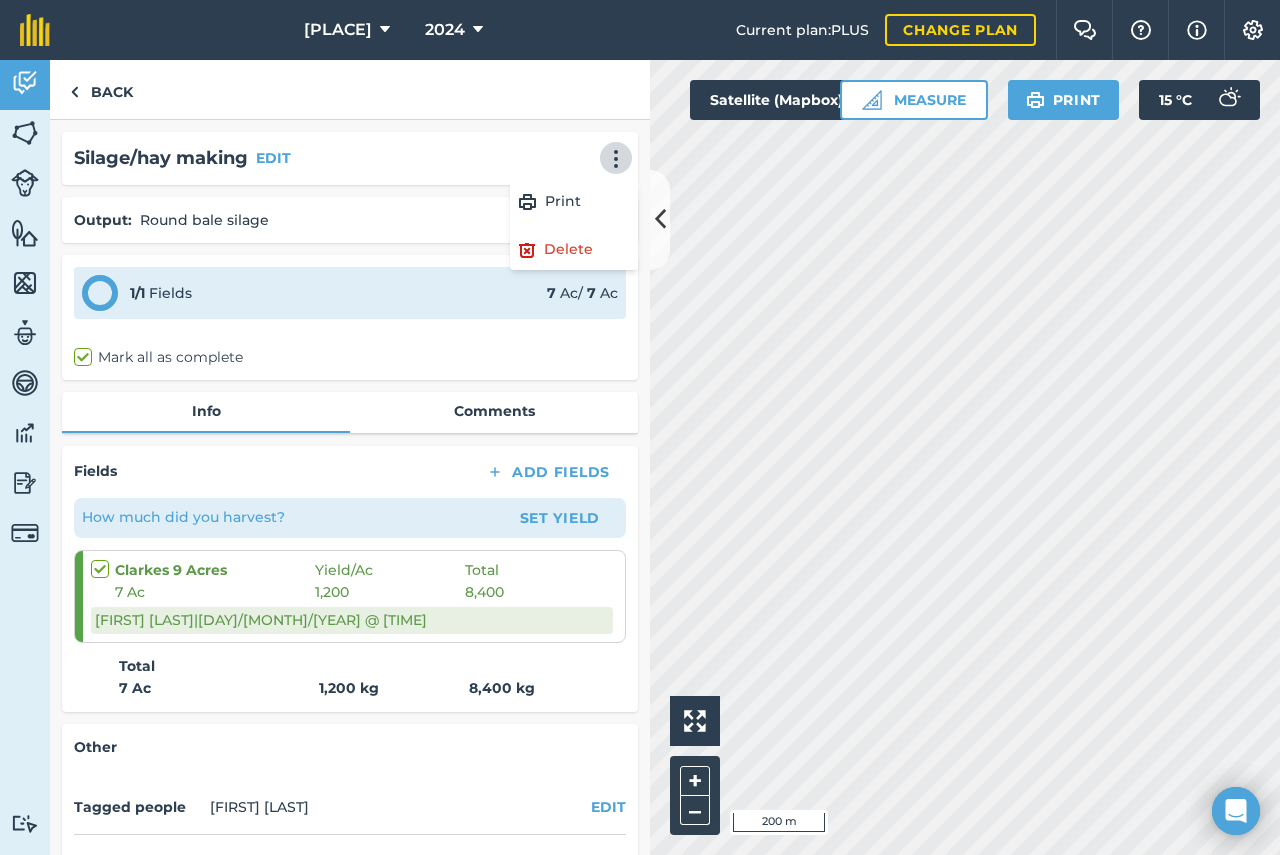 click on "Silage/hay making EDIT   Print   Delete" at bounding box center [350, 158] 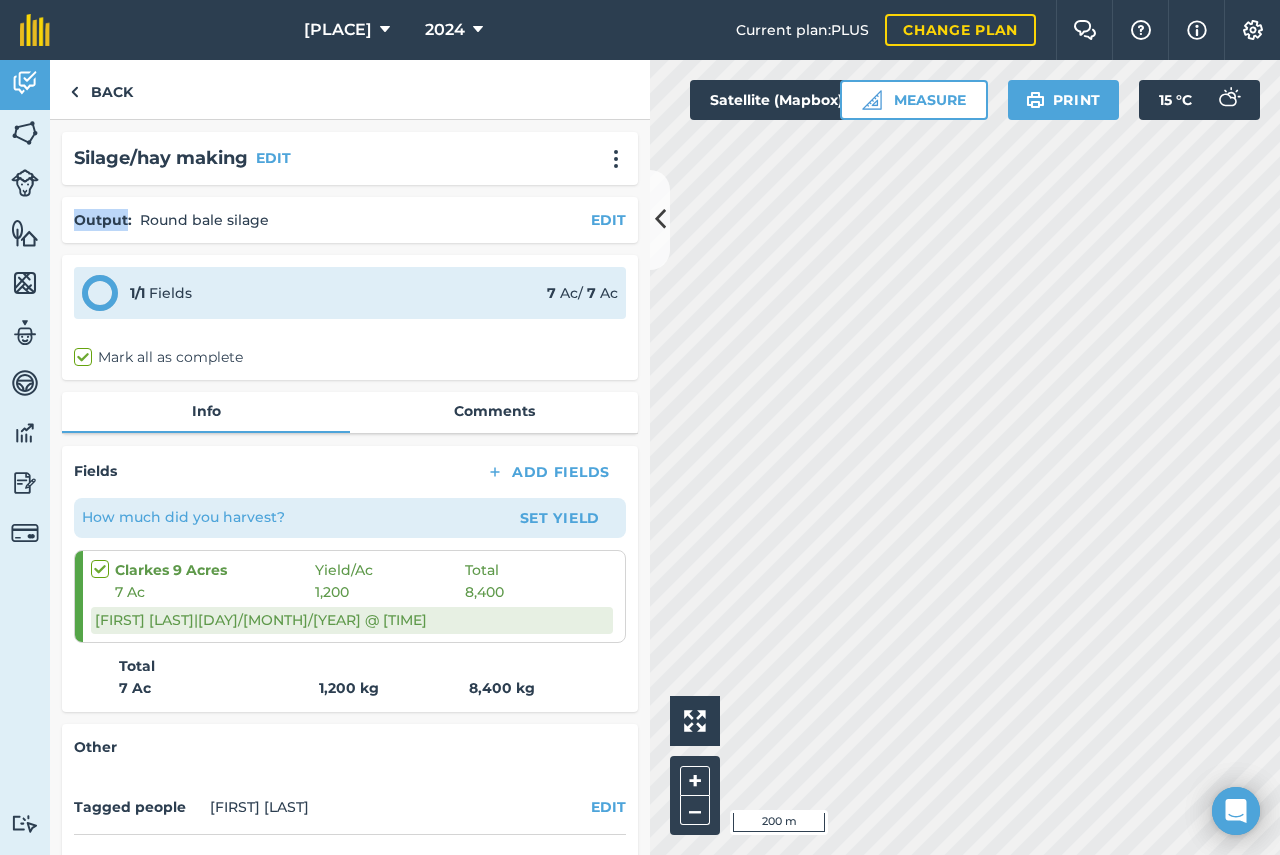 click on "Silage/hay making EDIT" at bounding box center [350, 158] 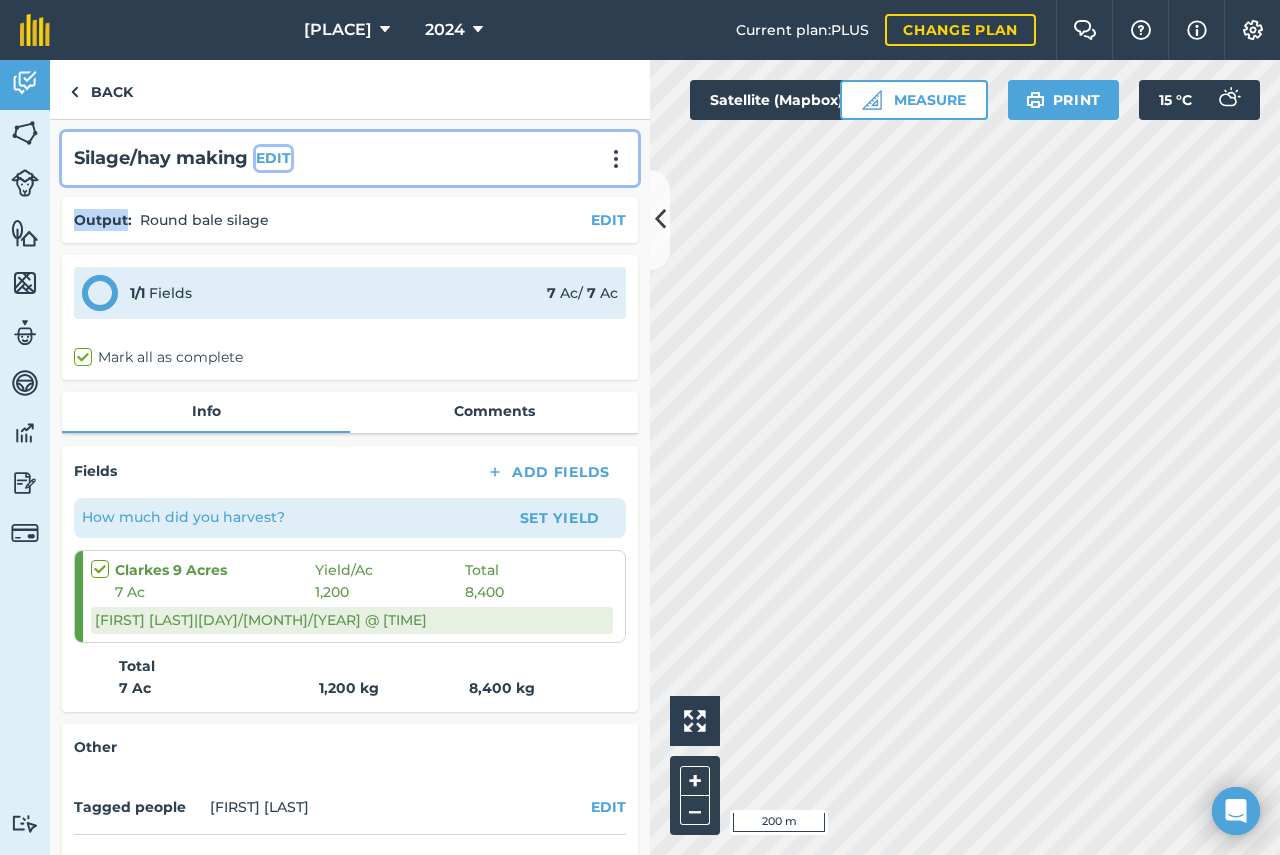 click on "EDIT" at bounding box center (273, 158) 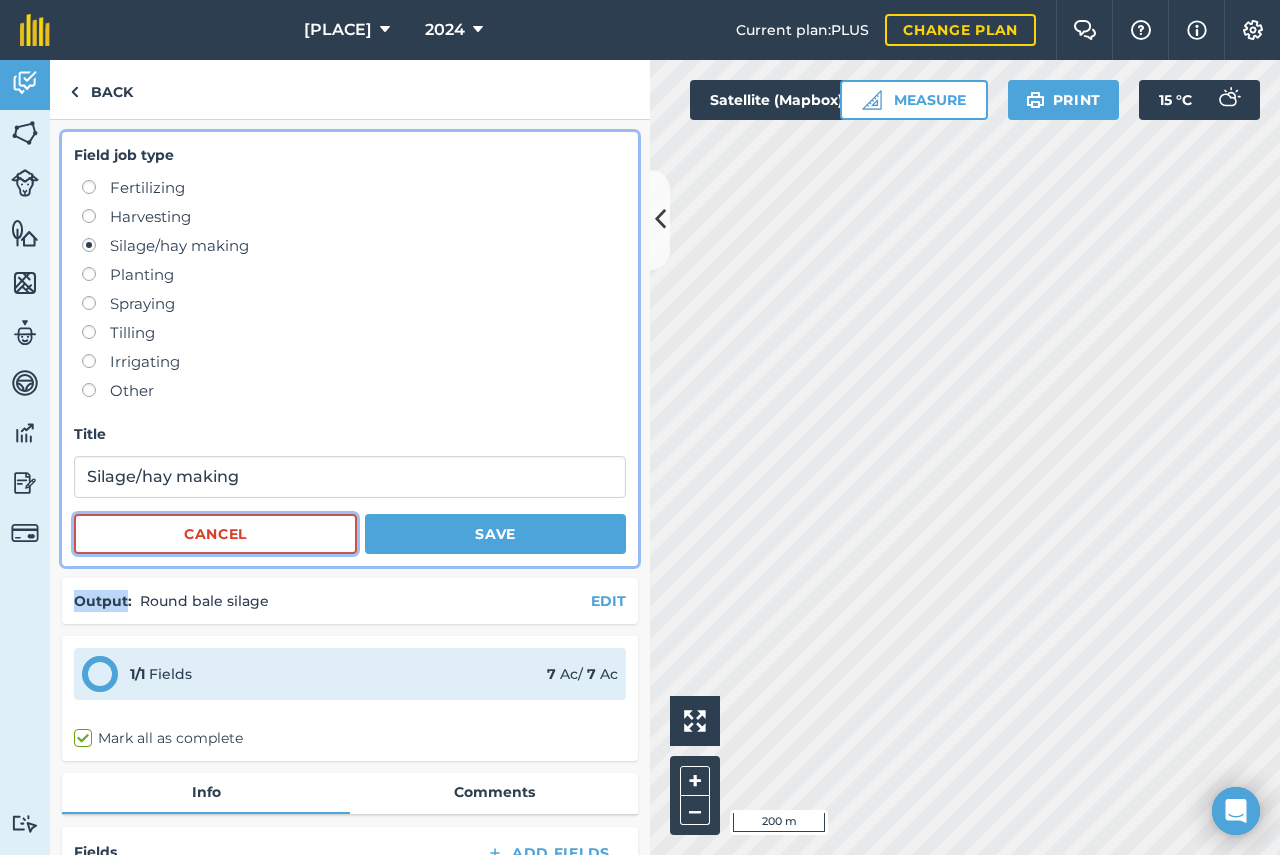 click on "Cancel" at bounding box center [215, 534] 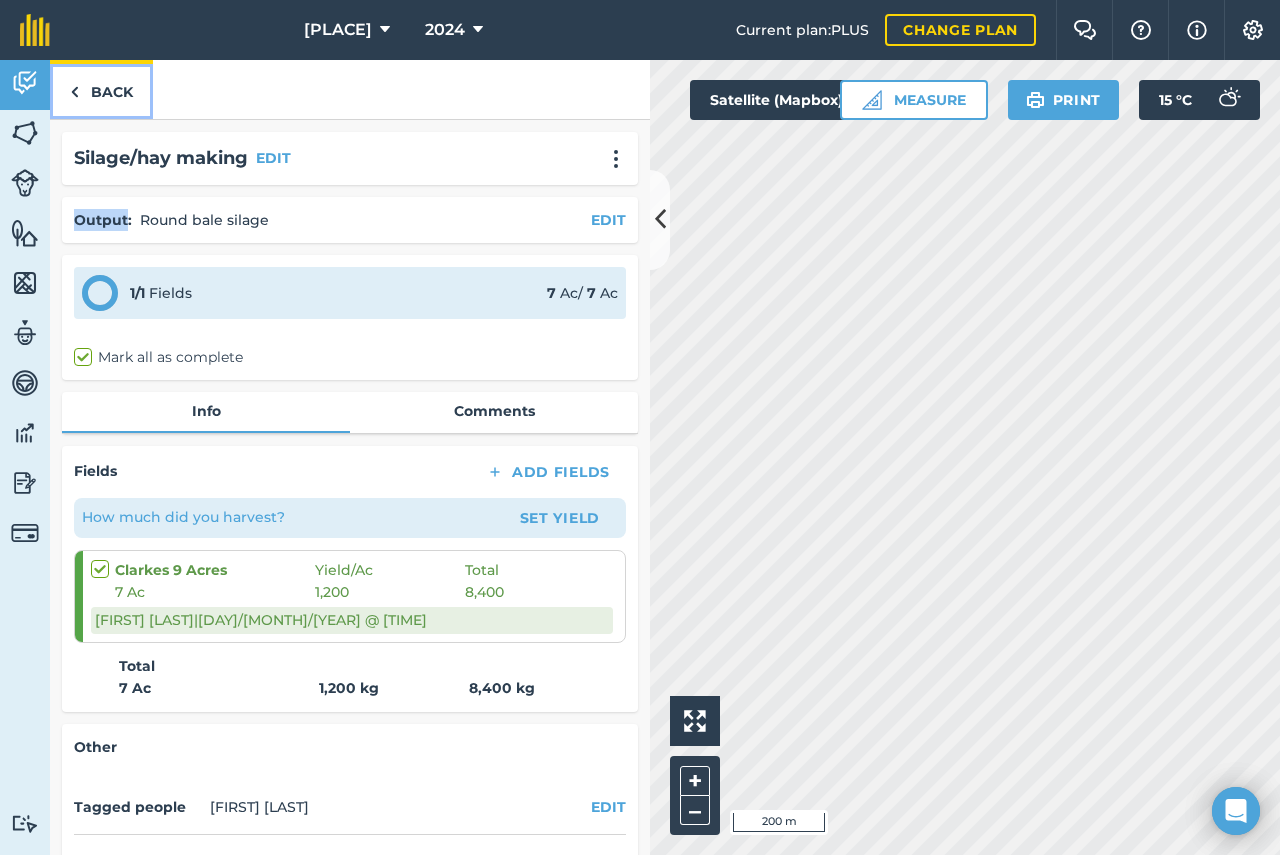 click on "Back" at bounding box center [101, 89] 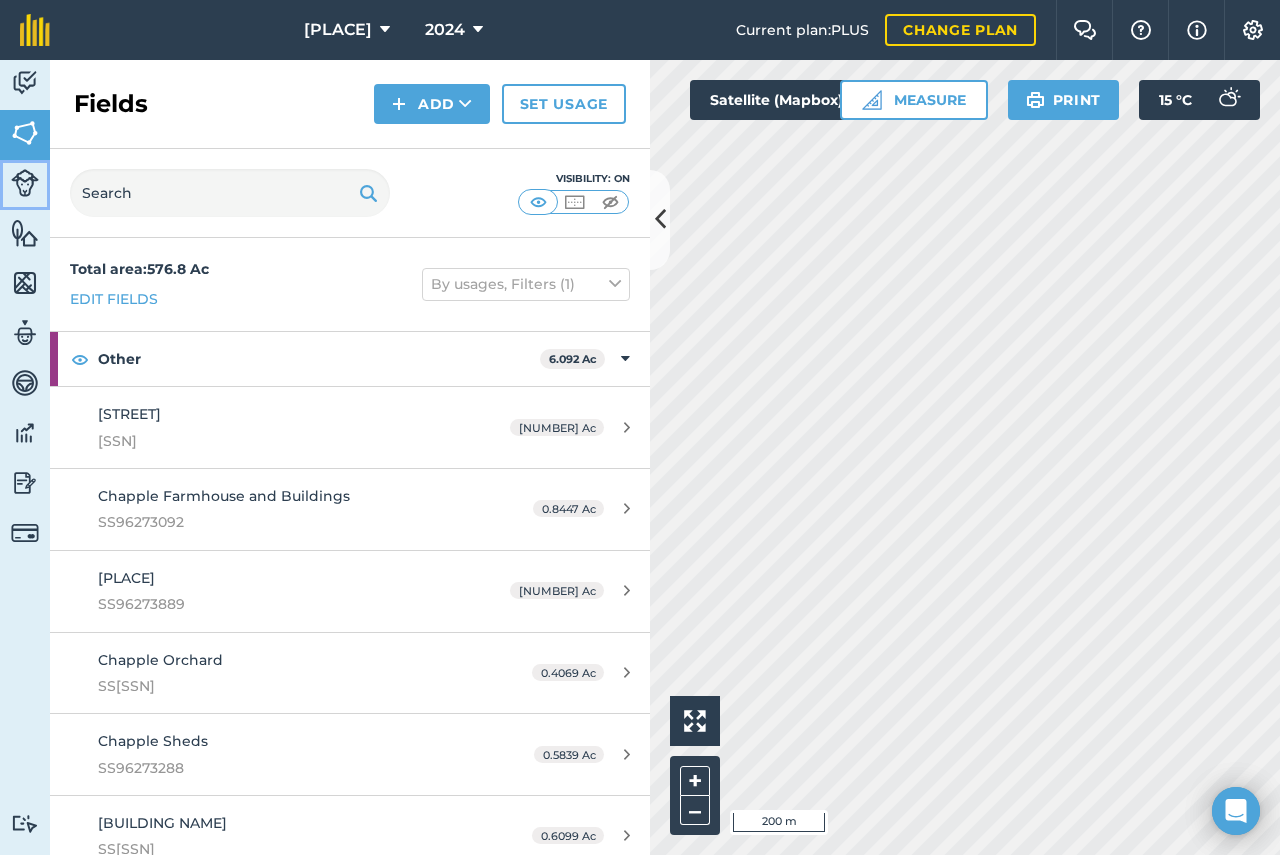 click at bounding box center [25, 183] 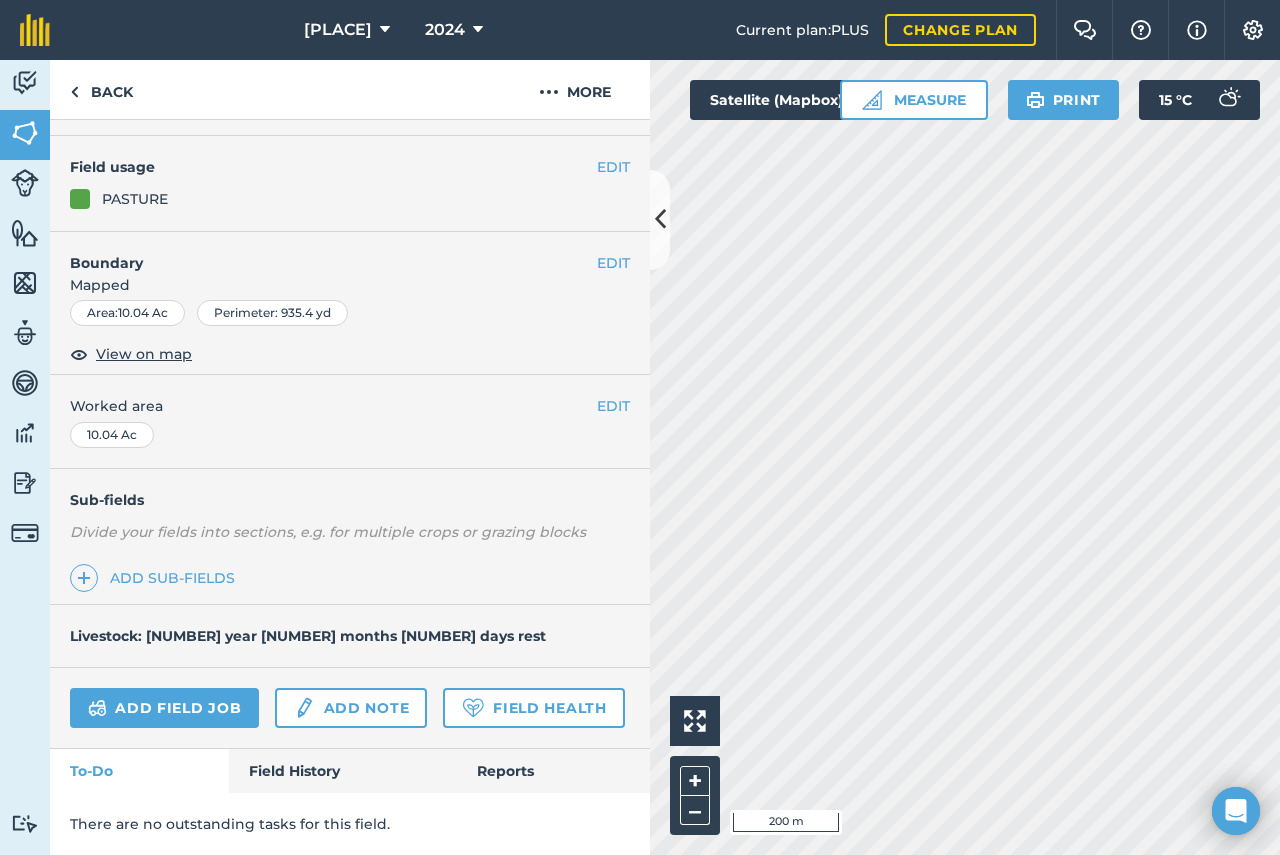 scroll, scrollTop: 229, scrollLeft: 0, axis: vertical 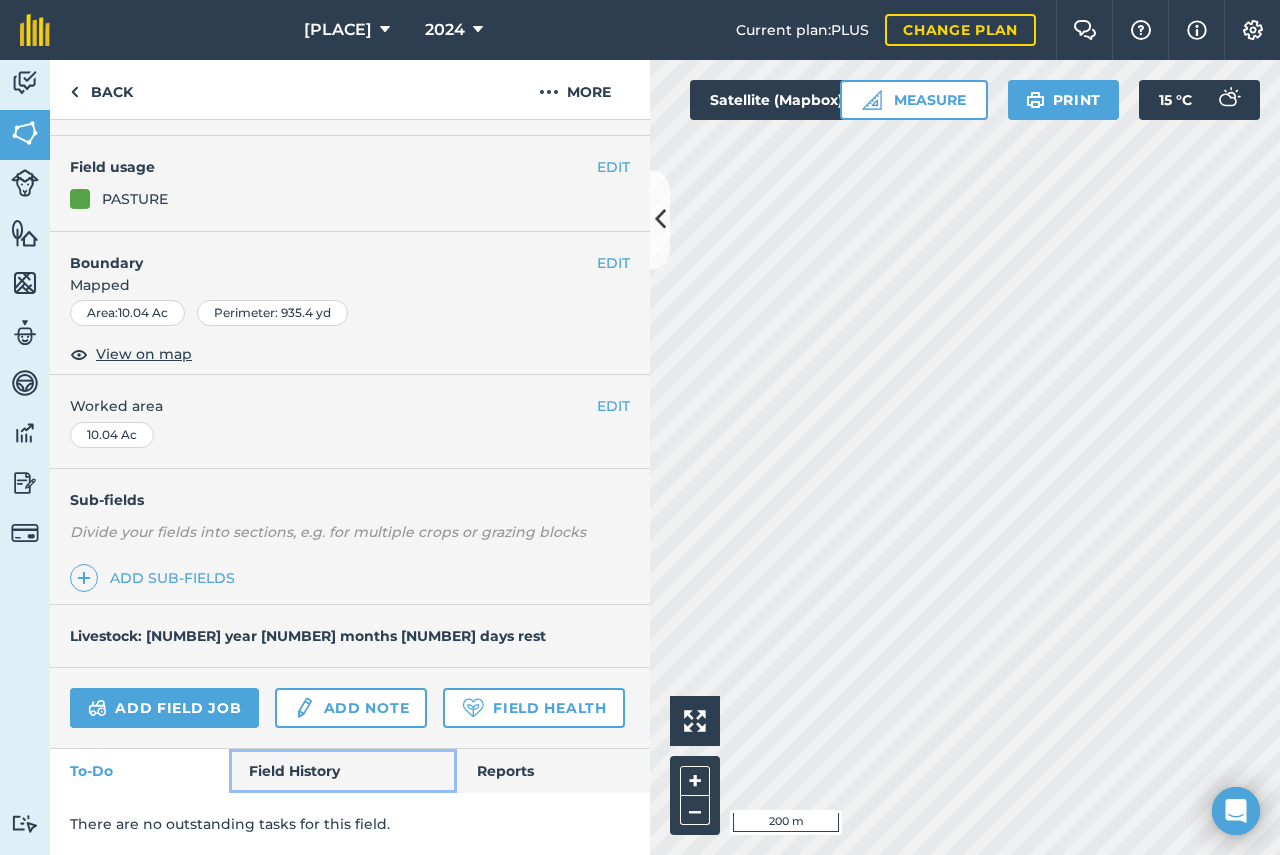 click on "Field History" at bounding box center [342, 771] 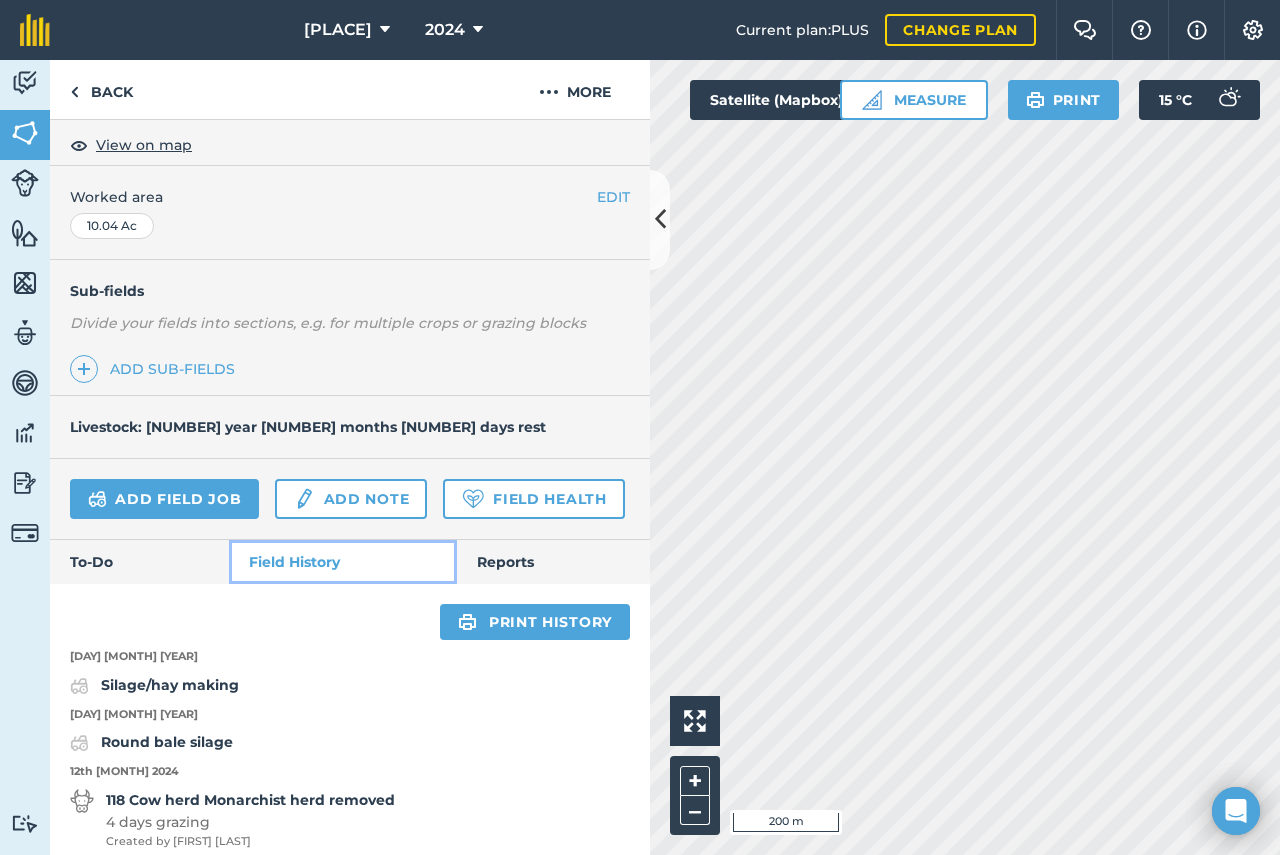 scroll, scrollTop: 928, scrollLeft: 0, axis: vertical 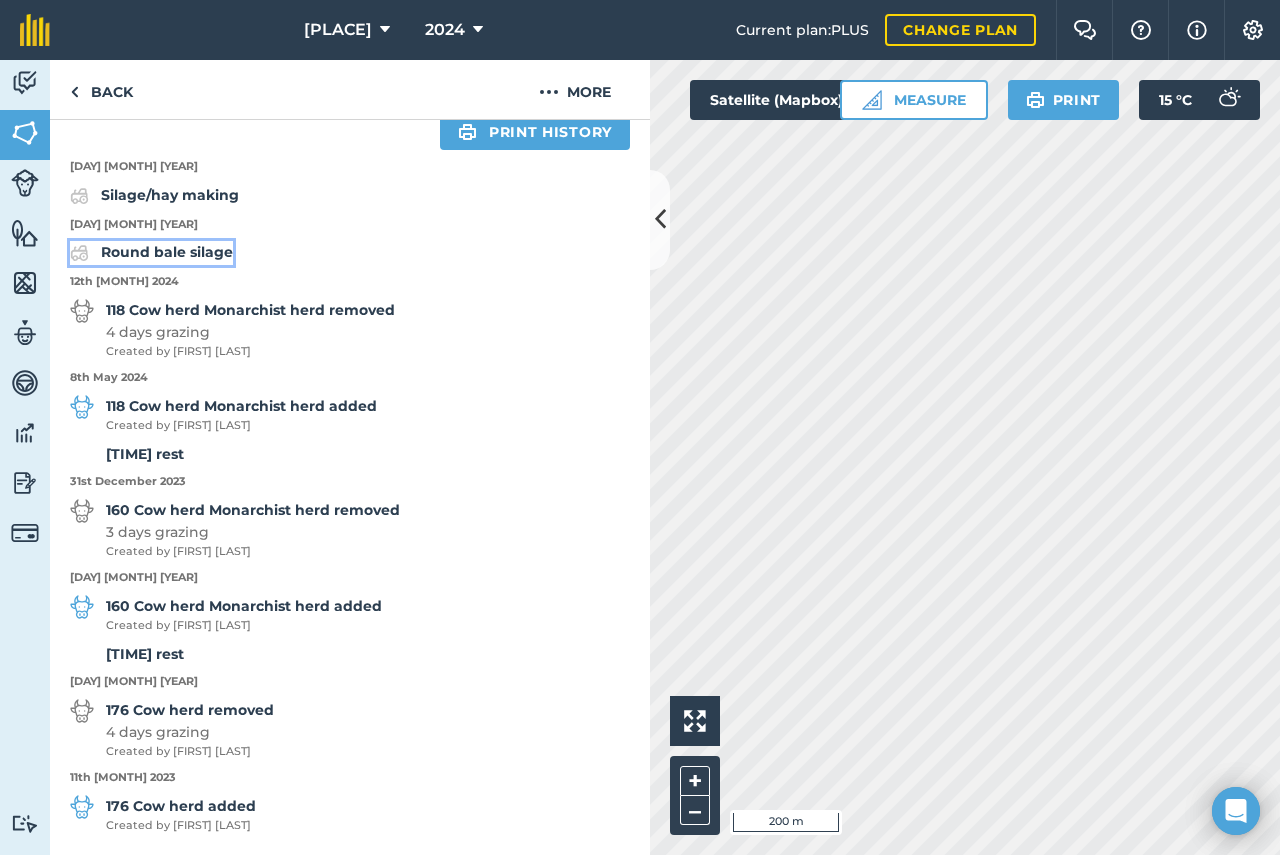 click on "Round bale silage" at bounding box center (167, 252) 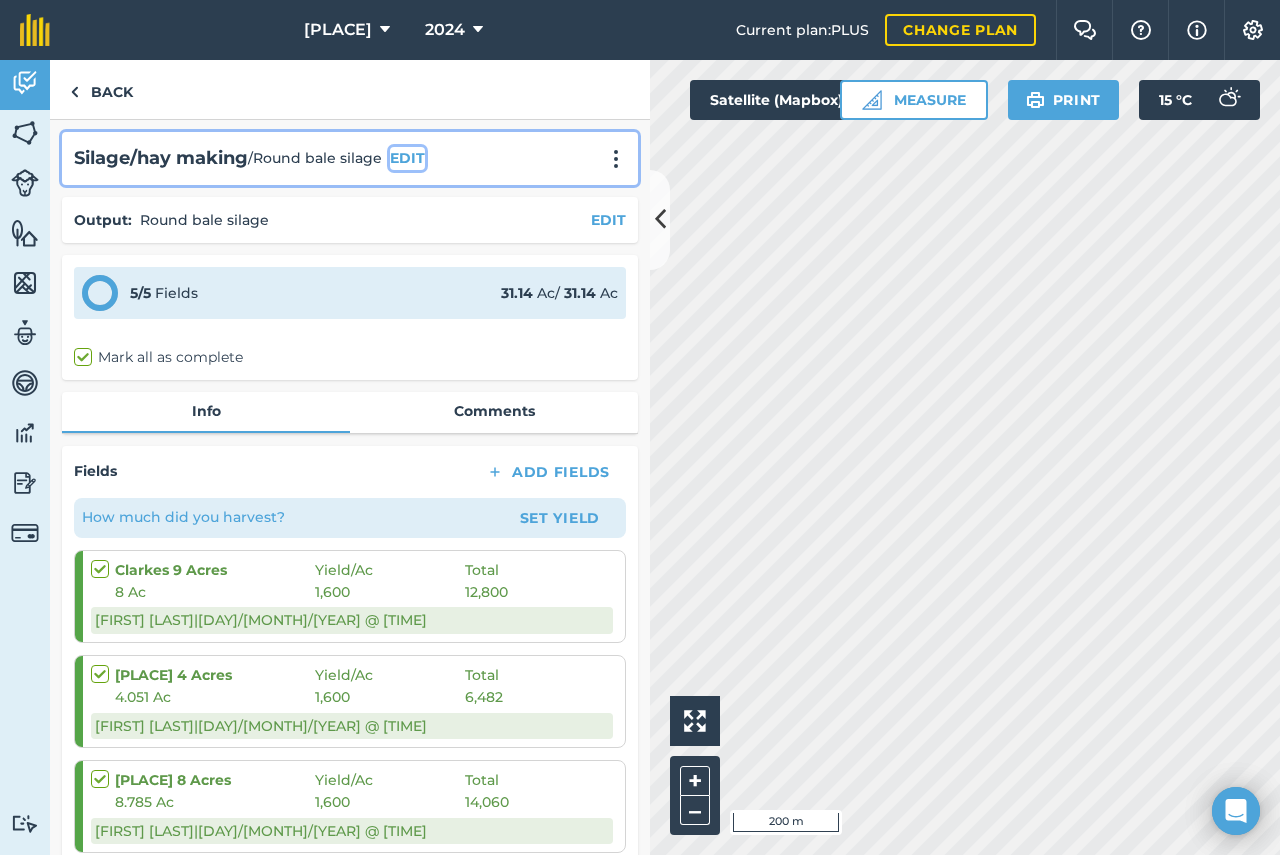 click on "EDIT" at bounding box center (407, 158) 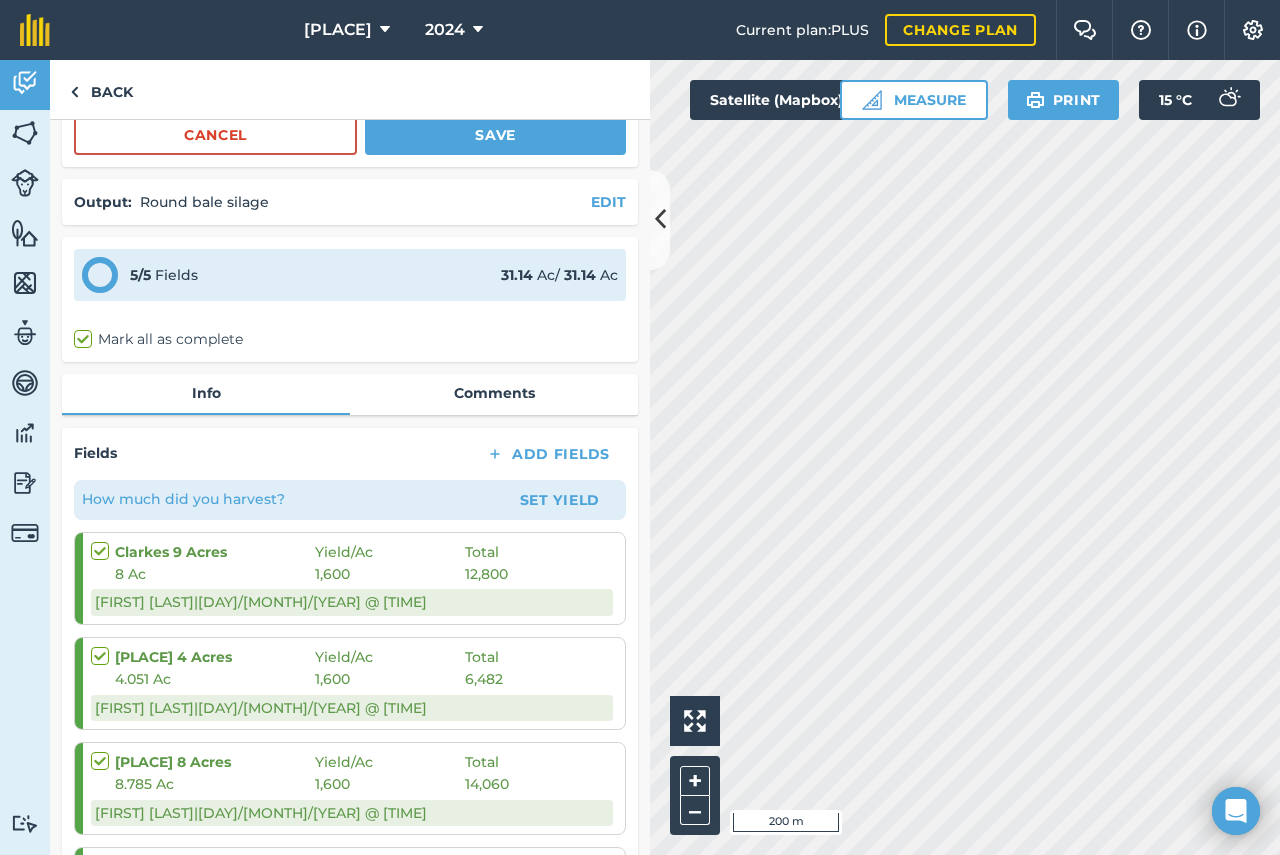 scroll, scrollTop: 400, scrollLeft: 0, axis: vertical 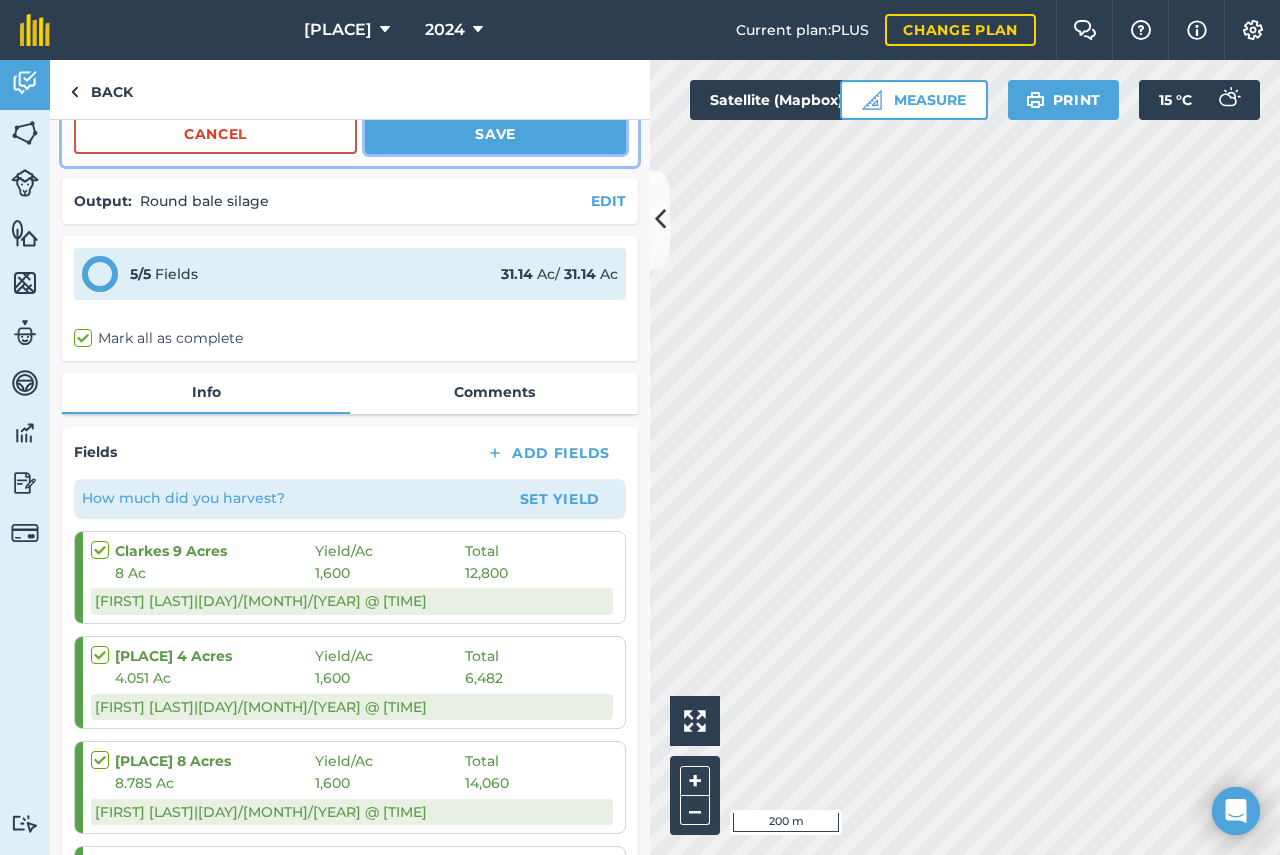 click on "Save" at bounding box center (495, 134) 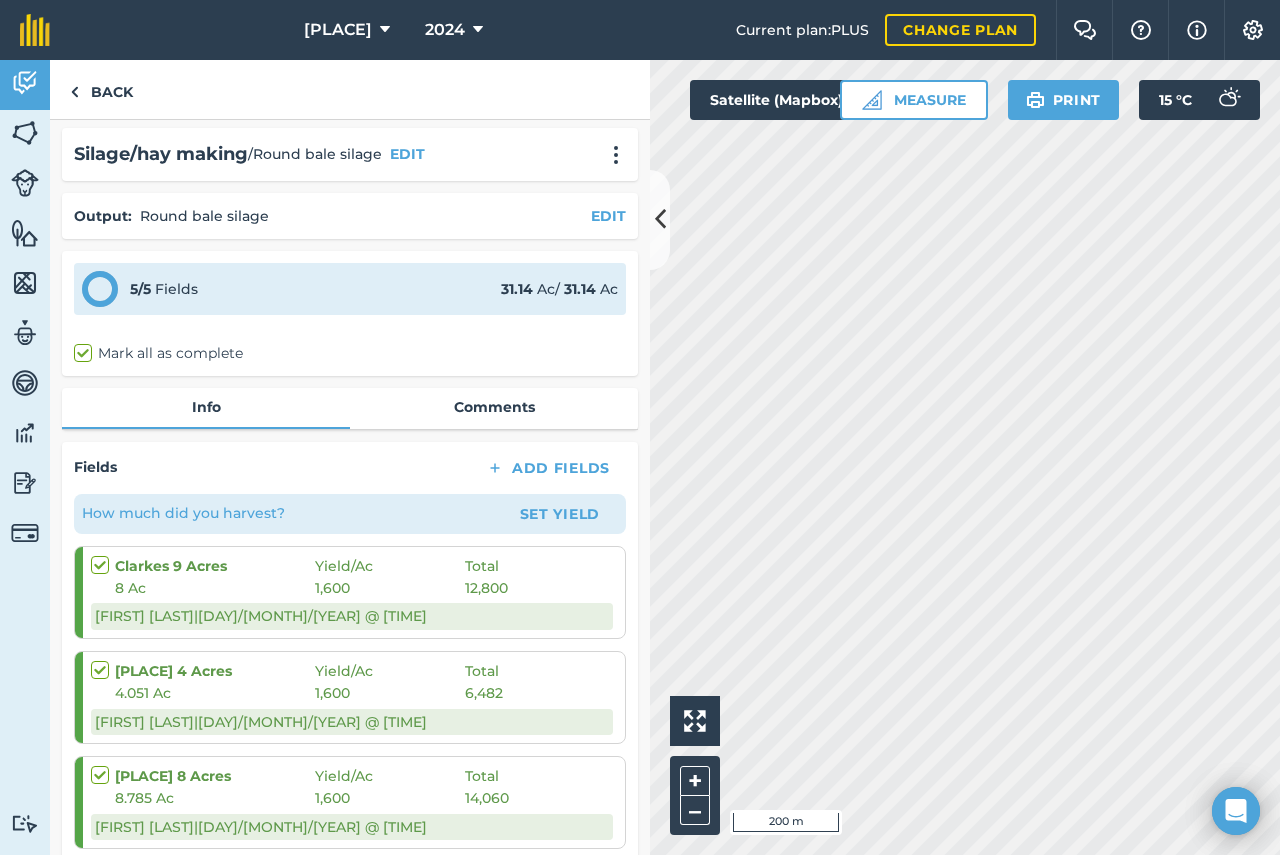scroll, scrollTop: 0, scrollLeft: 0, axis: both 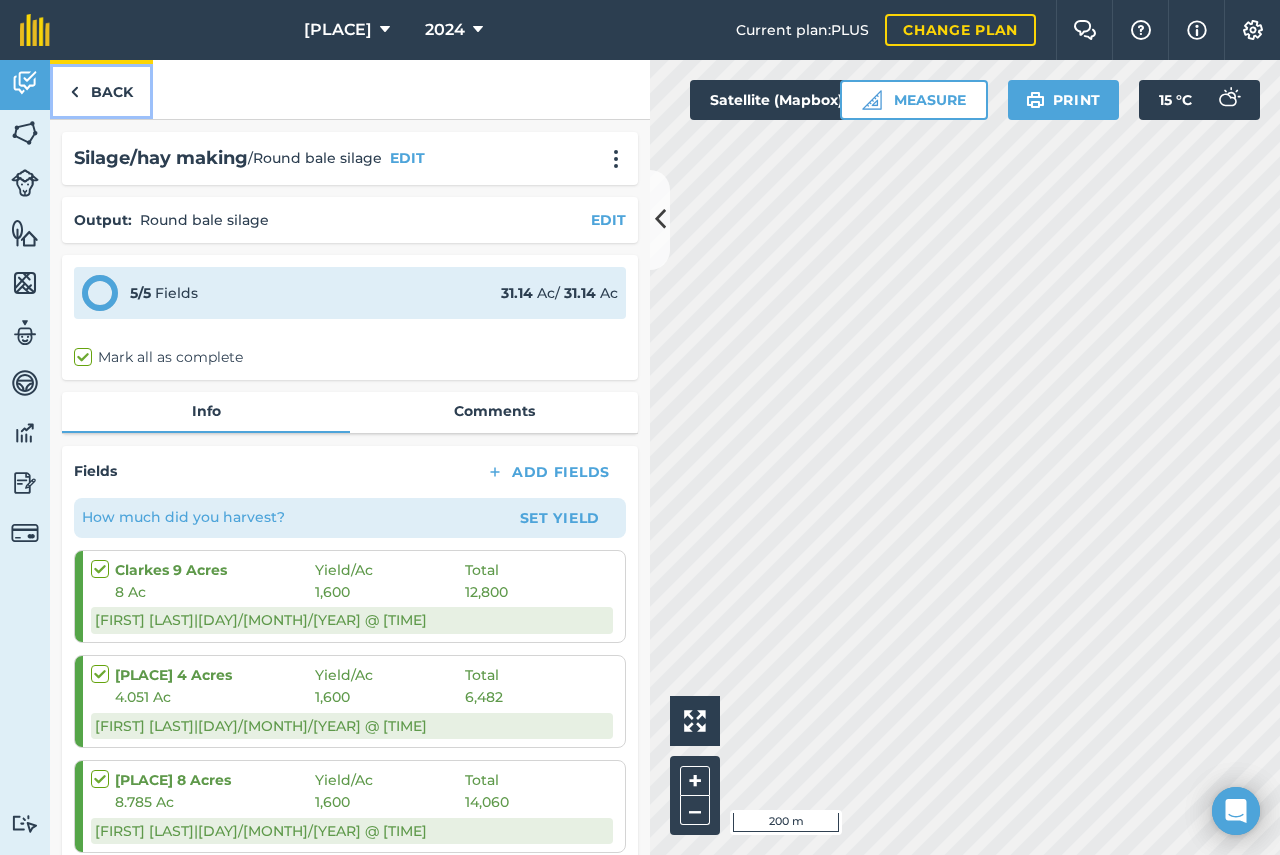 click on "Back" at bounding box center [101, 89] 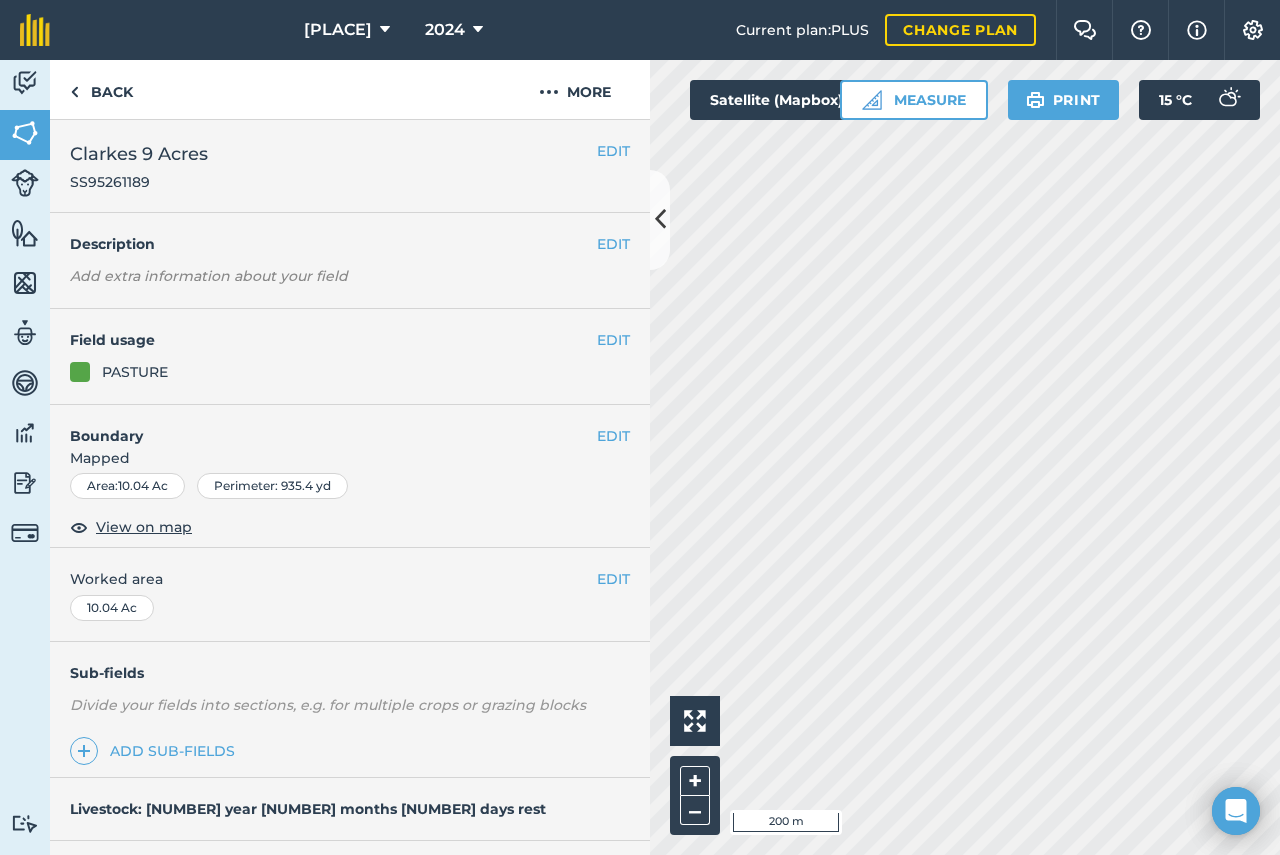 scroll, scrollTop: 229, scrollLeft: 0, axis: vertical 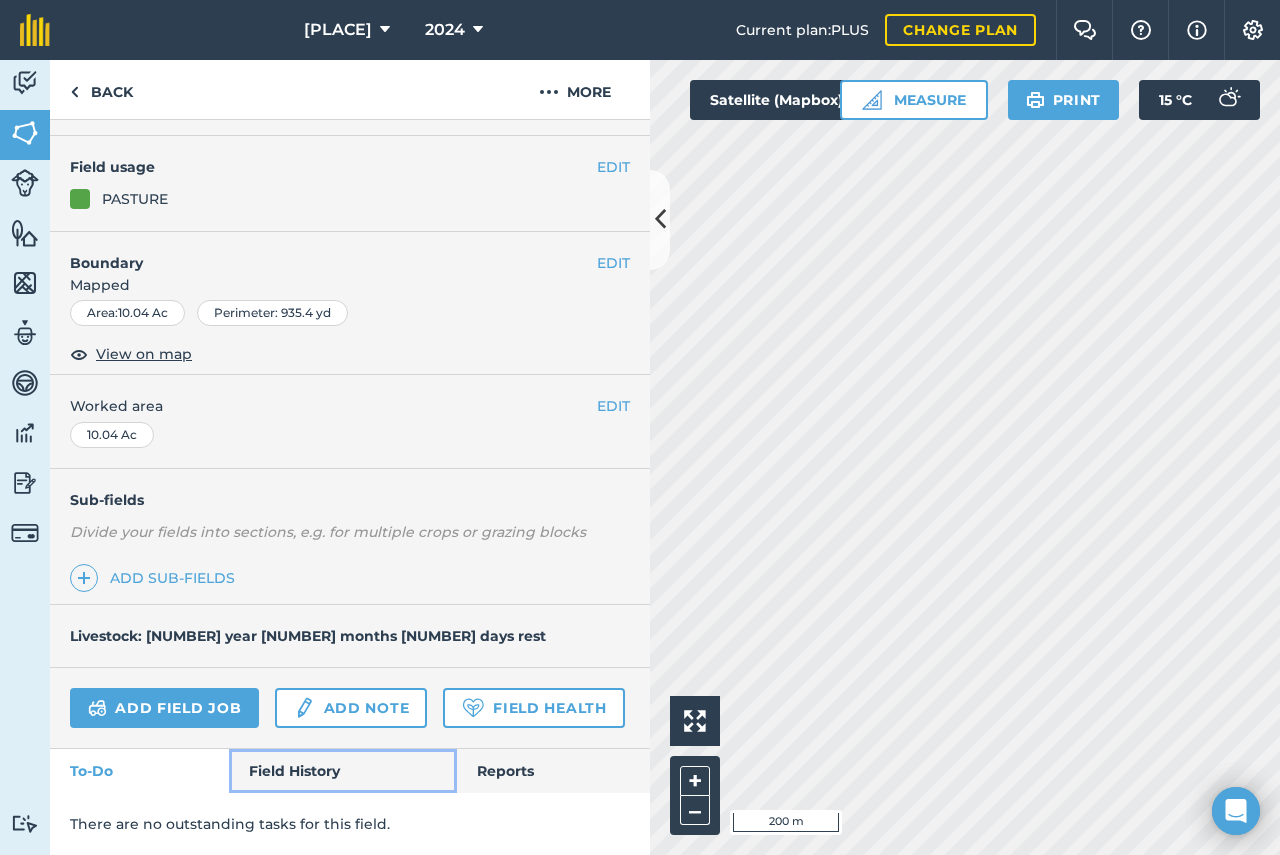 click on "Field History" at bounding box center [342, 771] 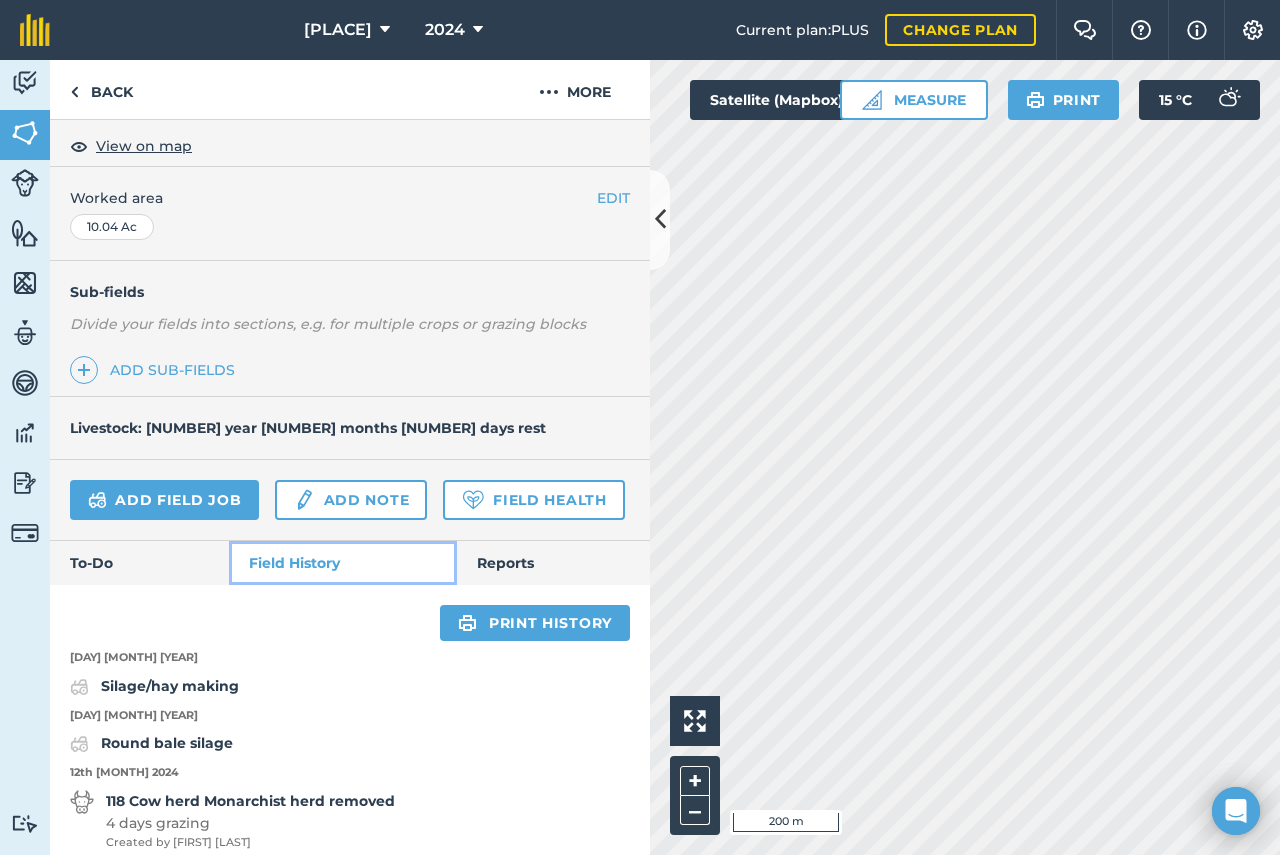 scroll, scrollTop: 829, scrollLeft: 0, axis: vertical 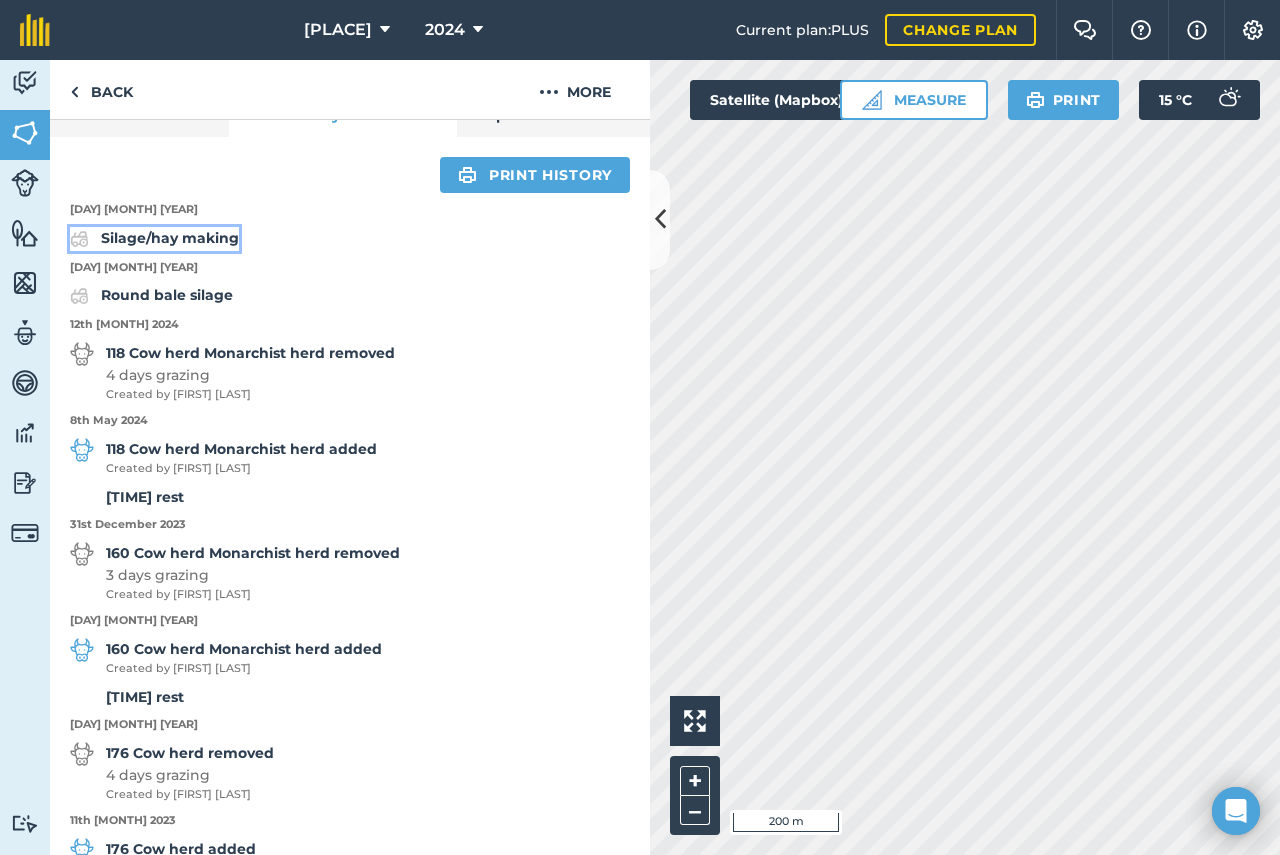 click on "Silage/hay making" at bounding box center [170, 238] 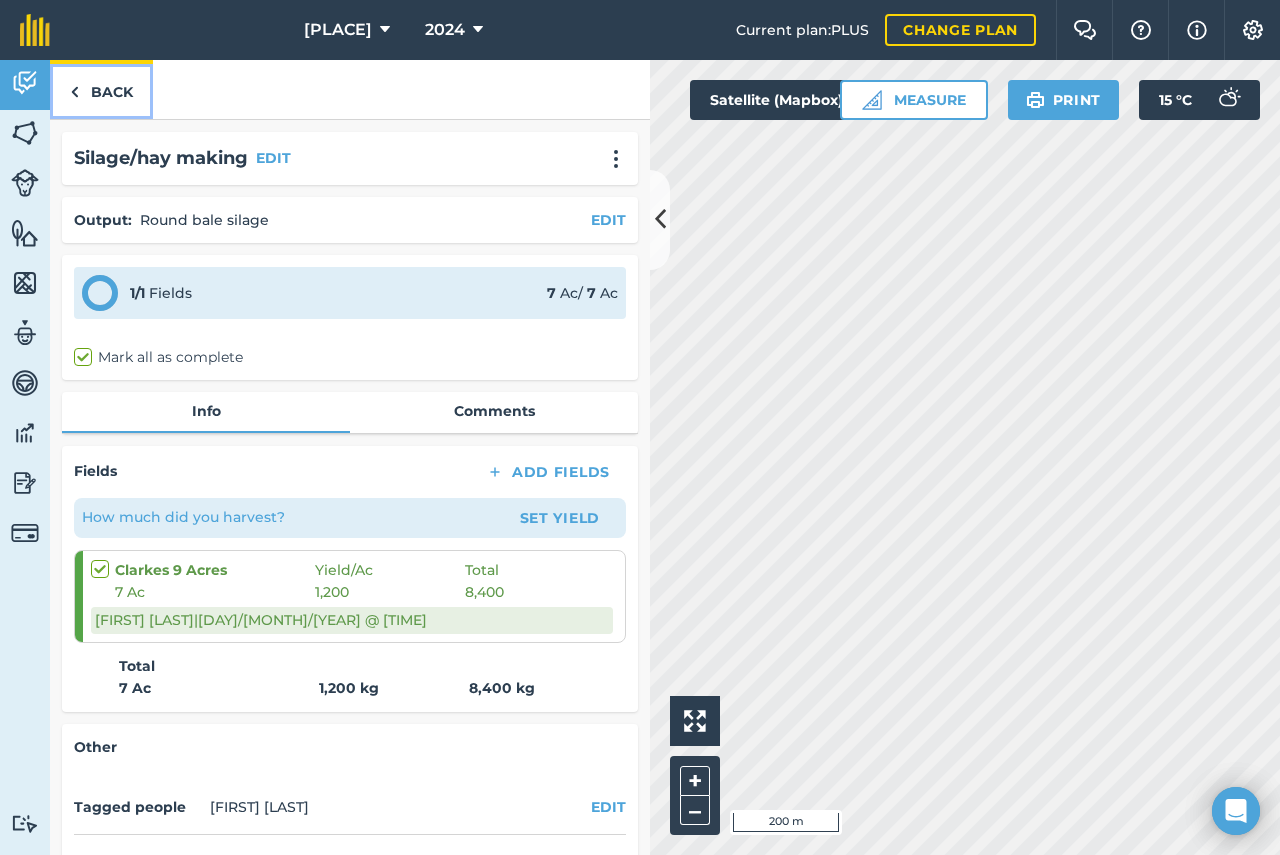 click on "Back" at bounding box center [101, 89] 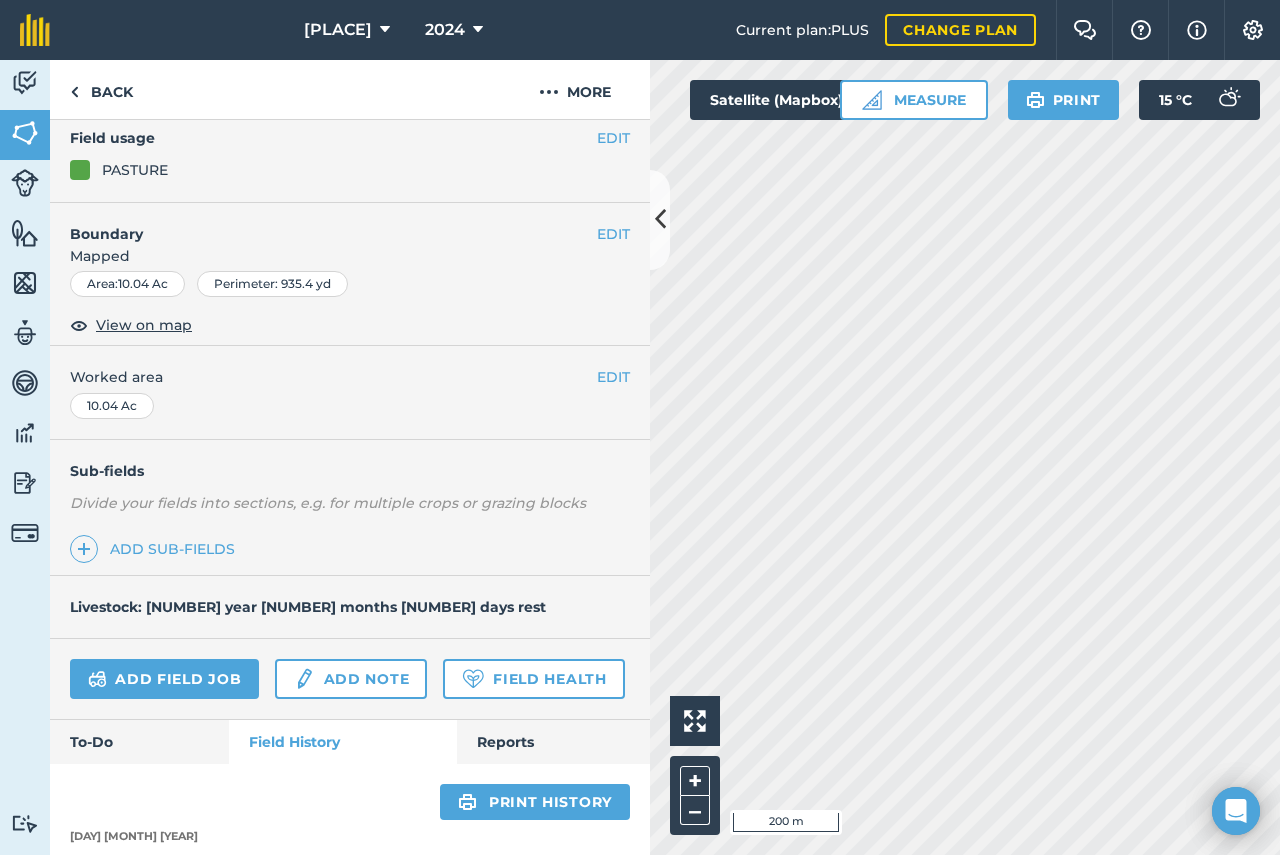 scroll, scrollTop: 600, scrollLeft: 0, axis: vertical 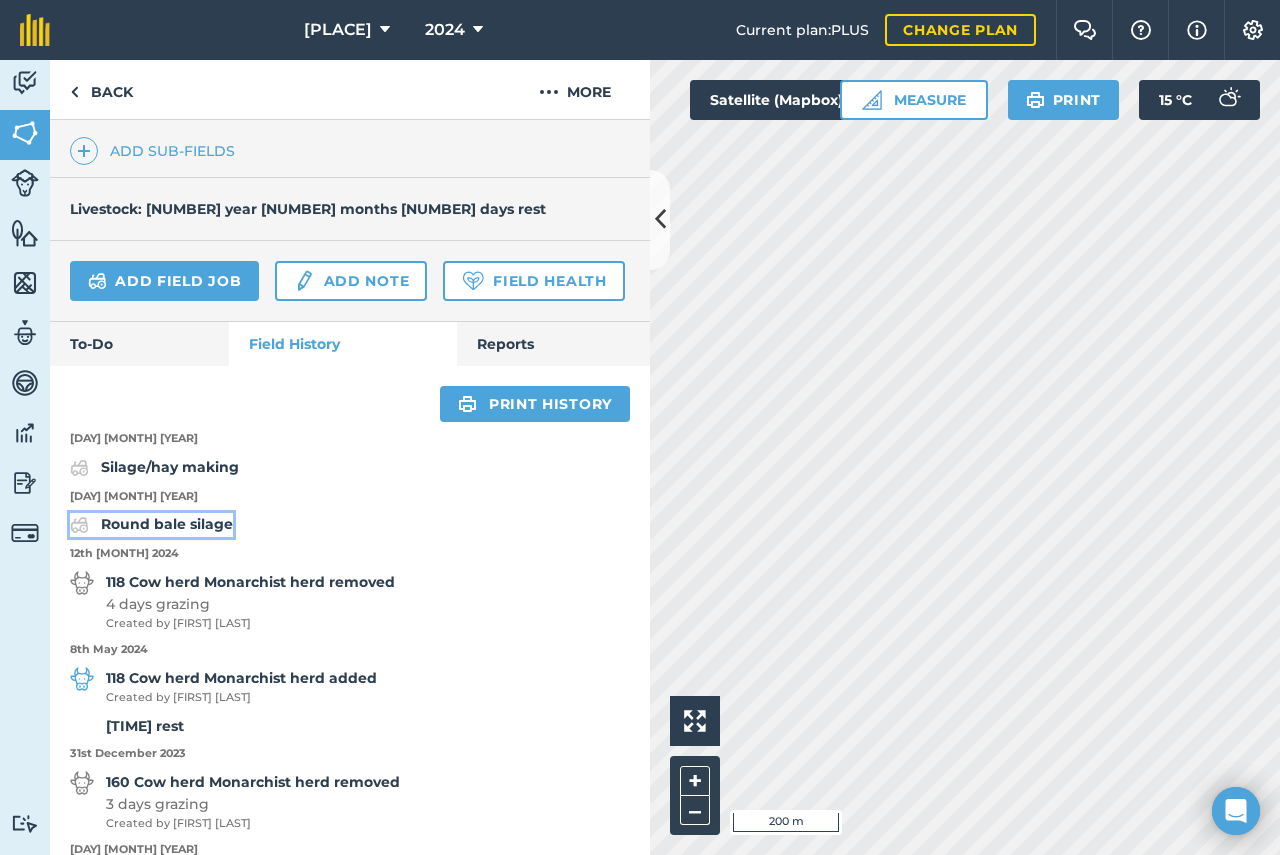 click on "Round bale silage" at bounding box center (167, 524) 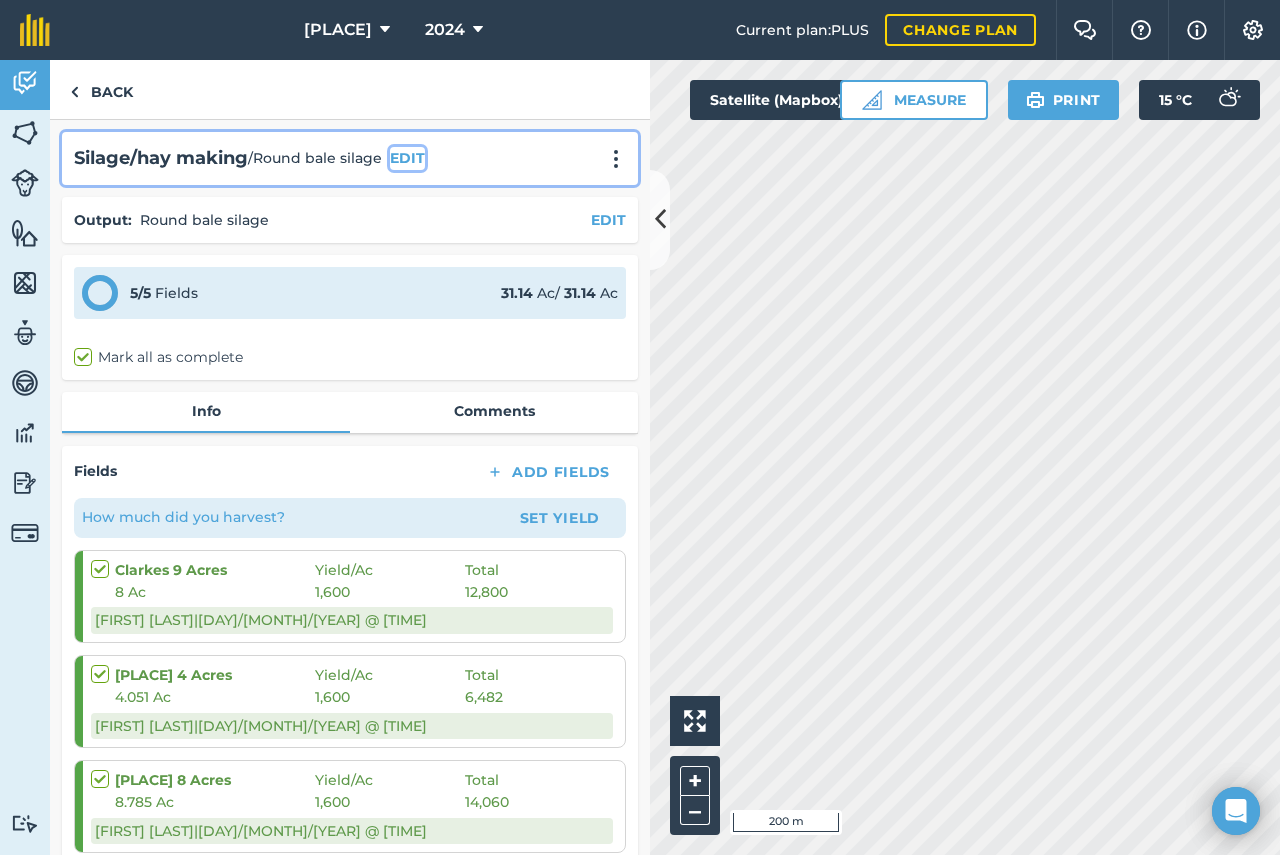 click on "EDIT" at bounding box center (407, 158) 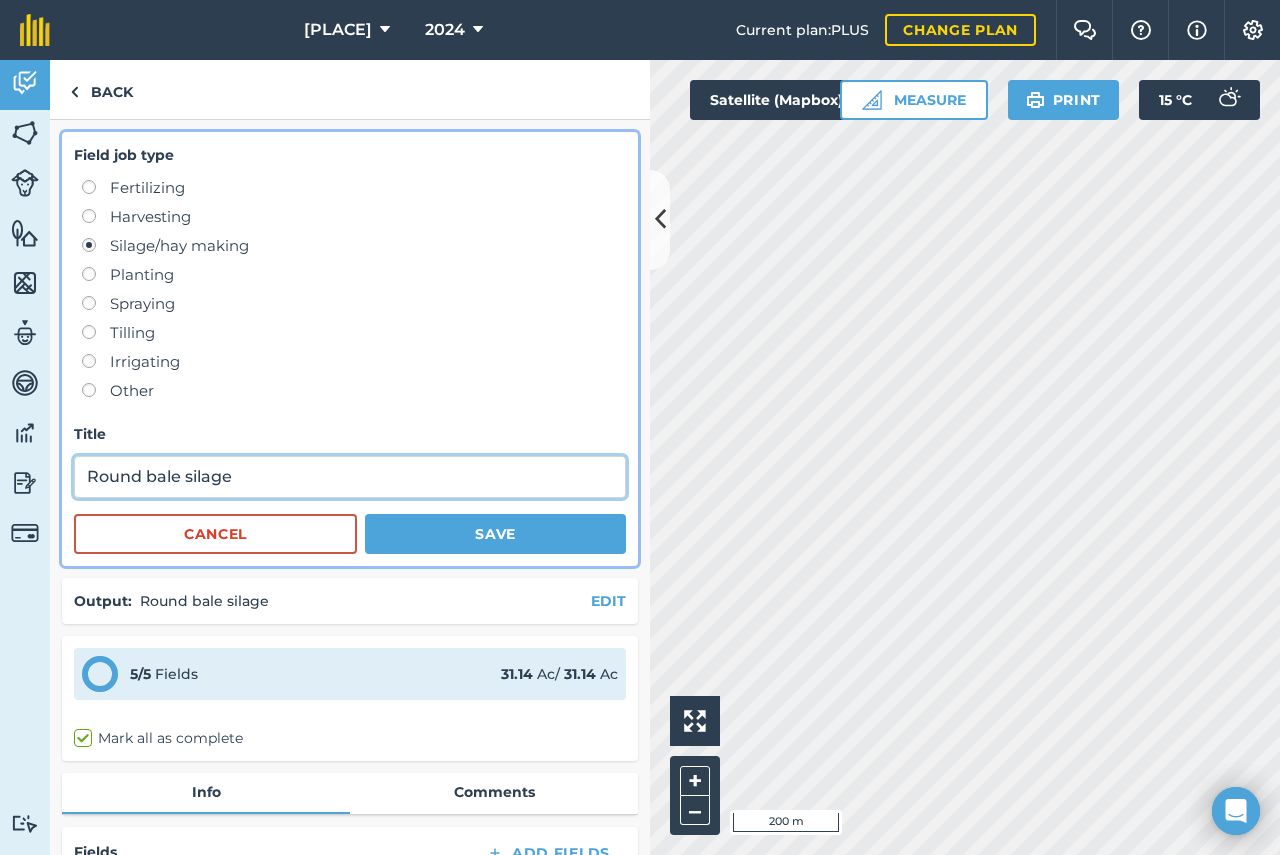 click on "Round bale silage" at bounding box center (350, 477) 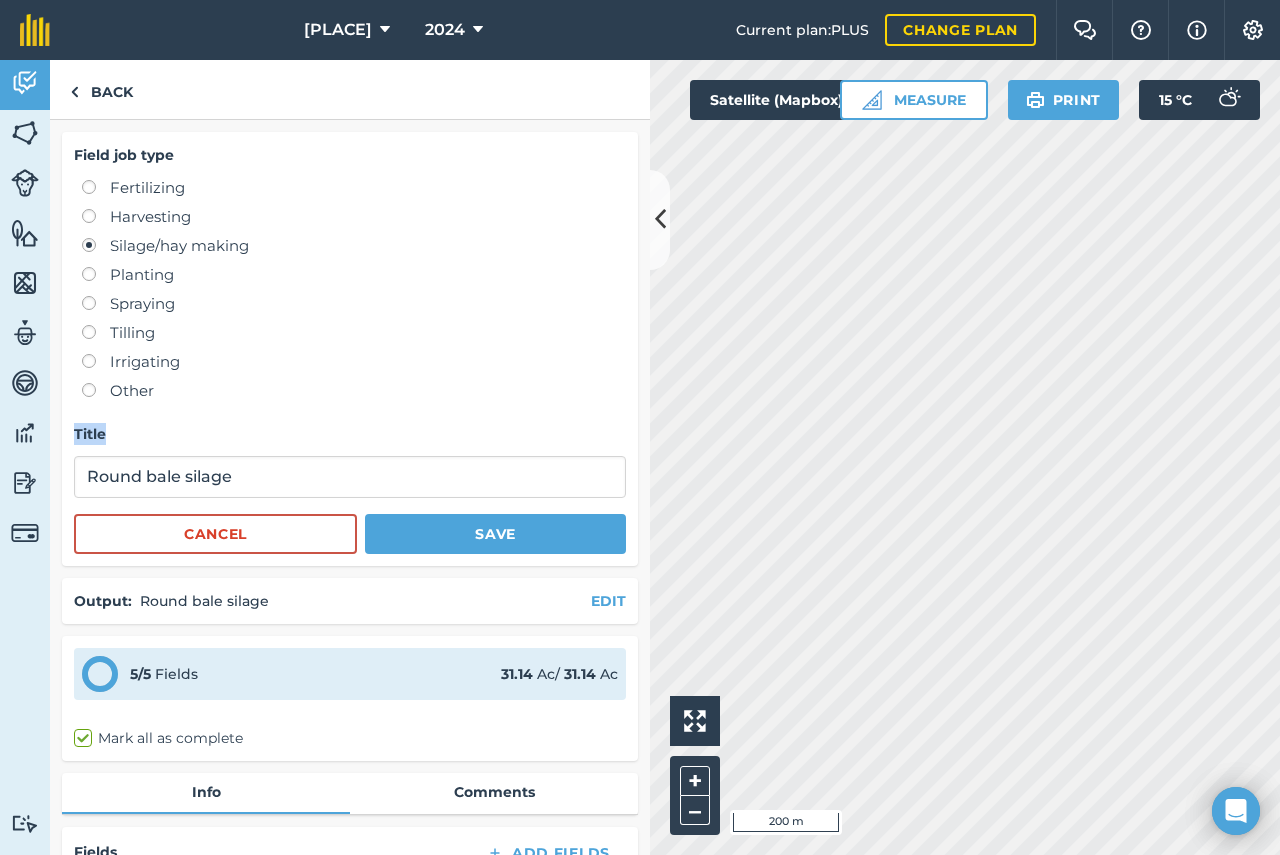 click on "Field job type Fertilizing Harvesting Silage/hay making Planting Spraying Tilling Irrigating Other Title Round bale silage Cancel Save Output : Round bale silage EDIT 5 / 5   Fields 31.14   Ac  /   31.14   Ac Mark all as complete Info Comments Fields Add Fields How much did you harvest? Set Yield Clarkes 9 Acres Yield / Ac Total 8   Ac 1,600 12,800 Alexander F  |  27/07/2024 @ 14:53 Hawkridge 4 Acres Yield / Ac Total 4.051   Ac 1,600 6,482 Alexander F  |  27/07/2024 @ 14:53 Hawkridge 8 Acres Yield / Ac Total 8.785   Ac 1,600 14,060 Alexander F  |  27/07/2024 @ 14:53 Hawkridge Plain Close Yield / Ac Total 5.442   Ac 1,600 8,707 Alexander F  |  27/07/2024 @ 14:53 Higher Field Yield / Ac Total 4.865   Ac 1,600 7,784 Alexander F  |  27/07/2024 @ 14:53 Total 31.14   Ac 1,600   kg 49,830   kg Other Tagged people Alexander Fraser EDIT Created   29th Jul 2024   14:53 by Alexander F EDIT Farm Year 2024 EDIT" at bounding box center (350, 487) 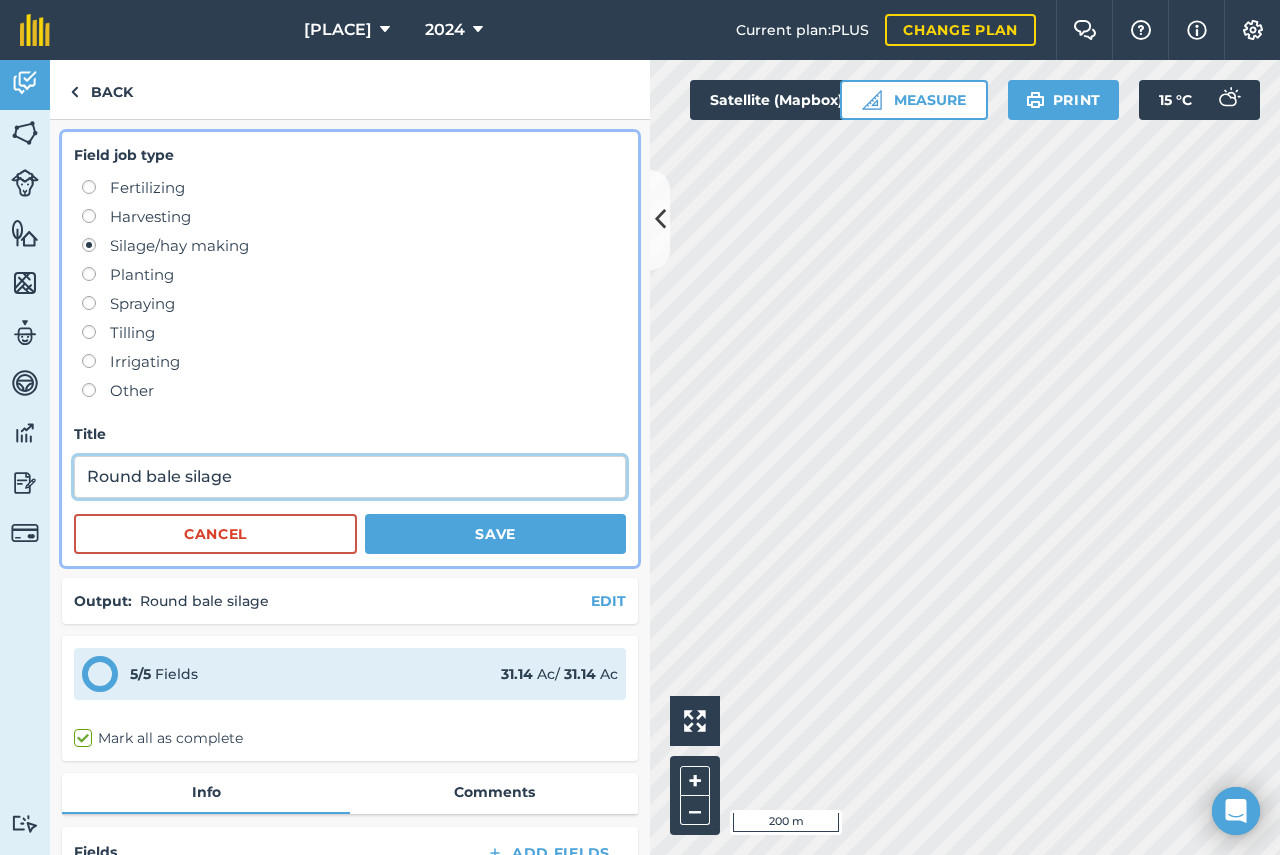click on "Round bale silage" at bounding box center [350, 477] 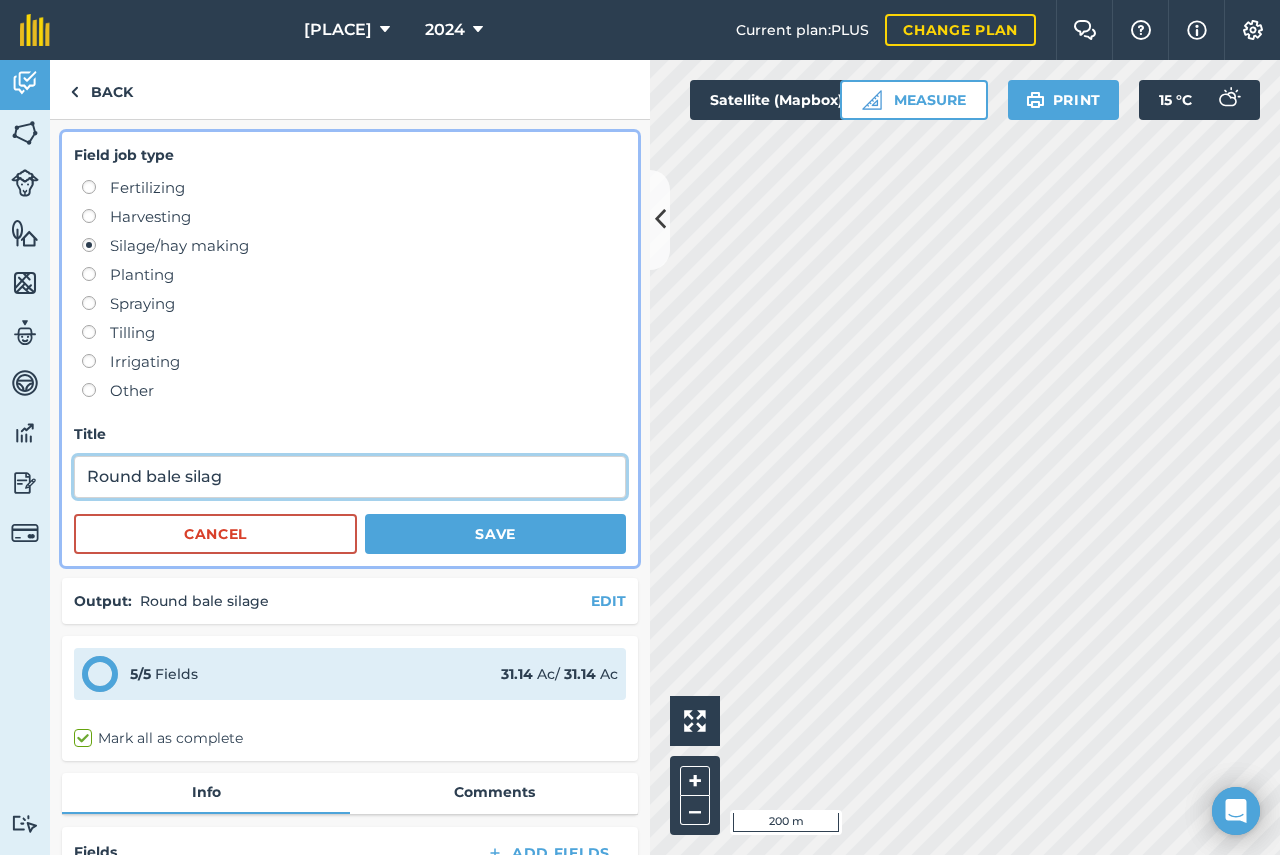 type on "Round bale silage" 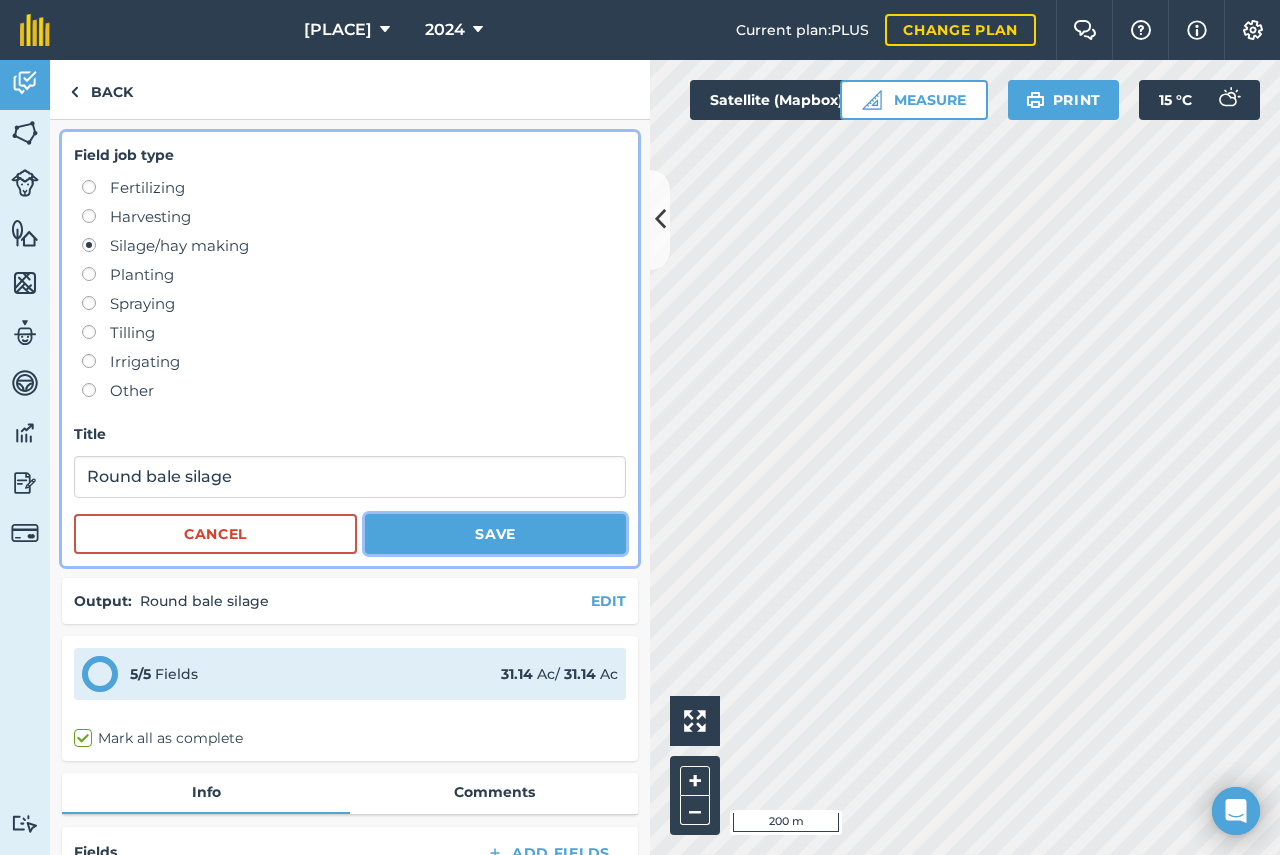 click on "Save" at bounding box center [495, 534] 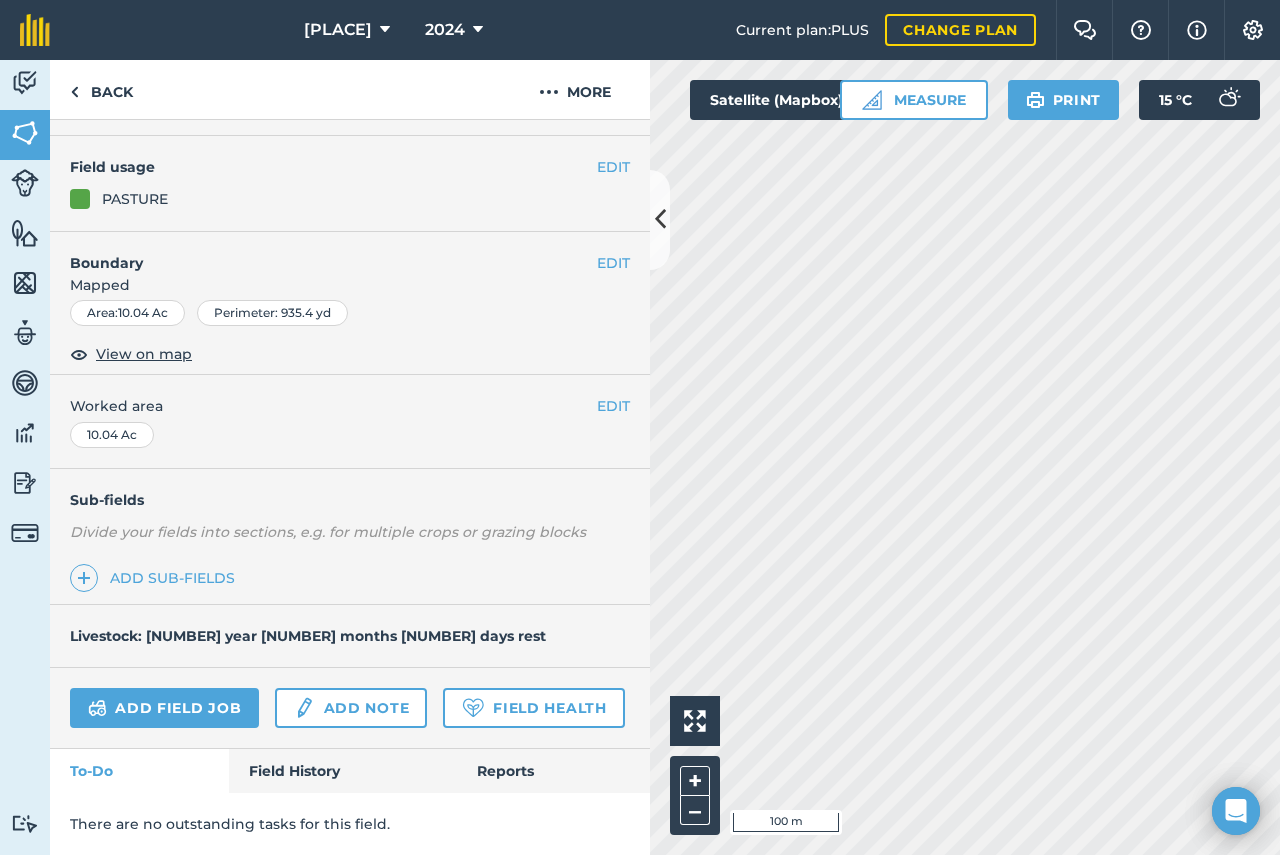 scroll, scrollTop: 229, scrollLeft: 0, axis: vertical 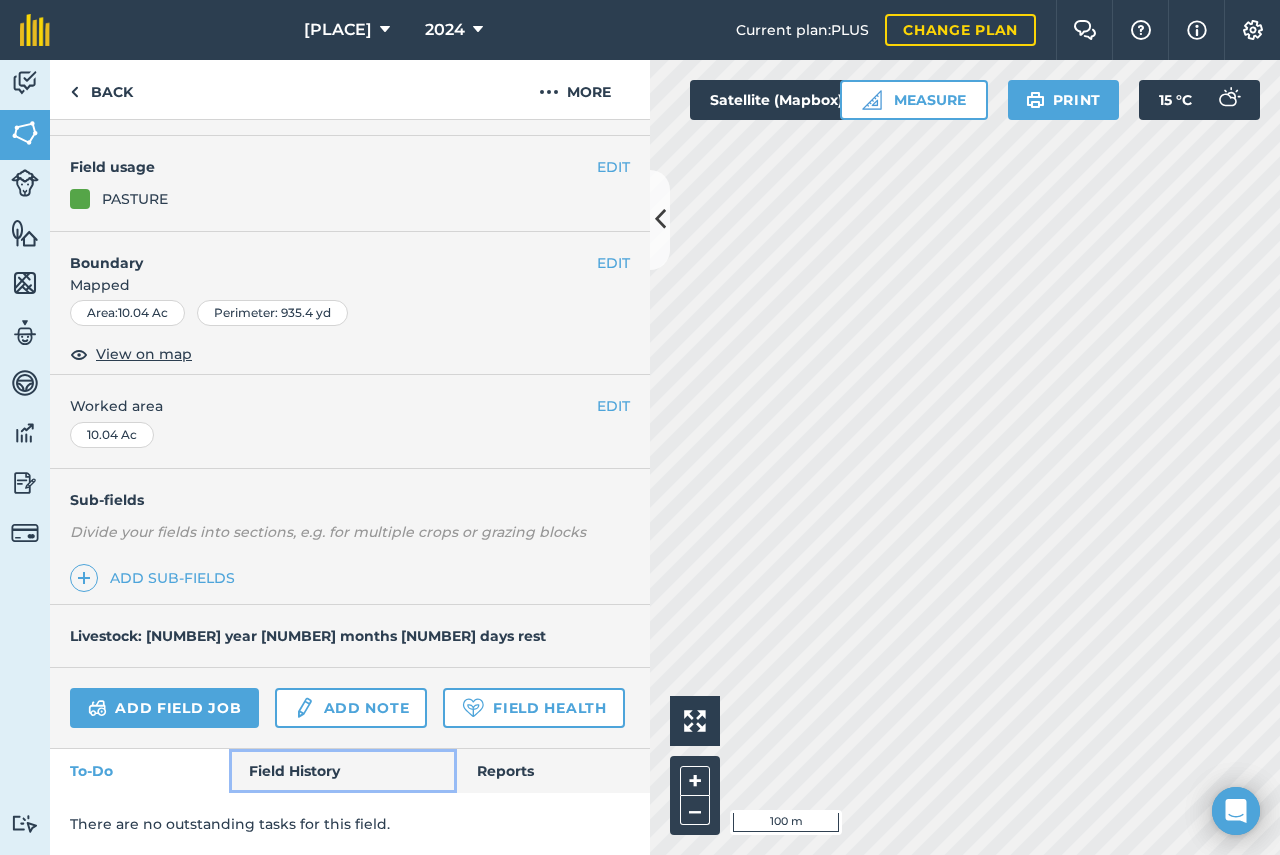 click on "Field History" at bounding box center [342, 771] 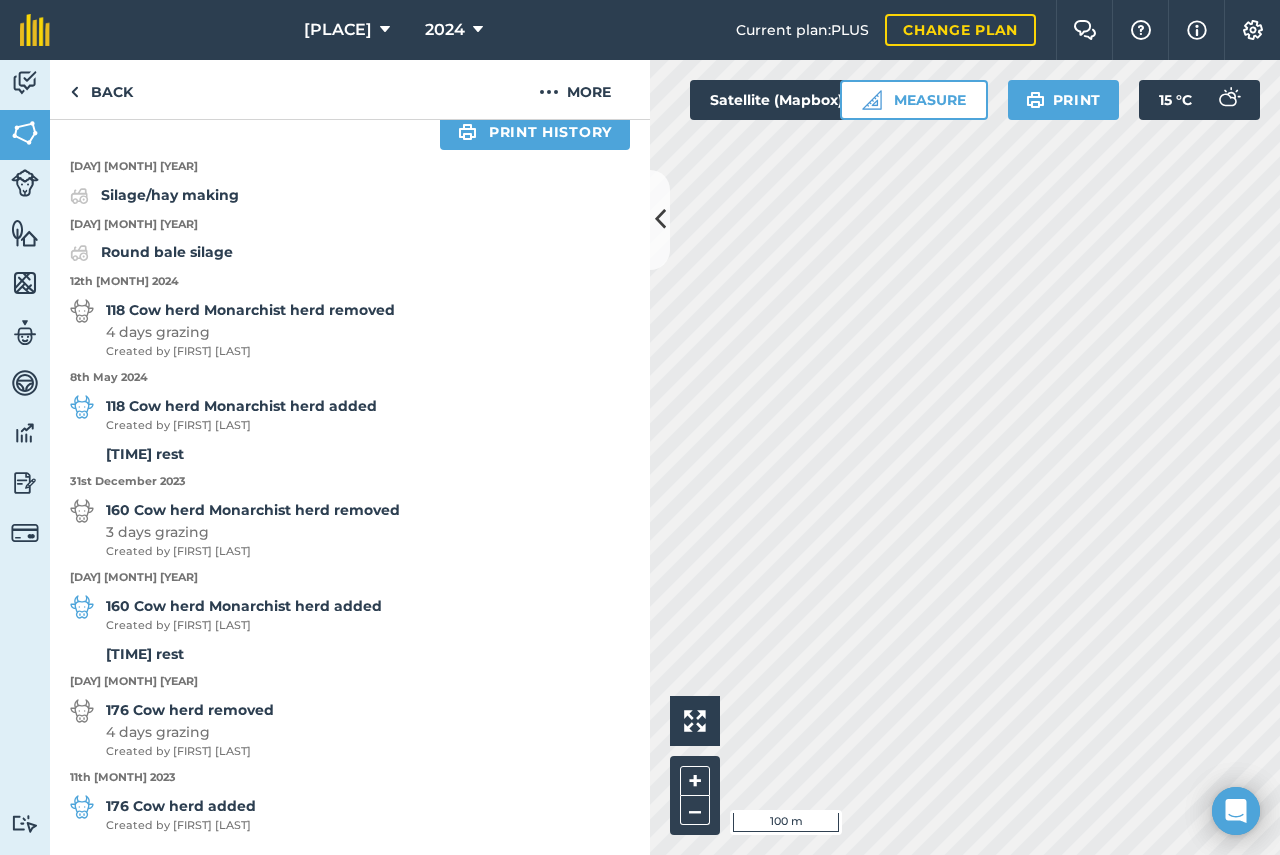 scroll, scrollTop: 928, scrollLeft: 0, axis: vertical 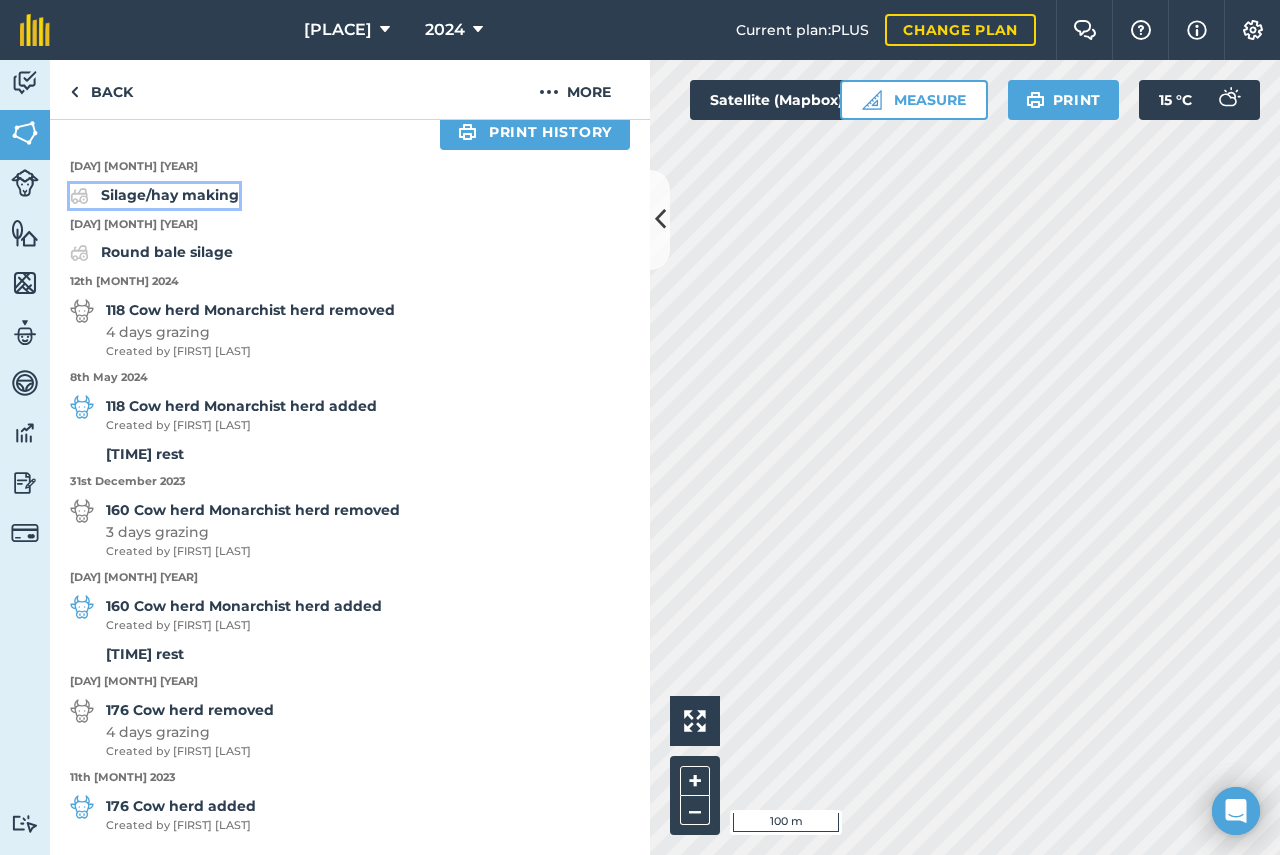 click on "Silage/hay making" at bounding box center (170, 195) 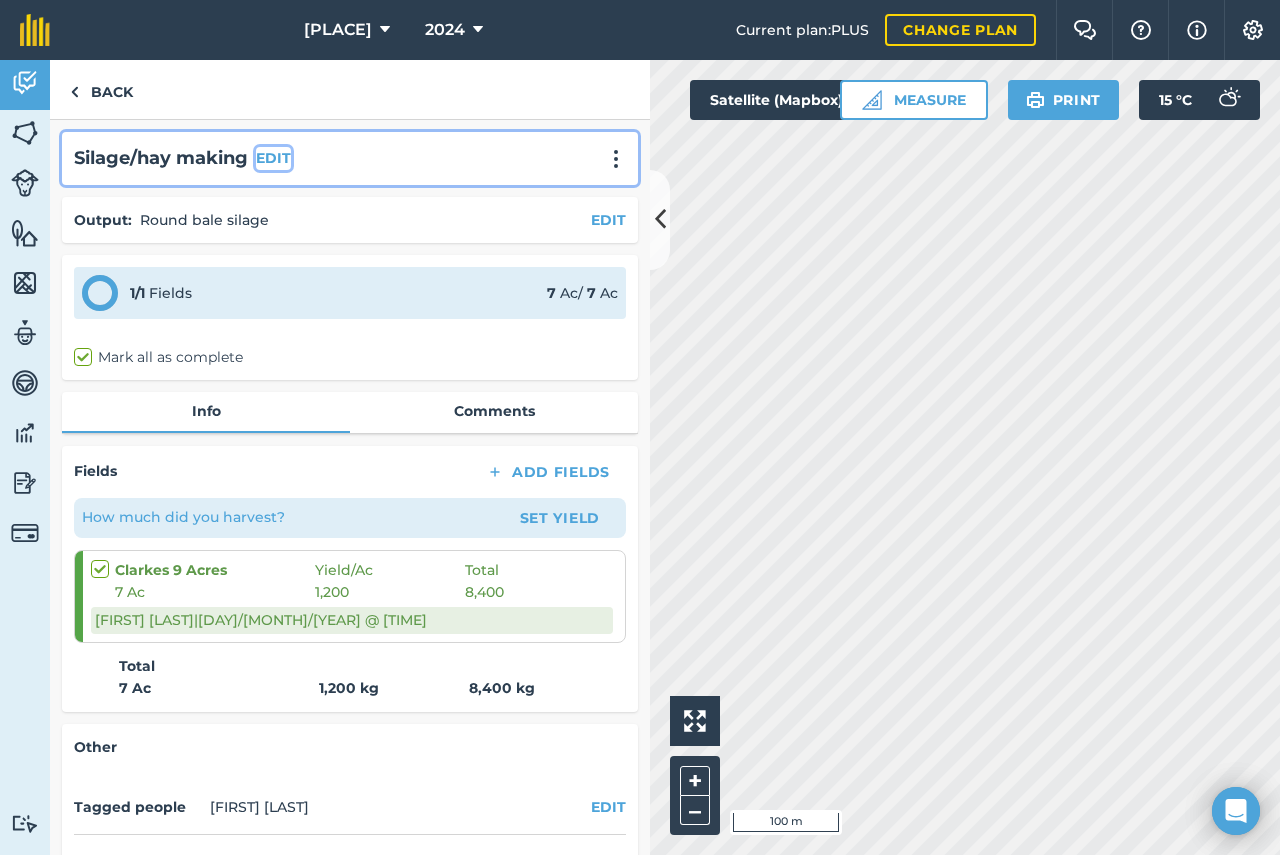 click on "EDIT" at bounding box center (273, 158) 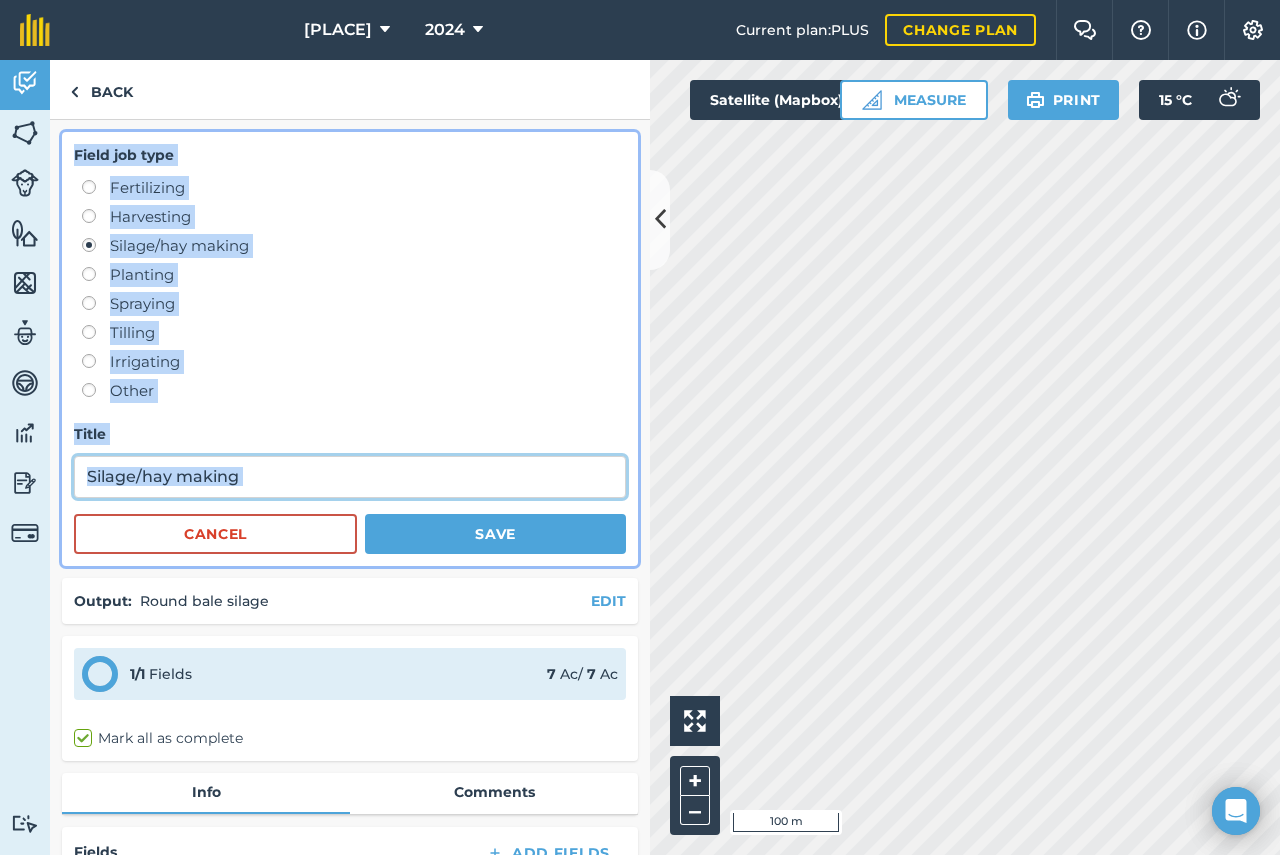 click on "Silage/hay making" at bounding box center [350, 477] 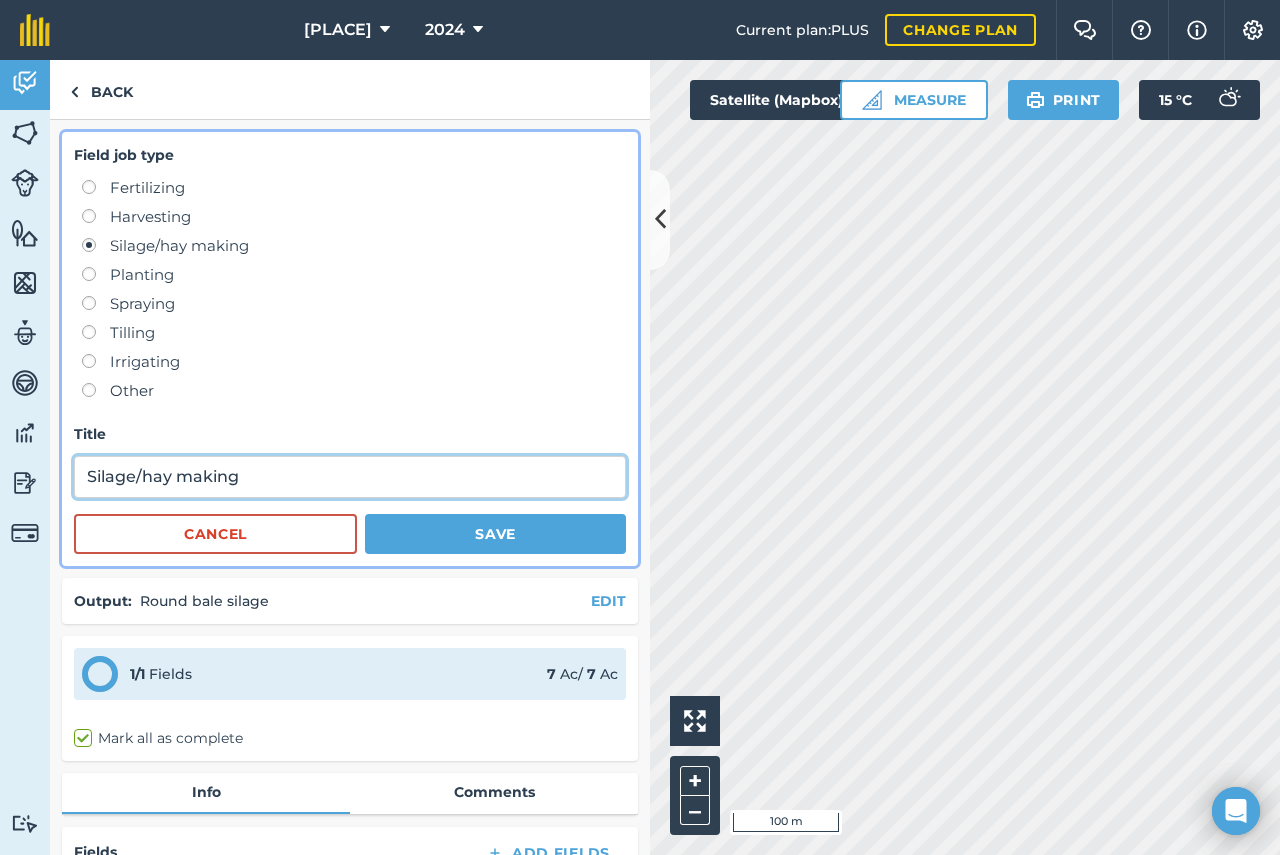 drag, startPoint x: 259, startPoint y: 480, endPoint x: 19, endPoint y: 481, distance: 240.00209 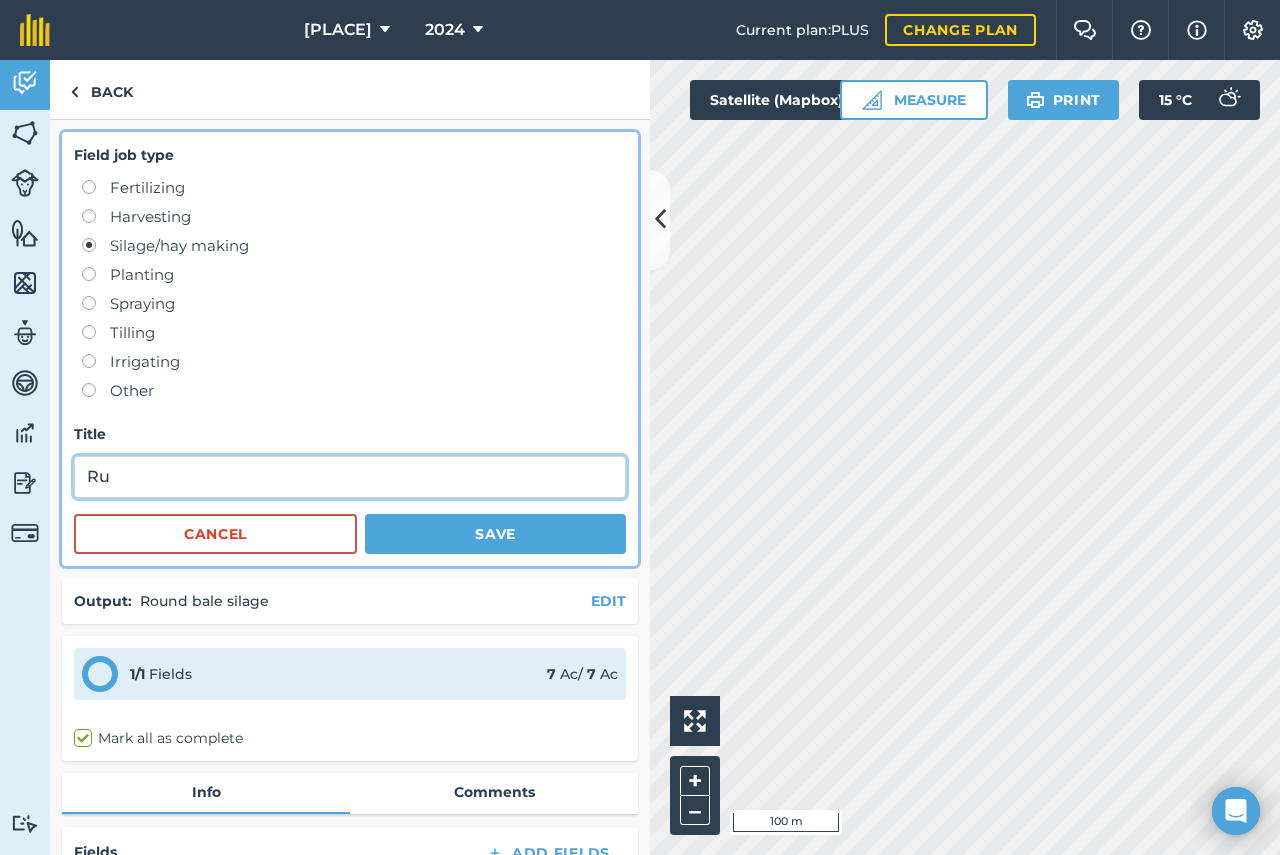type on "R" 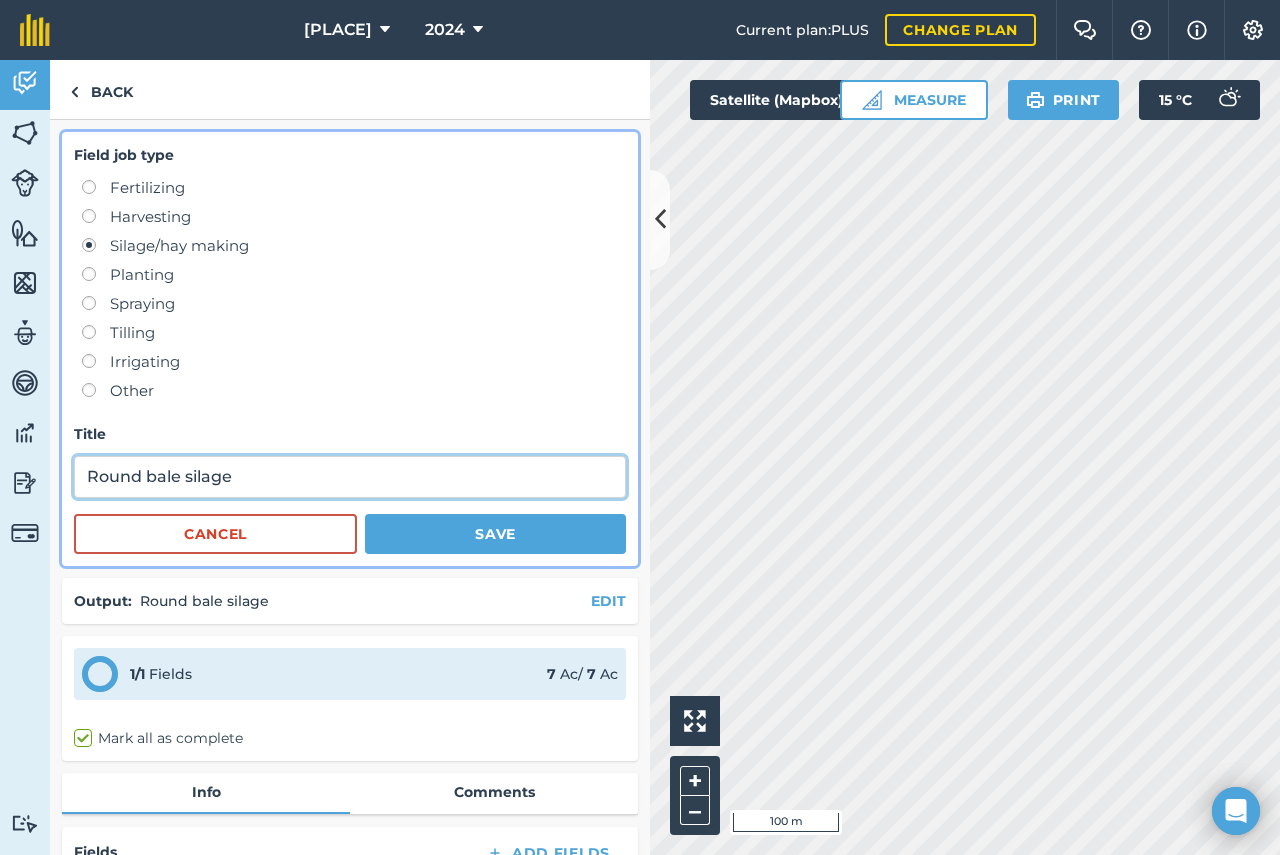 type on "Round bale silage" 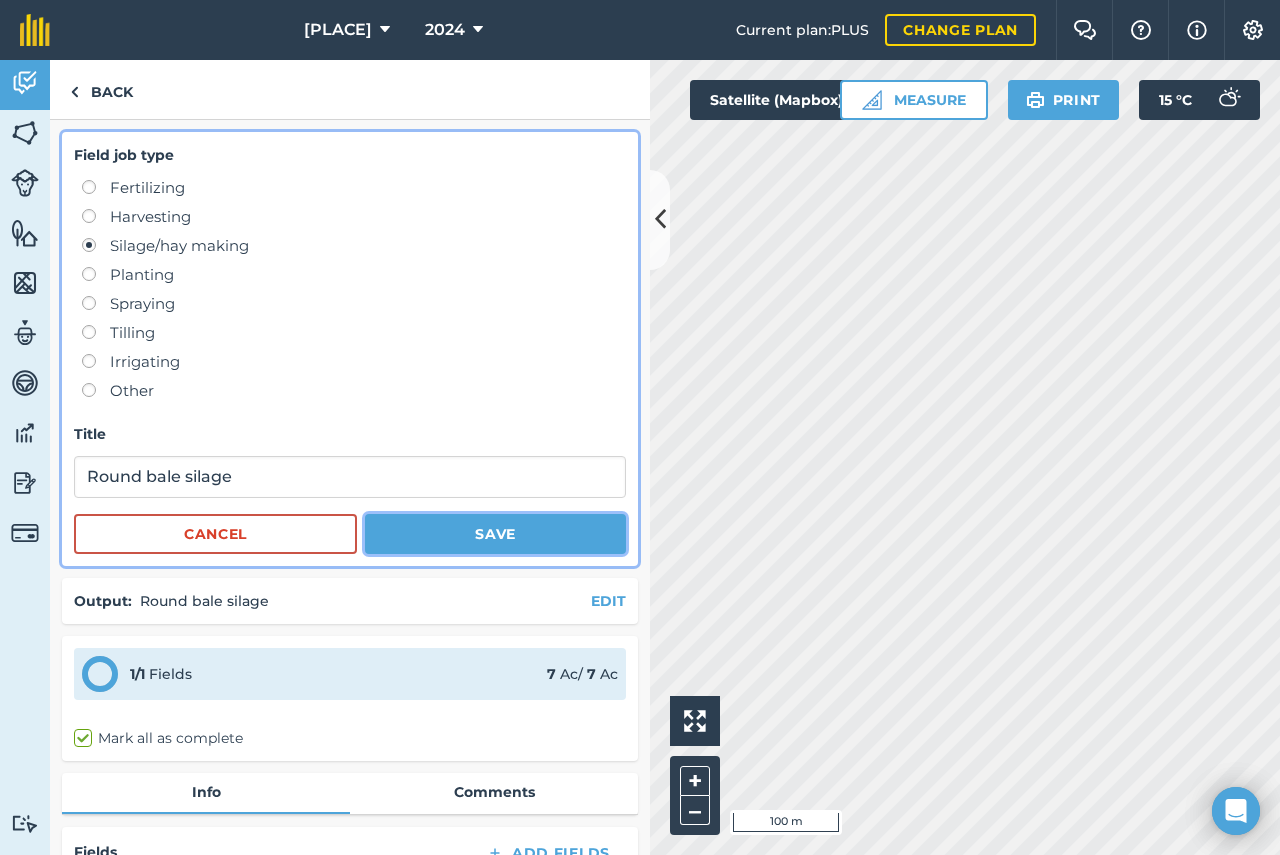 click on "Save" at bounding box center (495, 534) 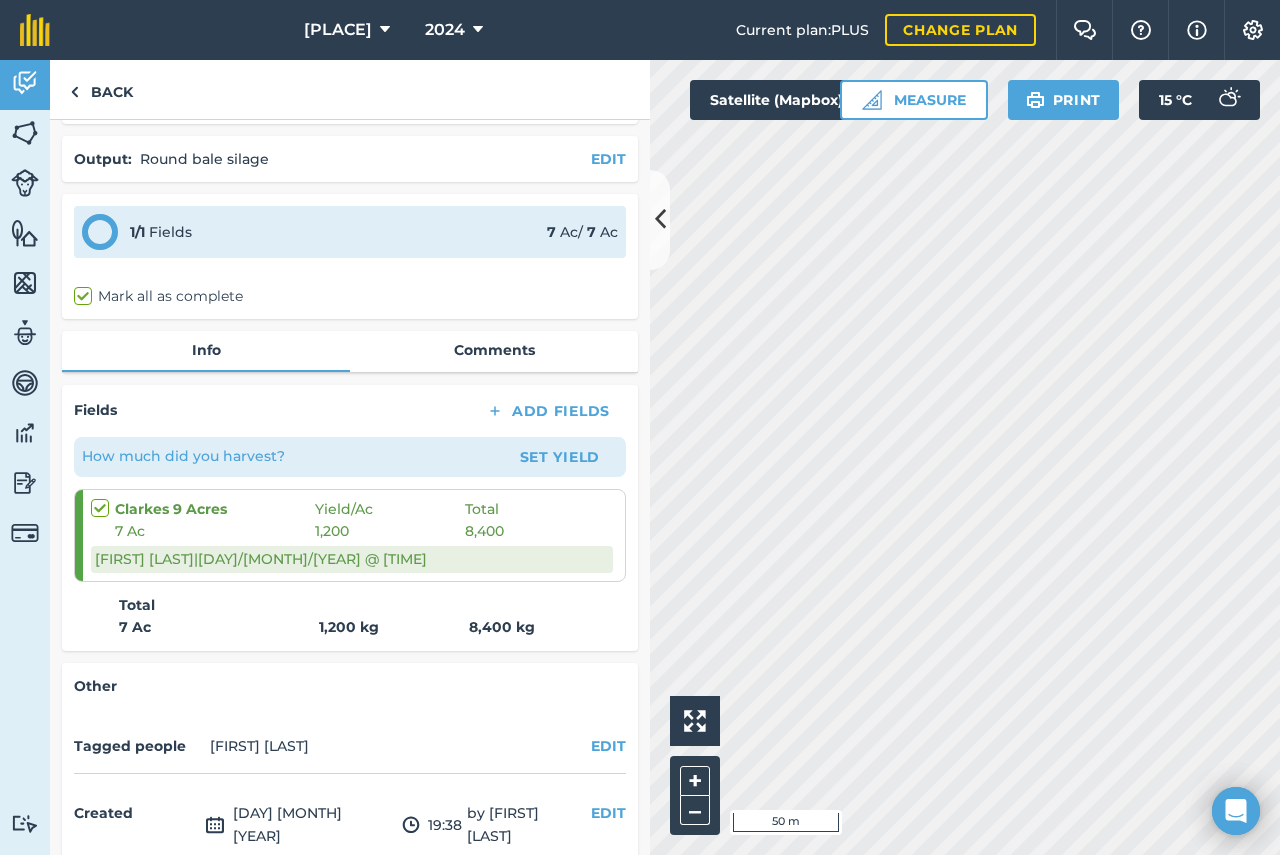 scroll, scrollTop: 0, scrollLeft: 0, axis: both 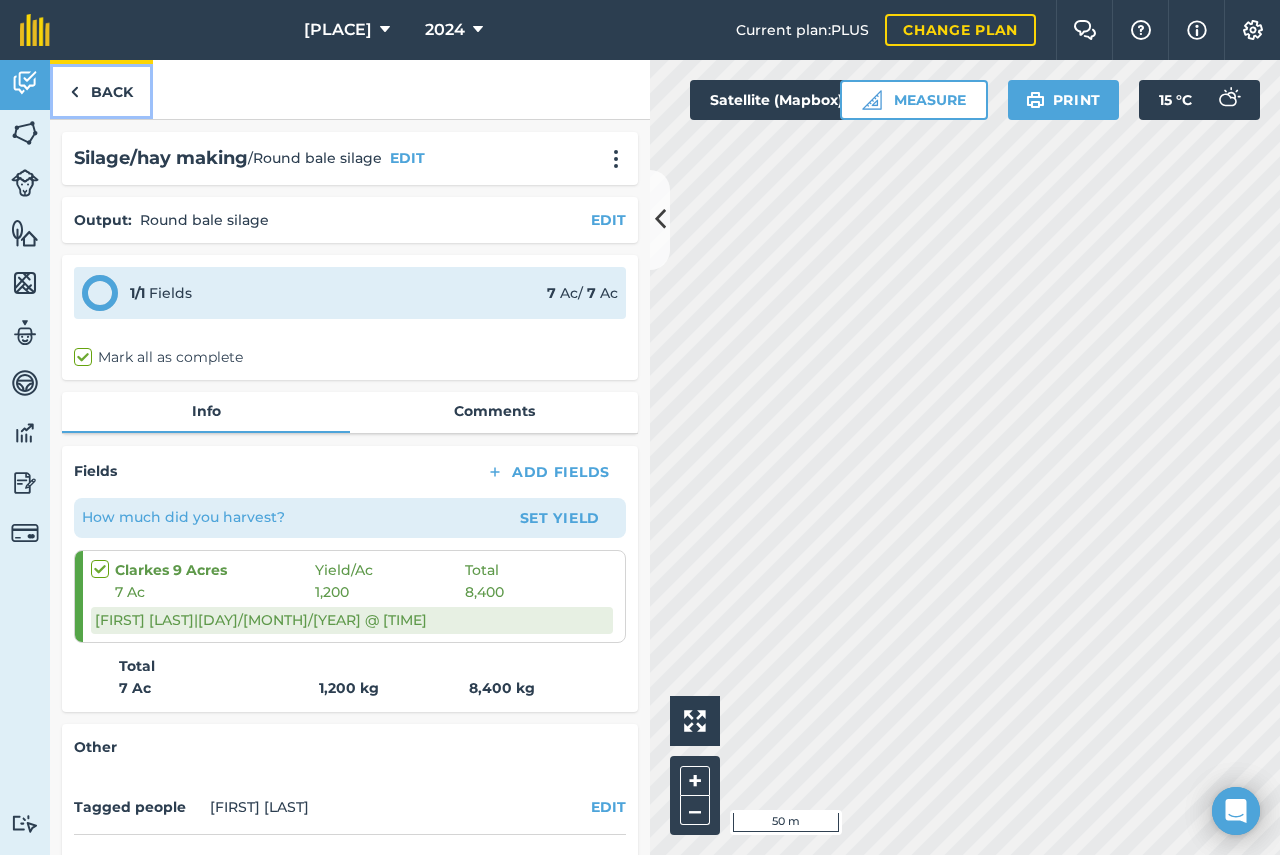 click on "Back" at bounding box center [101, 89] 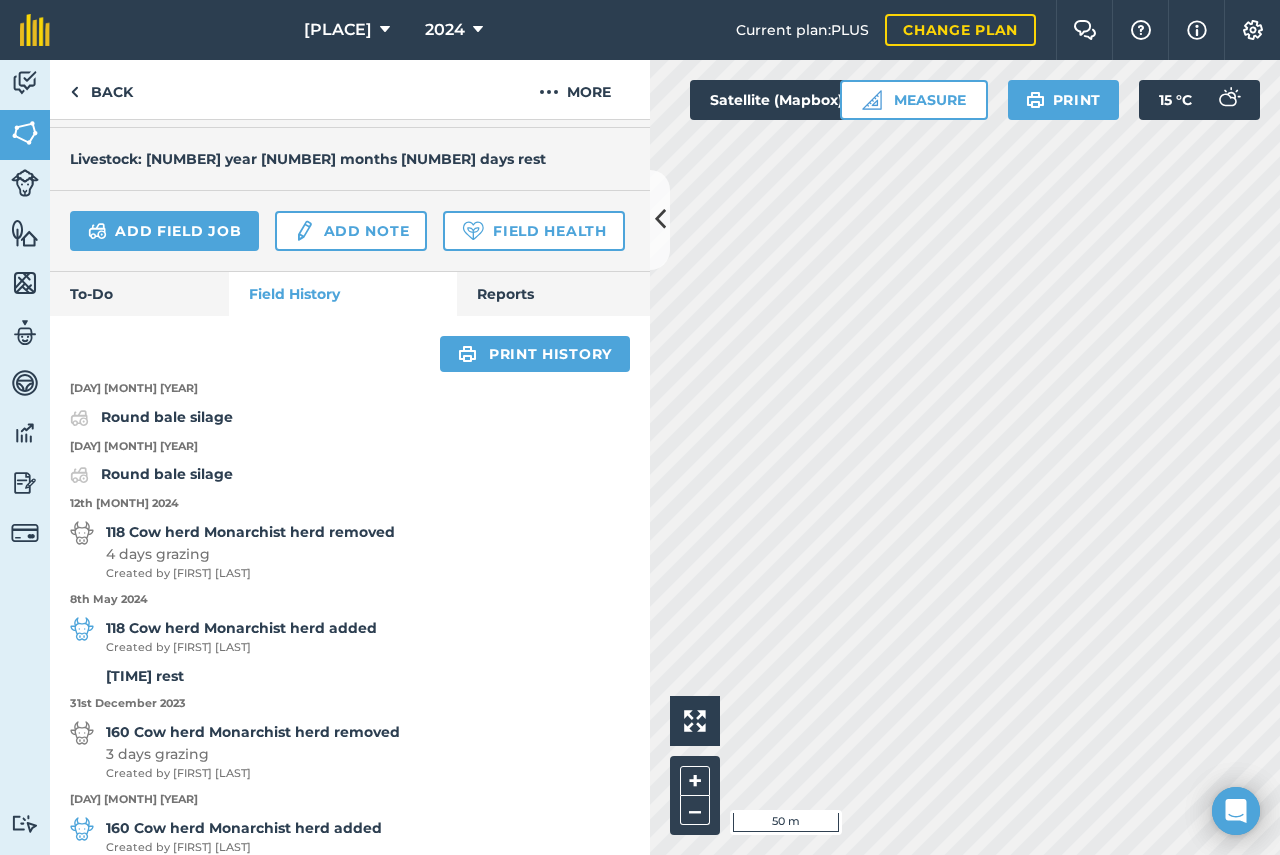 scroll, scrollTop: 700, scrollLeft: 0, axis: vertical 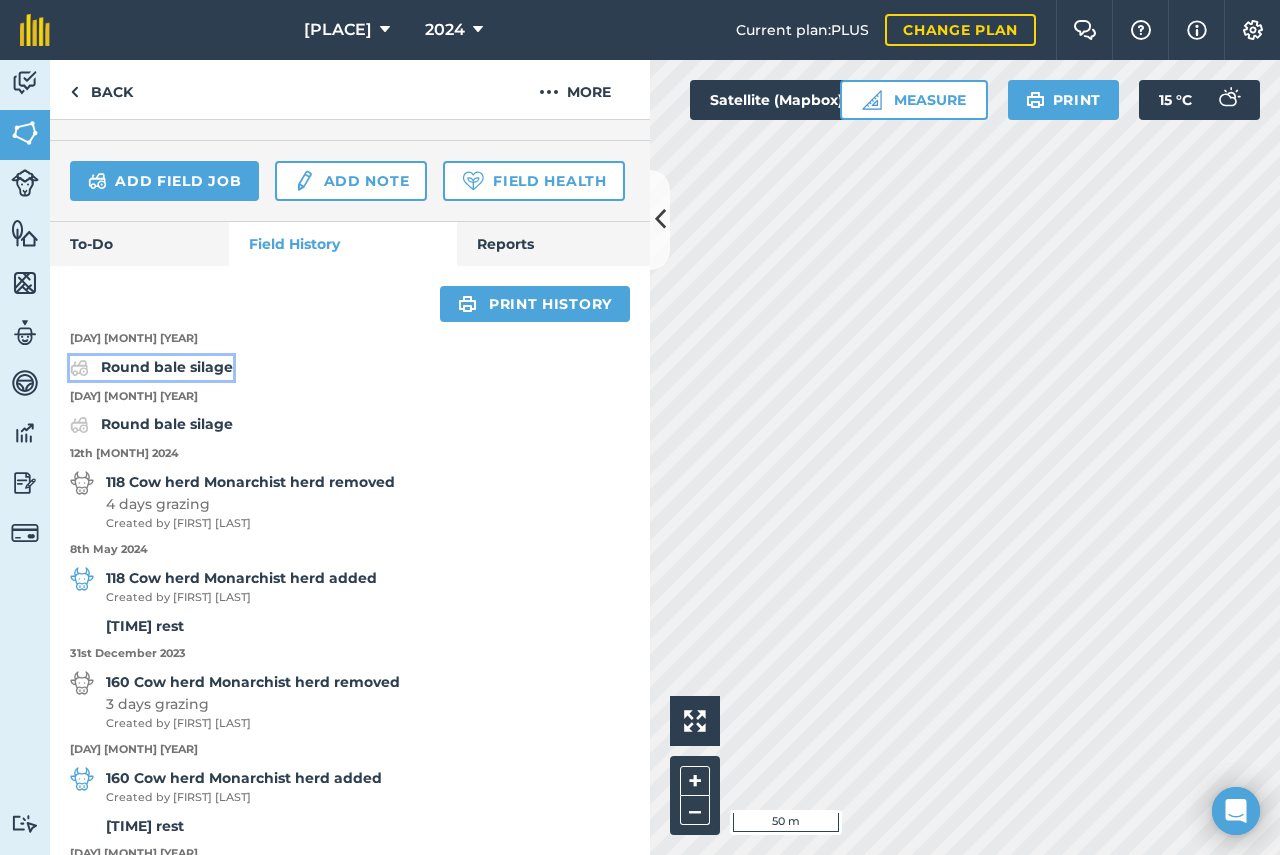 click on "Round bale silage" at bounding box center (167, 367) 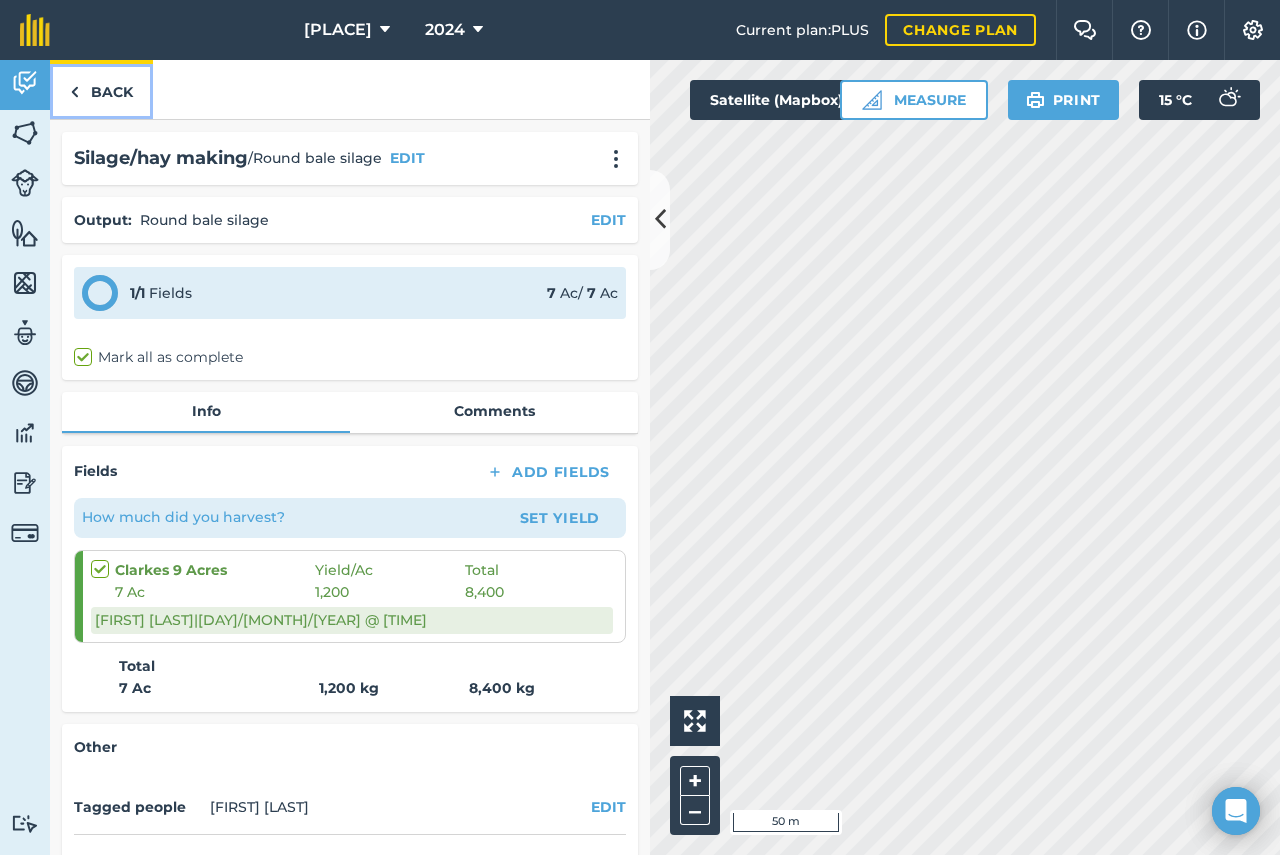 click on "Back" at bounding box center [101, 89] 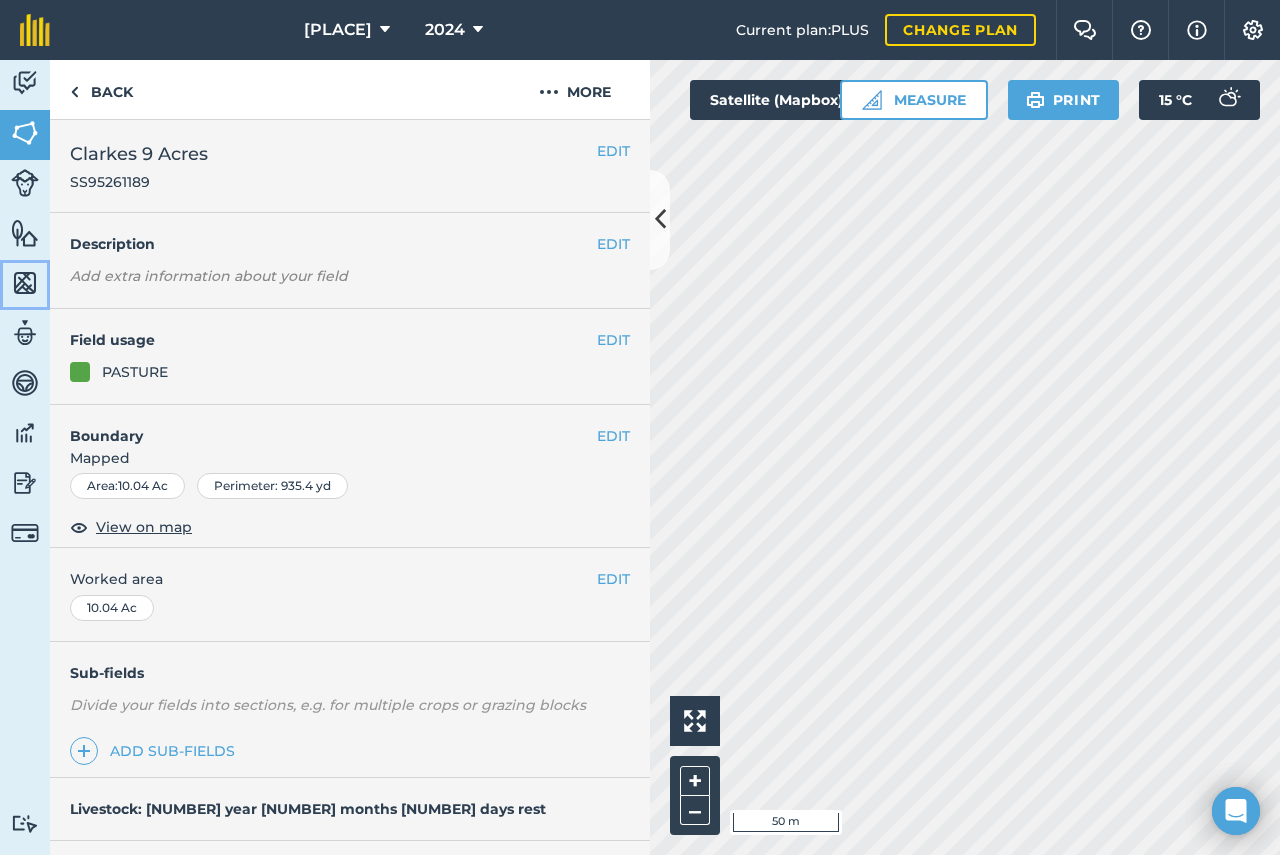 click at bounding box center (25, 283) 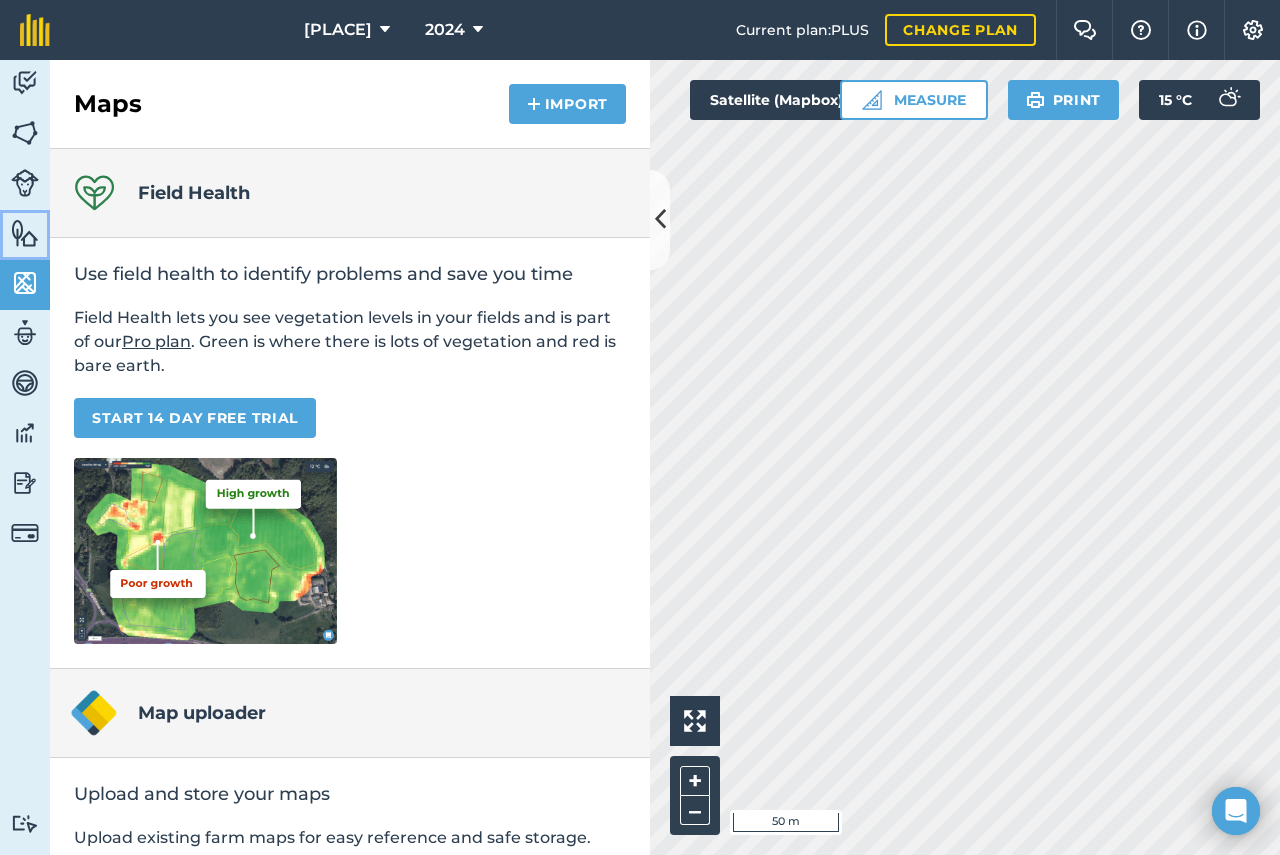 click at bounding box center (25, 233) 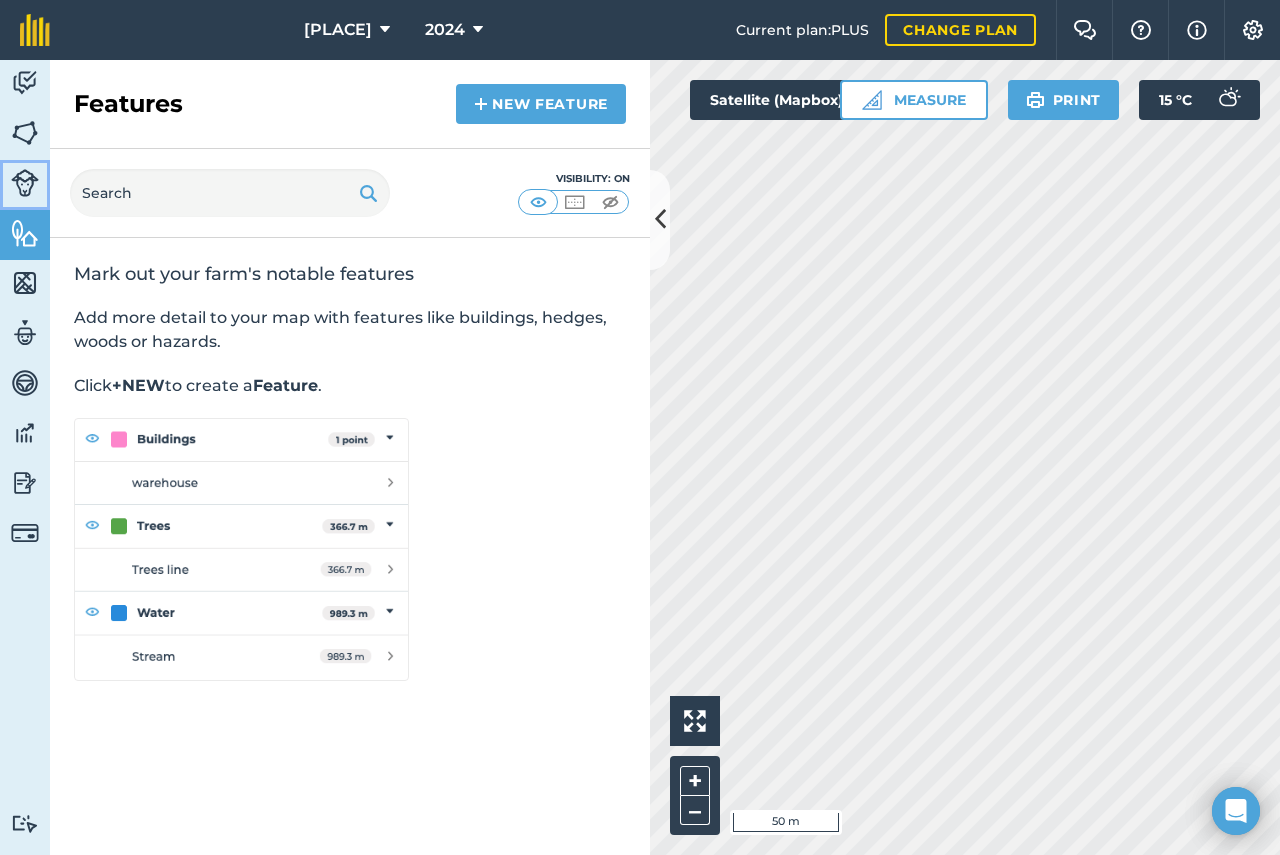 click at bounding box center (25, 183) 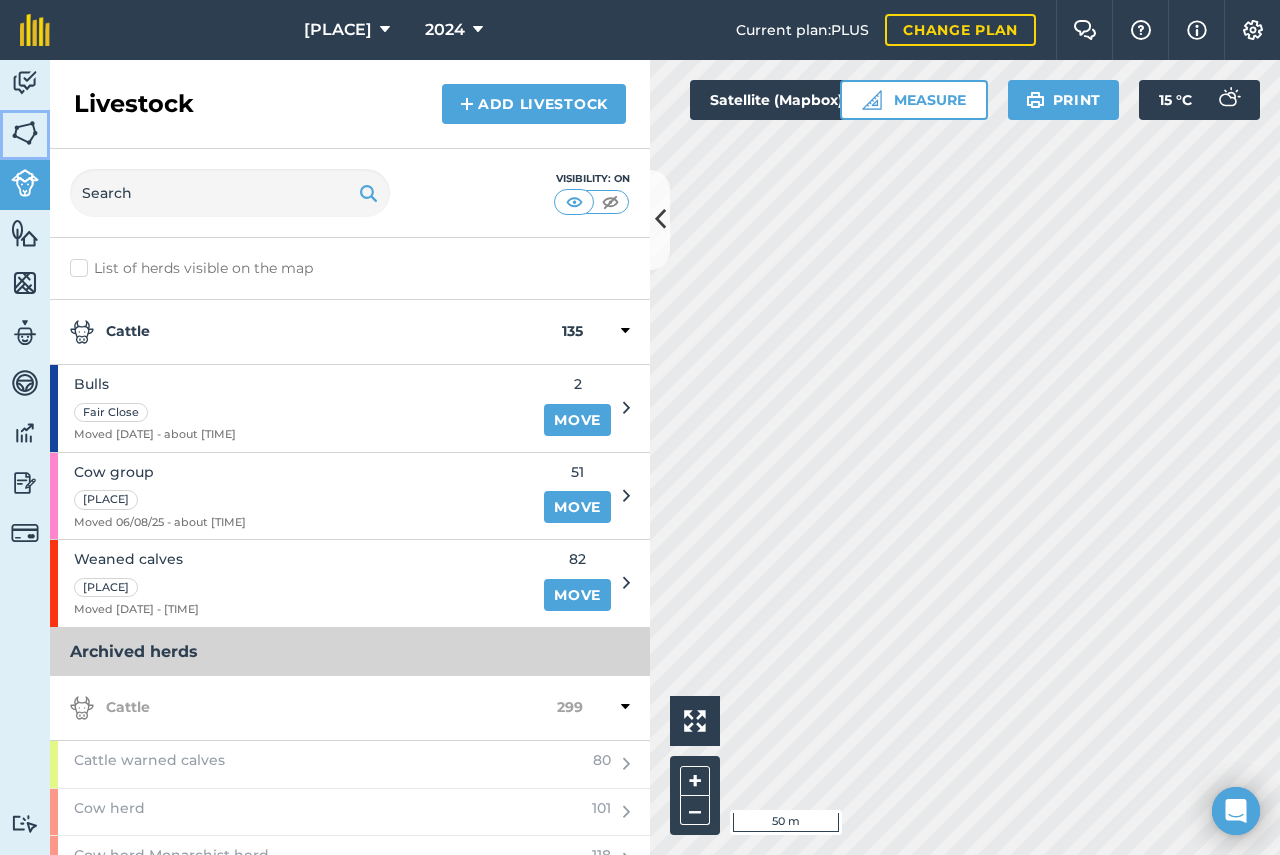 click at bounding box center [25, 133] 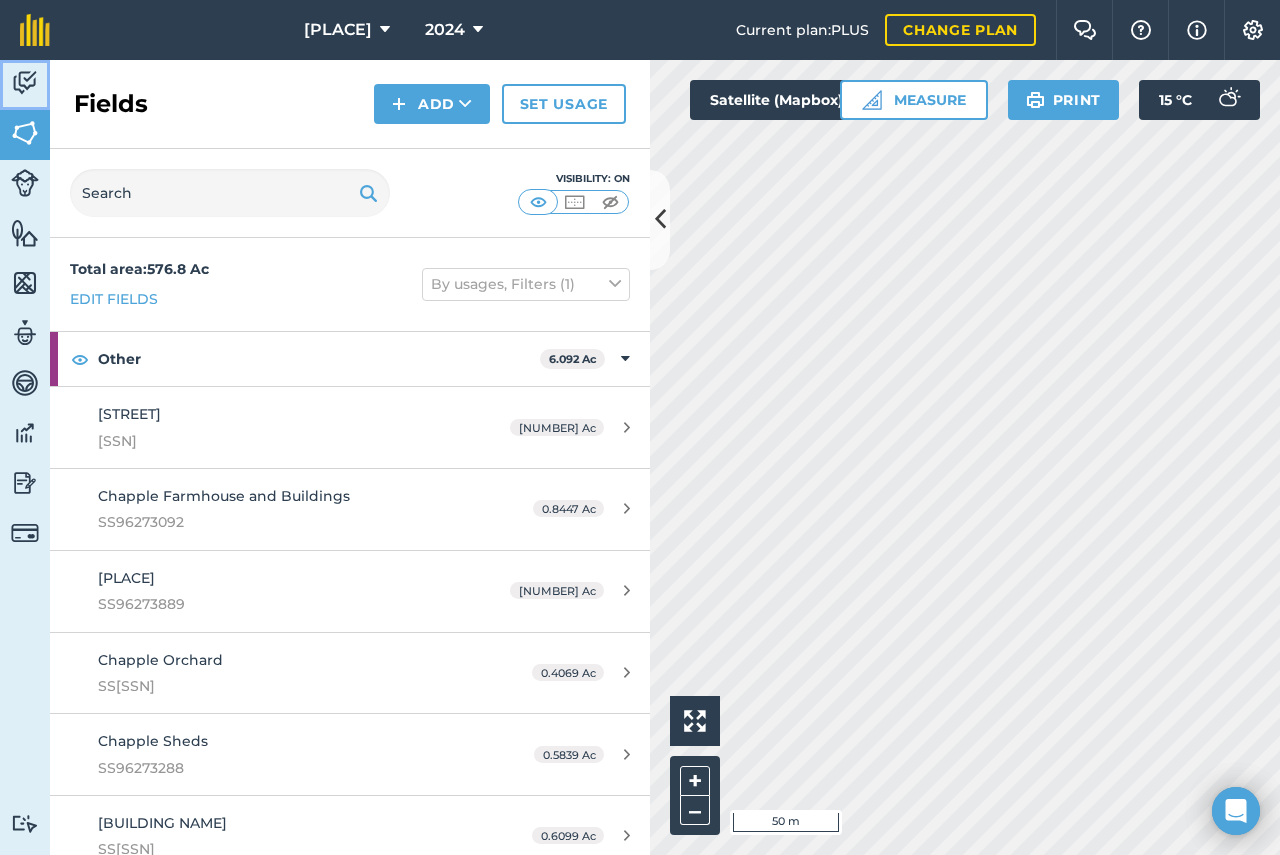 click at bounding box center (25, 83) 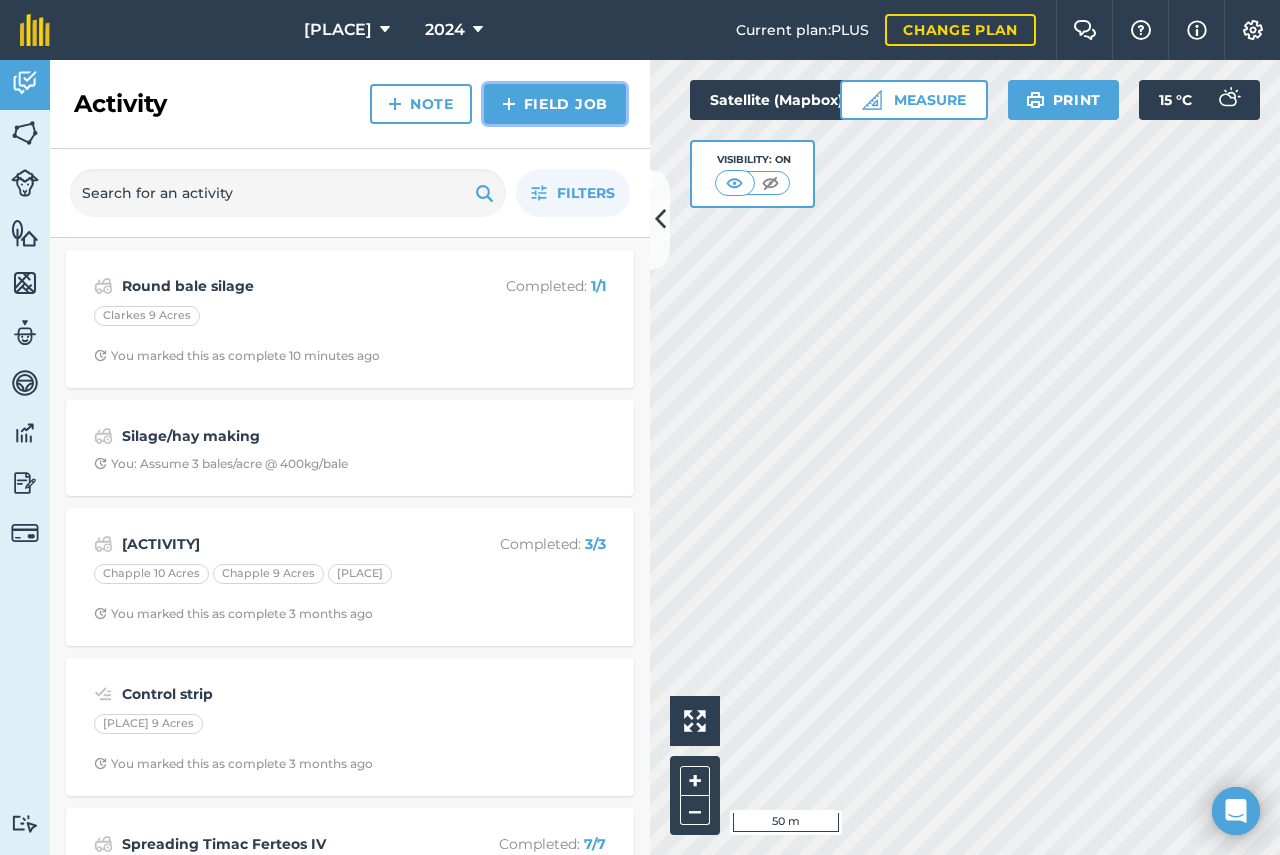 click on "Field Job" at bounding box center [555, 104] 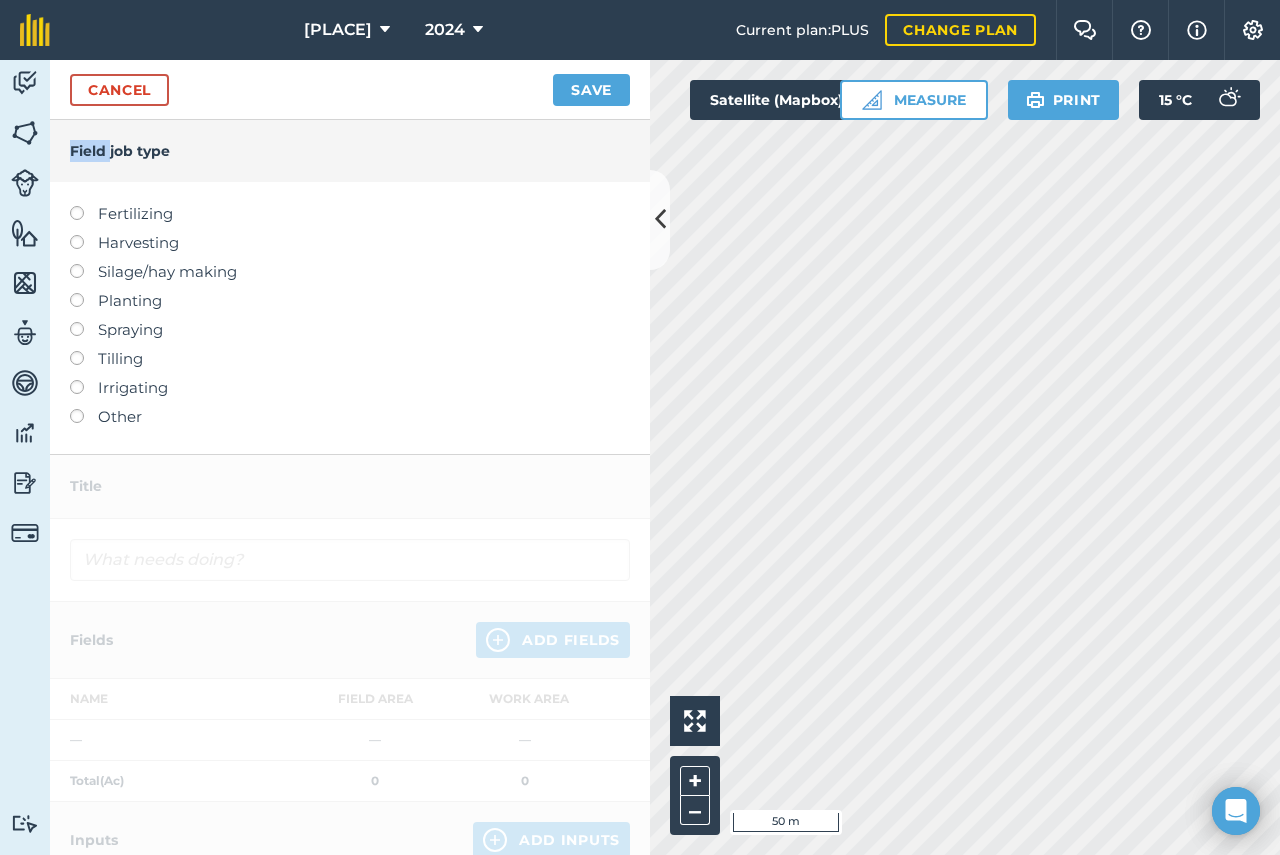 click on "Silage/hay making" at bounding box center [350, 272] 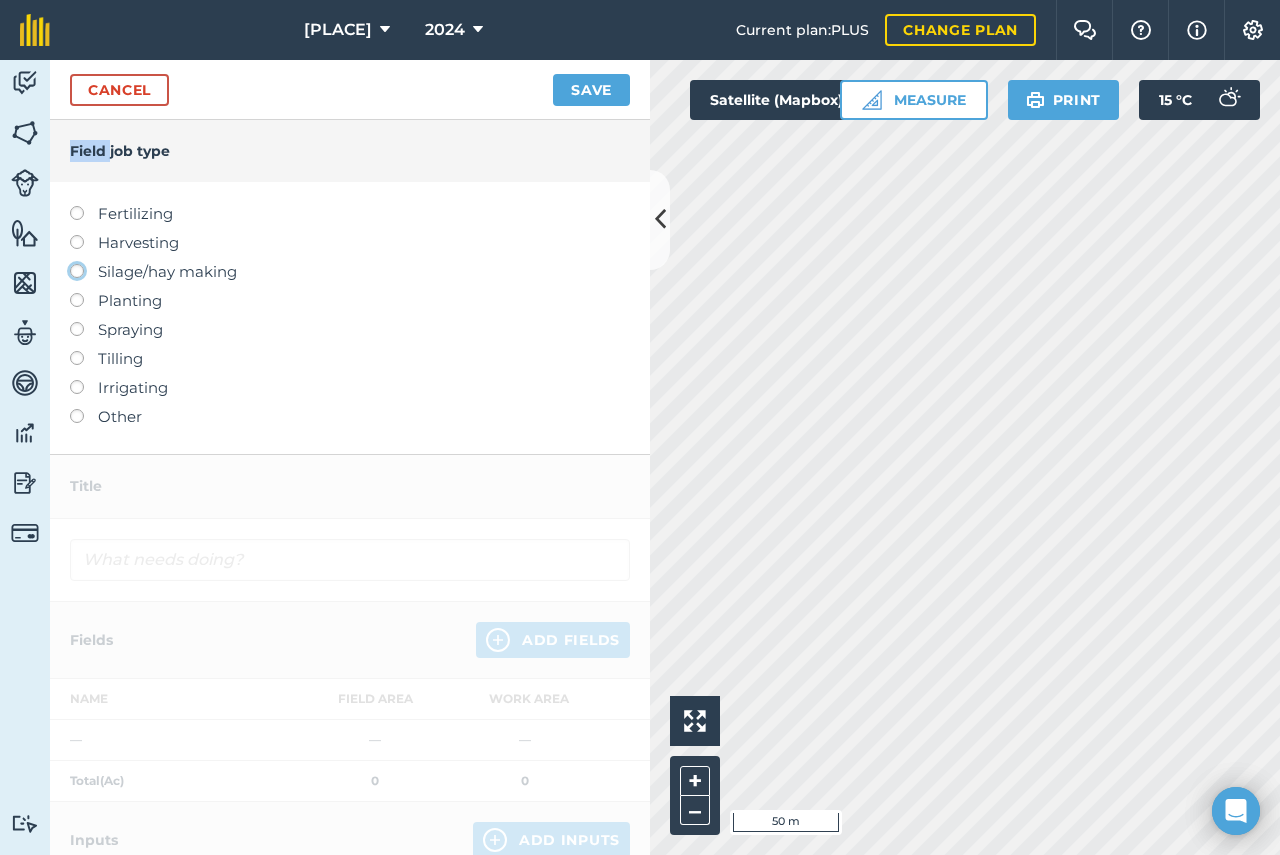 click on "Silage/hay making" at bounding box center [-9943, 270] 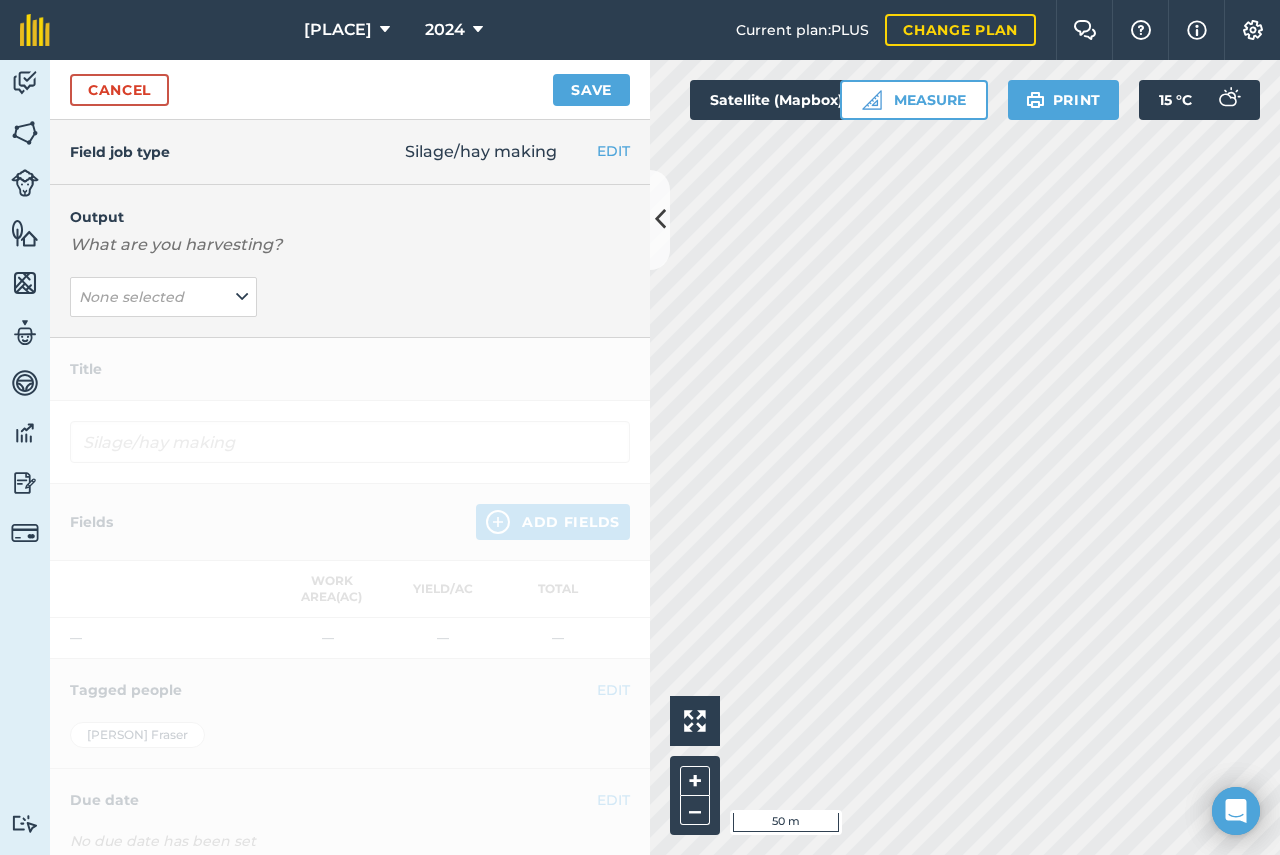 click on "Output What are you harvesting? None selected" at bounding box center [350, 261] 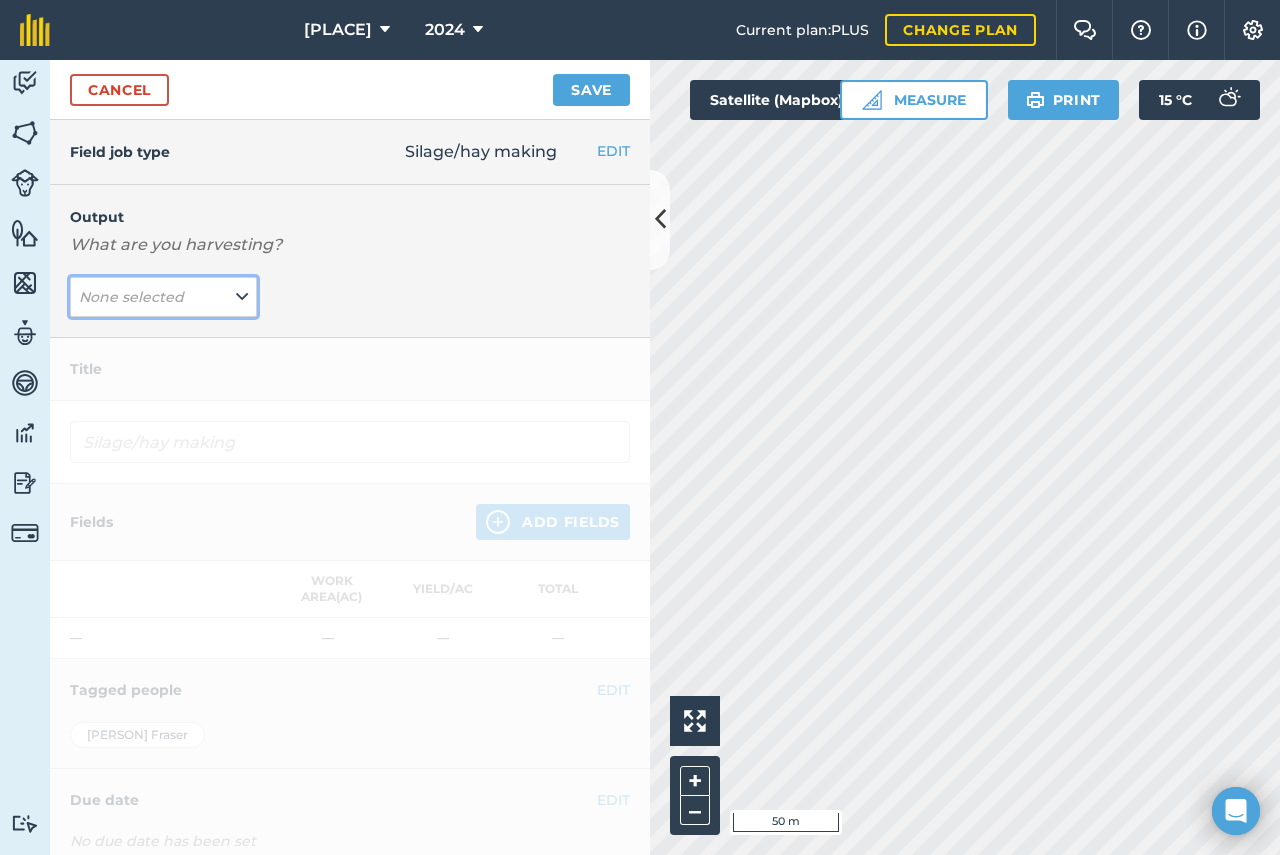 click at bounding box center (242, 297) 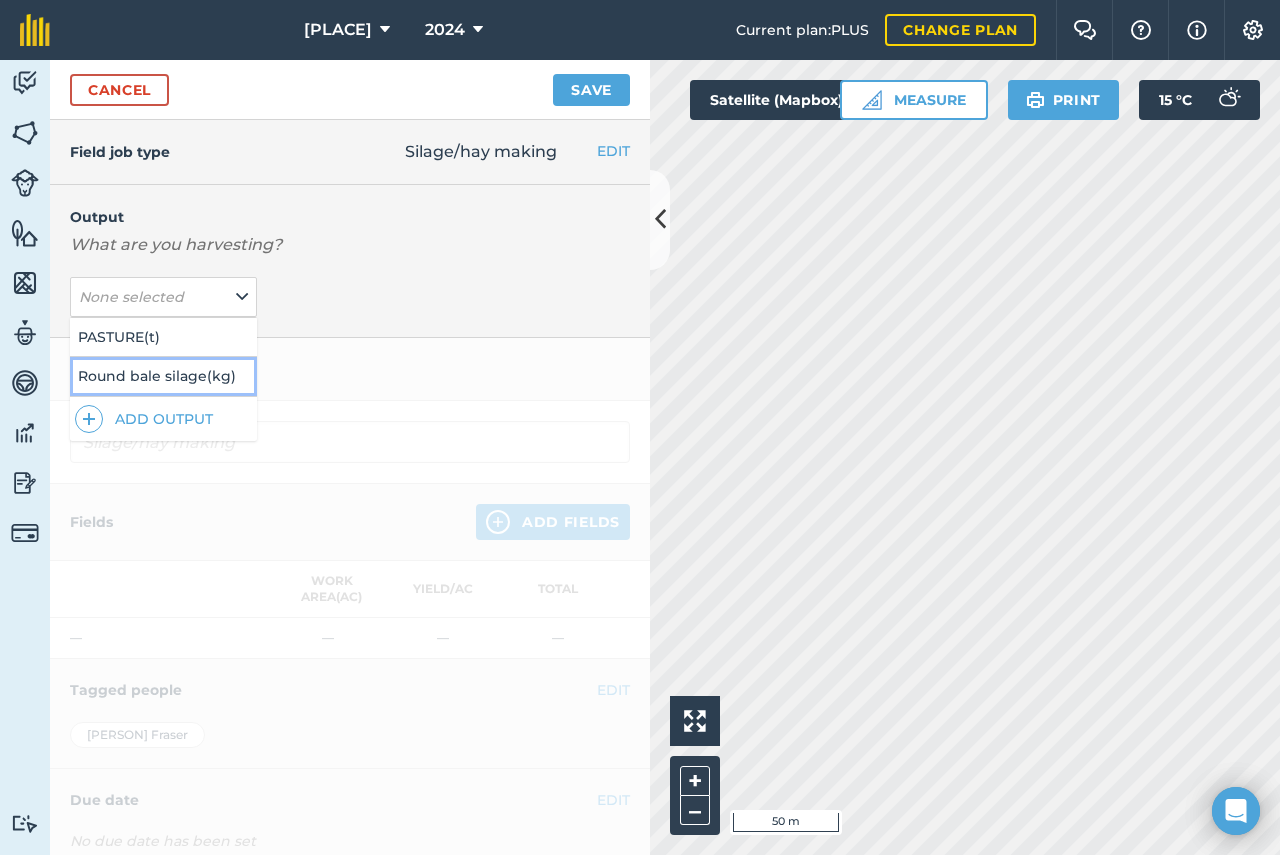 click on "Round bale silage  ( kg )" at bounding box center [163, 376] 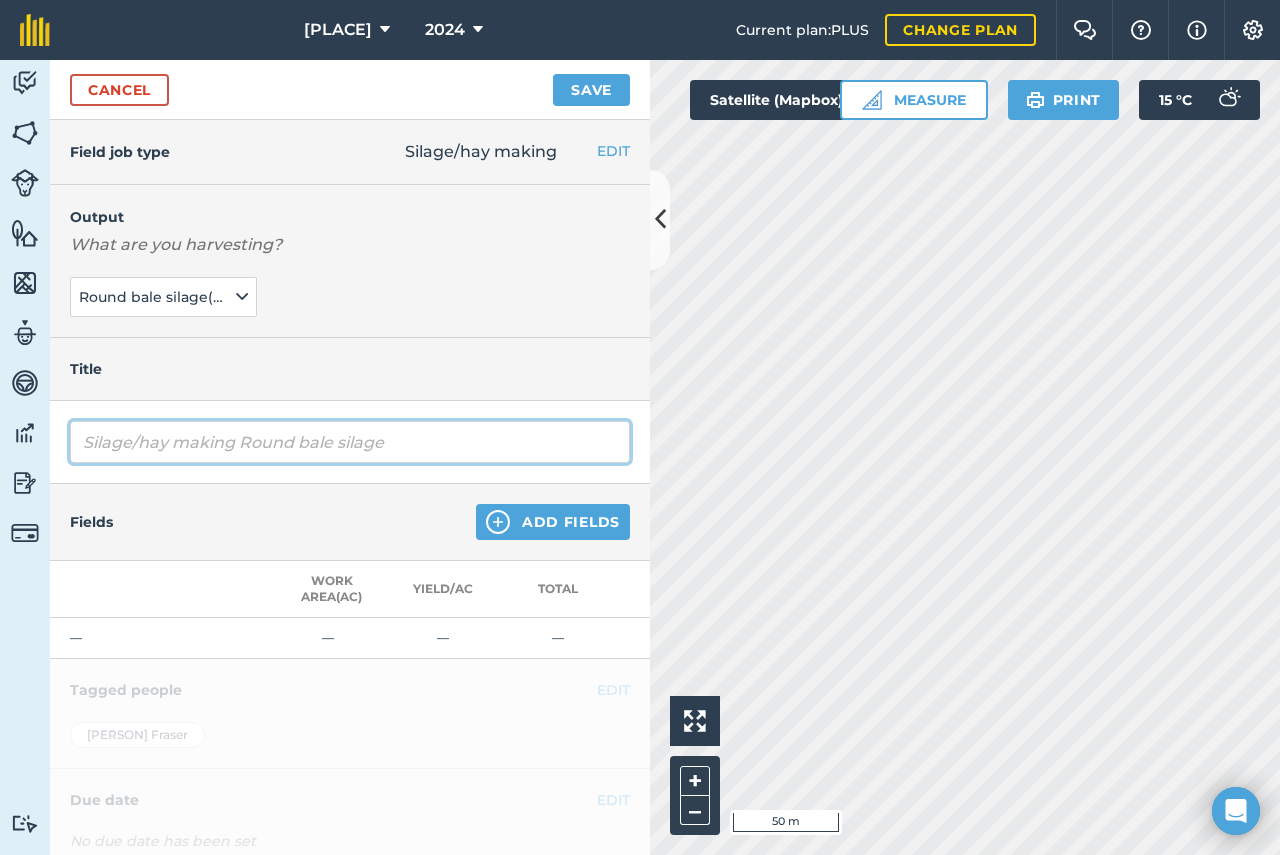 click on "Silage/hay making Round bale silage" at bounding box center [350, 442] 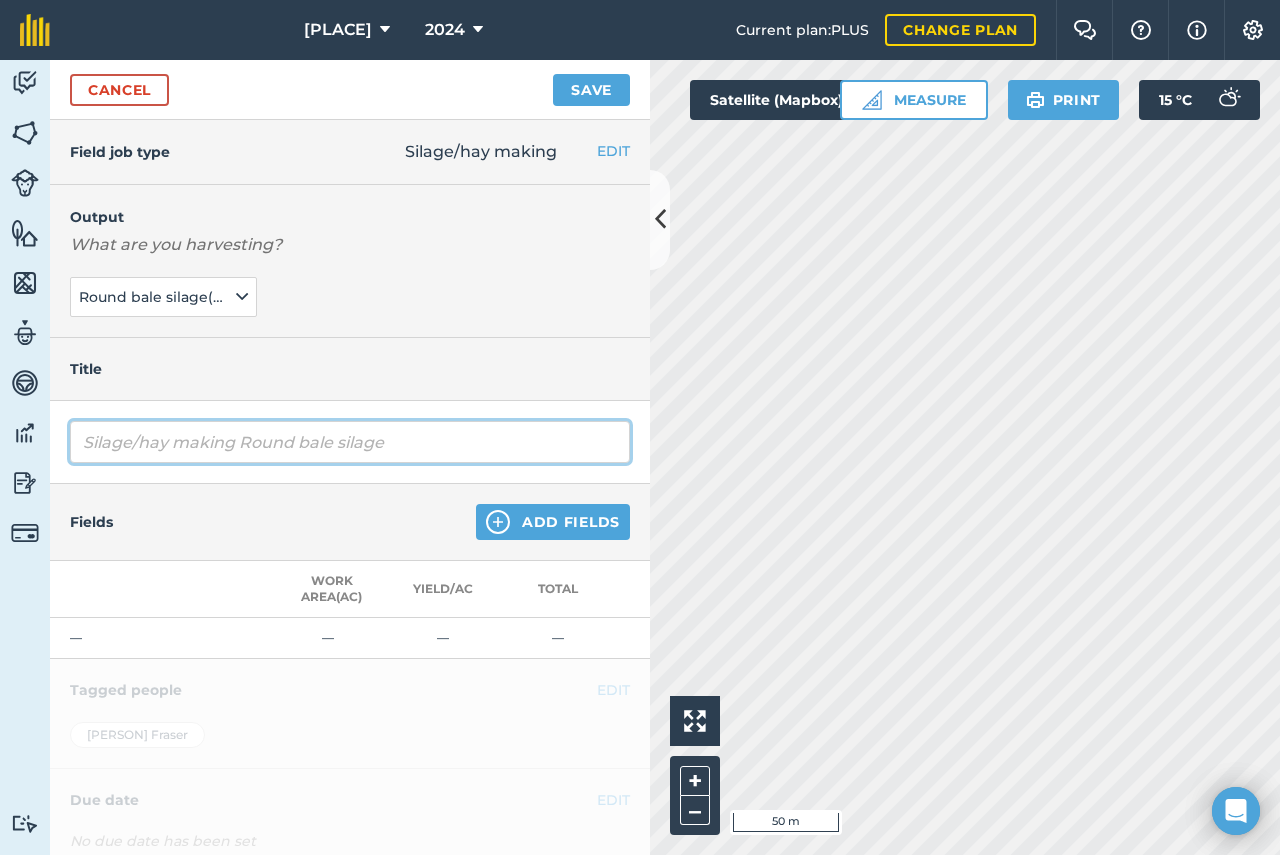 click on "Silage/hay making Round bale silage" at bounding box center (350, 442) 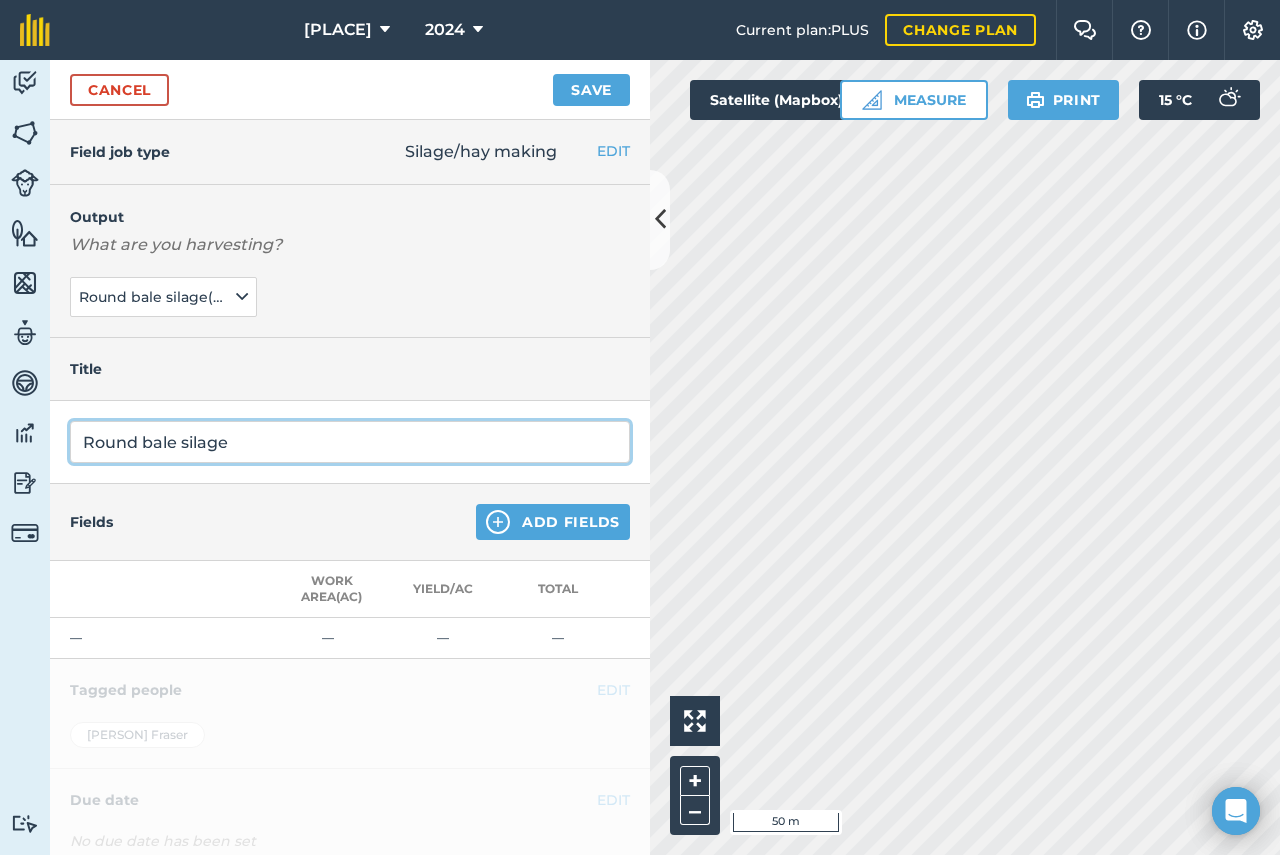 type on "Round bale silage" 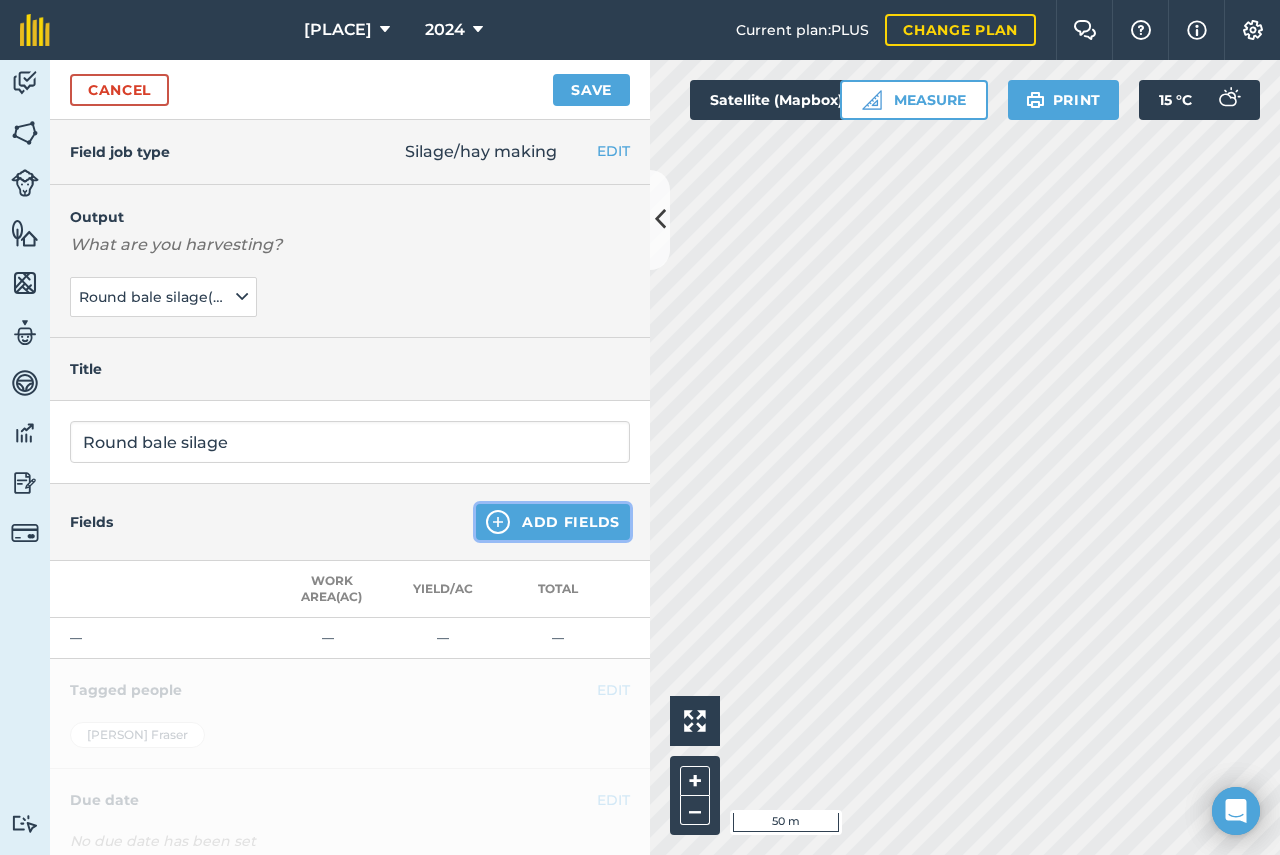 click on "Add Fields" at bounding box center [553, 522] 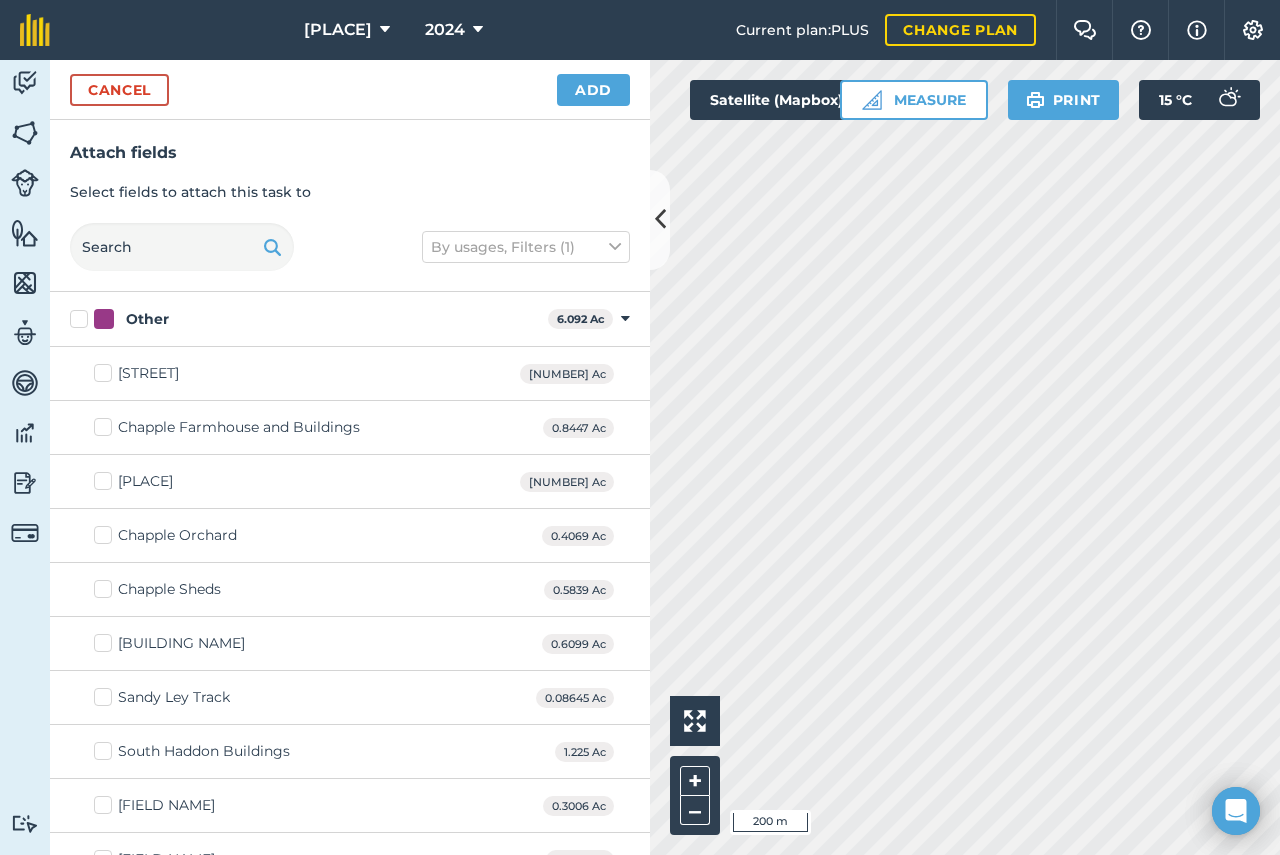checkbox on "true" 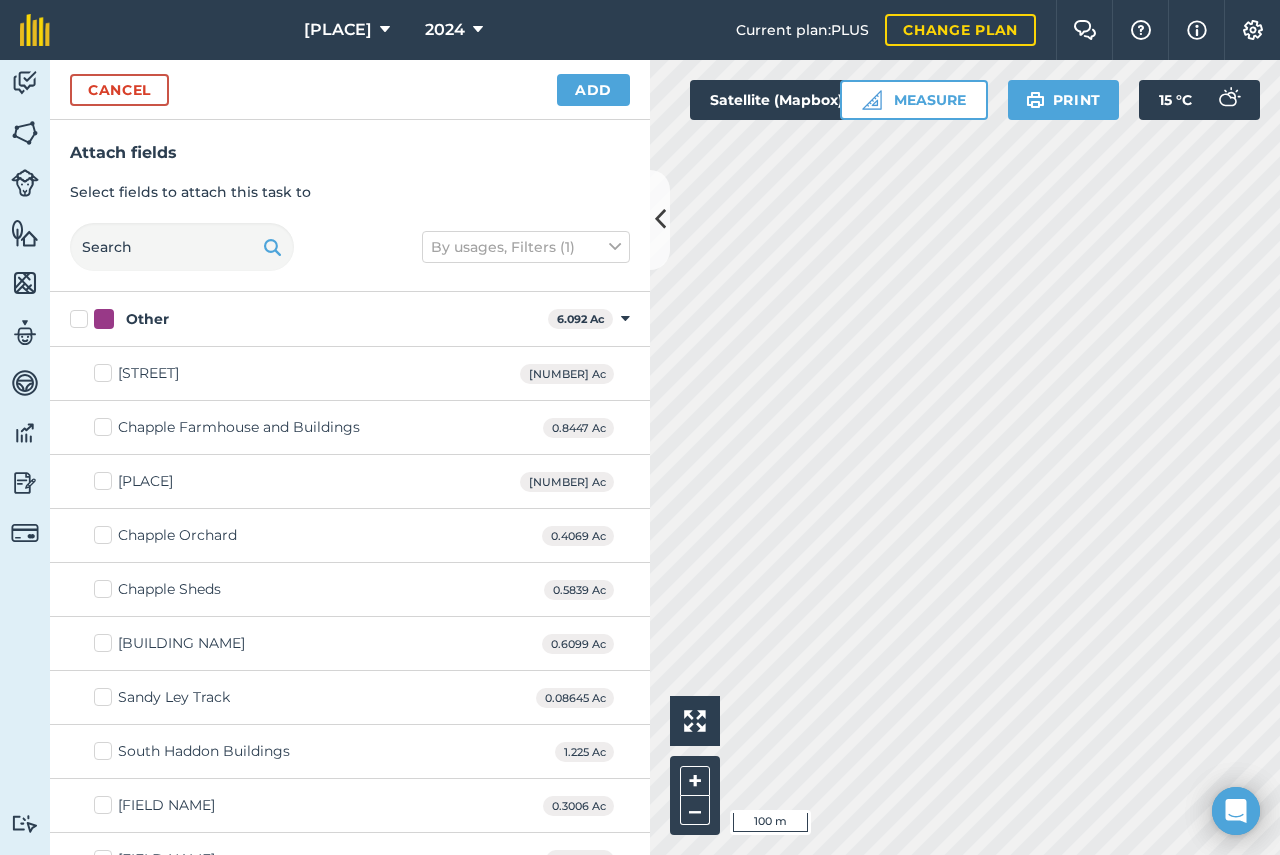 checkbox on "true" 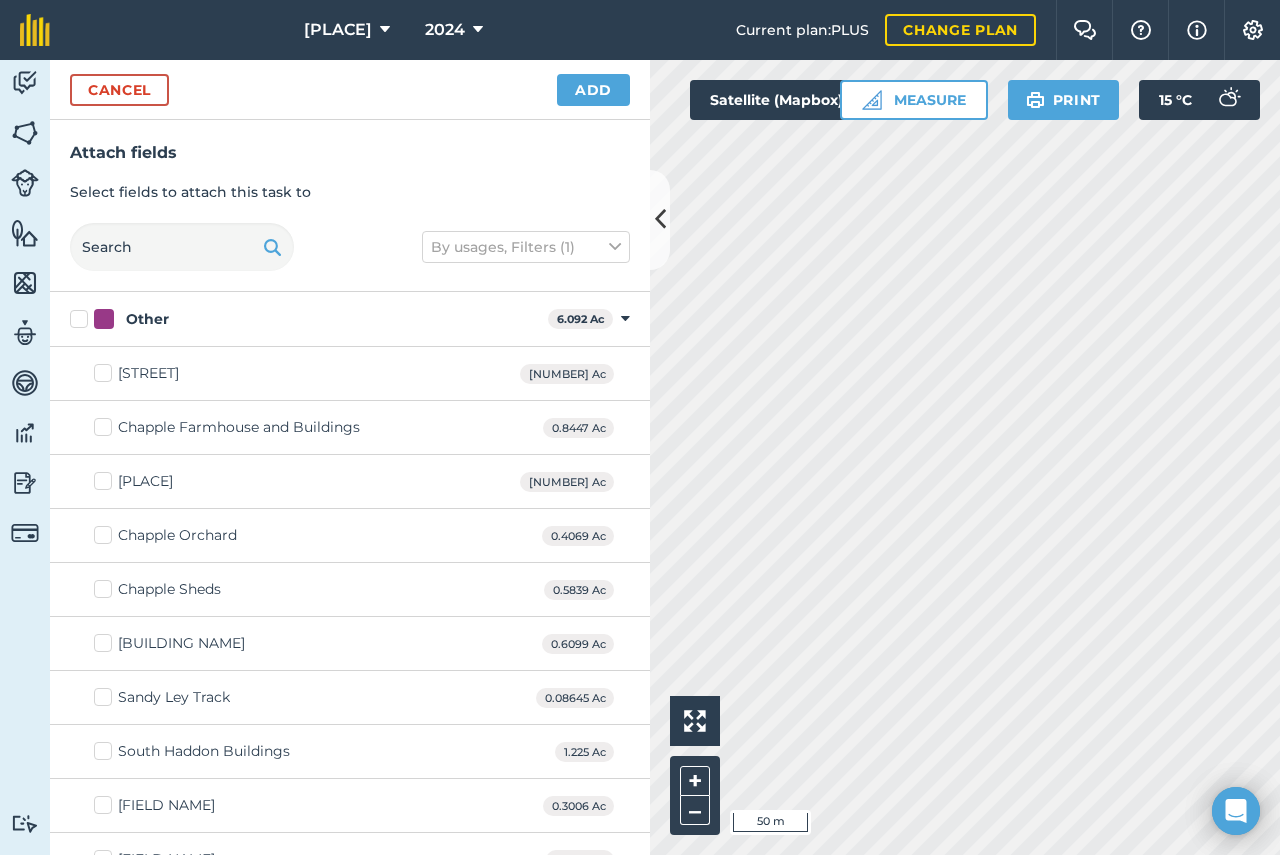 checkbox on "true" 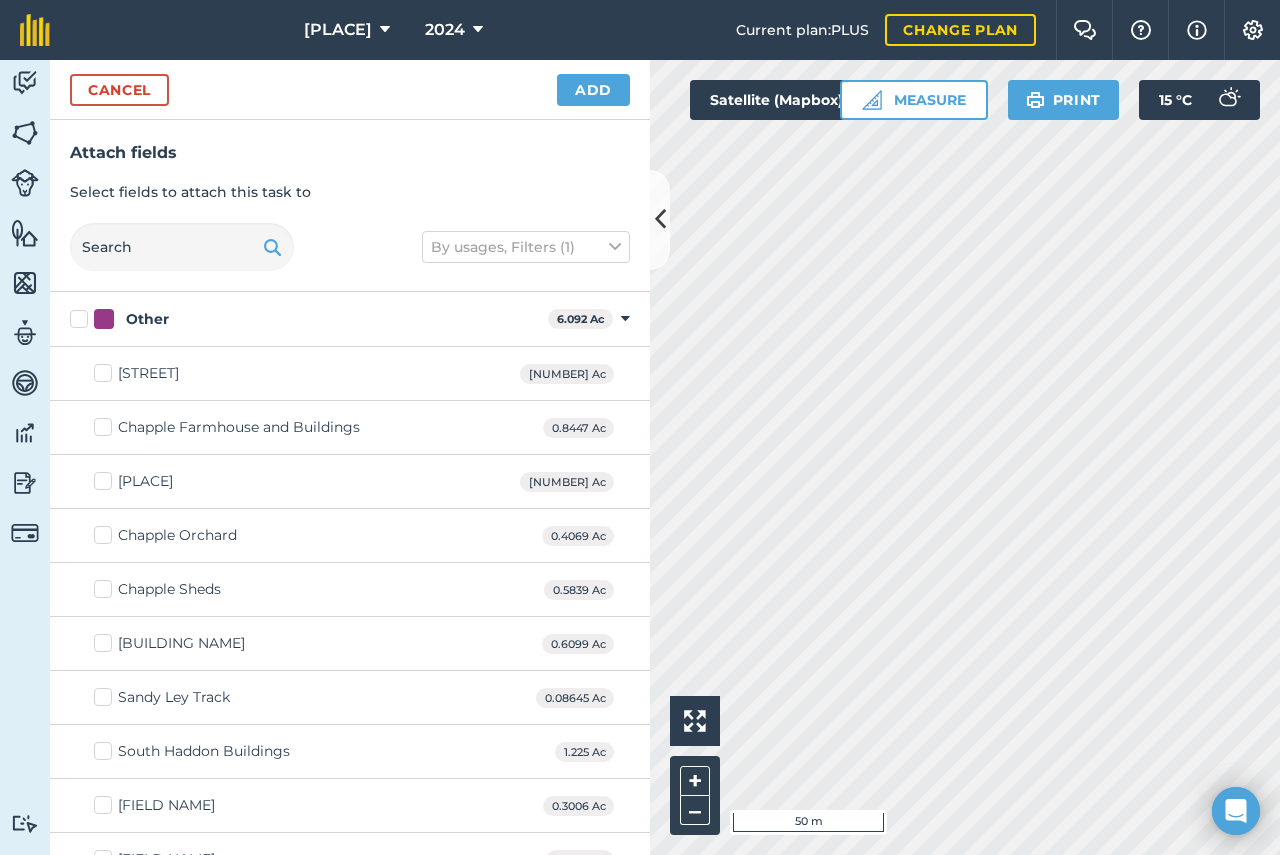 checkbox on "true" 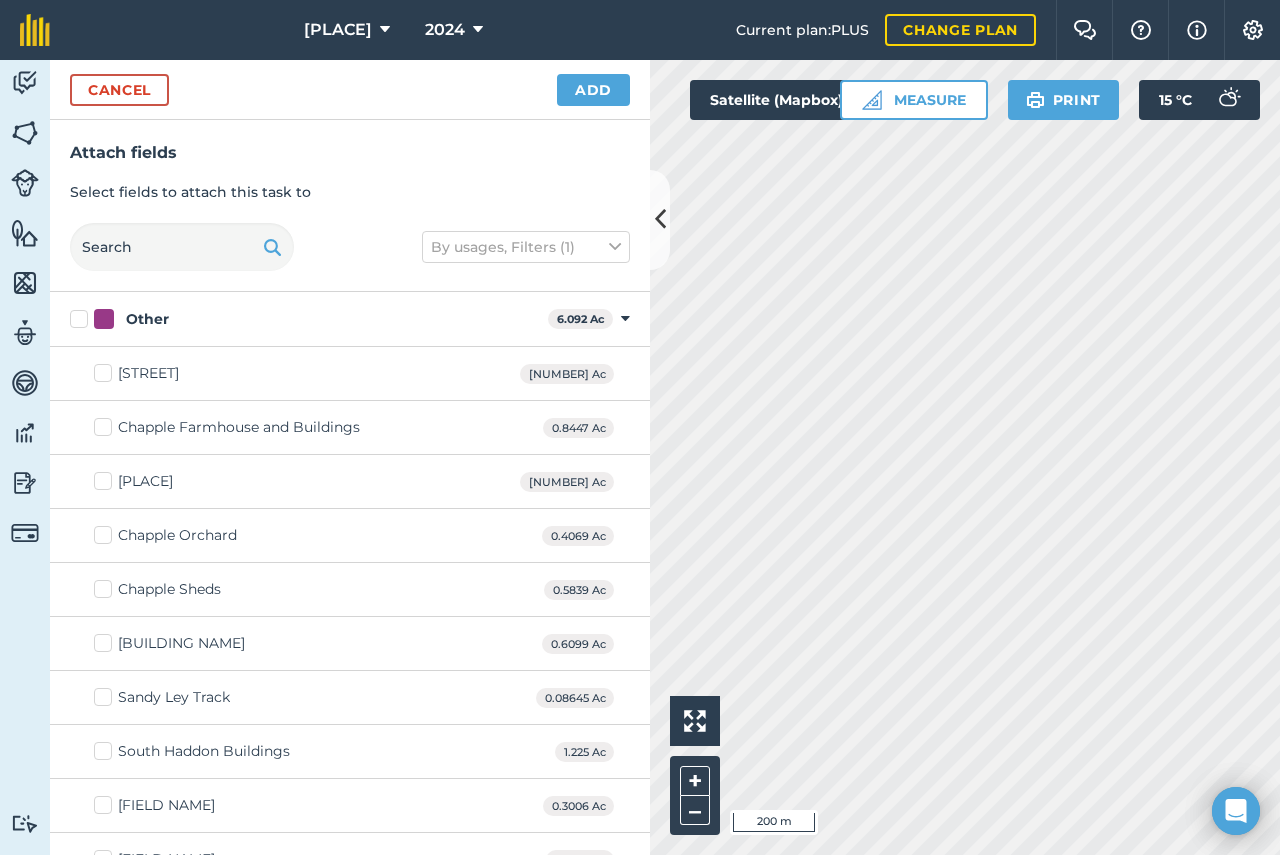 checkbox on "false" 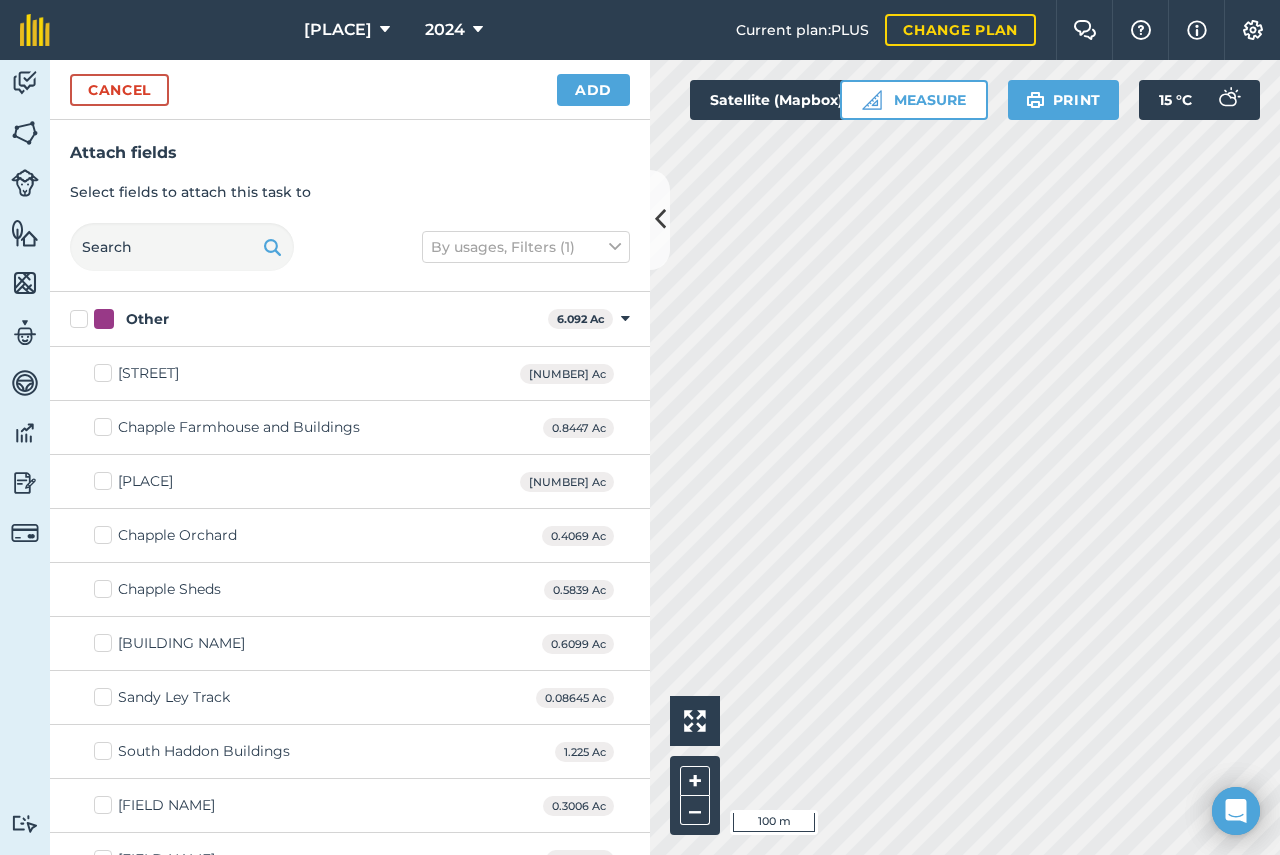 checkbox on "true" 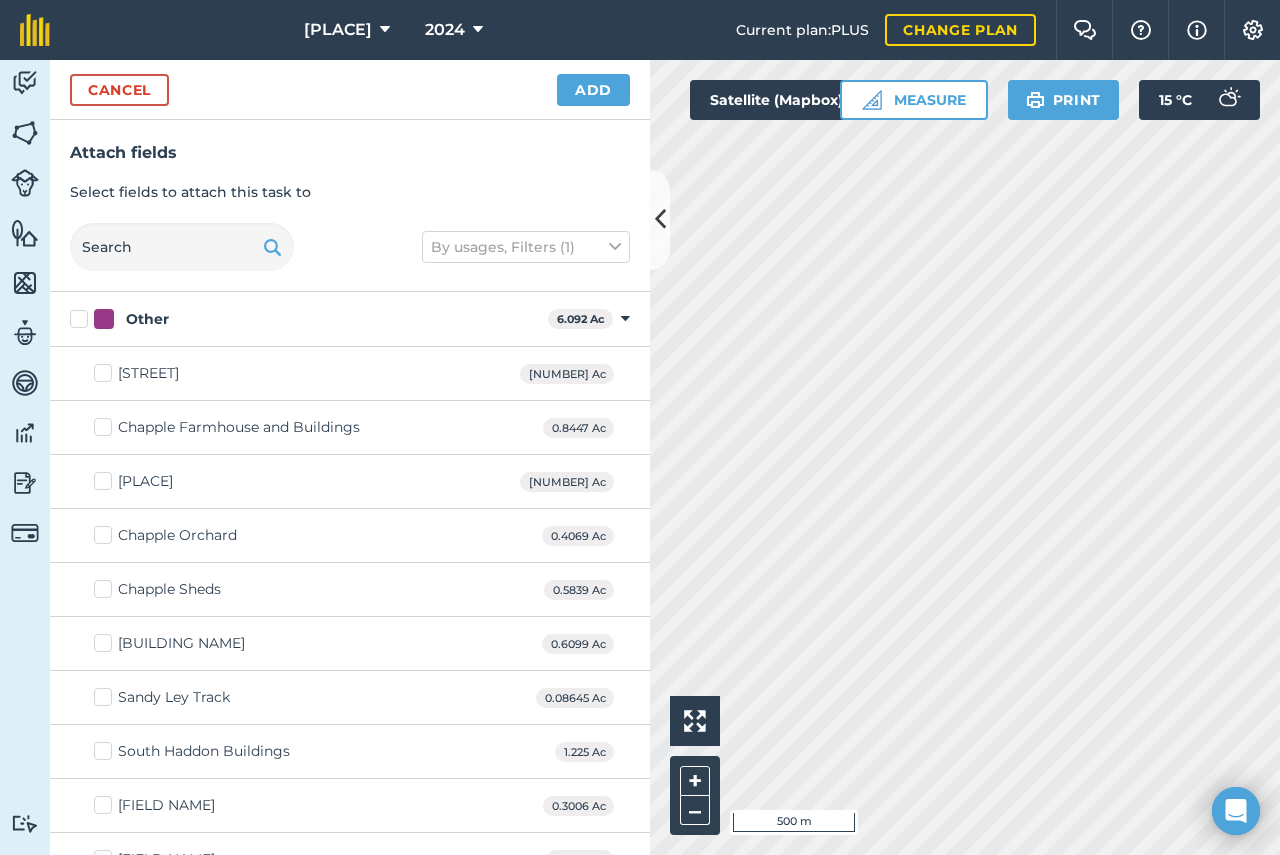 checkbox on "true" 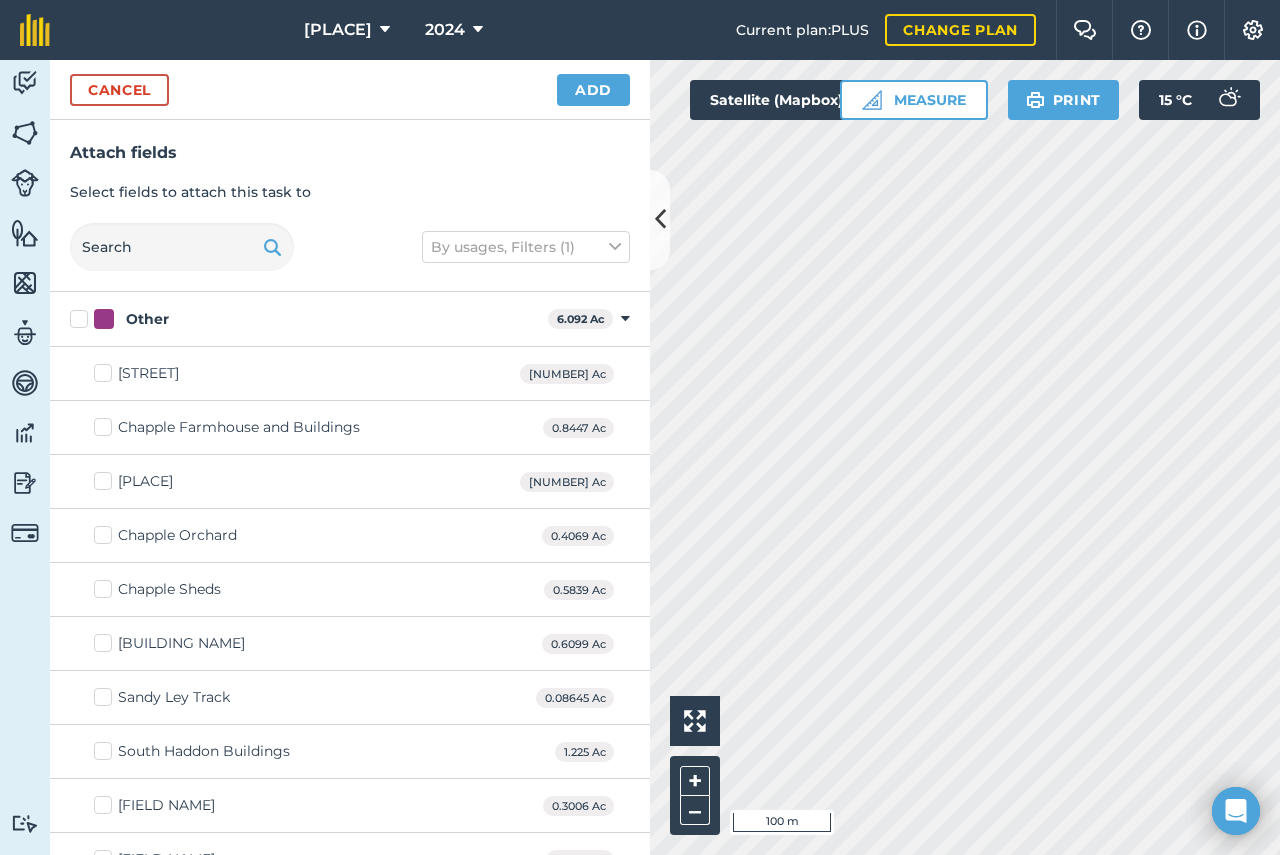 checkbox on "true" 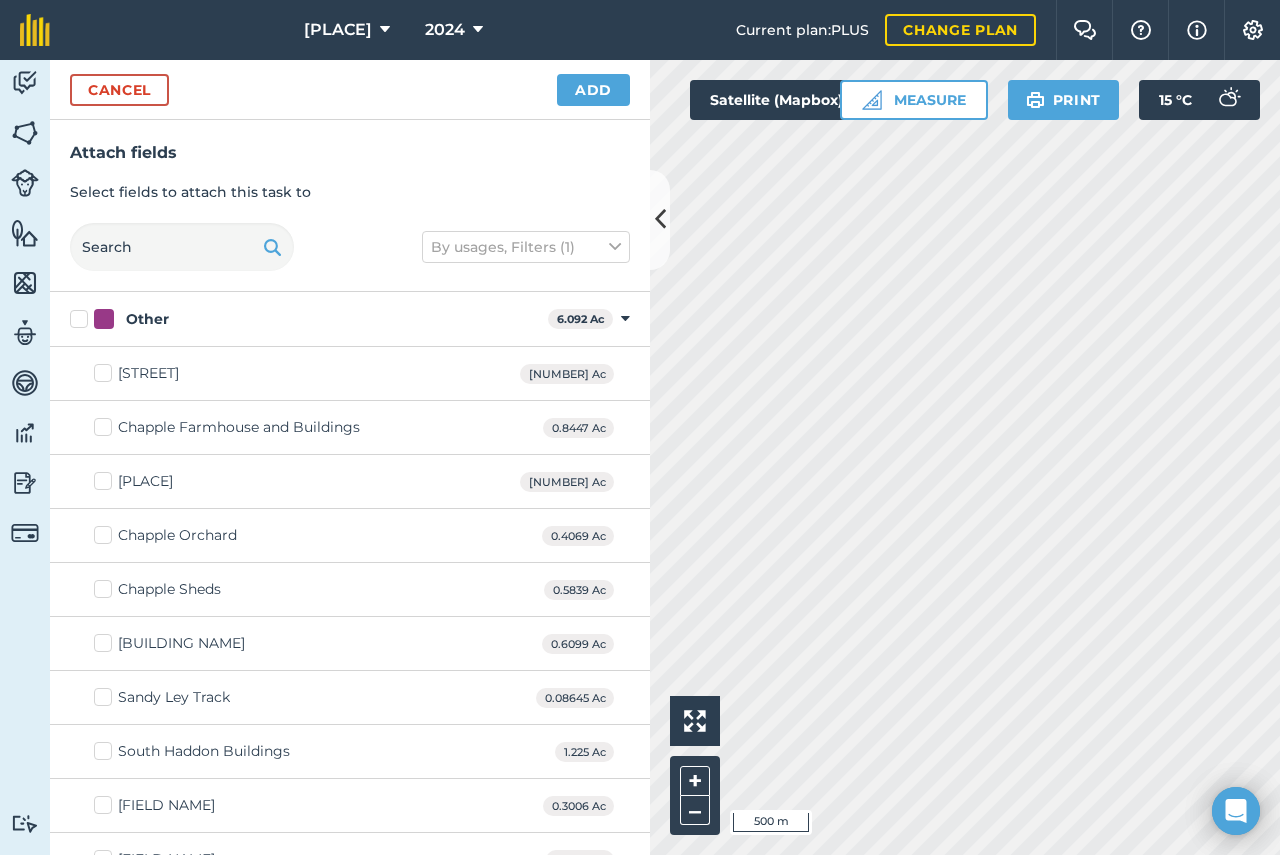 checkbox on "true" 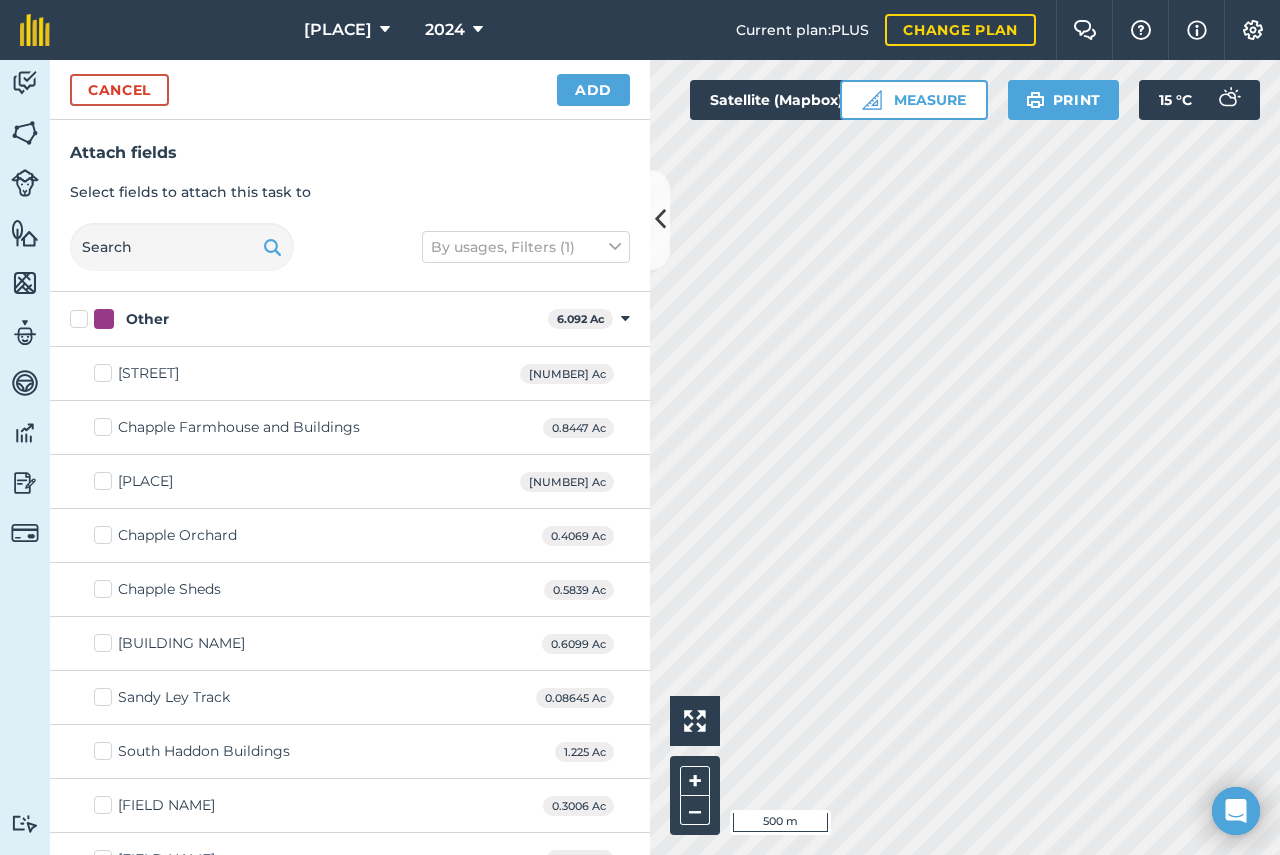 checkbox on "true" 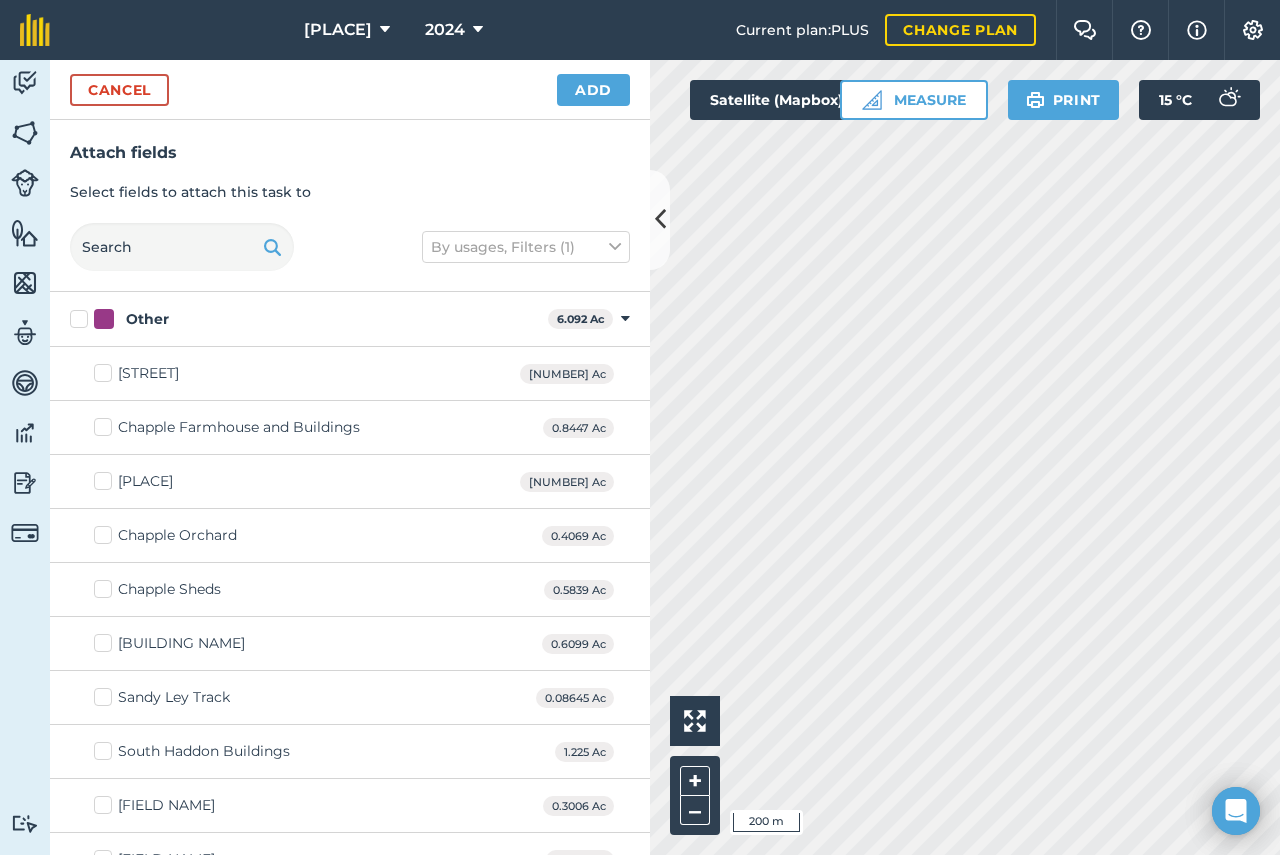 checkbox on "true" 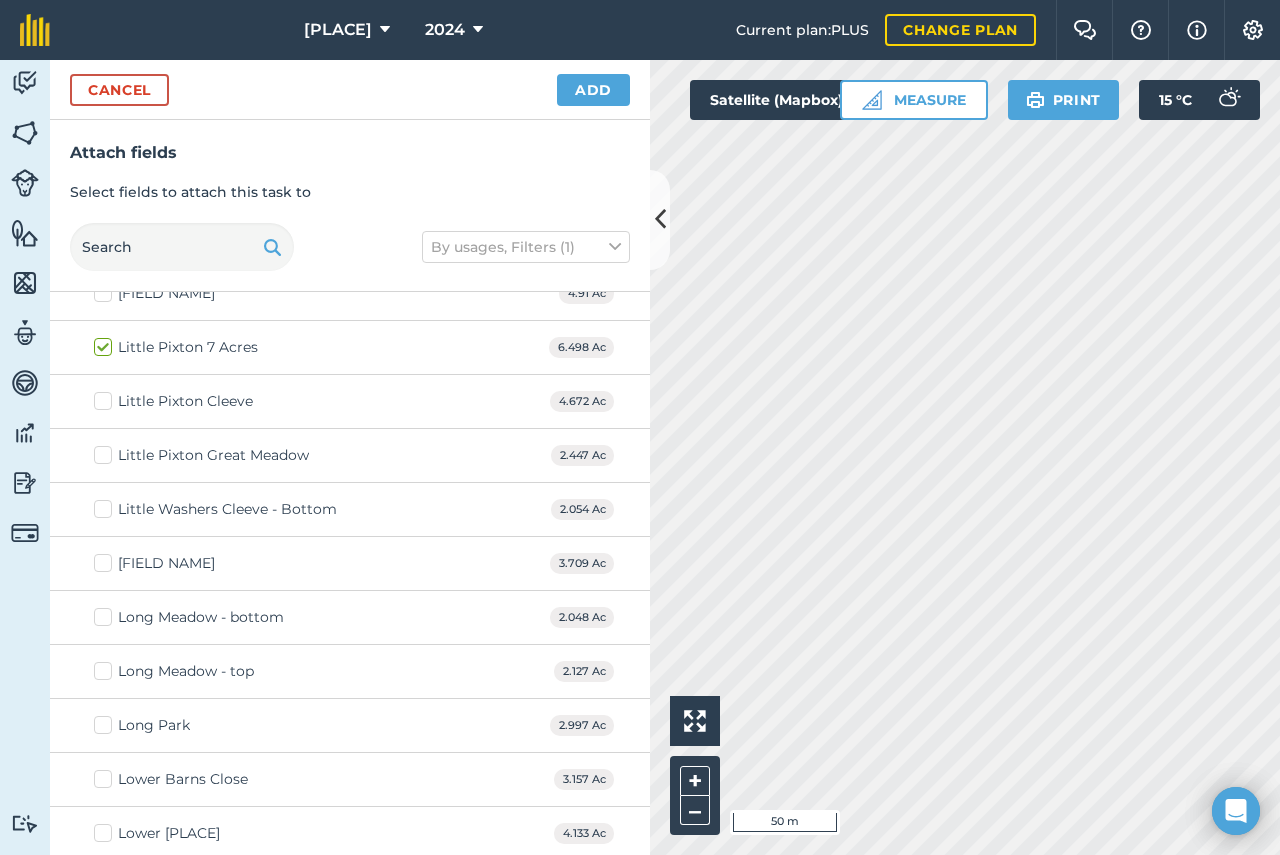 scroll, scrollTop: 3600, scrollLeft: 0, axis: vertical 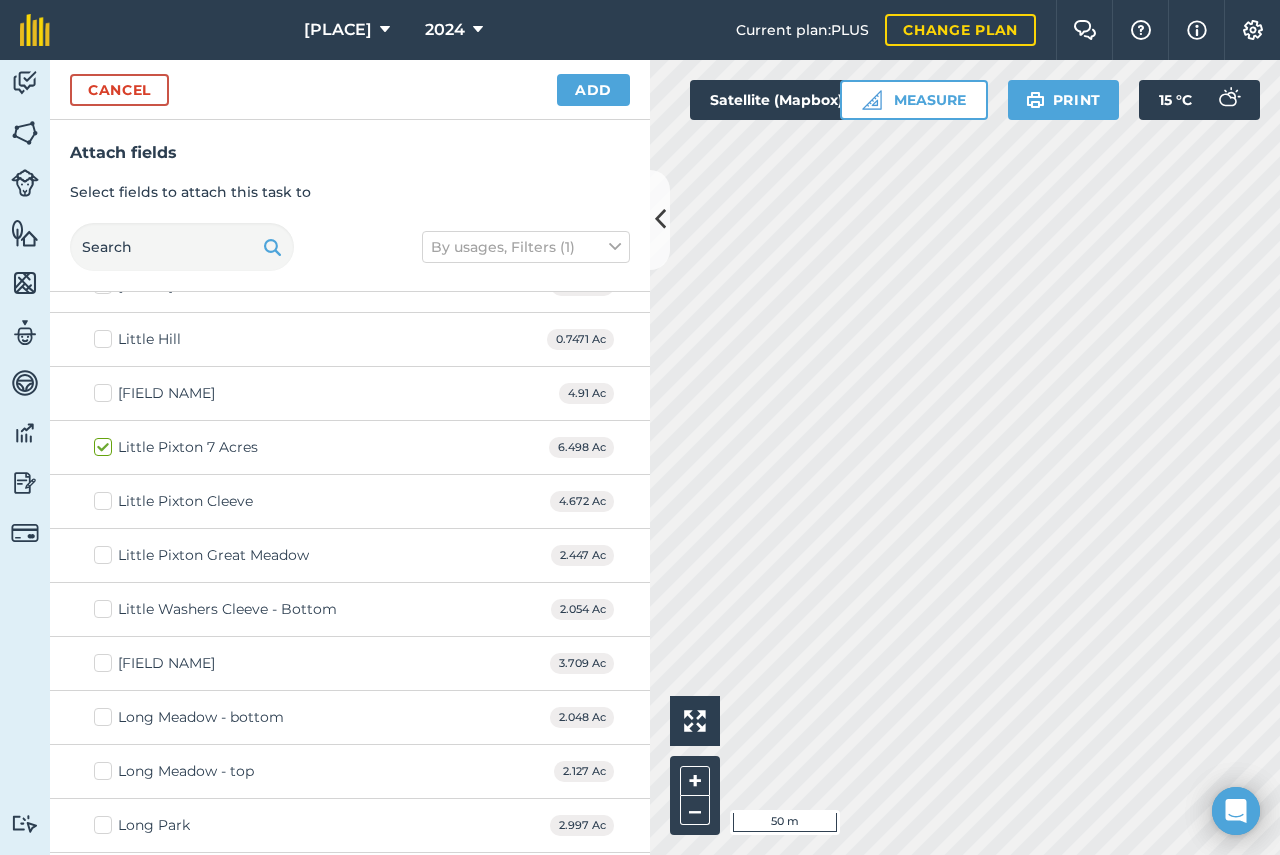 click on "[FIELD NAME]" at bounding box center (166, 393) 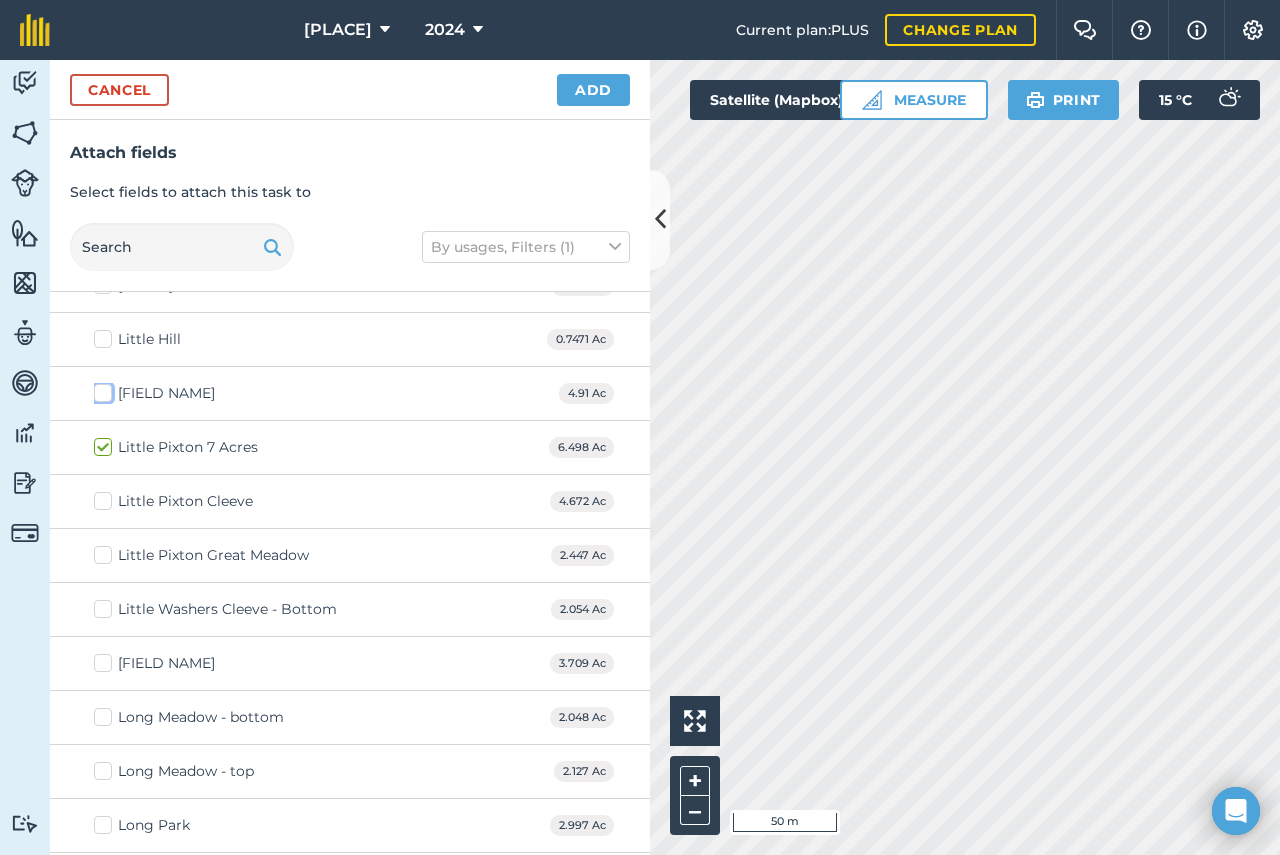 click on "[FIELD NAME]" at bounding box center [100, 389] 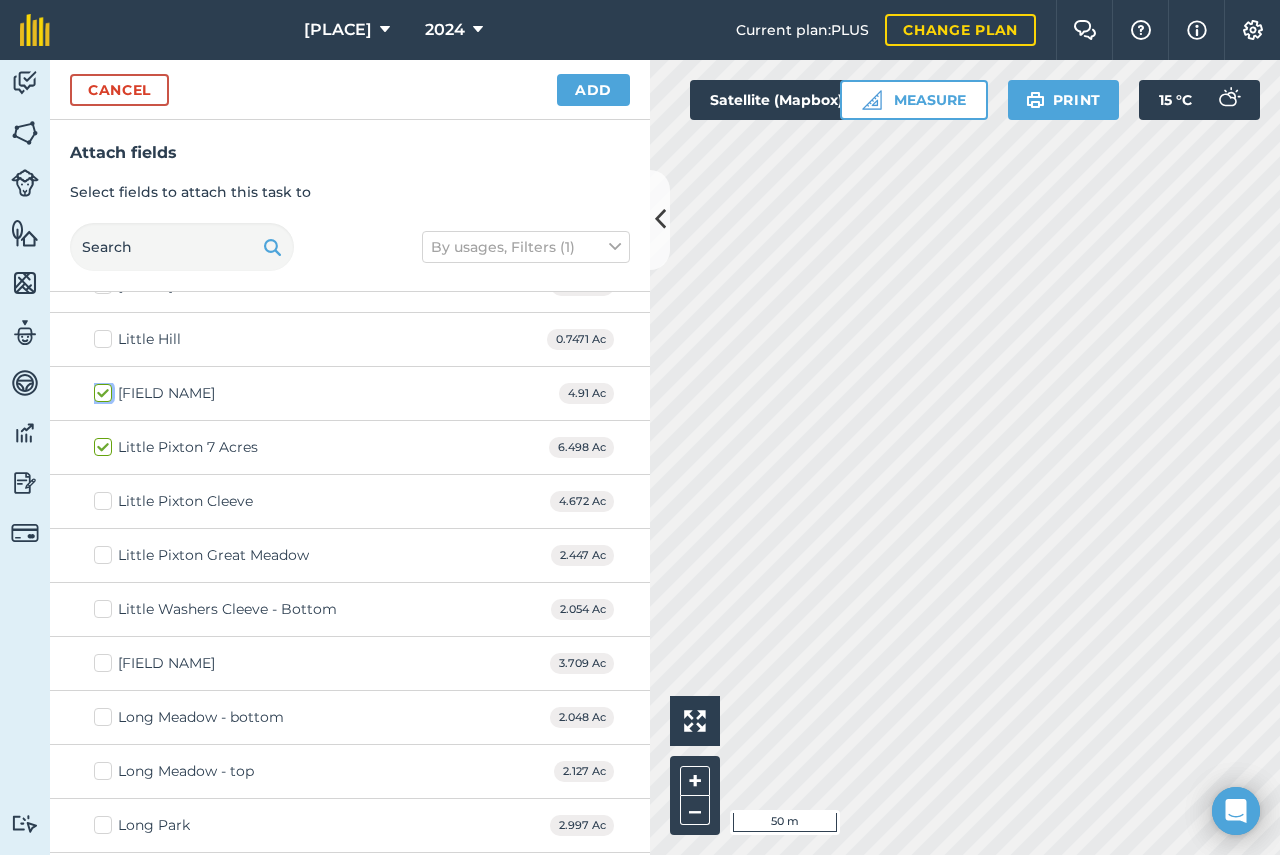 checkbox on "true" 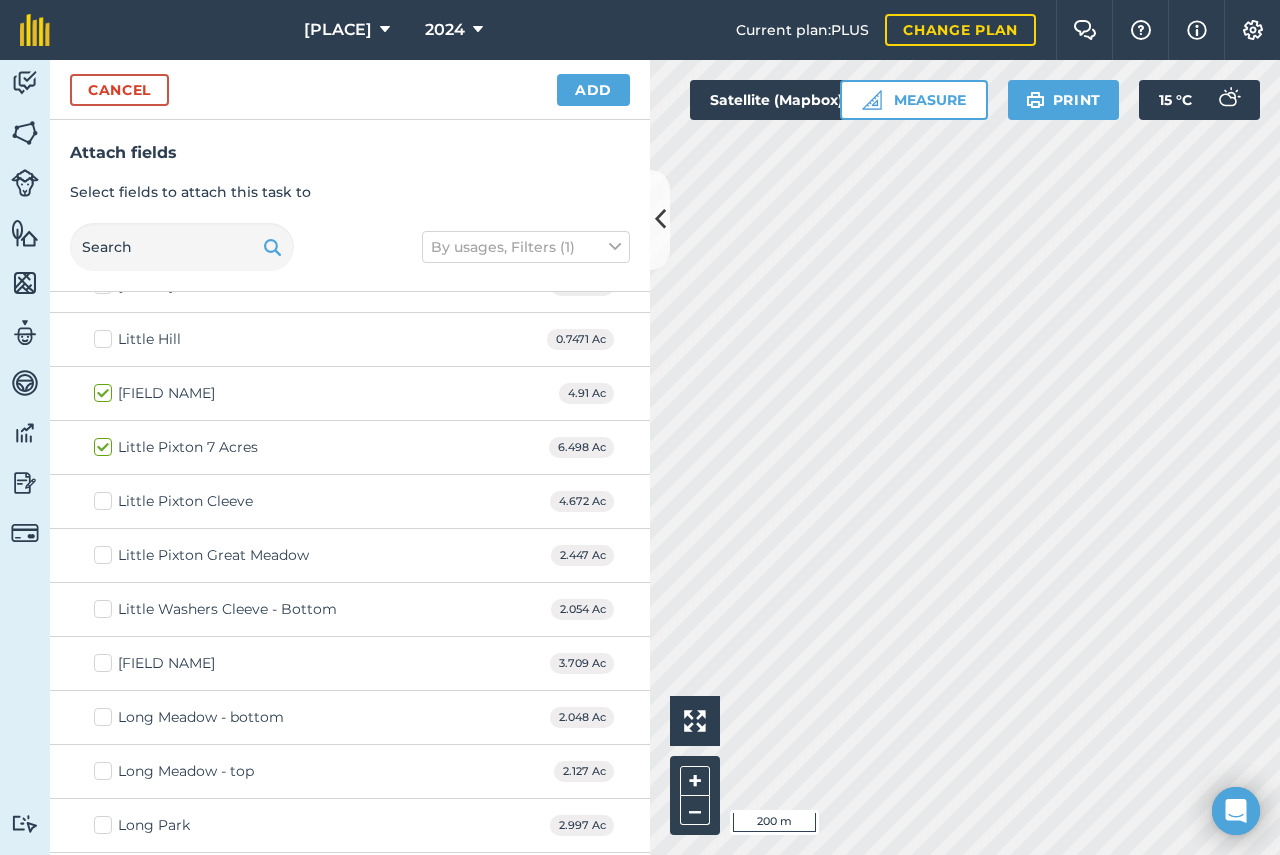 checkbox on "true" 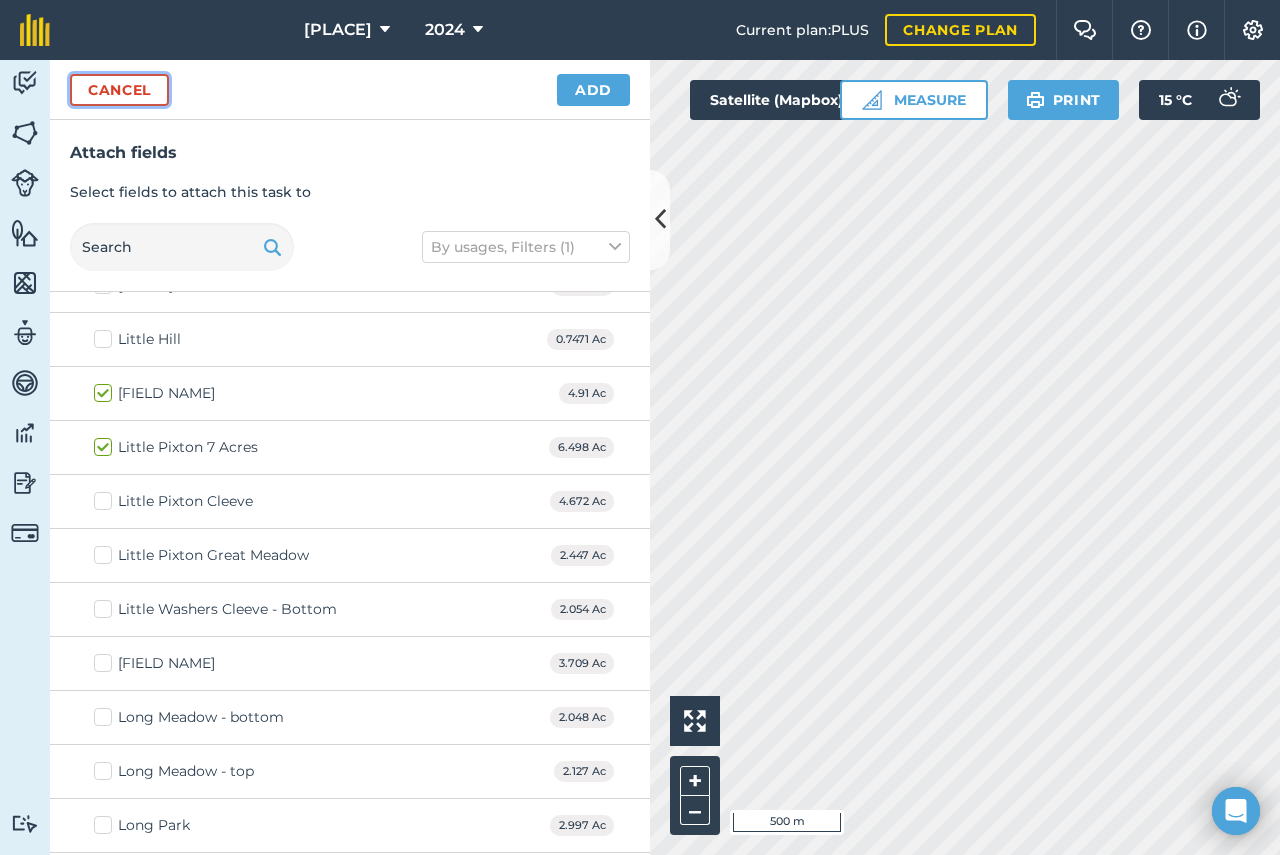 click on "Cancel" at bounding box center (119, 90) 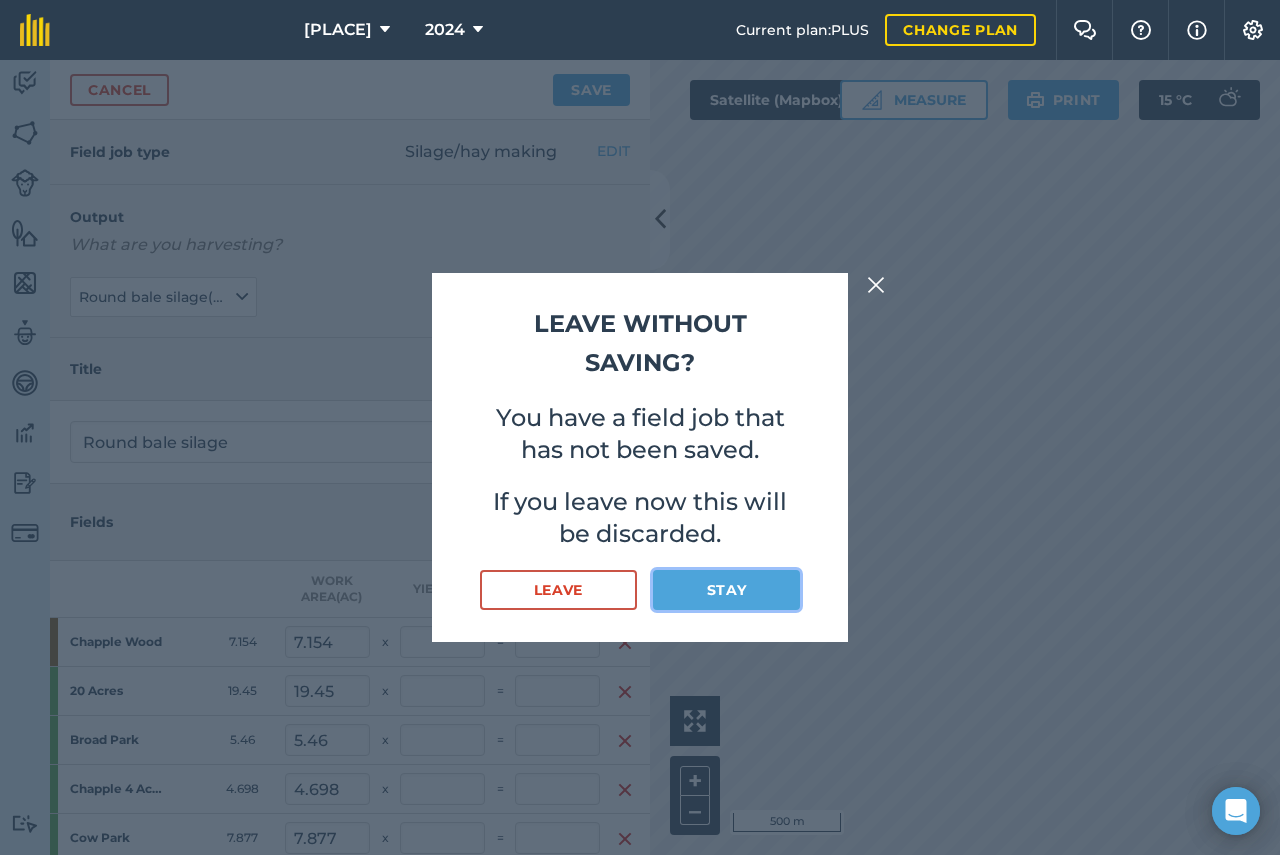 click on "Stay" at bounding box center (726, 590) 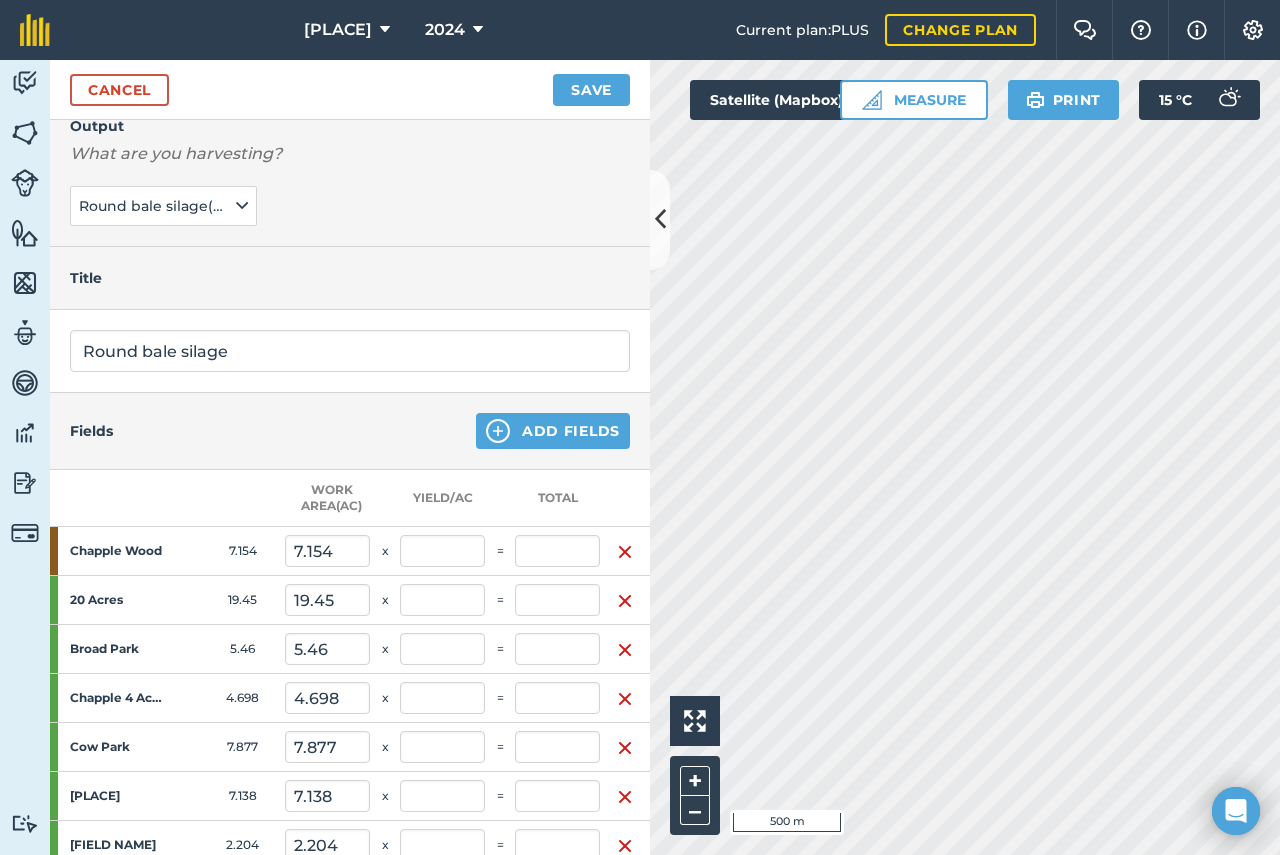 scroll, scrollTop: 300, scrollLeft: 0, axis: vertical 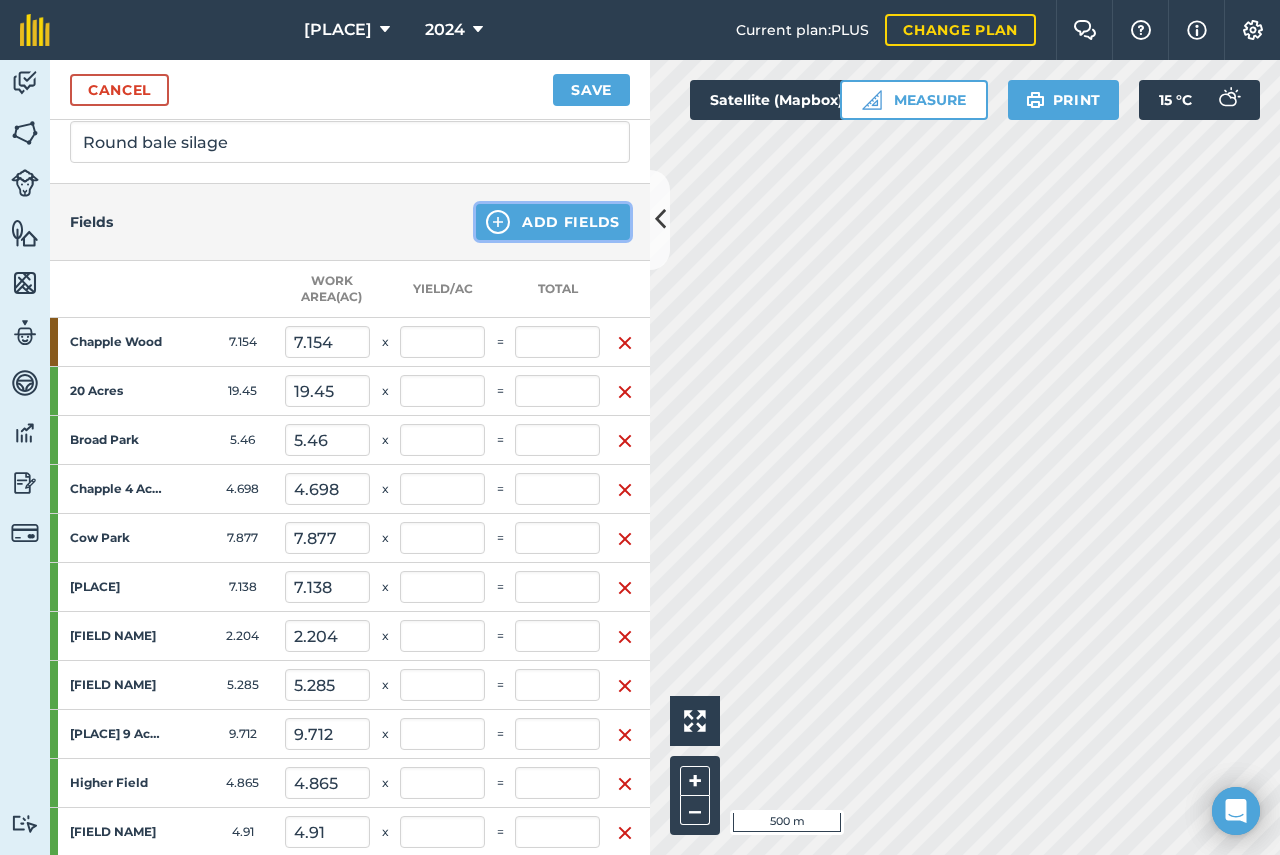 click on "Add Fields" at bounding box center (553, 222) 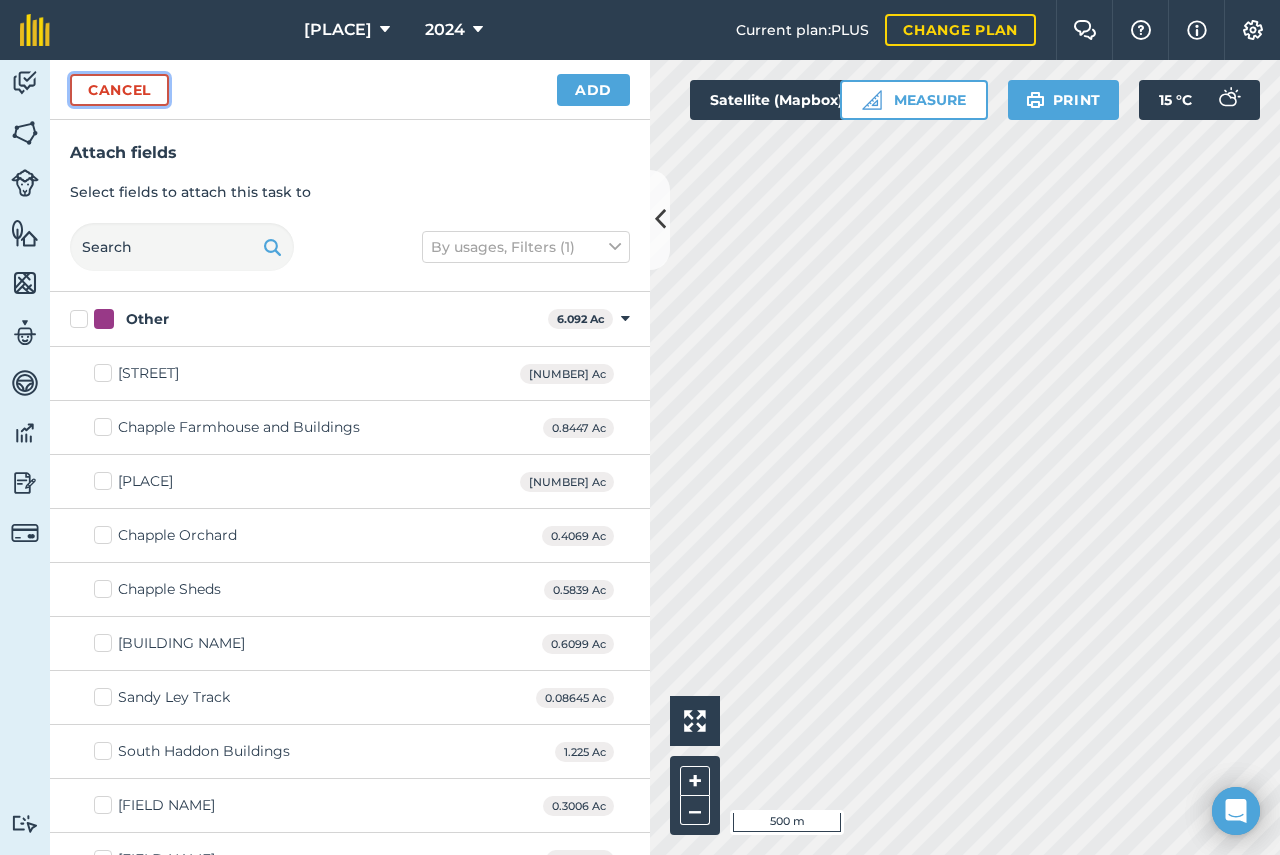 click on "Cancel" at bounding box center (119, 90) 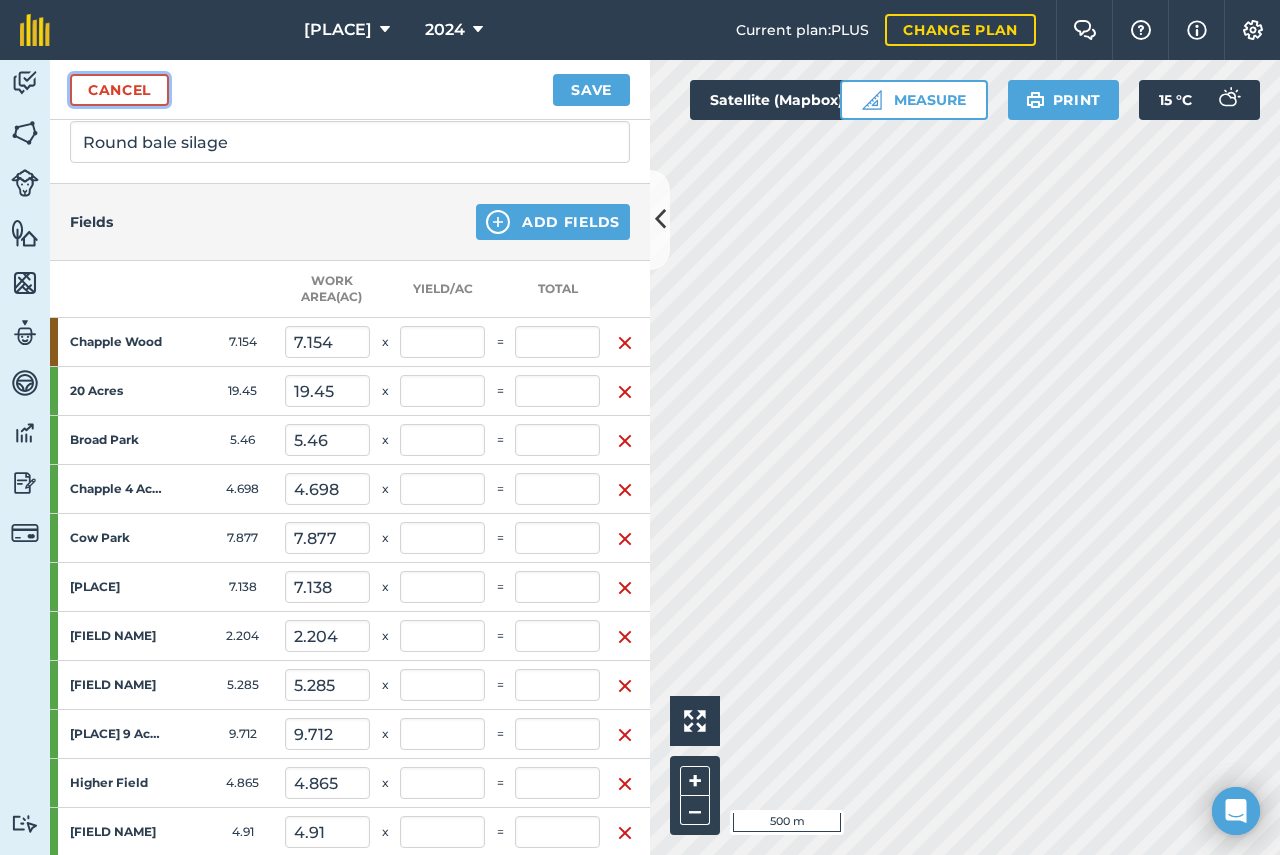 click on "Cancel" at bounding box center [119, 90] 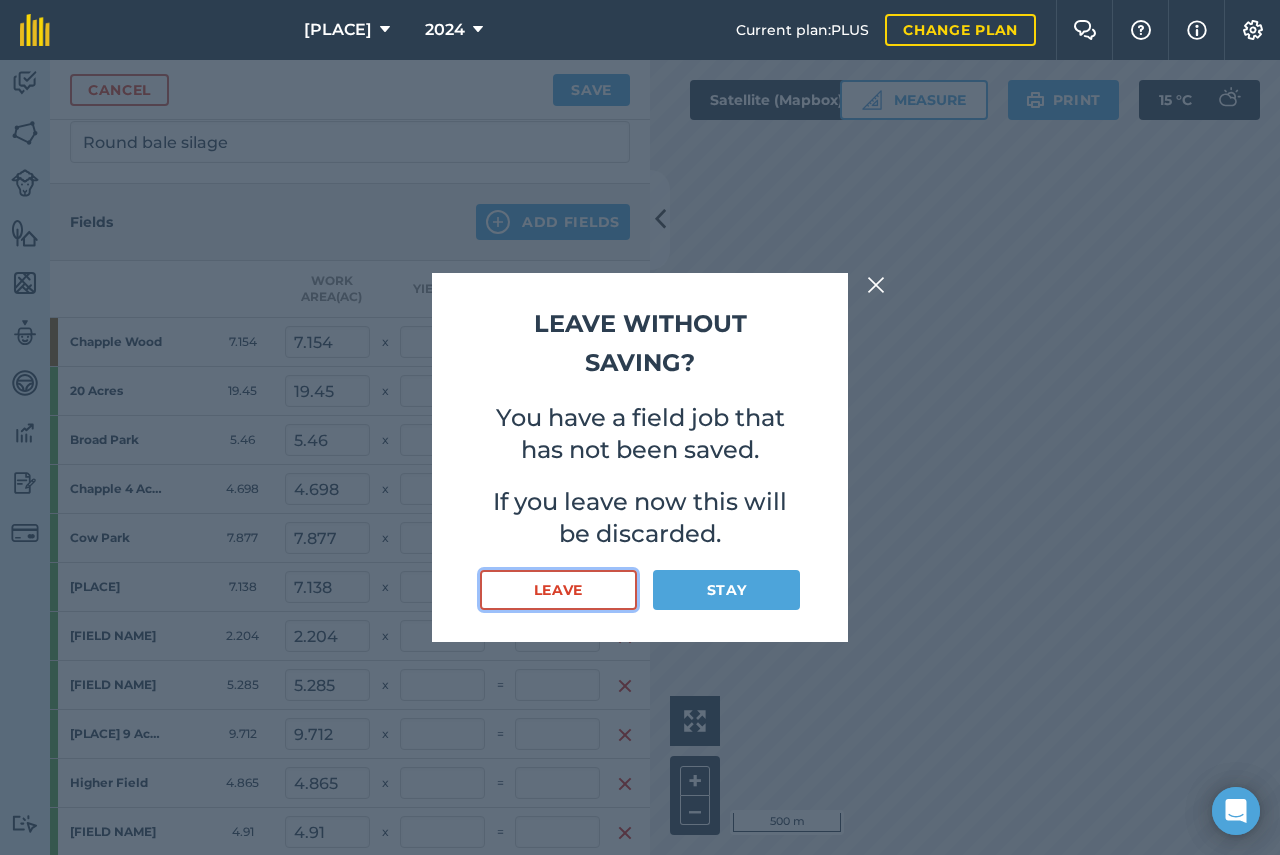 click on "Leave" at bounding box center [558, 590] 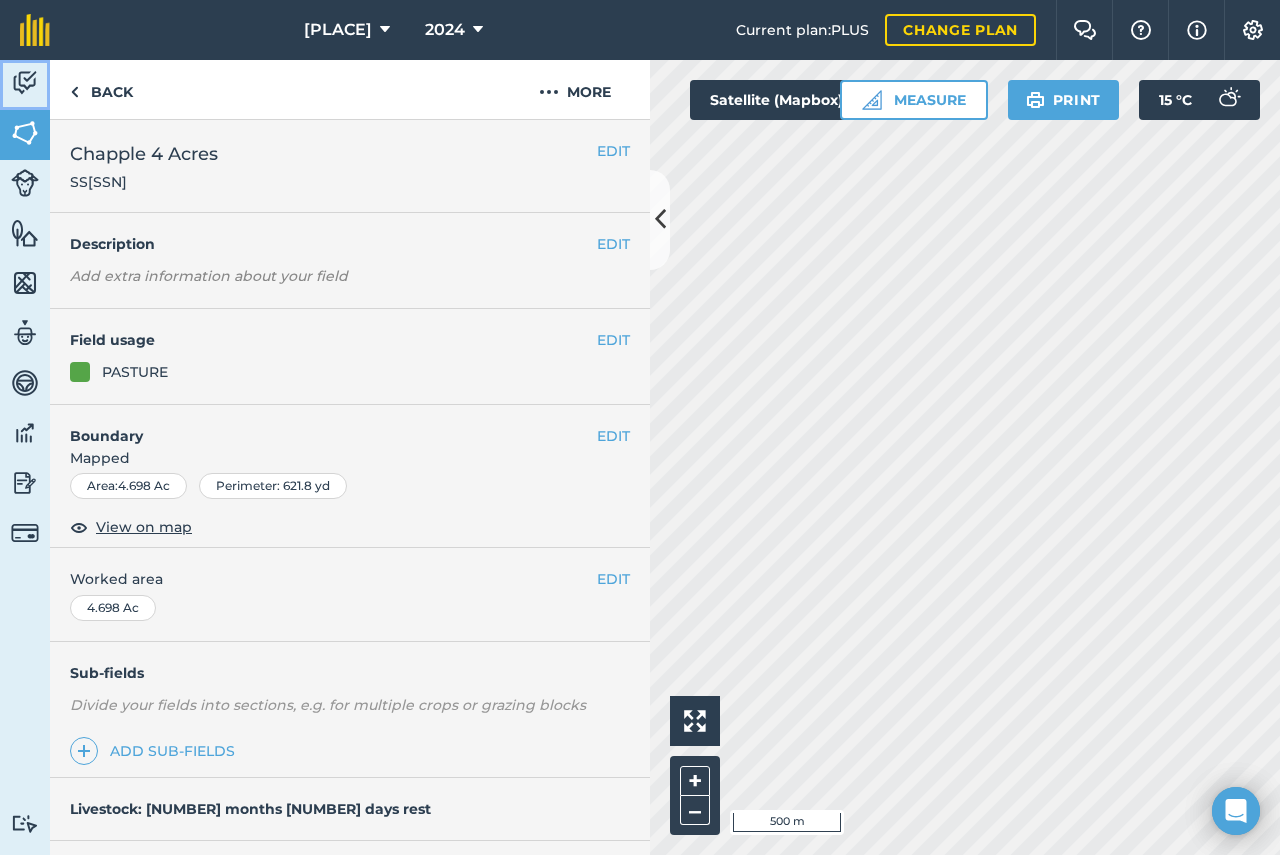 click at bounding box center [25, 83] 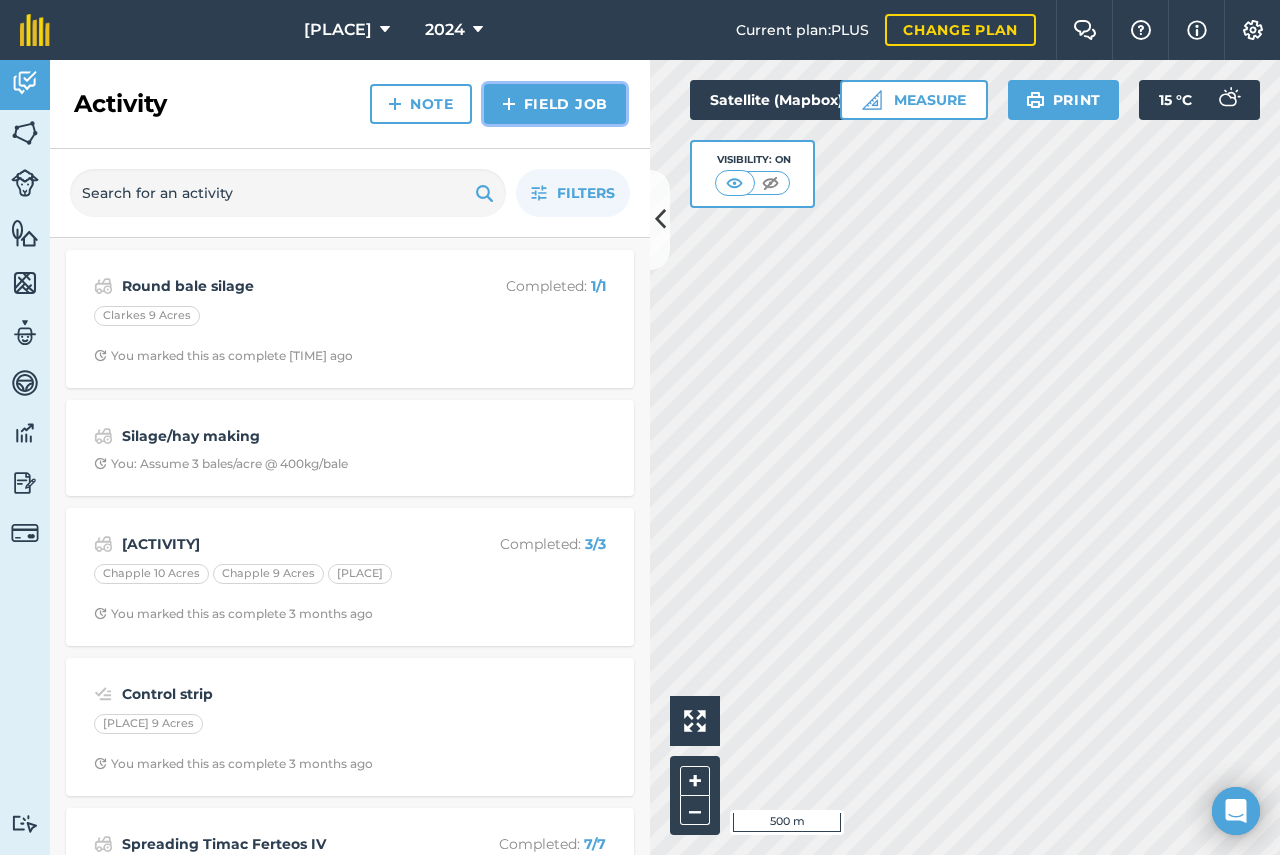 click on "Field Job" at bounding box center (555, 104) 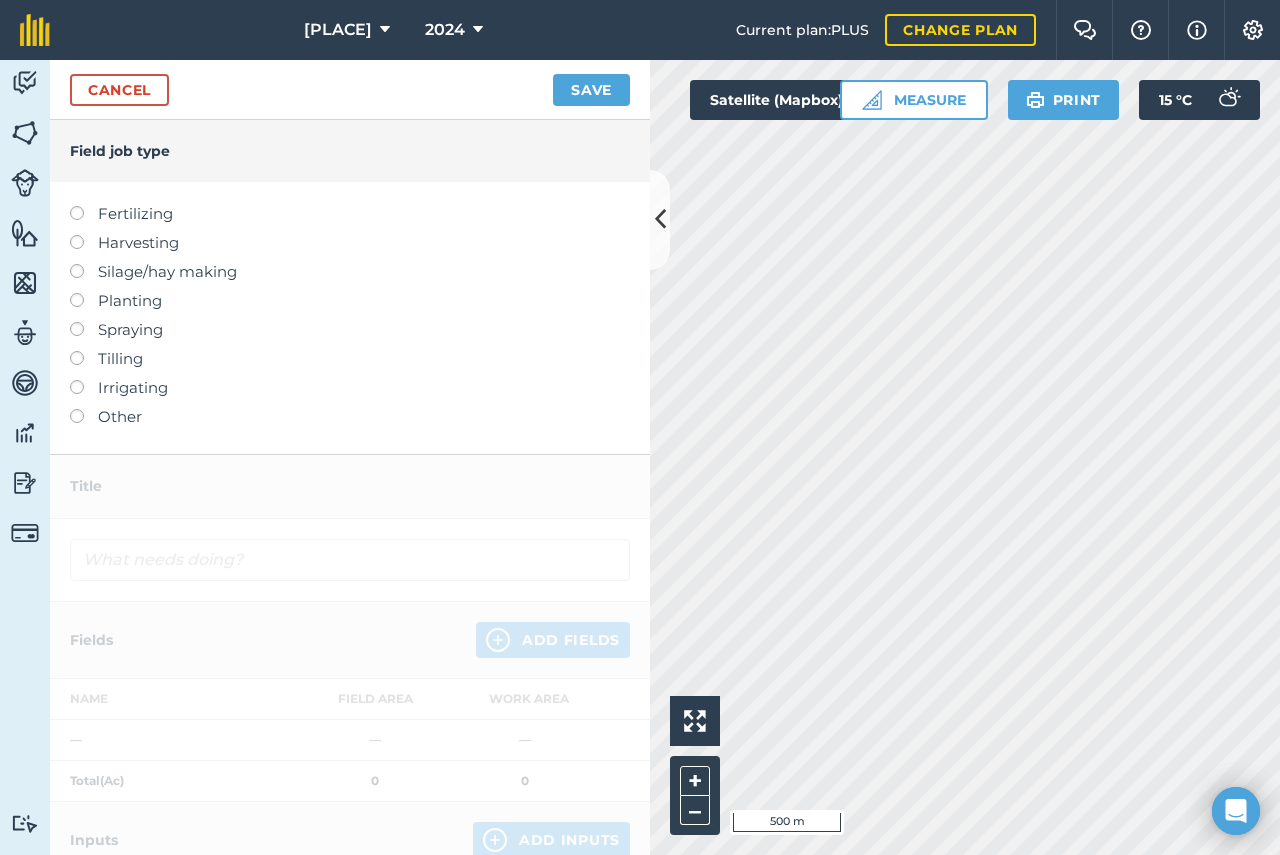 click on "Silage/hay making" at bounding box center [350, 272] 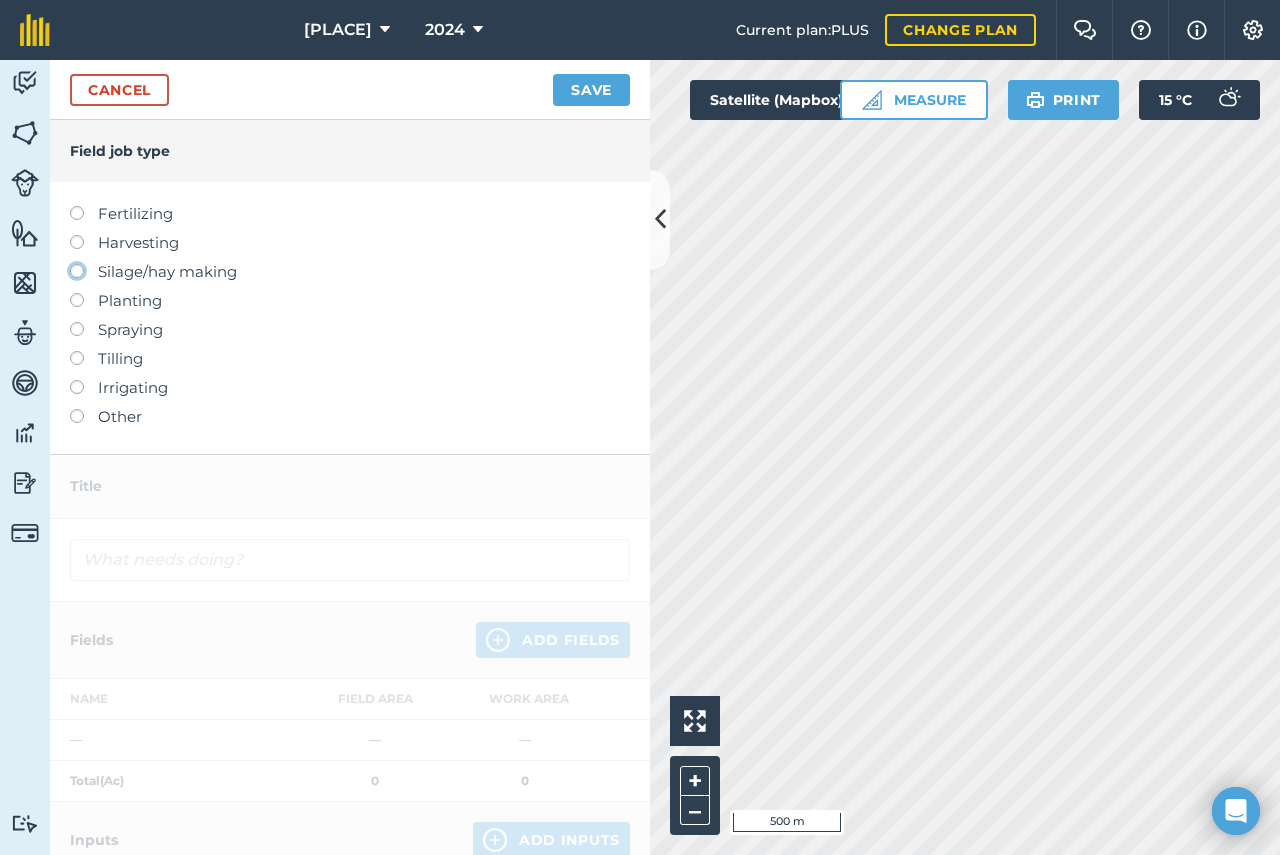 click on "Silage/hay making" at bounding box center (-9943, 270) 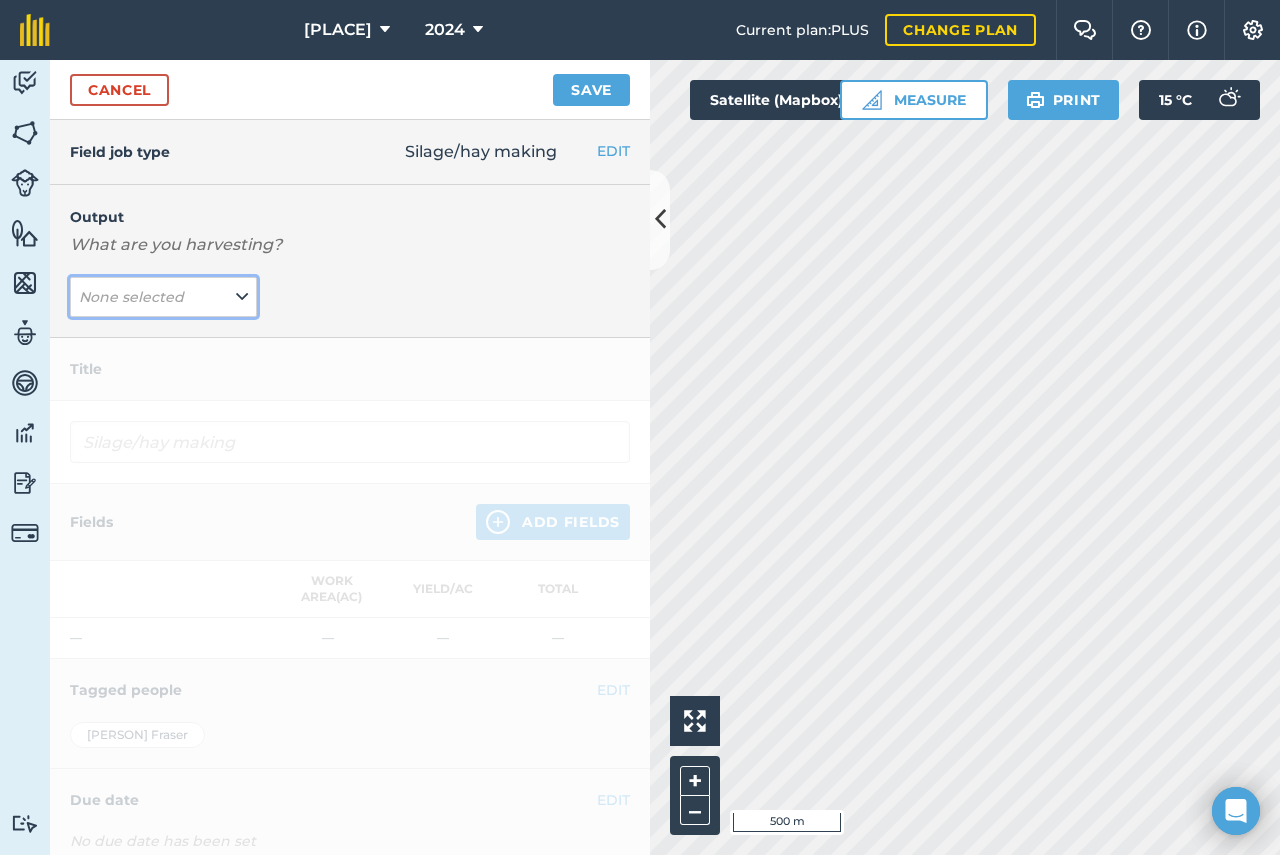 click on "None selected" at bounding box center [131, 297] 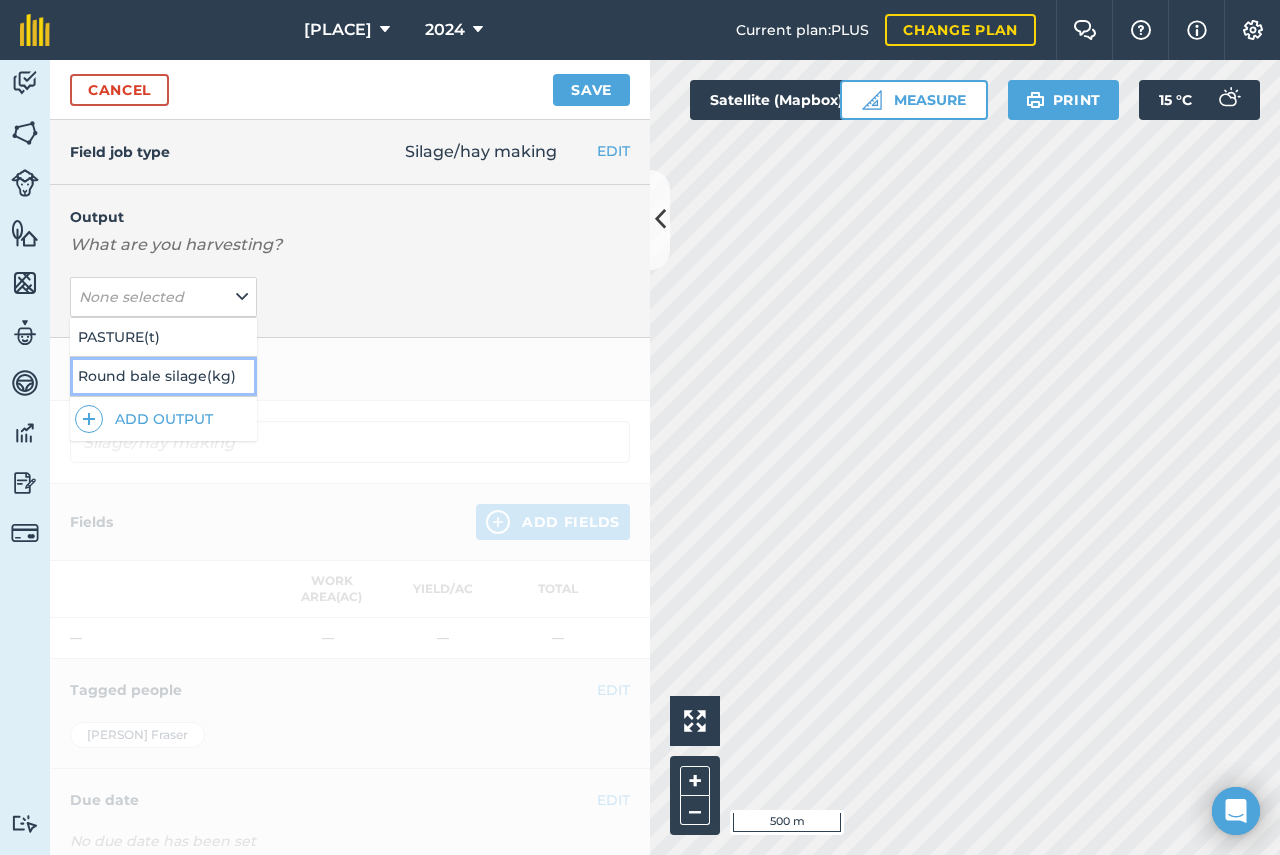 click on "Round bale silage  ( kg )" at bounding box center (163, 376) 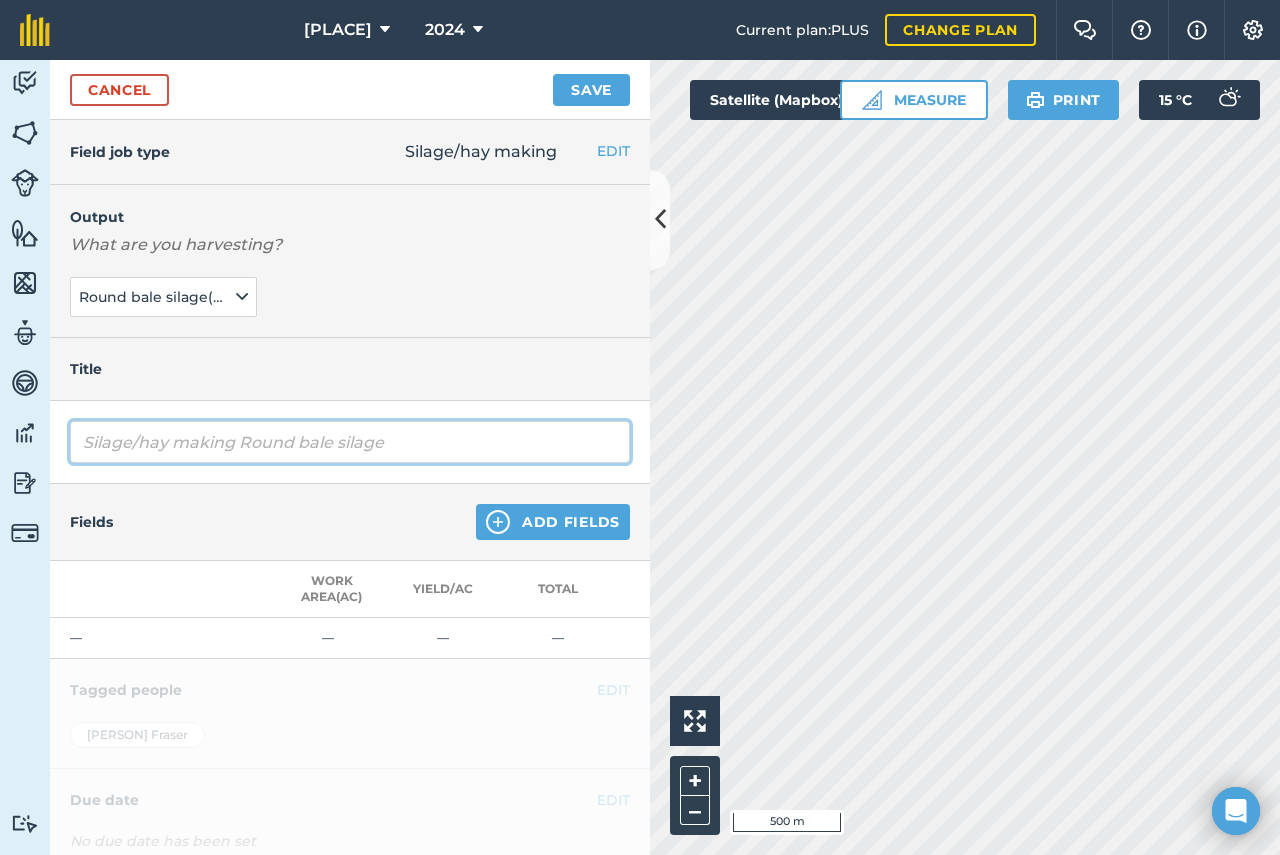 drag, startPoint x: 241, startPoint y: 445, endPoint x: 161, endPoint y: 457, distance: 80.895 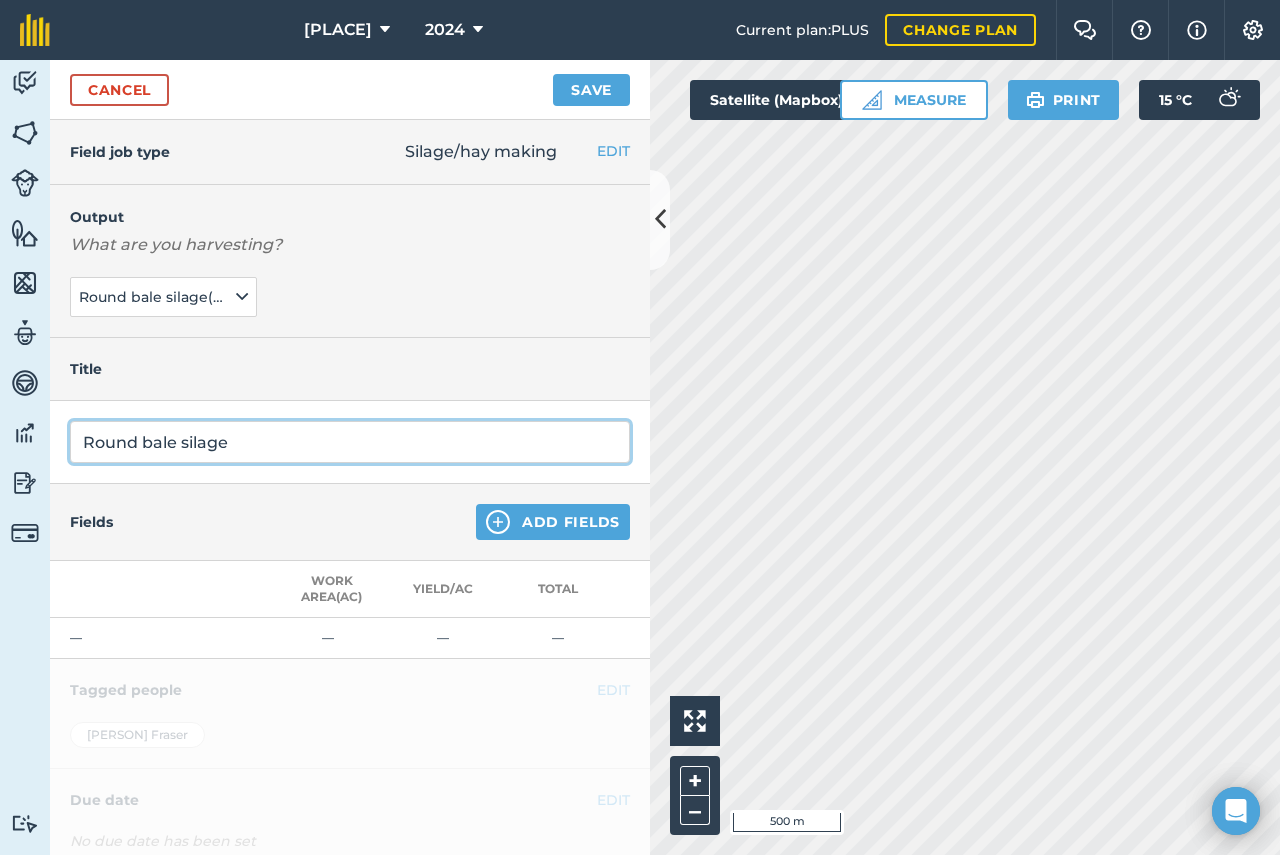 type on "Round bale silage" 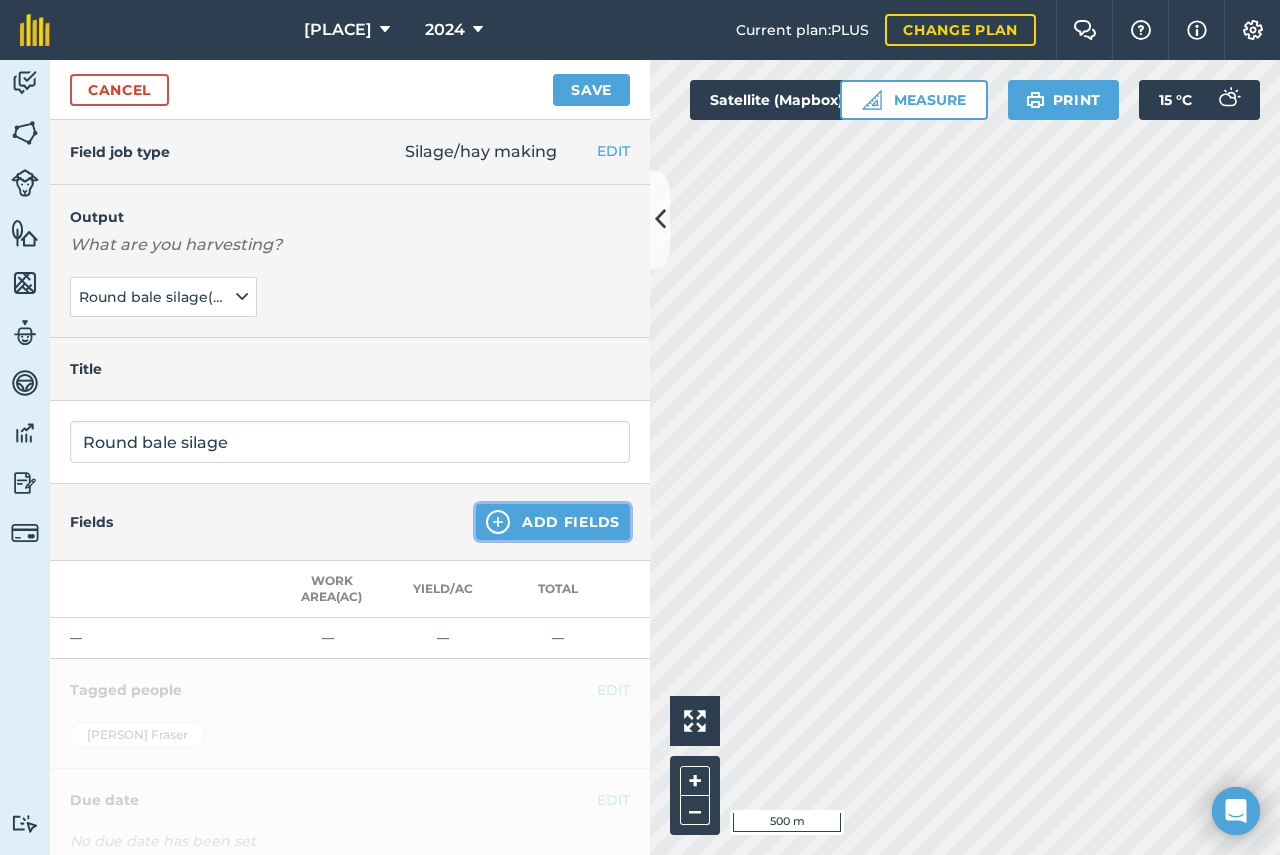 click on "Add Fields" at bounding box center (553, 522) 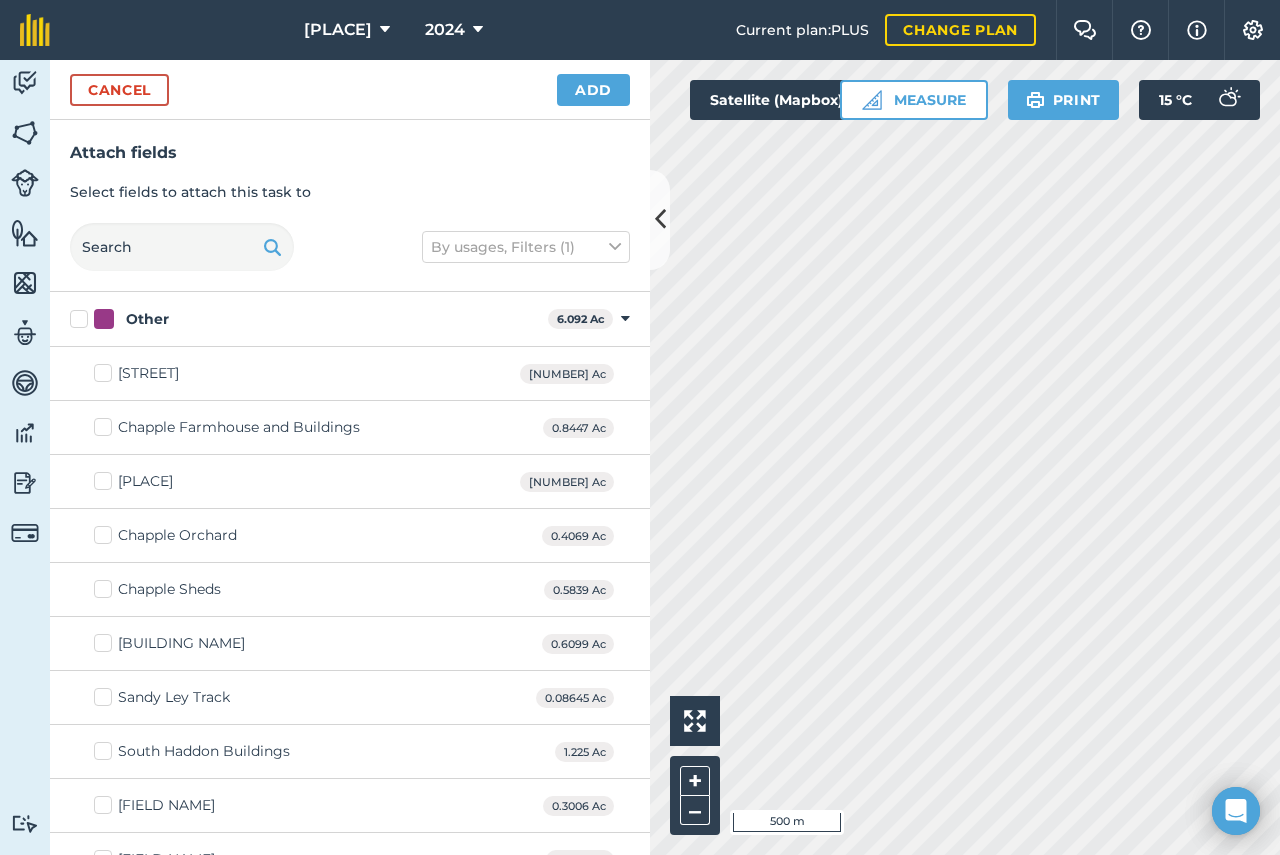 checkbox on "true" 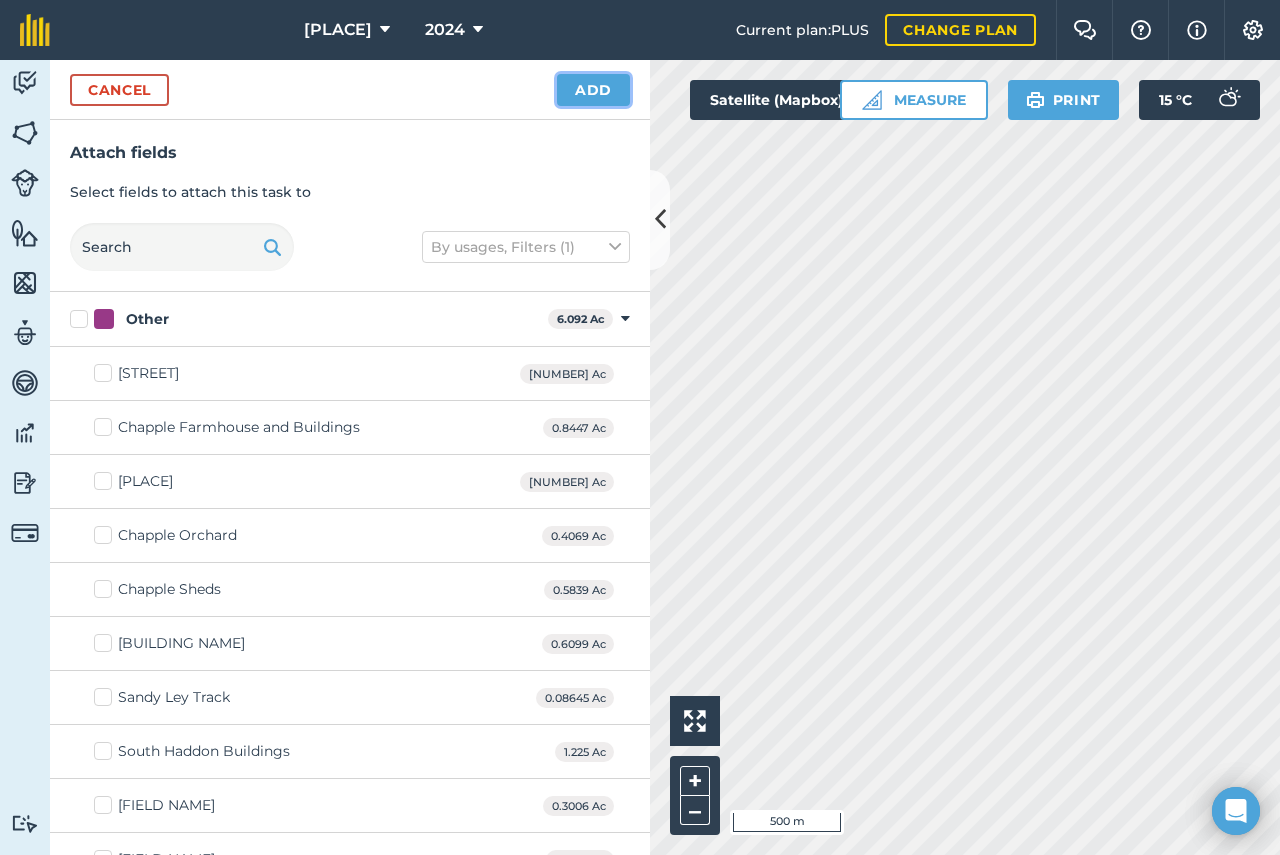click on "Add" at bounding box center (593, 90) 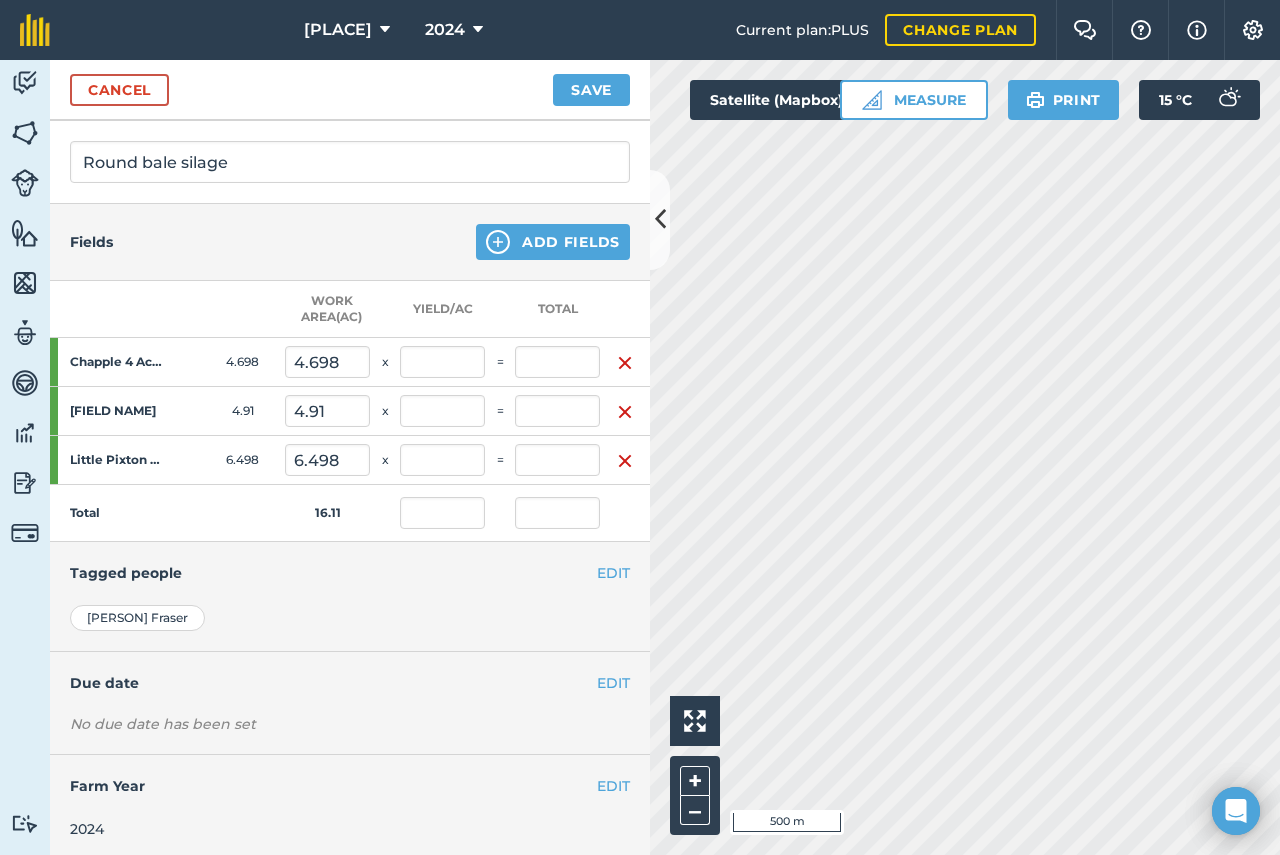 scroll, scrollTop: 301, scrollLeft: 0, axis: vertical 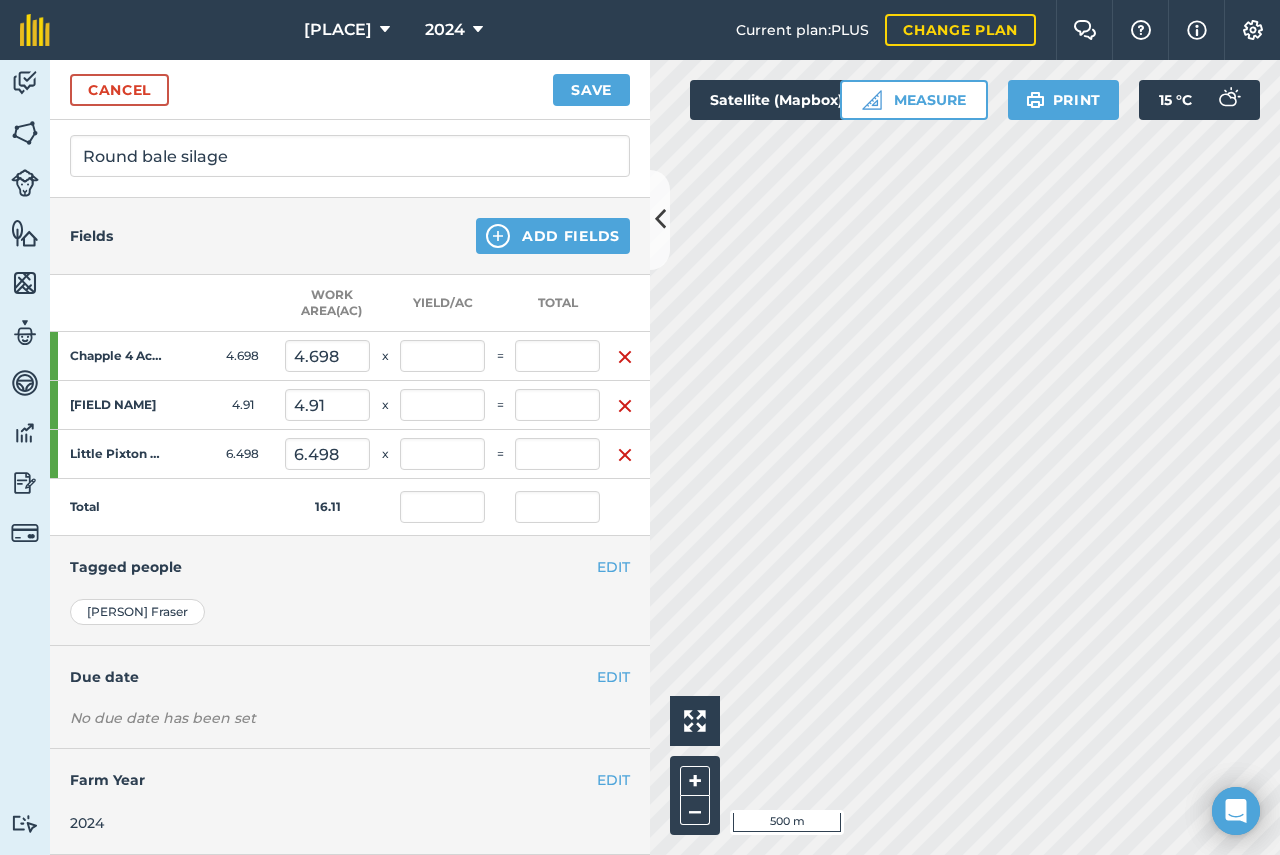 click on "No due date has been set" at bounding box center (350, 718) 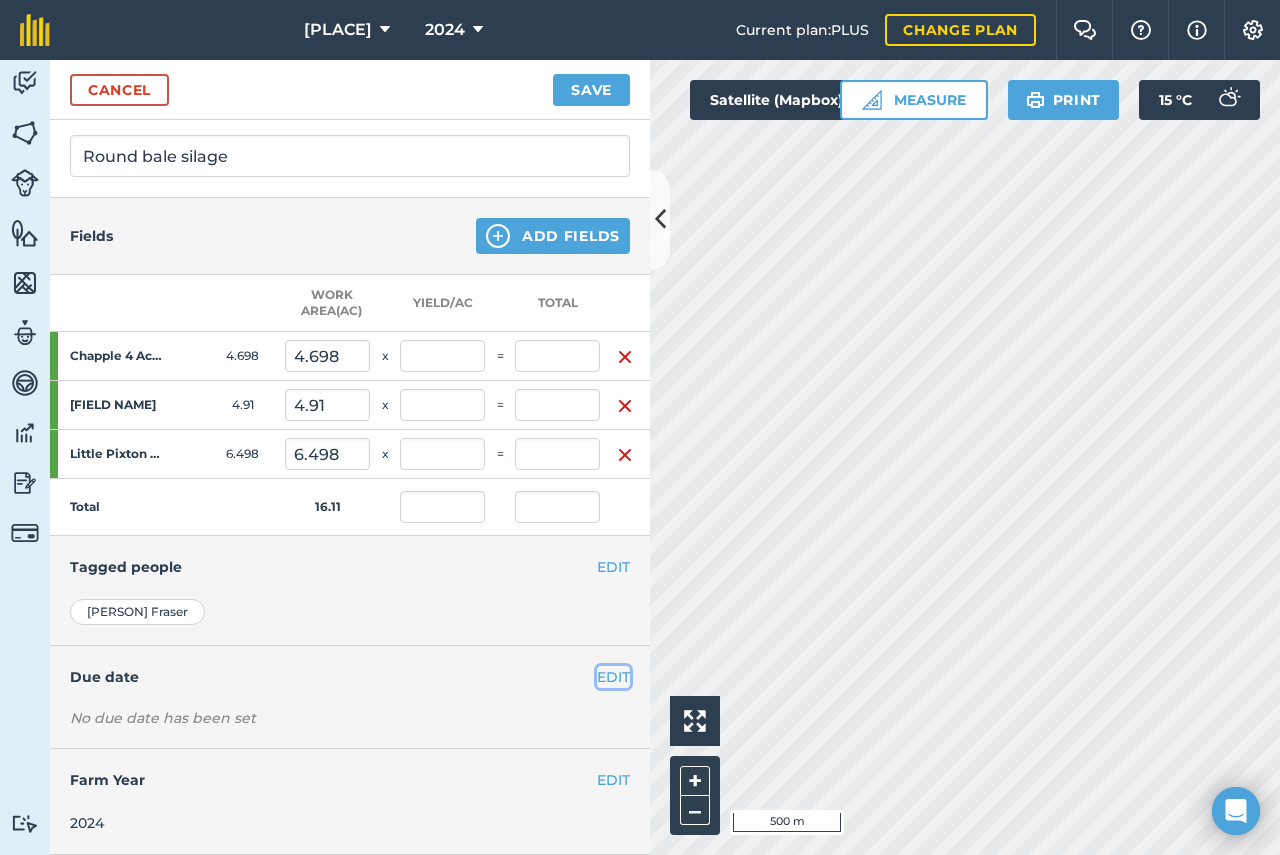 click on "EDIT" at bounding box center (613, 677) 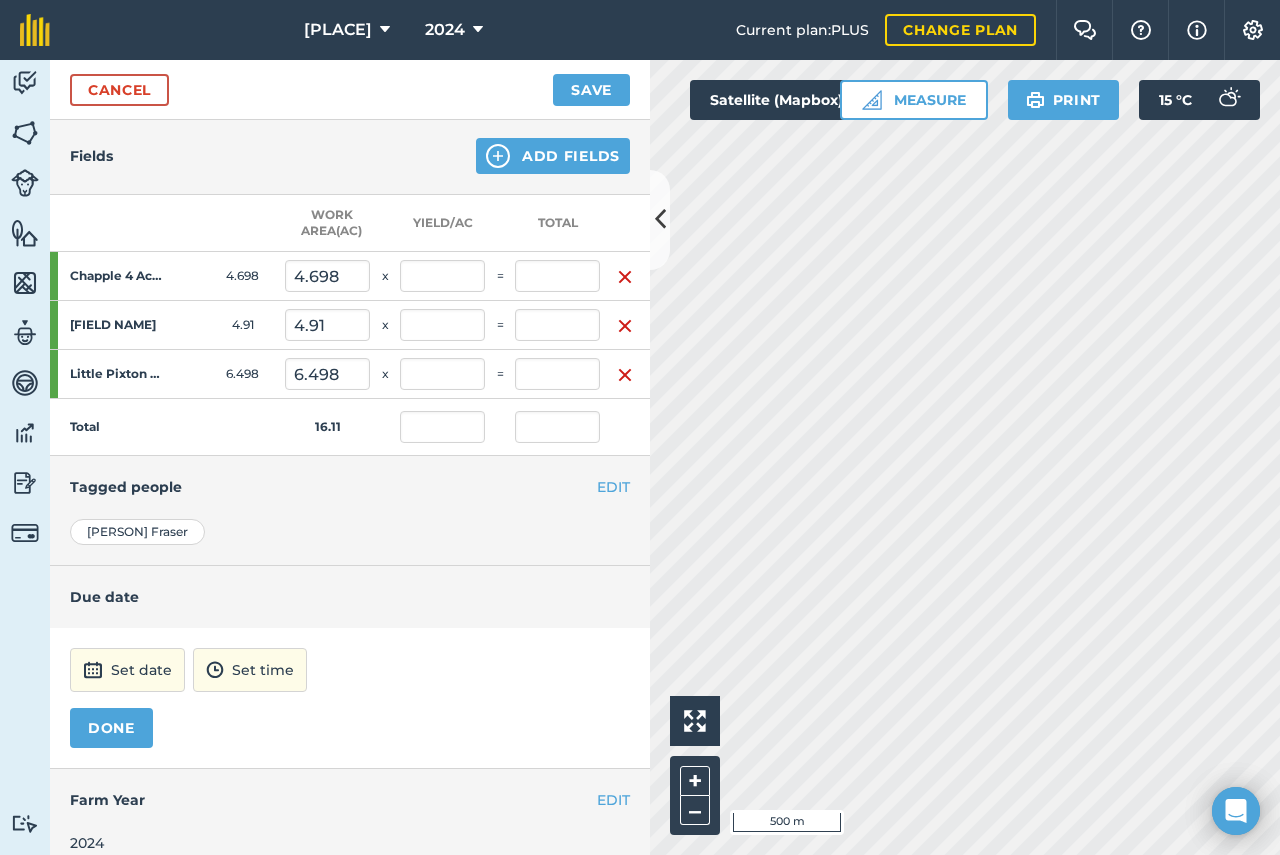 scroll, scrollTop: 401, scrollLeft: 0, axis: vertical 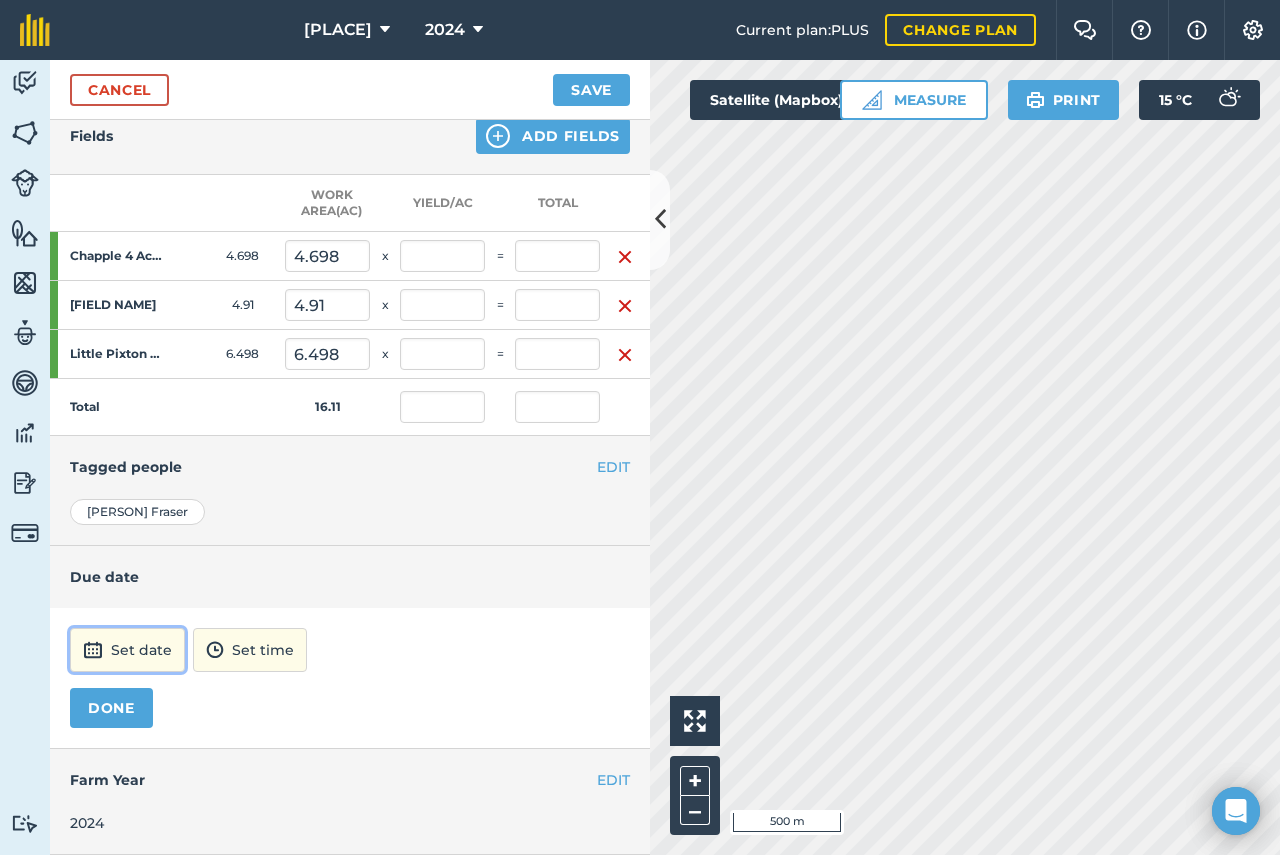 click at bounding box center (93, 650) 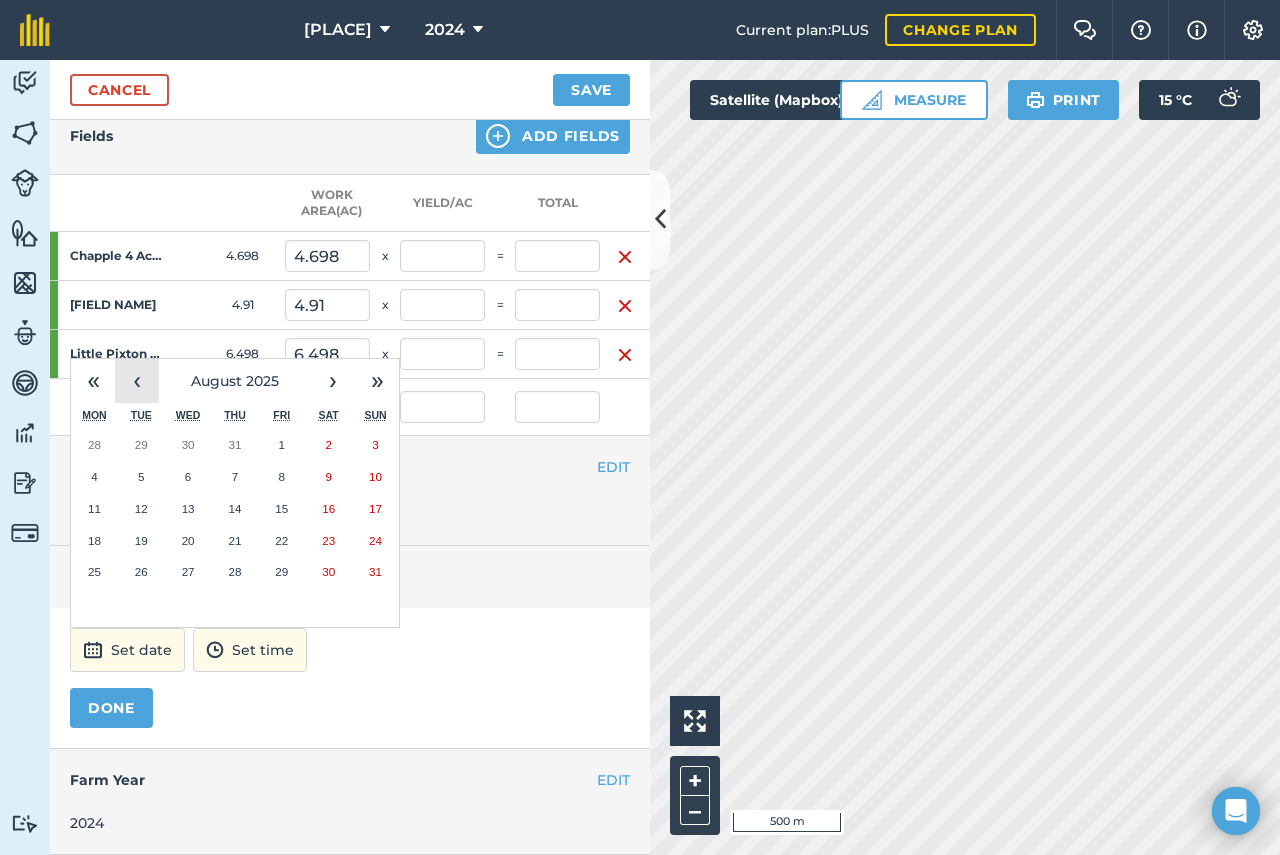 click on "‹" at bounding box center [137, 381] 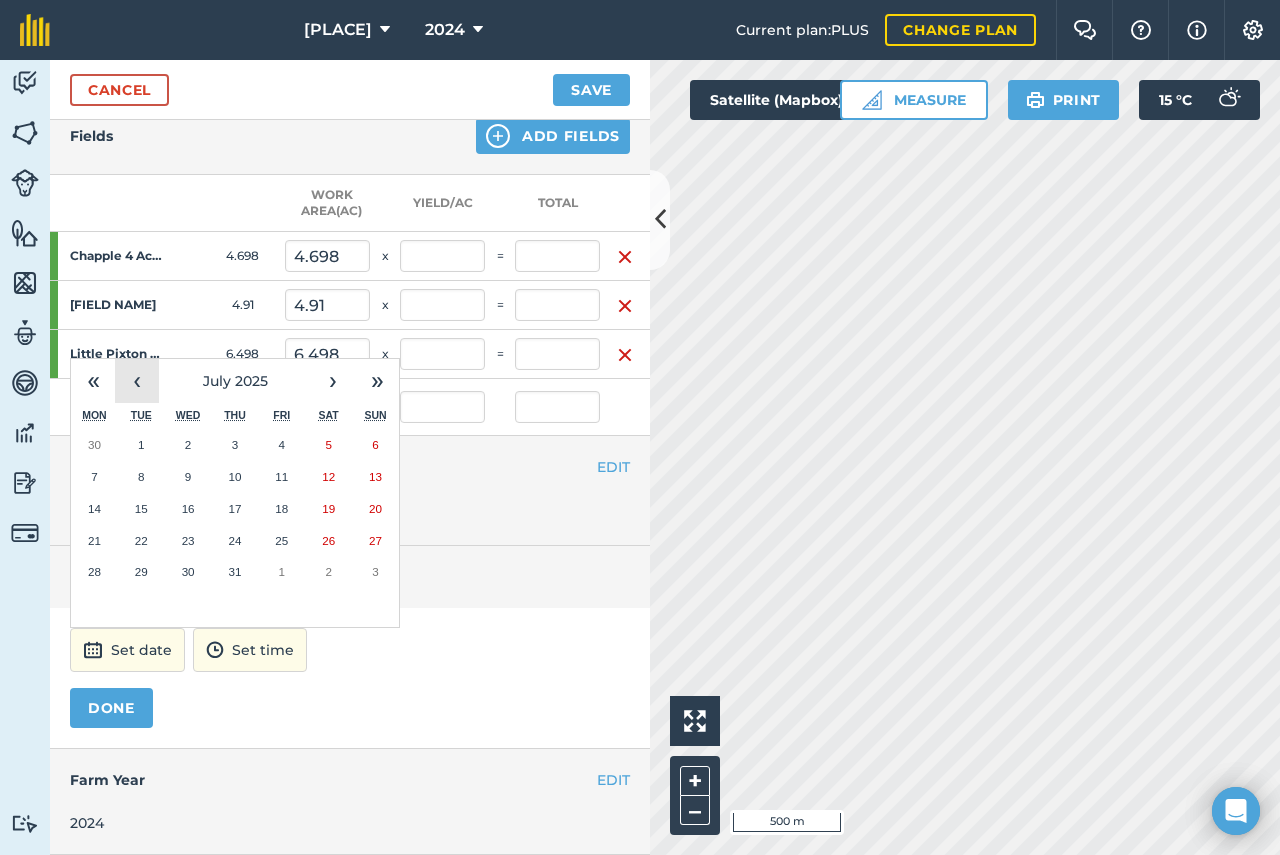 click on "‹" at bounding box center (137, 381) 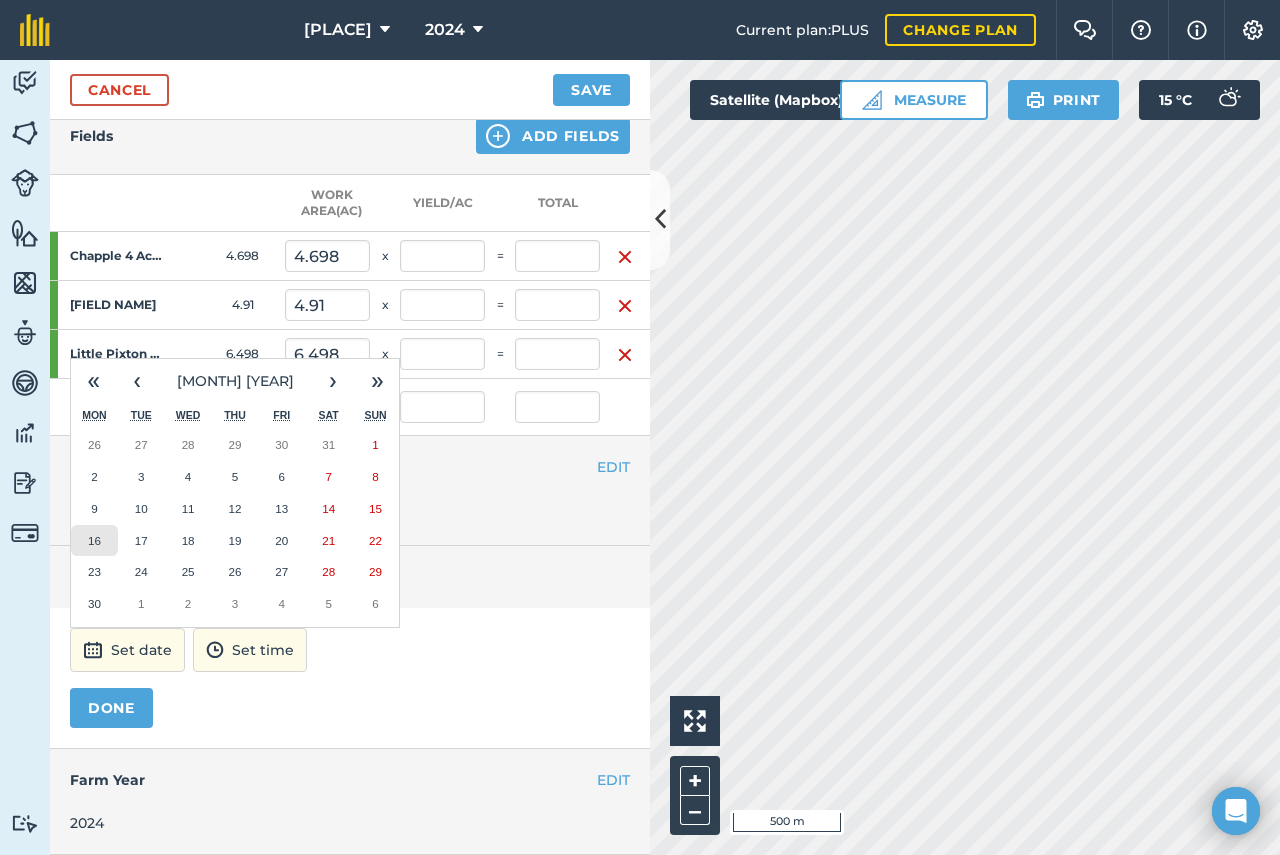 click on "16" at bounding box center (94, 540) 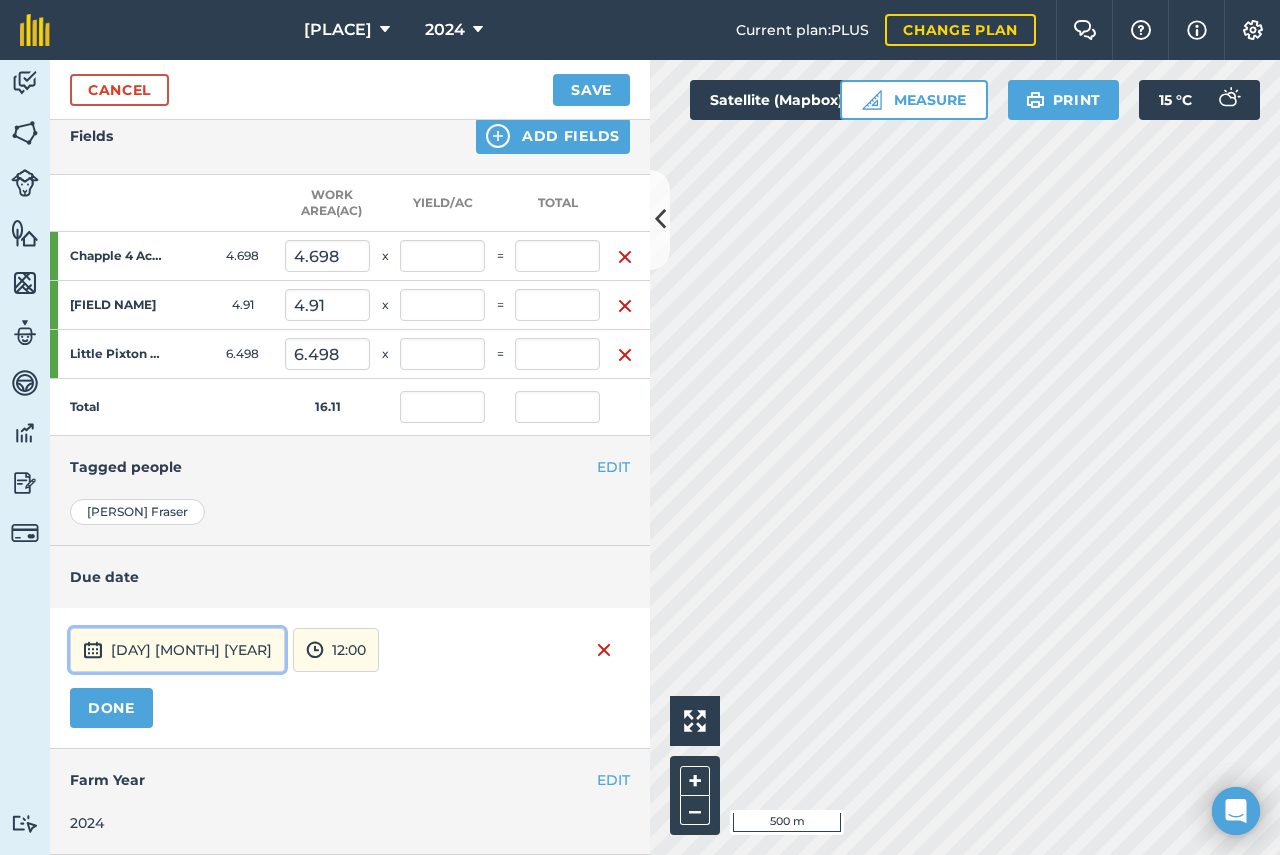 click on "[DAY] [MONTH] [YEAR]" at bounding box center (177, 650) 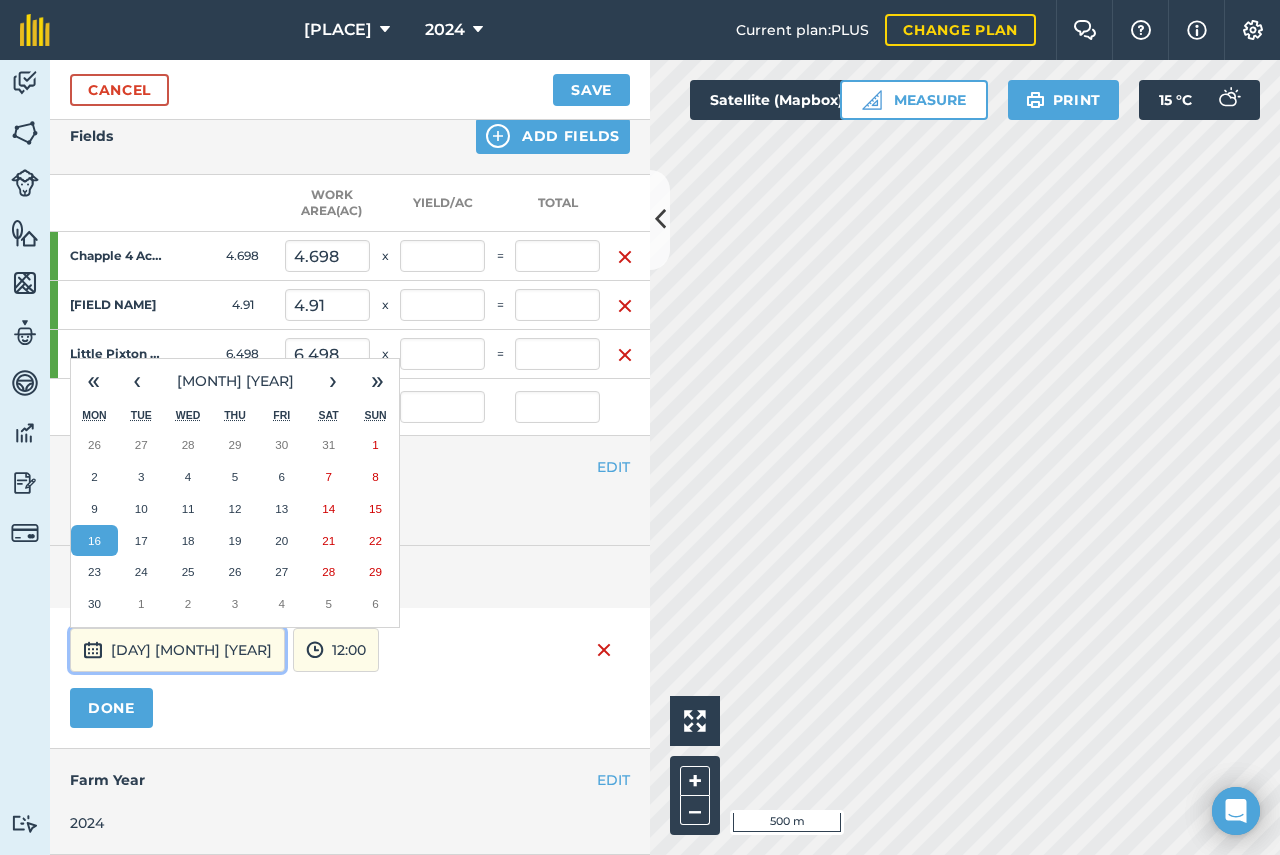 click on "[DAY] [MONTH] [YEAR]" at bounding box center (177, 650) 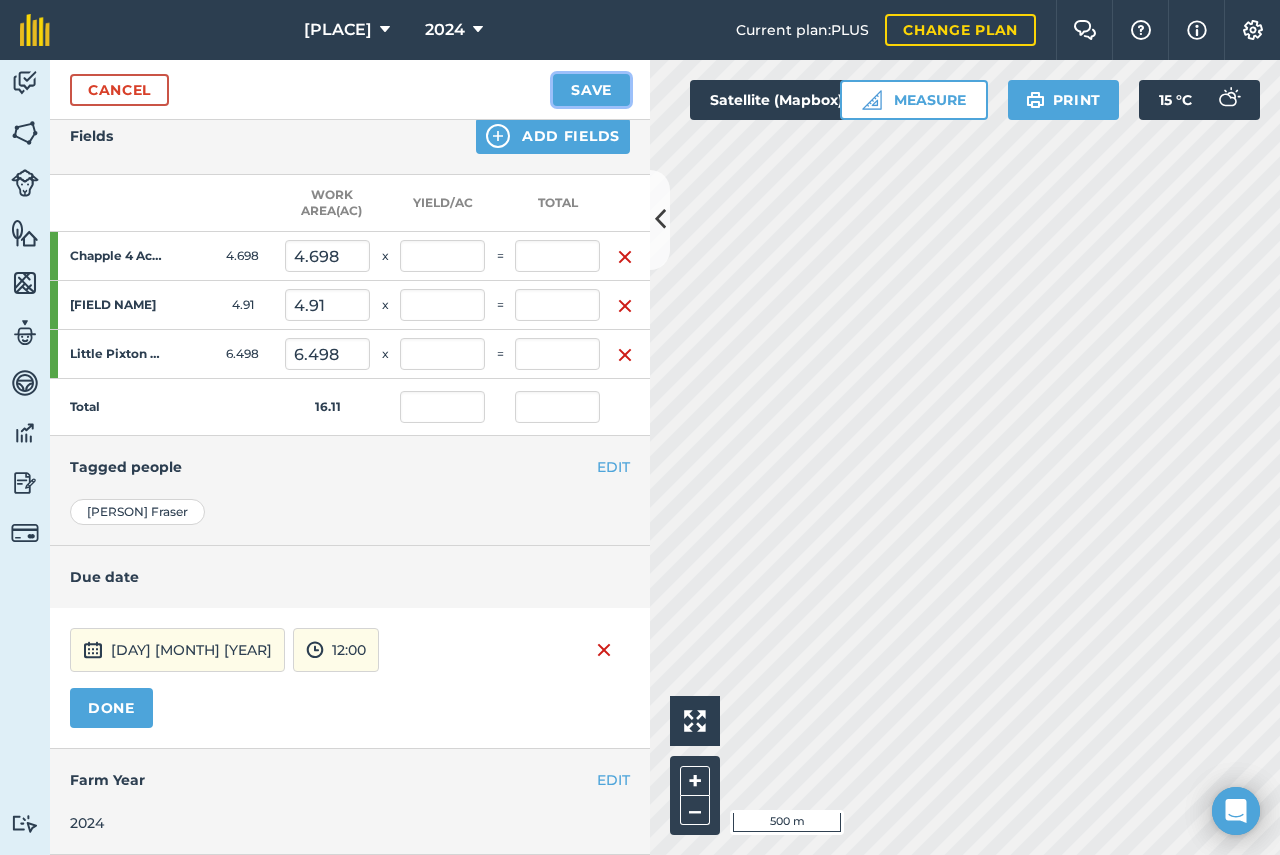 click on "Save" at bounding box center (591, 90) 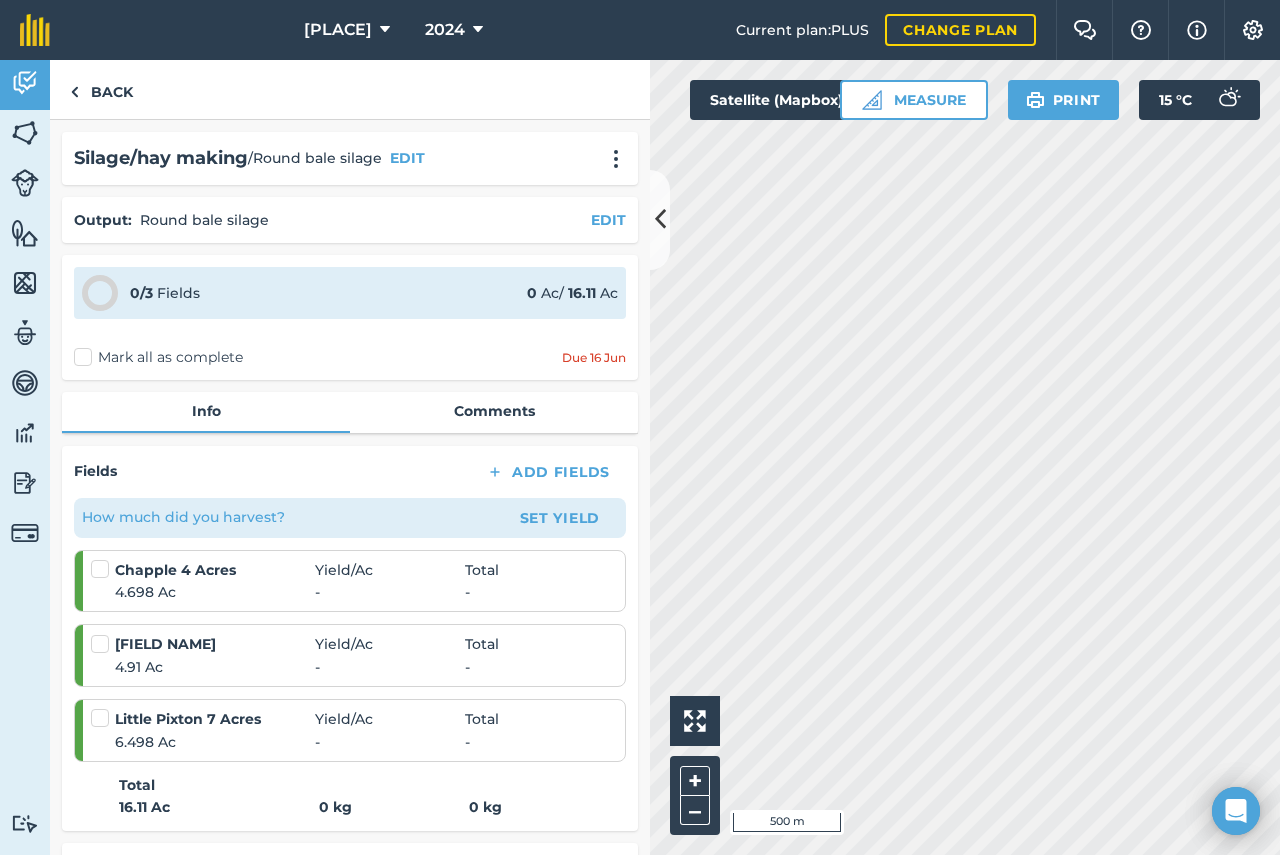 click on "Mark all as complete" at bounding box center [158, 357] 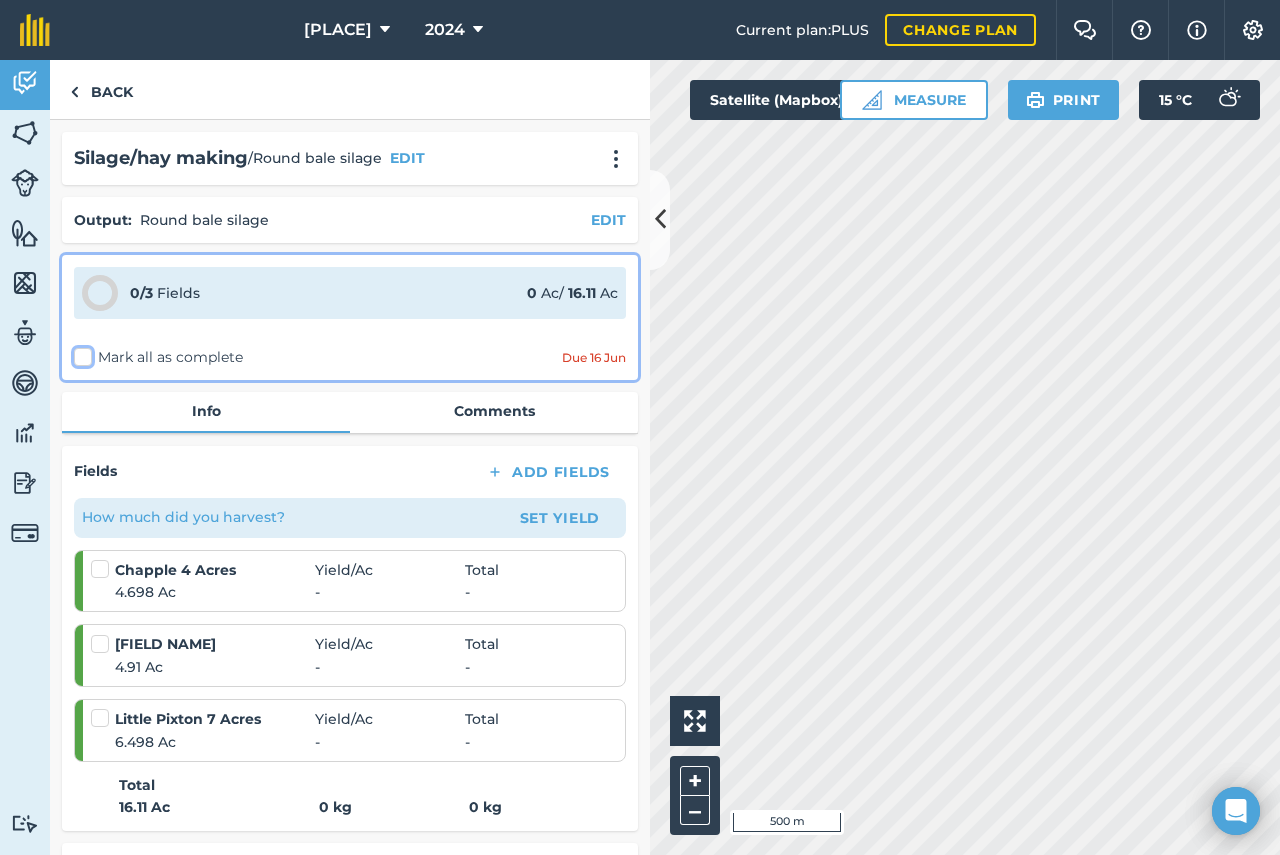 click on "Mark all as complete" at bounding box center [80, 353] 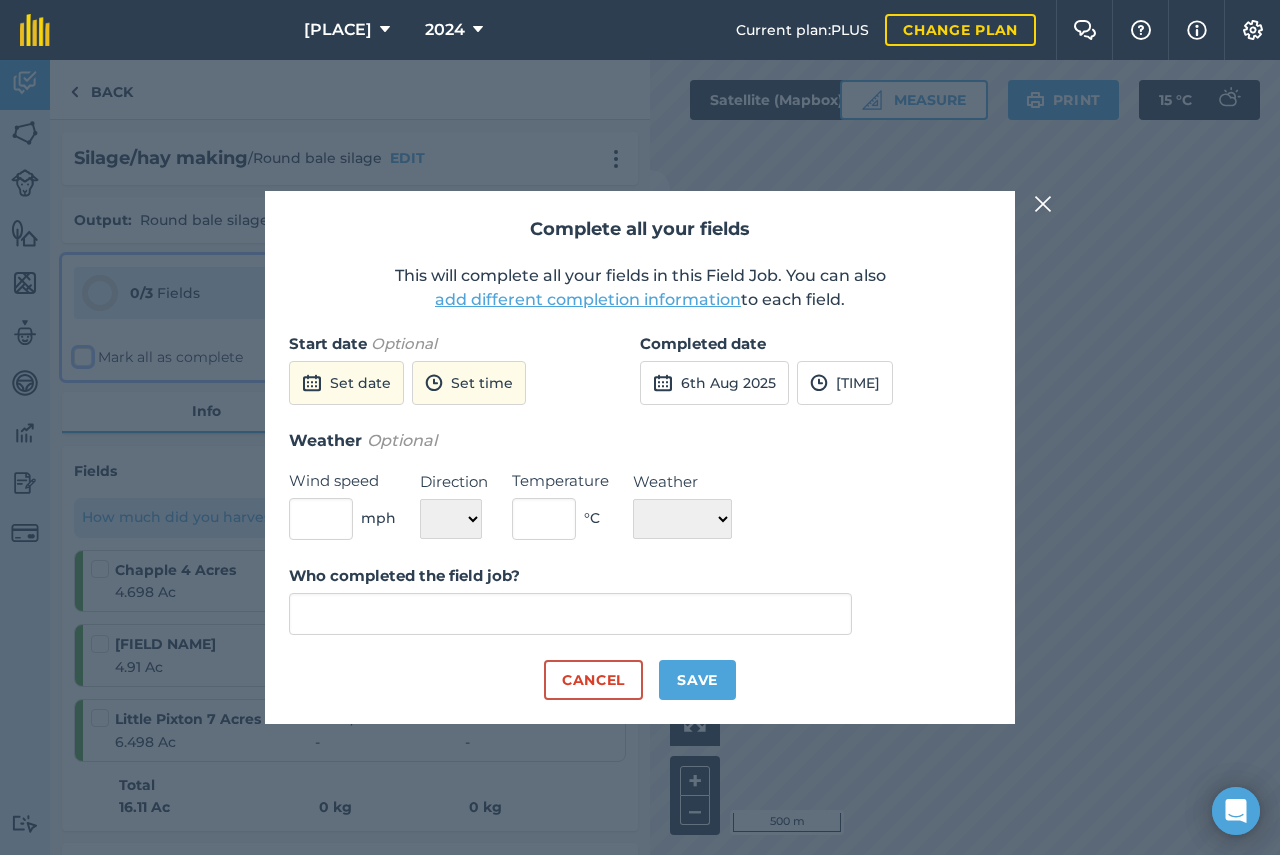 type on "[FIRST] [LAST]" 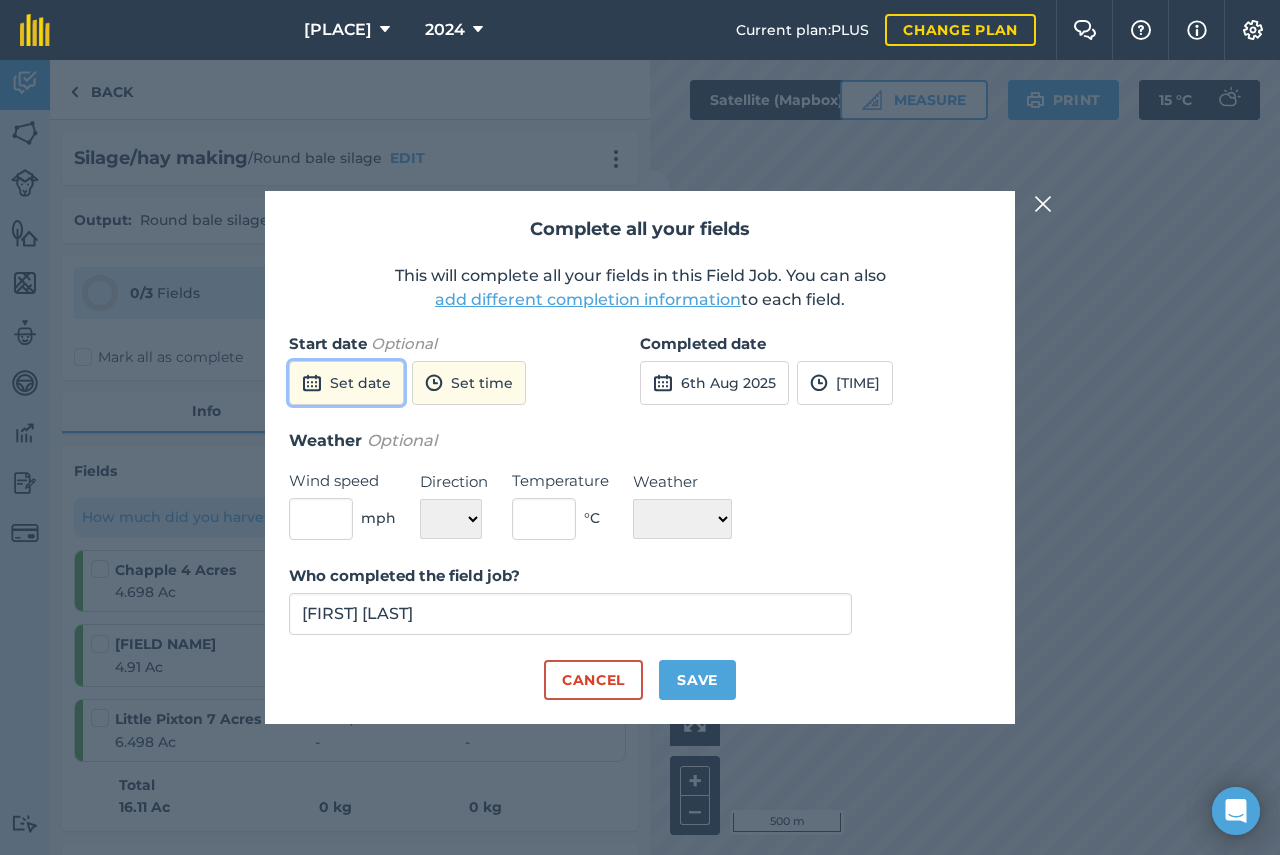click at bounding box center (312, 383) 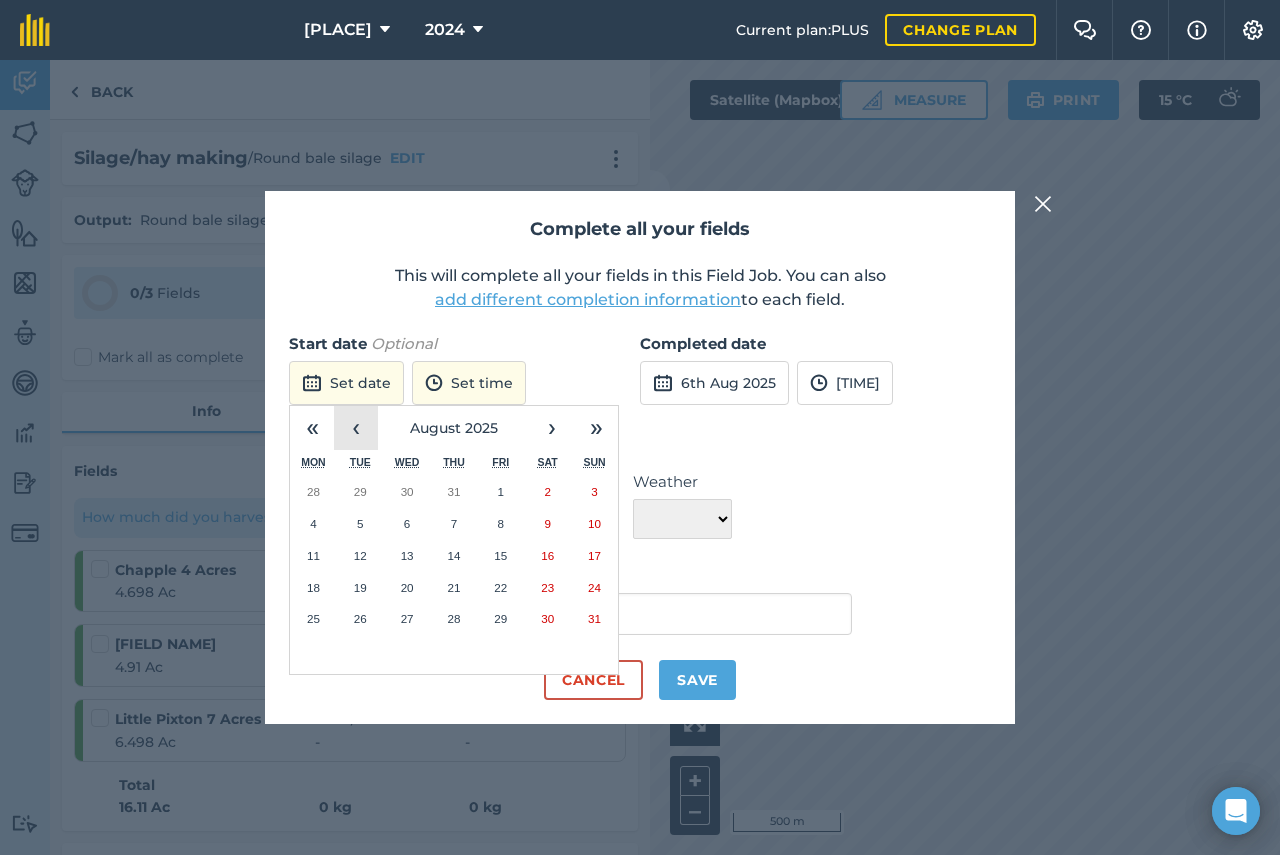 click on "‹" at bounding box center [356, 428] 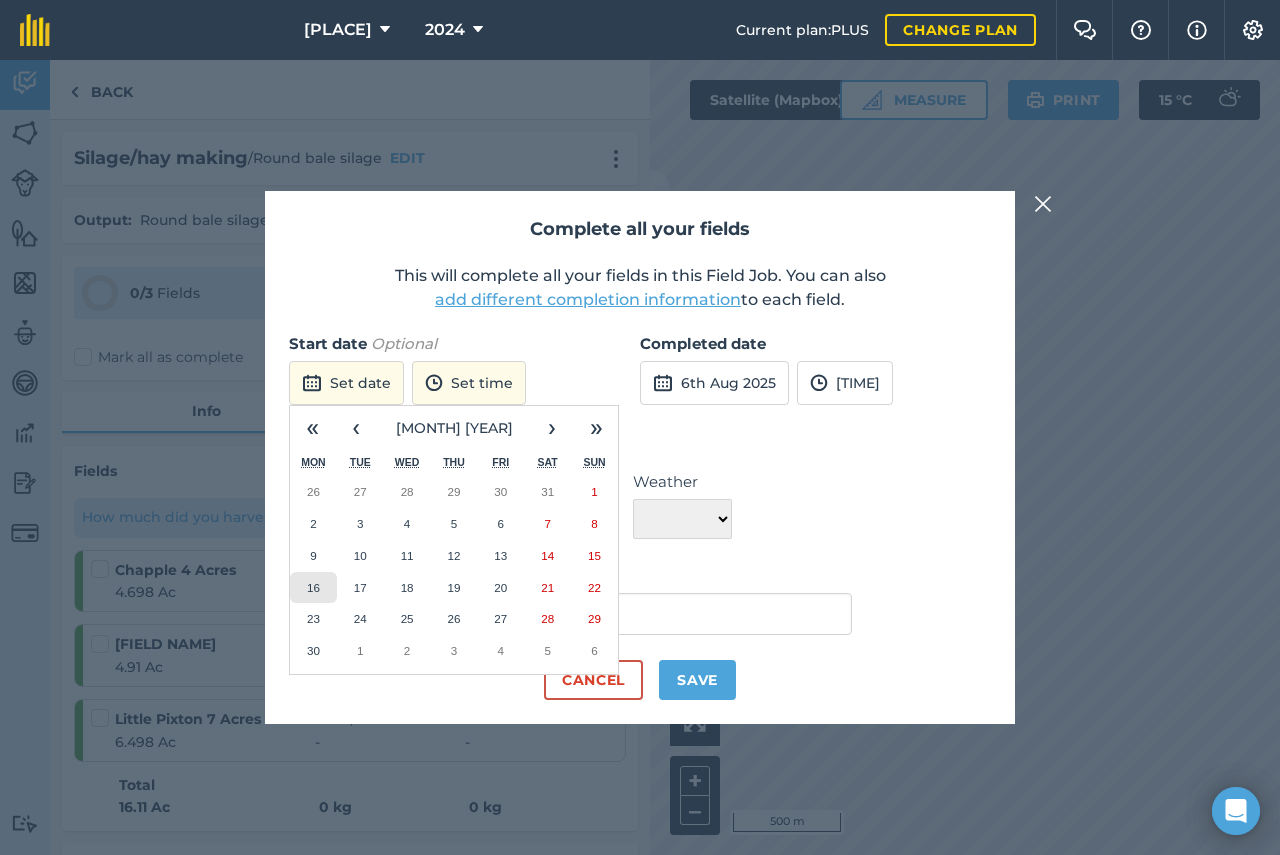 click on "16" at bounding box center (313, 587) 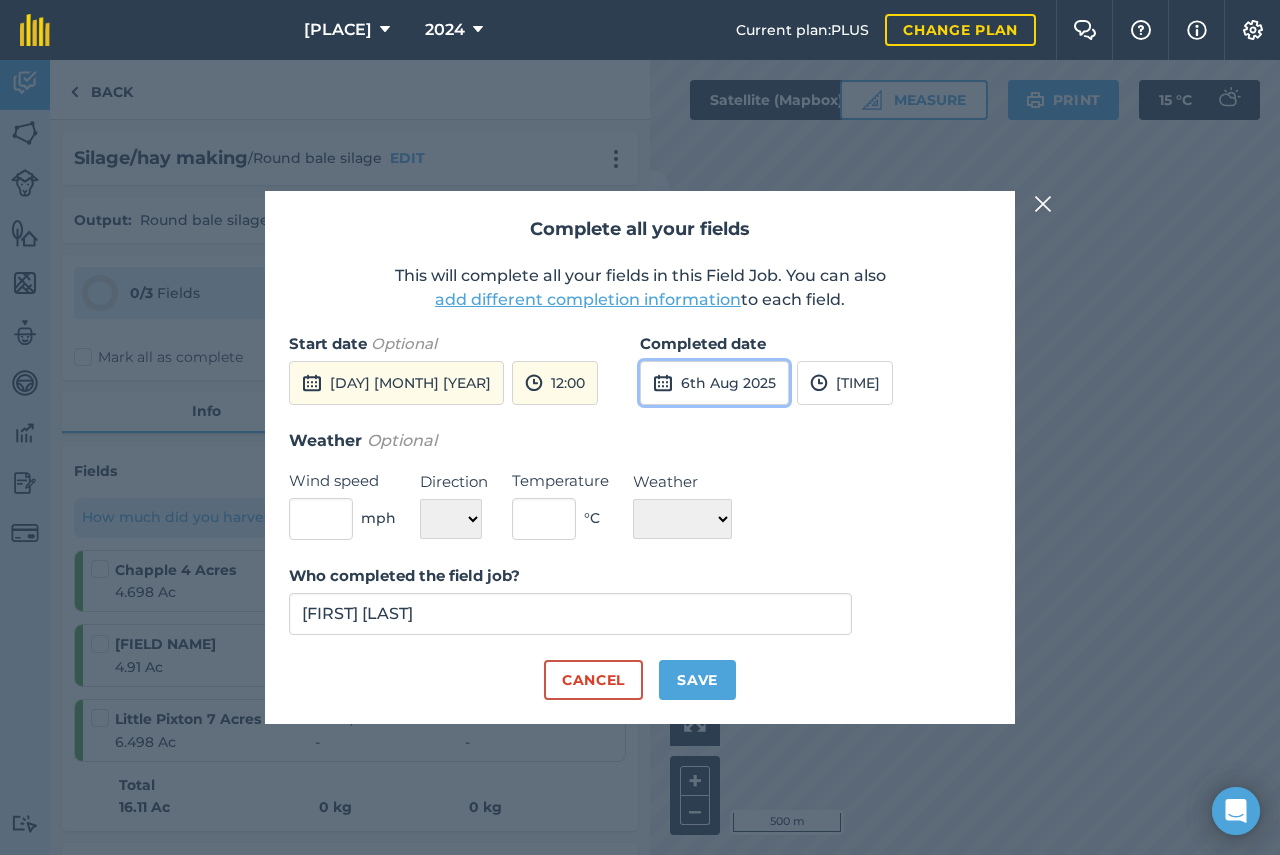 click at bounding box center [663, 383] 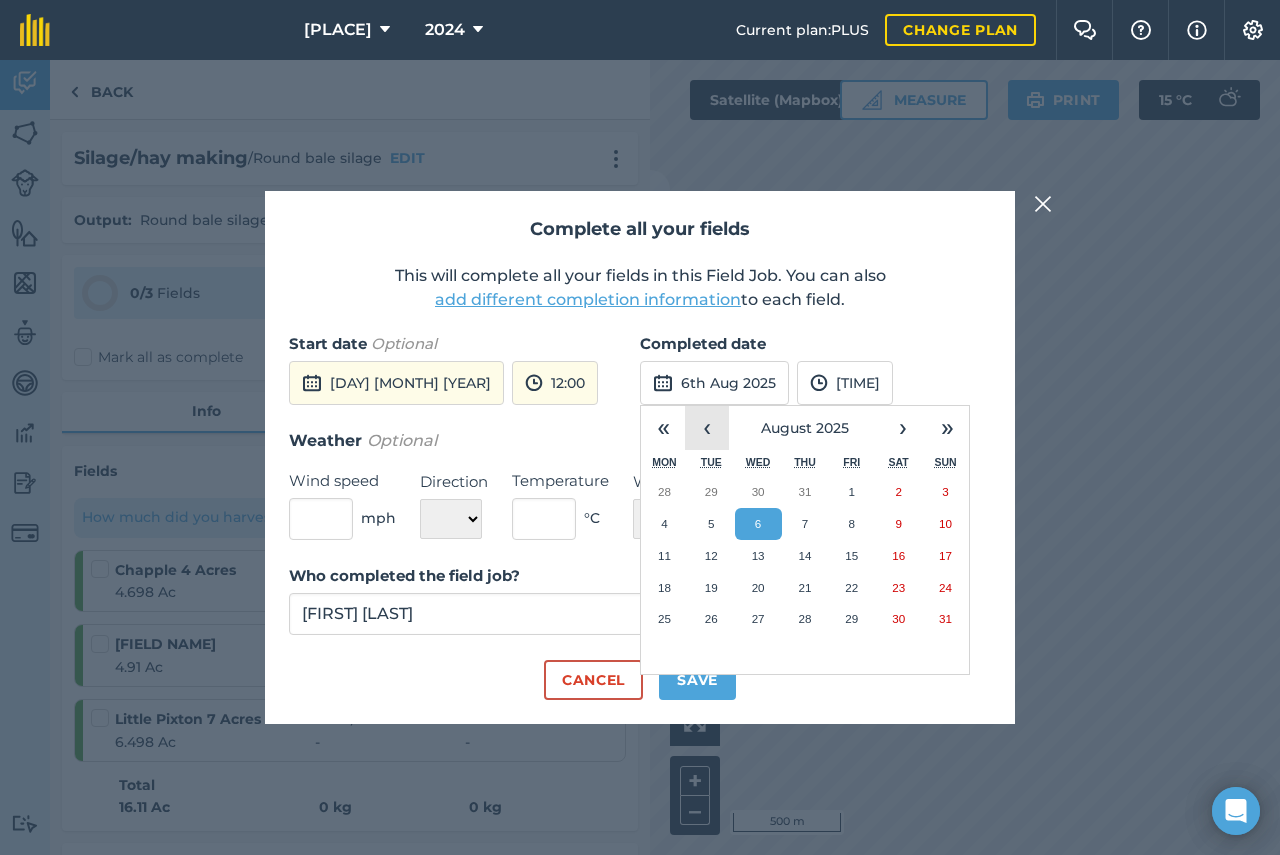 click on "‹" at bounding box center (707, 428) 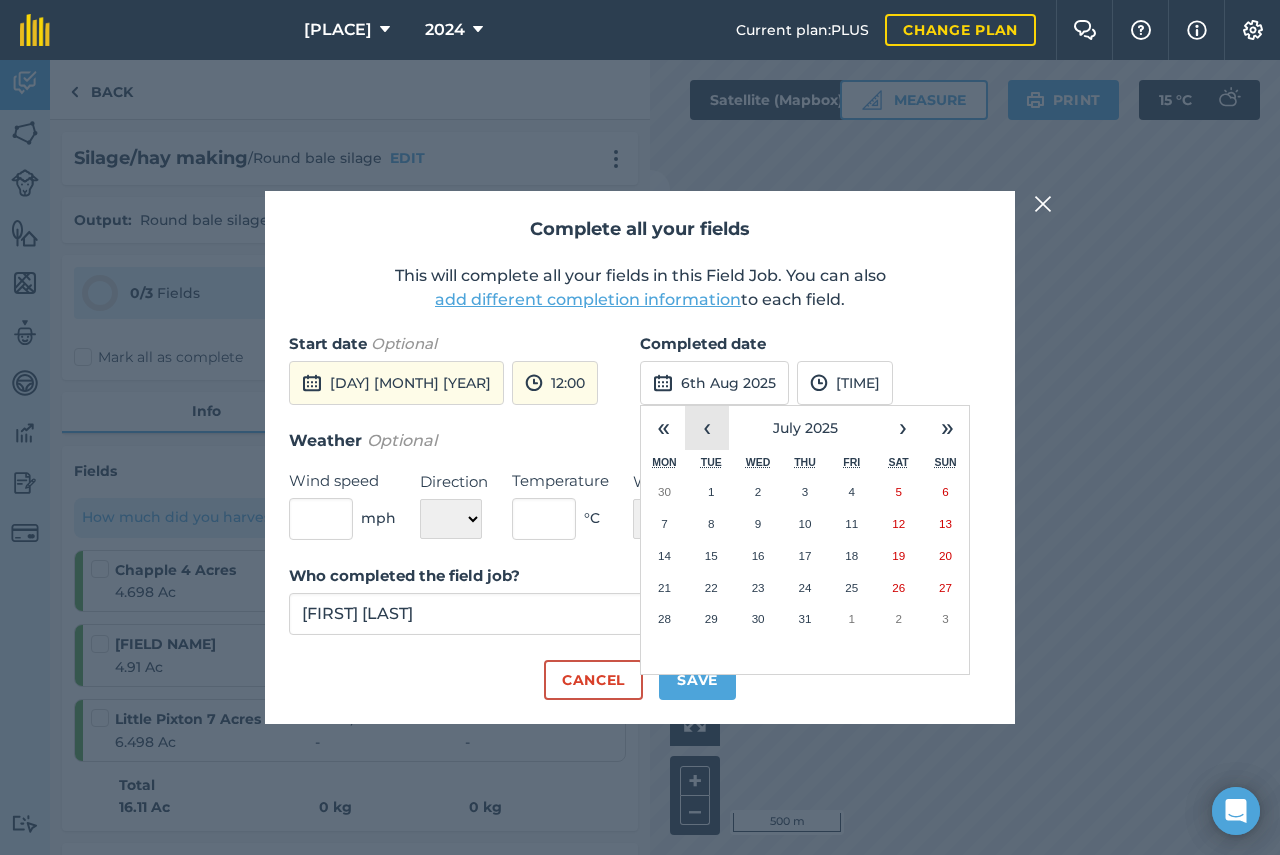 click on "‹" at bounding box center [707, 428] 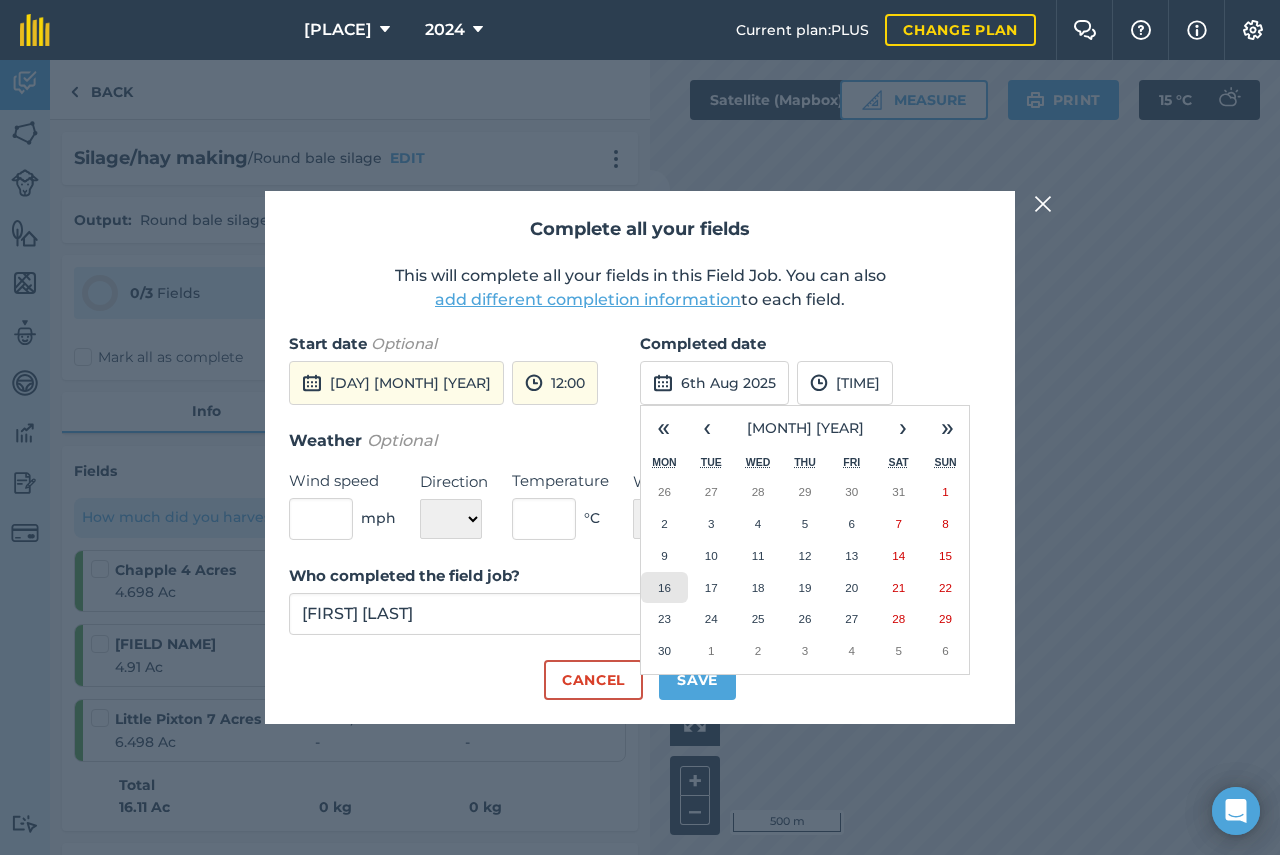 click on "16" at bounding box center (664, 587) 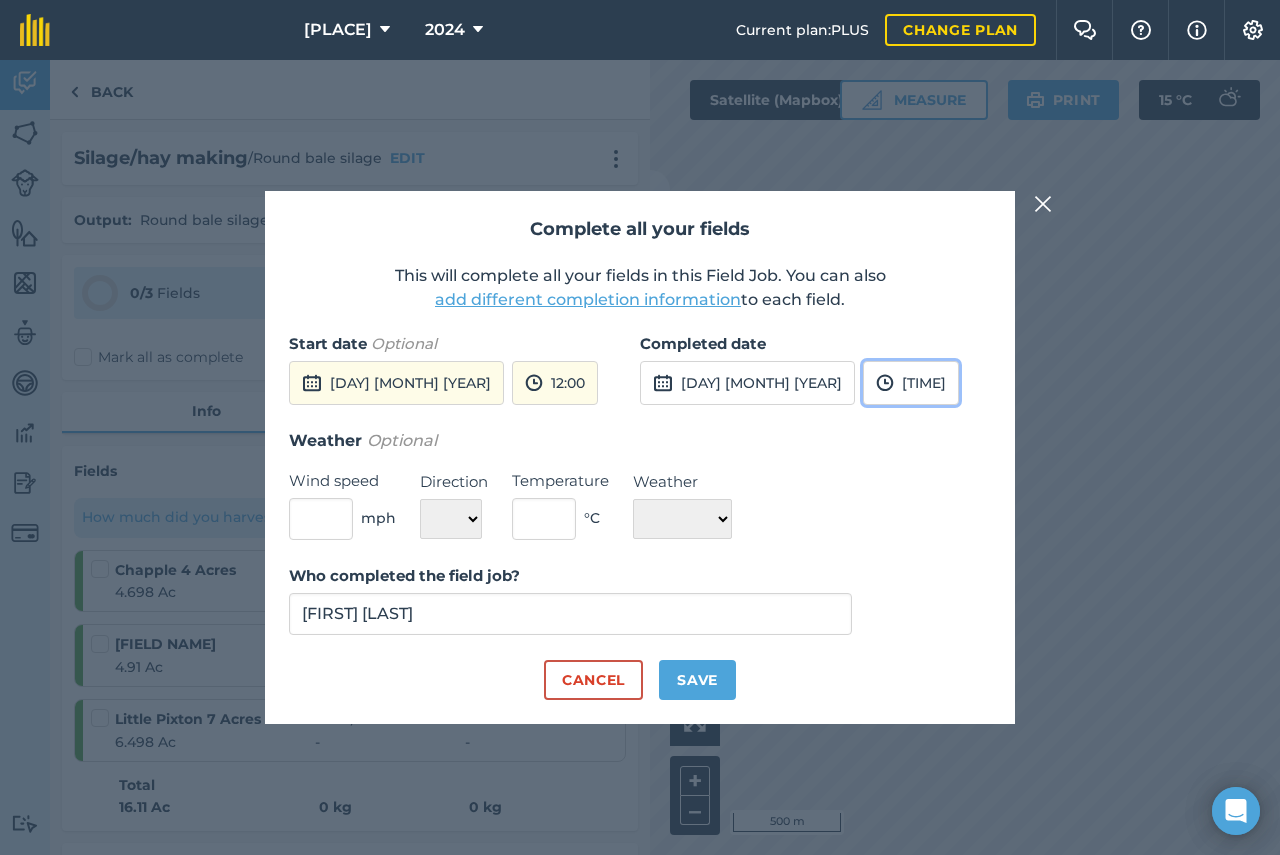 click on "[TIME]" at bounding box center [911, 383] 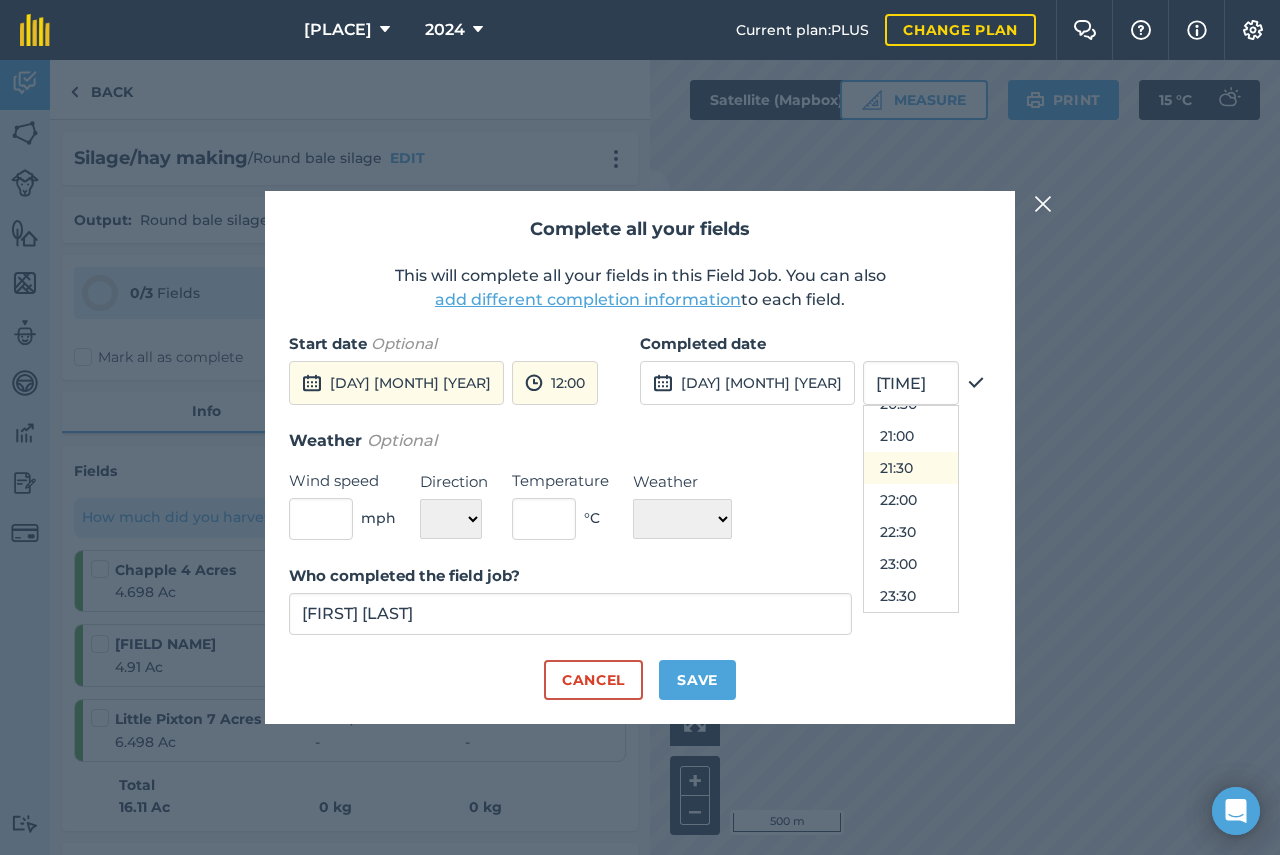 scroll, scrollTop: 730, scrollLeft: 0, axis: vertical 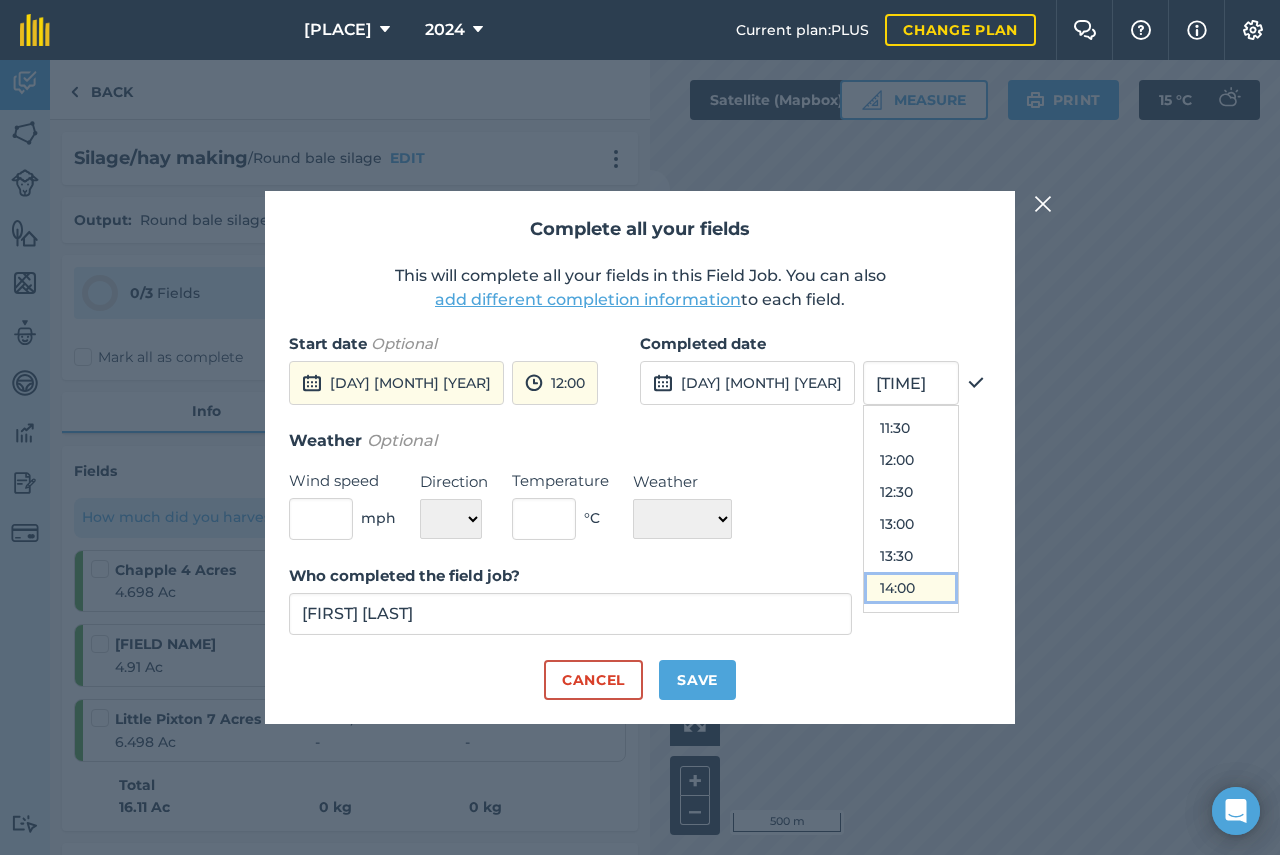 click on "14:00" at bounding box center (911, 588) 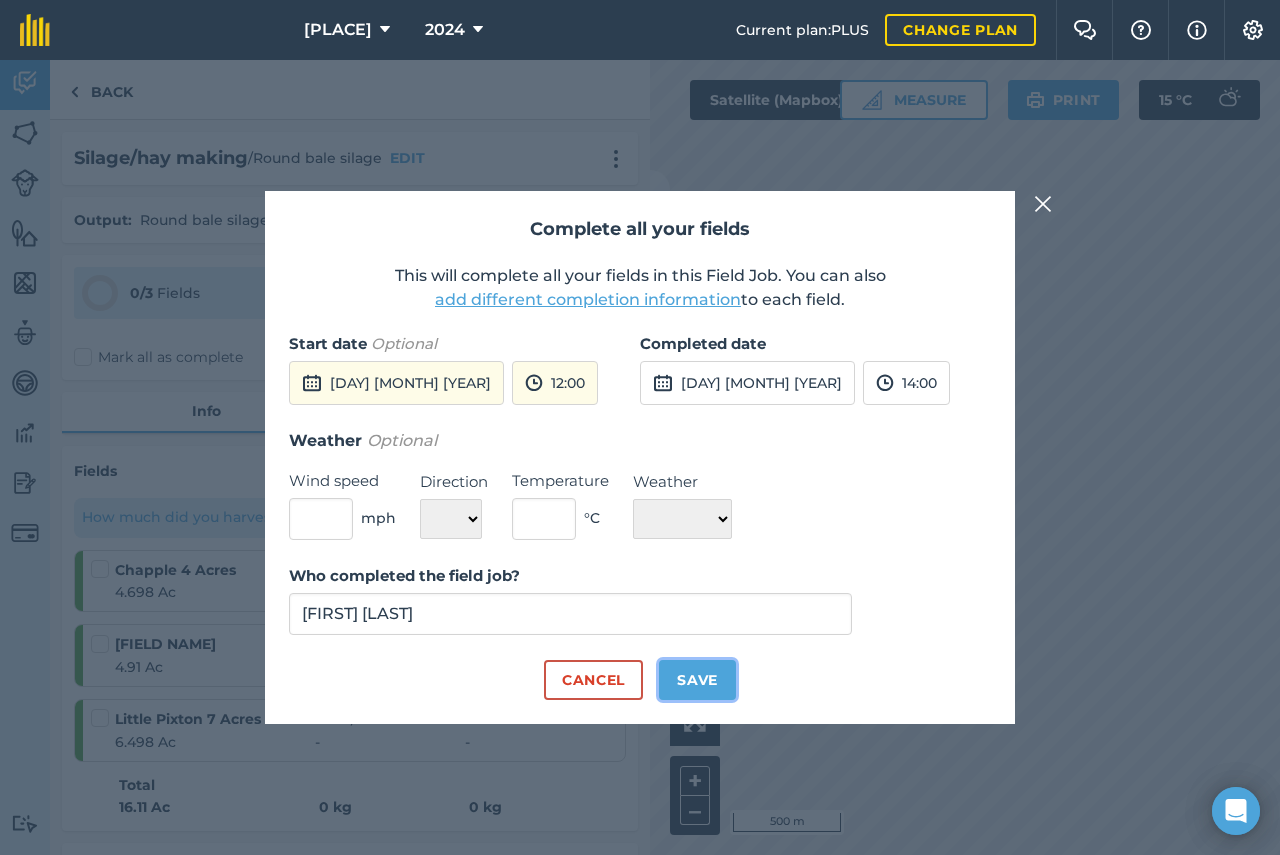 click on "Save" at bounding box center [697, 680] 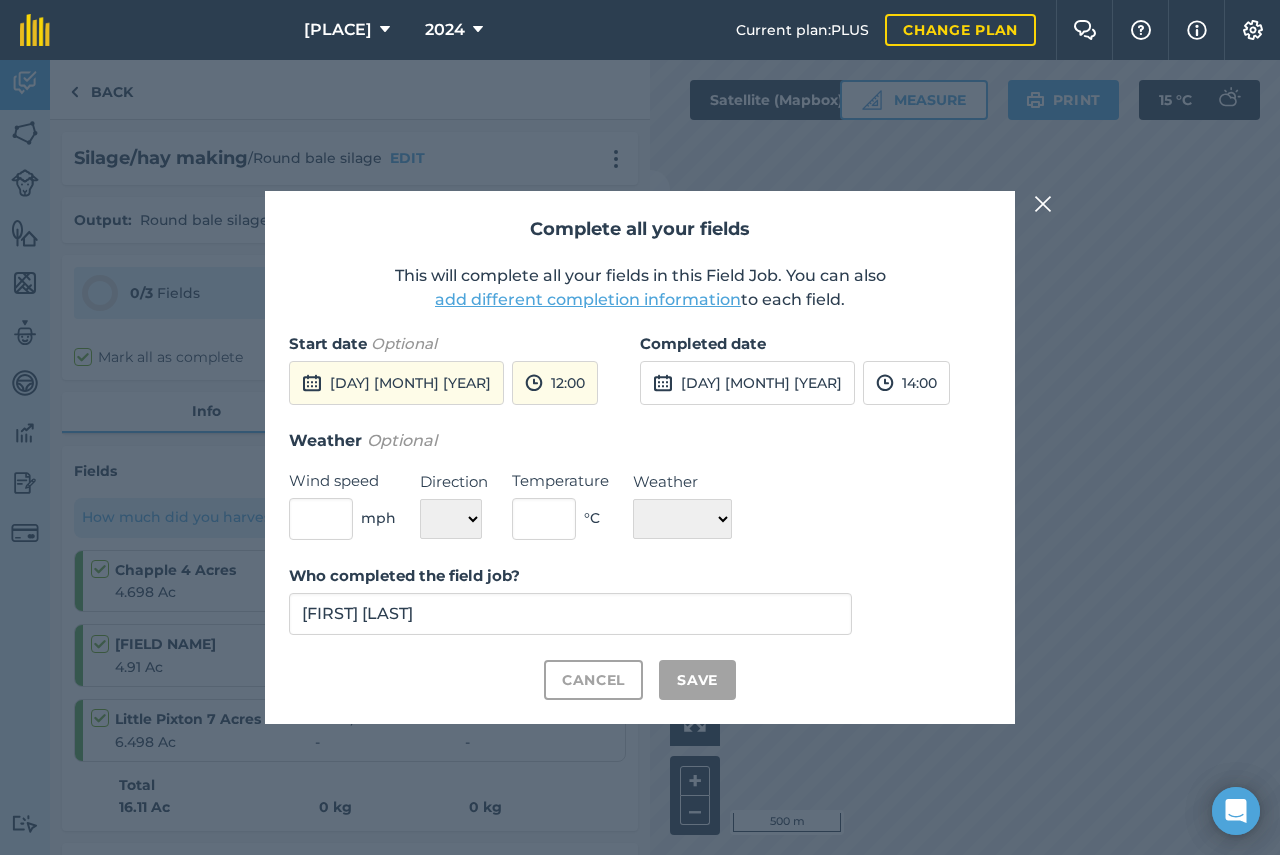 checkbox on "true" 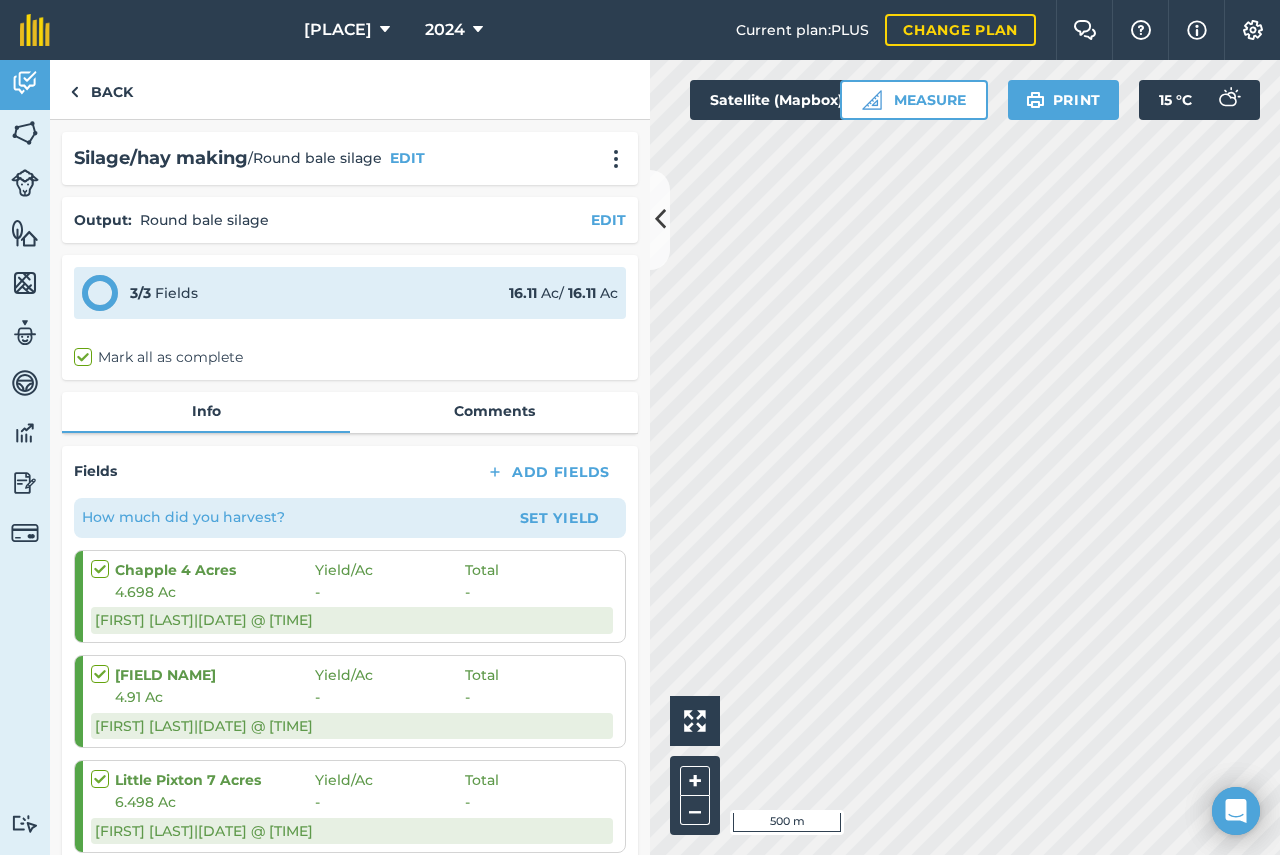 scroll, scrollTop: 100, scrollLeft: 0, axis: vertical 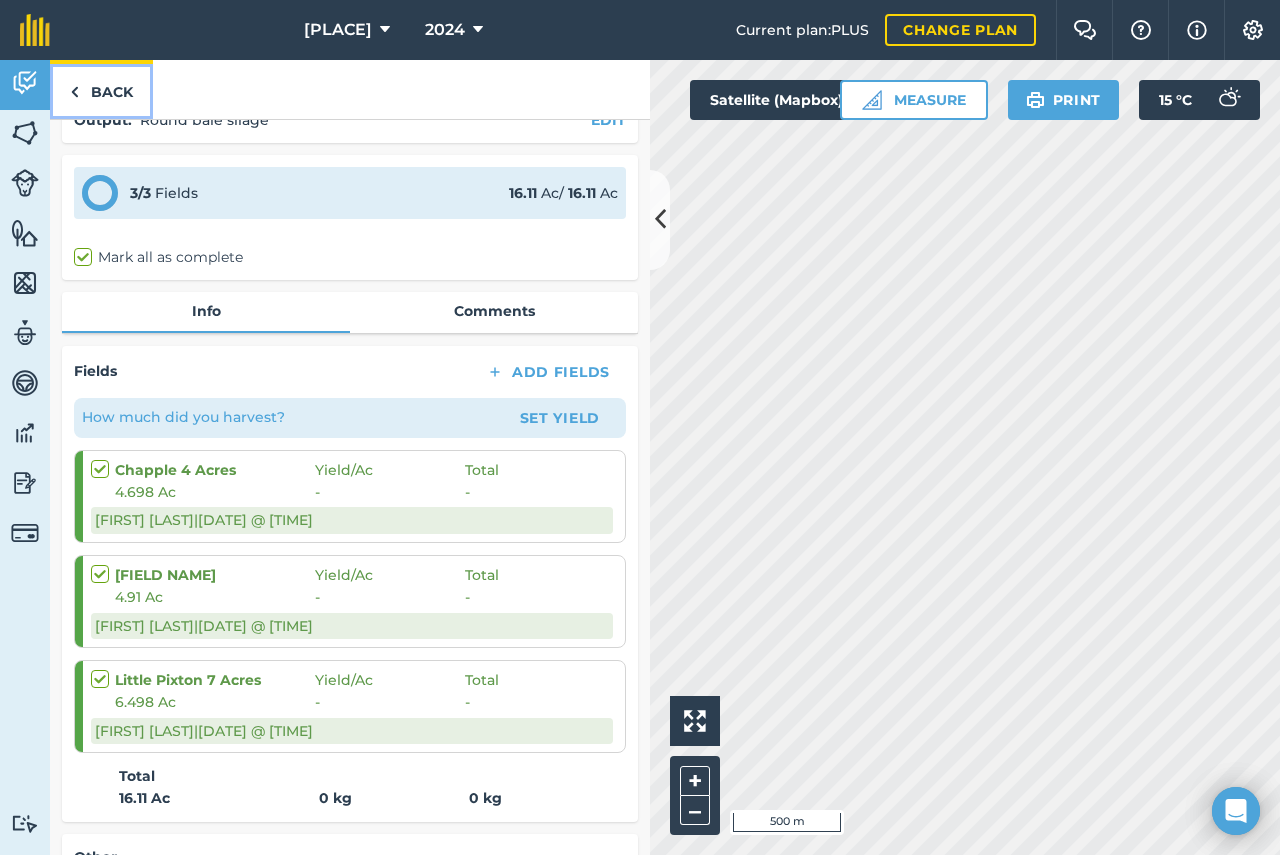 click on "Back" at bounding box center [101, 89] 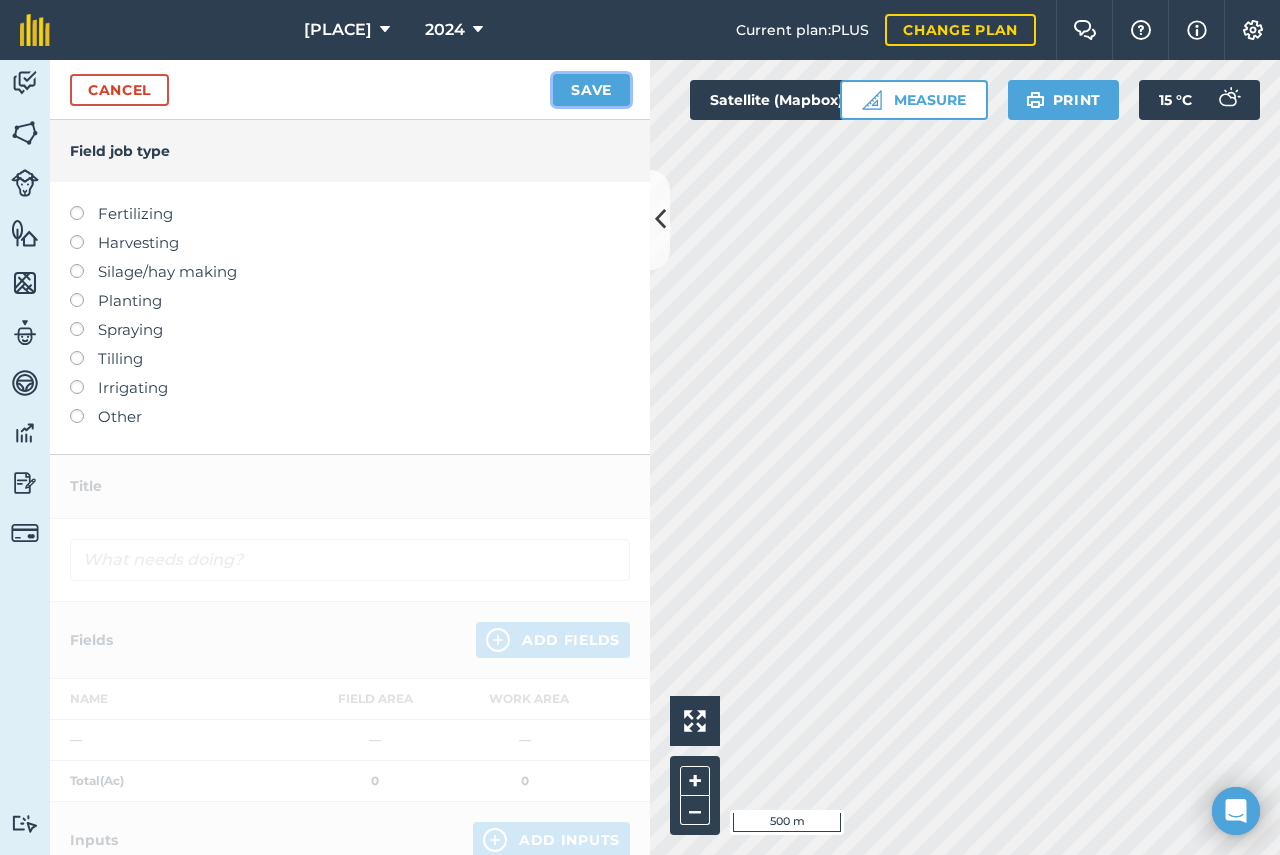 click on "Save" at bounding box center (591, 90) 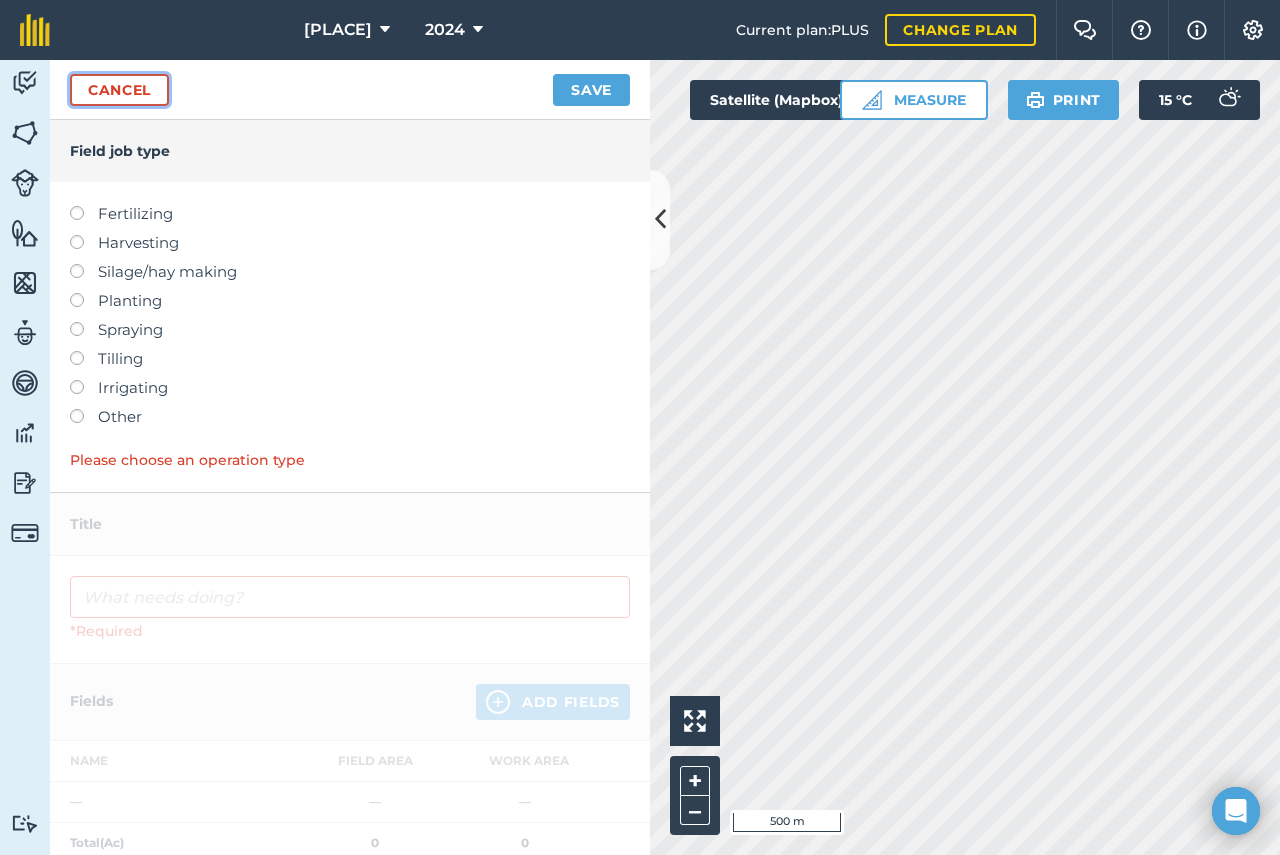 click on "Cancel" at bounding box center [119, 90] 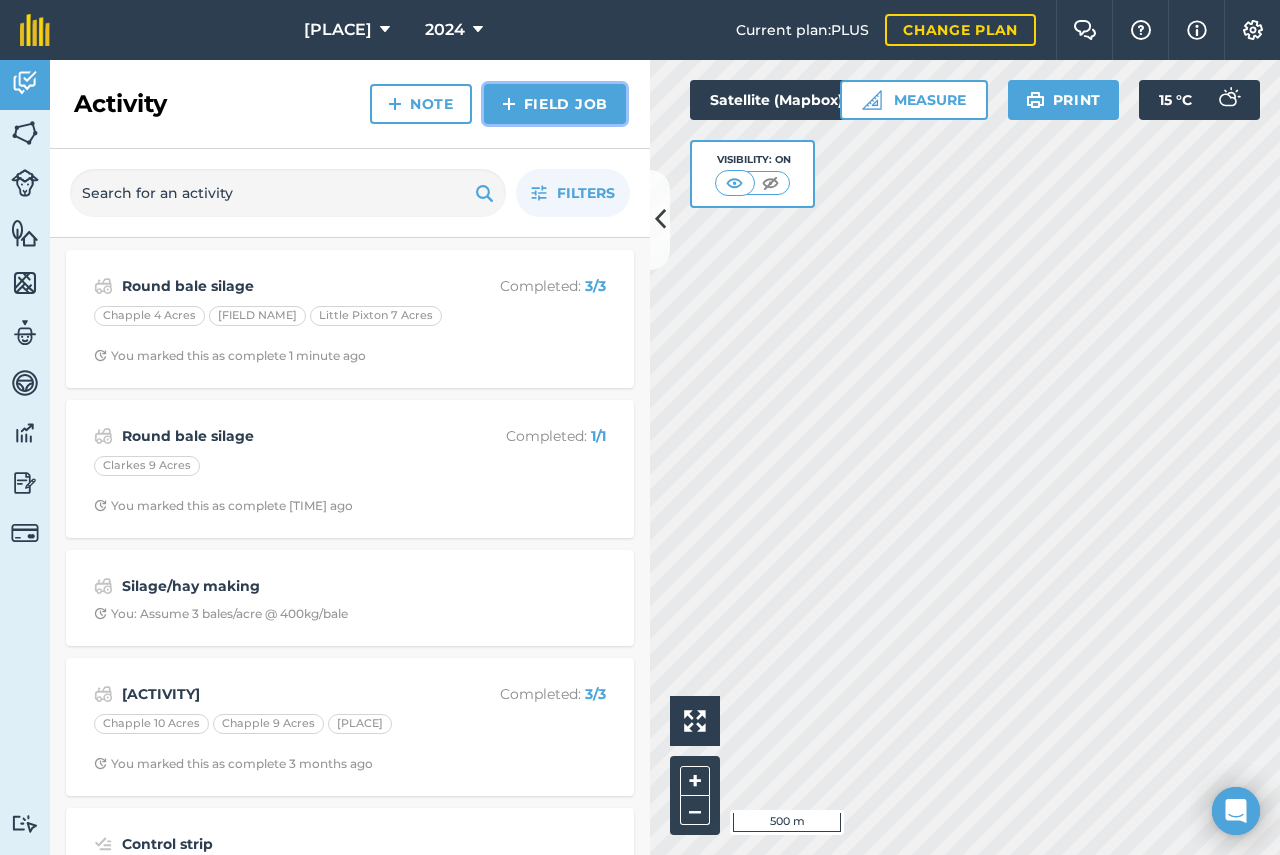 click on "Field Job" at bounding box center [555, 104] 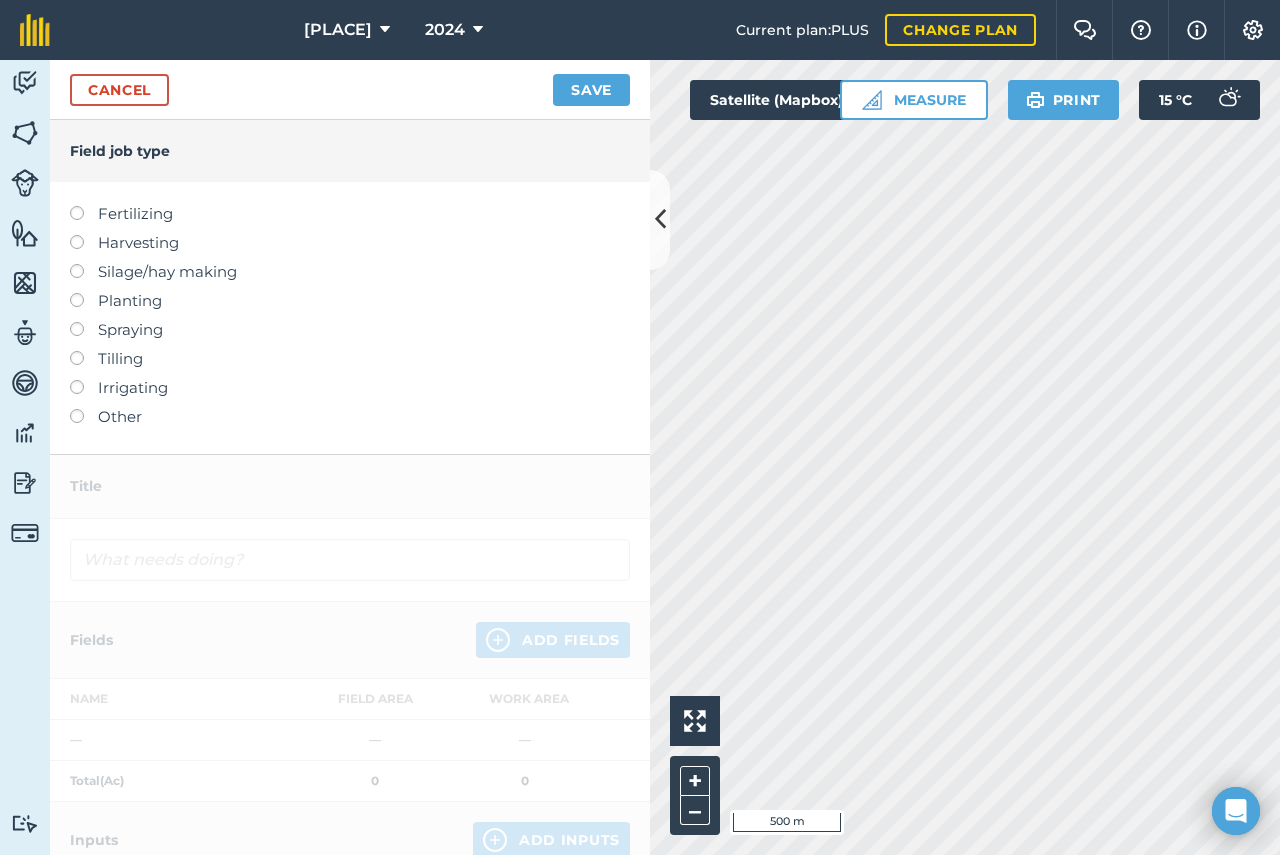 click on "Silage/hay making" at bounding box center (350, 272) 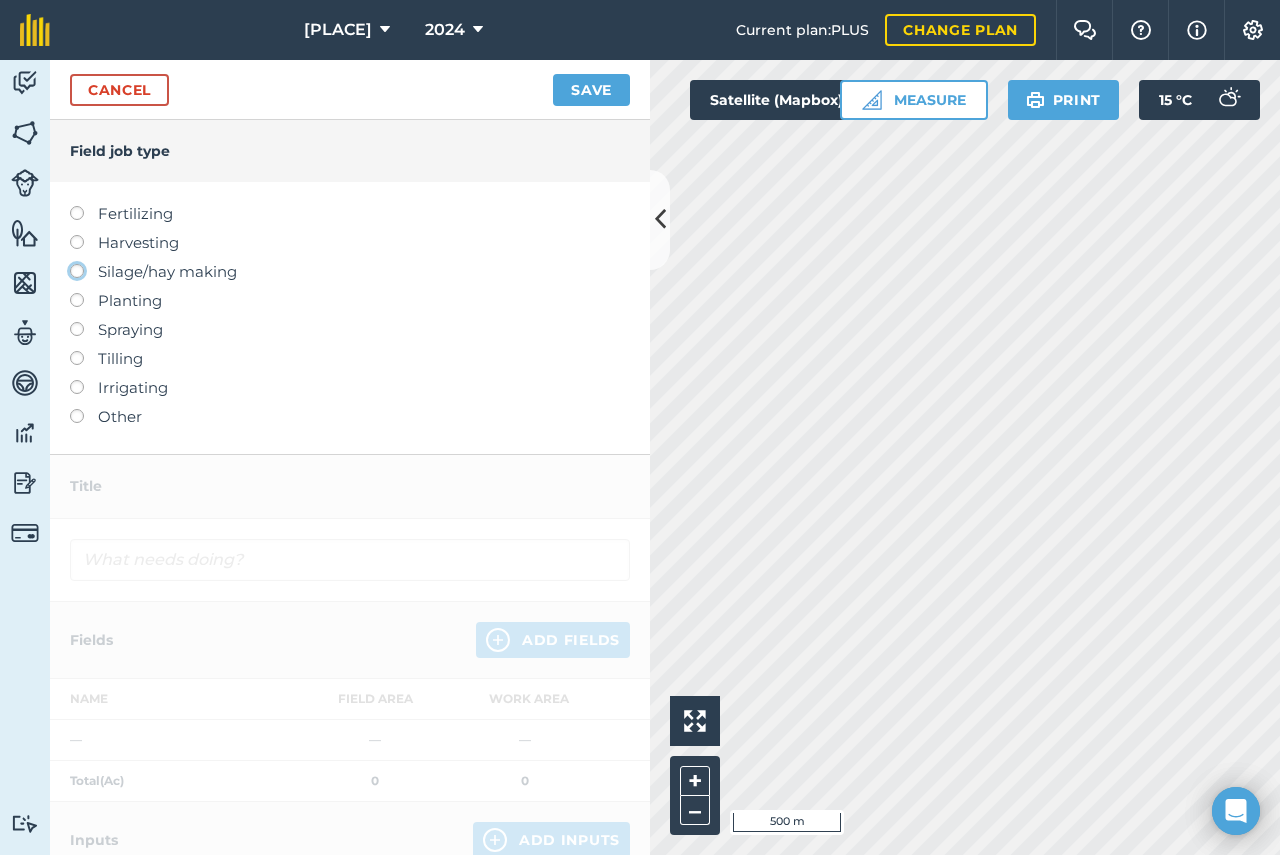 click on "Silage/hay making" at bounding box center (-9943, 270) 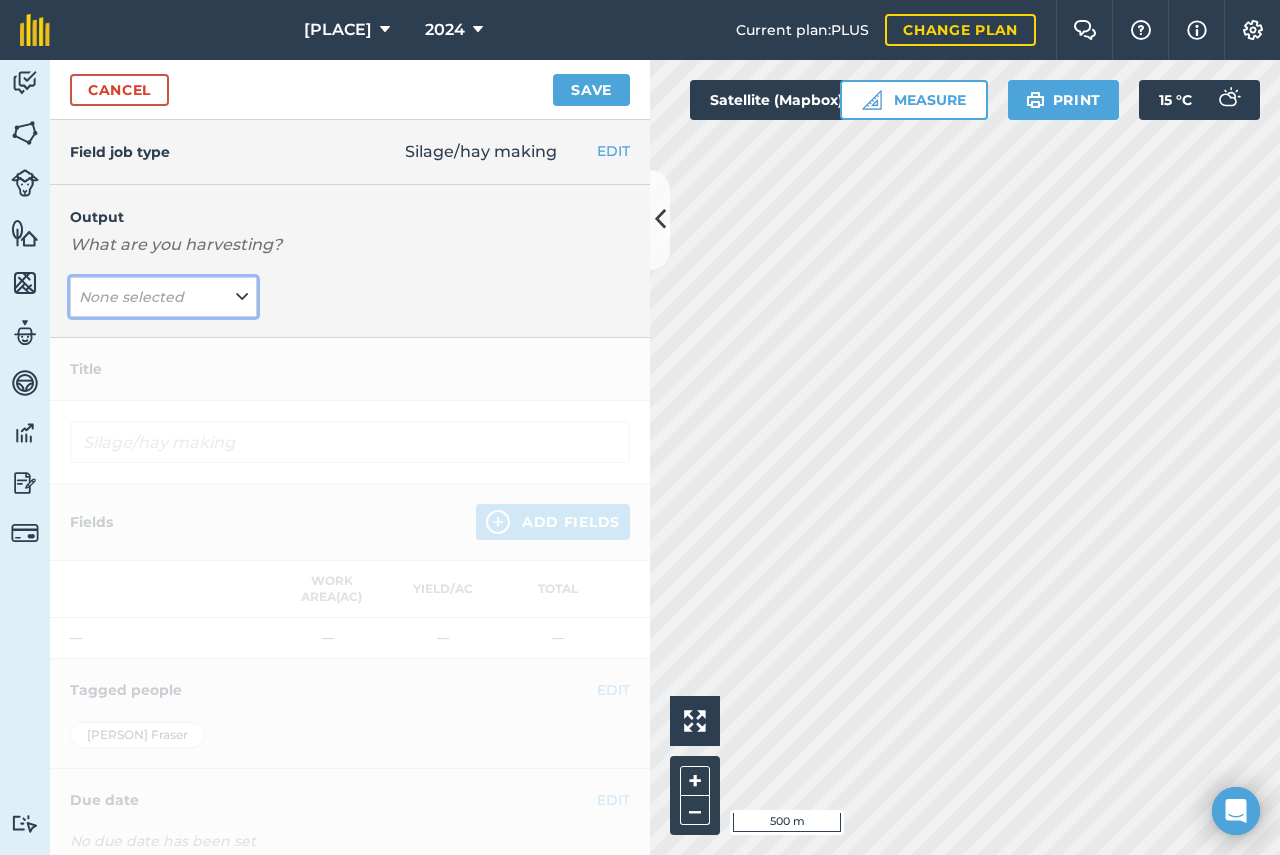 click on "None selected" at bounding box center [163, 297] 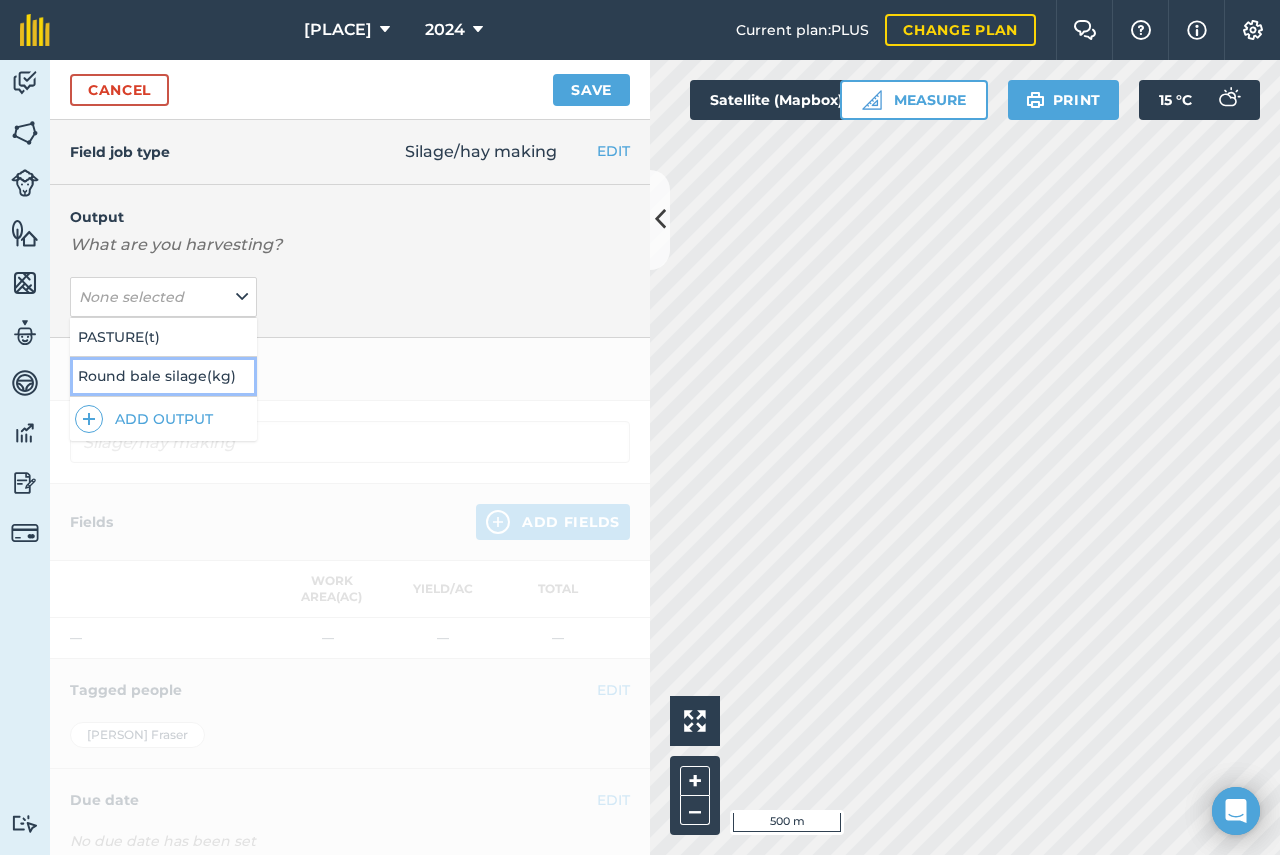 click on "Round bale silage  ( kg )" at bounding box center (163, 376) 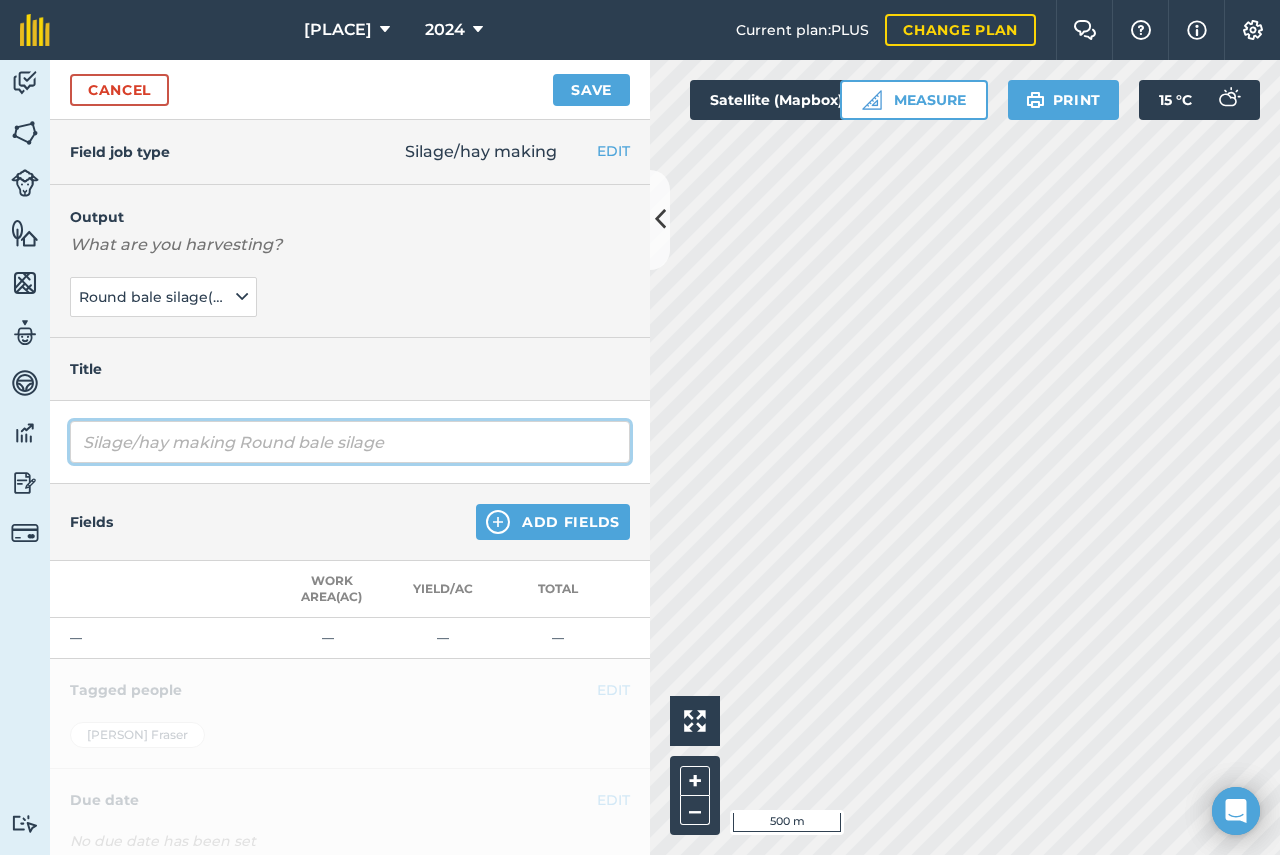 click on "Silage/hay making Round bale silage" at bounding box center [350, 442] 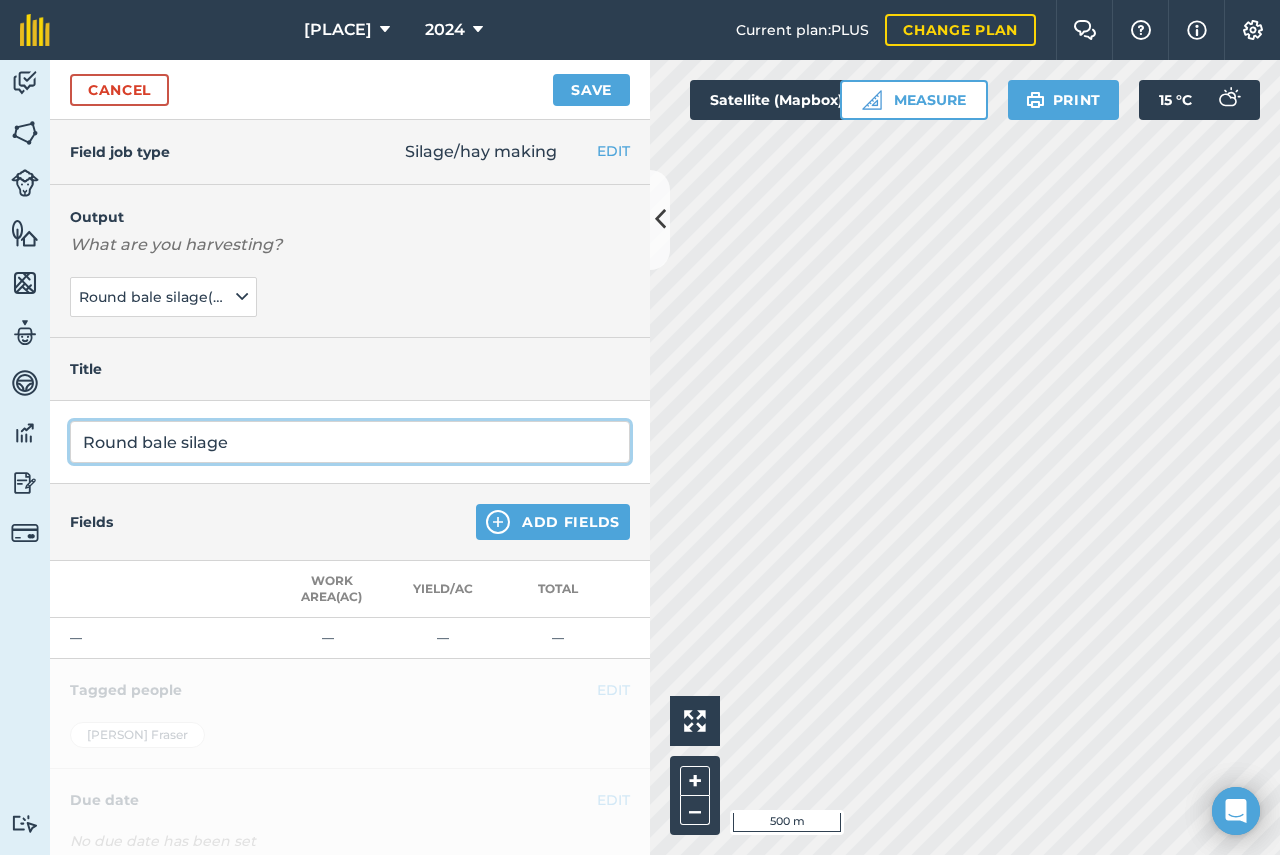 type on "Round bale silage" 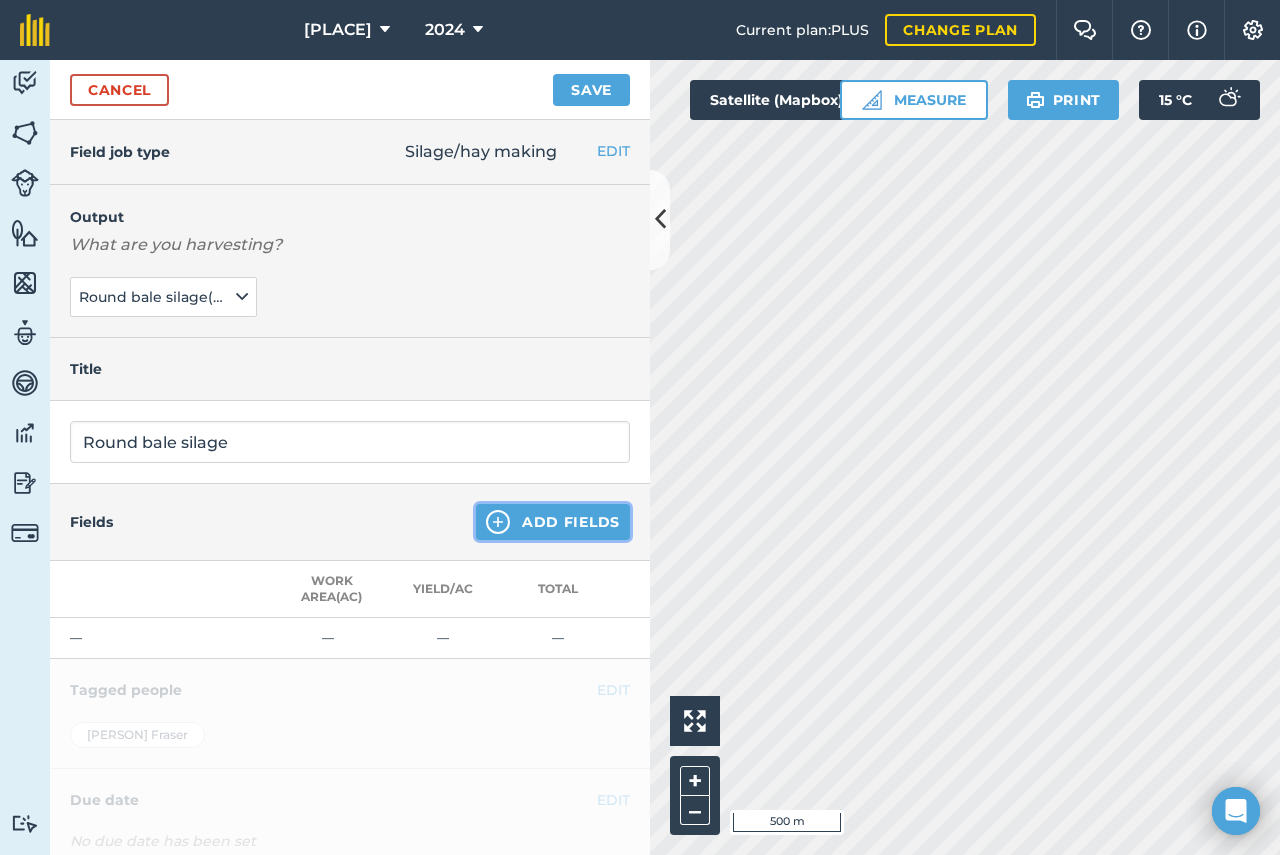 click on "Add Fields" at bounding box center [553, 522] 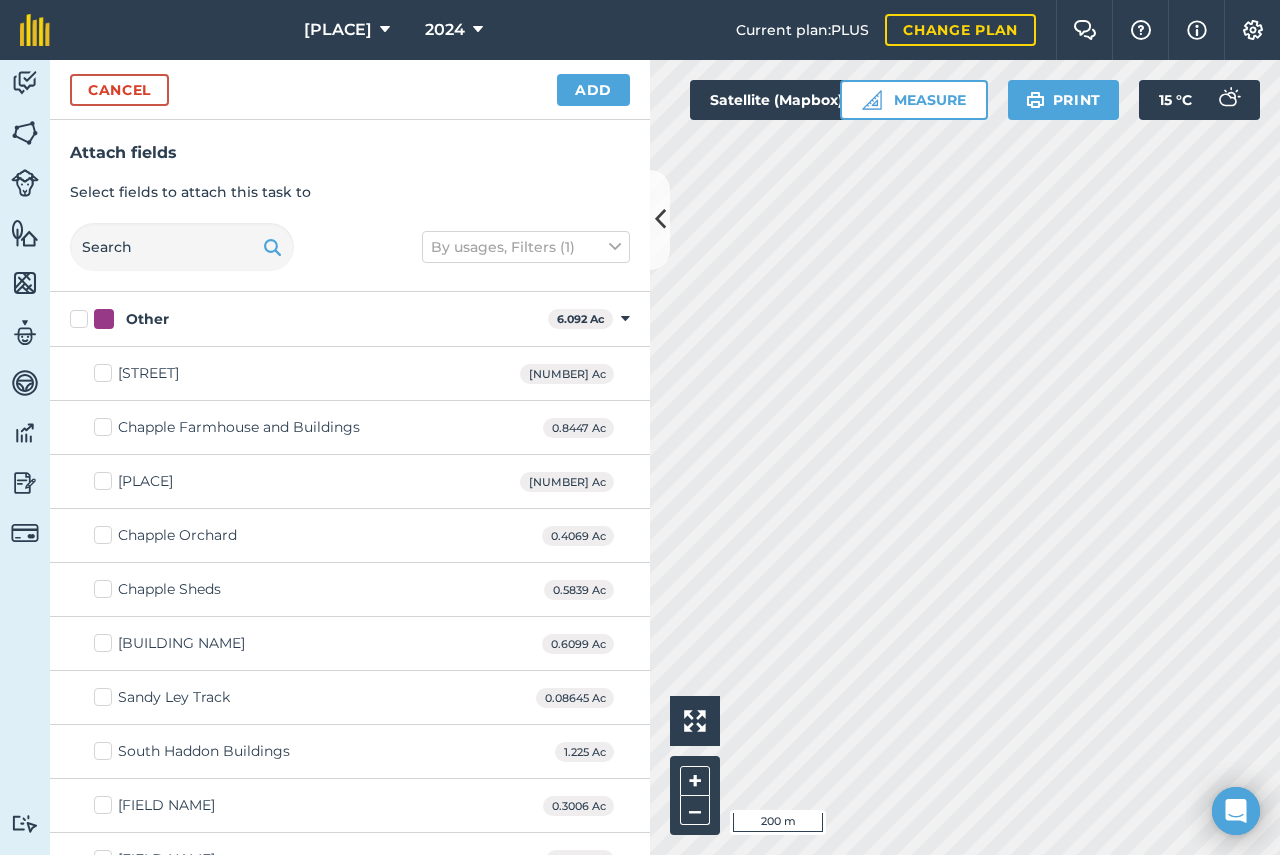 checkbox on "true" 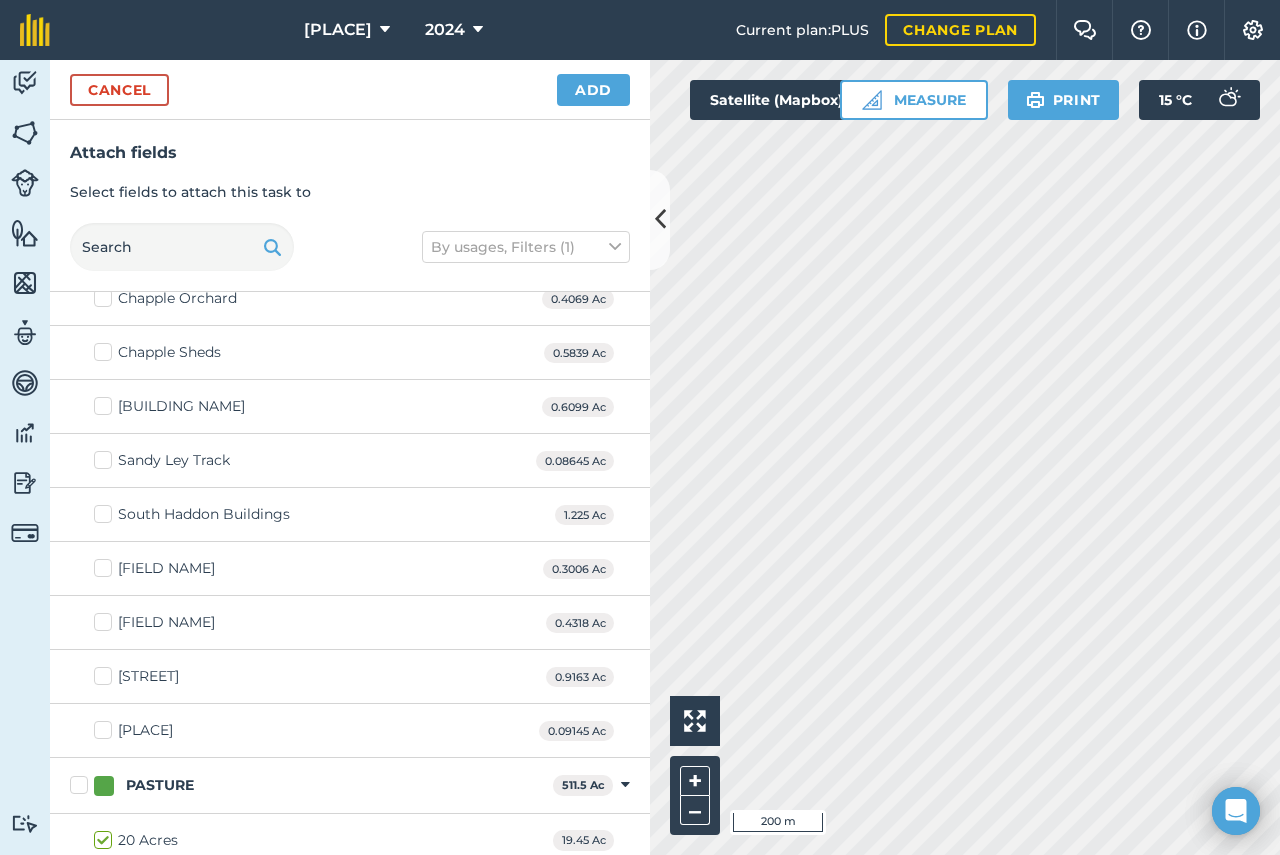 scroll, scrollTop: 600, scrollLeft: 0, axis: vertical 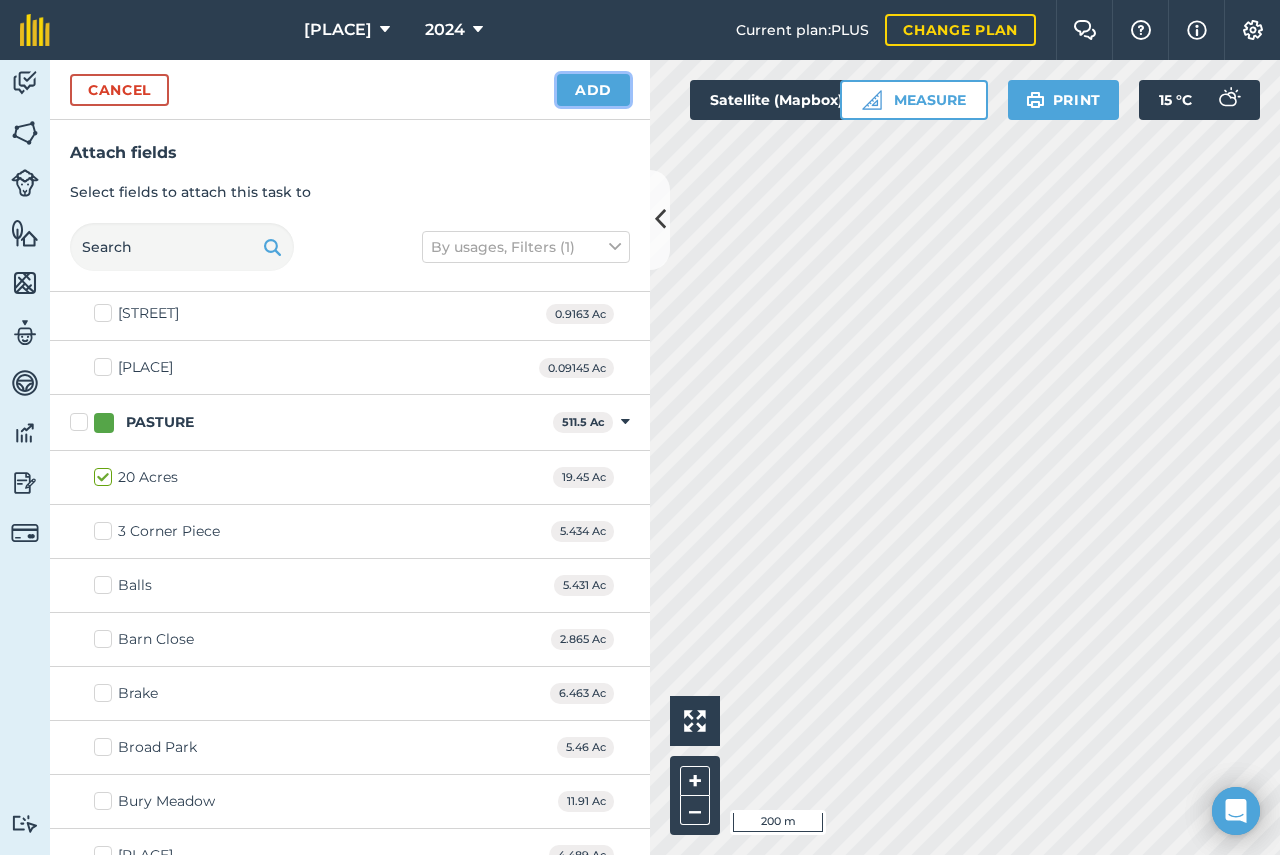 click on "Add" at bounding box center [593, 90] 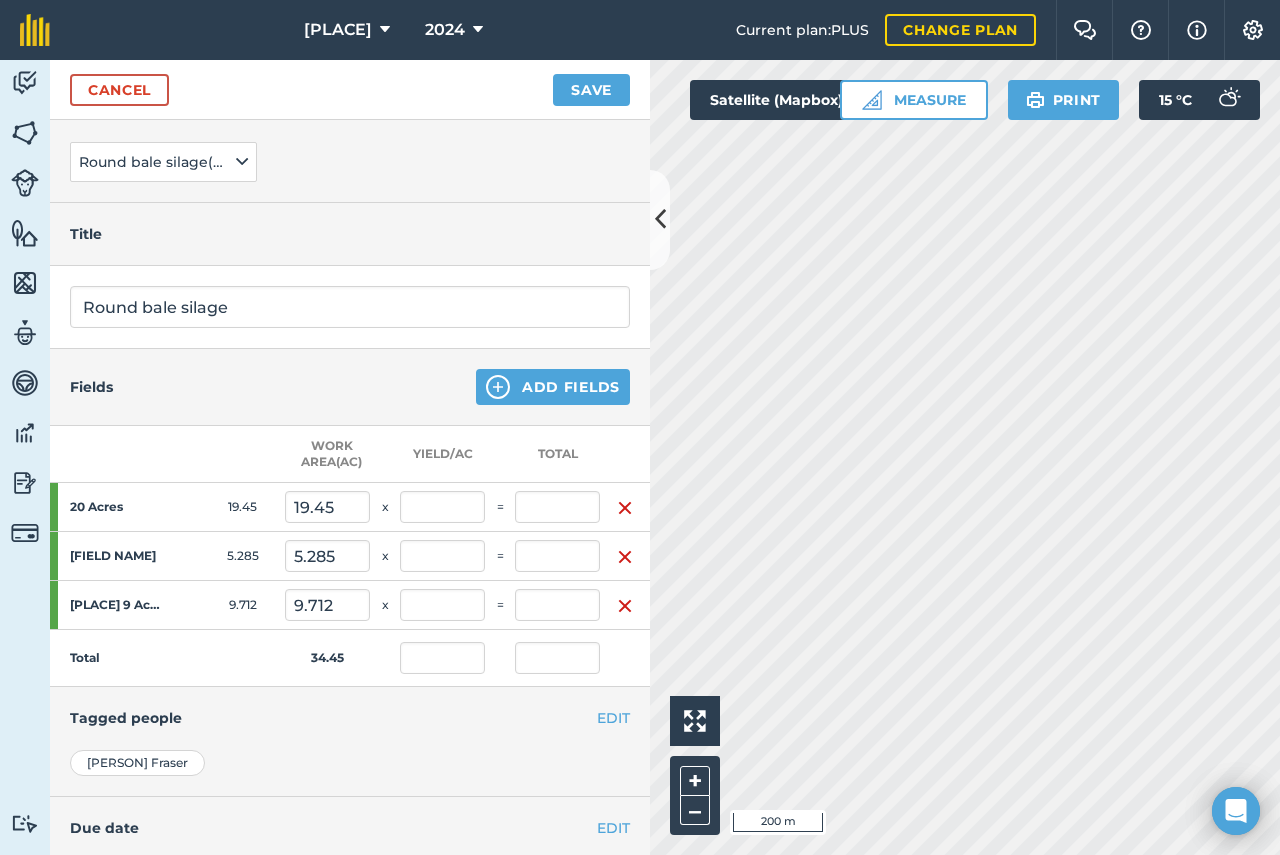 scroll, scrollTop: 301, scrollLeft: 0, axis: vertical 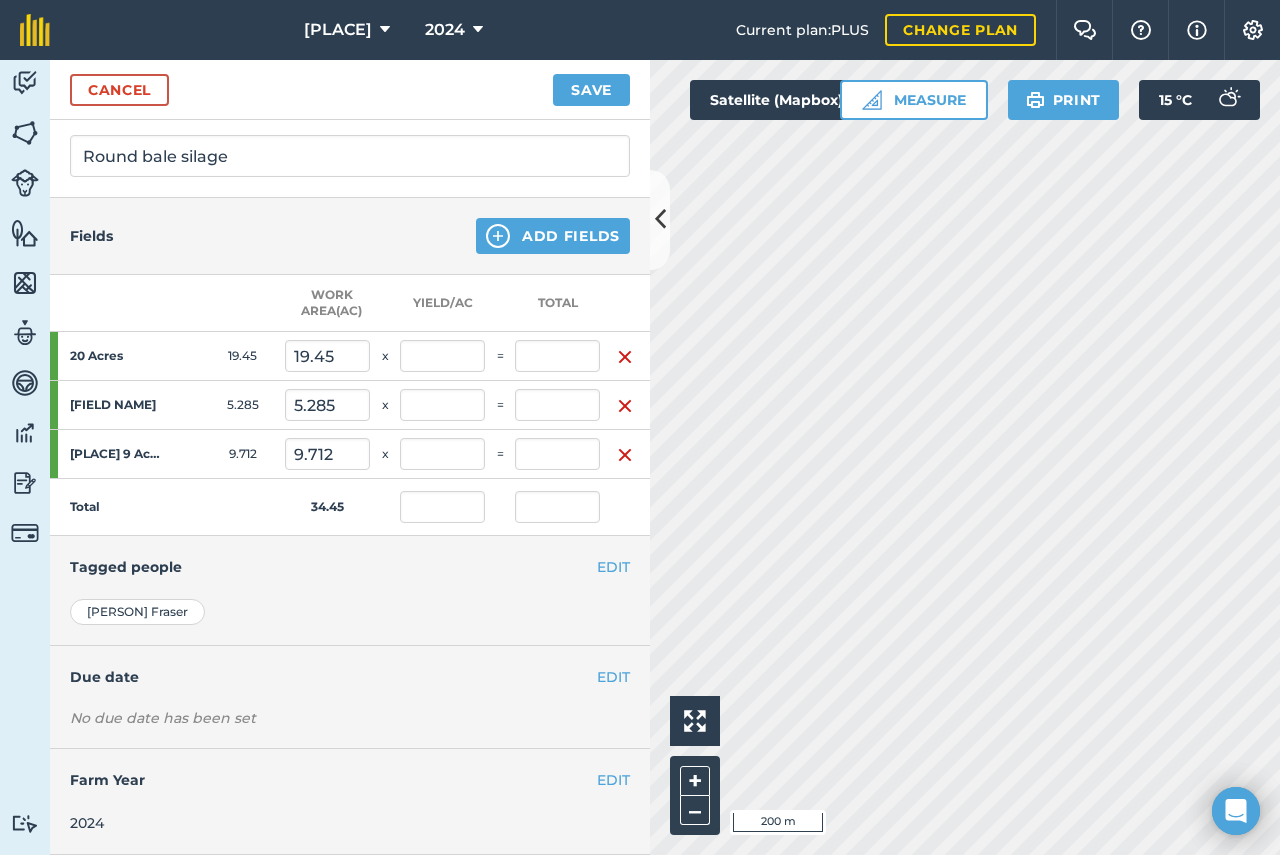 click on "No due date has been set" at bounding box center (350, 718) 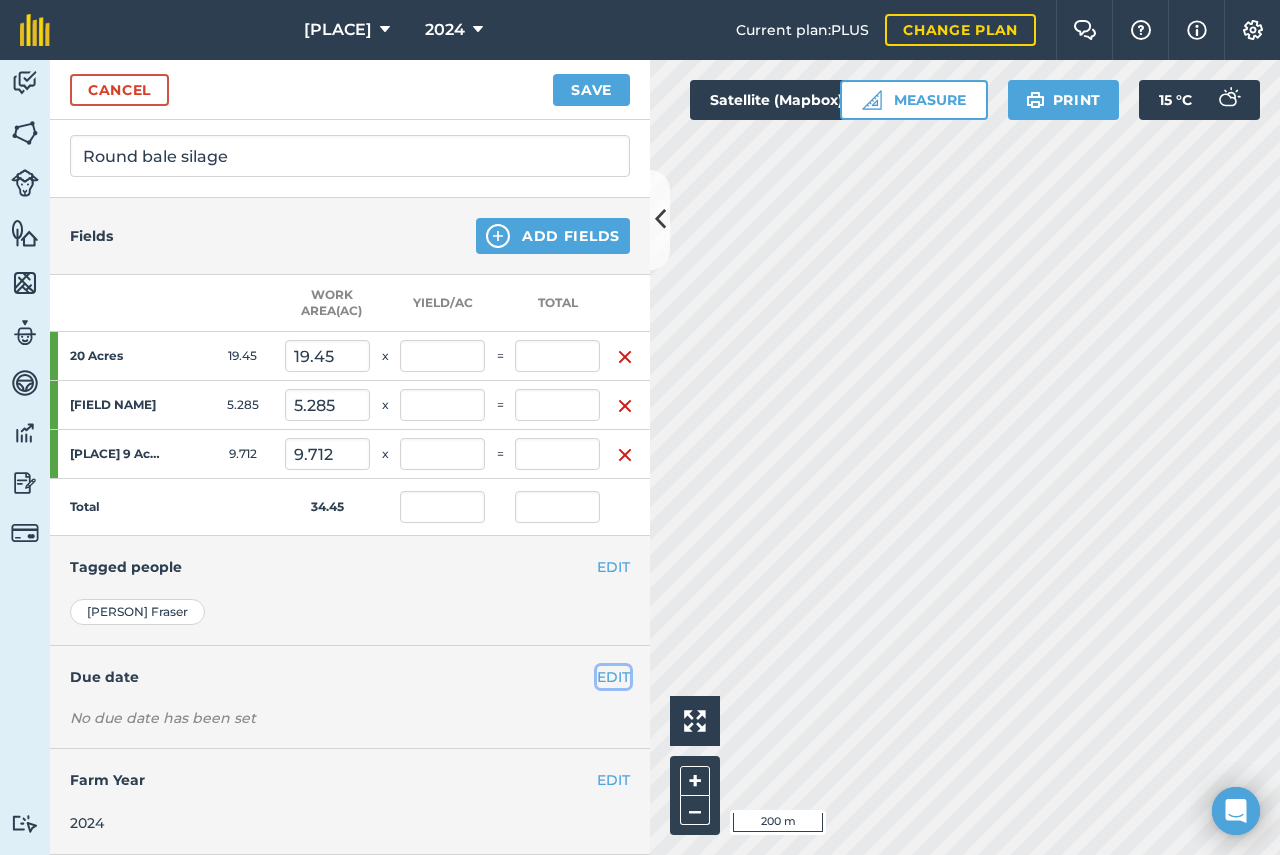 click on "EDIT" at bounding box center [613, 677] 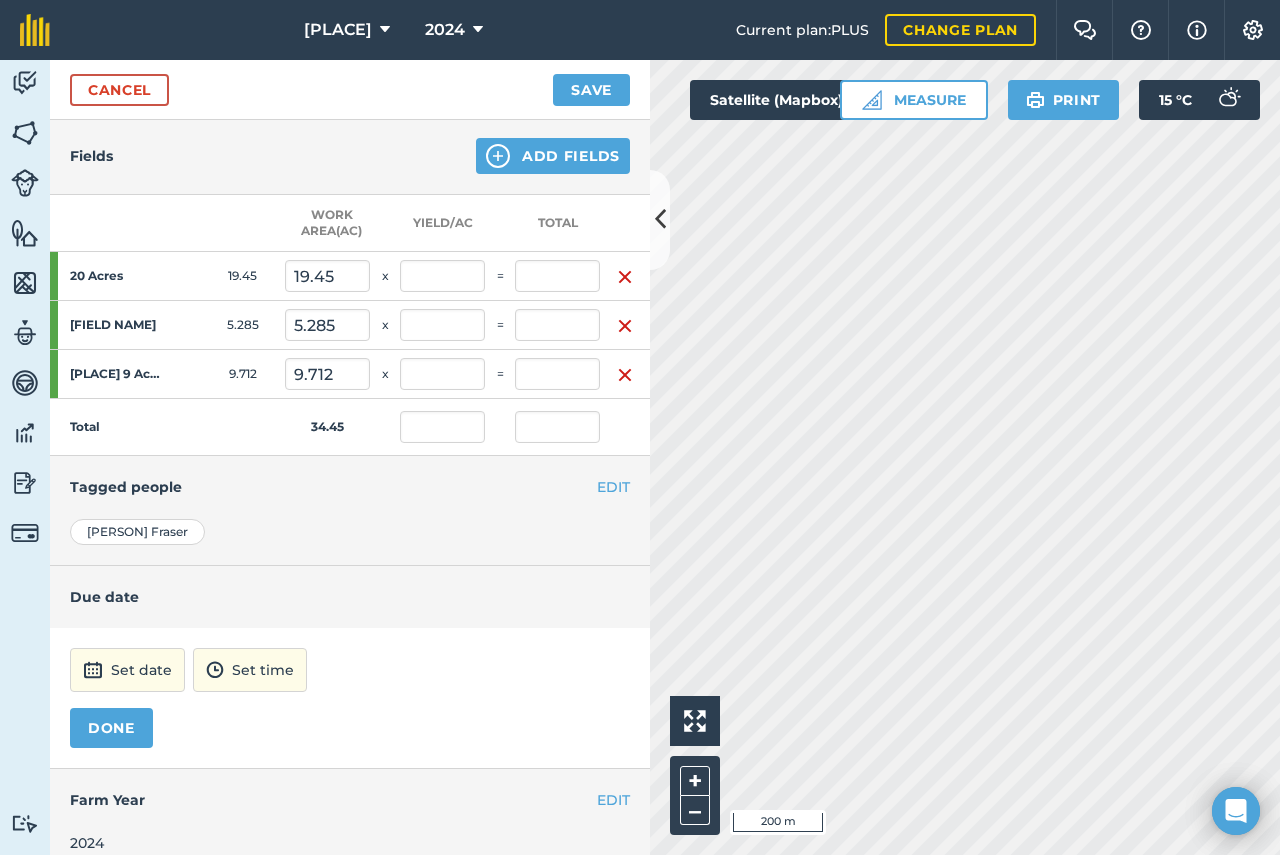 scroll, scrollTop: 401, scrollLeft: 0, axis: vertical 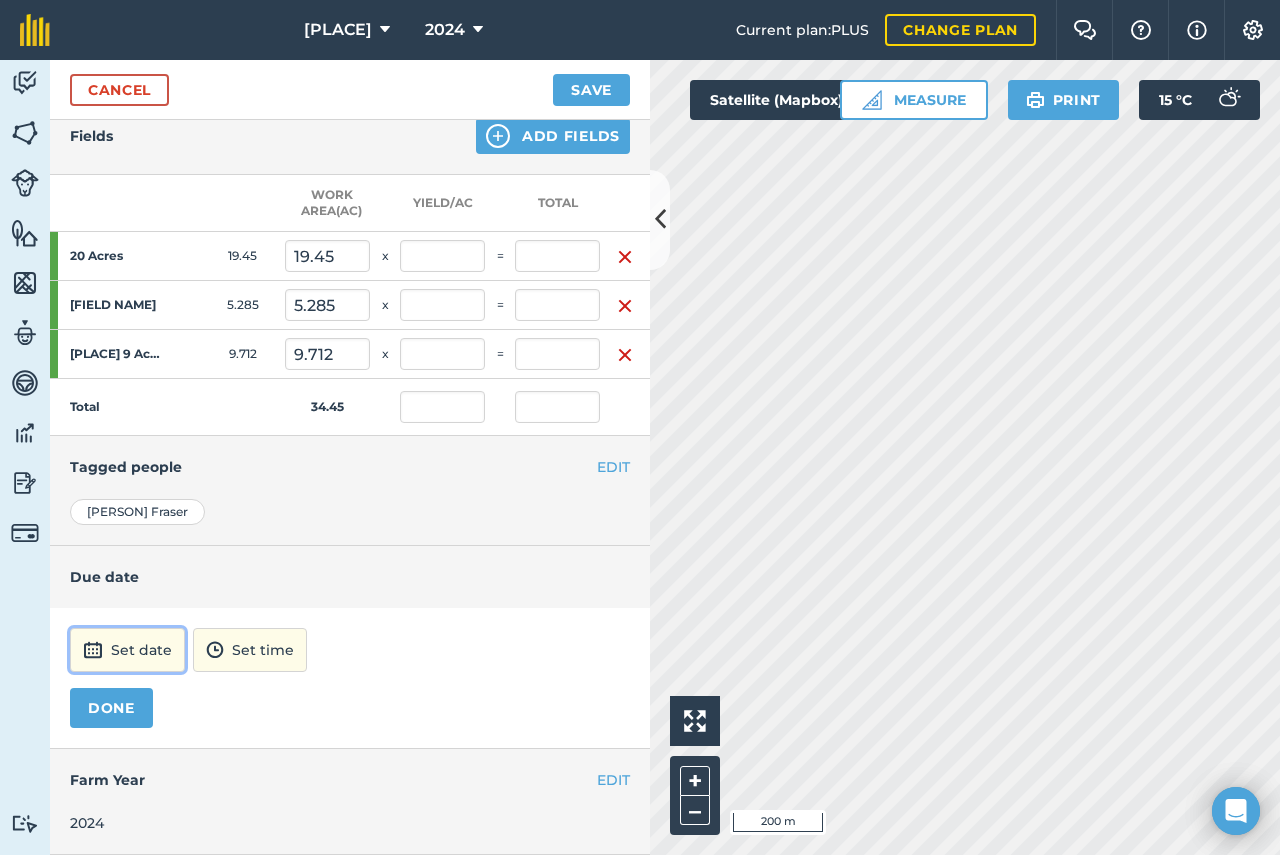 click at bounding box center (93, 650) 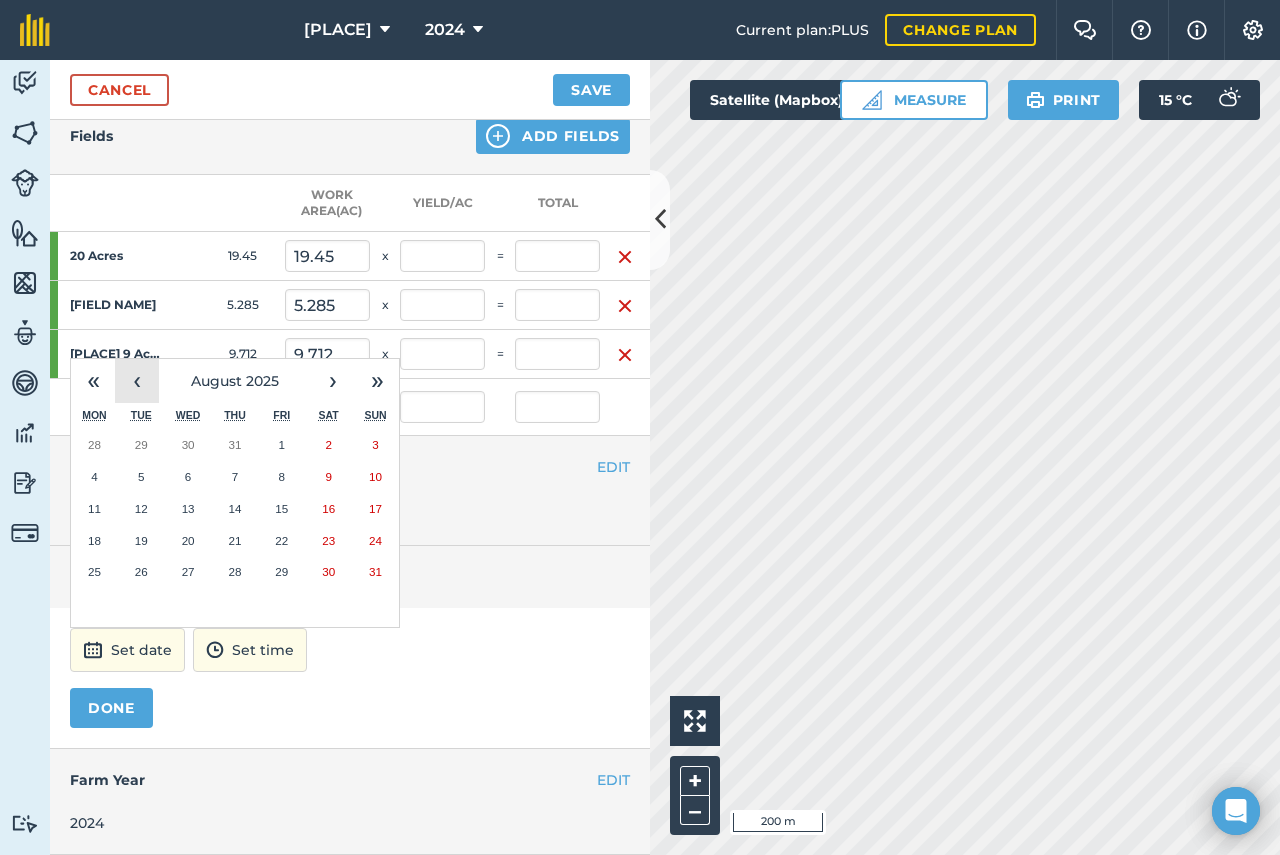 click on "‹" at bounding box center [137, 381] 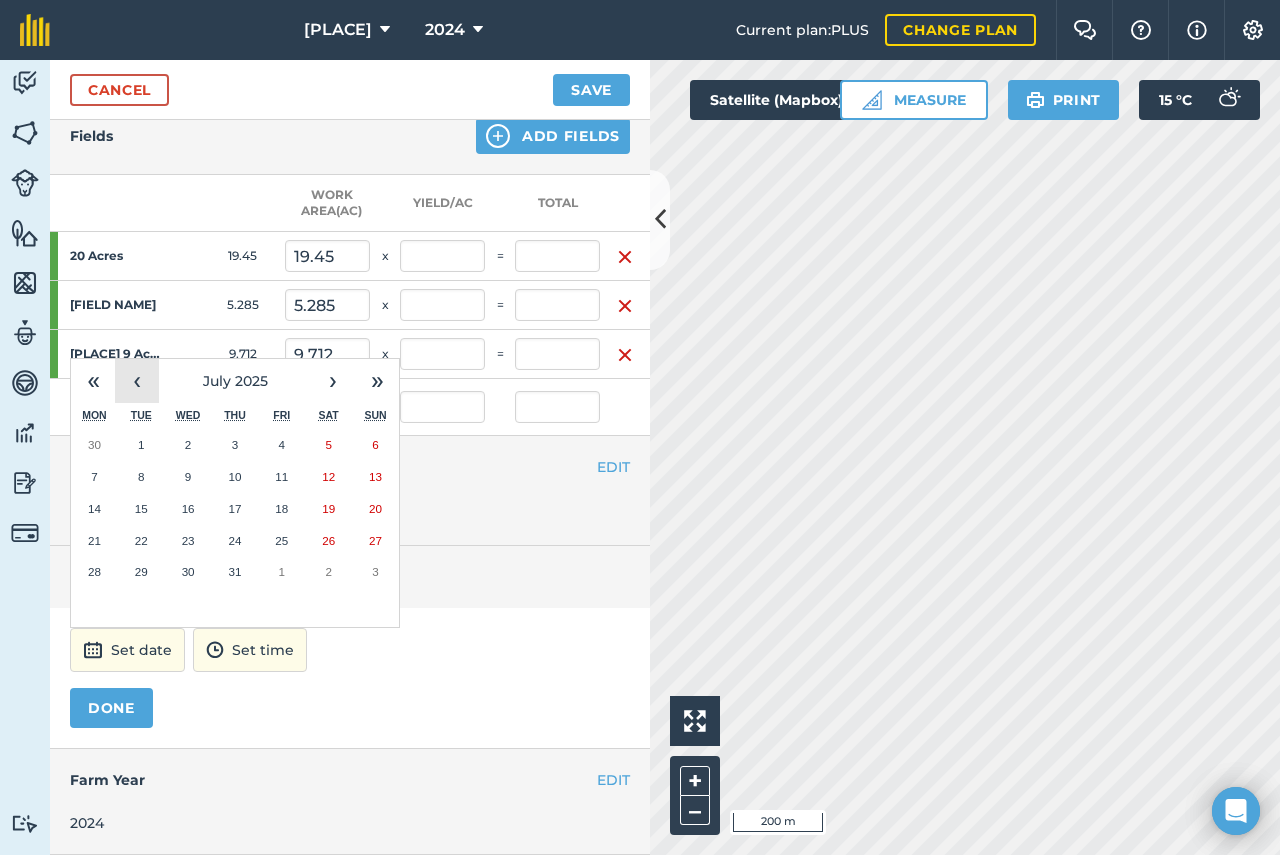 click on "‹" at bounding box center [137, 381] 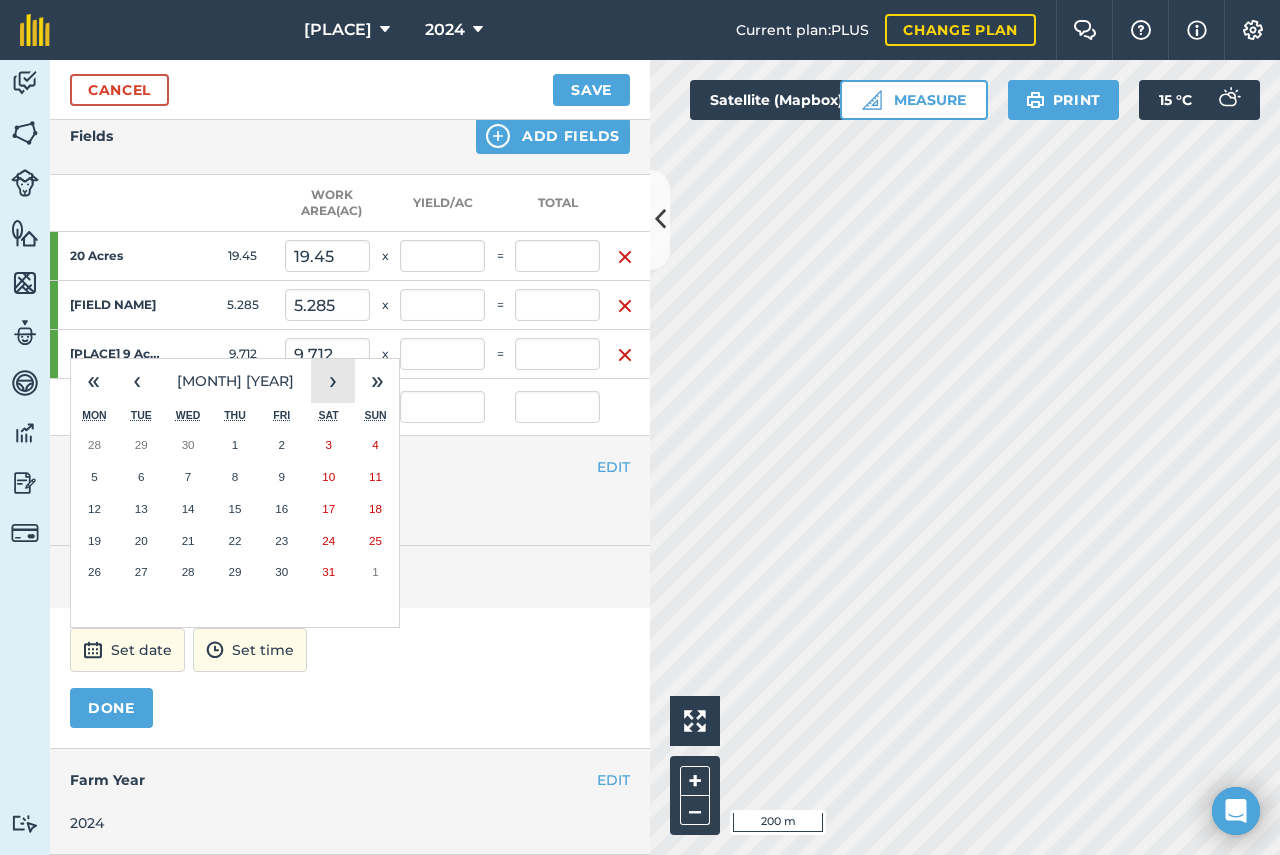 click on "›" at bounding box center (333, 381) 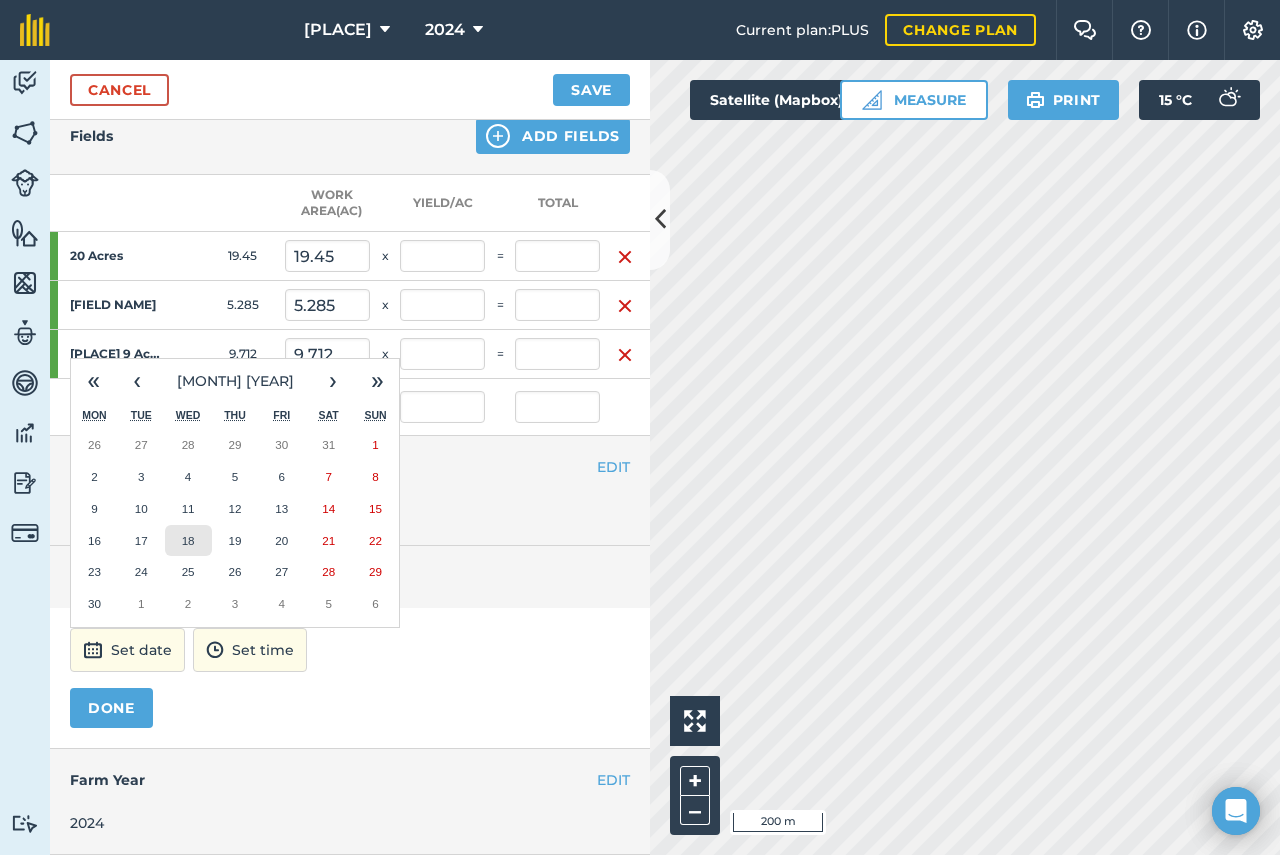 click on "18" at bounding box center [188, 540] 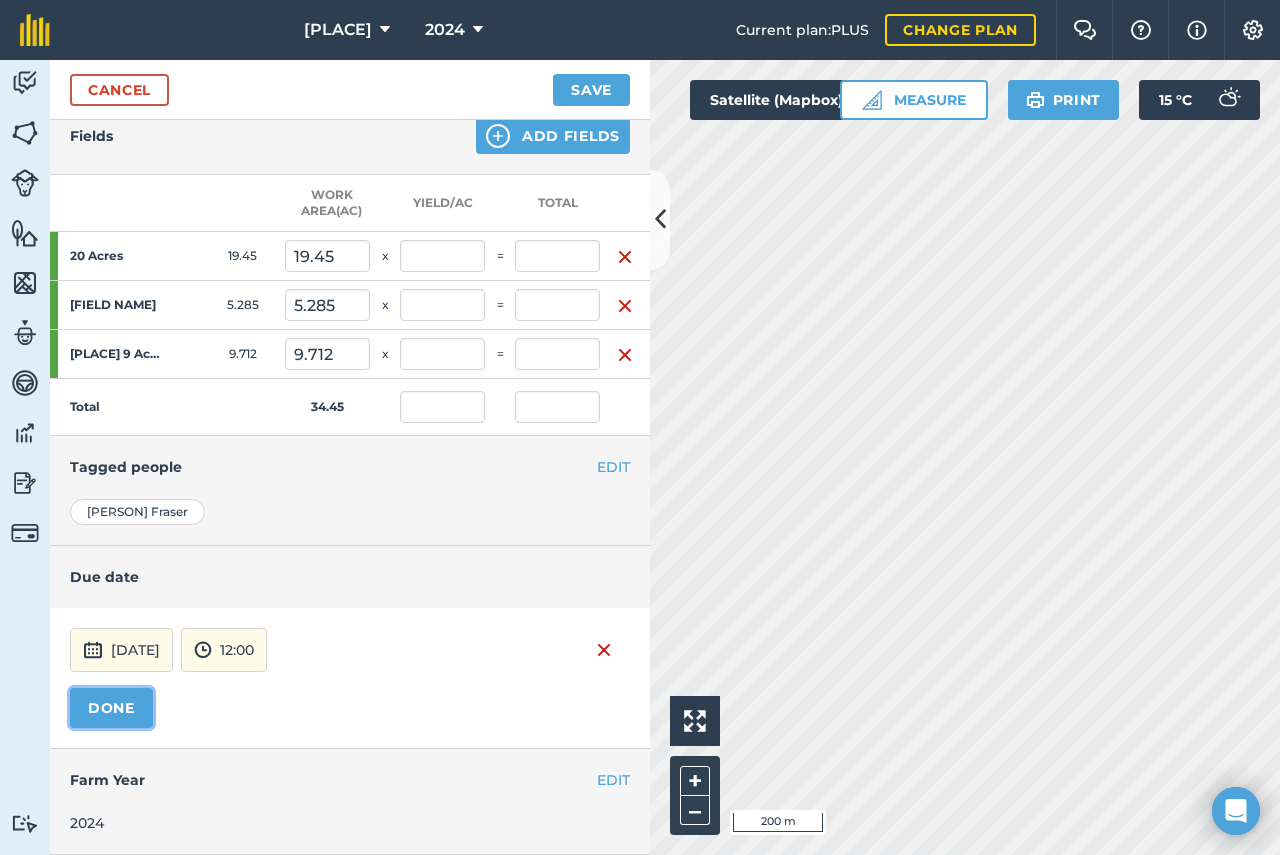 click on "DONE" at bounding box center (111, 708) 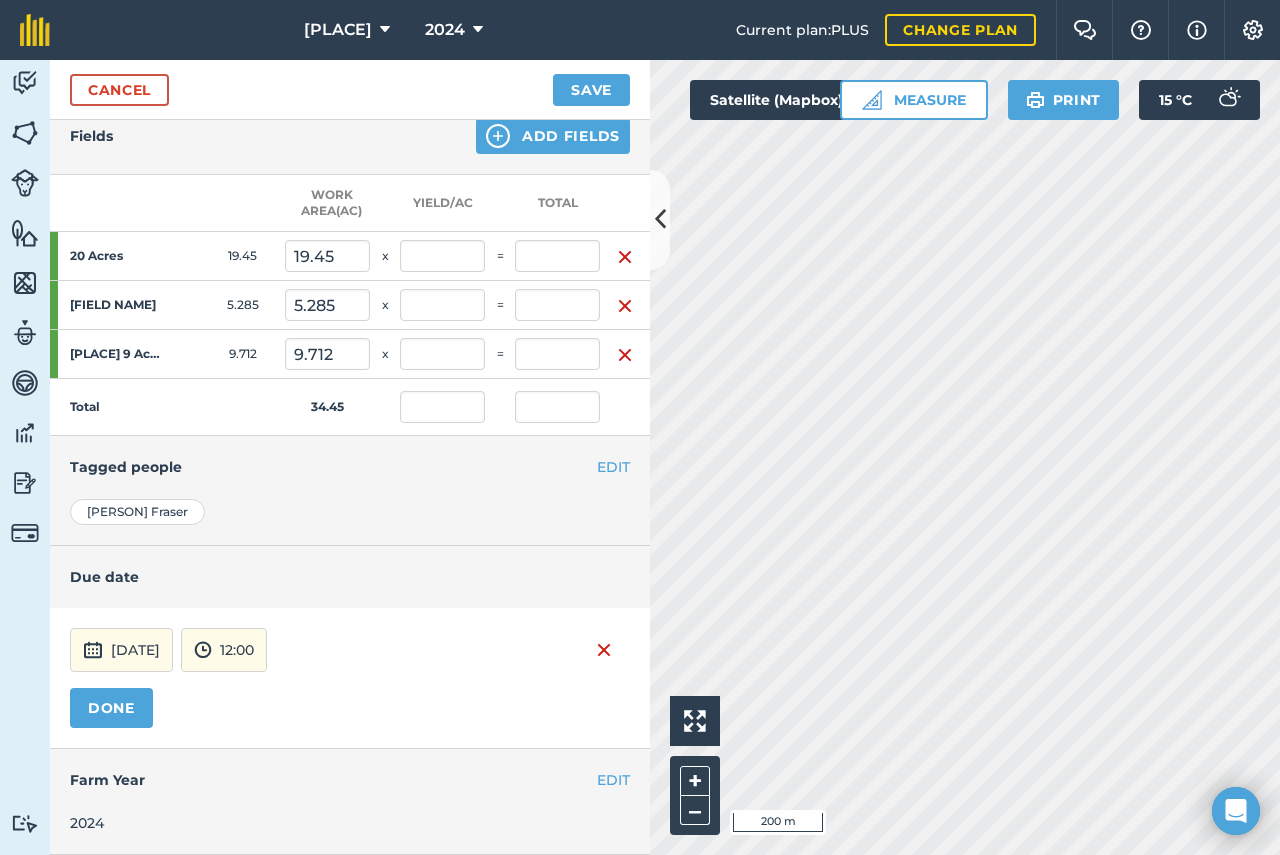 scroll, scrollTop: 305, scrollLeft: 0, axis: vertical 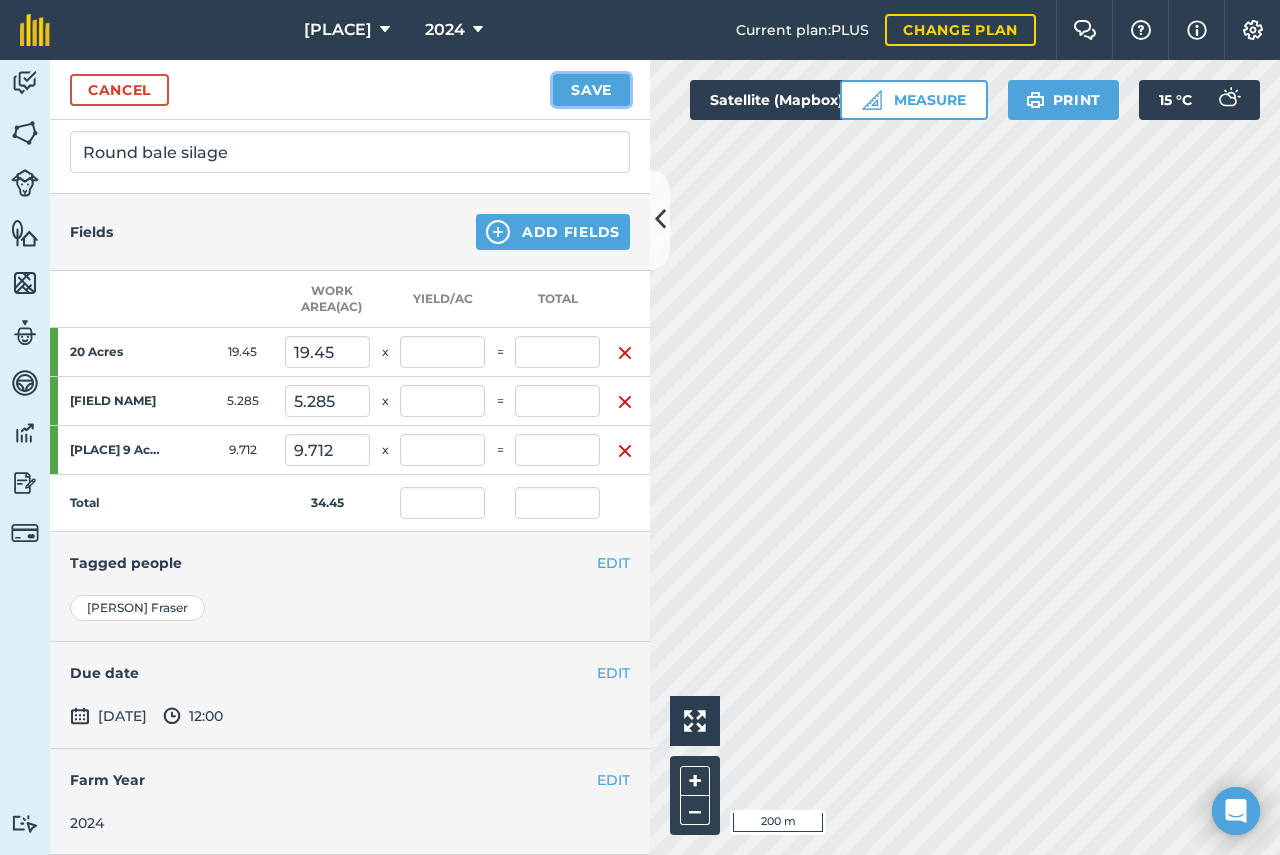 click on "Save" at bounding box center (591, 90) 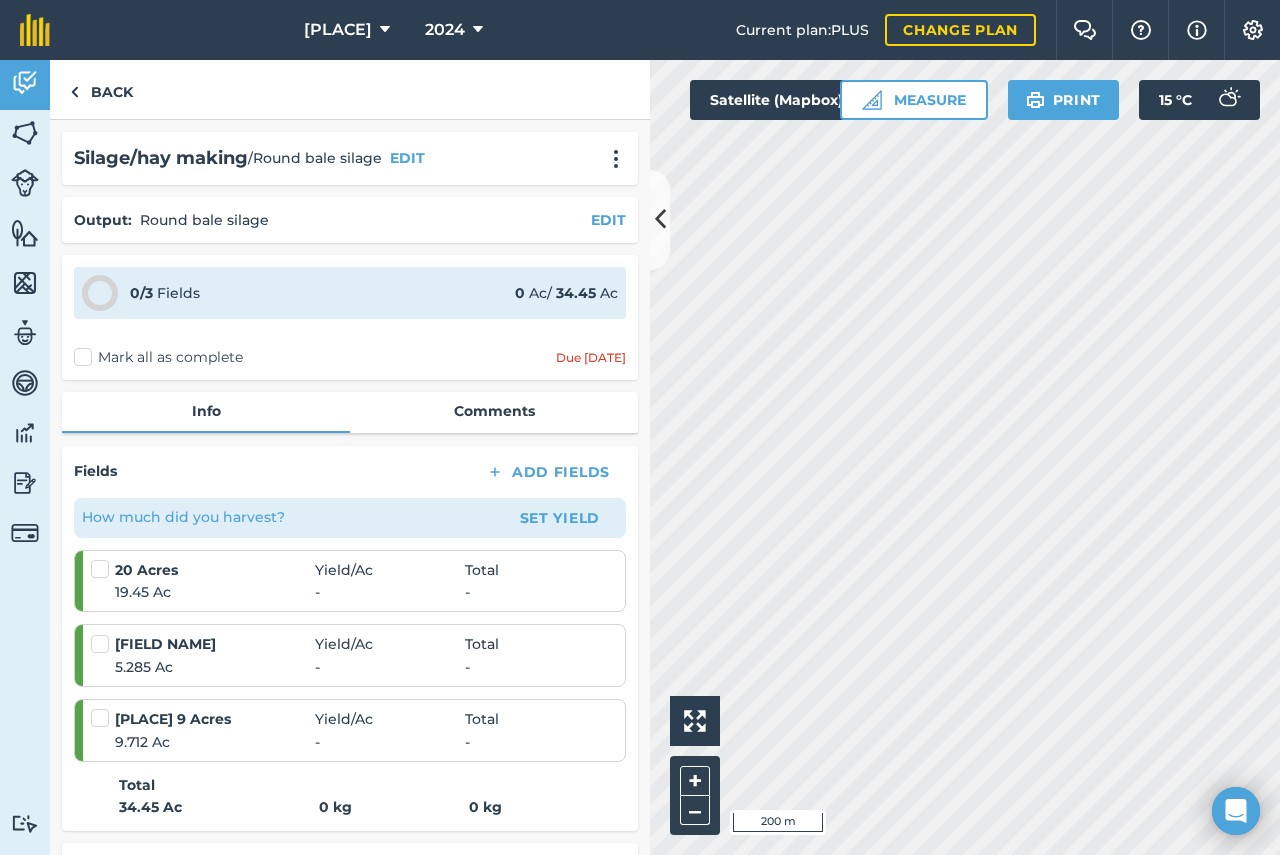 click on "Mark all as complete" at bounding box center [158, 357] 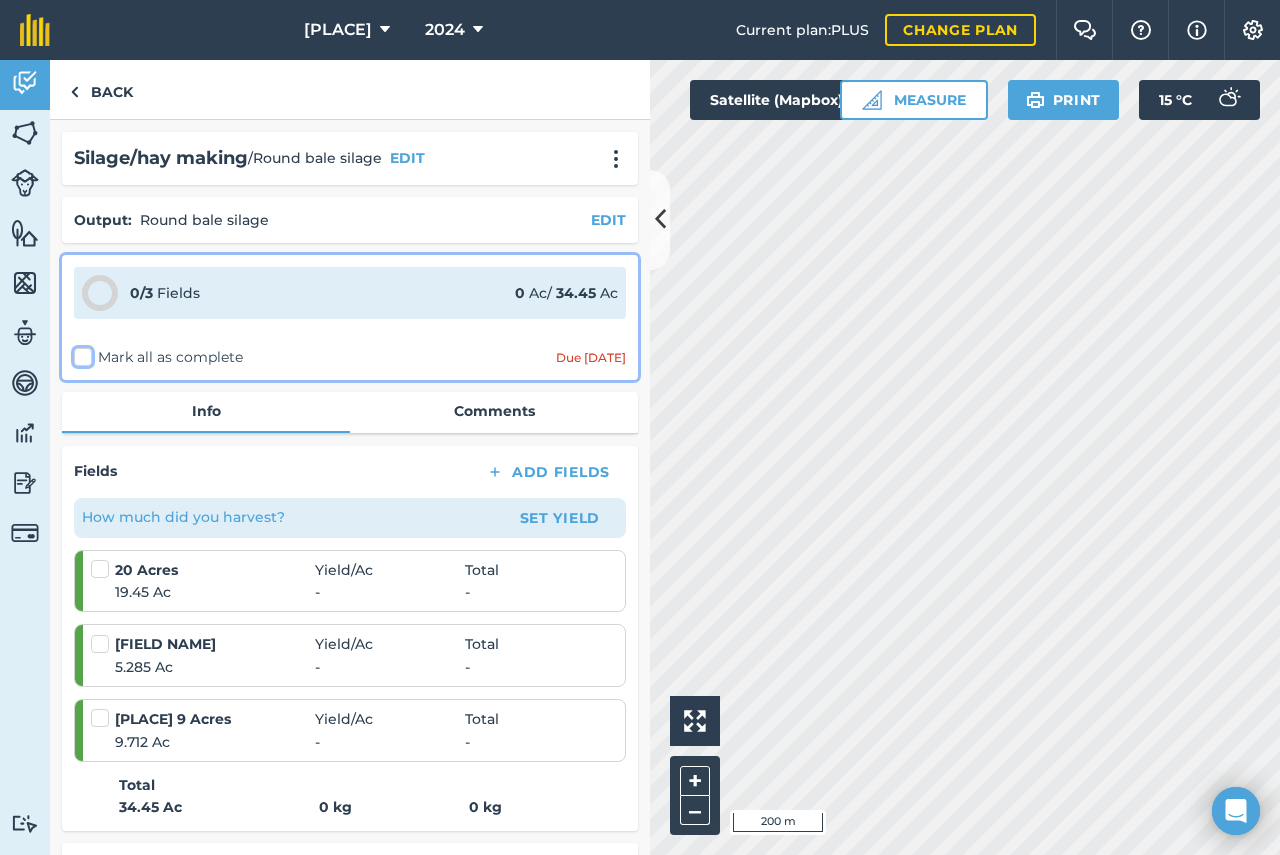 click on "Mark all as complete" at bounding box center [80, 353] 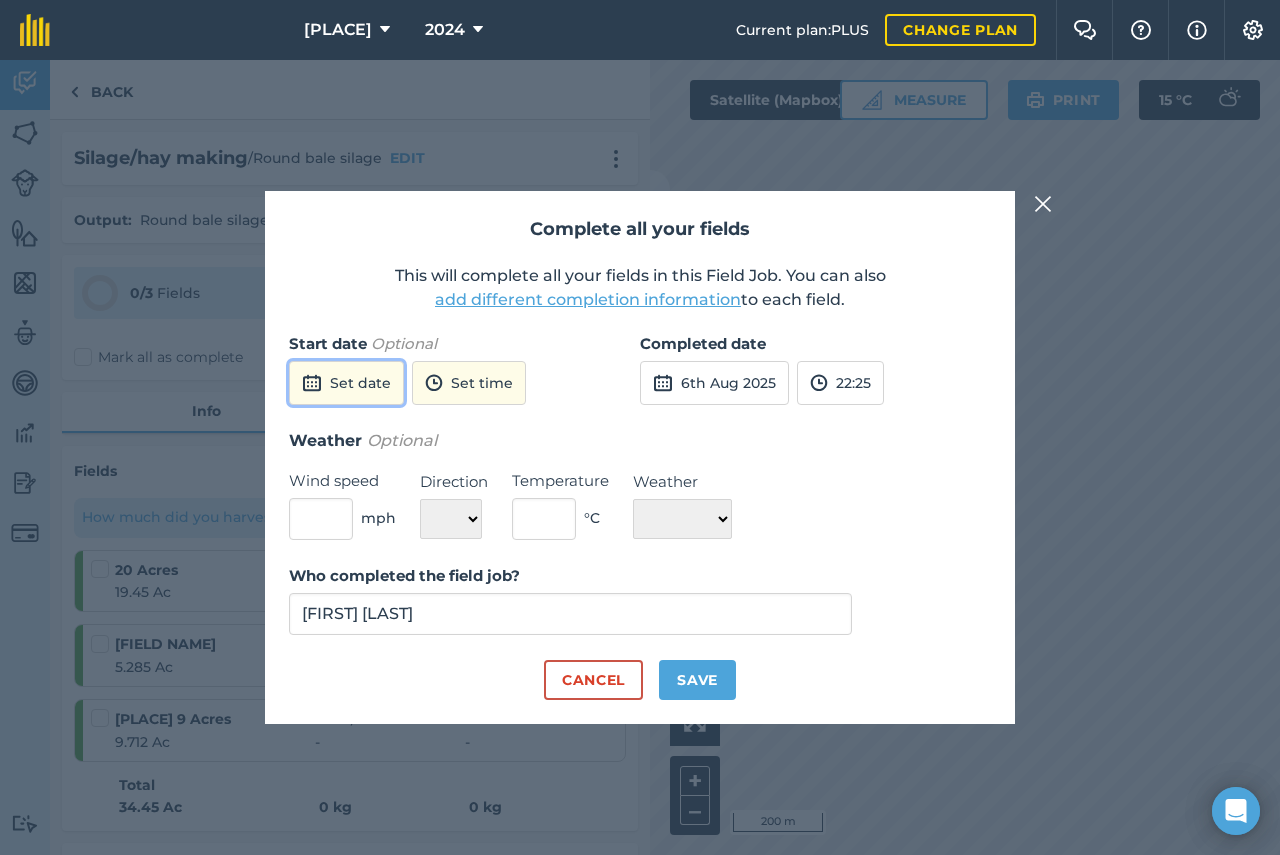 click on "Set date" at bounding box center [346, 383] 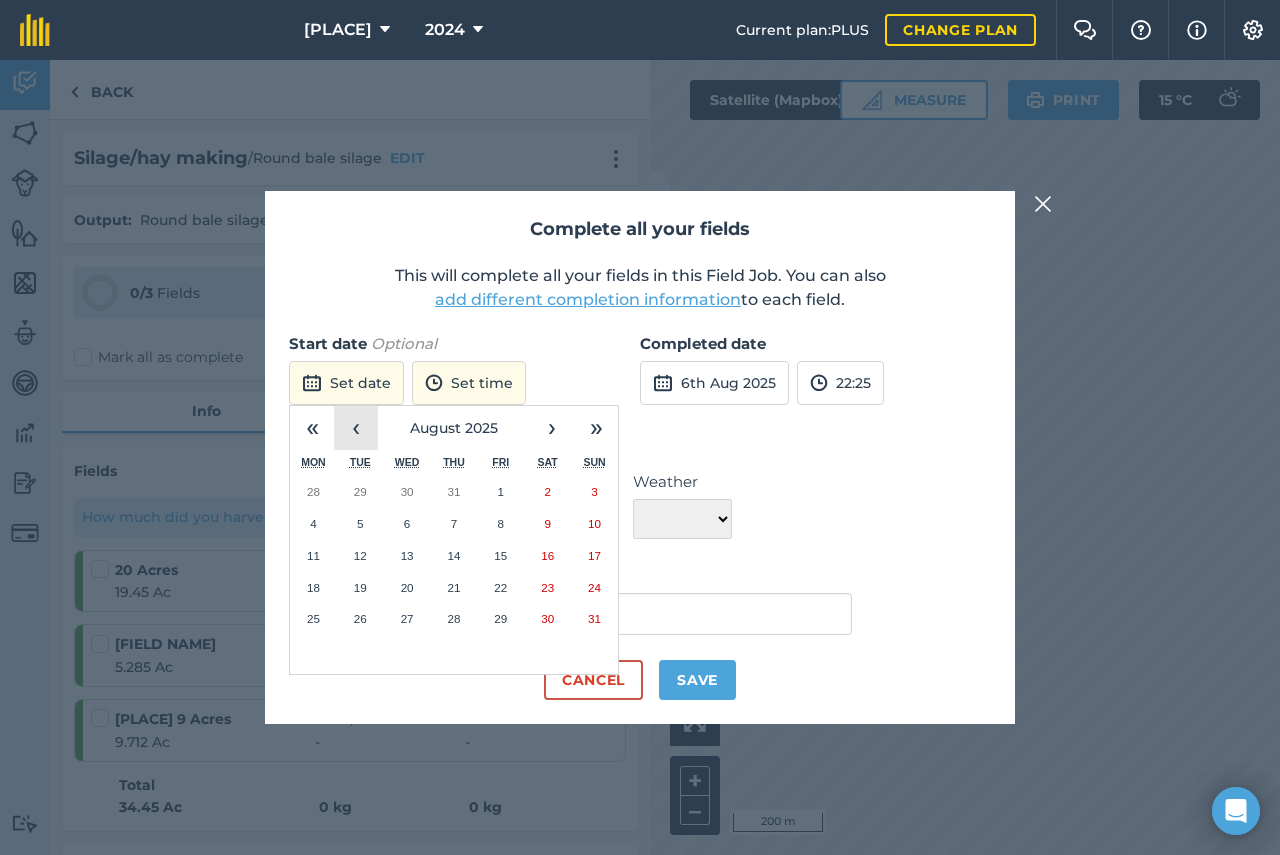 click on "‹" at bounding box center (356, 428) 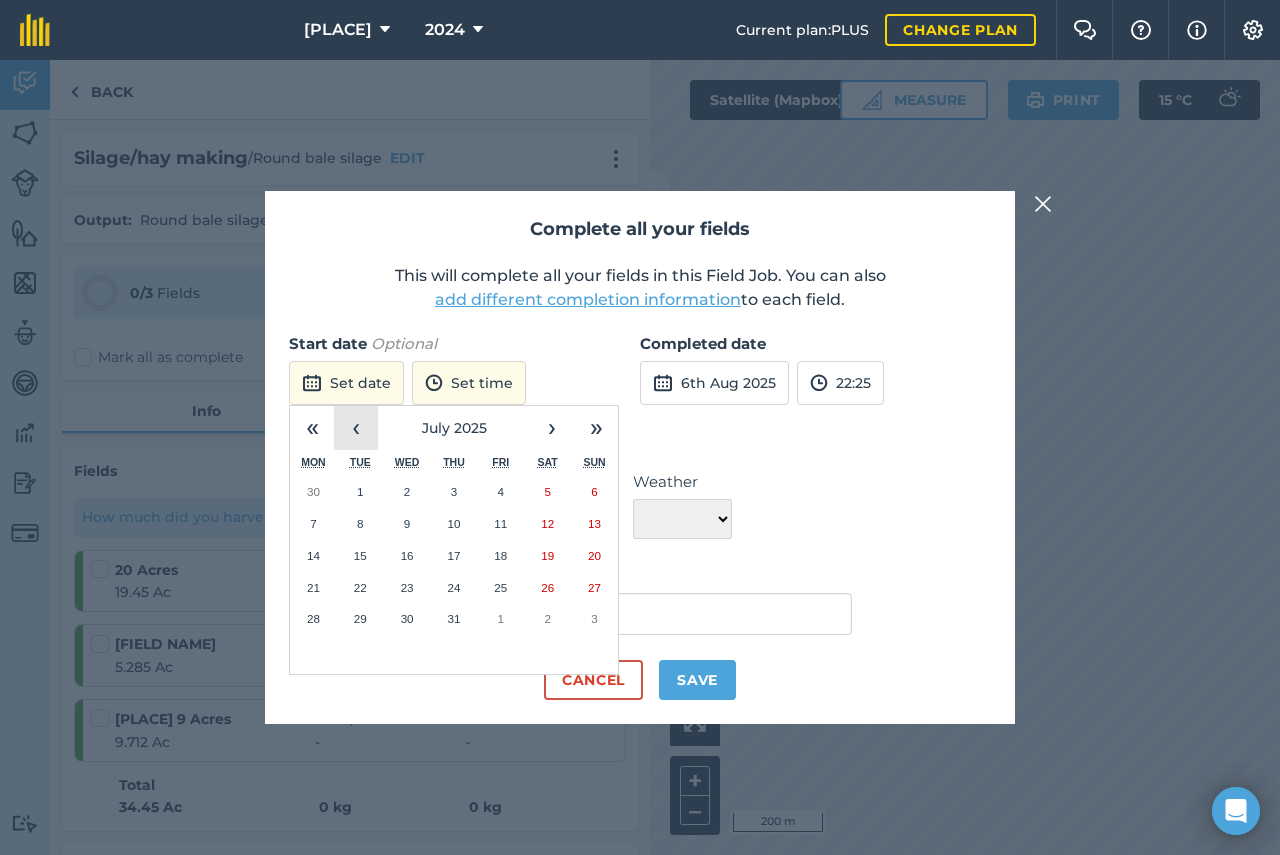 click on "‹" at bounding box center (356, 428) 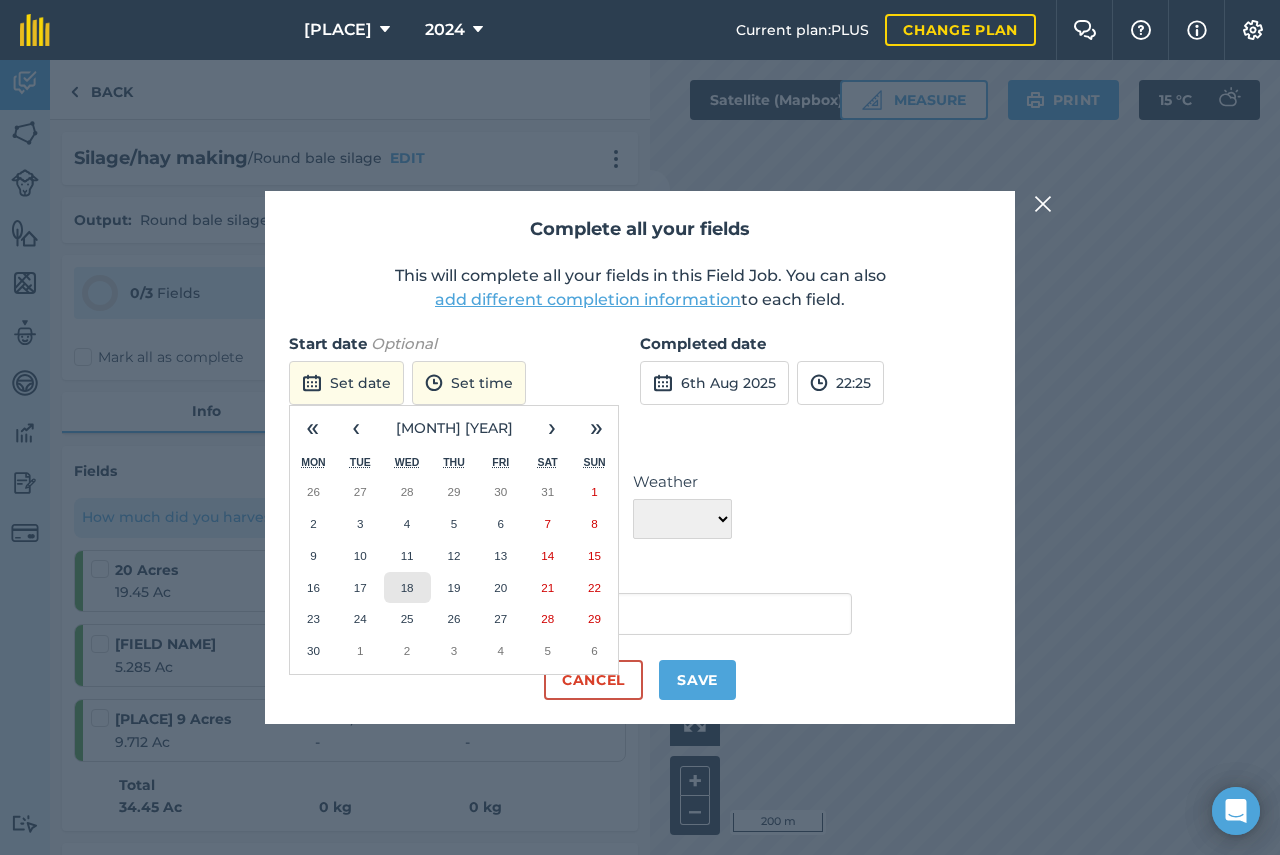 drag, startPoint x: 410, startPoint y: 585, endPoint x: 433, endPoint y: 567, distance: 29.206163 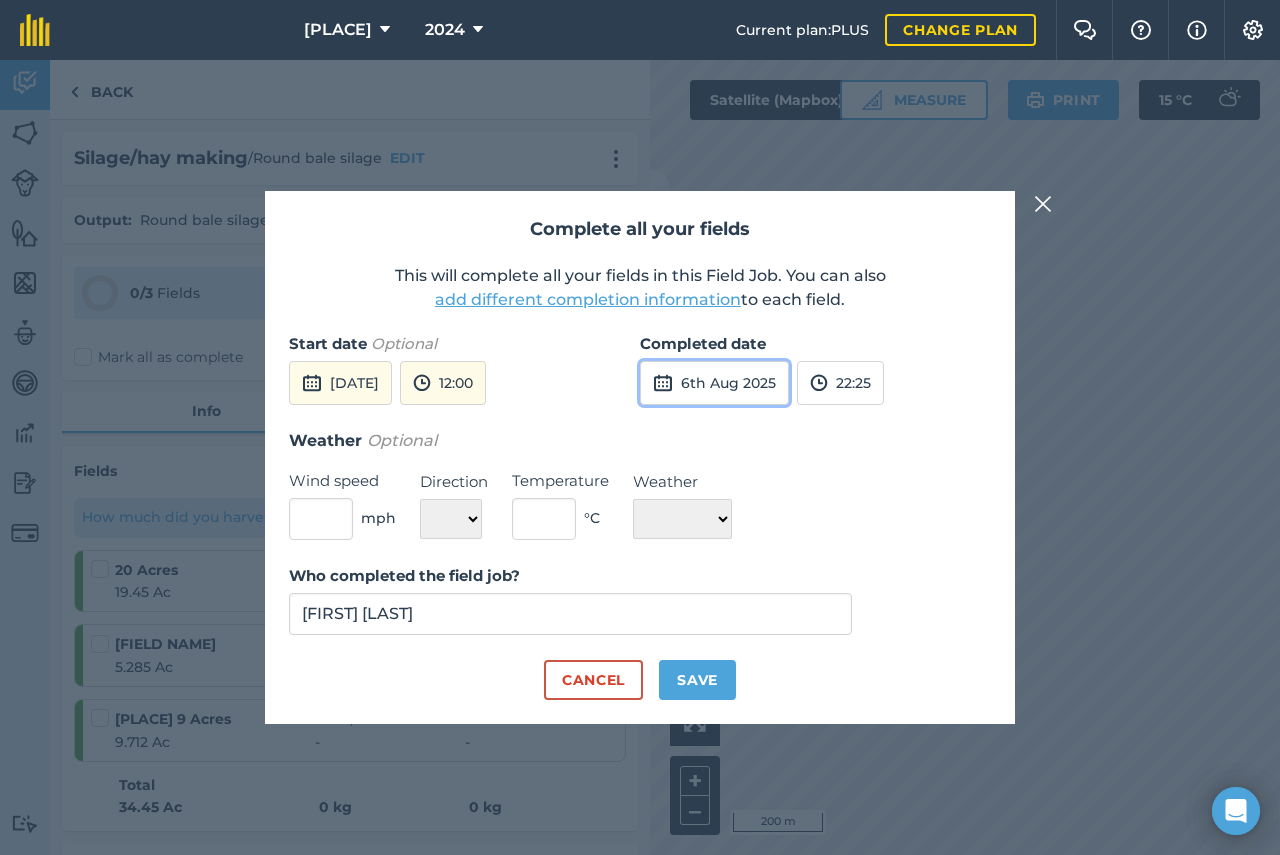 click on "6th Aug 2025" at bounding box center (714, 383) 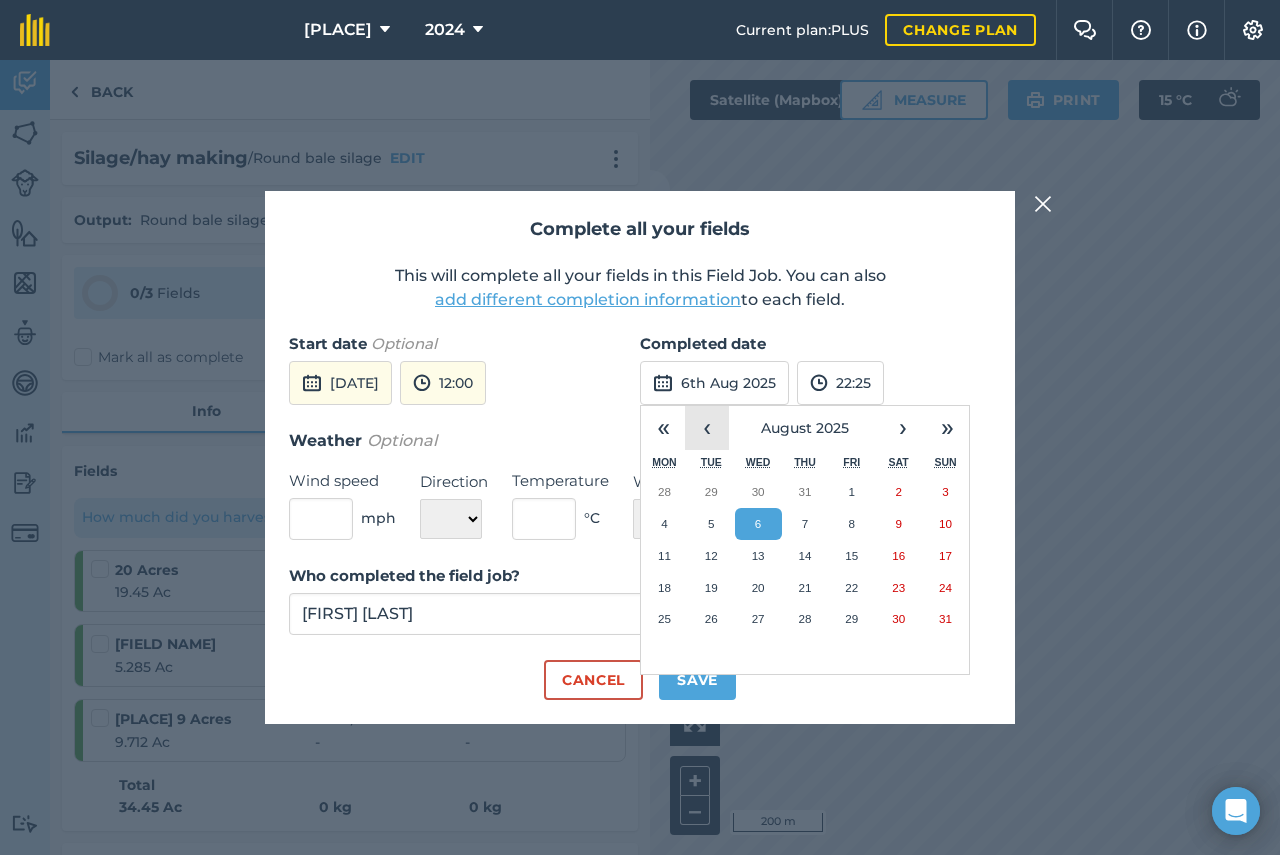 click on "‹" at bounding box center (707, 428) 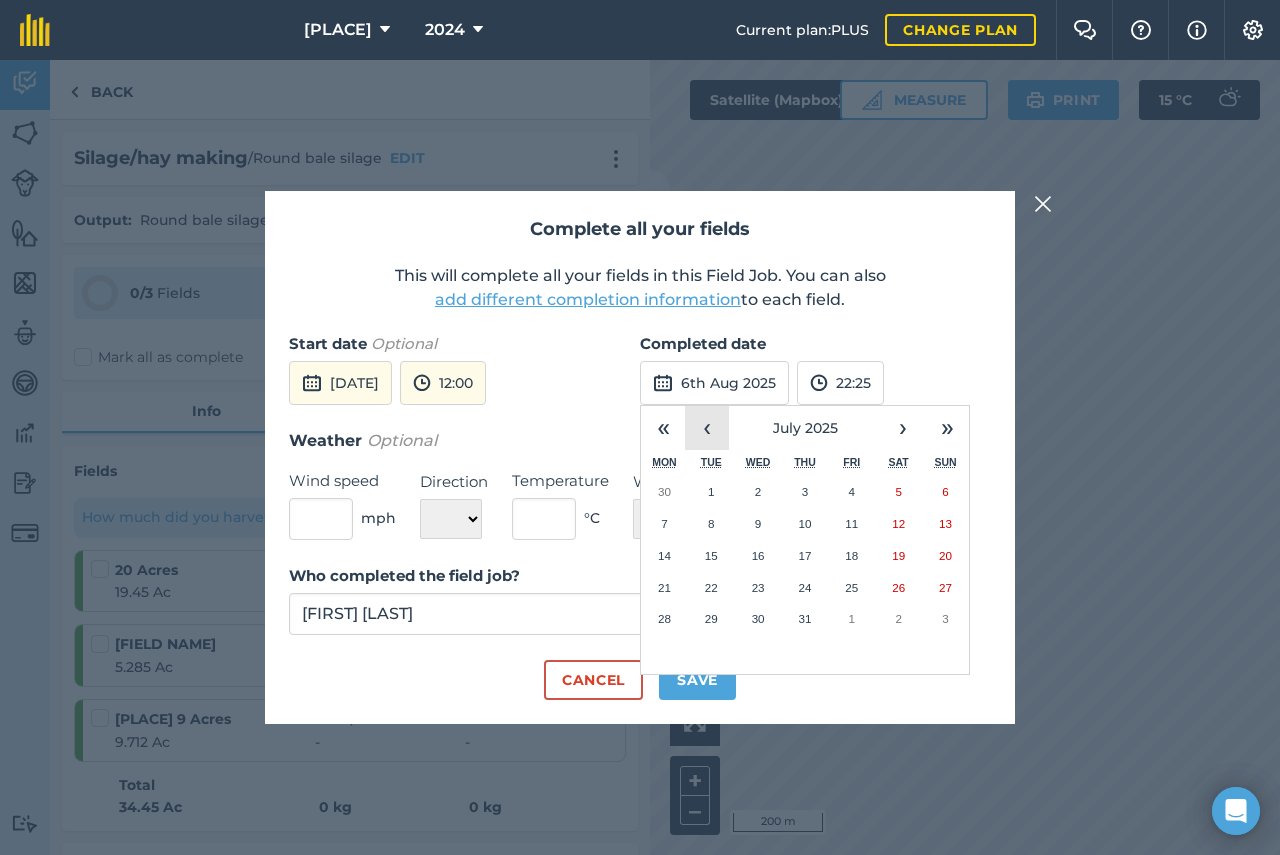 click on "‹" at bounding box center (707, 428) 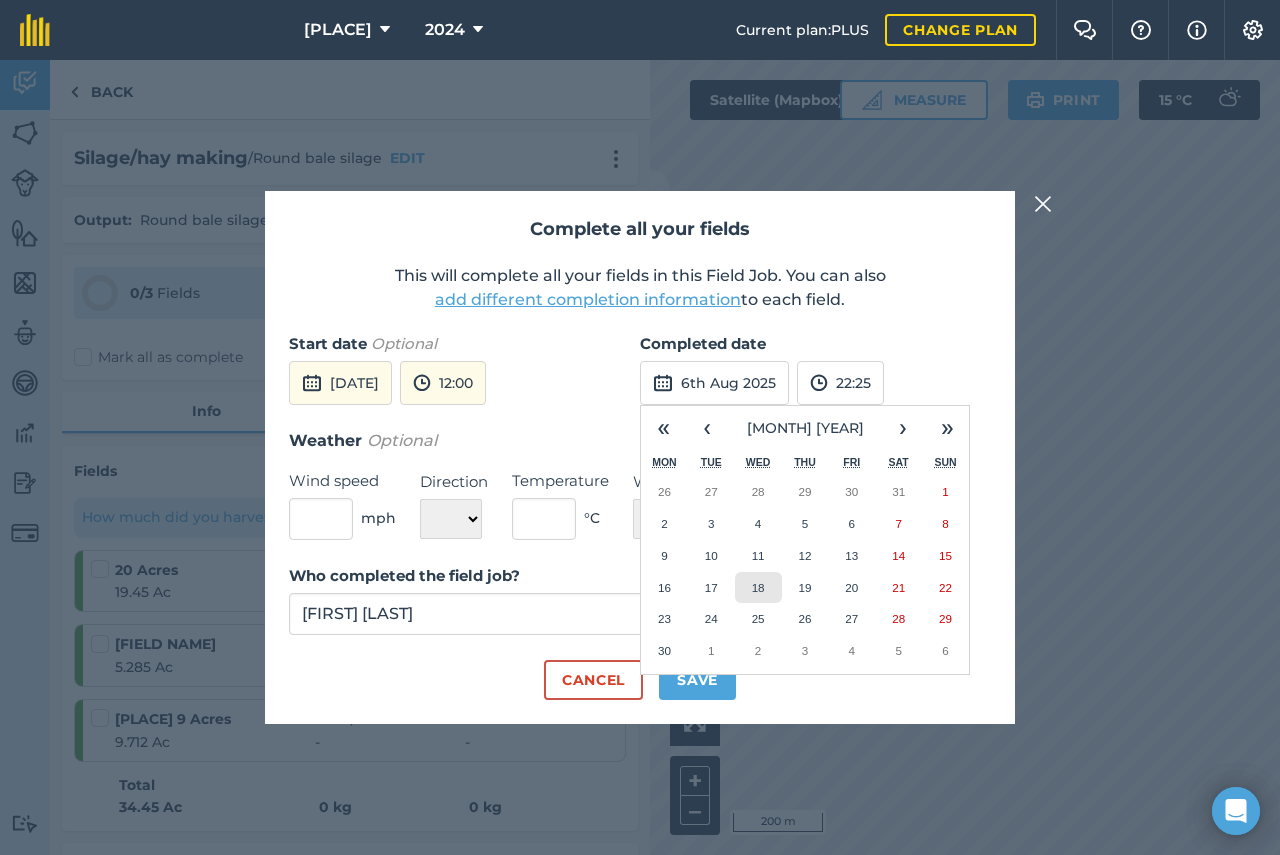 click on "18" at bounding box center (758, 587) 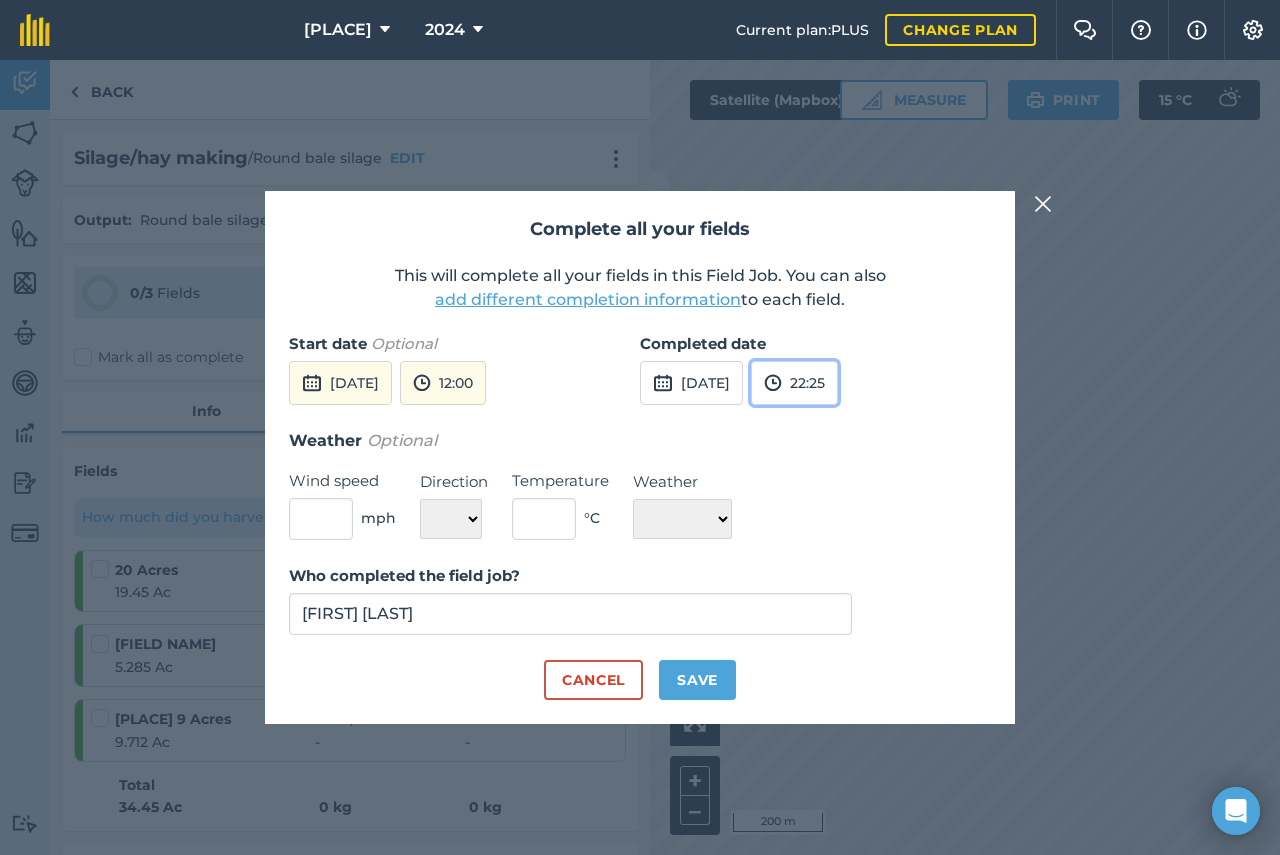 click on "22:25" at bounding box center [794, 383] 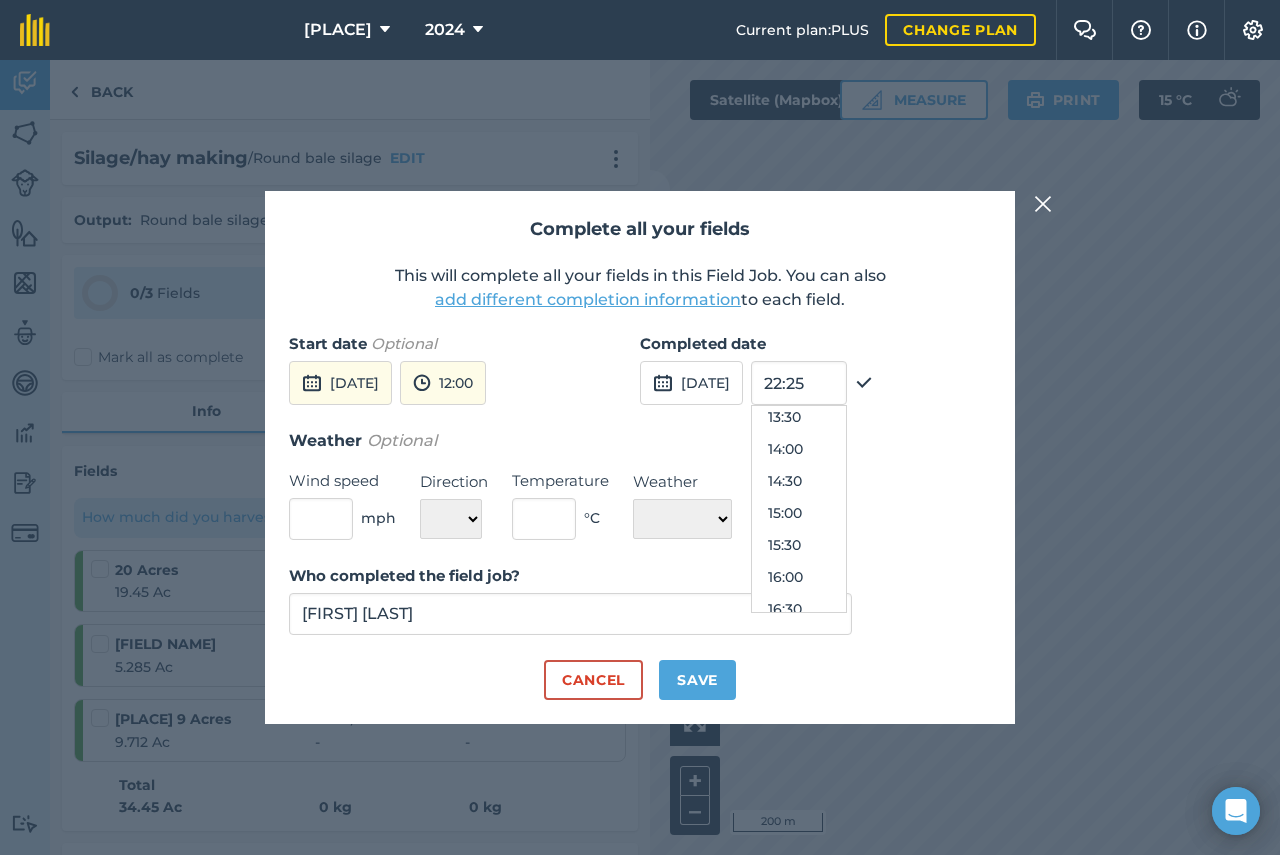 scroll, scrollTop: 730, scrollLeft: 0, axis: vertical 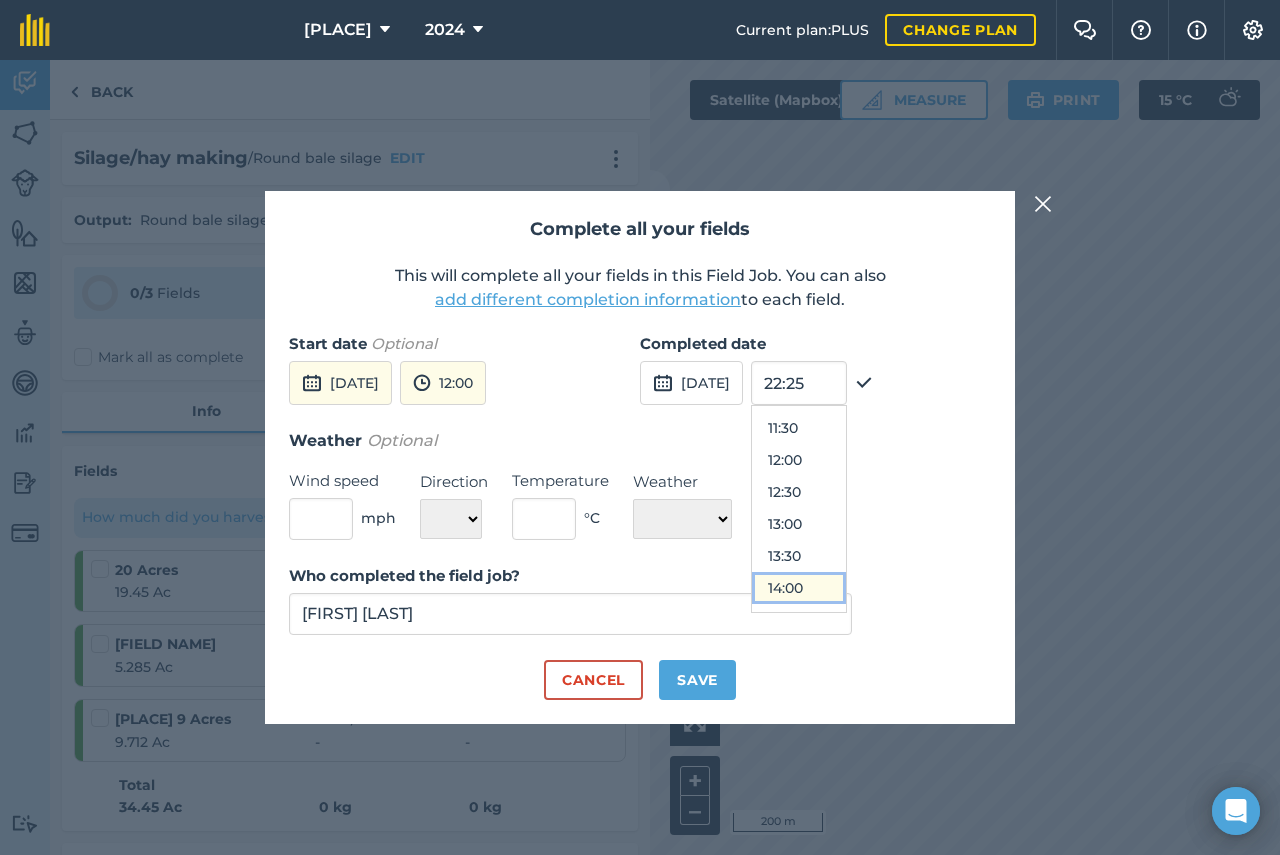 click on "14:00" at bounding box center (799, 588) 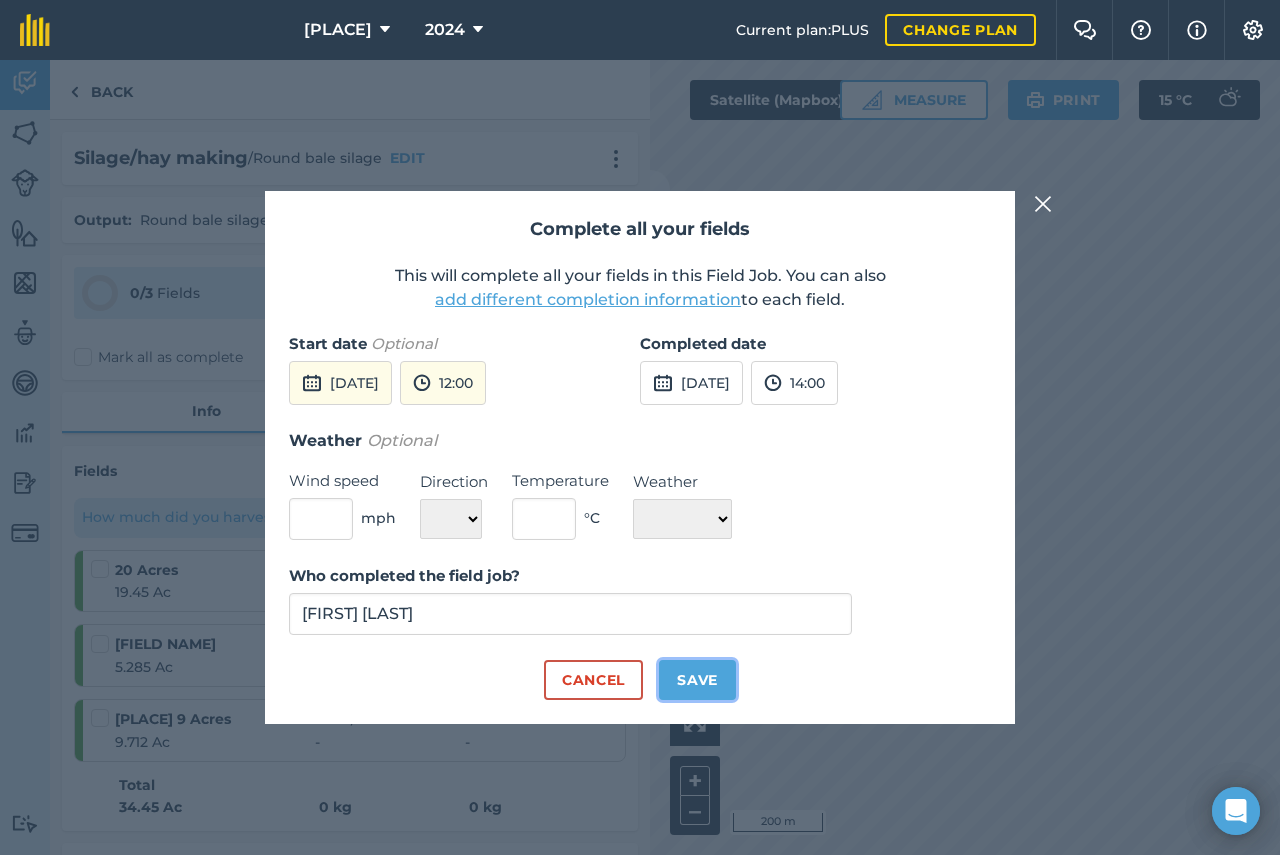 click on "Save" at bounding box center (697, 680) 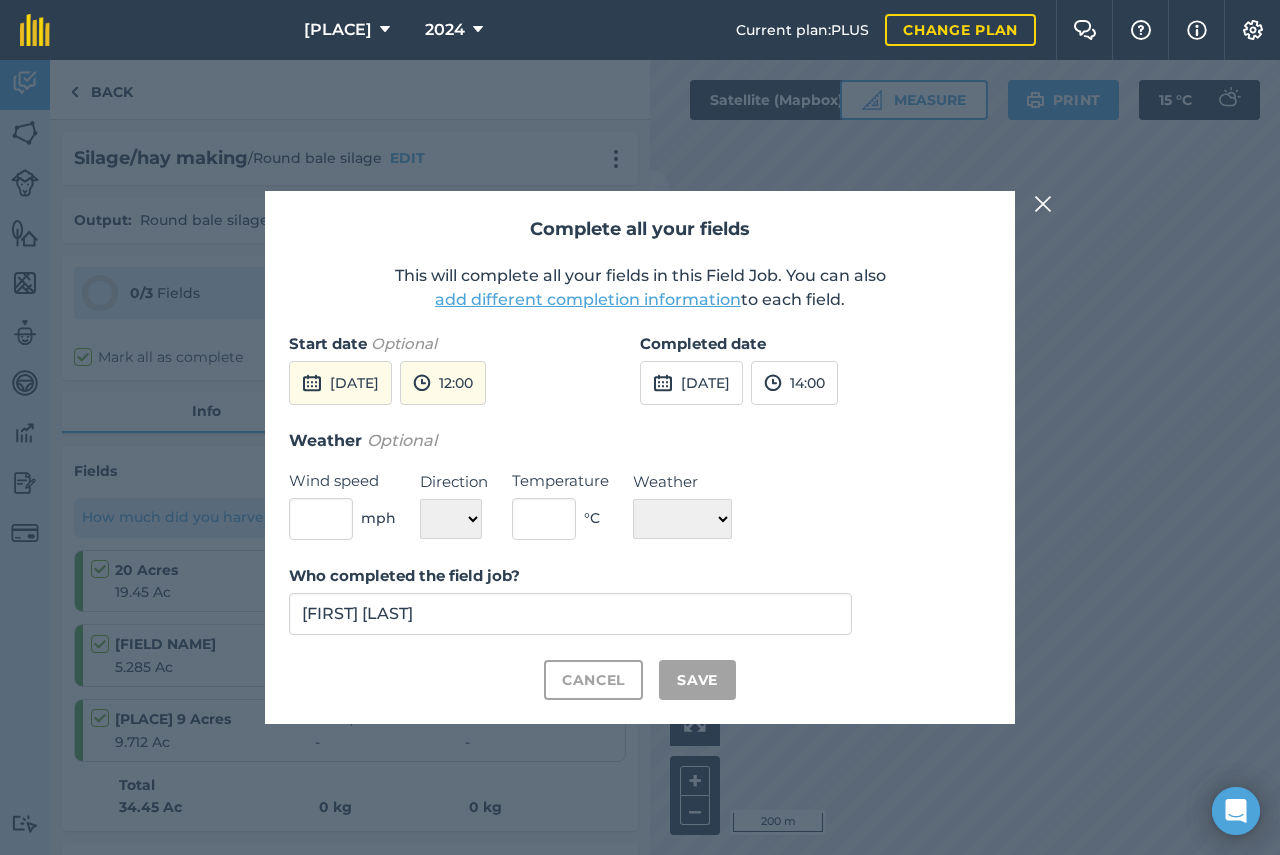 checkbox on "true" 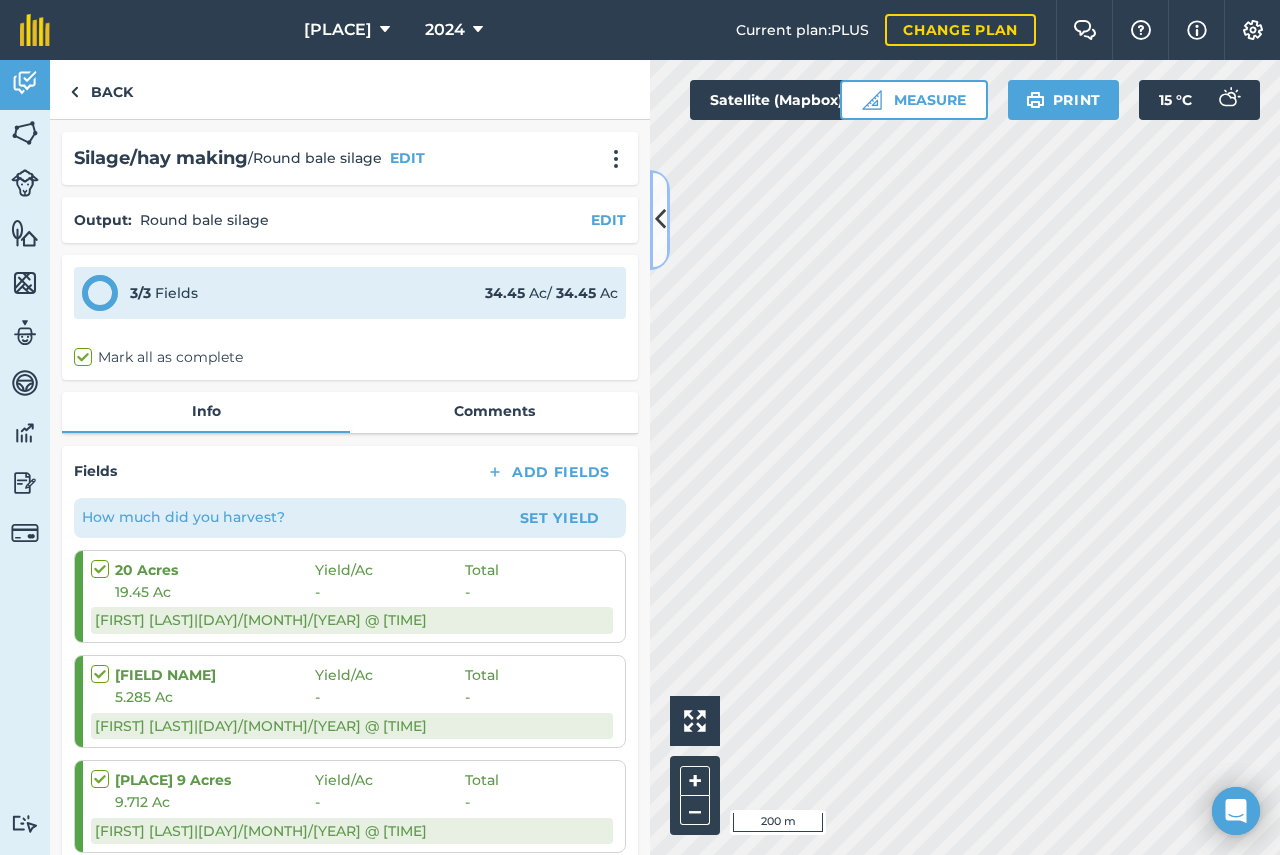 click at bounding box center (660, 219) 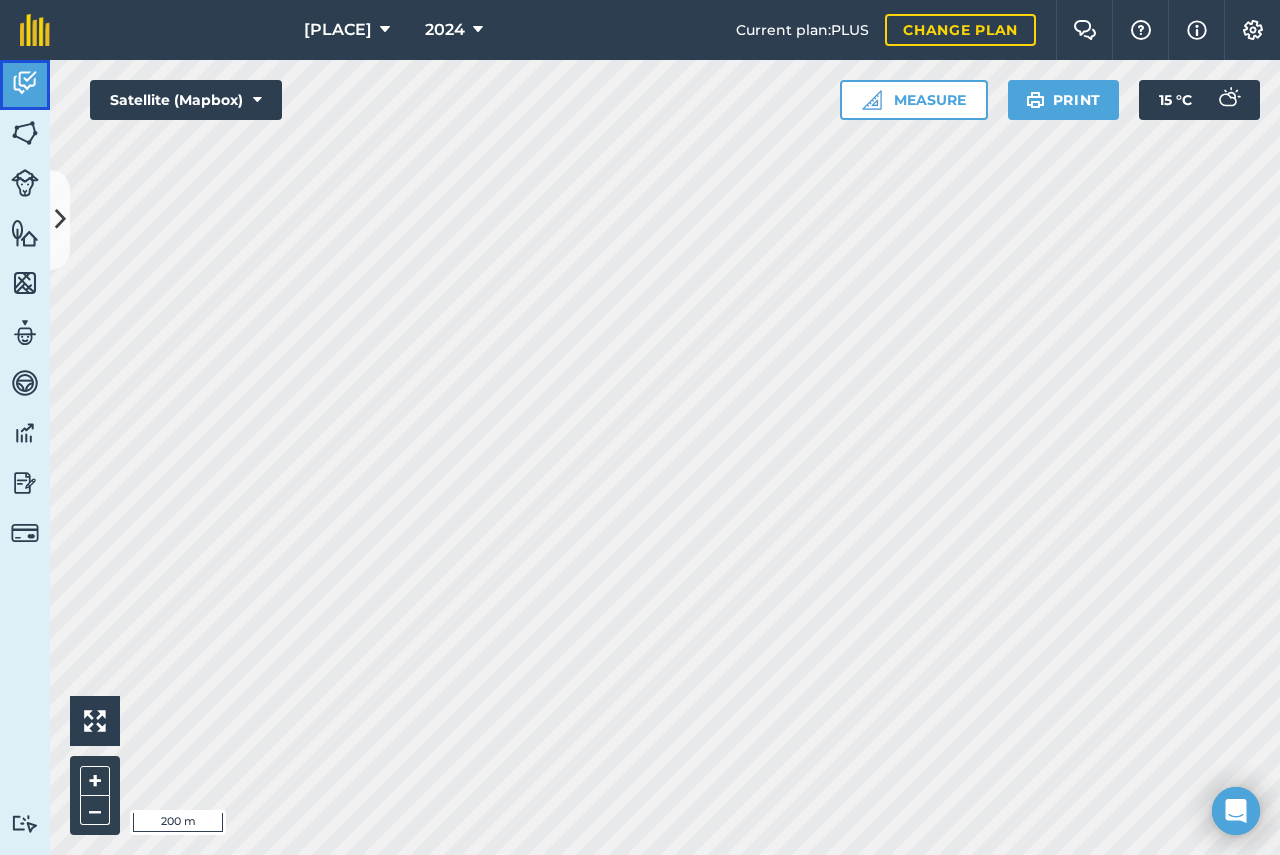 click at bounding box center (25, 83) 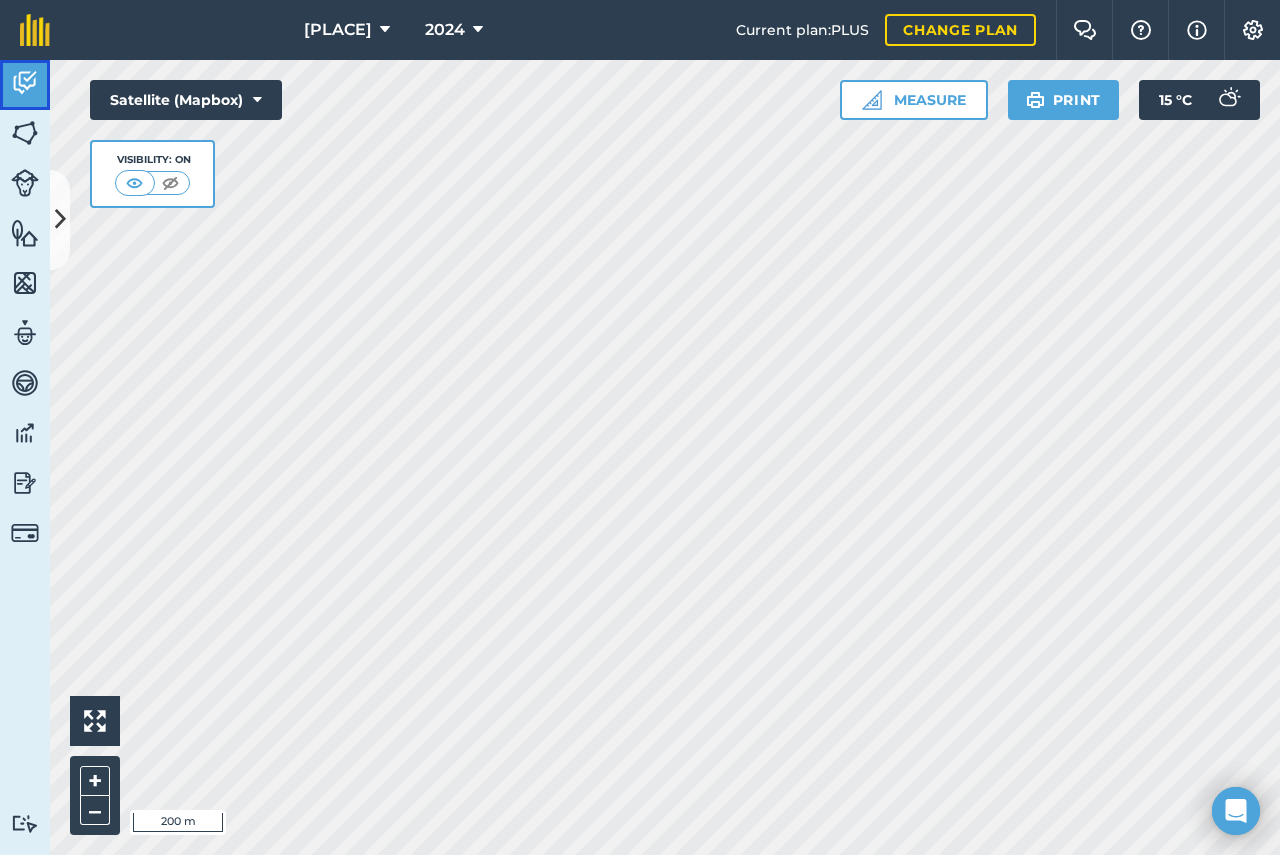 click at bounding box center [25, 83] 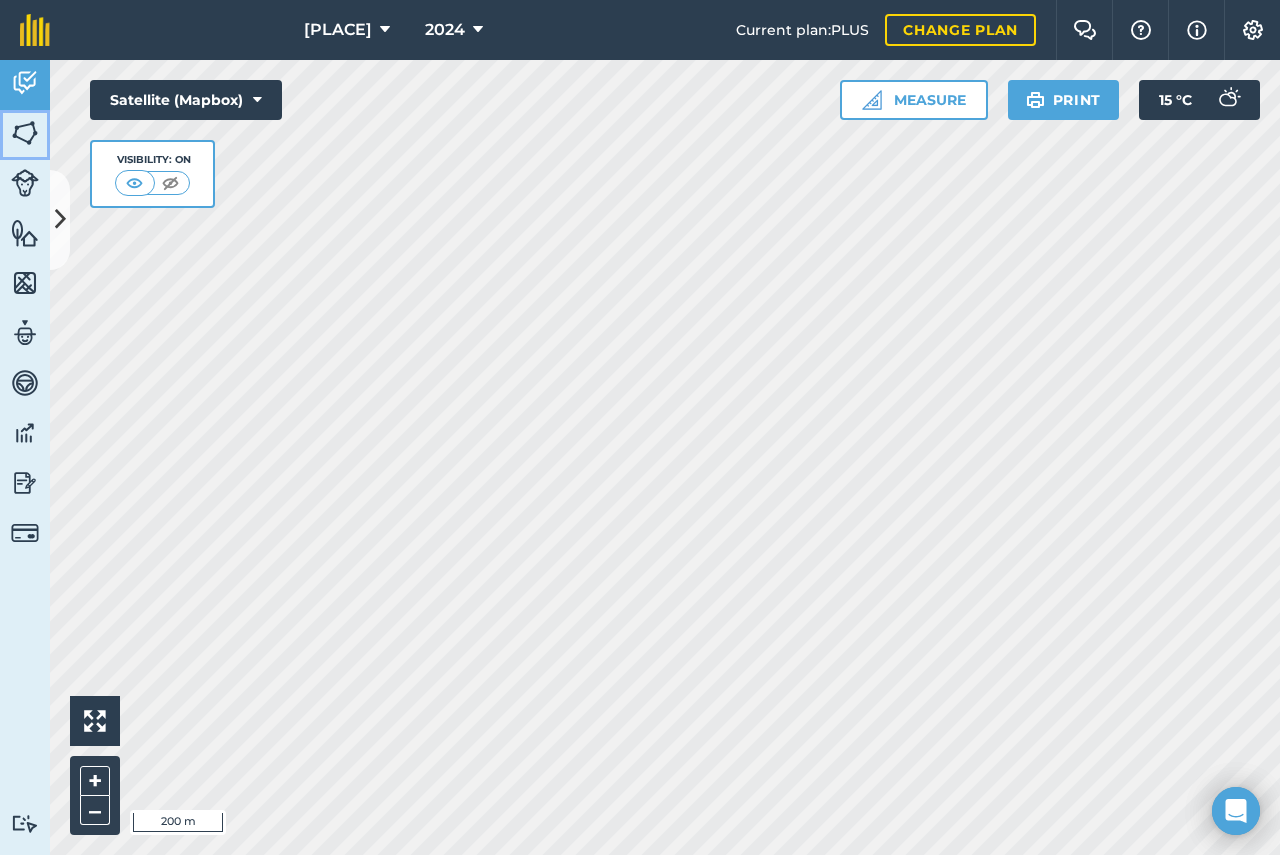 click at bounding box center (25, 133) 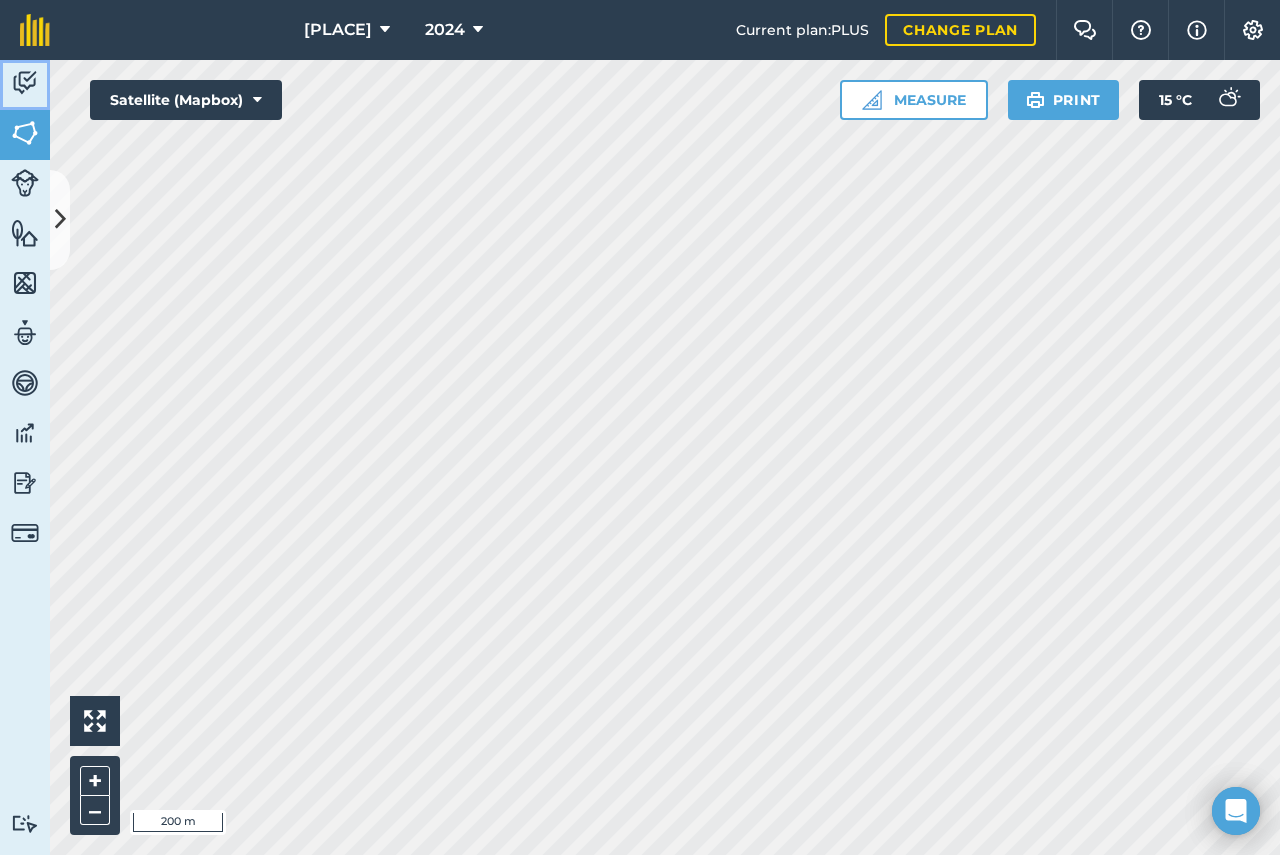 click at bounding box center [25, 83] 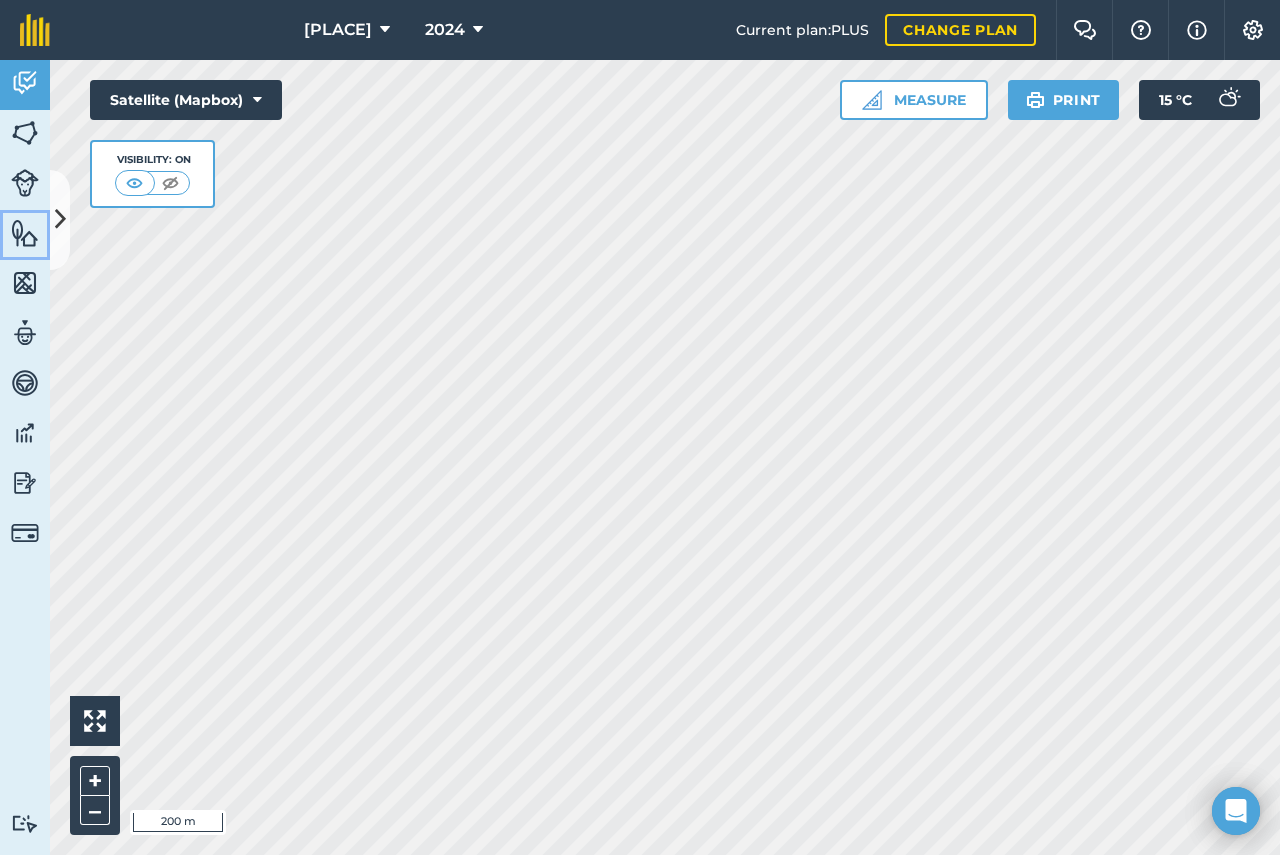 click at bounding box center [25, 233] 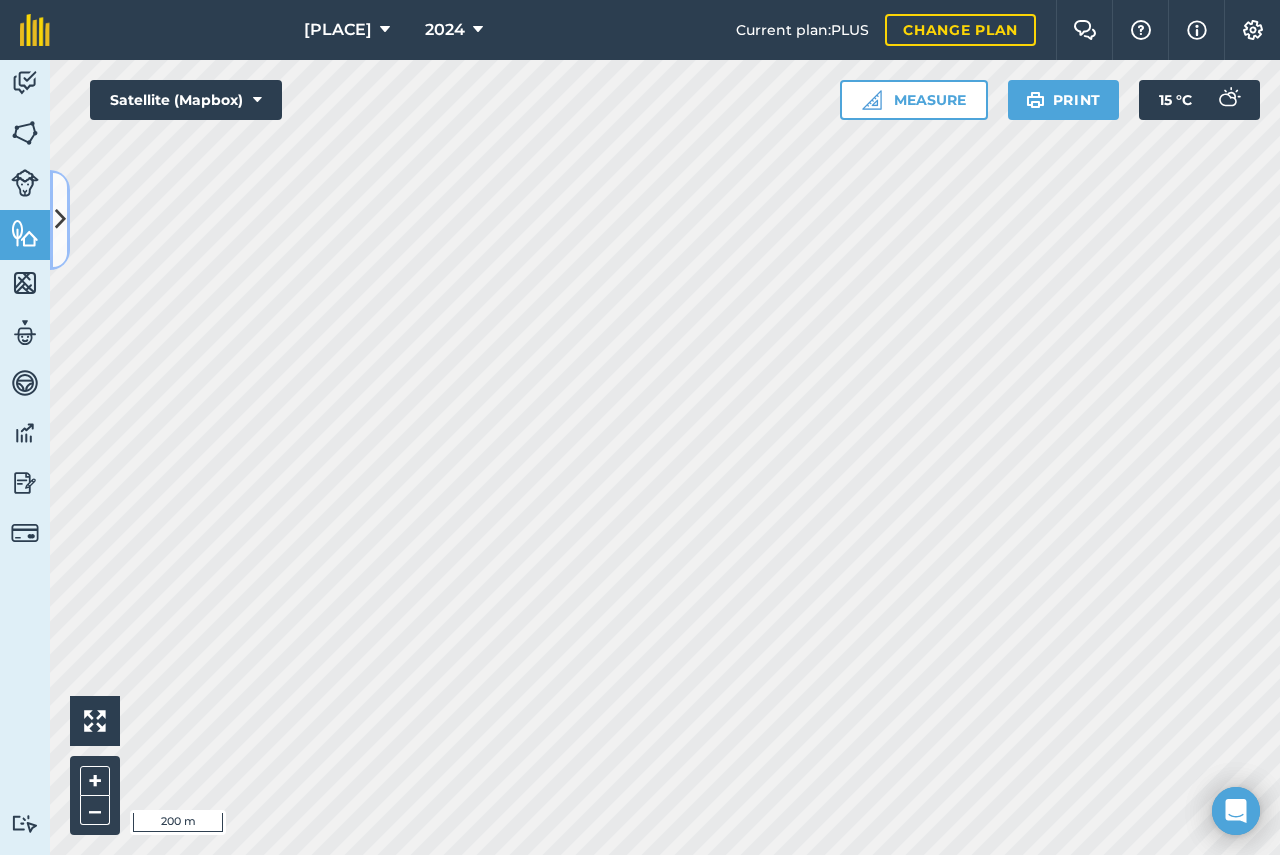 click at bounding box center (60, 220) 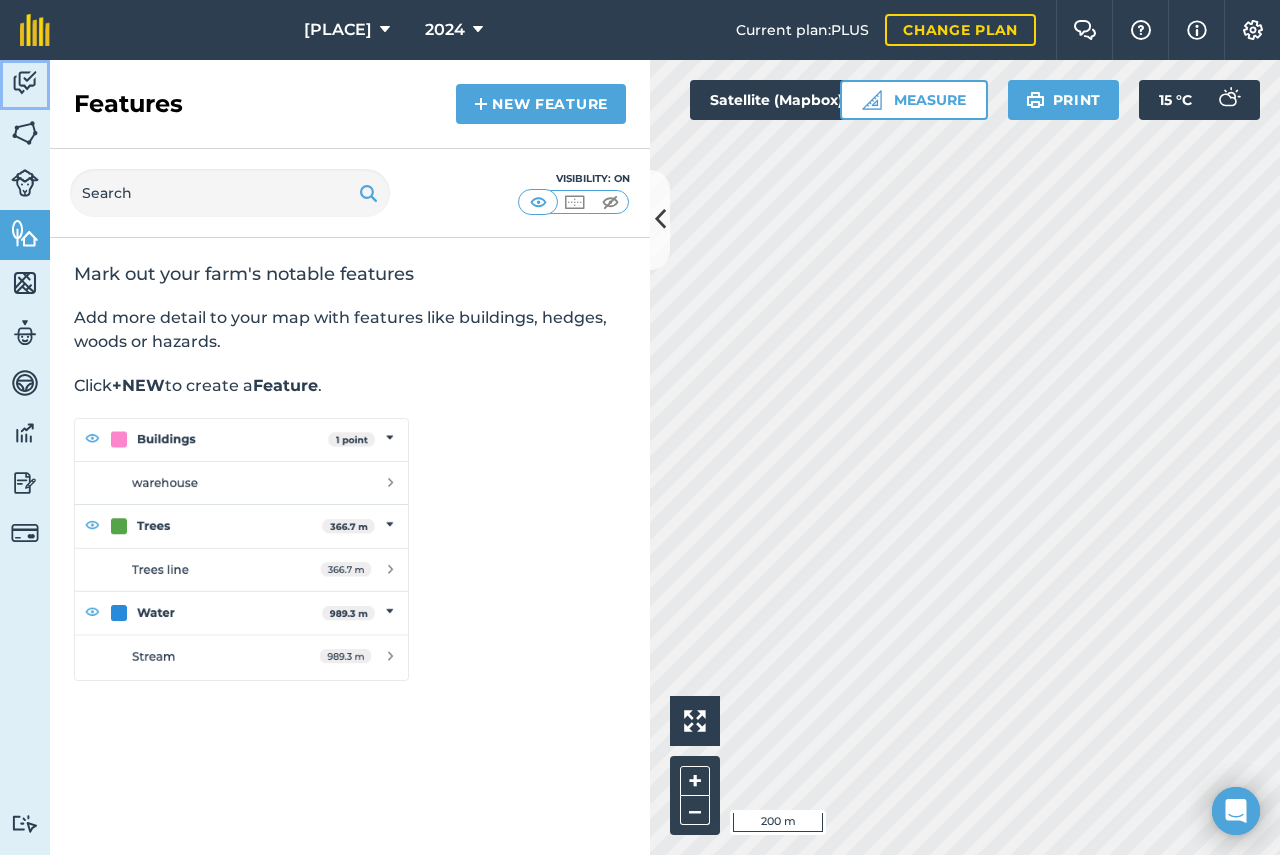 click at bounding box center [25, 83] 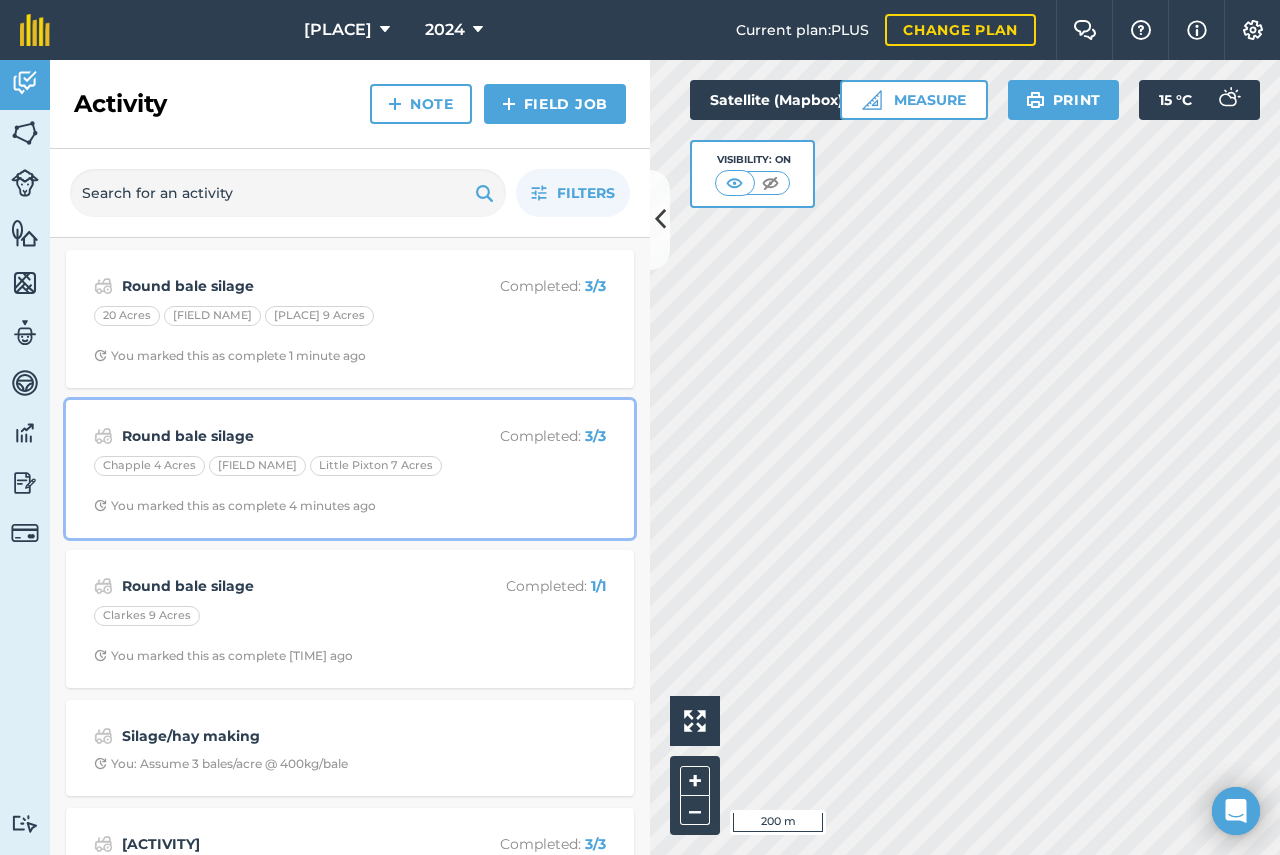 click on "Round bale silage" at bounding box center [280, 436] 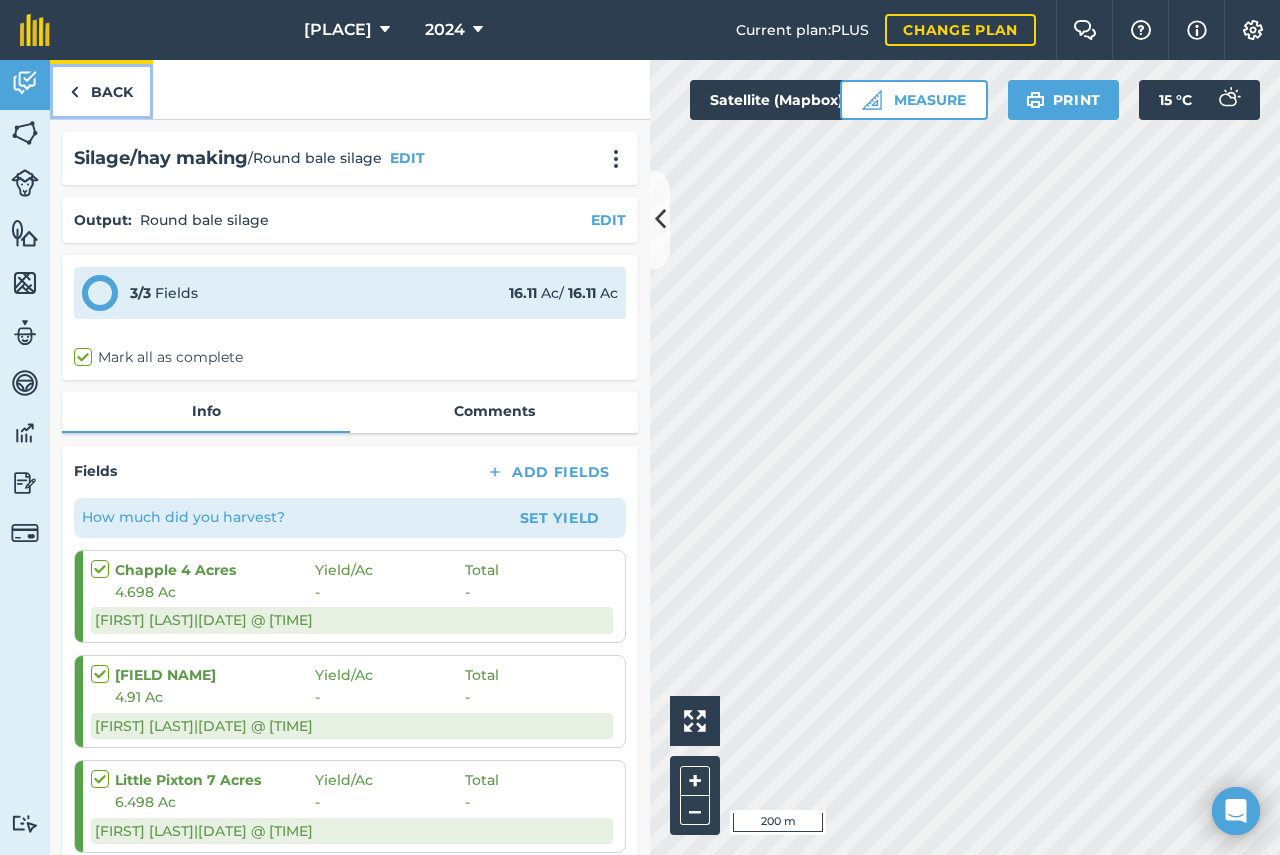 click on "Back" at bounding box center (101, 89) 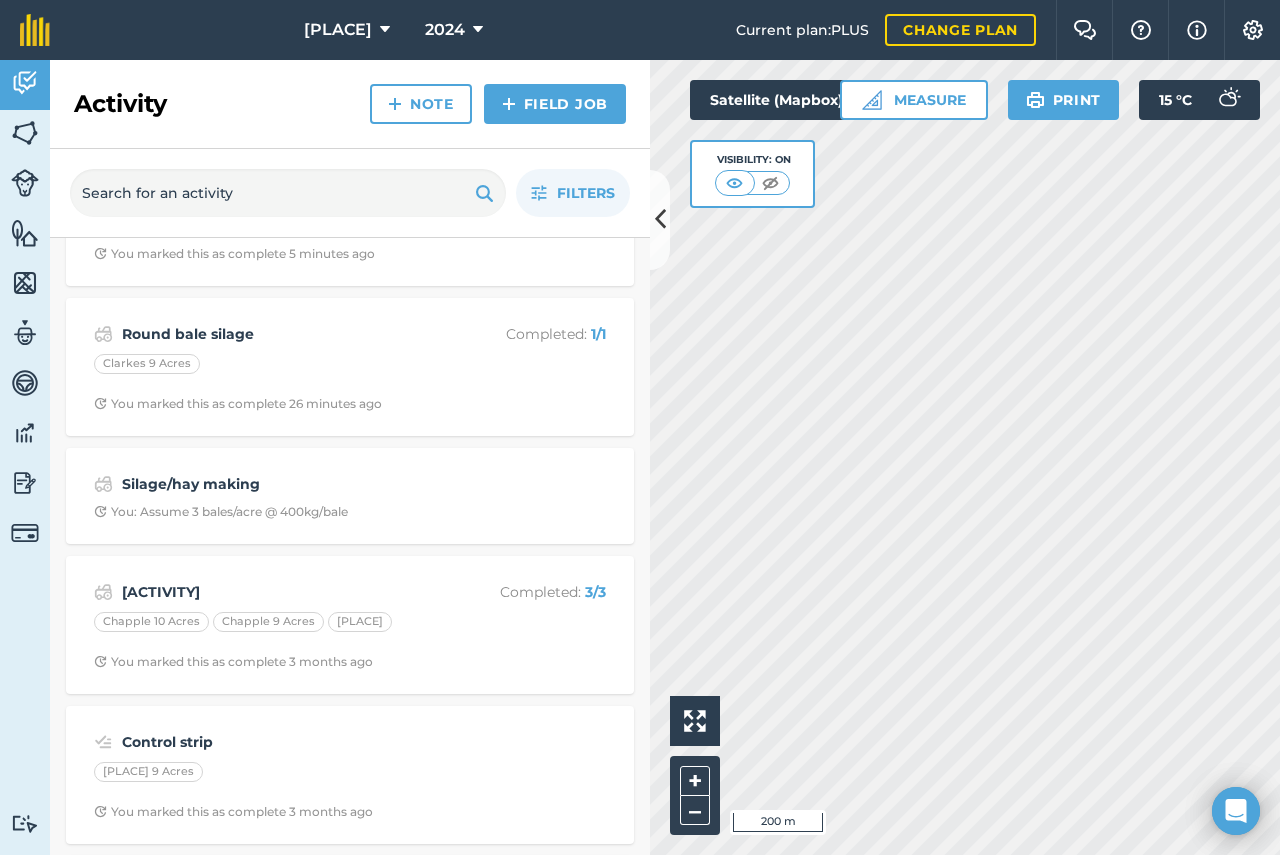 scroll, scrollTop: 300, scrollLeft: 0, axis: vertical 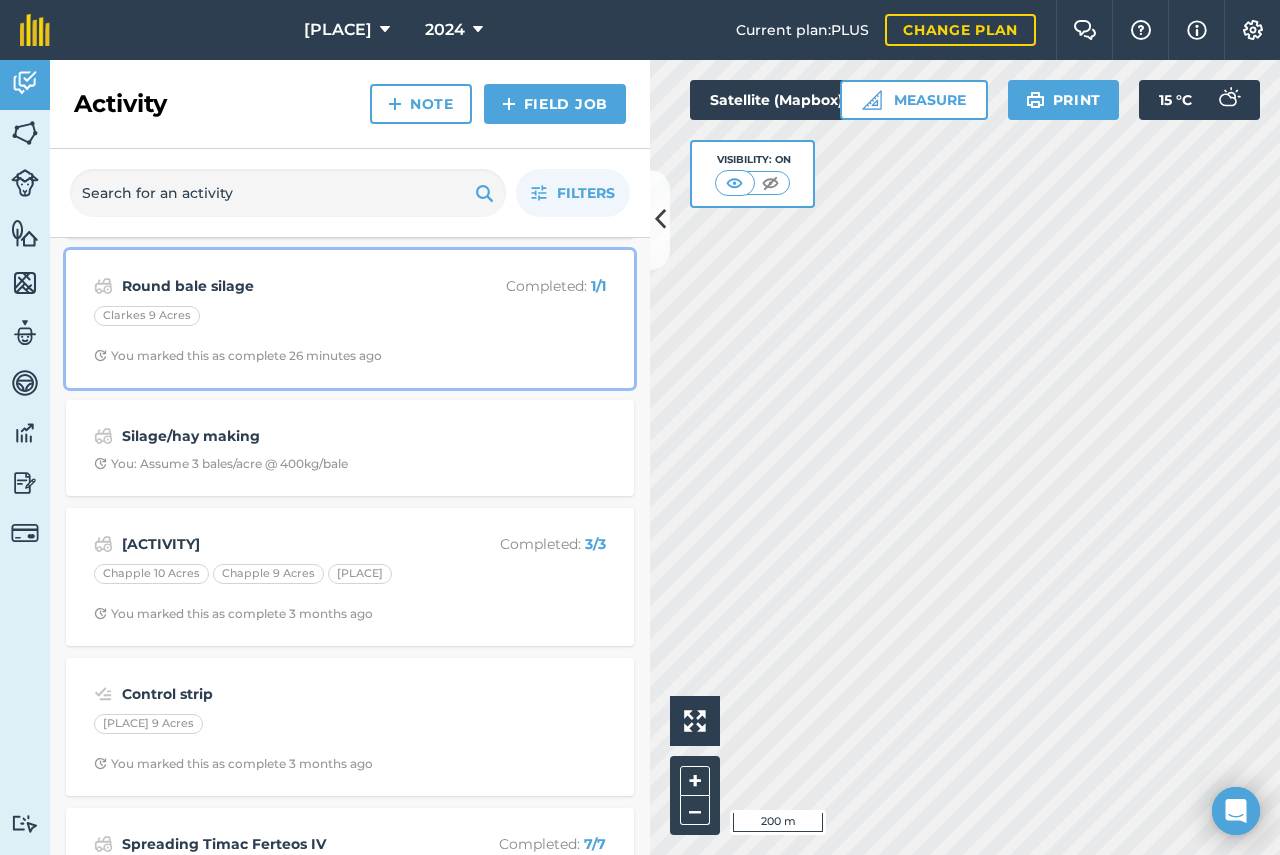 click on "Round bale silage" at bounding box center (280, 286) 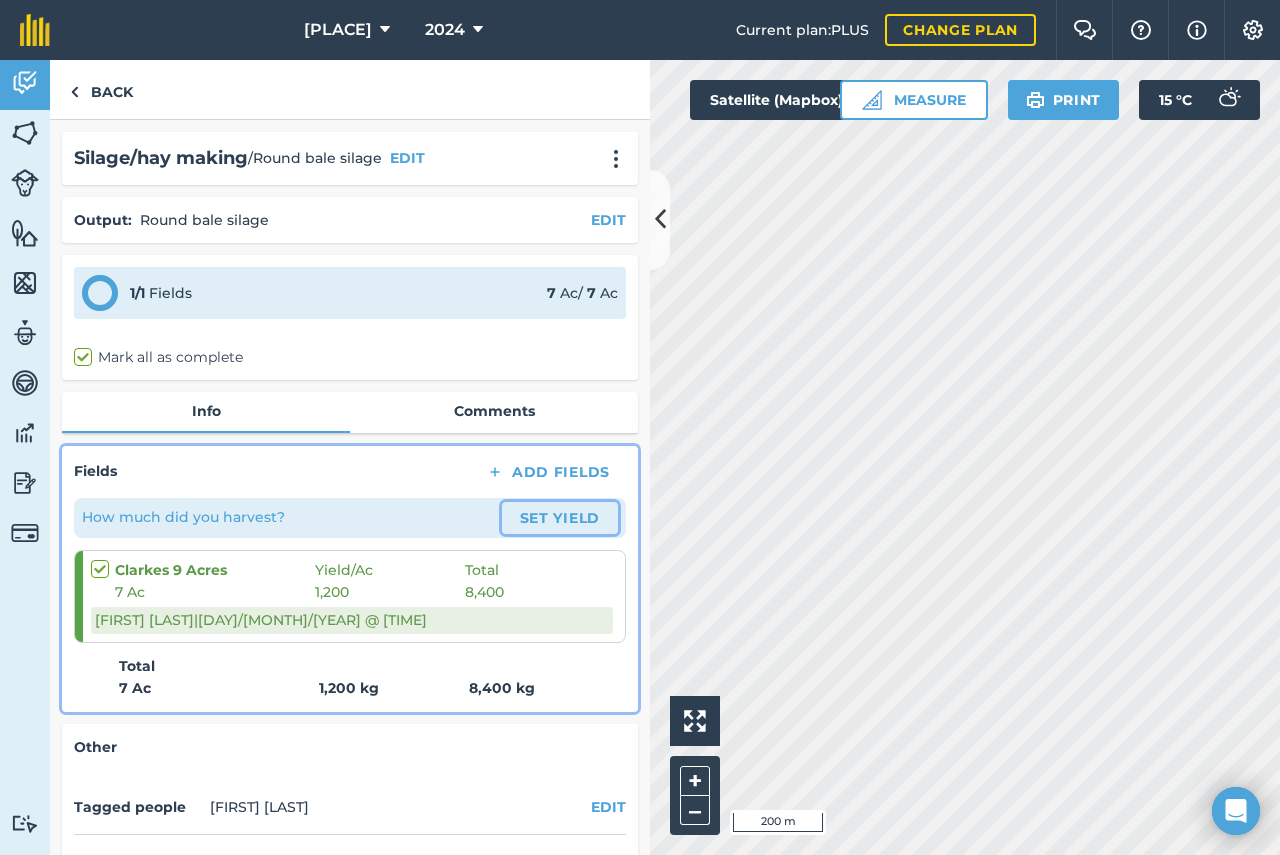 click on "Set Yield" at bounding box center [560, 518] 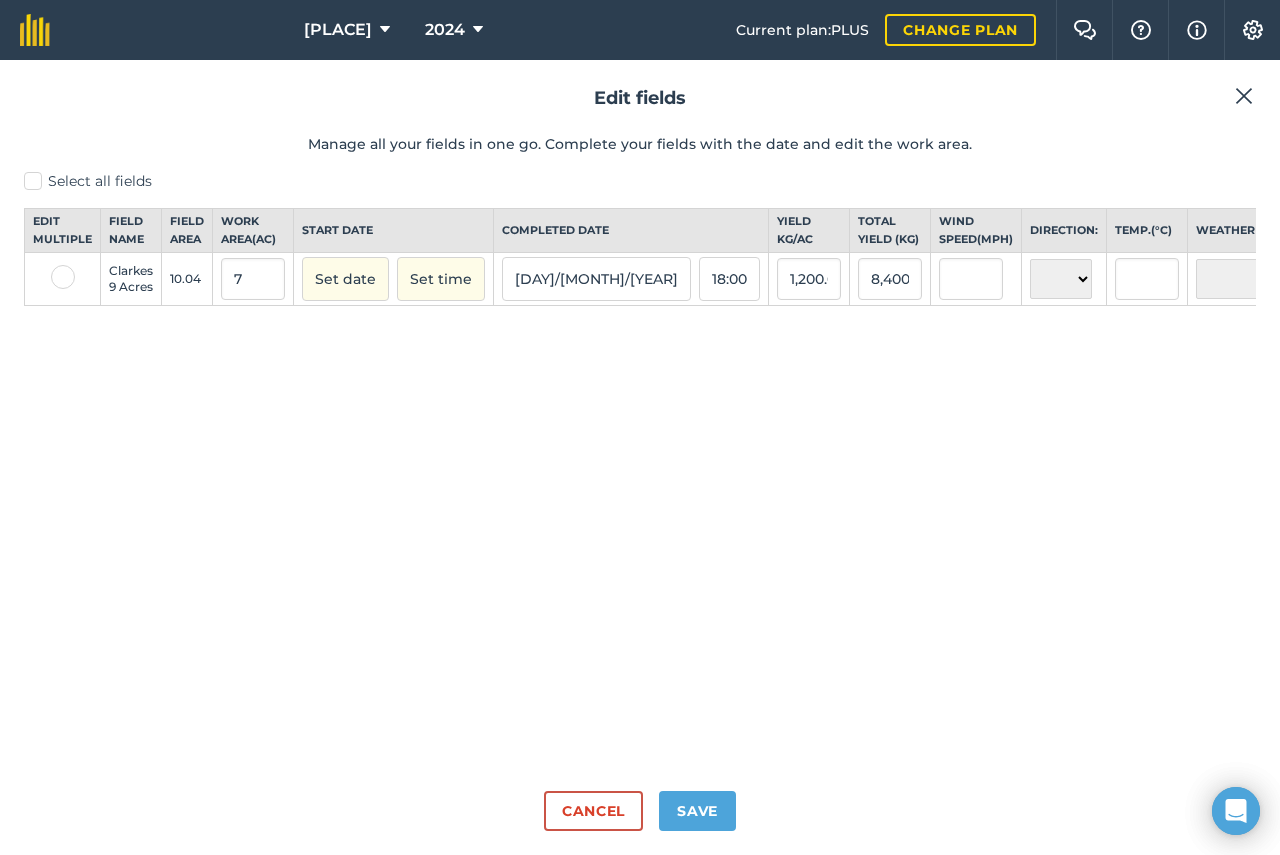 click at bounding box center (1244, 96) 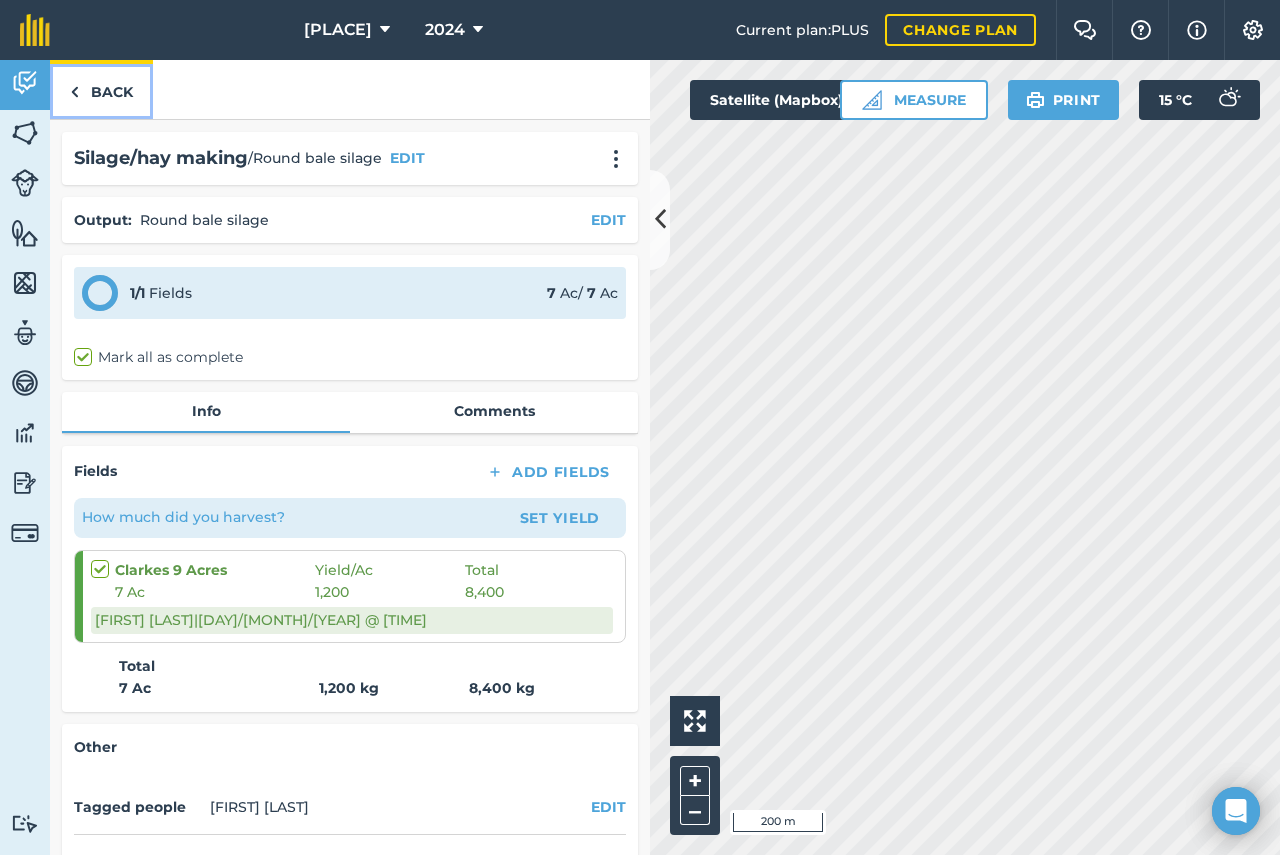 click on "Back" at bounding box center (101, 89) 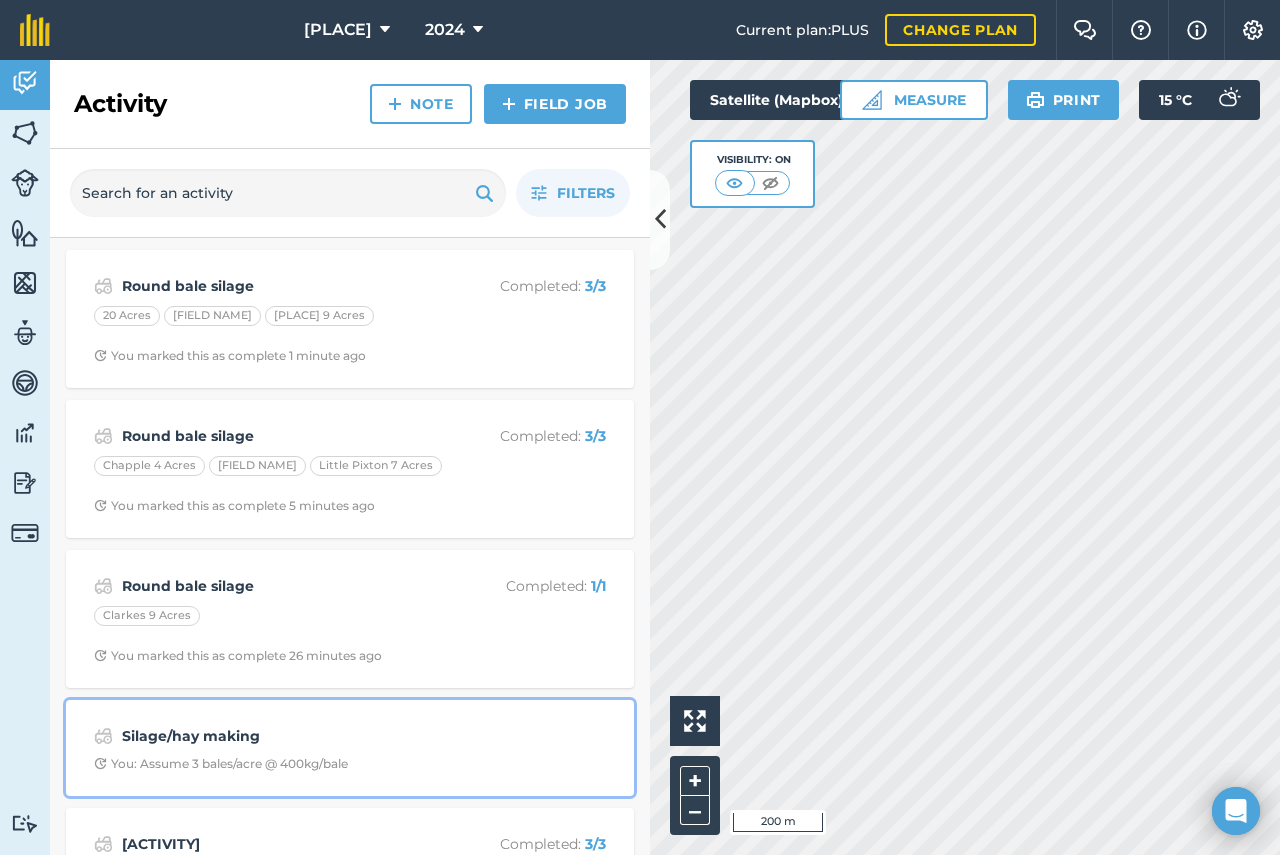 click on "Silage/hay making" at bounding box center [280, 736] 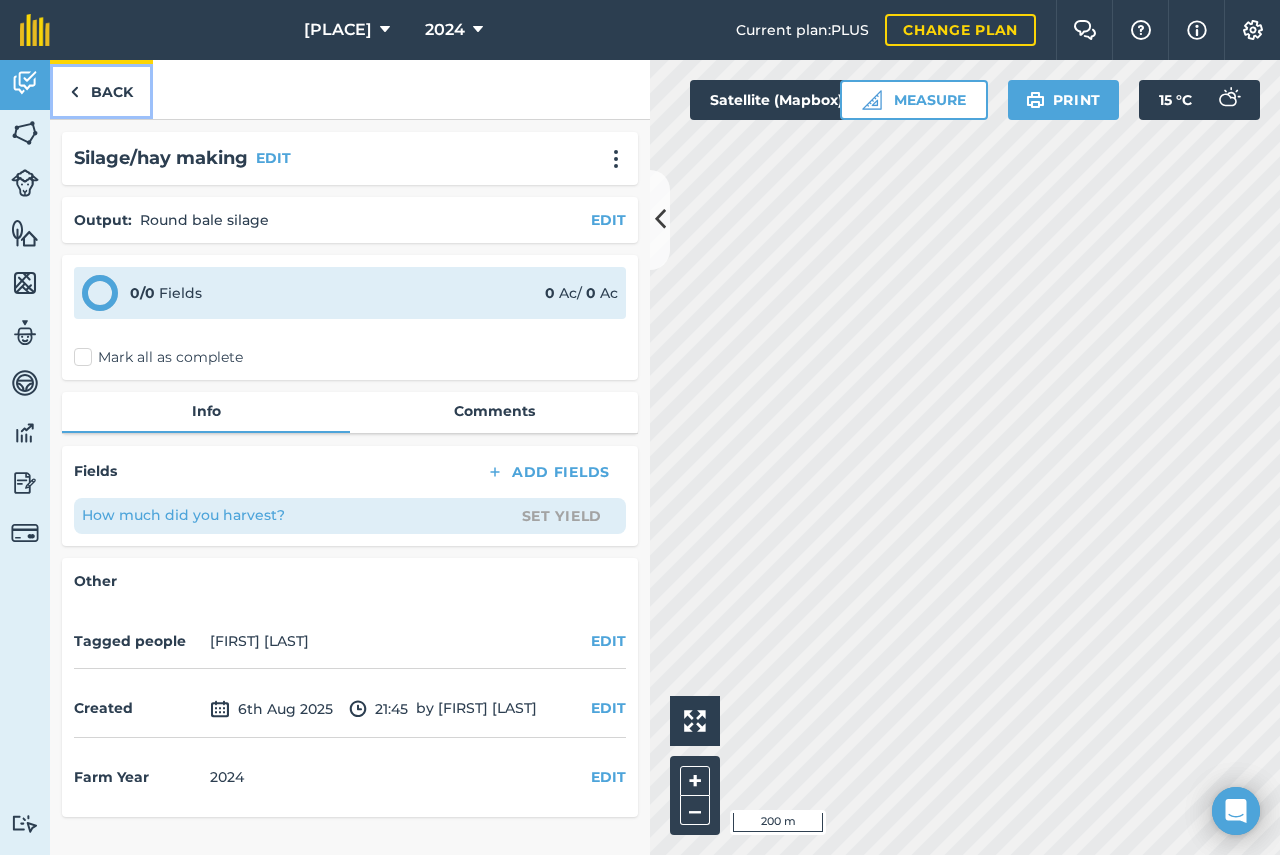 click at bounding box center [74, 92] 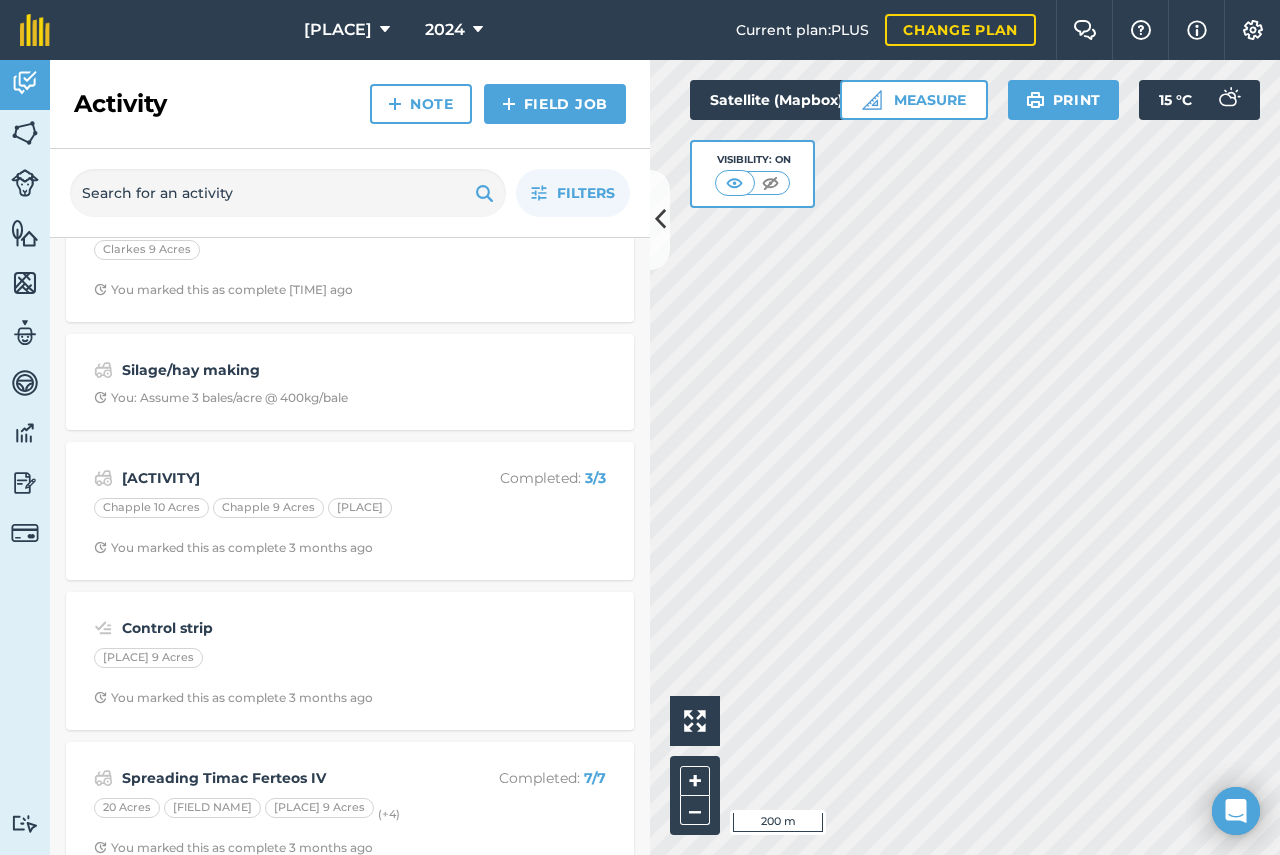 scroll, scrollTop: 400, scrollLeft: 0, axis: vertical 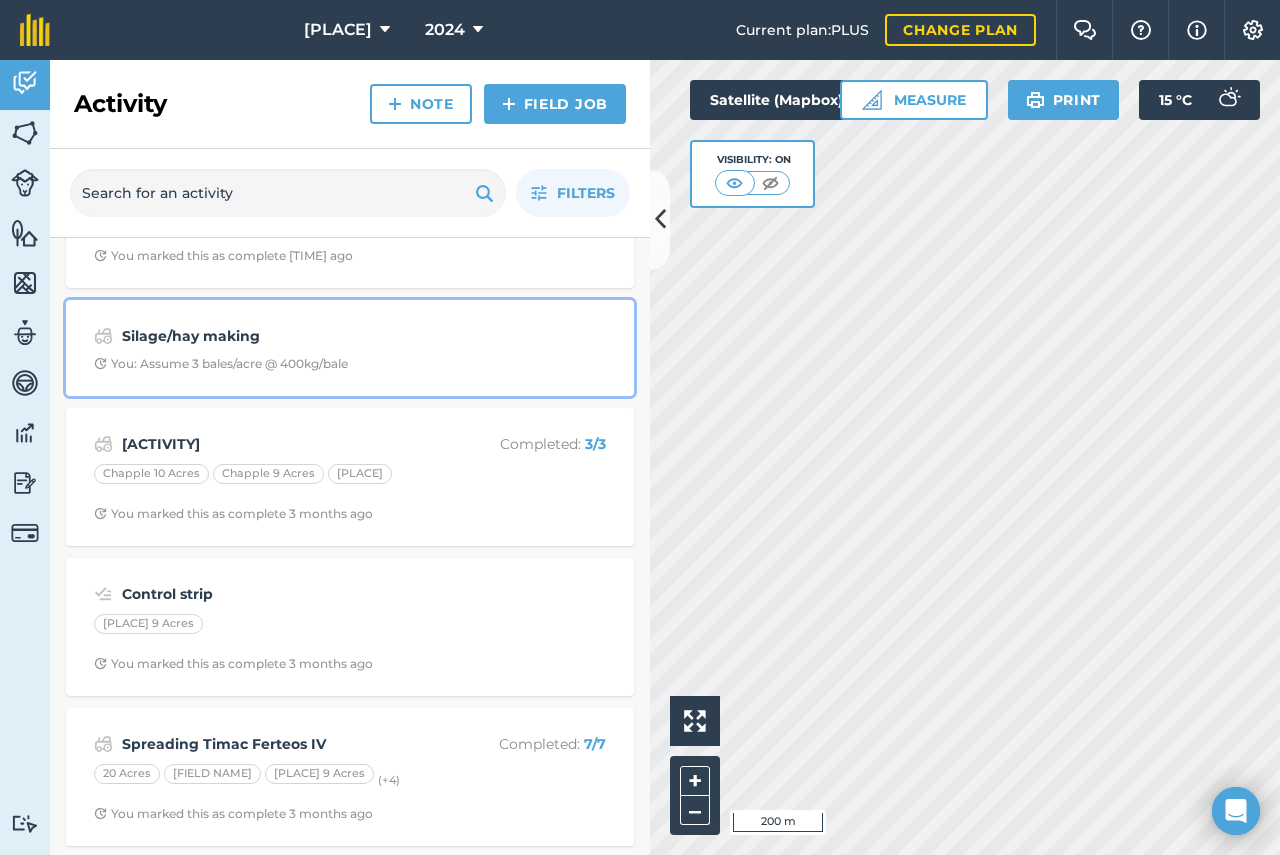 drag, startPoint x: 234, startPoint y: 340, endPoint x: 216, endPoint y: 340, distance: 18 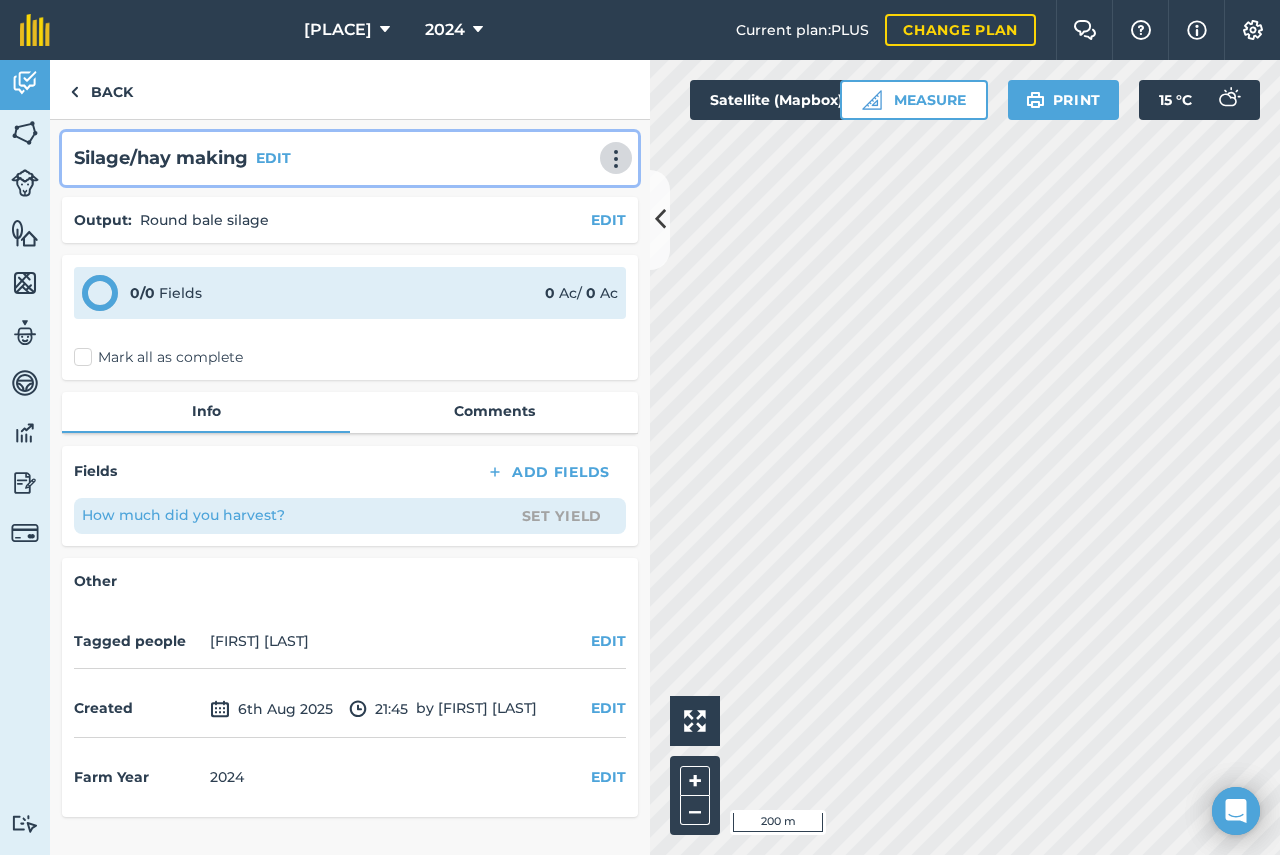 click at bounding box center [616, 159] 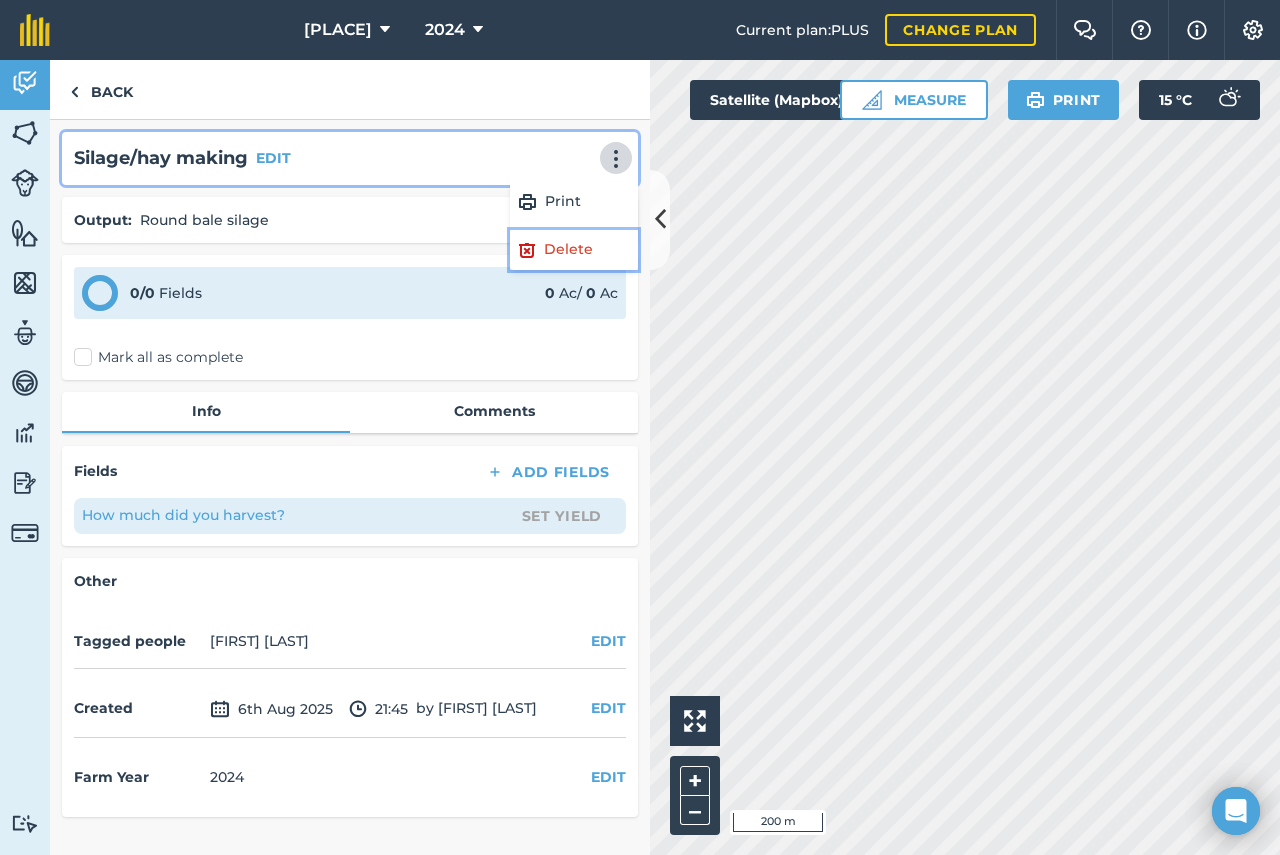 click on "Delete" at bounding box center (574, 250) 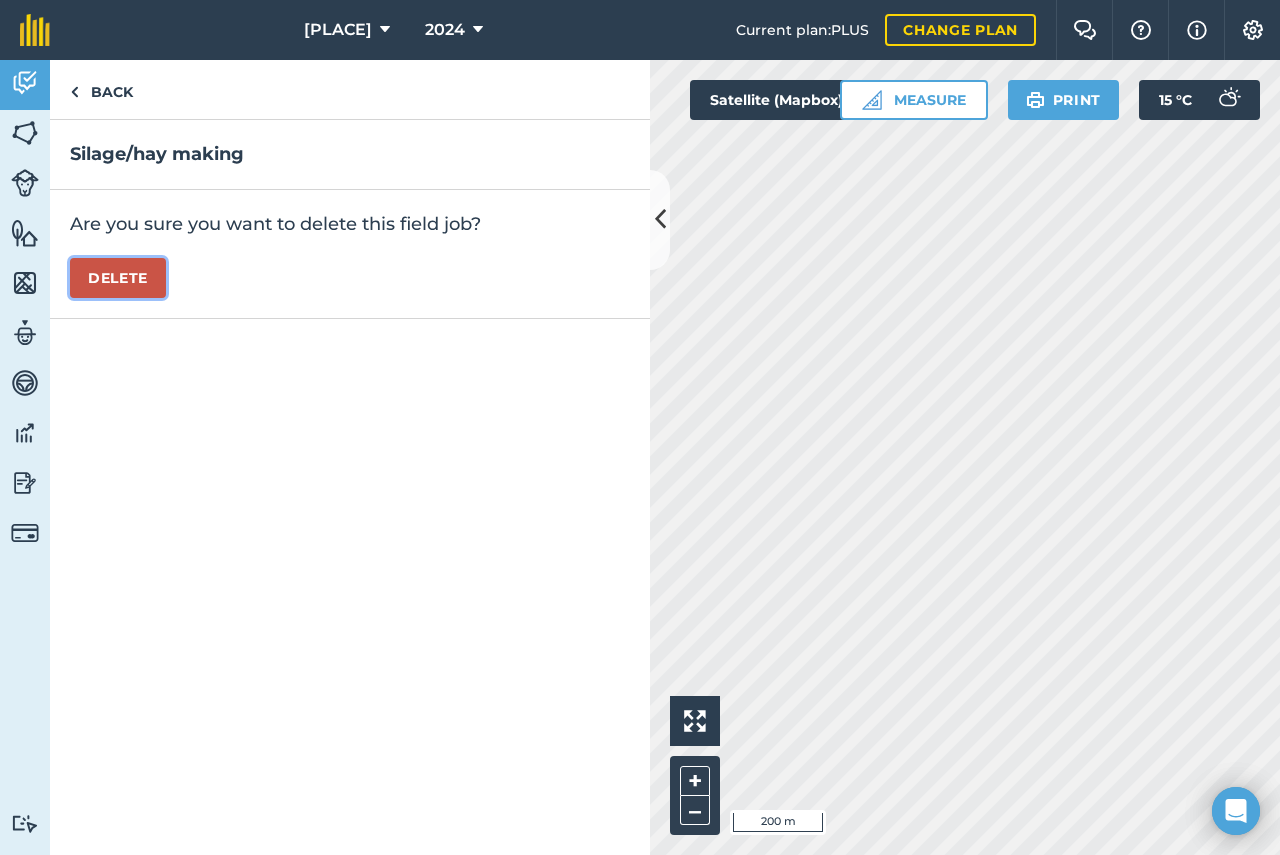 click on "Delete" at bounding box center (118, 278) 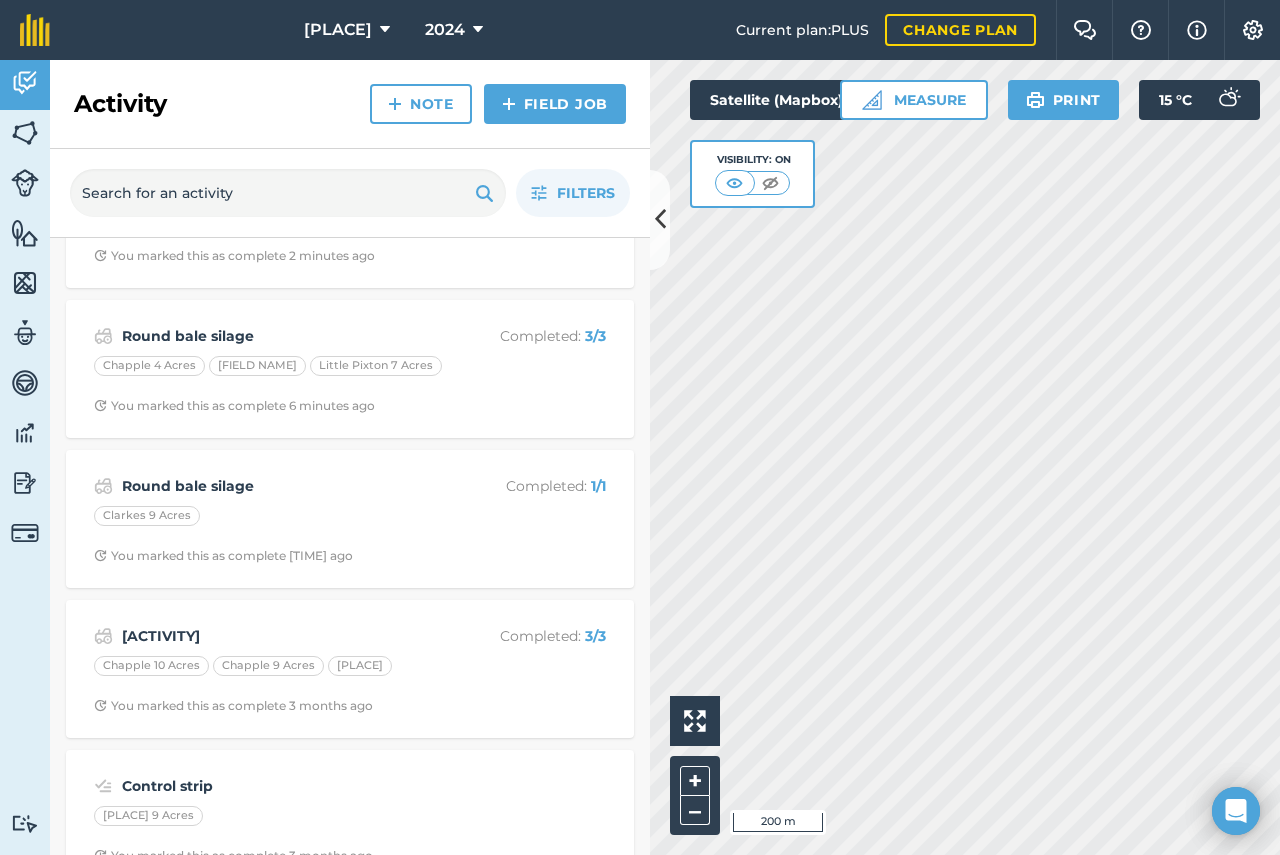 scroll, scrollTop: 0, scrollLeft: 0, axis: both 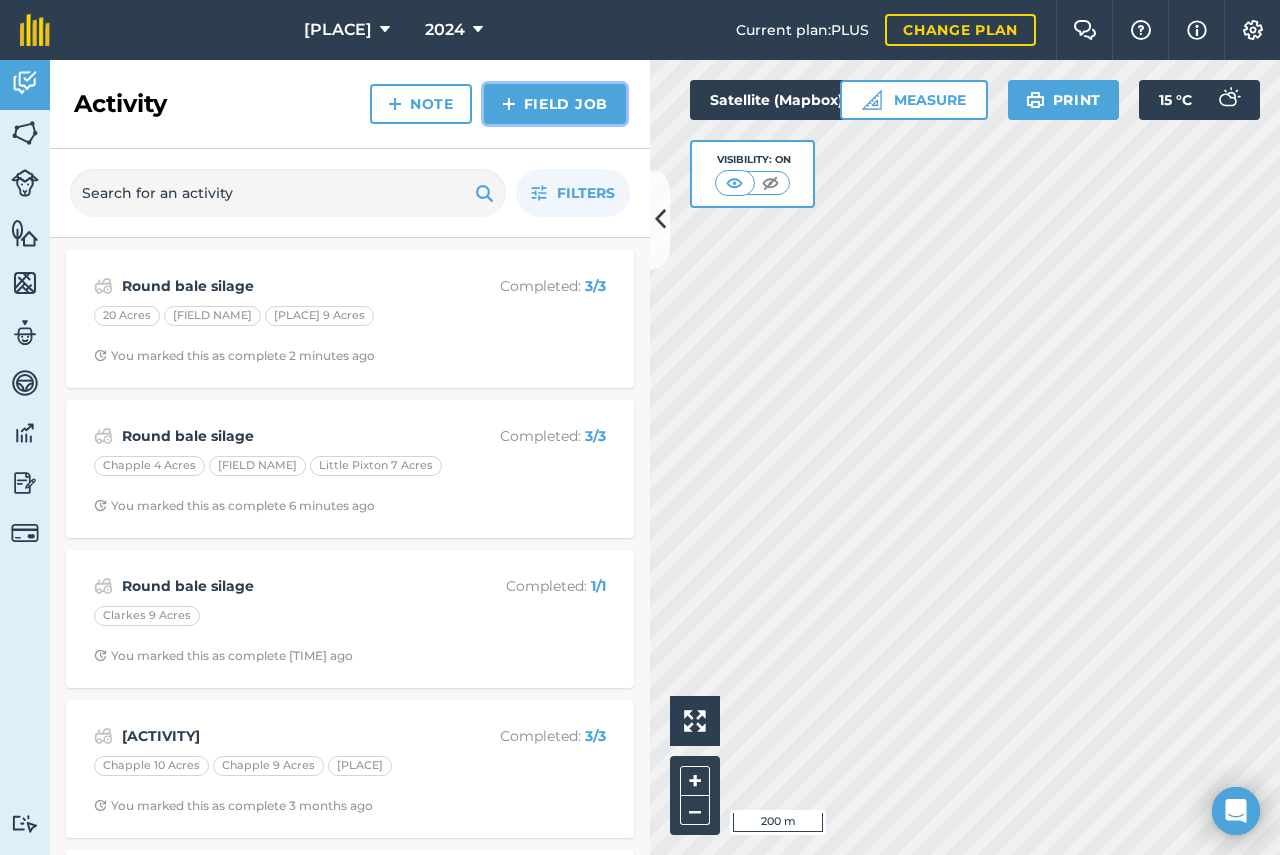 click on "Field Job" at bounding box center (555, 104) 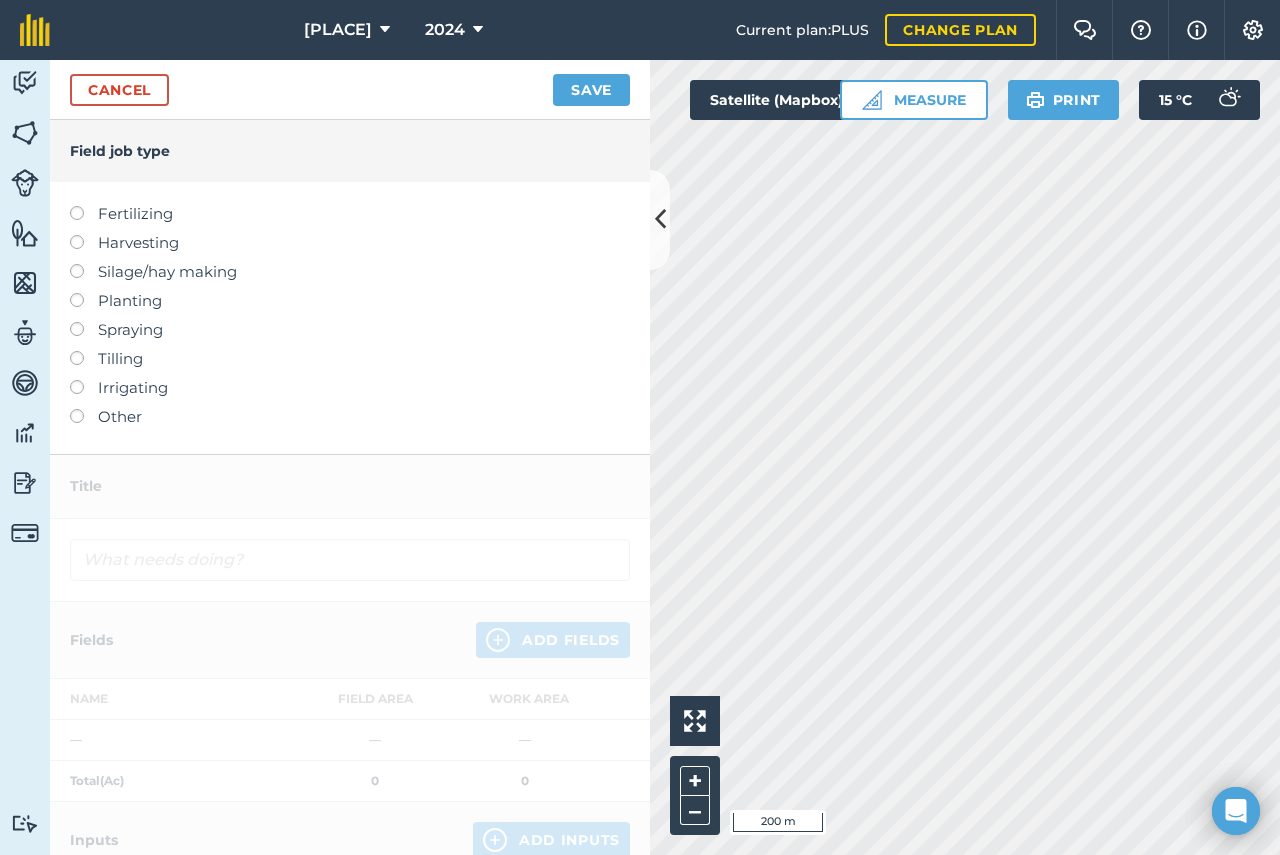 click on "Silage/hay making" at bounding box center [350, 272] 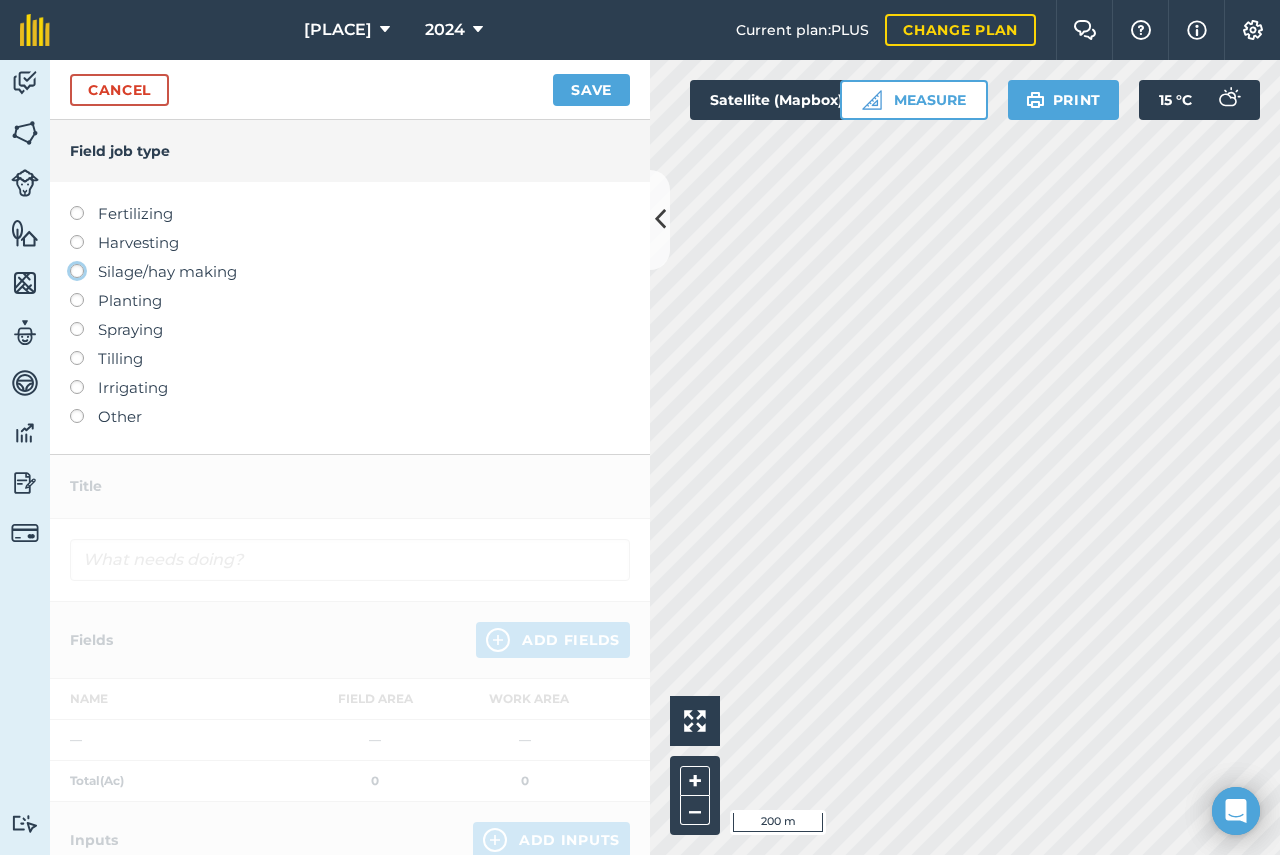 click on "Silage/hay making" at bounding box center (-9943, 270) 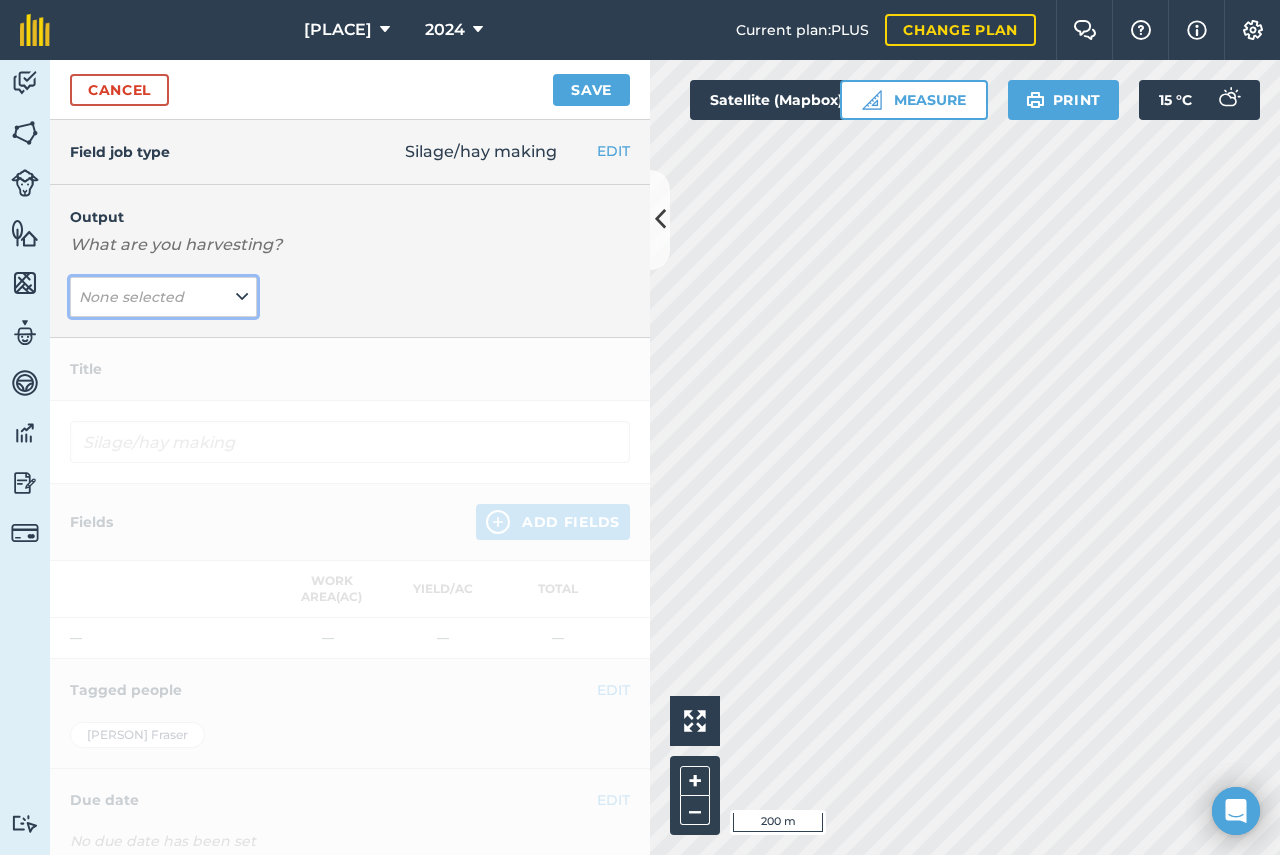 click on "None selected" at bounding box center [131, 297] 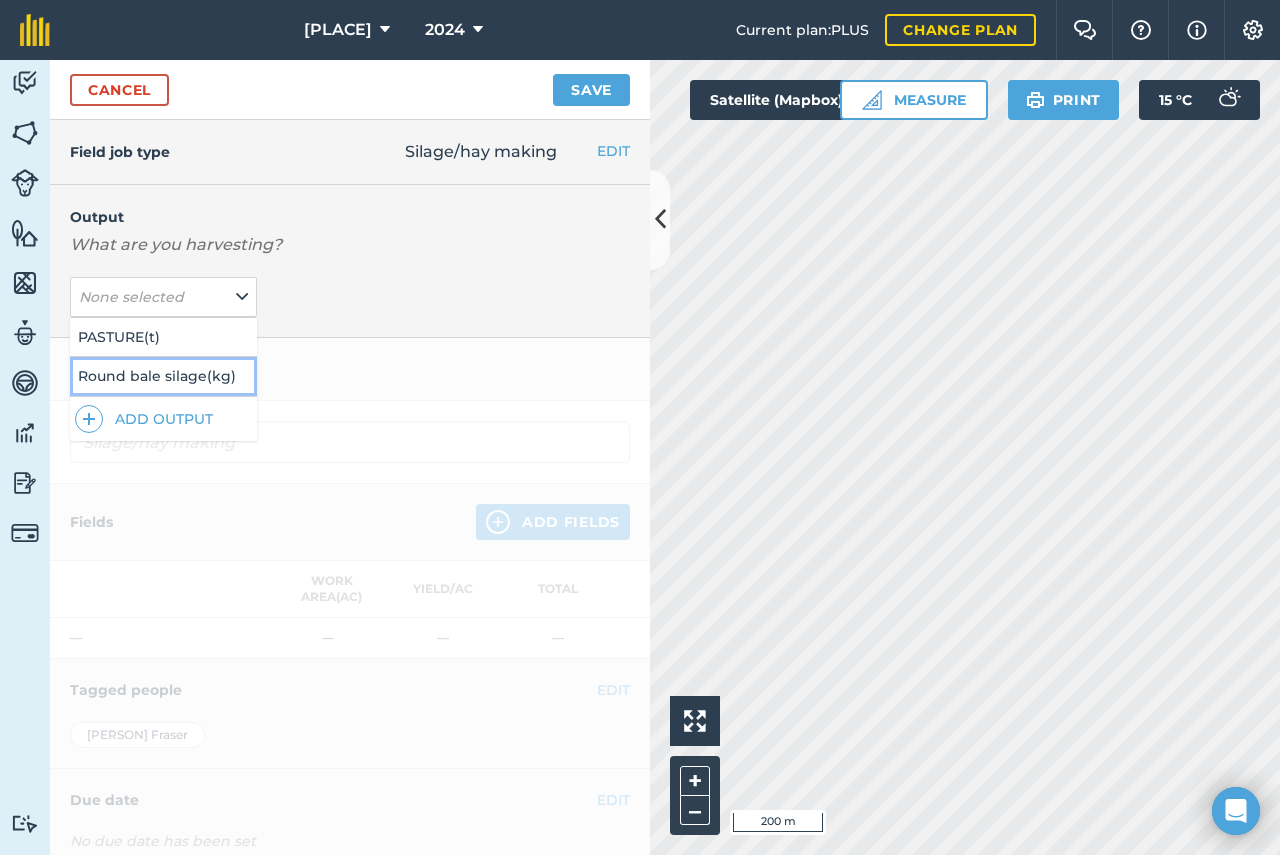 click on "Round bale silage  ( kg )" at bounding box center (163, 376) 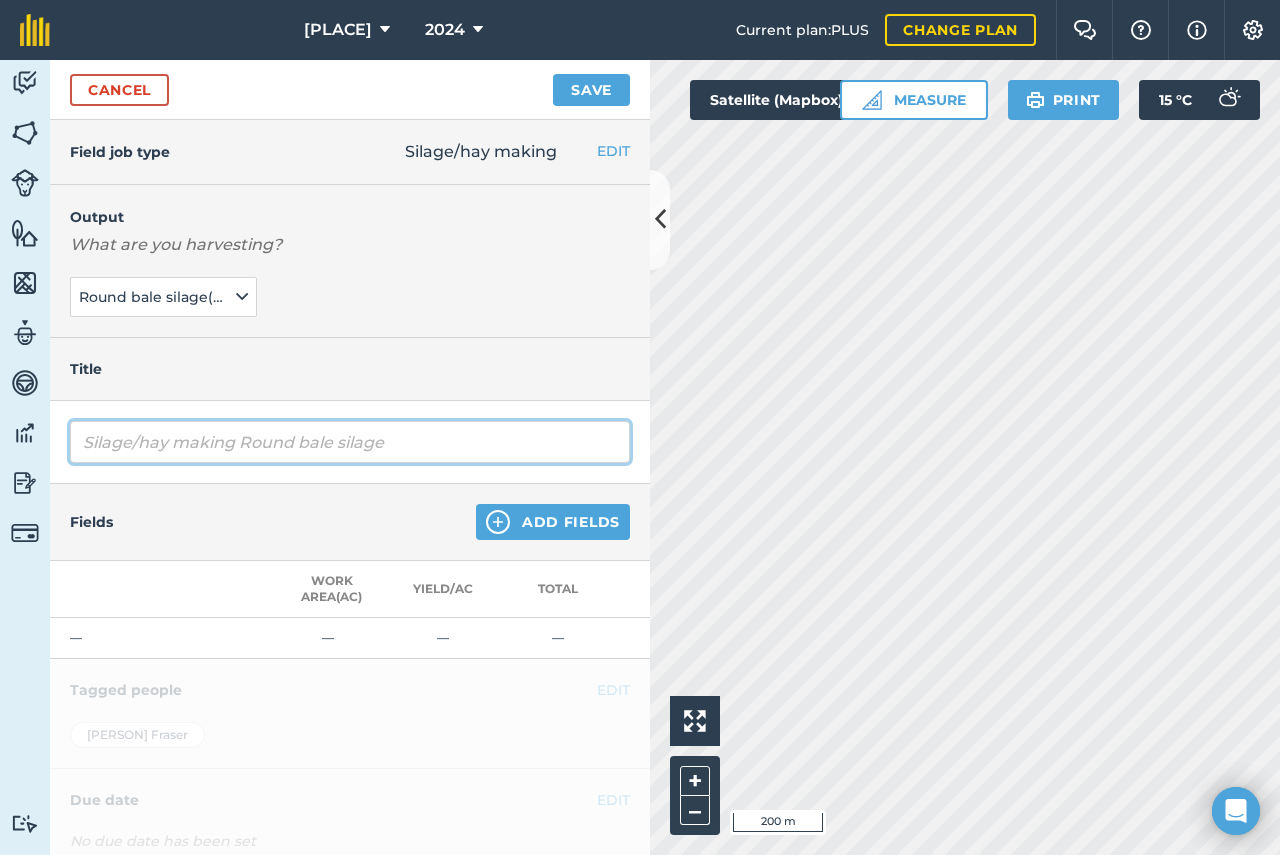 click on "Silage/hay making Round bale silage" at bounding box center [350, 442] 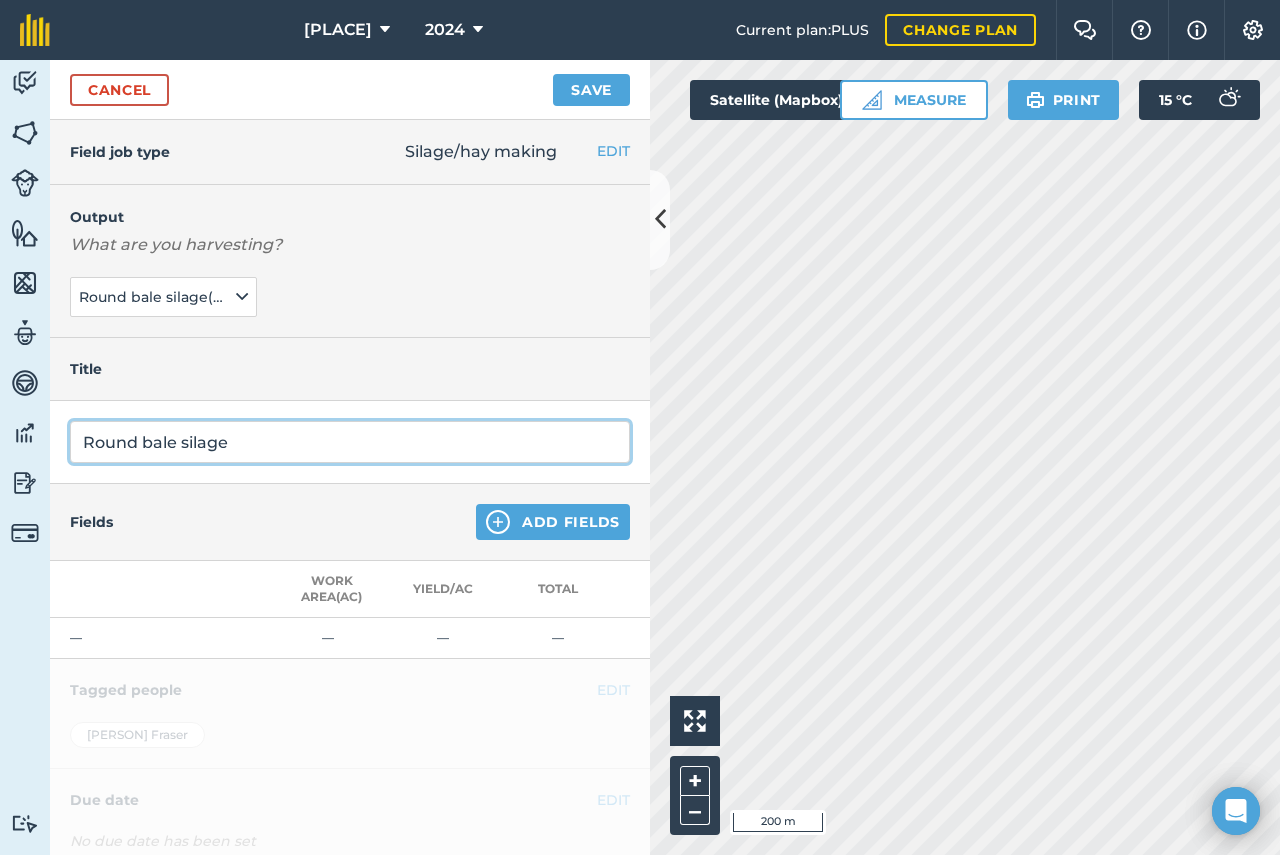 type on "Round bale silage" 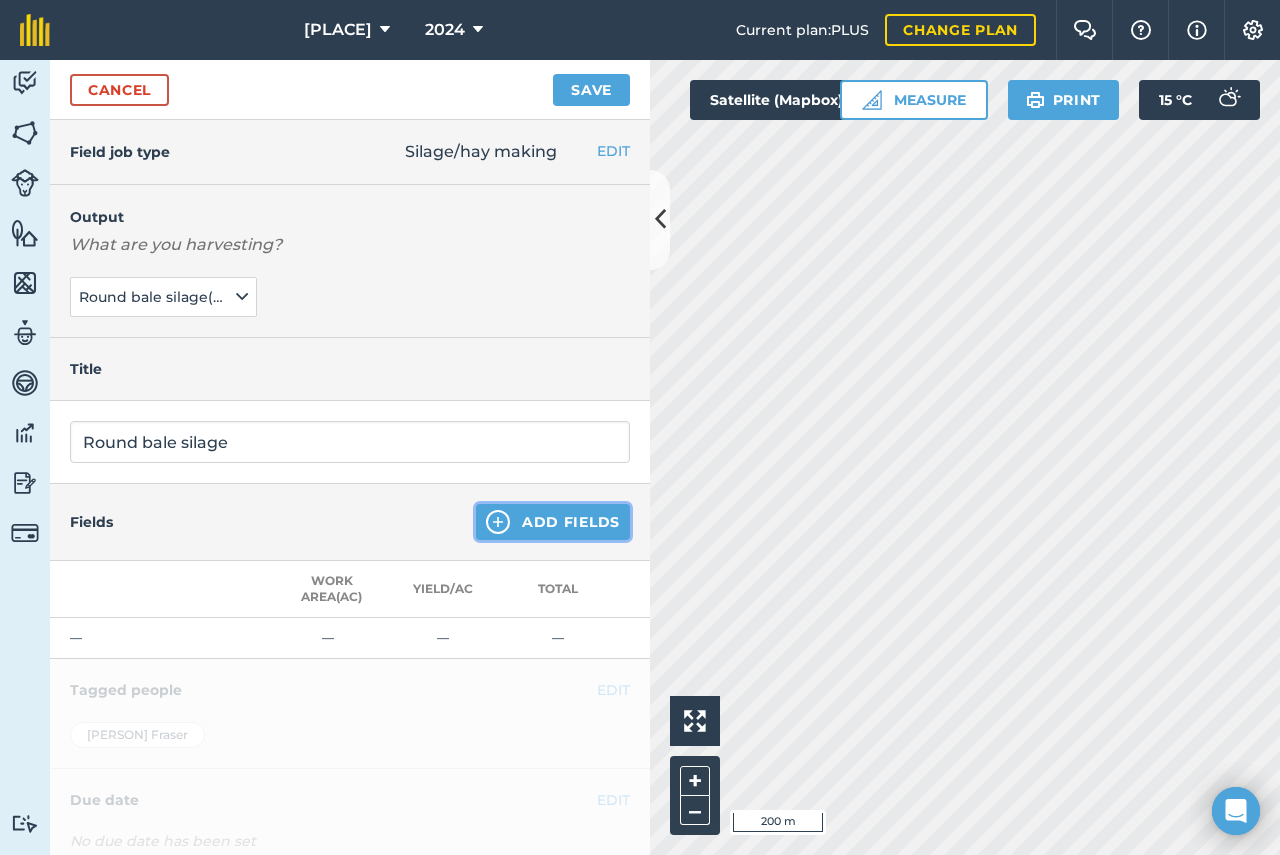 click on "Add Fields" at bounding box center (553, 522) 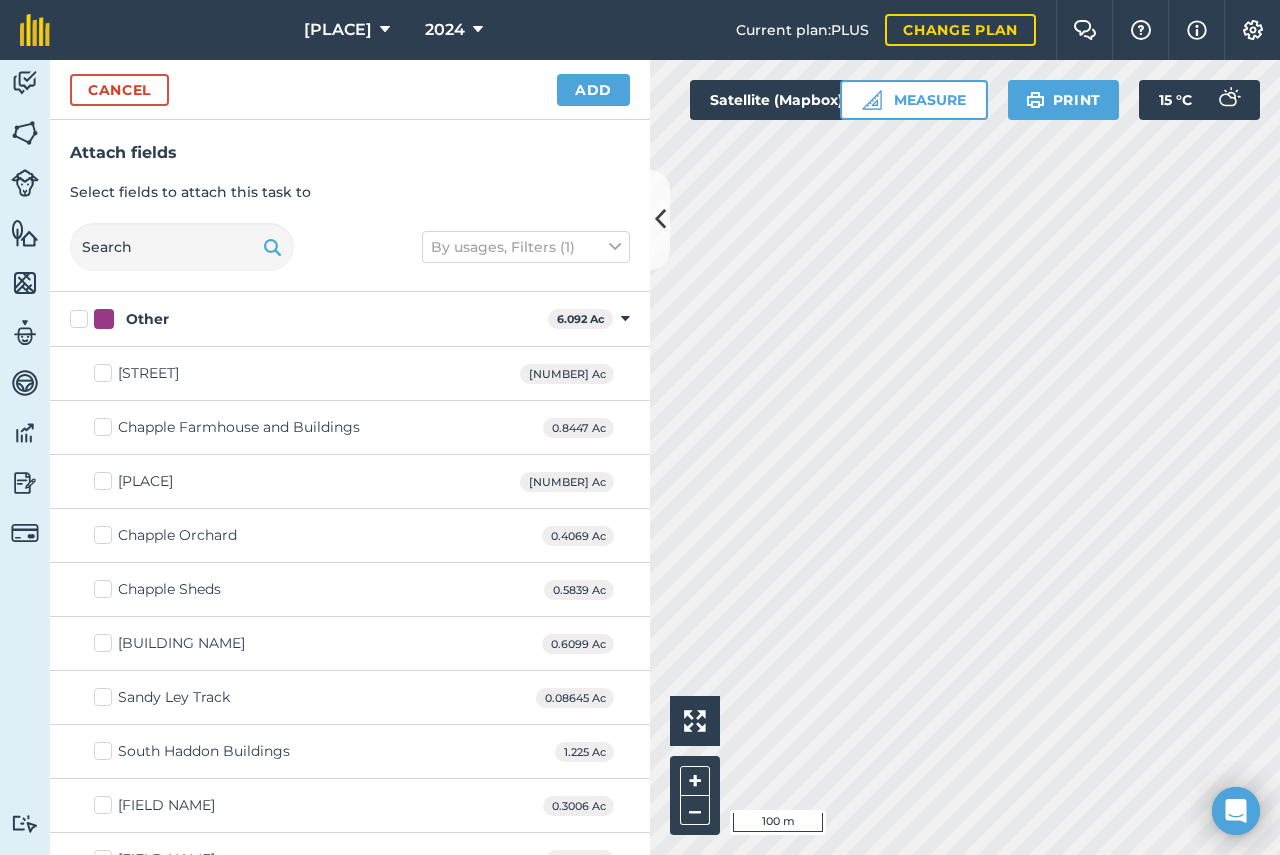 checkbox on "true" 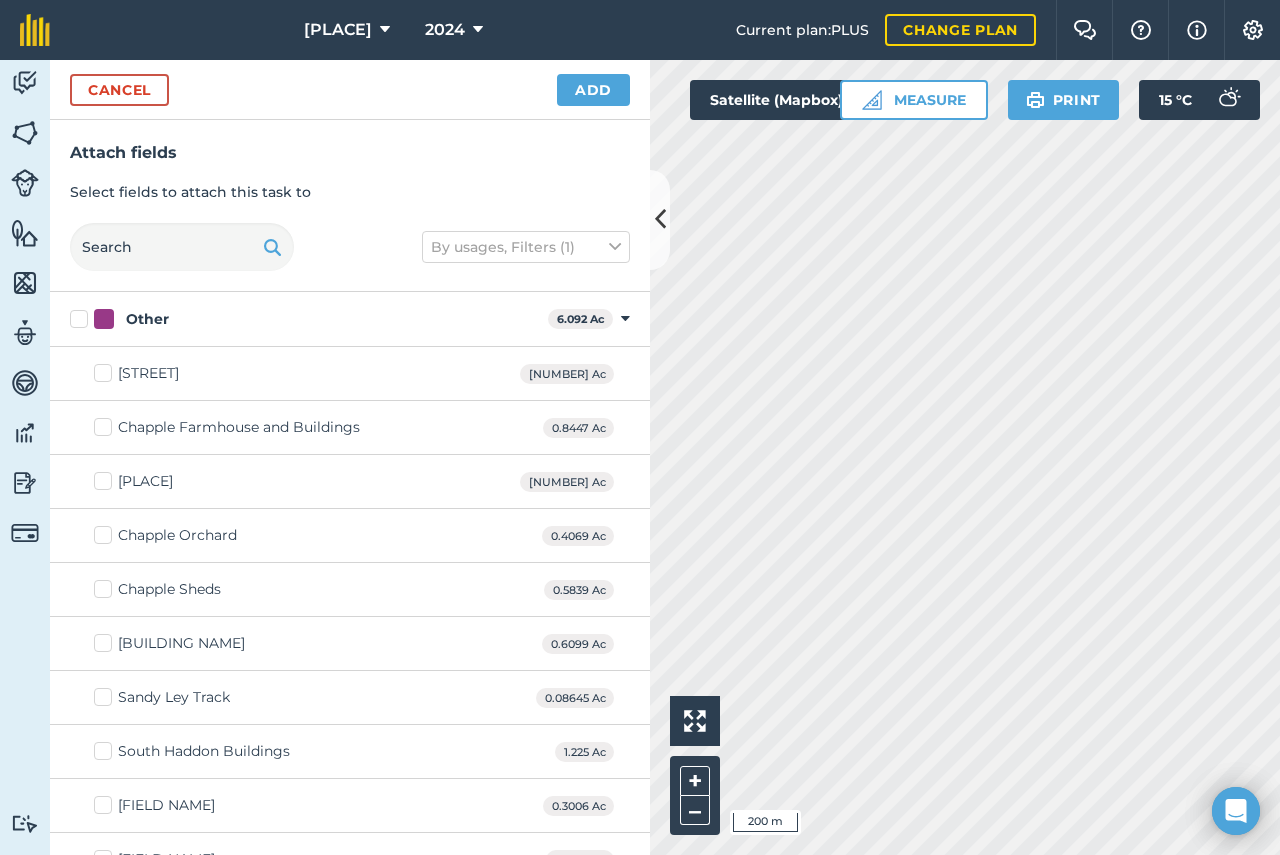 checkbox on "true" 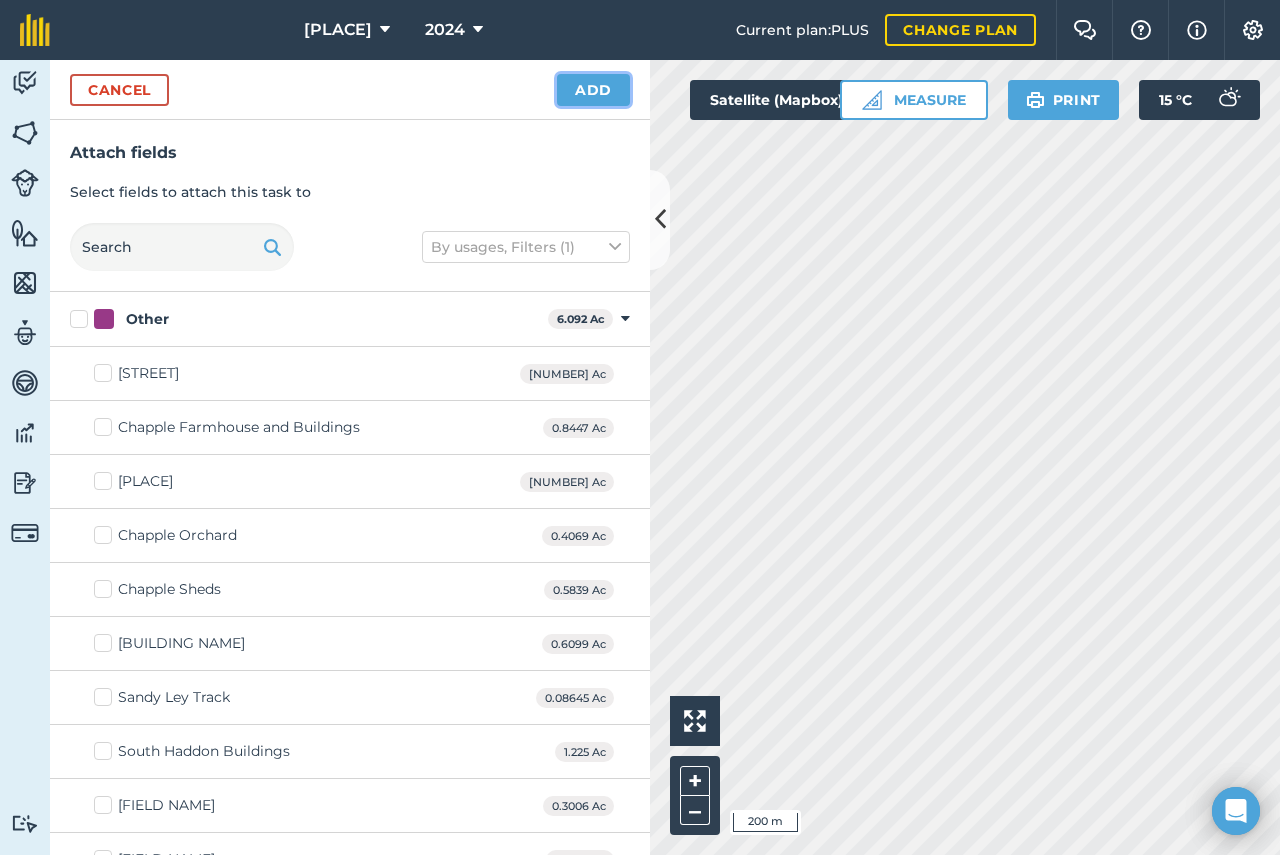 click on "Add" at bounding box center (593, 90) 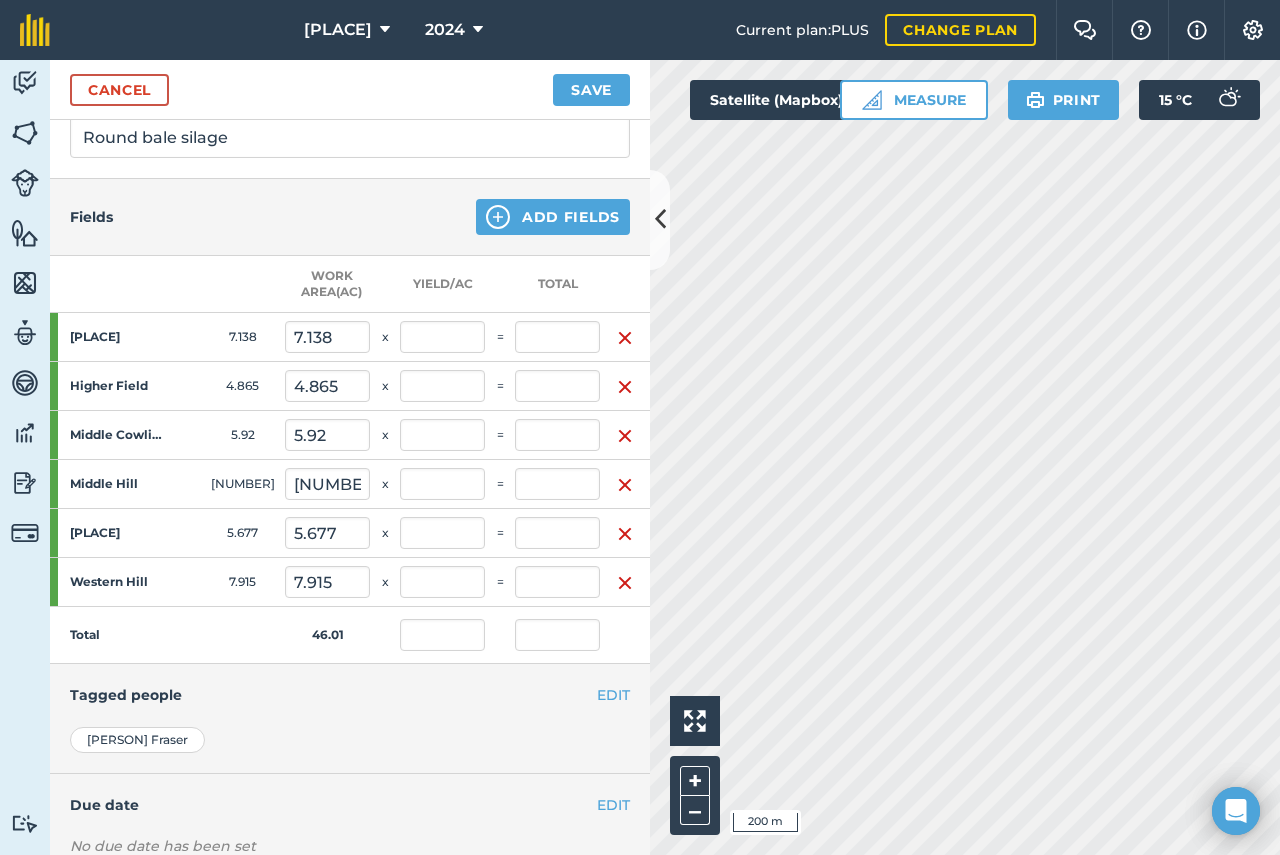 scroll, scrollTop: 48, scrollLeft: 0, axis: vertical 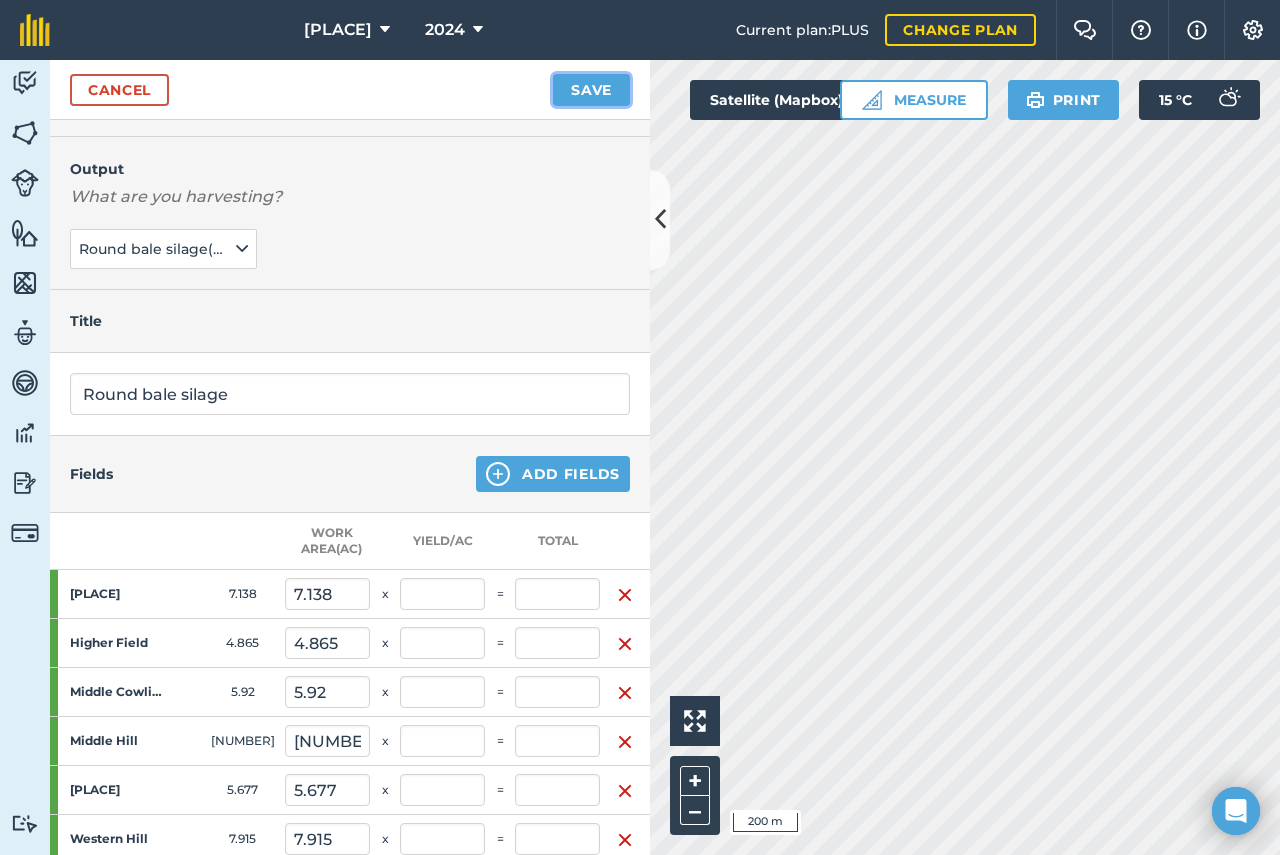 click on "Save" at bounding box center (591, 90) 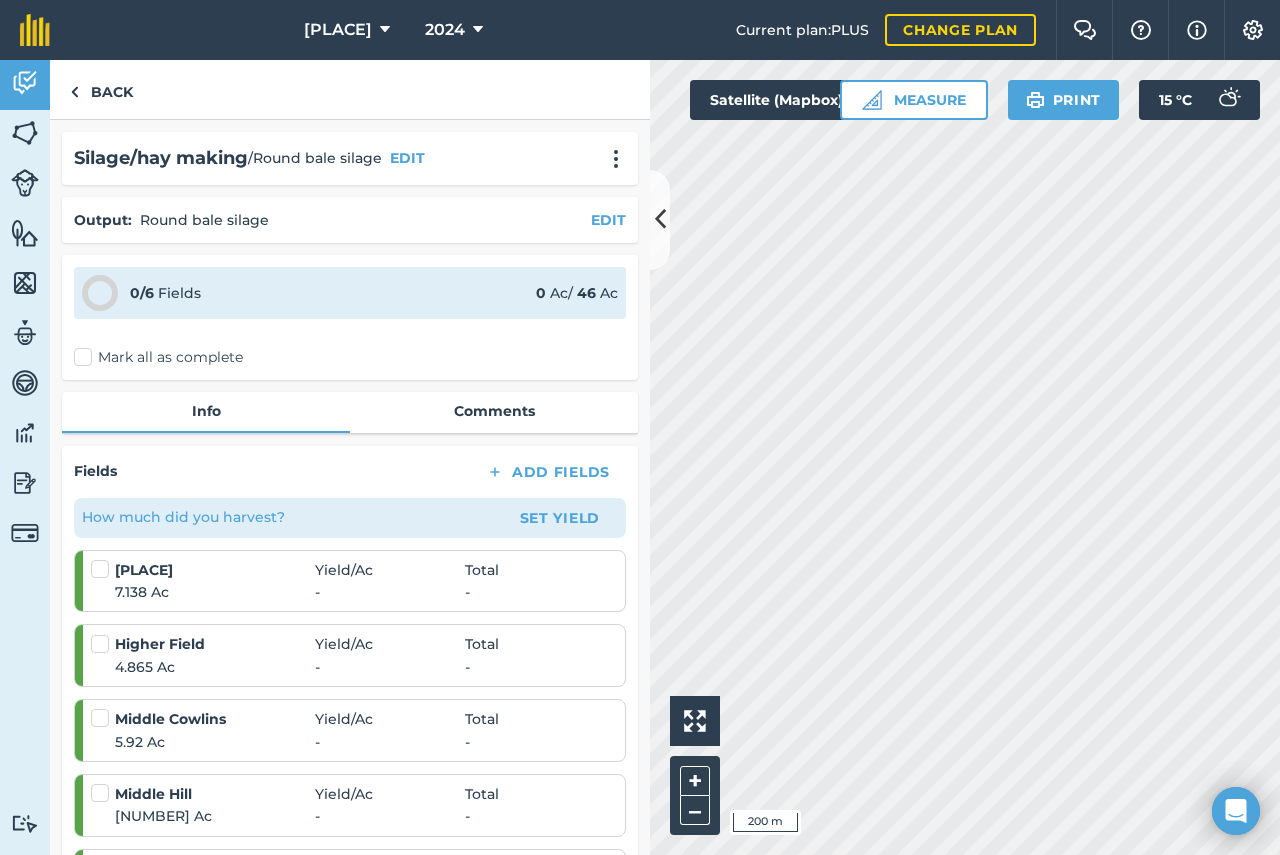 click on "Mark all as complete" at bounding box center (158, 357) 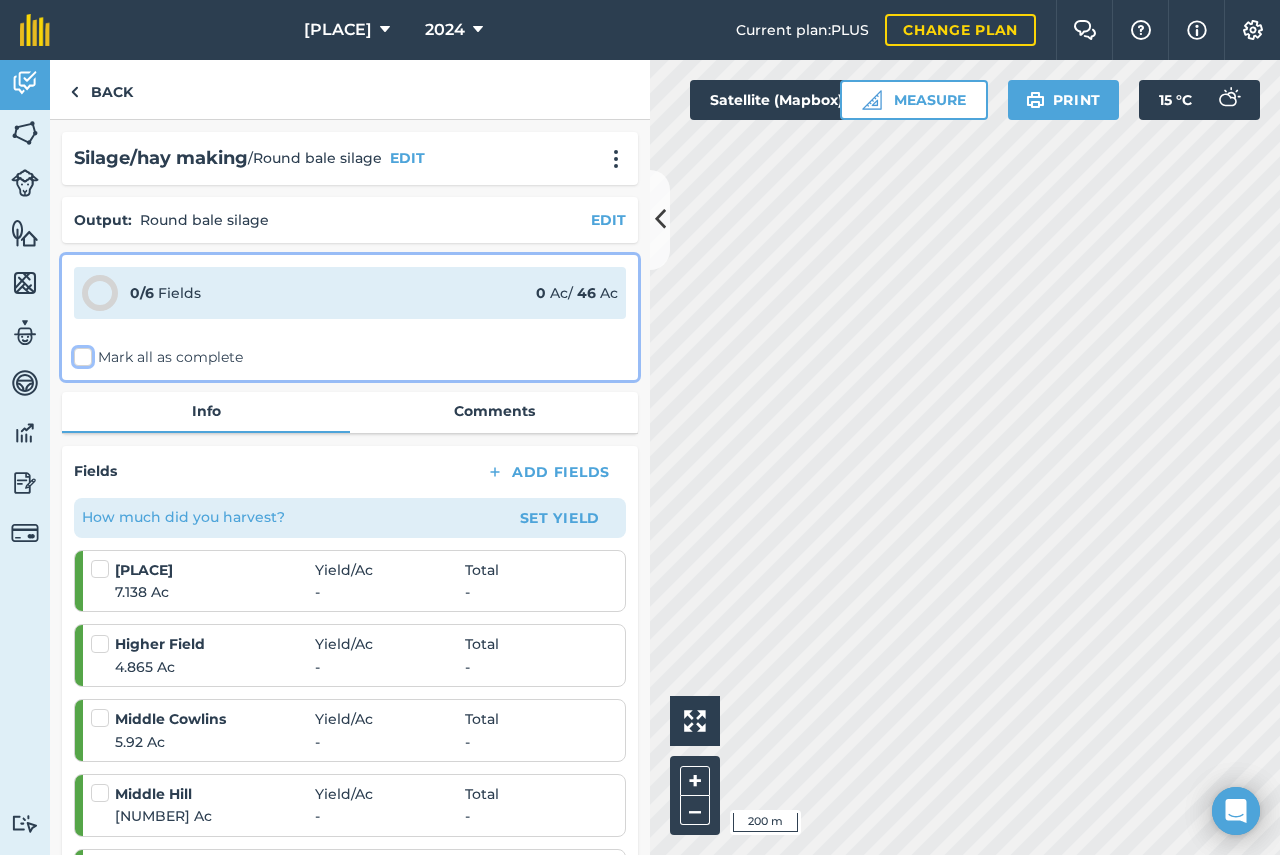 click on "Mark all as complete" at bounding box center (80, 353) 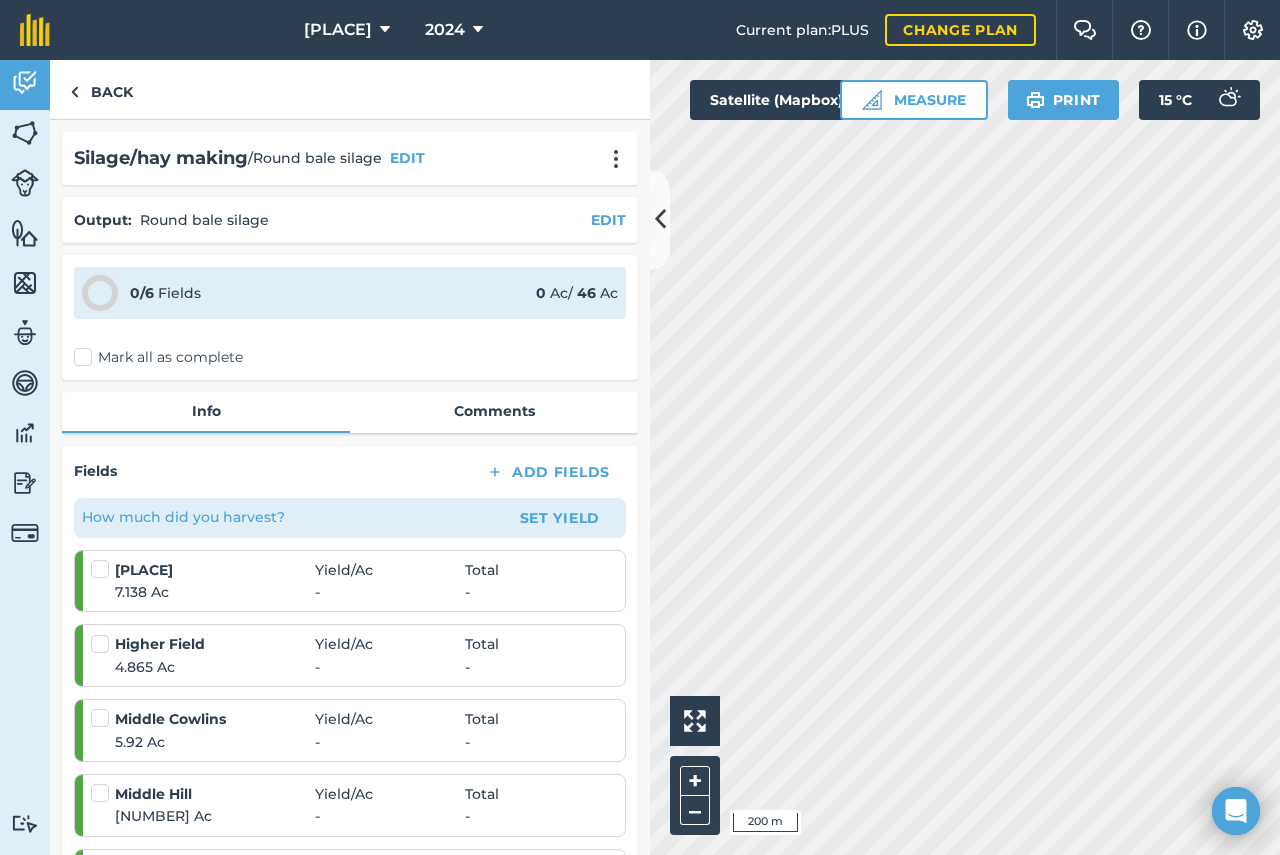 click on "South Haddon 2024 Current plan :  PLUS   Change plan Farm Chat Help Info Settings South Haddon  -  2024 Printed on  06/08/2025 Field usages No usage set Other PASTURE Woodland Feature types Trees Water Activity Fields Livestock Features Maps Team Vehicles Data Reporting Billing Tutorials Tutorials   Back Silage/hay making /  Round bale silage EDIT Output : Round bale silage EDIT 0 / 6   Fields 0   Ac  /   46   Ac Mark all as complete Info Comments Fields Add Fields How much did you harvest? Set Yield Easter Cowlins Yield / Ac Total 7.138   Ac - - Higher Field Yield / Ac Total 4.865   Ac - - Middle Cowlins Yield / Ac Total 5.92   Ac - - Middle Hill Yield / Ac Total 14.49   Ac - - Wester Cowlins Yield / Ac Total 5.677   Ac - - Western Hill Yield / Ac Total 7.915   Ac - - Total 46   Ac 0   kg 0   kg Other Tagged people [PERSON] EDIT Created   6th Aug 2025   22:29 by [PERSON] EDIT Due date No due date has been set EDIT Farm Year 2024 EDIT Hello i 200 m + – Satellite (Mapbox) Measure Print" at bounding box center [640, 427] 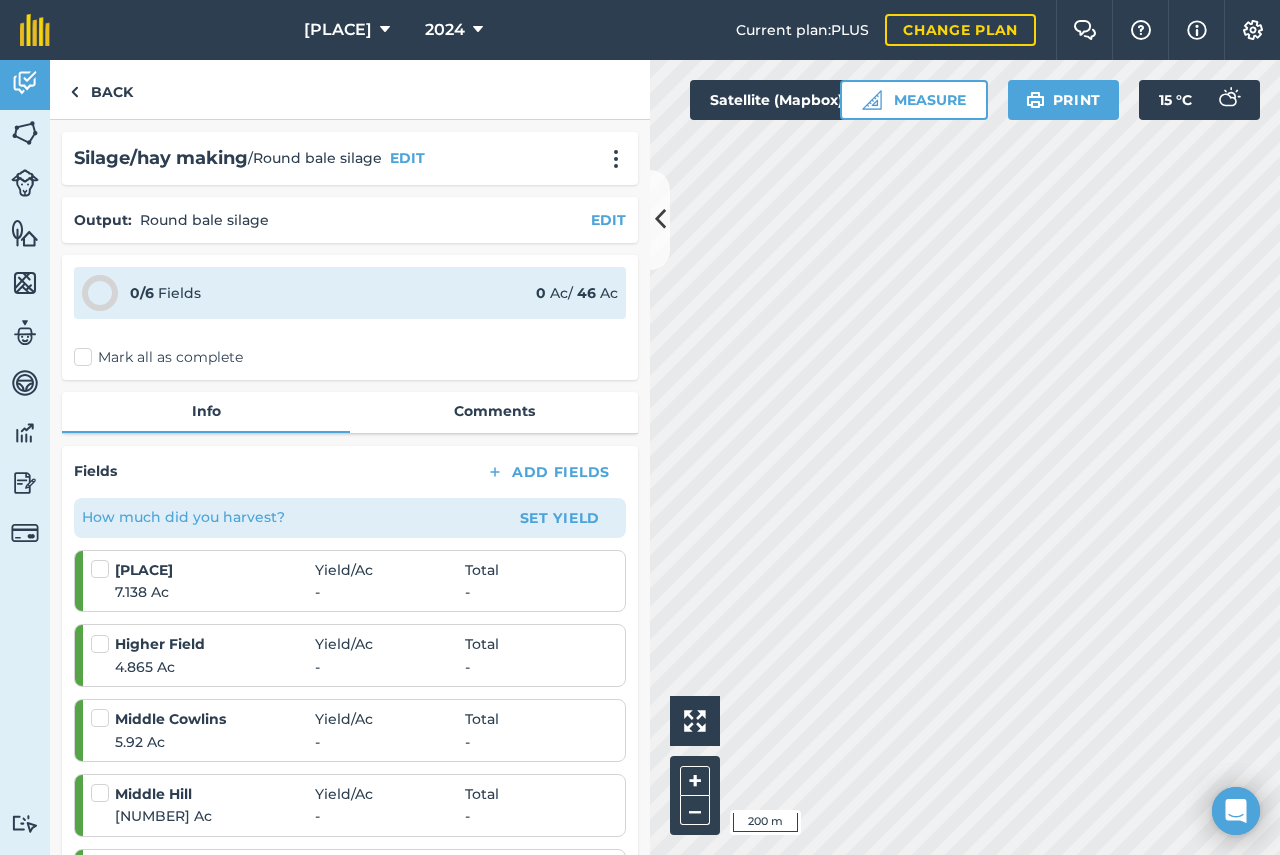 click on "Mark all as complete" at bounding box center (158, 357) 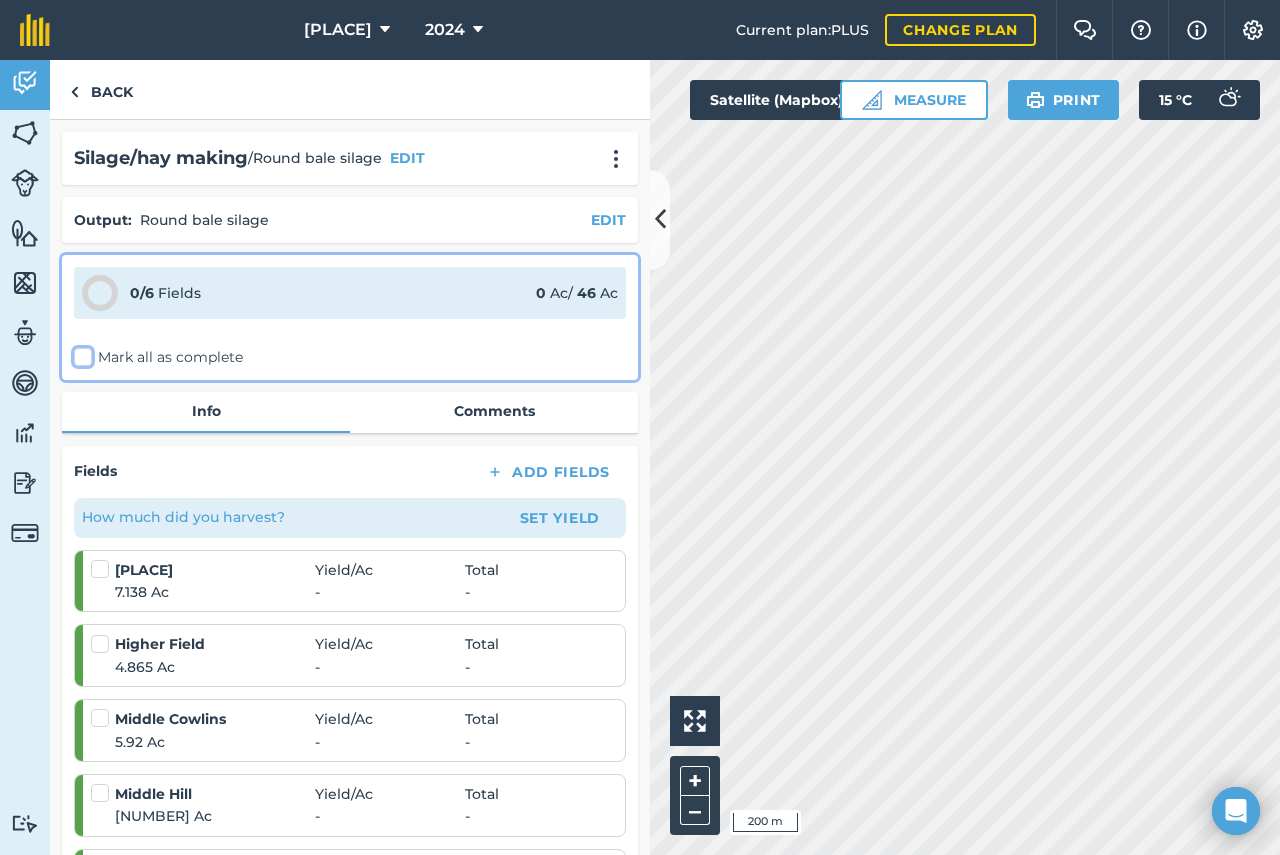 click on "Mark all as complete" at bounding box center [80, 353] 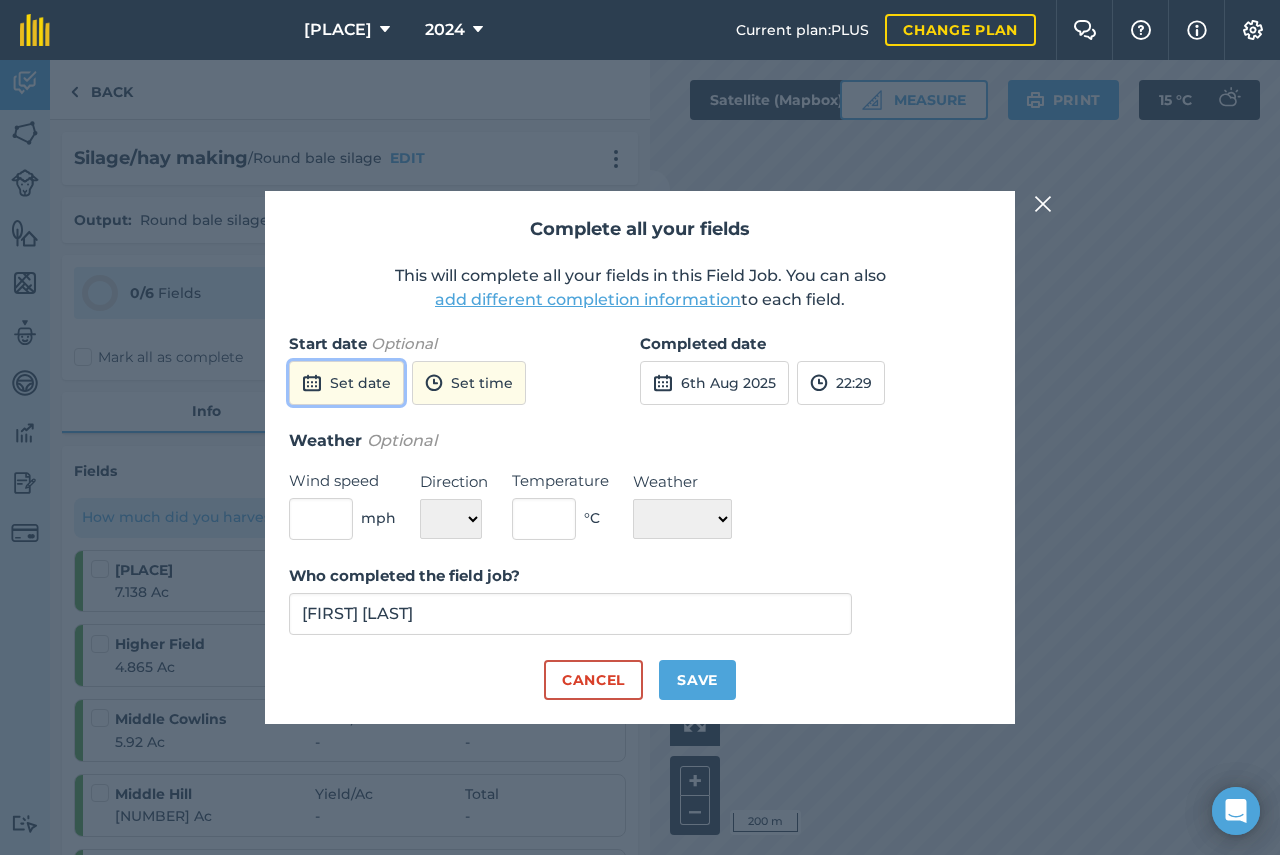 click on "Set date" at bounding box center [346, 383] 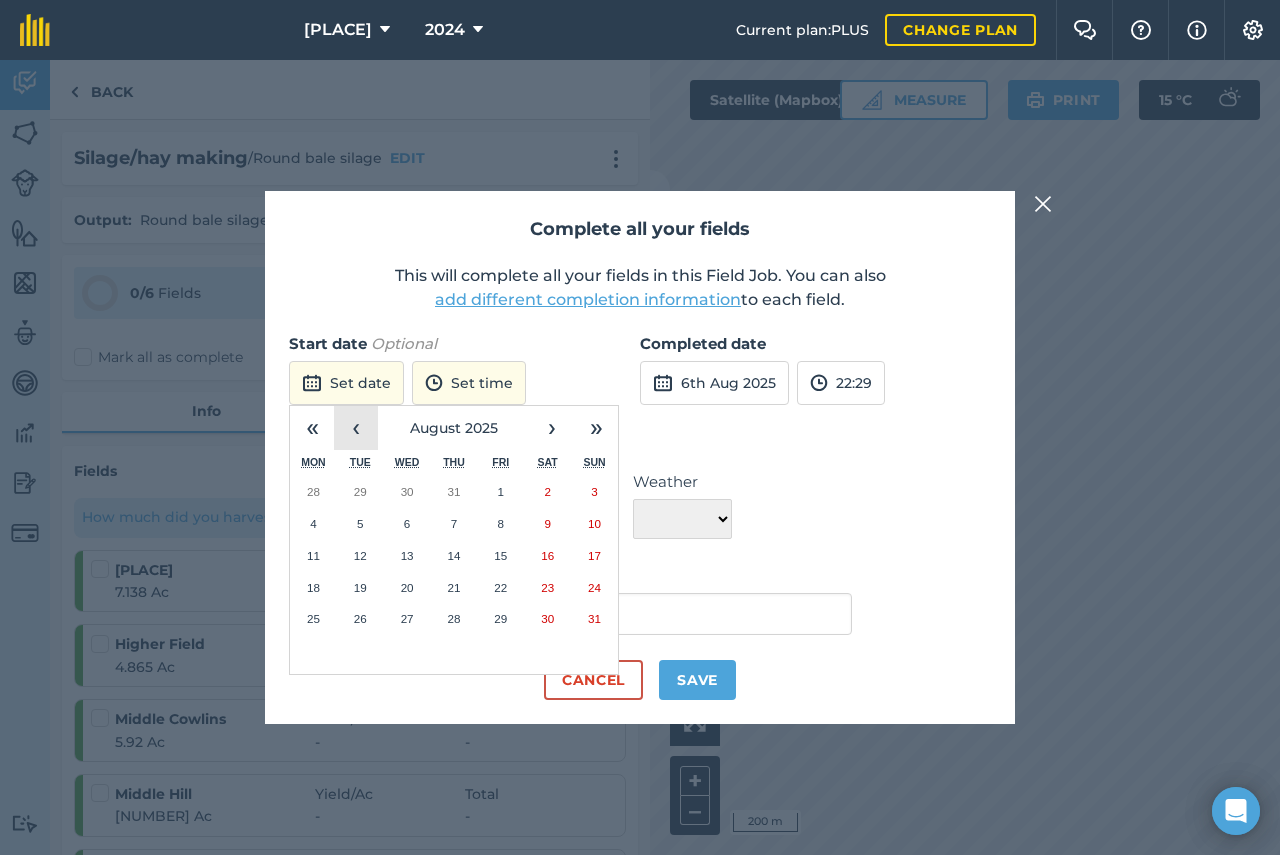 click on "‹" at bounding box center [356, 428] 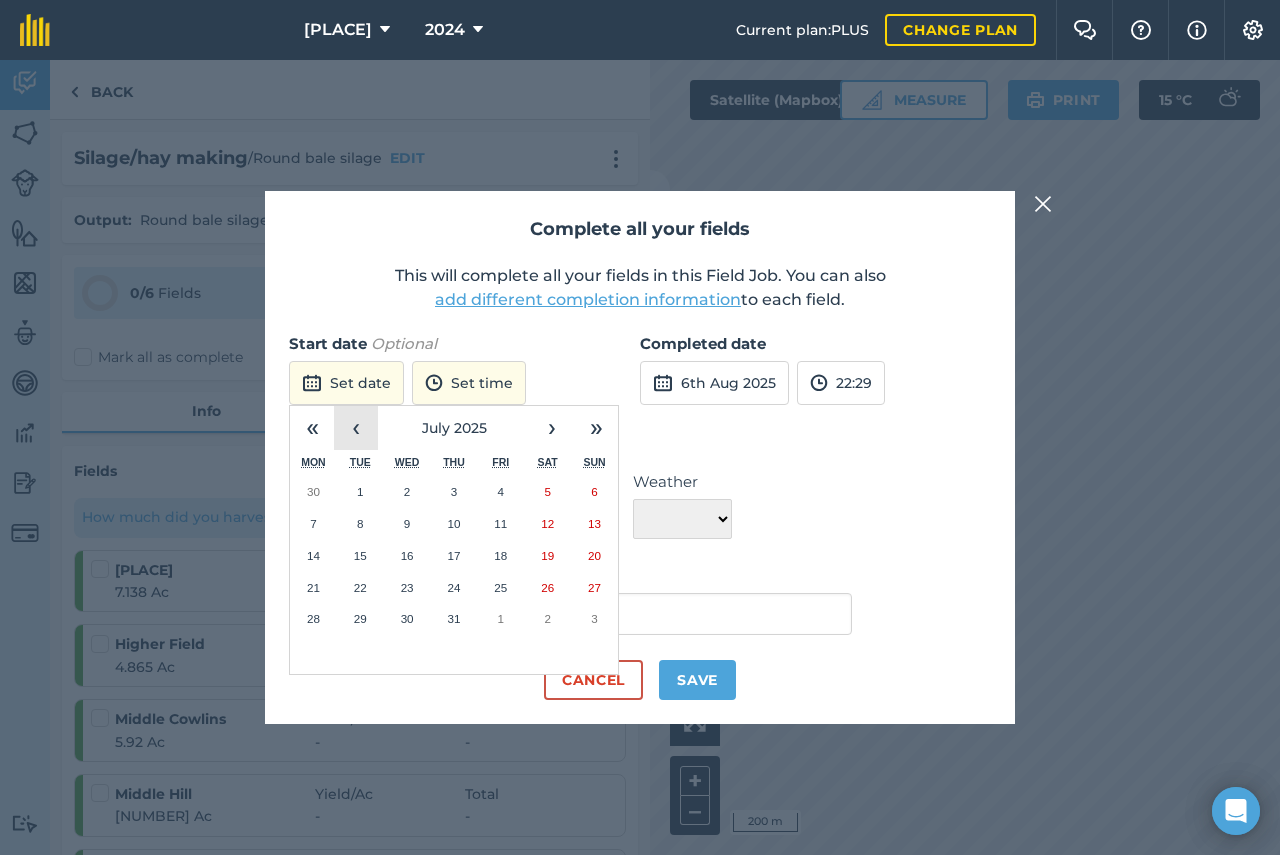 click on "‹" at bounding box center (356, 428) 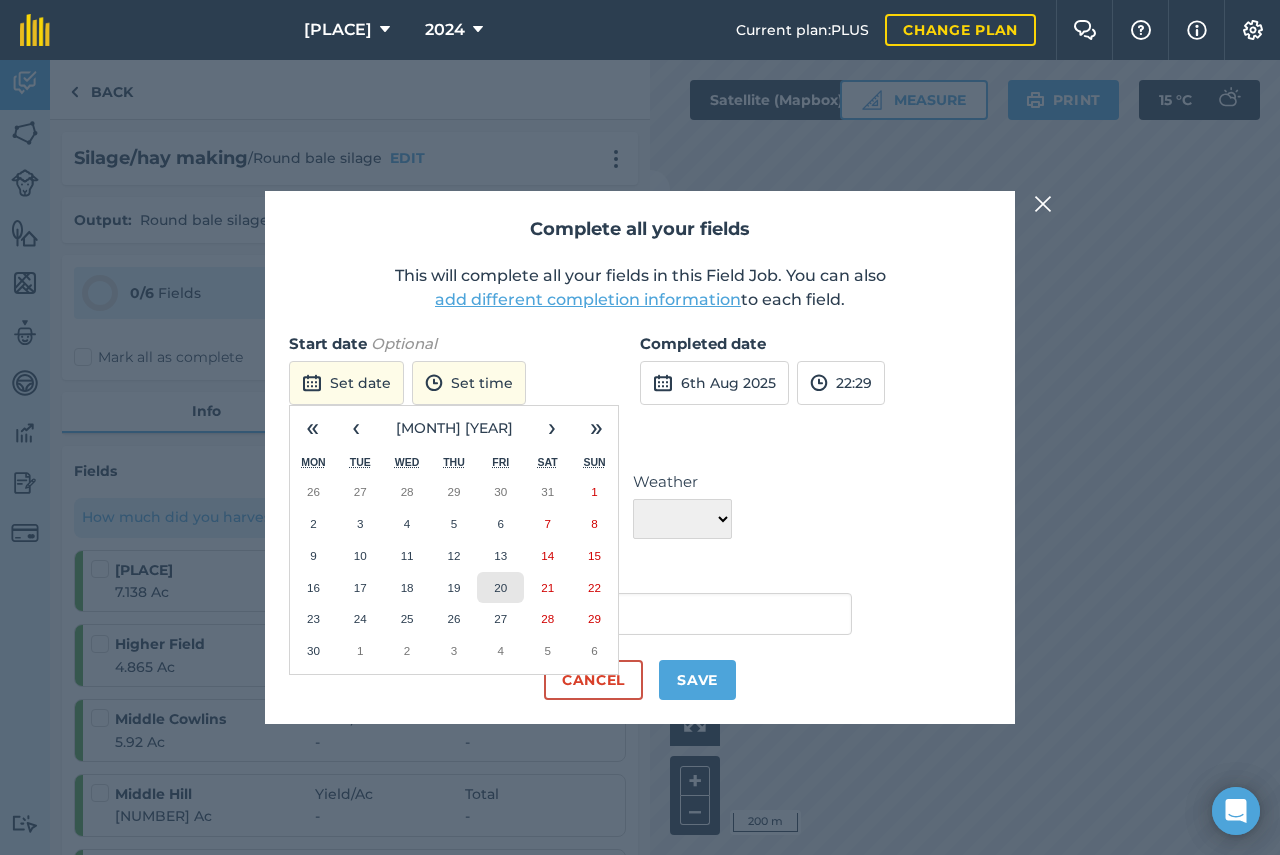 click on "20" at bounding box center [500, 587] 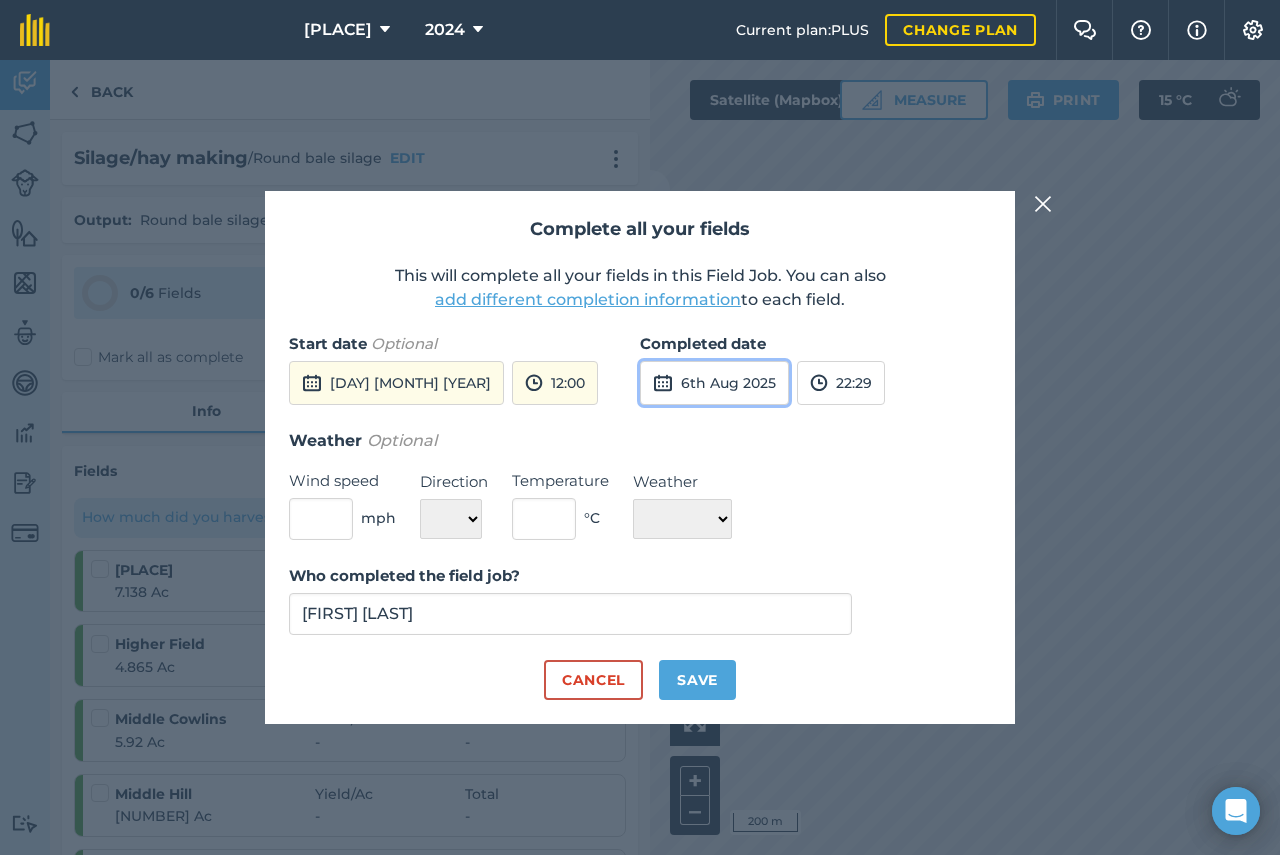 click at bounding box center (663, 383) 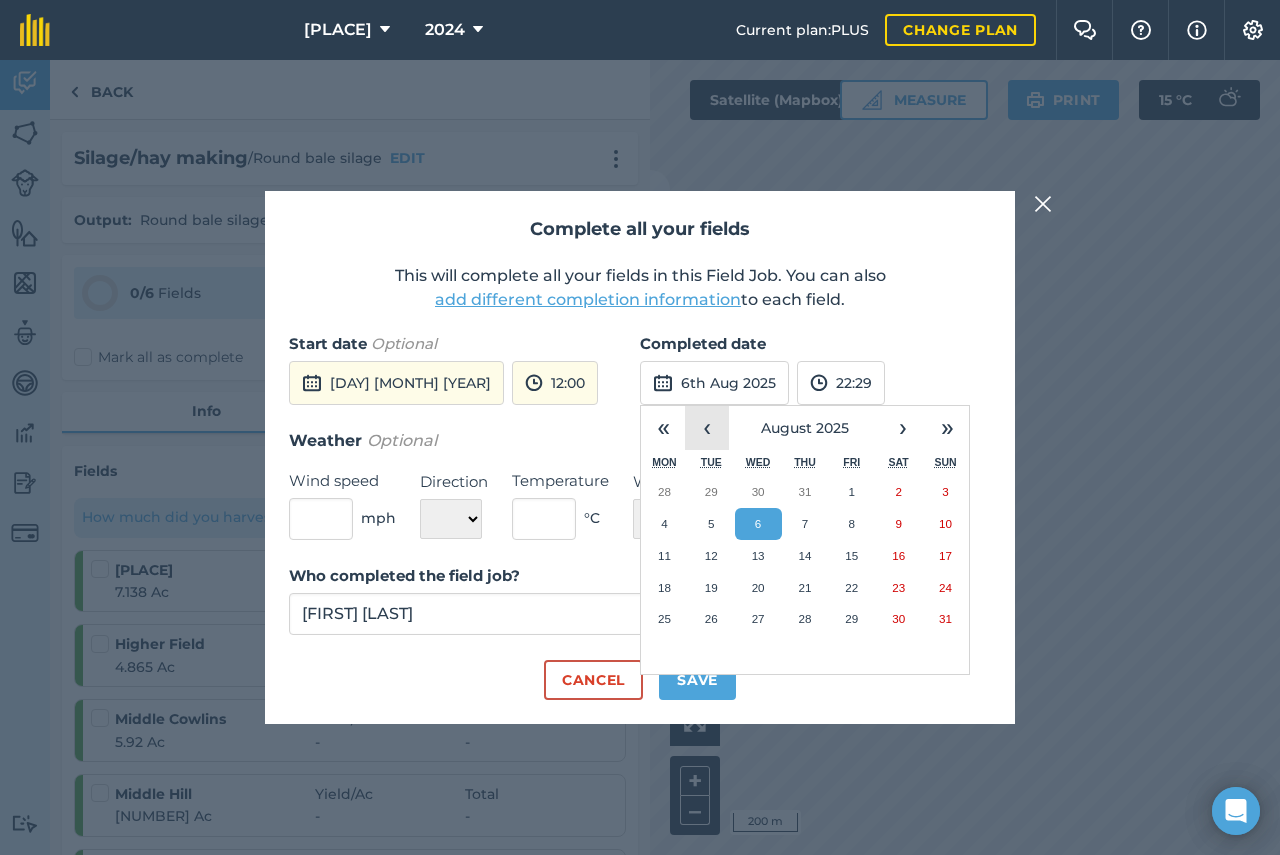 click on "‹" at bounding box center (707, 428) 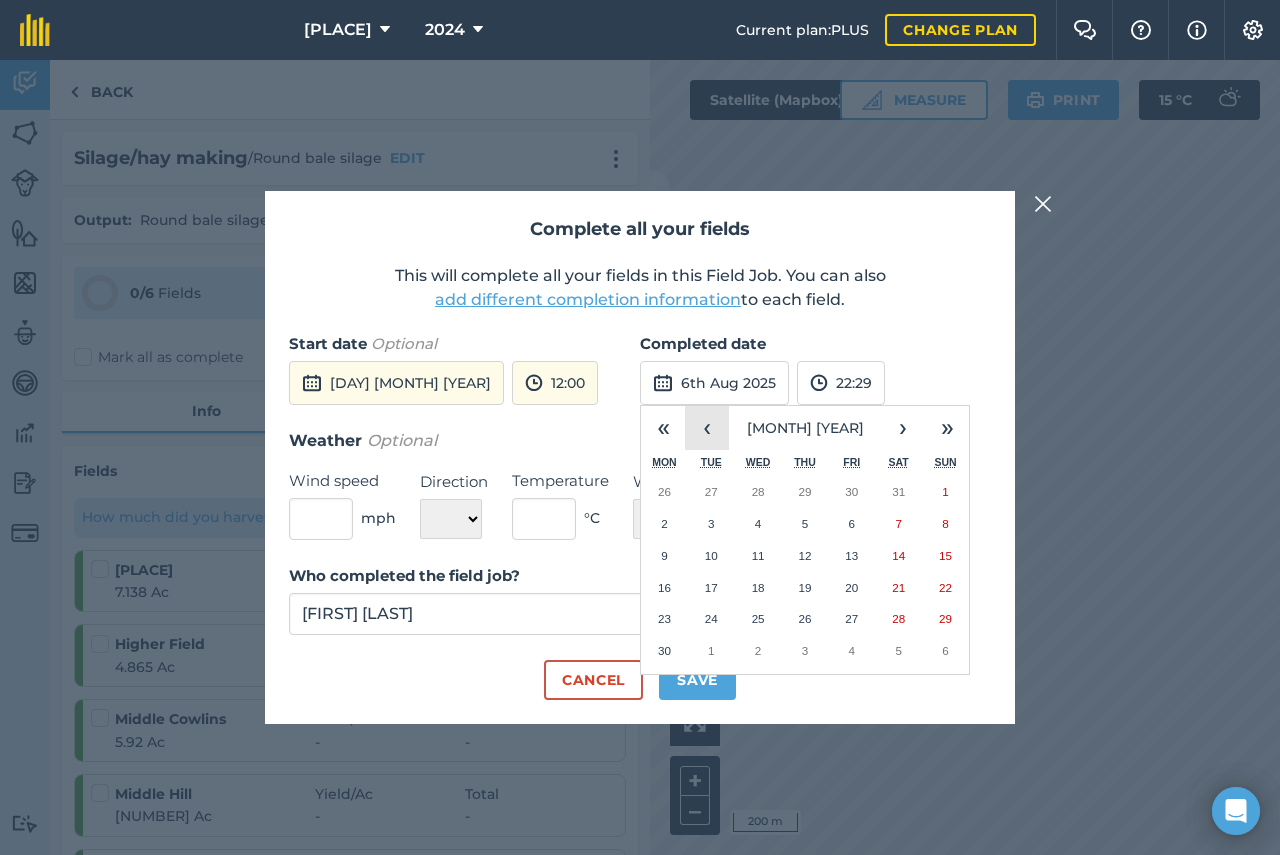click on "‹" at bounding box center (707, 428) 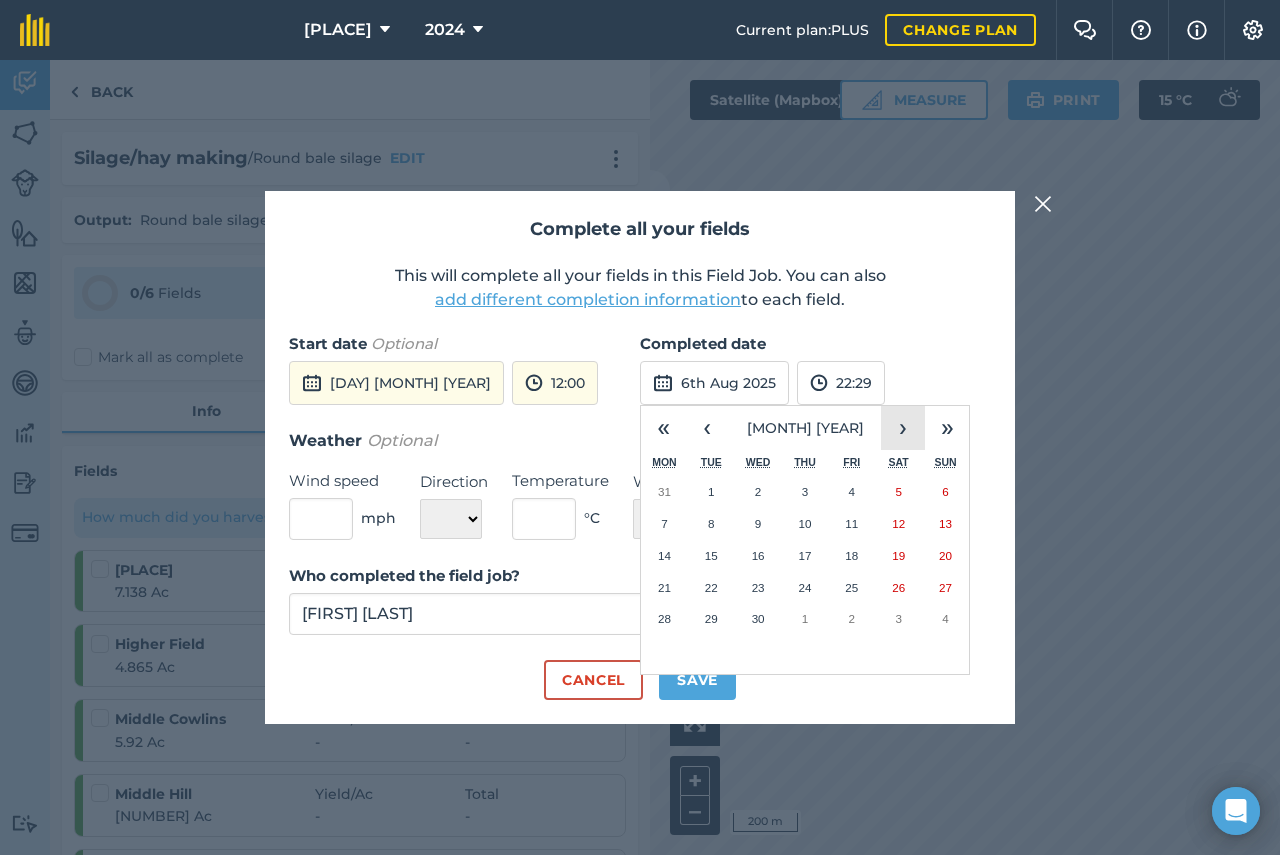 click on "›" at bounding box center (903, 428) 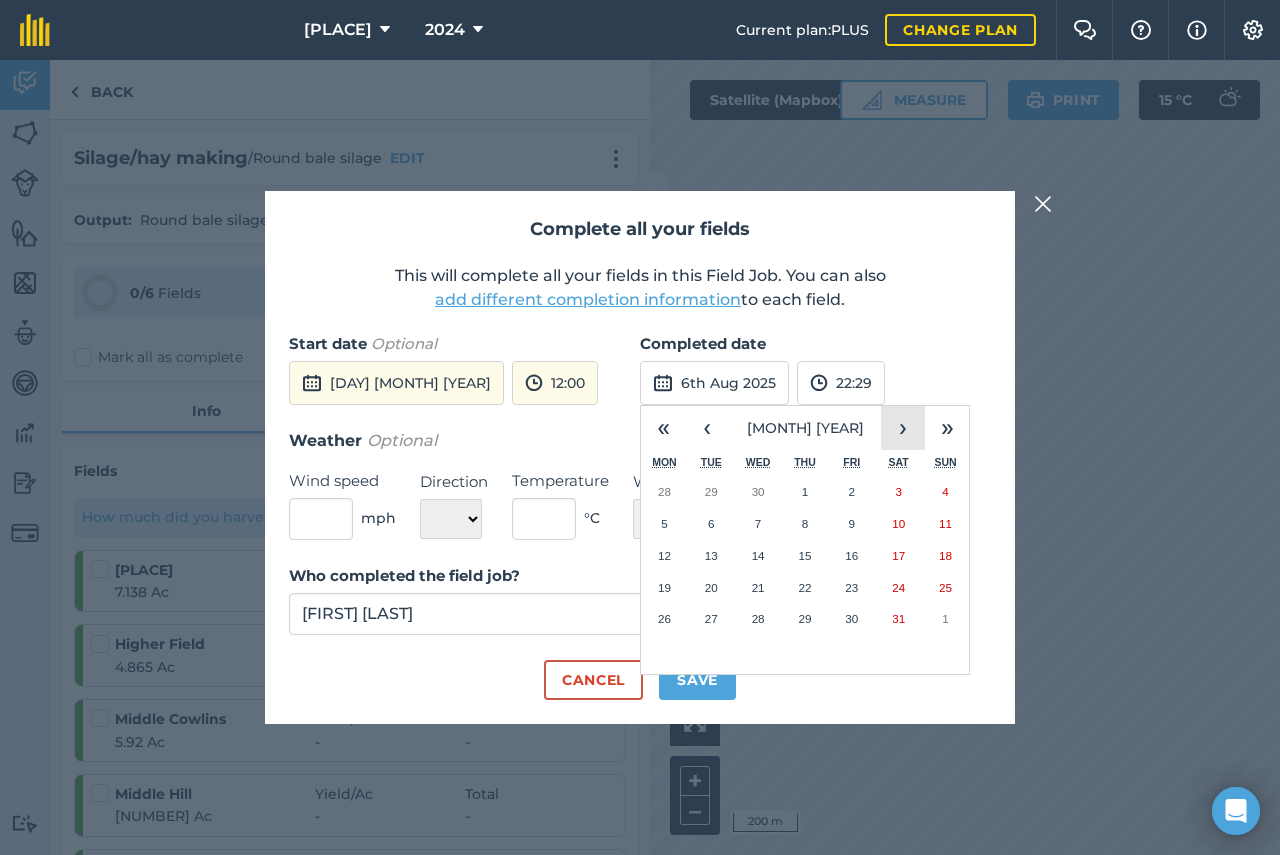 click on "›" at bounding box center (903, 428) 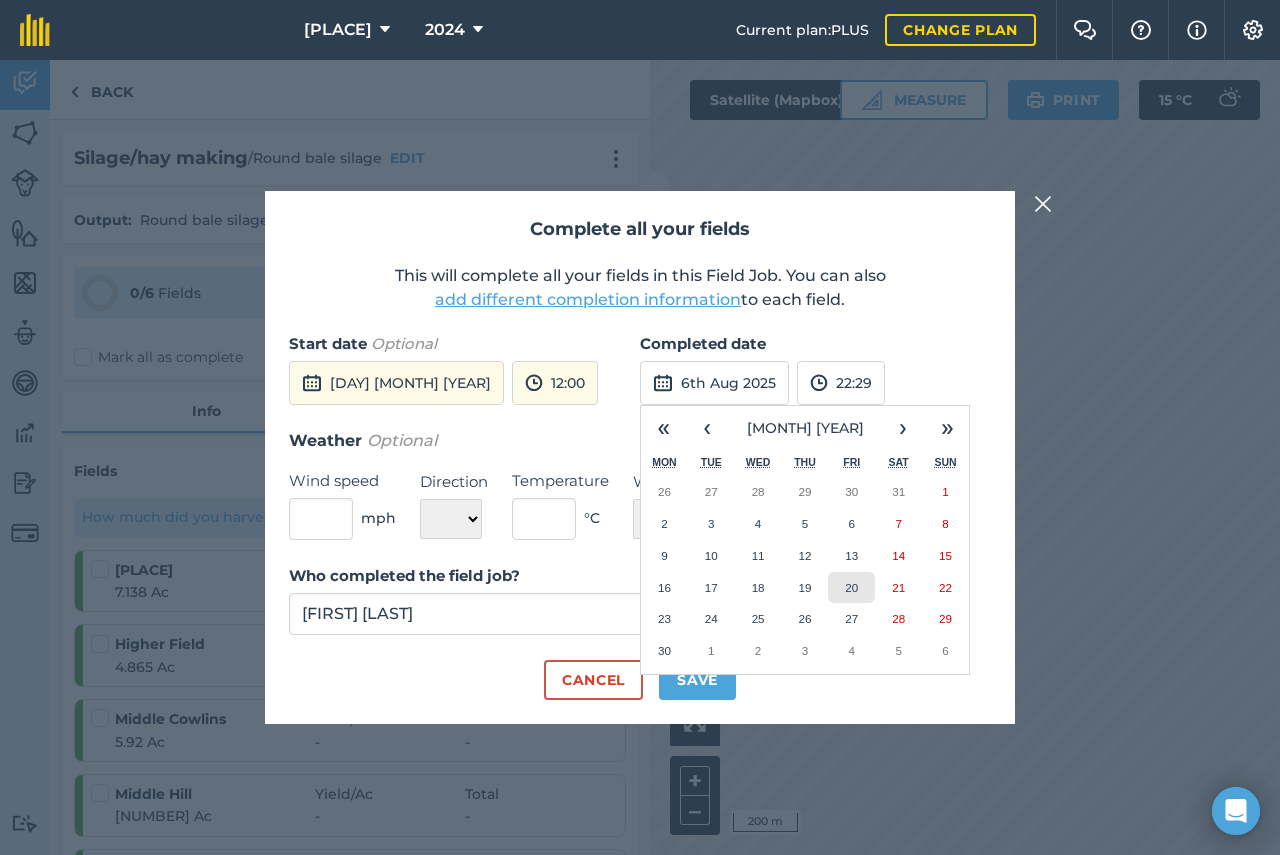 click on "20" at bounding box center [851, 587] 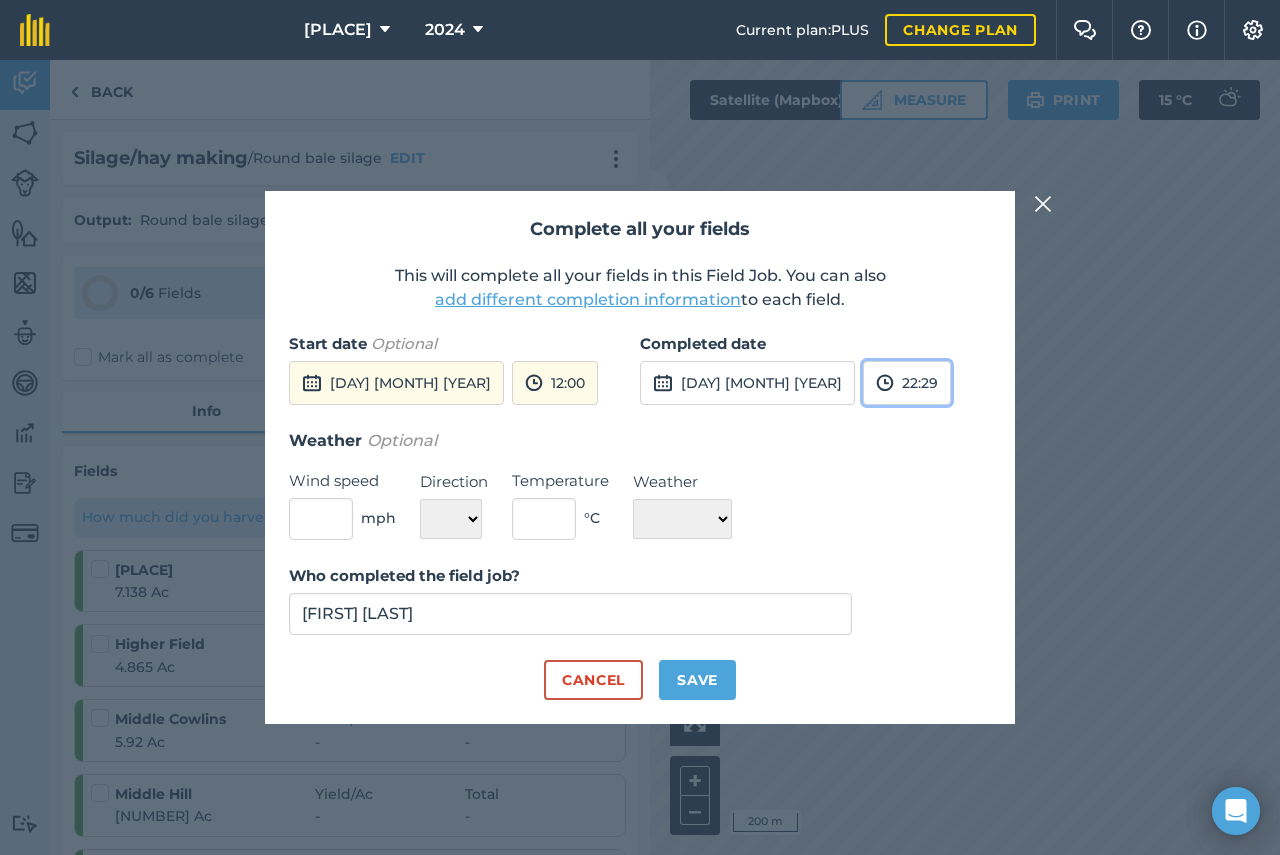 click on "22:29" at bounding box center (907, 383) 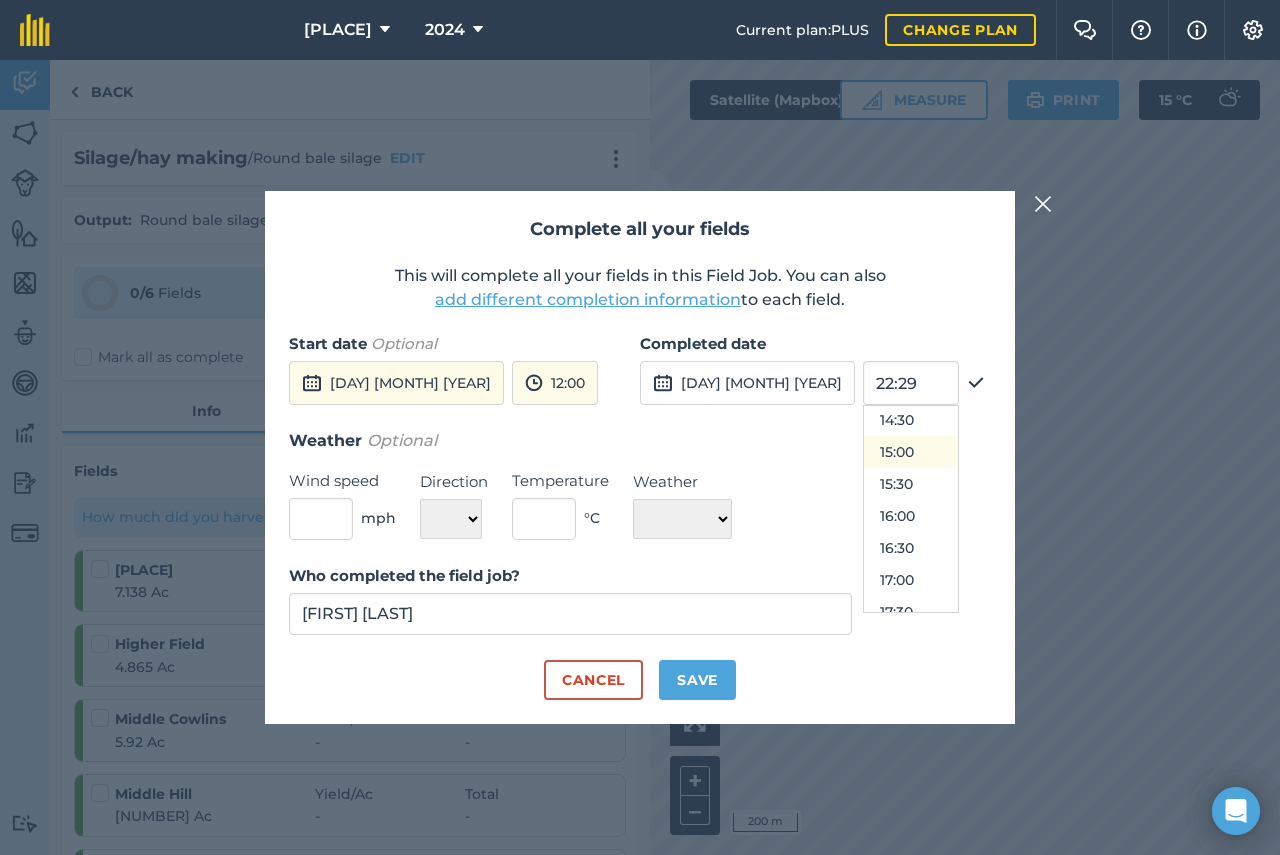 scroll, scrollTop: 830, scrollLeft: 0, axis: vertical 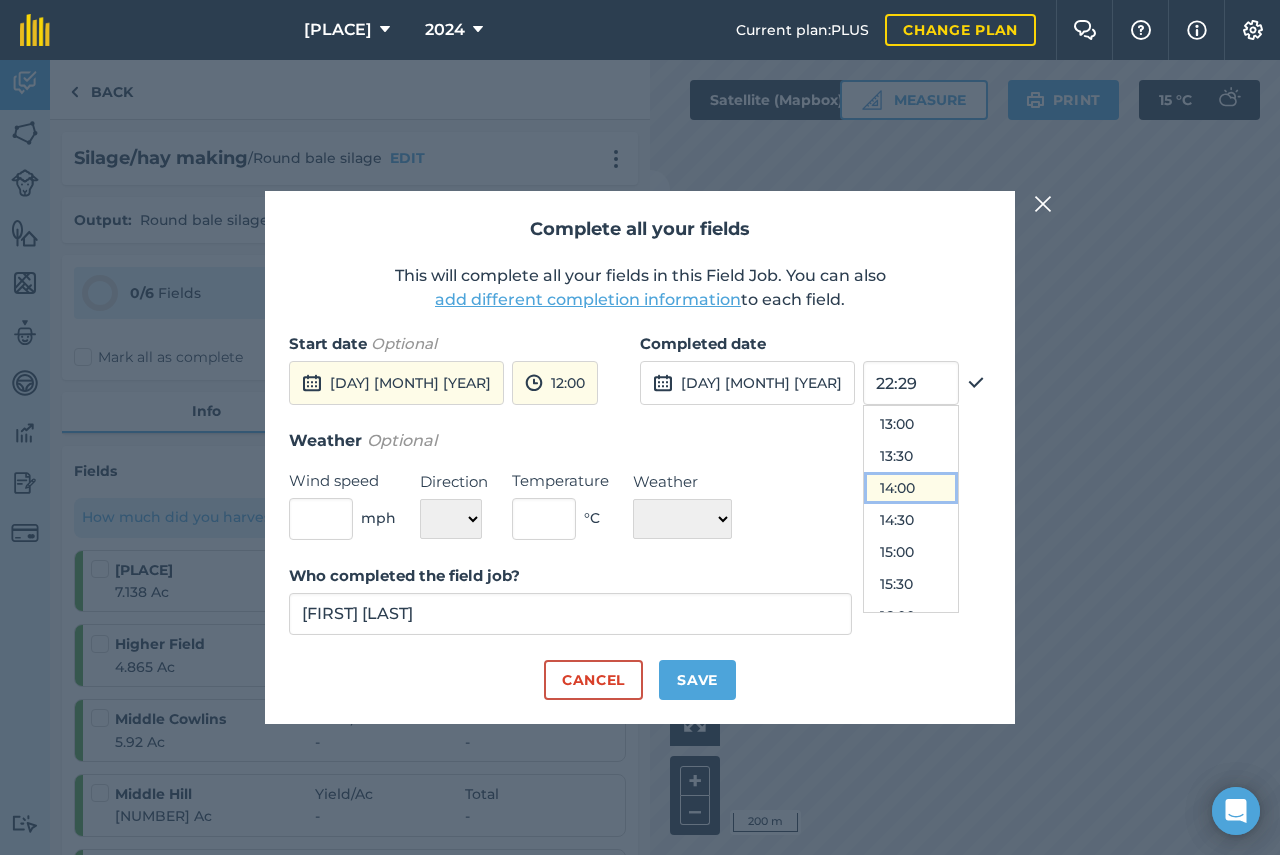 click on "14:00" at bounding box center (911, 488) 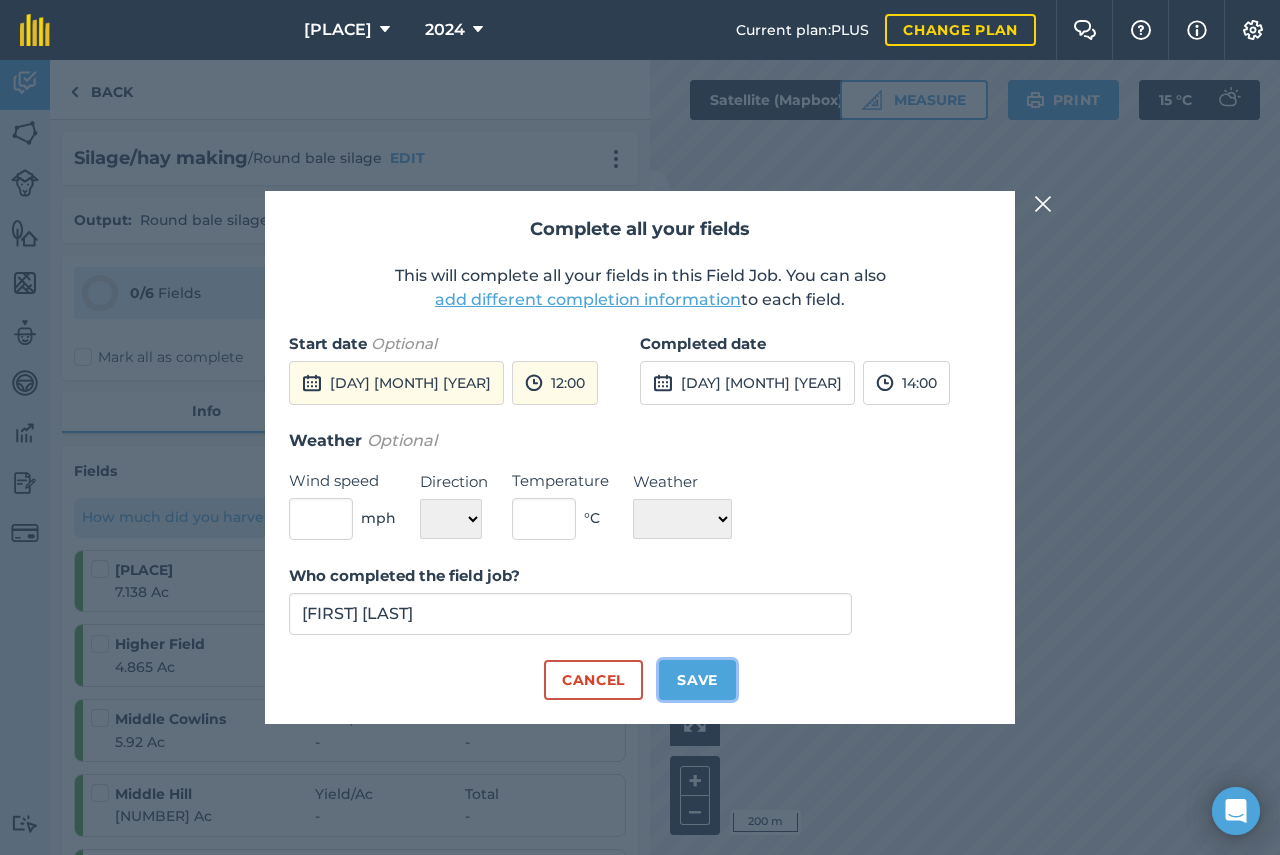 click on "Save" at bounding box center (697, 680) 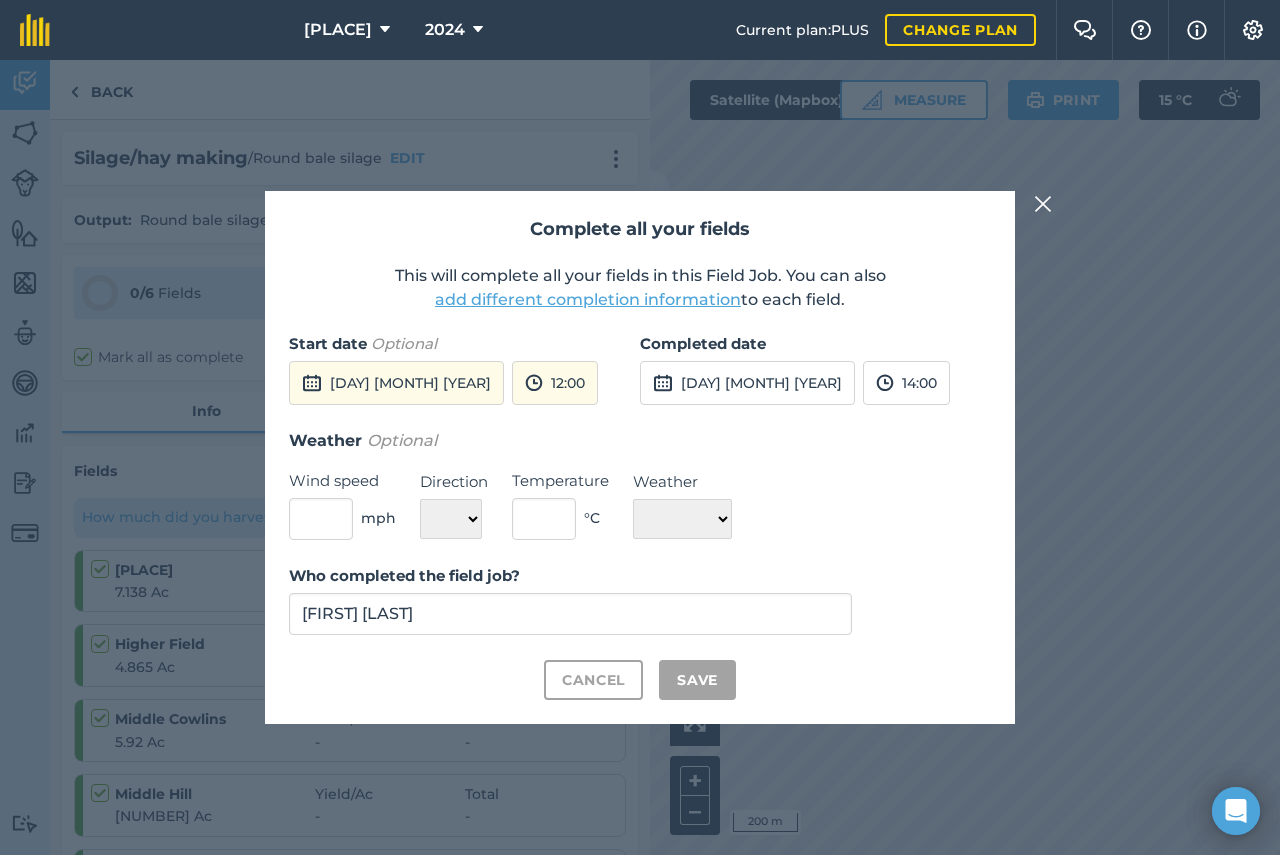 checkbox on "true" 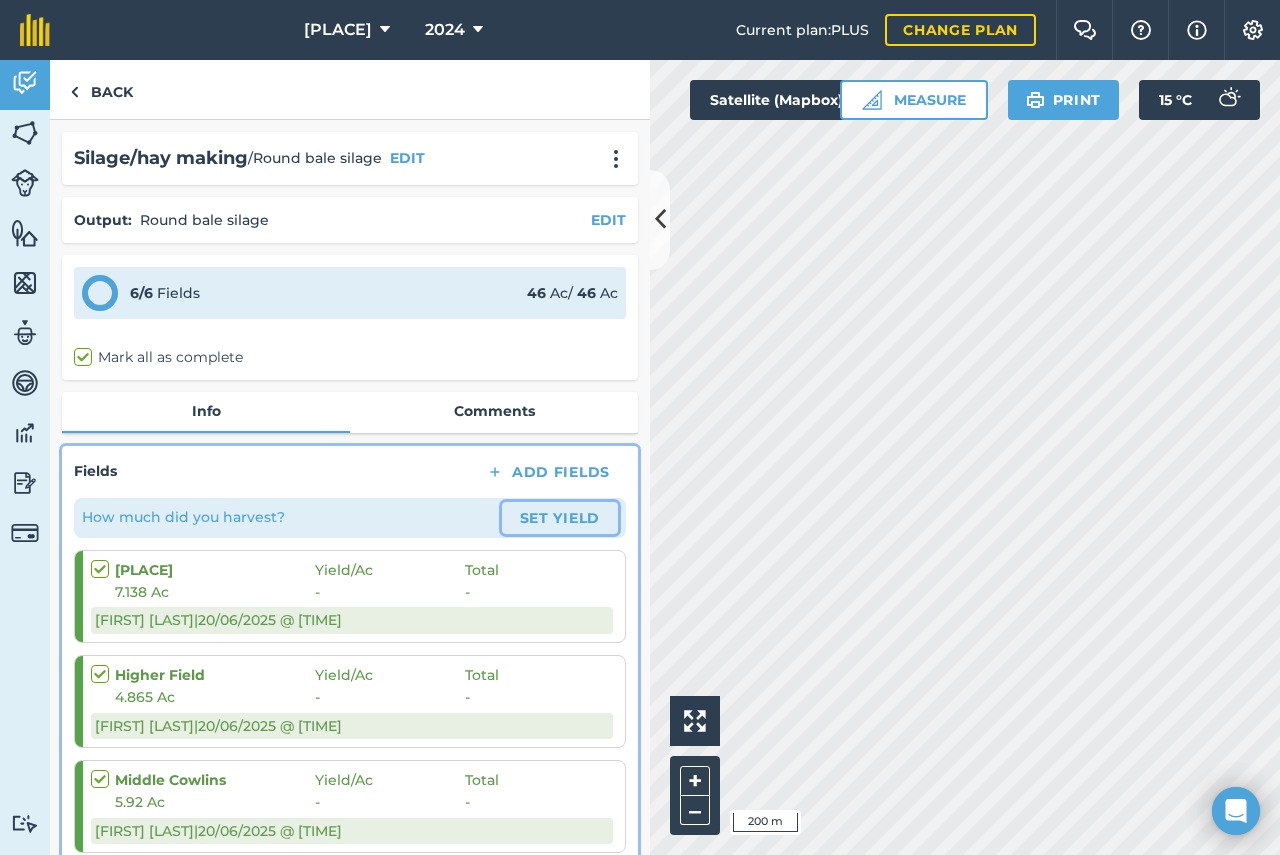 click on "Set Yield" at bounding box center (560, 518) 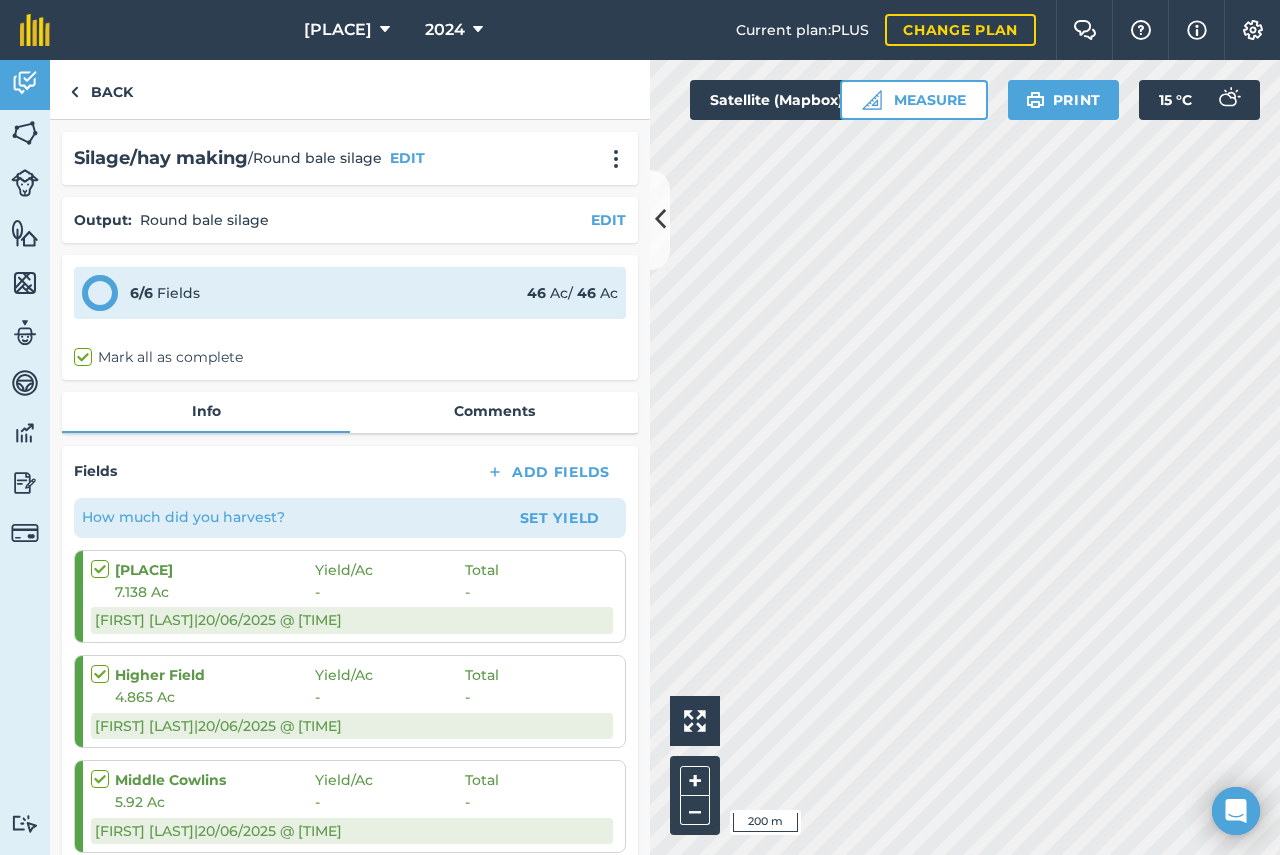 click on "Back Silage/hay making /  Round bale silage EDIT Output : Round bale silage EDIT 6 / 6   Fields 46   Ac  /   46   Ac Mark all as complete Info Comments Fields Add Fields How much did you harvest? Set Yield Easter Cowlins Yield / Ac Total 7.138   Ac - - Alexander F  |  20/06/2025 @ 14:00 Higher Field Yield / Ac Total 4.865   Ac - - Alexander F  |  20/06/2025 @ 14:00 Middle Cowlins Yield / Ac Total 5.92   Ac - - Alexander F  |  20/06/2025 @ 14:00 Middle Hill Yield / Ac Total 14.49   Ac - - Alexander F  |  20/06/2025 @ 14:00 Wester Cowlins Yield / Ac Total 5.677   Ac - - Alexander F  |  20/06/2025 @ 14:00 Western Hill Yield / Ac Total 7.915   Ac - - Alexander F  |  20/06/2025 @ 14:00 Total 46   Ac 0   kg 0   kg Other Tagged people Alexander Fraser EDIT Created   6th Aug 2025   22:29 by Alexander F EDIT Farm Year 2024 EDIT" at bounding box center [350, 457] 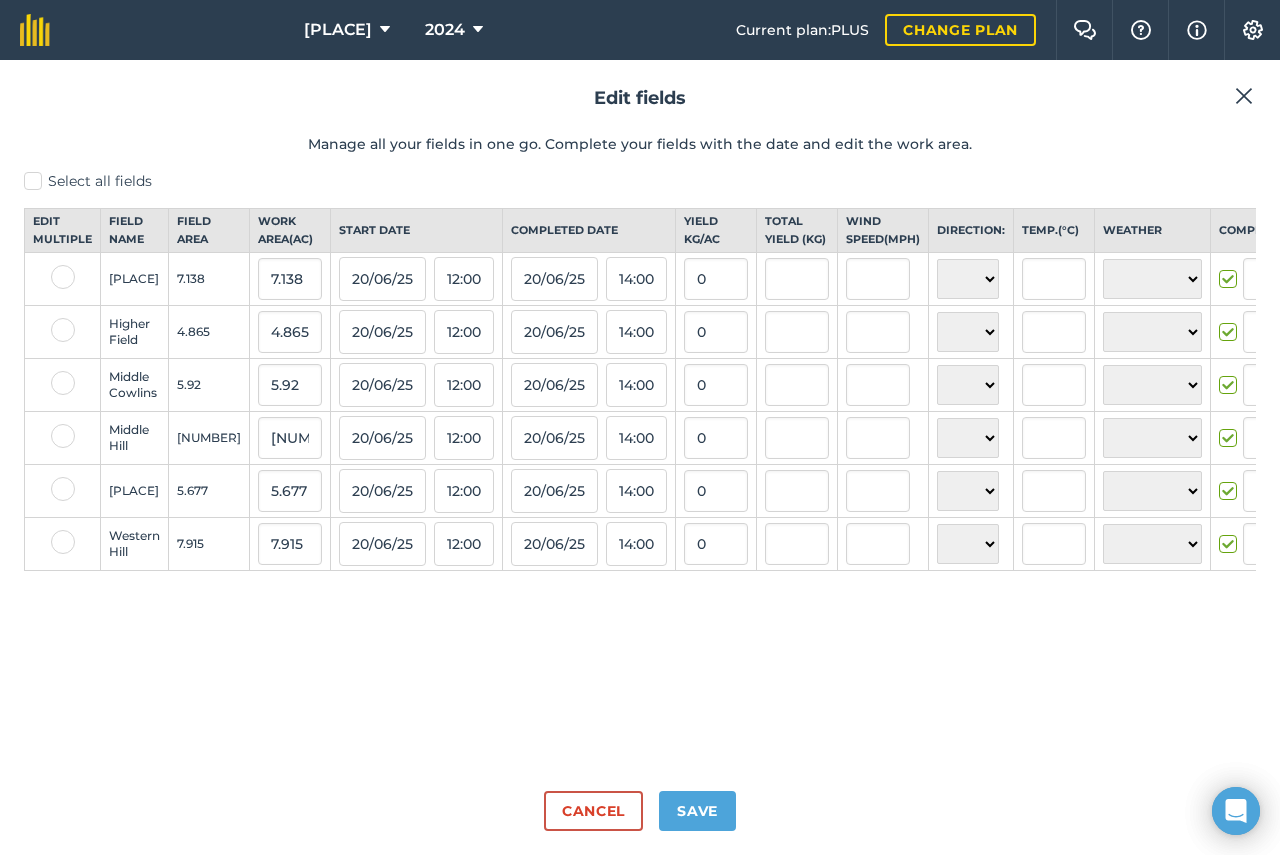 type on "[FIRST] [LAST]" 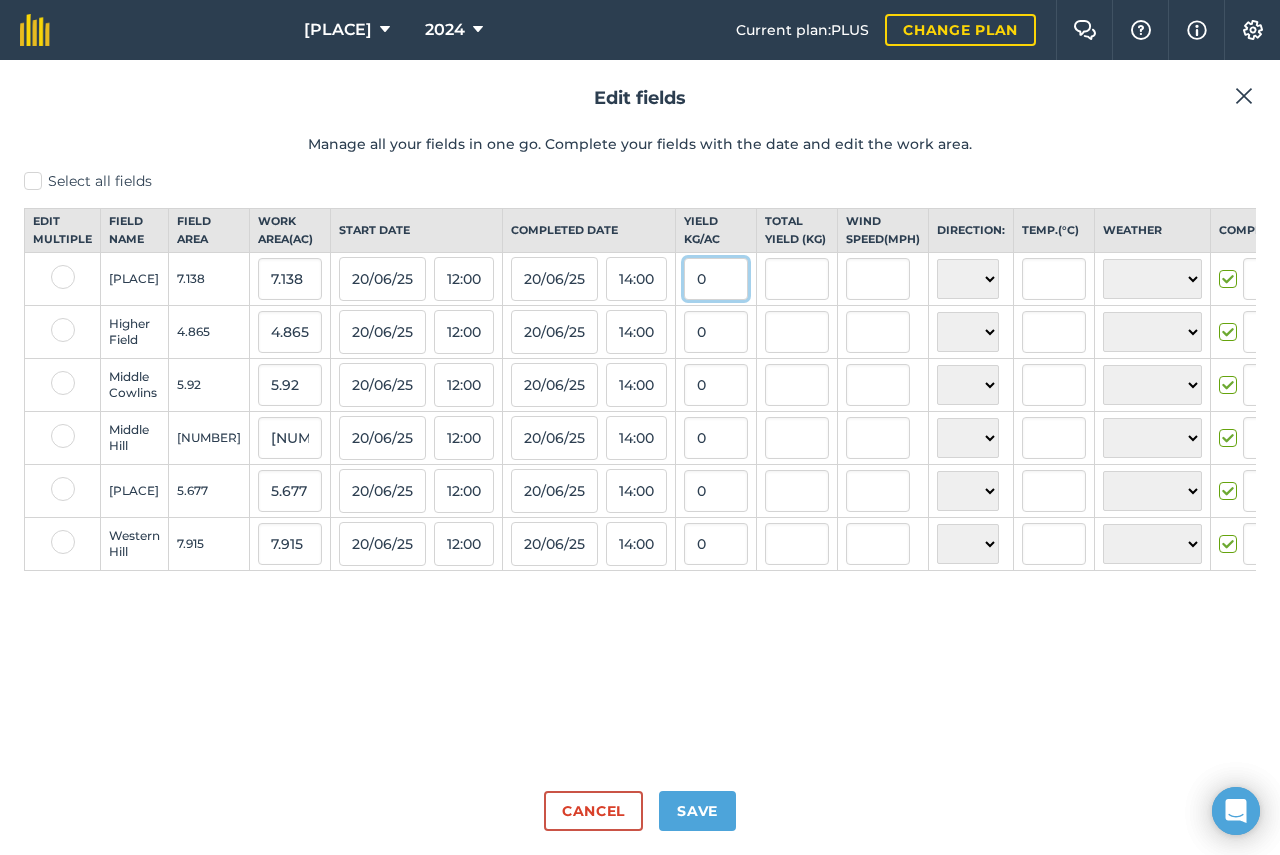 click on "0" at bounding box center (716, 279) 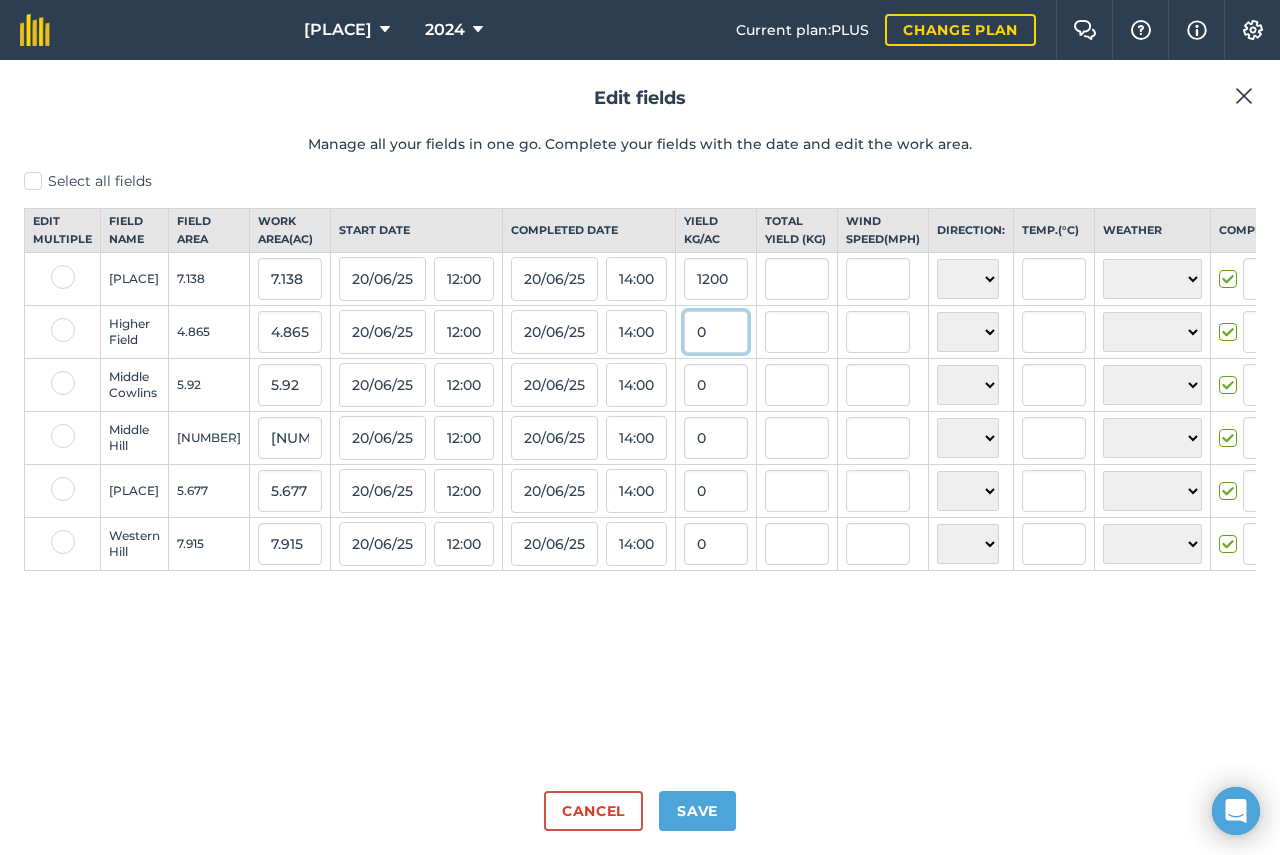click on "0" at bounding box center [716, 332] 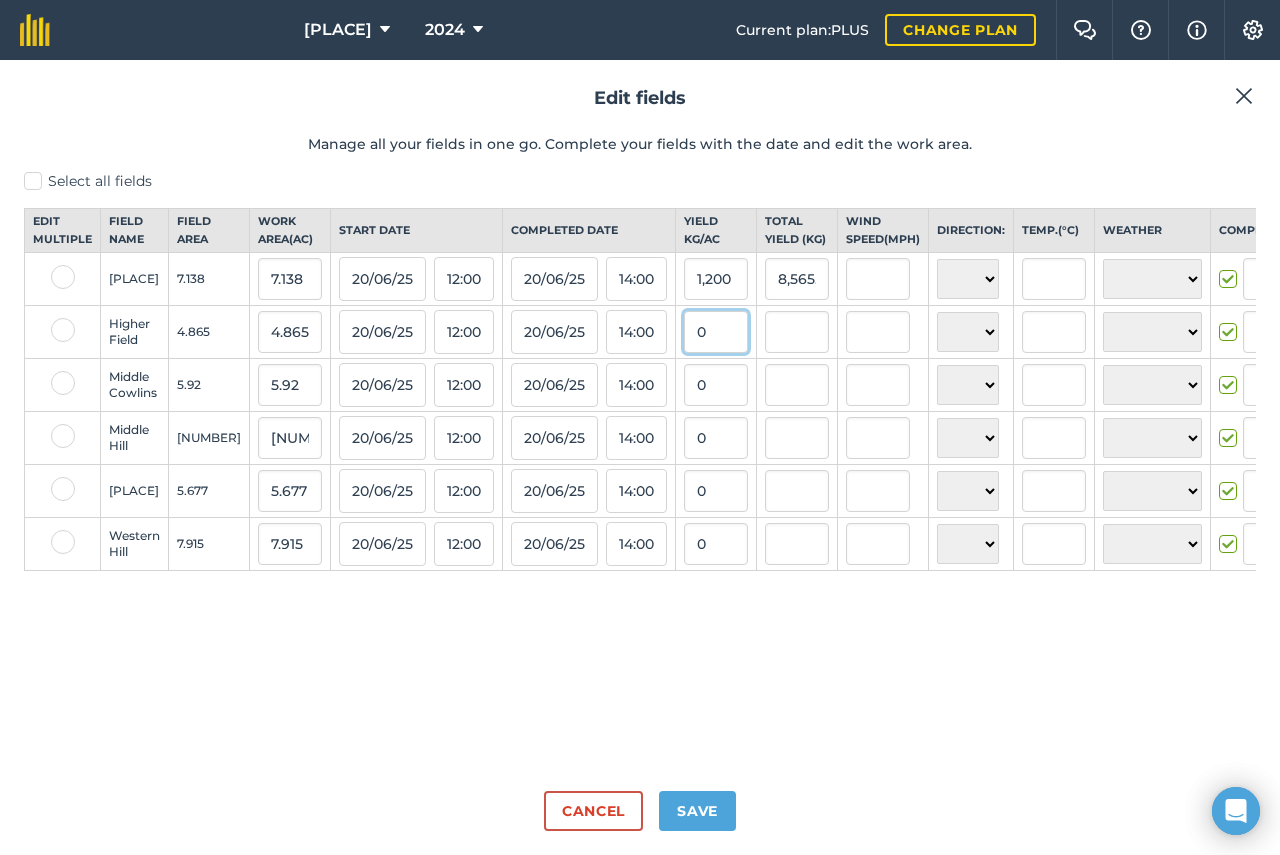 click on "0" at bounding box center (716, 332) 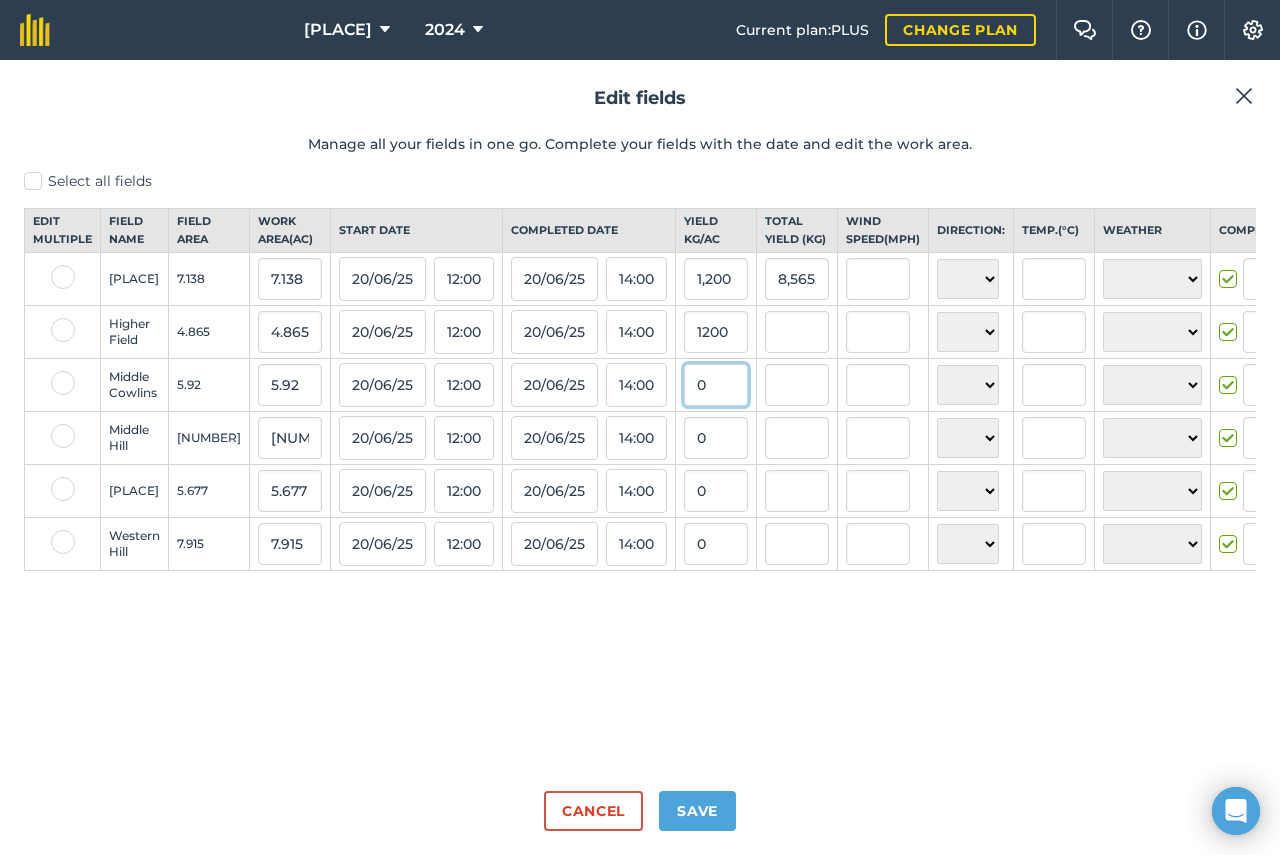 click on "0" at bounding box center (716, 385) 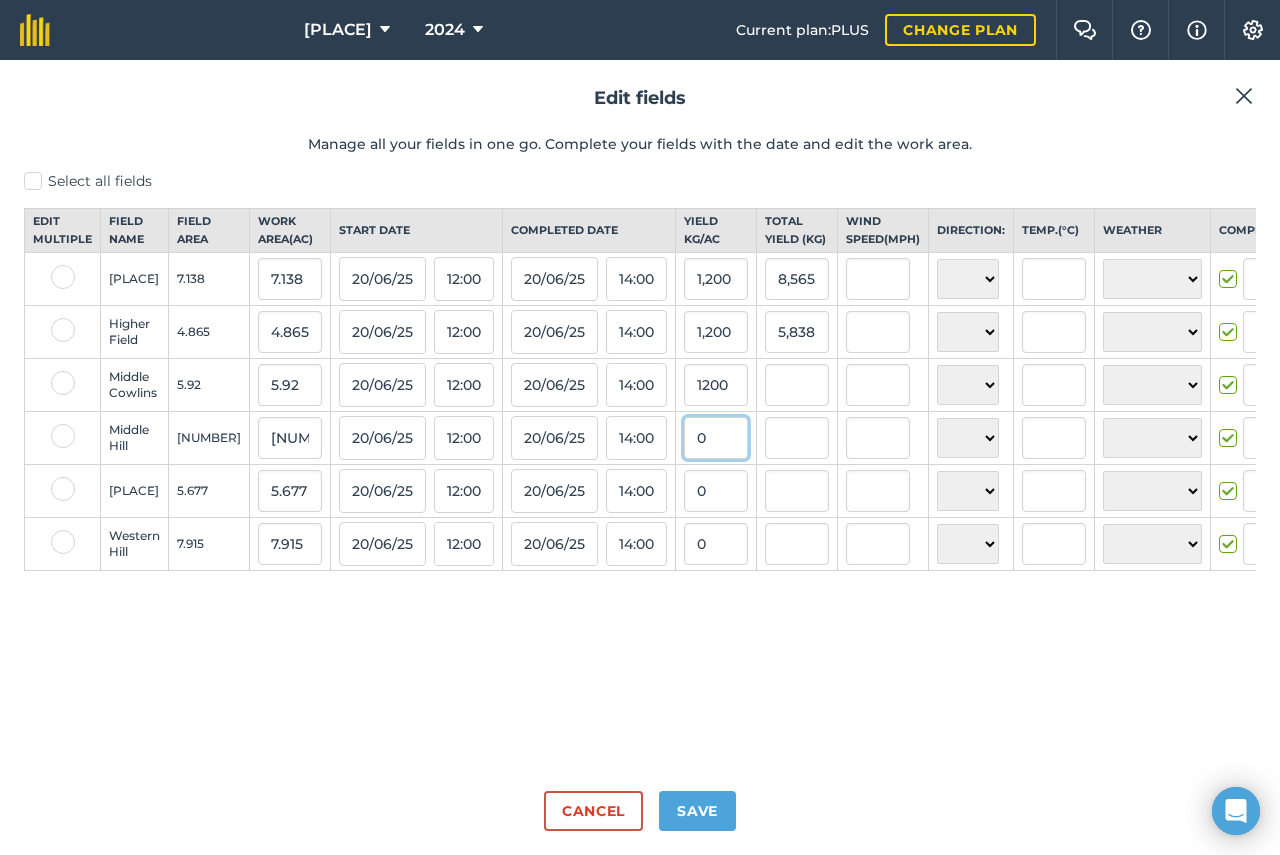 click on "0" at bounding box center (716, 438) 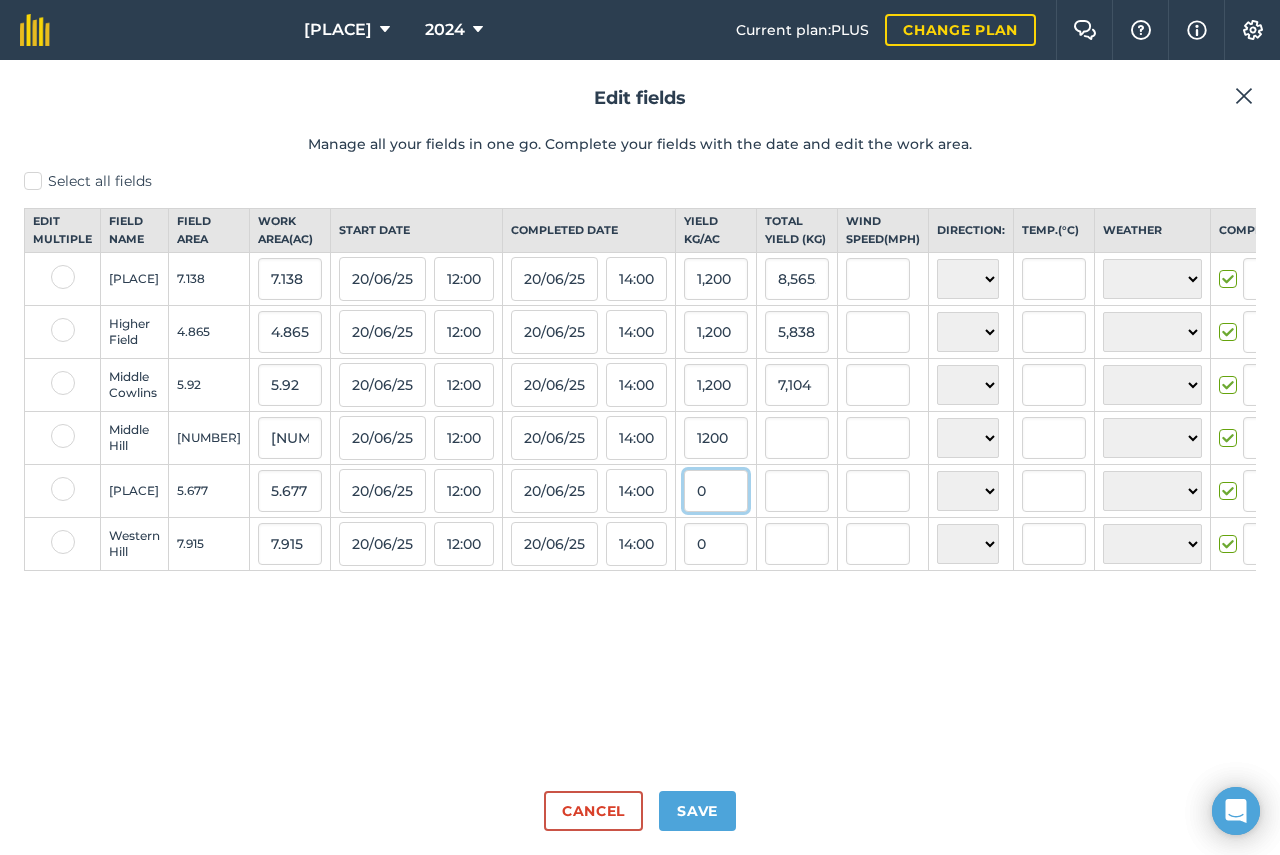 click on "0" at bounding box center [716, 491] 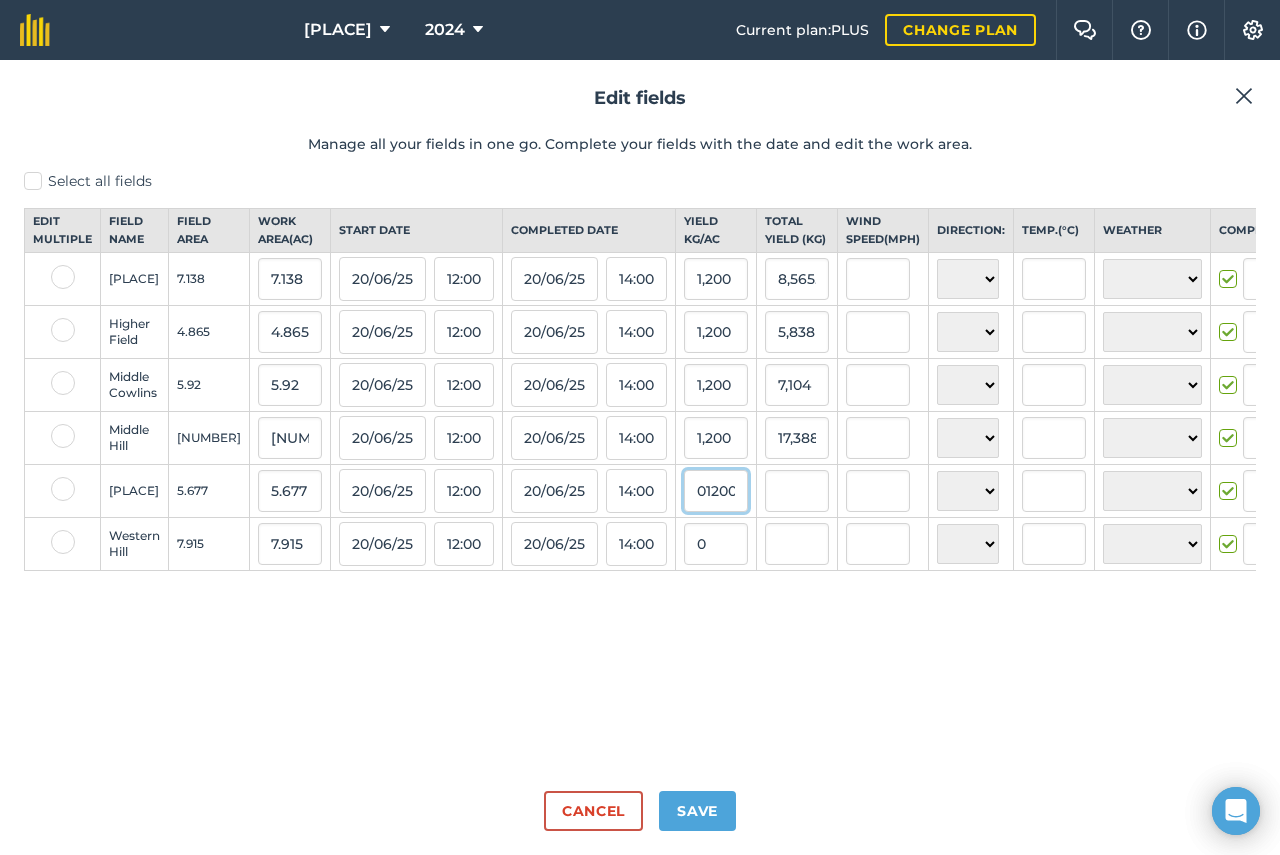 scroll, scrollTop: 0, scrollLeft: 3, axis: horizontal 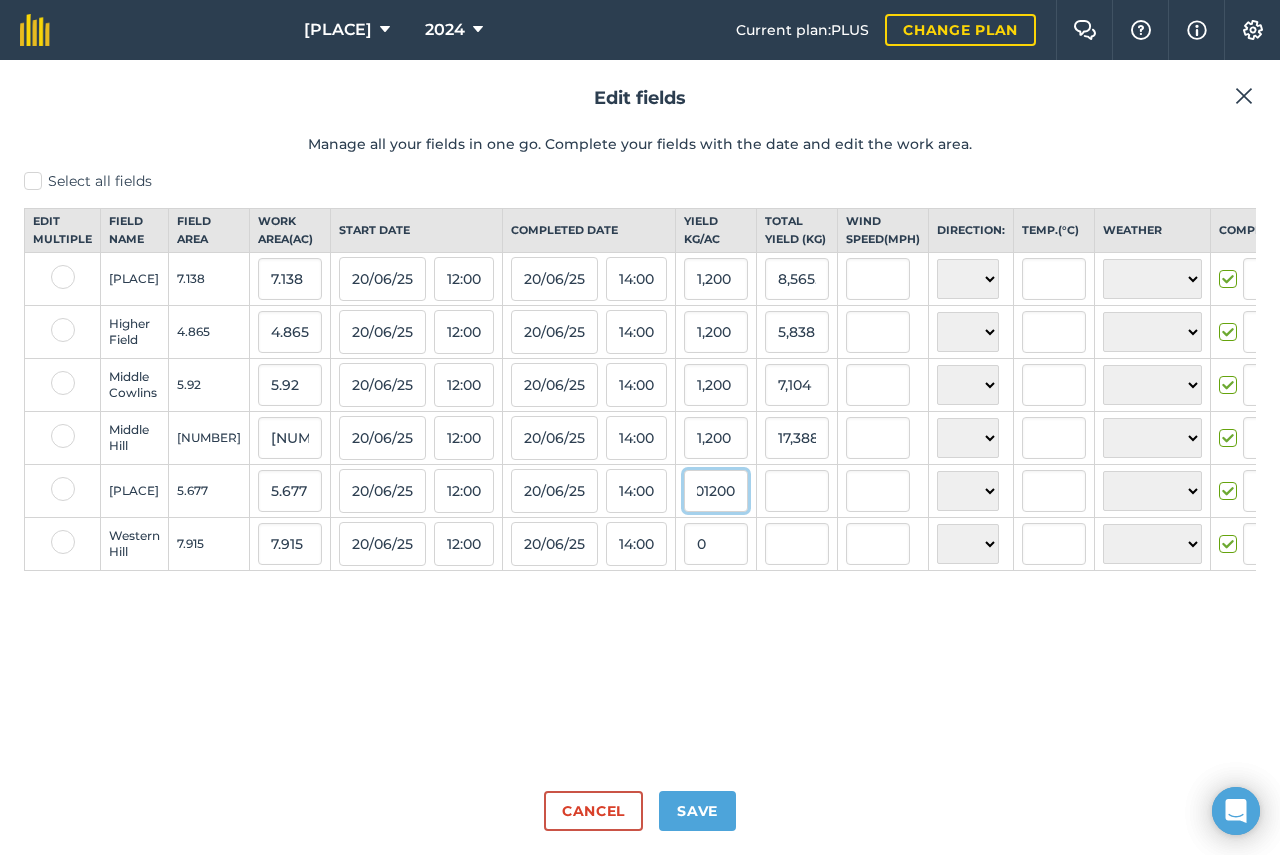 click on "01200" at bounding box center (716, 491) 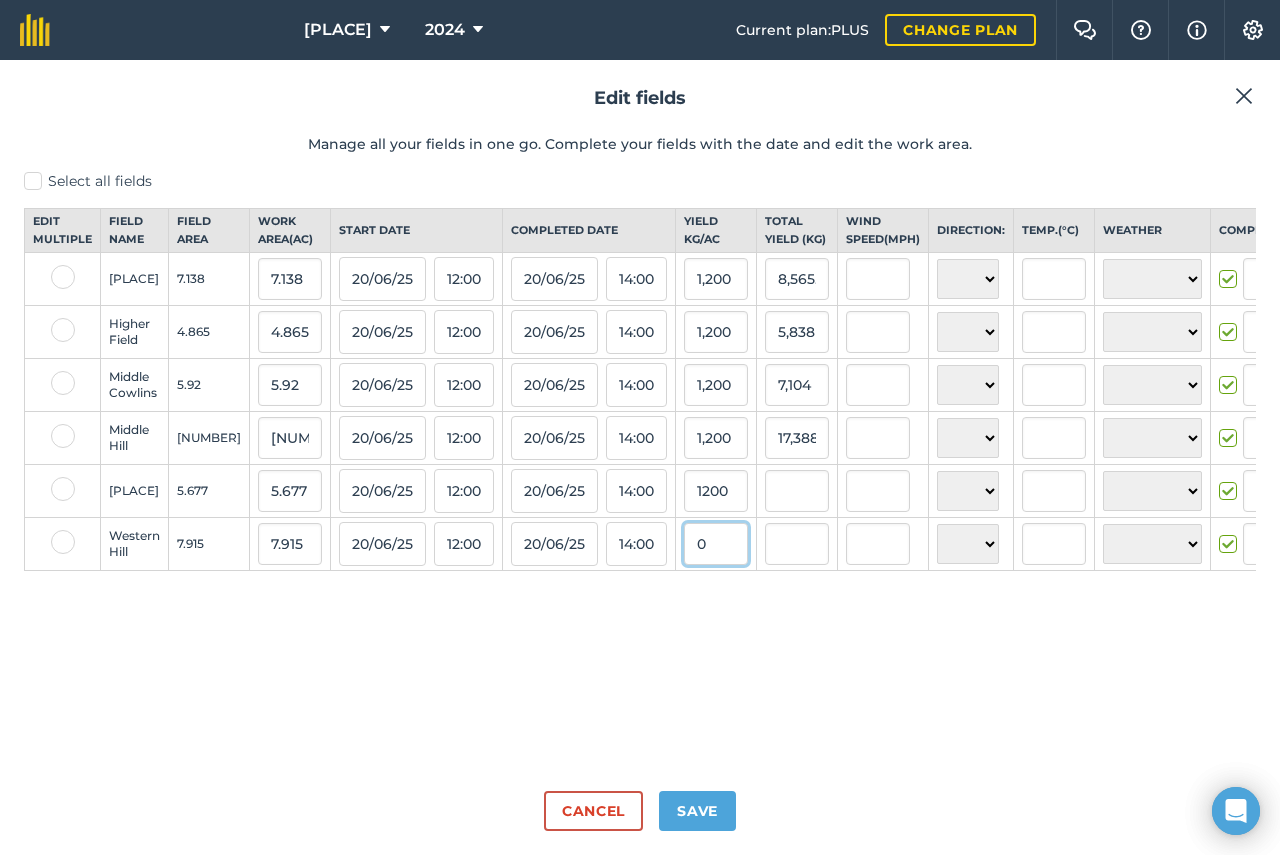 click on "0" at bounding box center (716, 544) 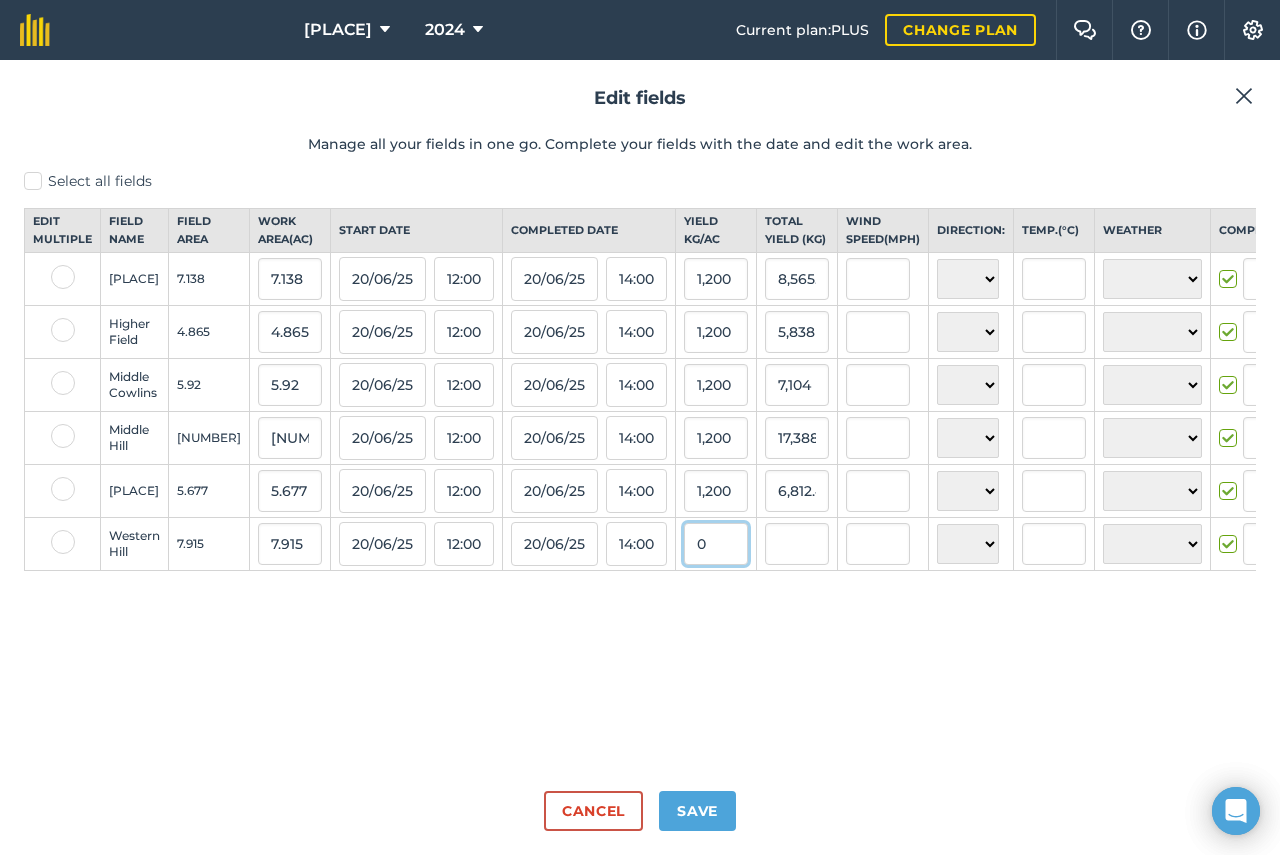 drag, startPoint x: 675, startPoint y: 553, endPoint x: 696, endPoint y: 573, distance: 29 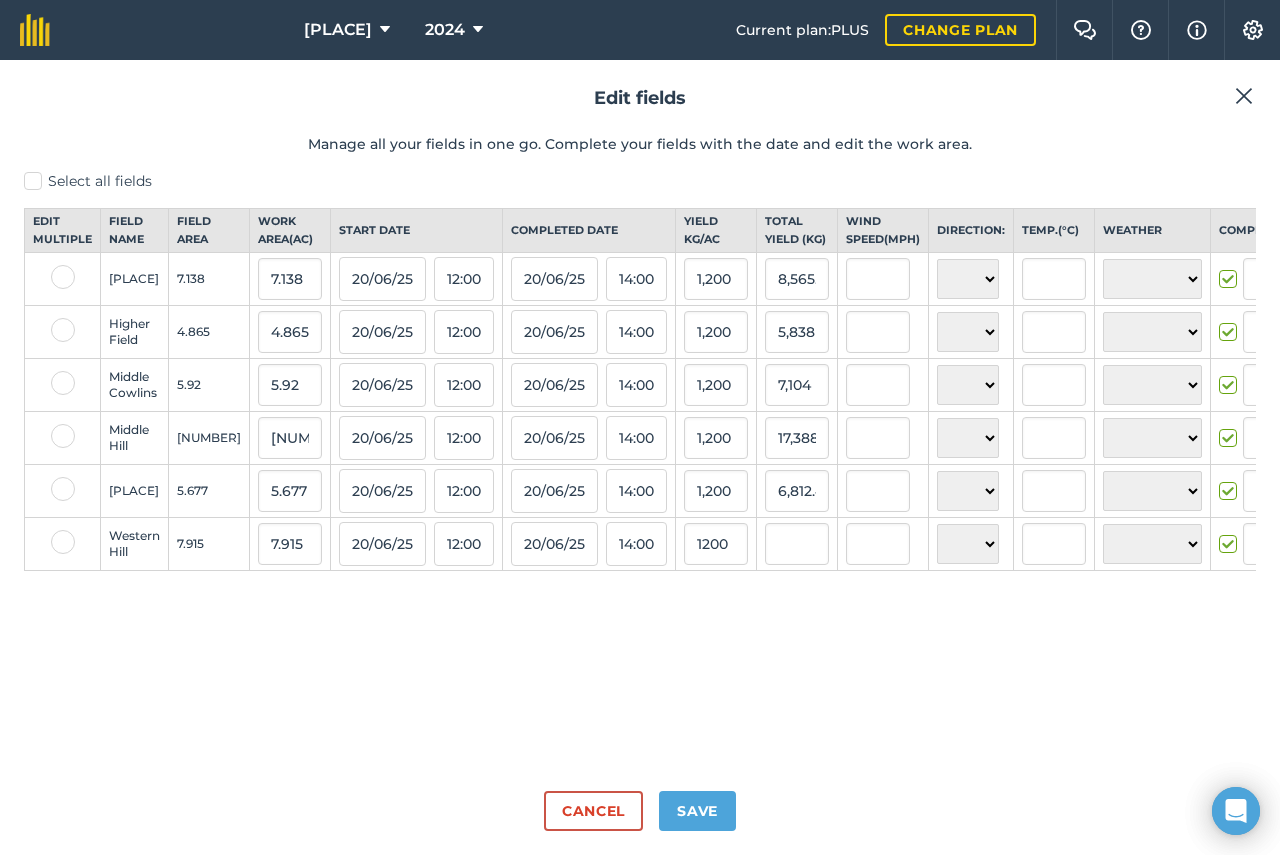 click on "Select all fields Edit multiple Field name Field Area Work area  ( Ac ) Start date Completed date Yield   kg / Ac Total yield   ( kg ) Wind speed  ( mph ) Direction: Temp.  ( ° C ) Weather Completed Easter Cowlins 7.138 7.138   20/06/25   12:00   20/06/25   14:00 1,200 8,565.6 N NE E SE S SW W NW ☀️  Sunny 🌧  Rainy ⛅️  Cloudy 🌨  Snow ❄️  Icy [PERSON] Higher Field 4.865 4.865   20/06/25   12:00   20/06/25   14:00 1,200 5,838 N NE E SE S SW W NW ☀️  Sunny 🌧  Rainy ⛅️  Cloudy 🌨  Snow ❄️  Icy [PERSON] Middle Cowlins 5.92 5.92   20/06/25   12:00   20/06/25   14:00 1,200 7,104 N NE E SE S SW W NW ☀️  Sunny 🌧  Rainy ⛅️  Cloudy 🌨  Snow ❄️  Icy [PERSON] Middle Hill 14.49 14.49   20/06/25   12:00   20/06/25   14:00 1,200 17,388 N NE E SE S SW W NW ☀️  Sunny 🌧  Rainy ⛅️  Cloudy 🌨  Snow ❄️  Icy [PERSON] Wester Cowlins 5.677 5.677   20/06/25   12:00   20/06/25   14:00 1,200 6,812.4 N NE E SE S SW W NW ☀️  Sunny Icy" at bounding box center (640, 473) 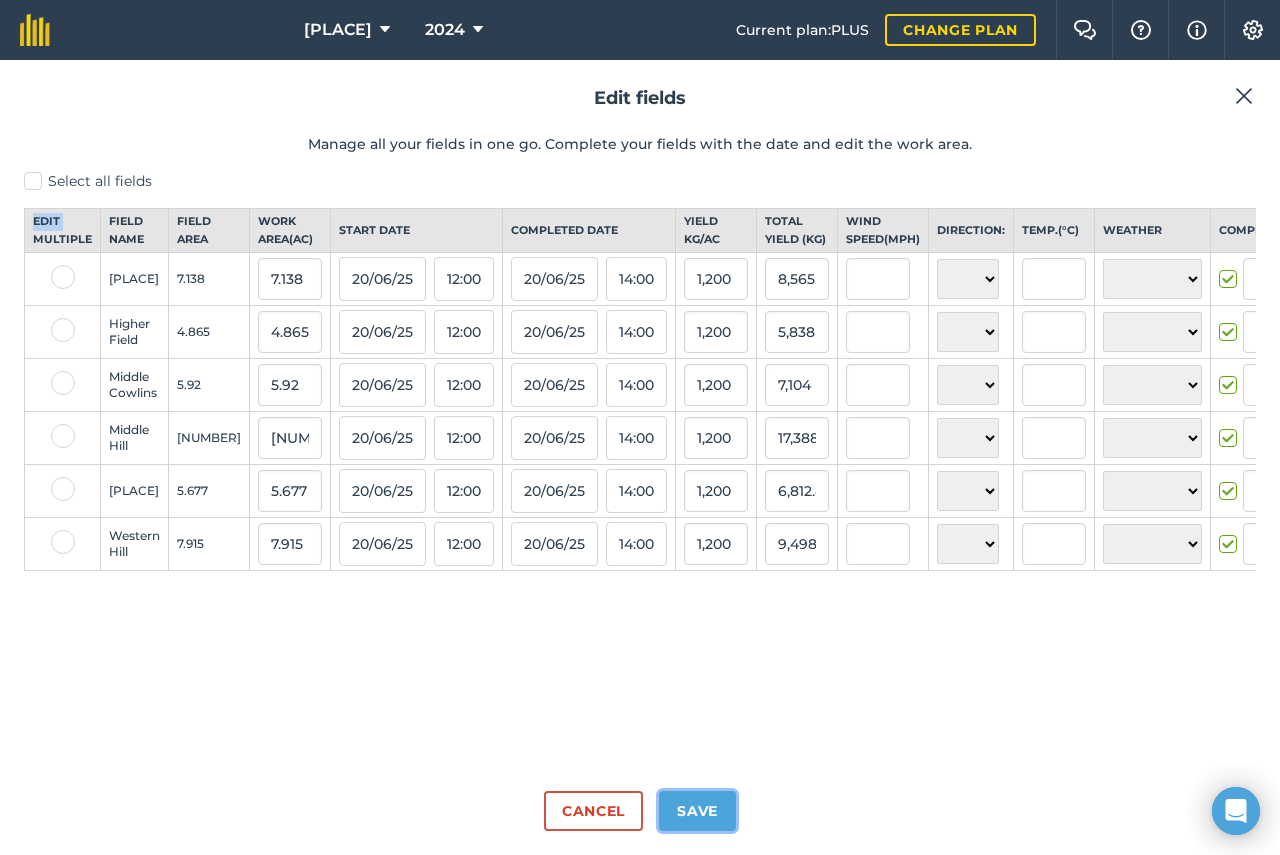 click on "Save" at bounding box center [697, 811] 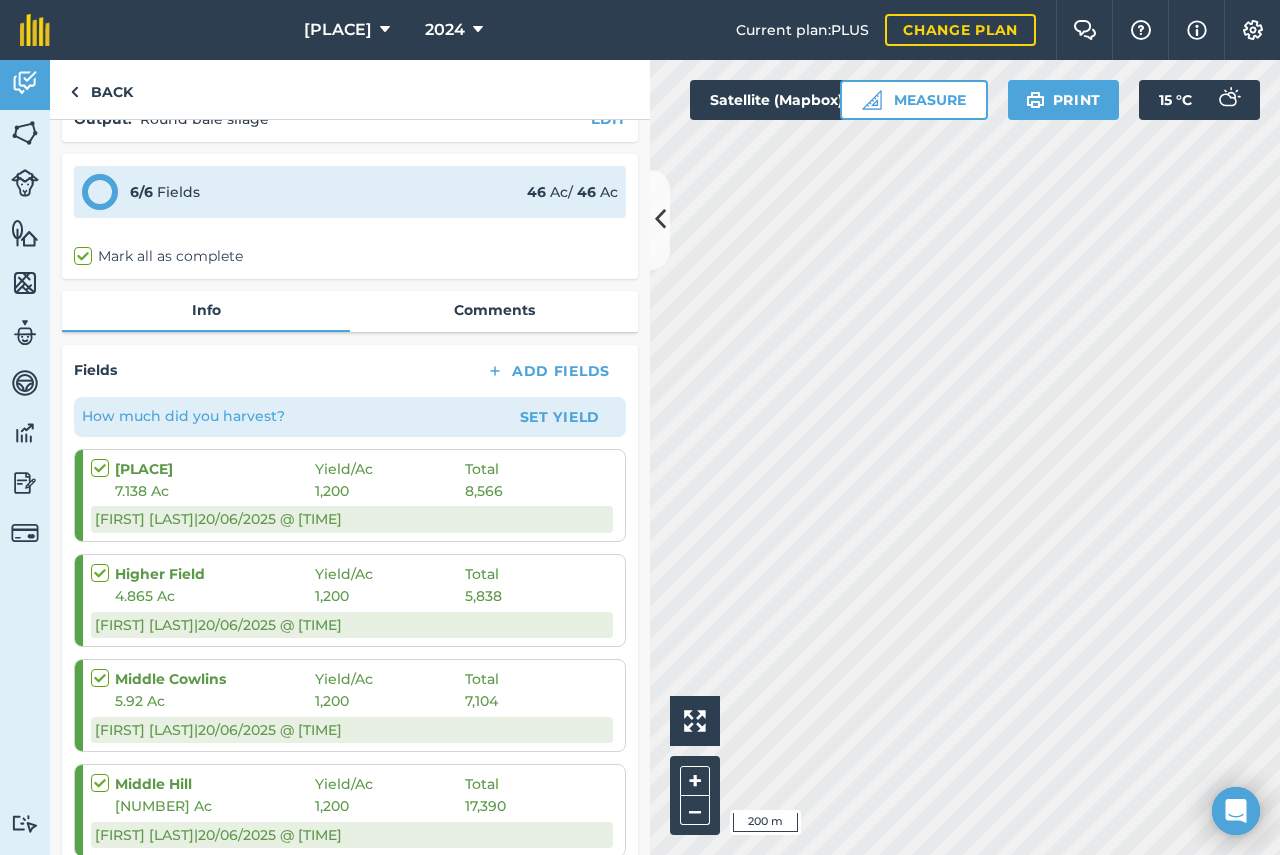 scroll, scrollTop: 0, scrollLeft: 0, axis: both 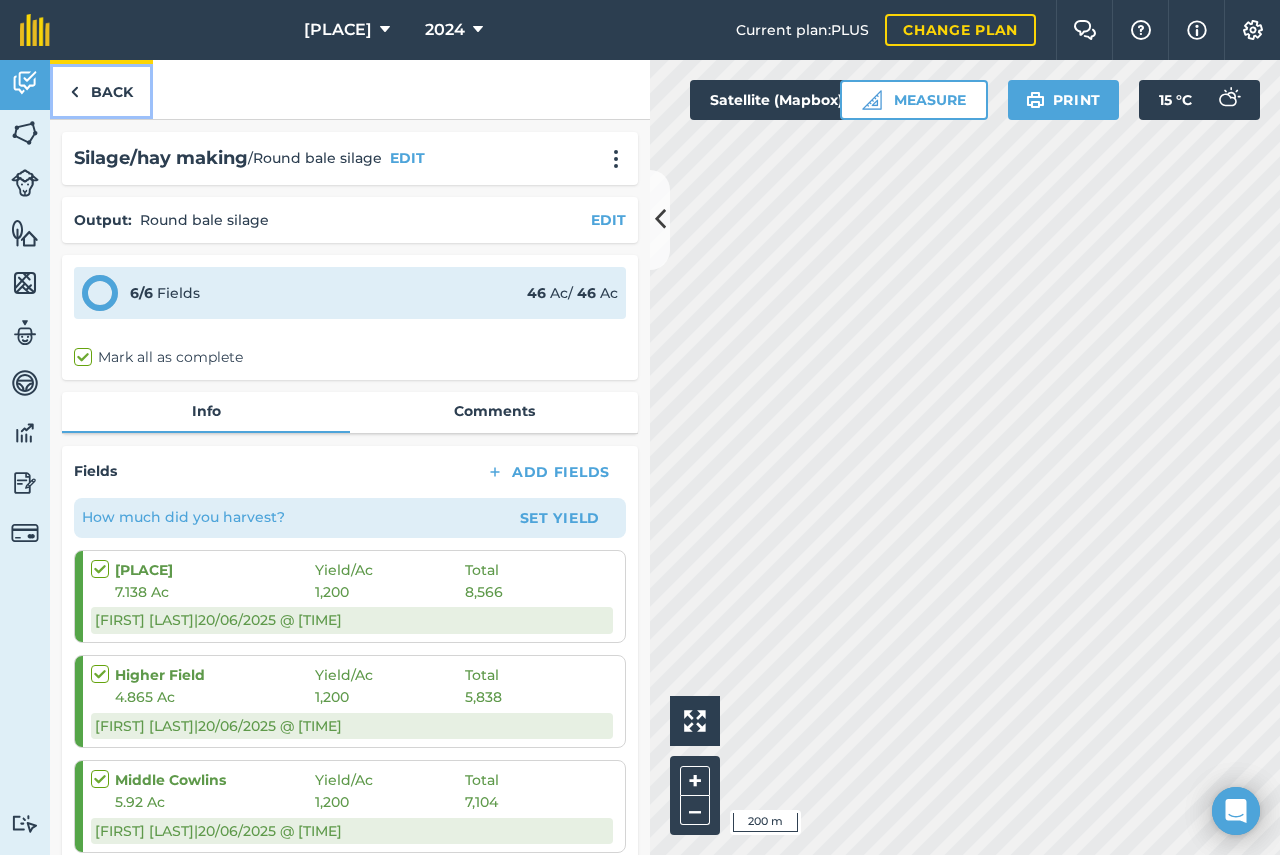 click on "Back" at bounding box center [101, 89] 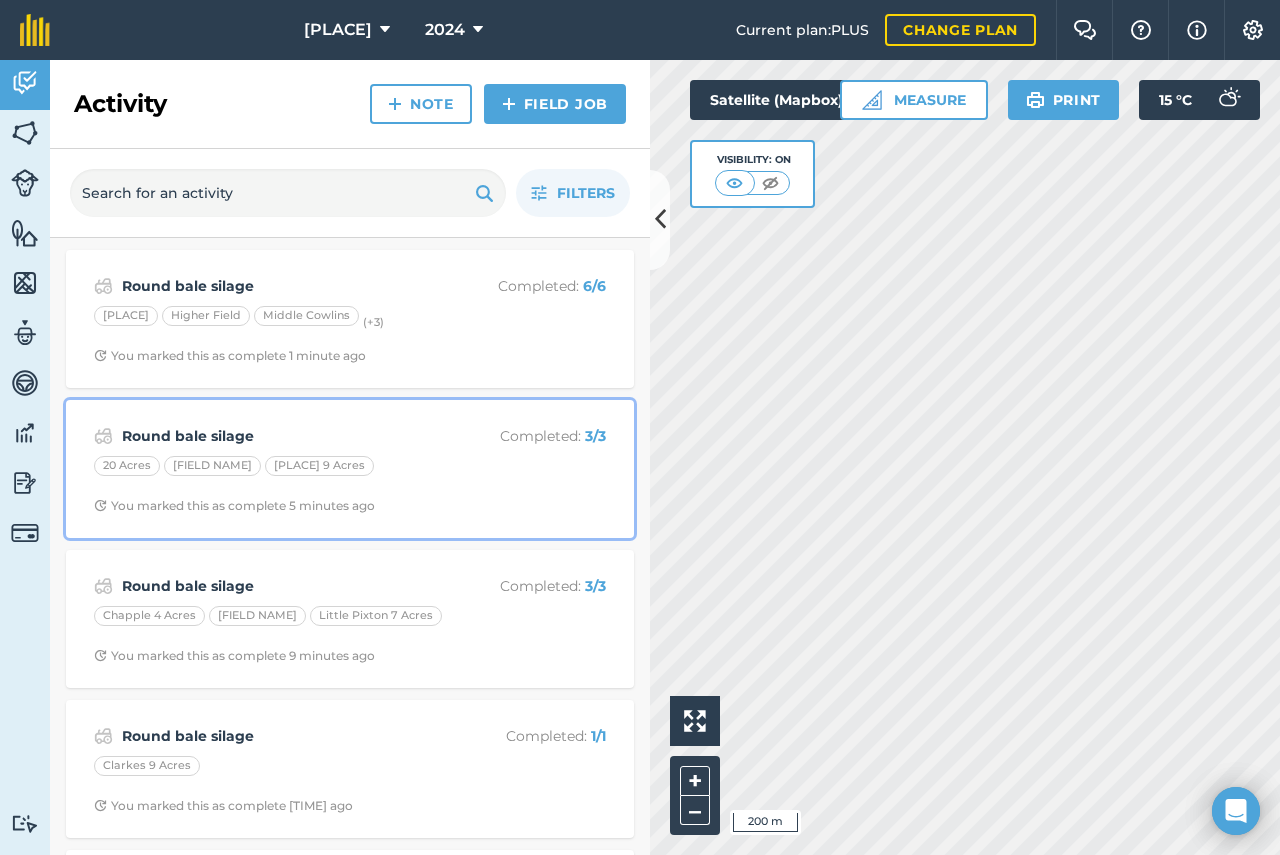 click on "Round bale silage" at bounding box center (280, 436) 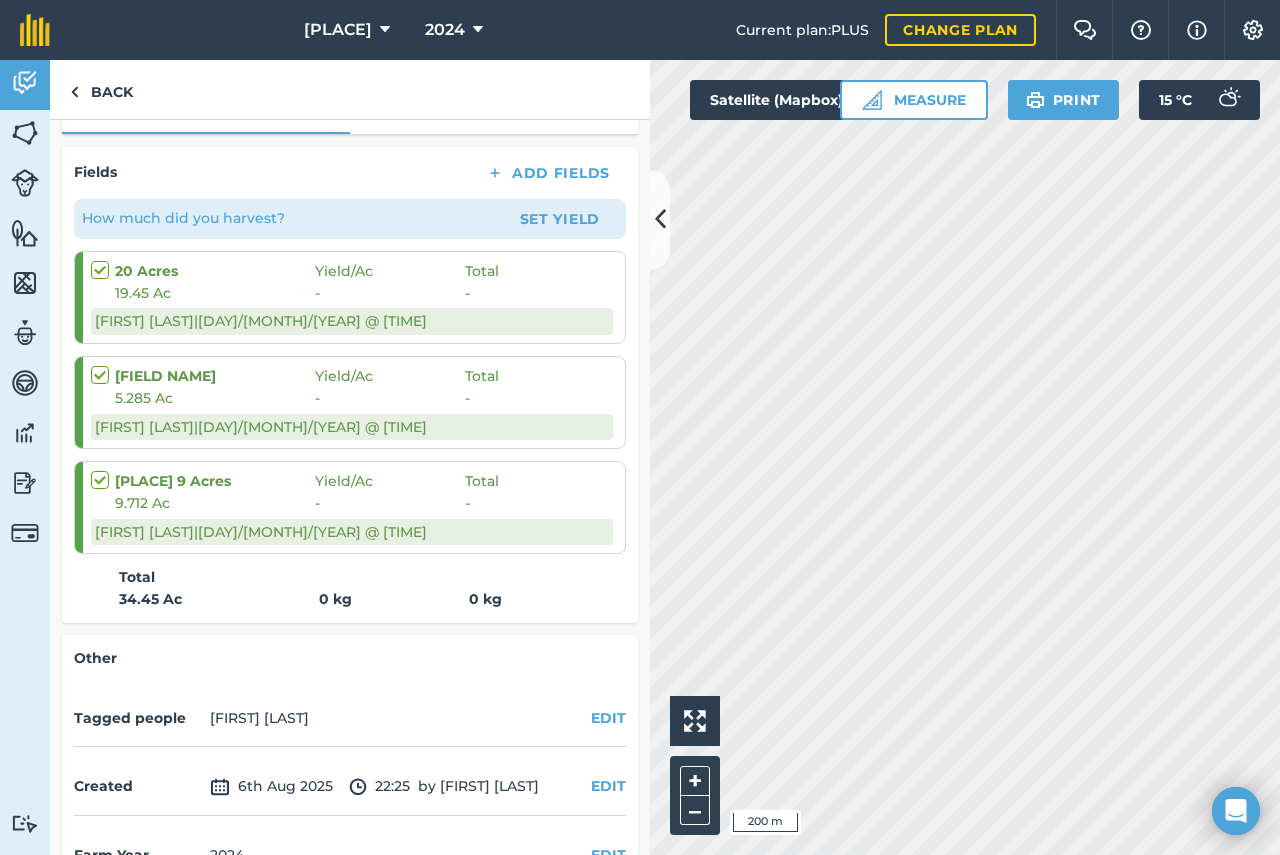 scroll, scrollTop: 300, scrollLeft: 0, axis: vertical 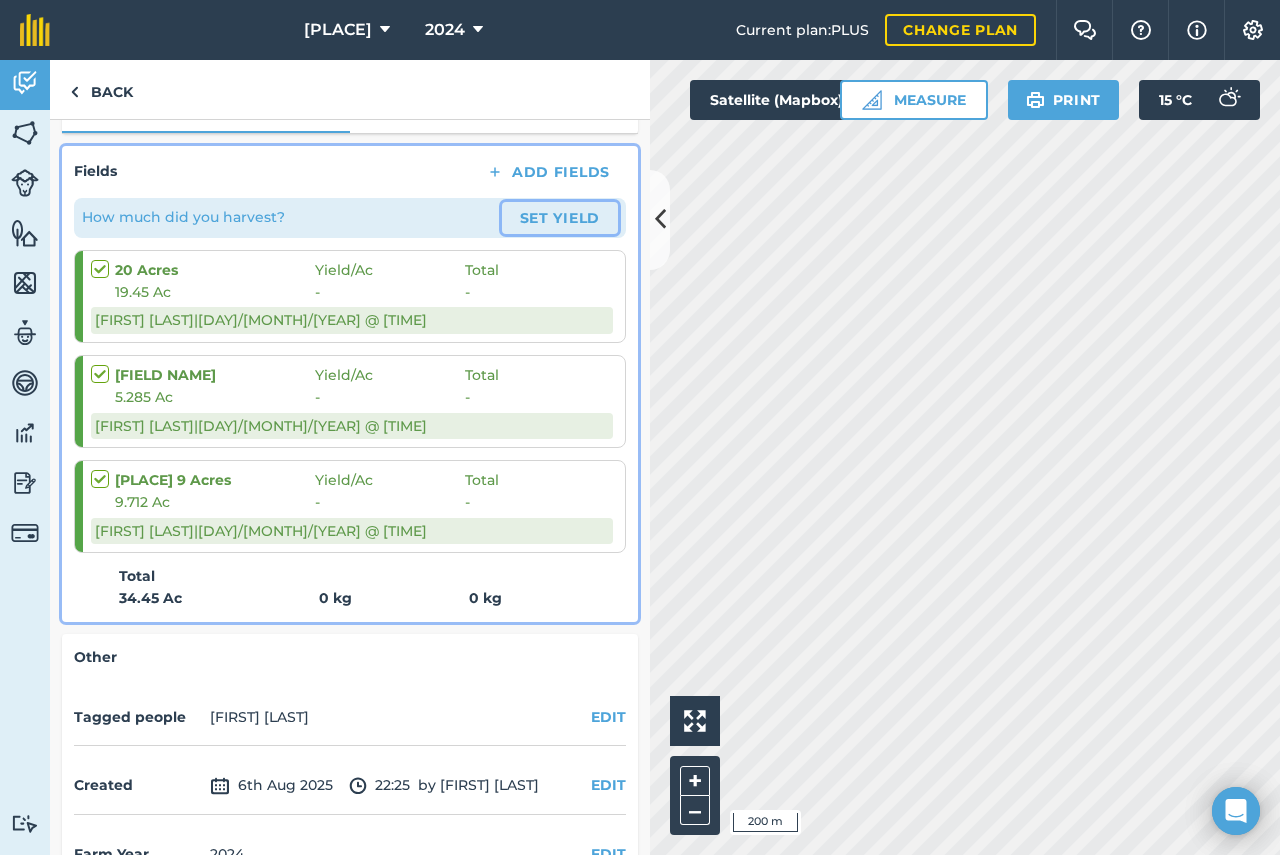 click on "Set Yield" at bounding box center (560, 218) 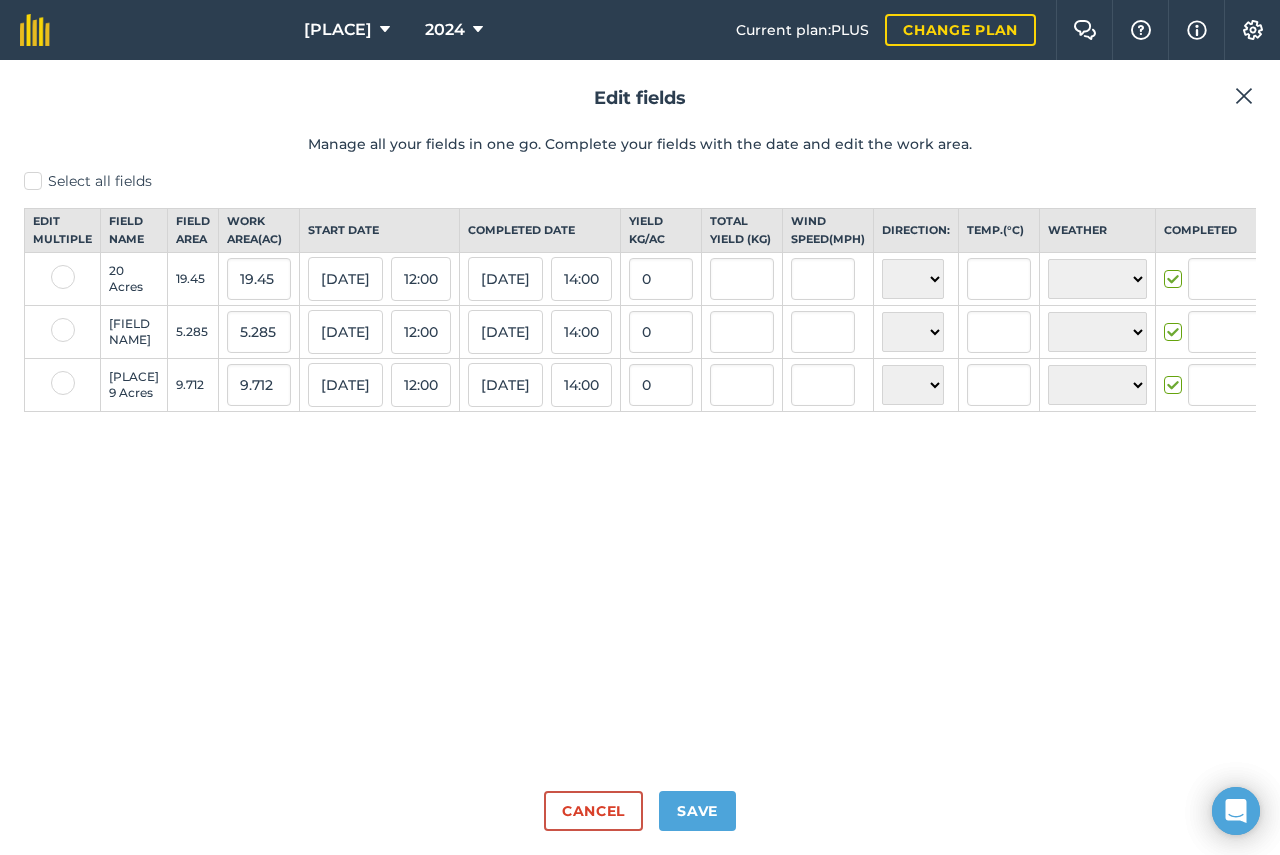 type on "[FIRST] [LAST]" 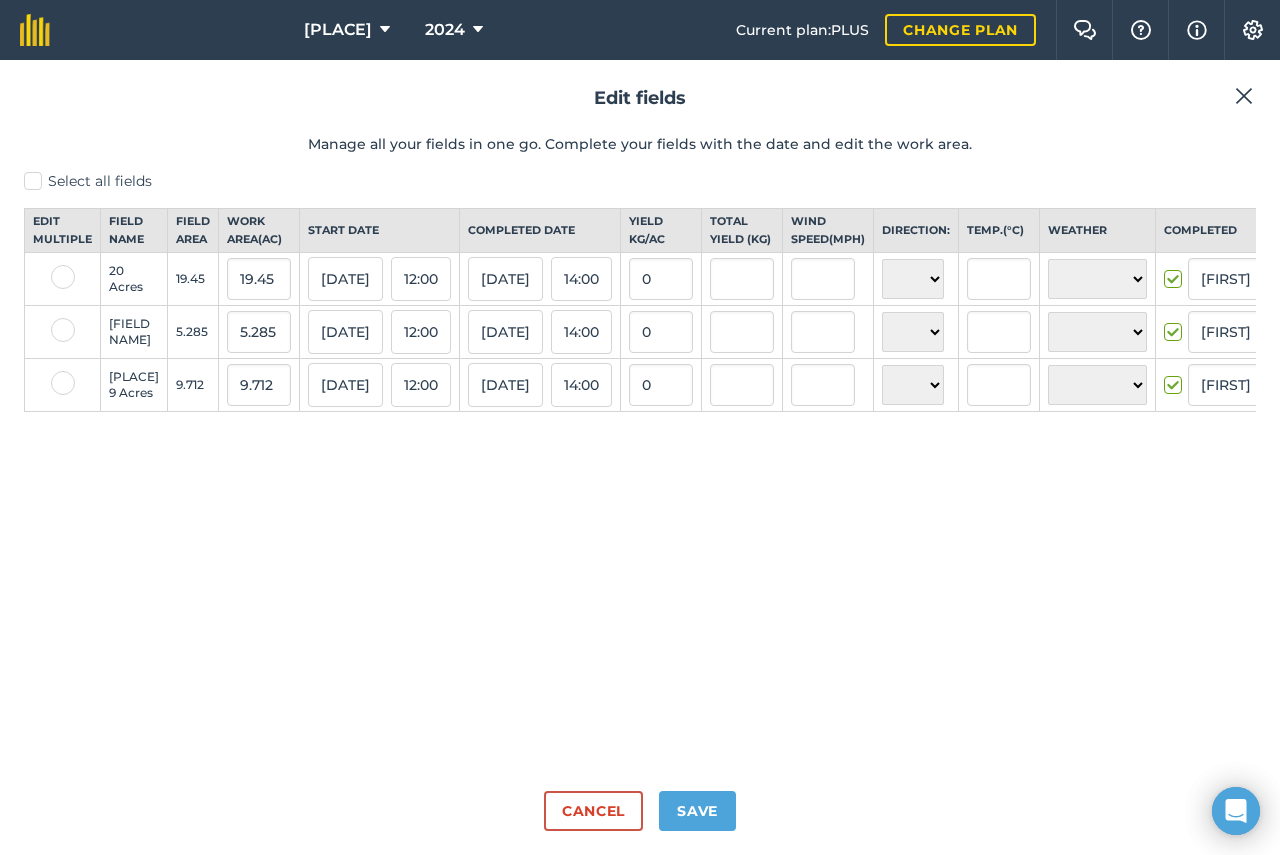 scroll, scrollTop: 0, scrollLeft: 0, axis: both 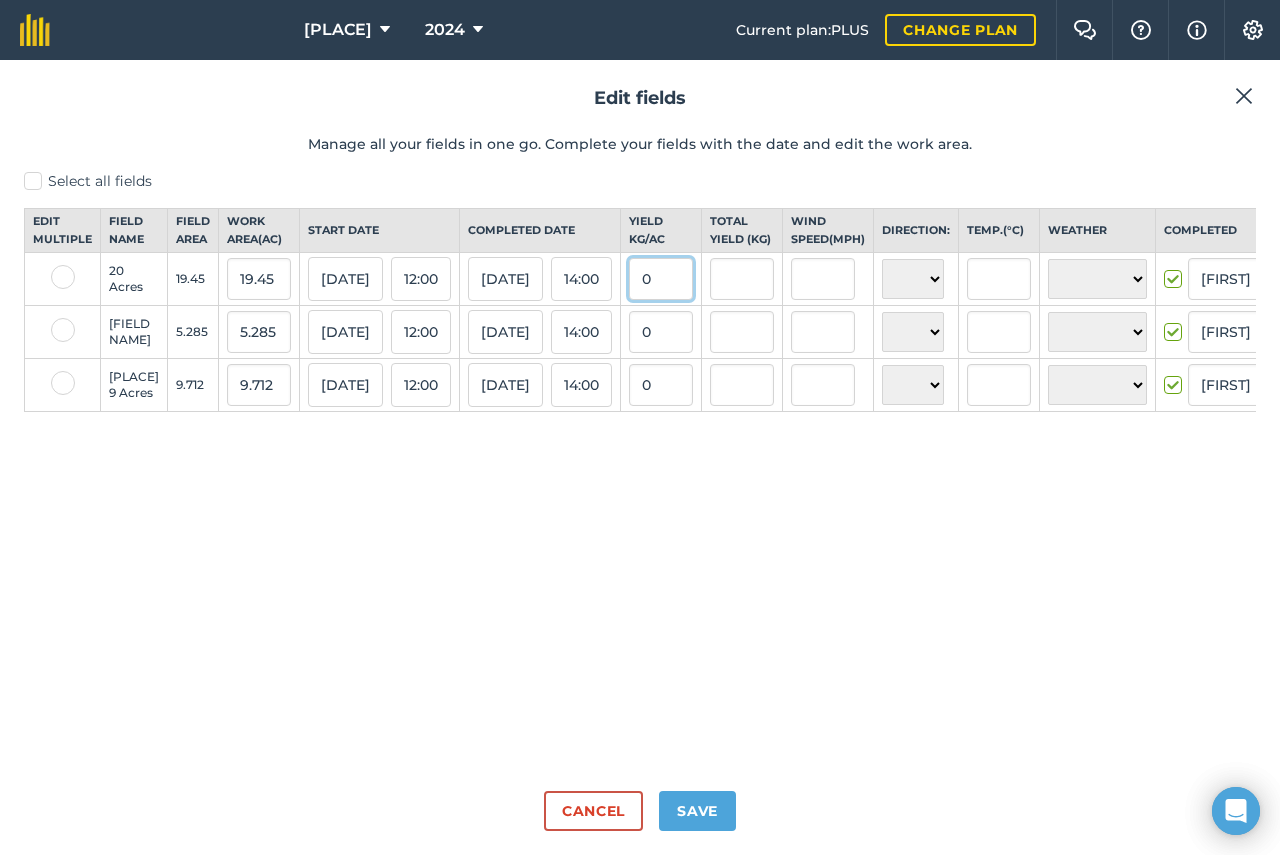 click on "0" at bounding box center (661, 279) 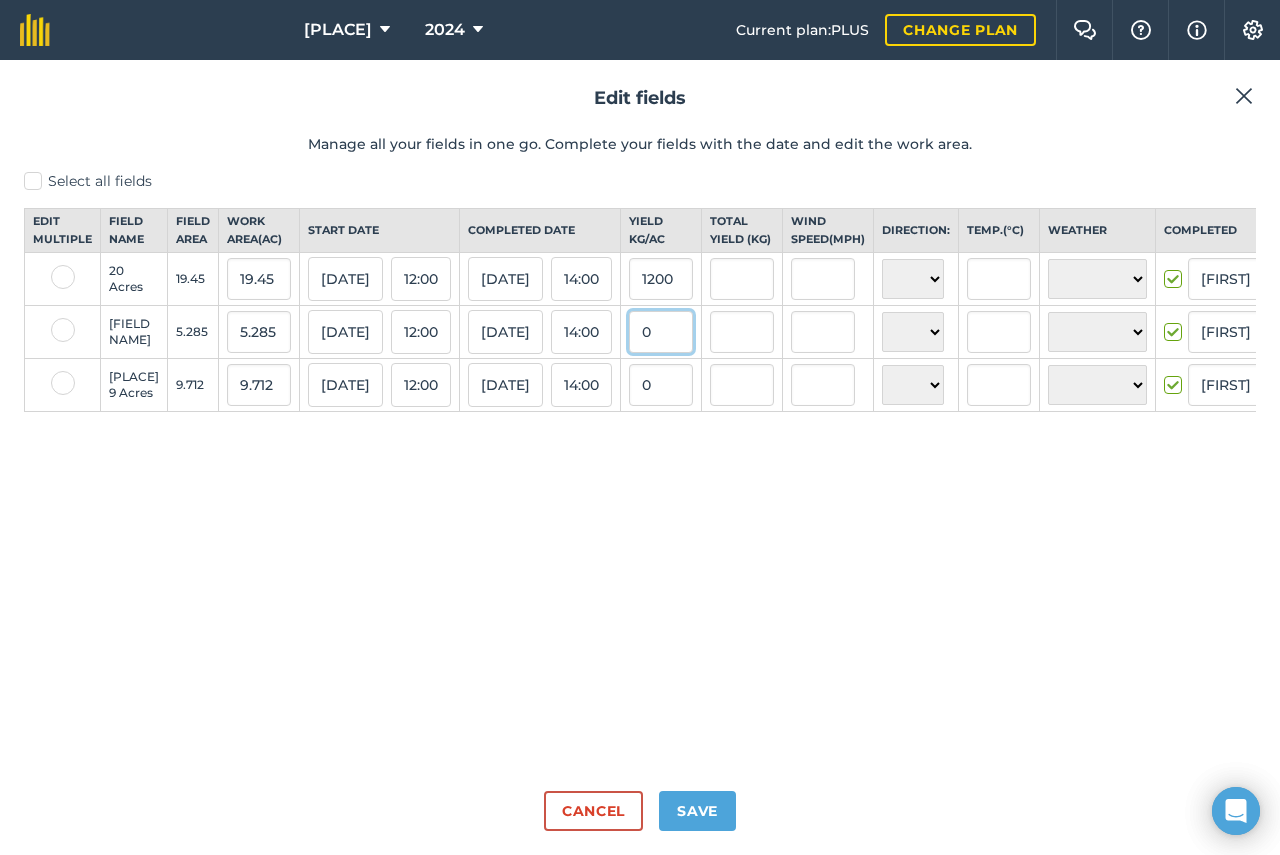 type on "1,200" 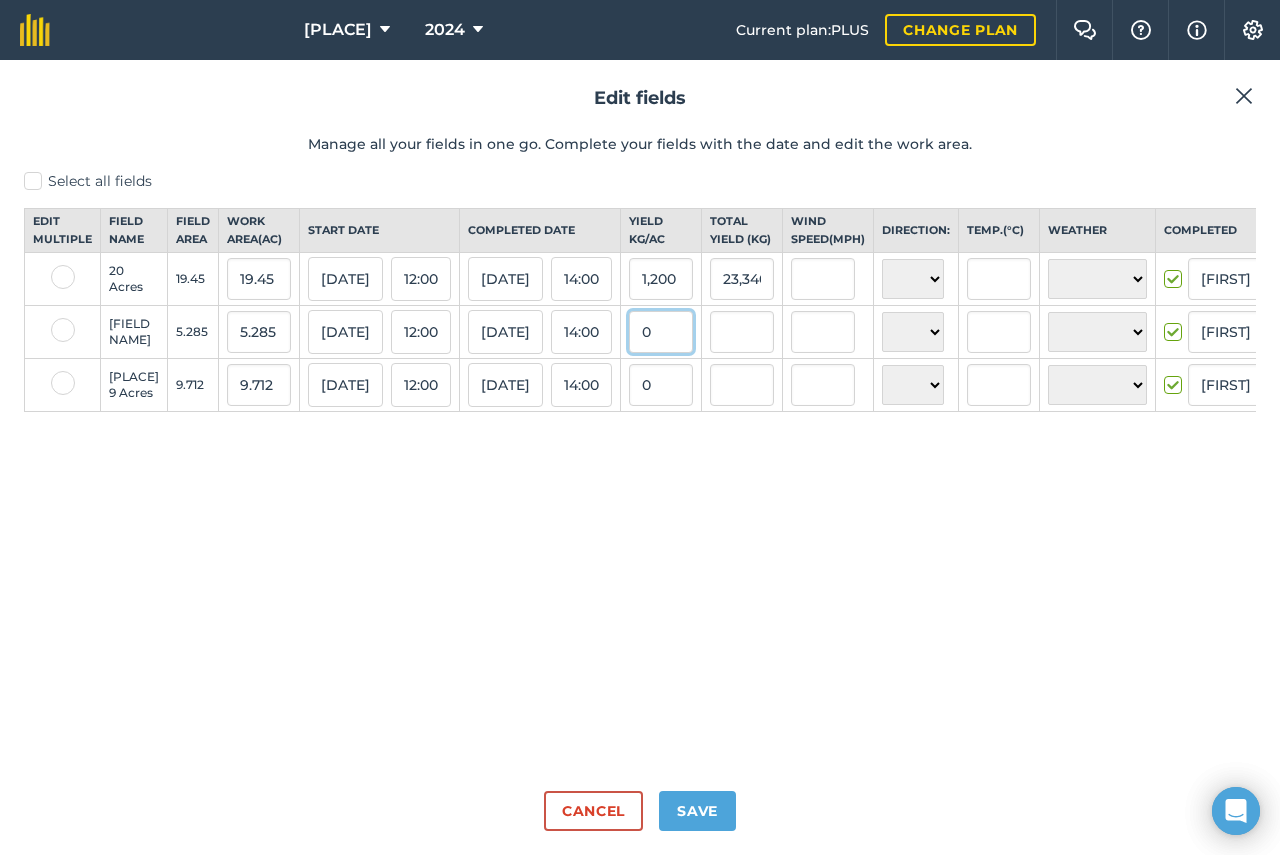click on "0" at bounding box center (661, 332) 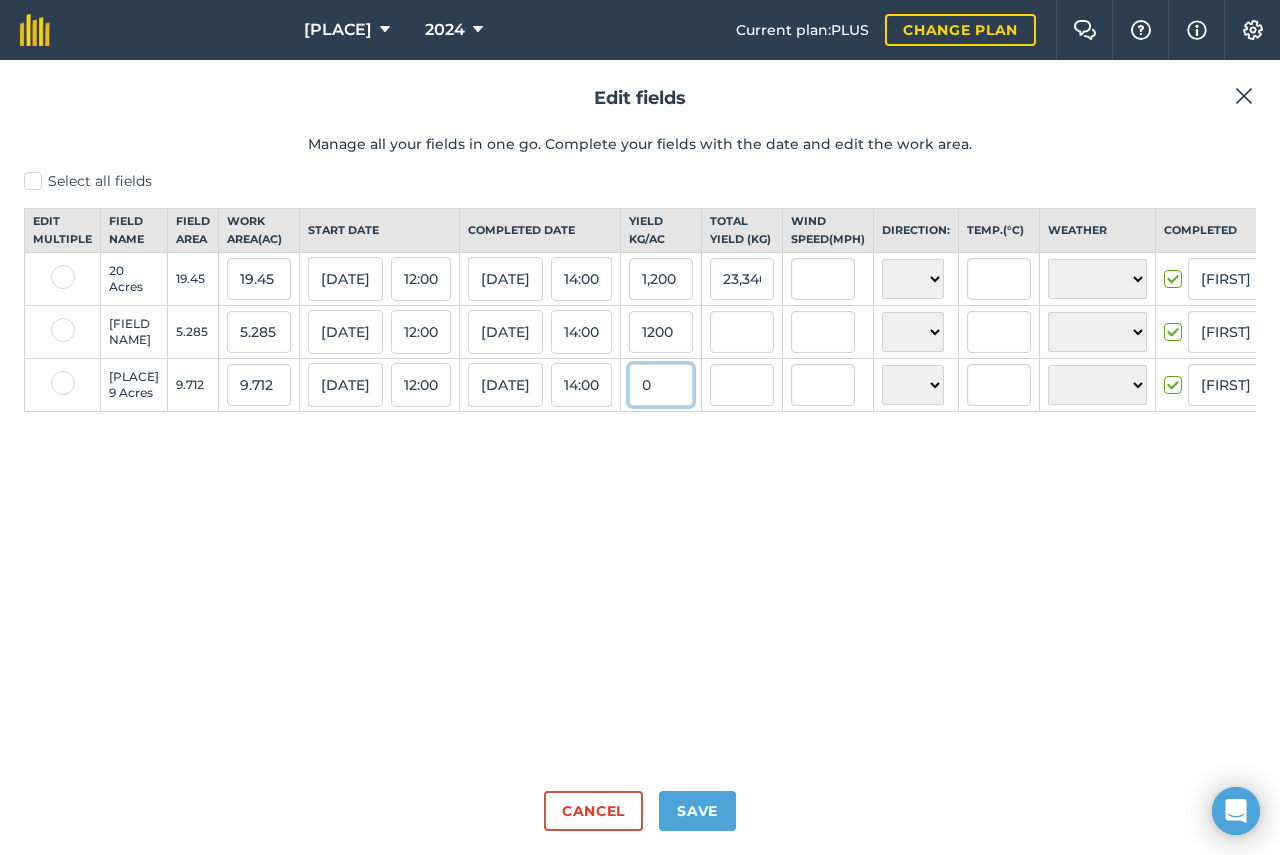 click on "0" at bounding box center (661, 385) 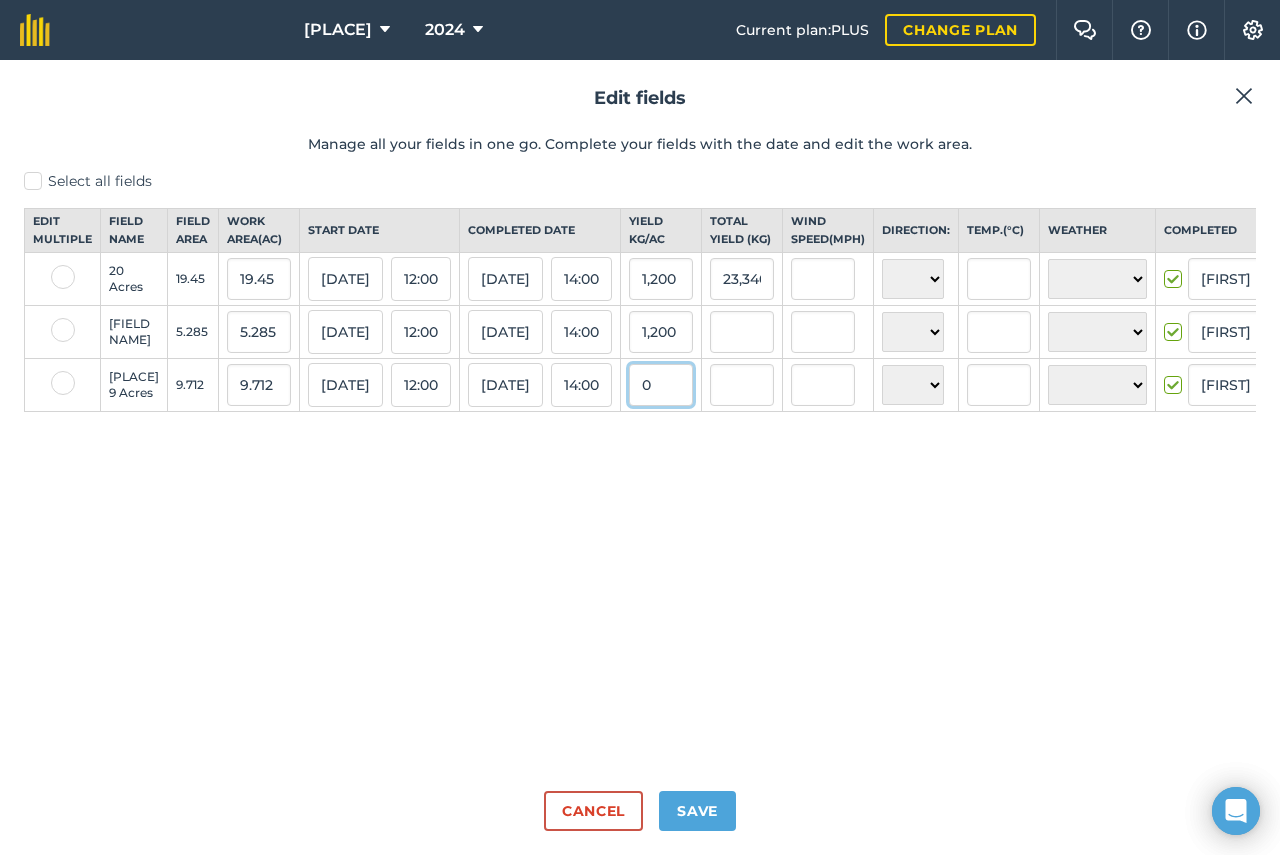 type on "6,342" 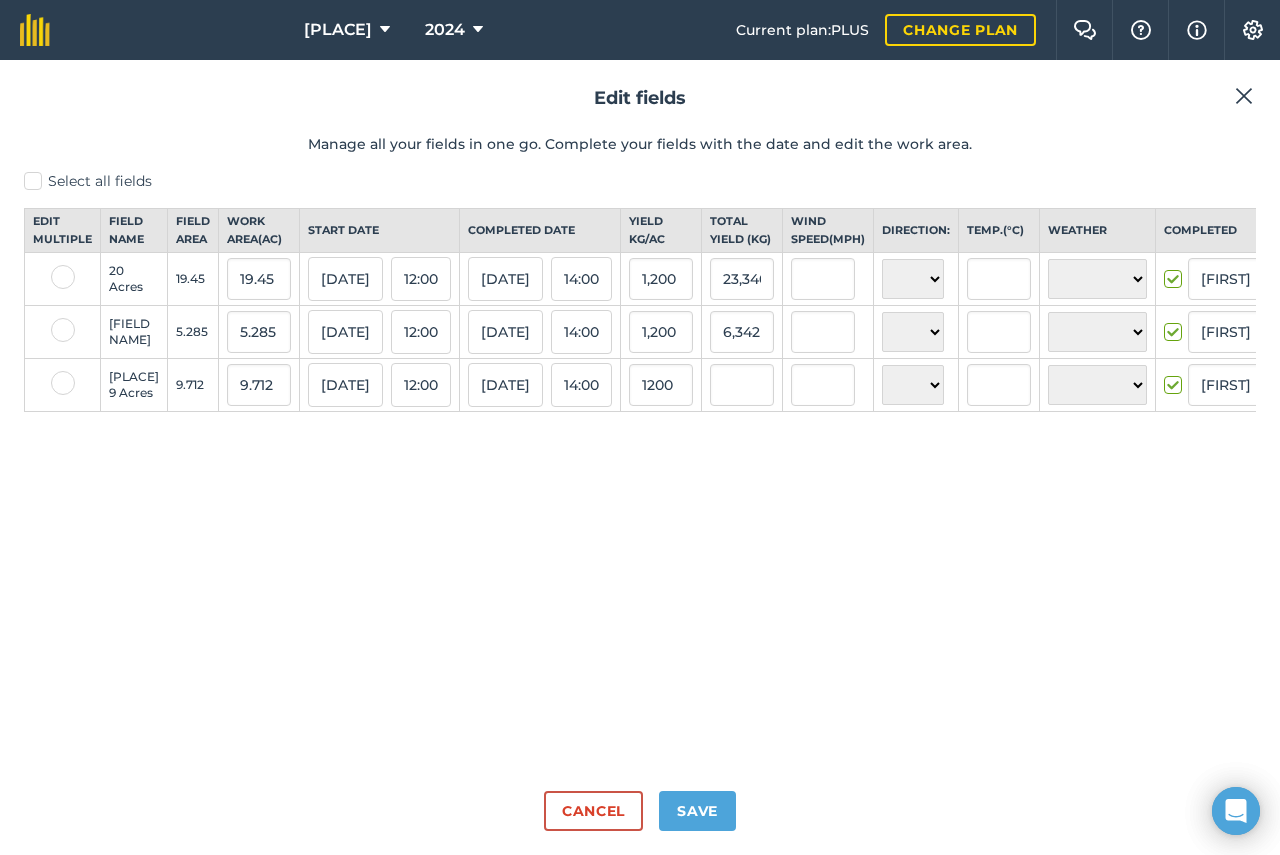 click on "20 Acres 19.45 19.45   18/06/25   12:00   18/06/25   14:00 1,200 23,340 N NE E SE S SW W NW ☀️  Sunny 🌧  Rainy ⛅️  Cloudy 🌨  Snow ❄️  Icy Alexander Fraser Haddon 5 Acres 5.285 5.285   18/06/25   12:00   18/06/25   14:00 1,200 6,342 N NE E SE S SW W NW ☀️  Sunny 🌧  Rainy ⛅️  Cloudy 🌨  Snow ❄️  Icy Alexander Fraser Haddon 9 Acres  9.712 9.712   18/06/25   12:00   18/06/25   14:00 1200 N NE E SE S SW W NW ☀️  Sunny 🌧  Rainy ⛅️  Cloudy 🌨  Snow ❄️  Icy Alexander Fraser" at bounding box center [640, 473] 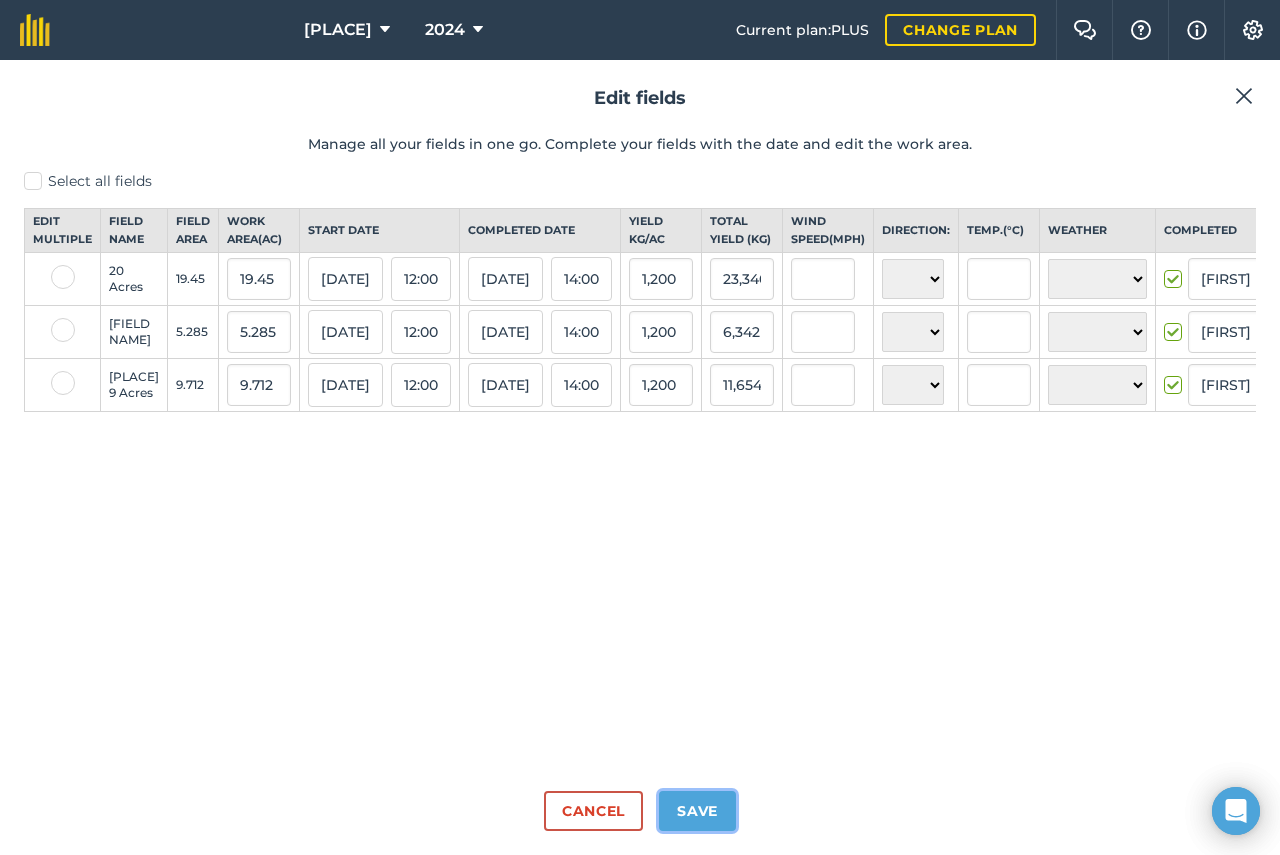 click on "Save" at bounding box center [697, 811] 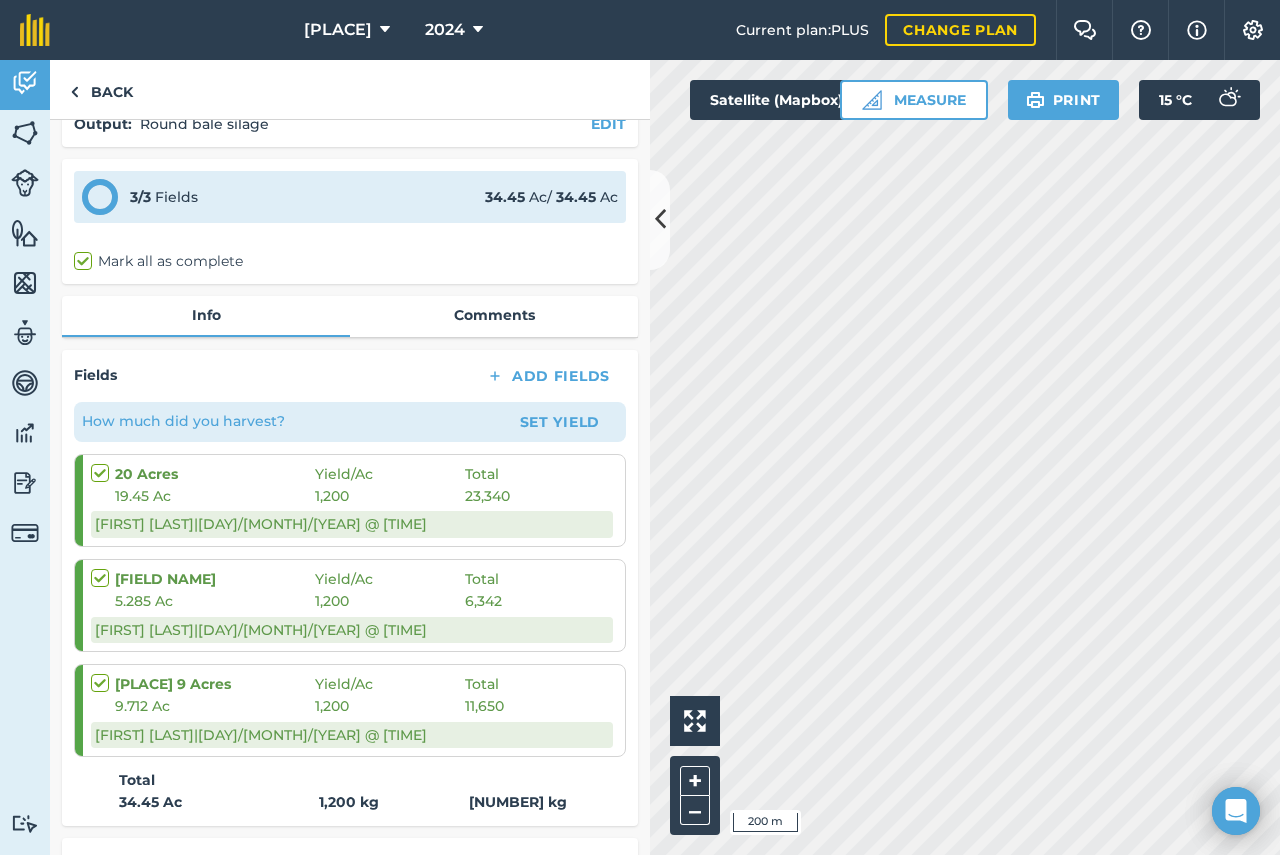 scroll, scrollTop: 0, scrollLeft: 0, axis: both 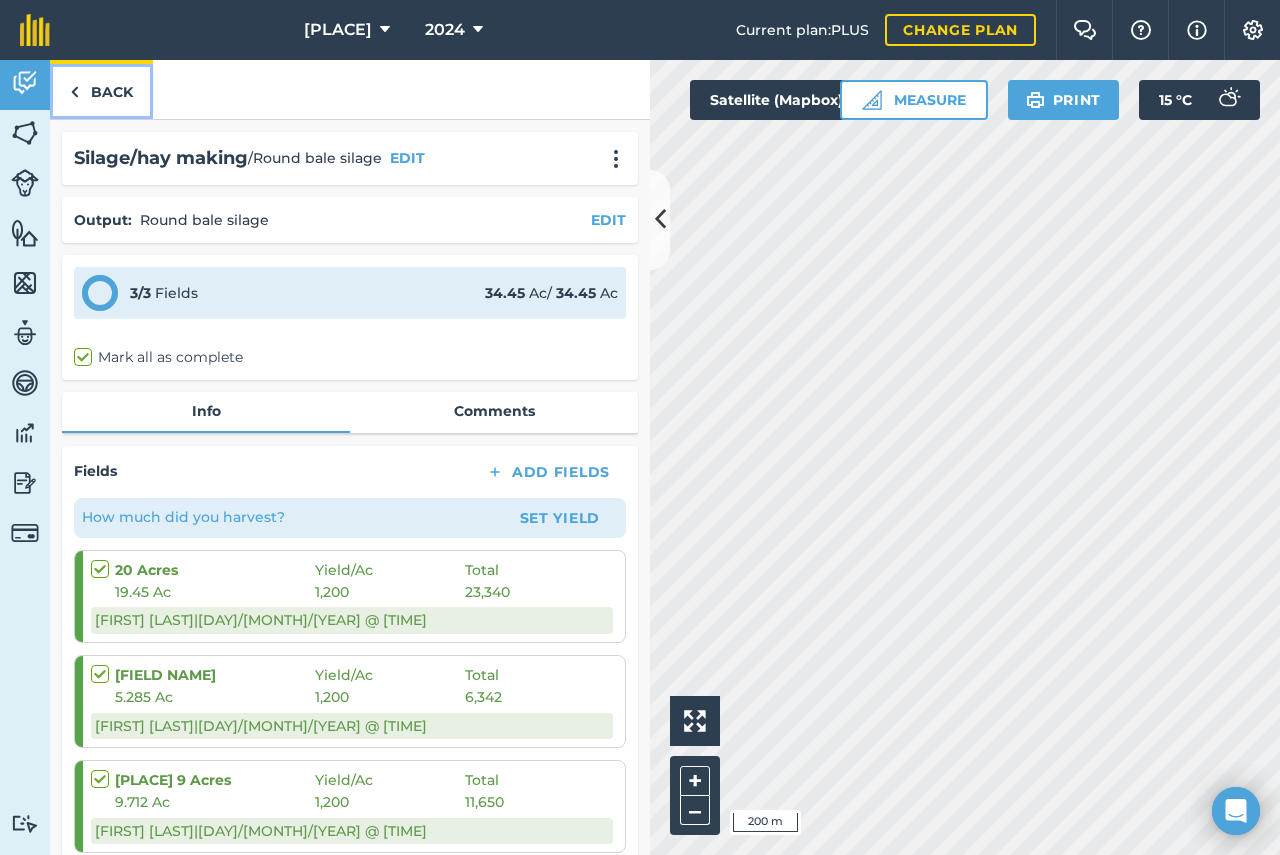 click on "Back" at bounding box center [101, 89] 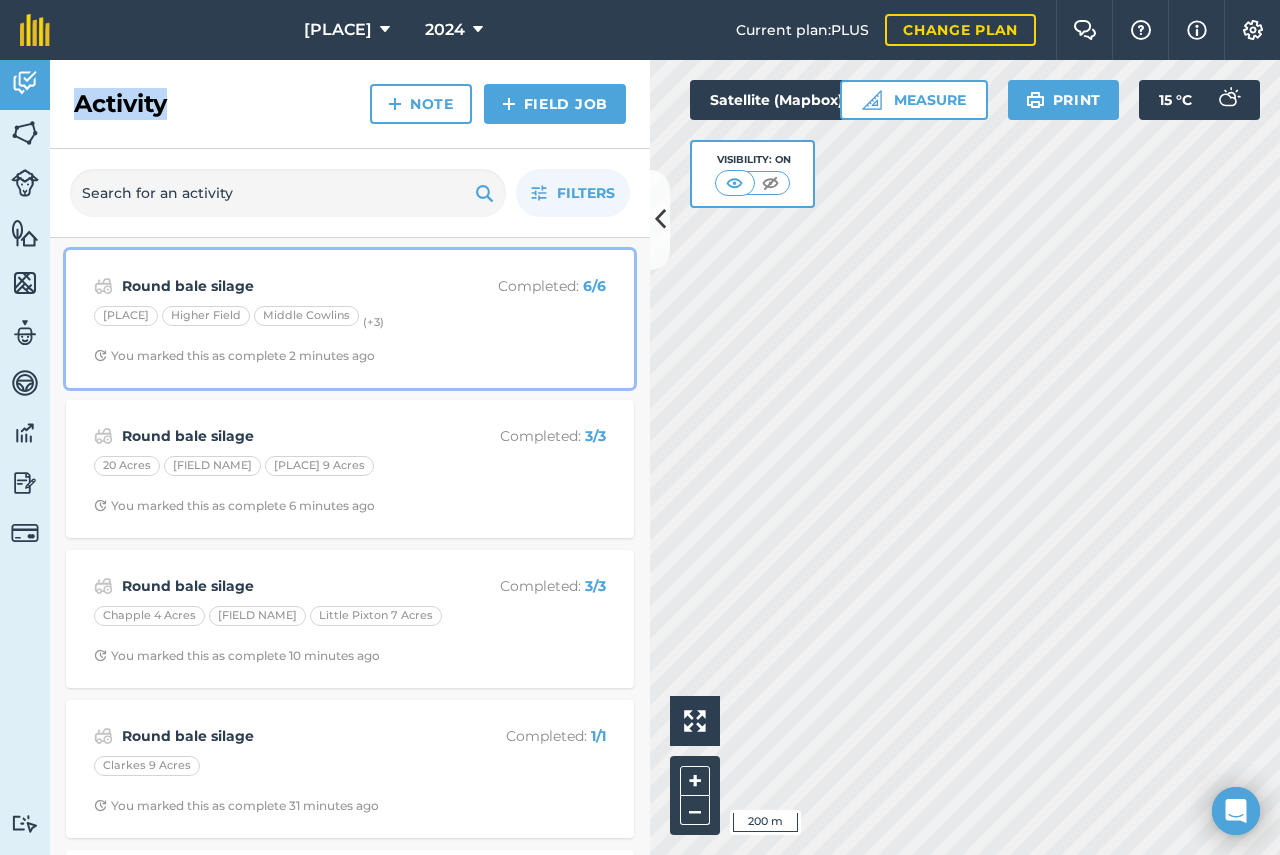 click on "Round bale silage" at bounding box center (280, 286) 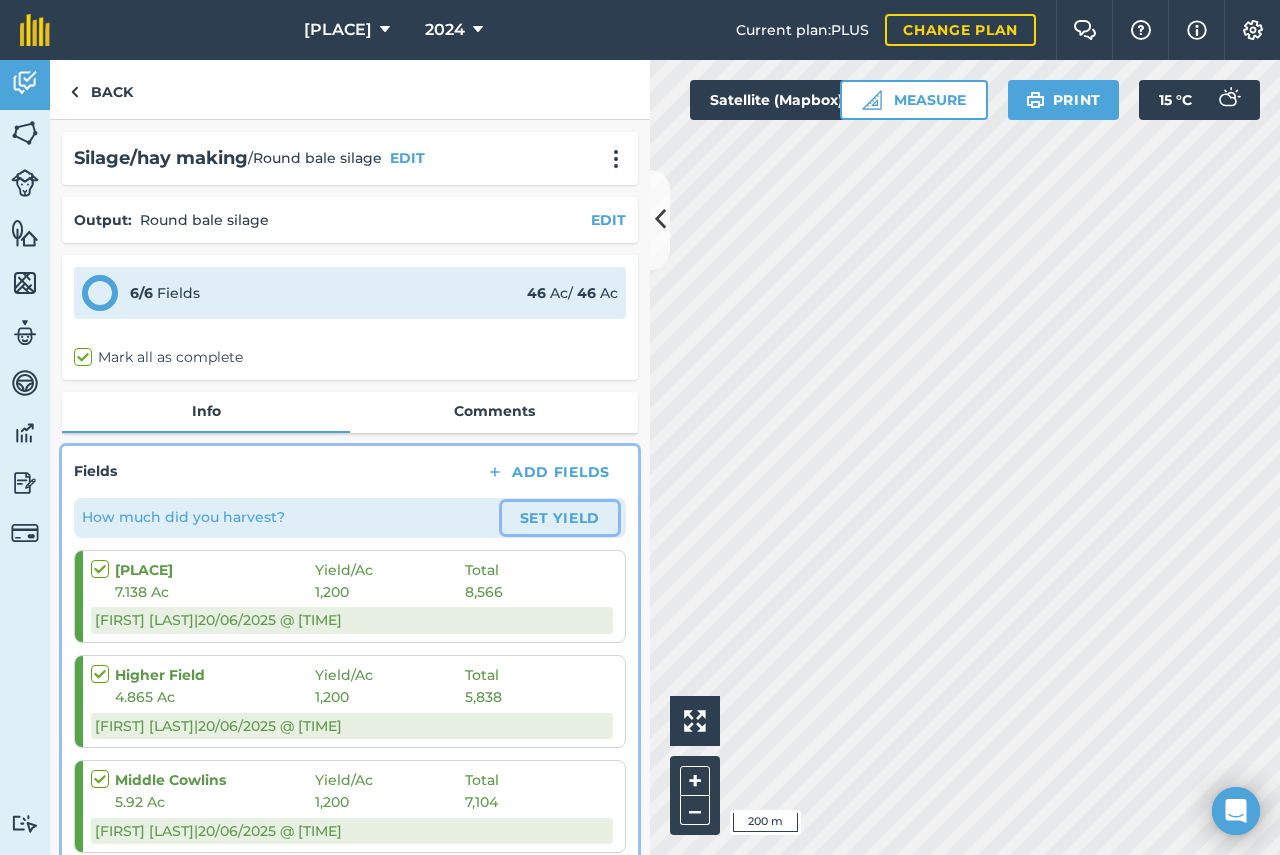 click on "Set Yield" at bounding box center [560, 518] 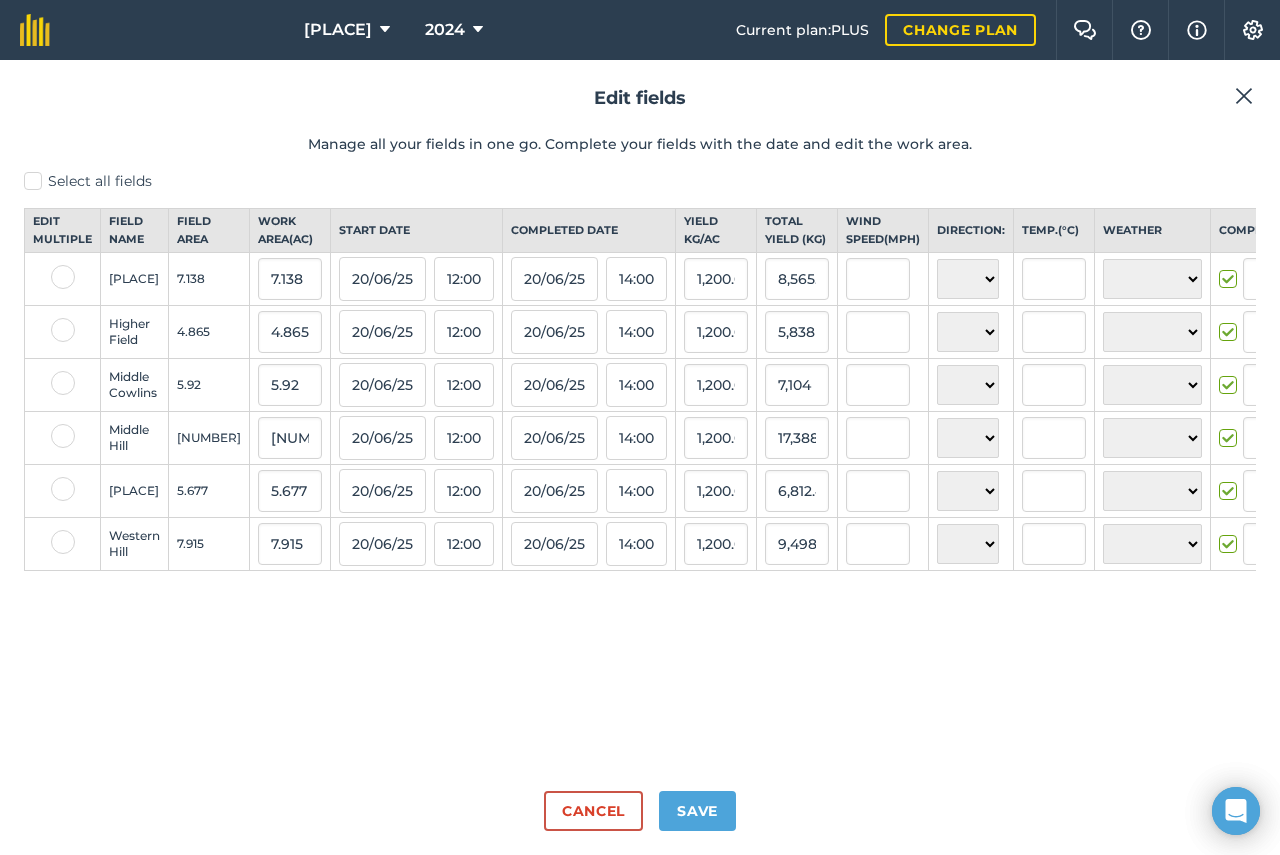 type on "[FIRST] [LAST]" 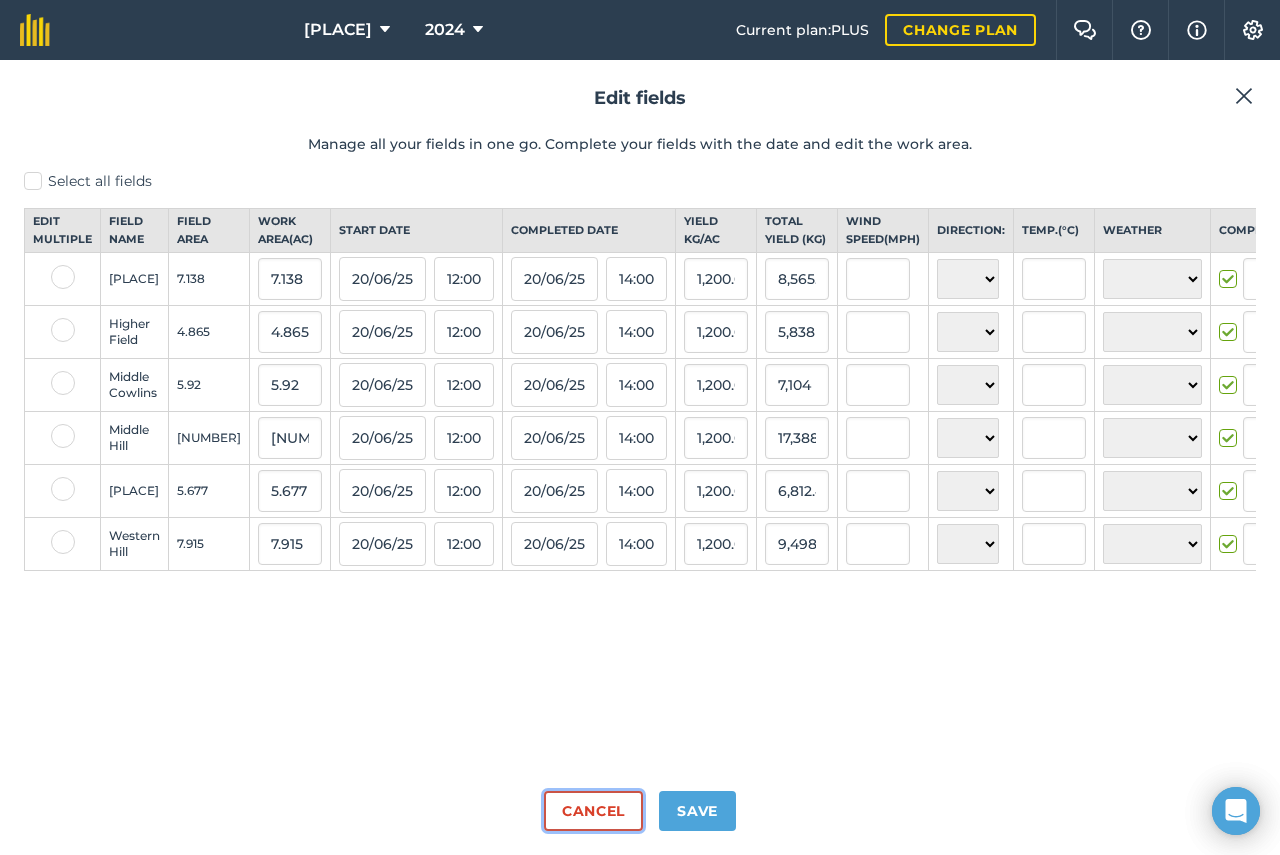 click on "Cancel" at bounding box center (593, 811) 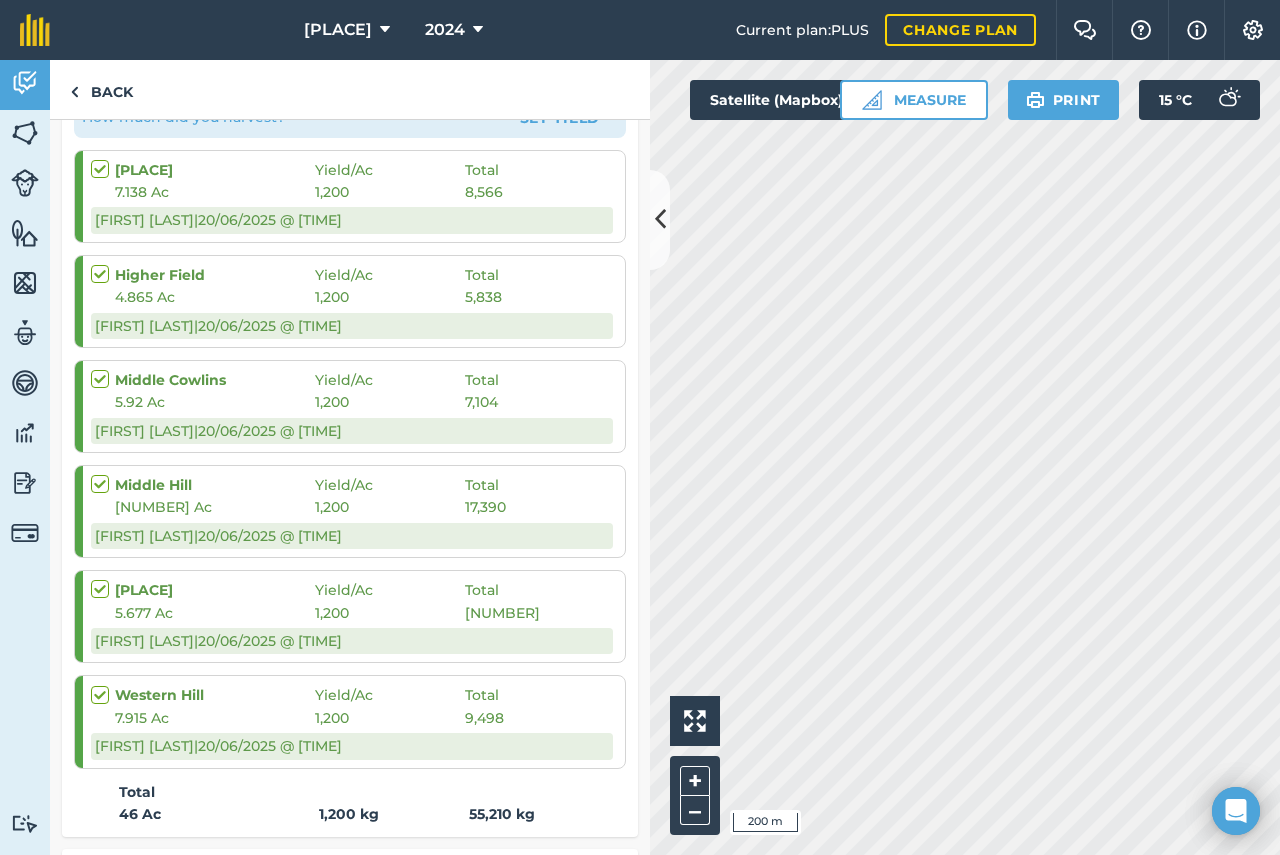 scroll, scrollTop: 0, scrollLeft: 0, axis: both 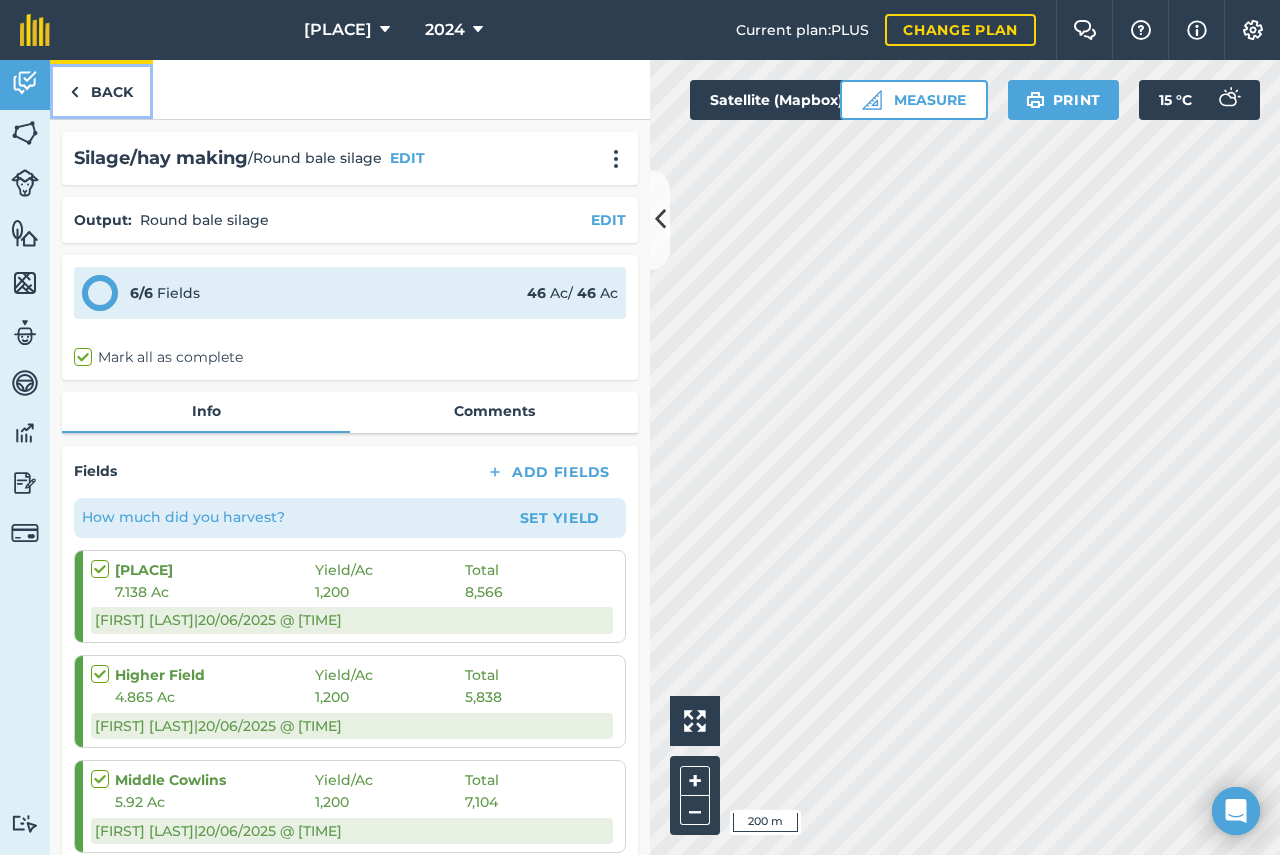 click on "Back" at bounding box center (101, 89) 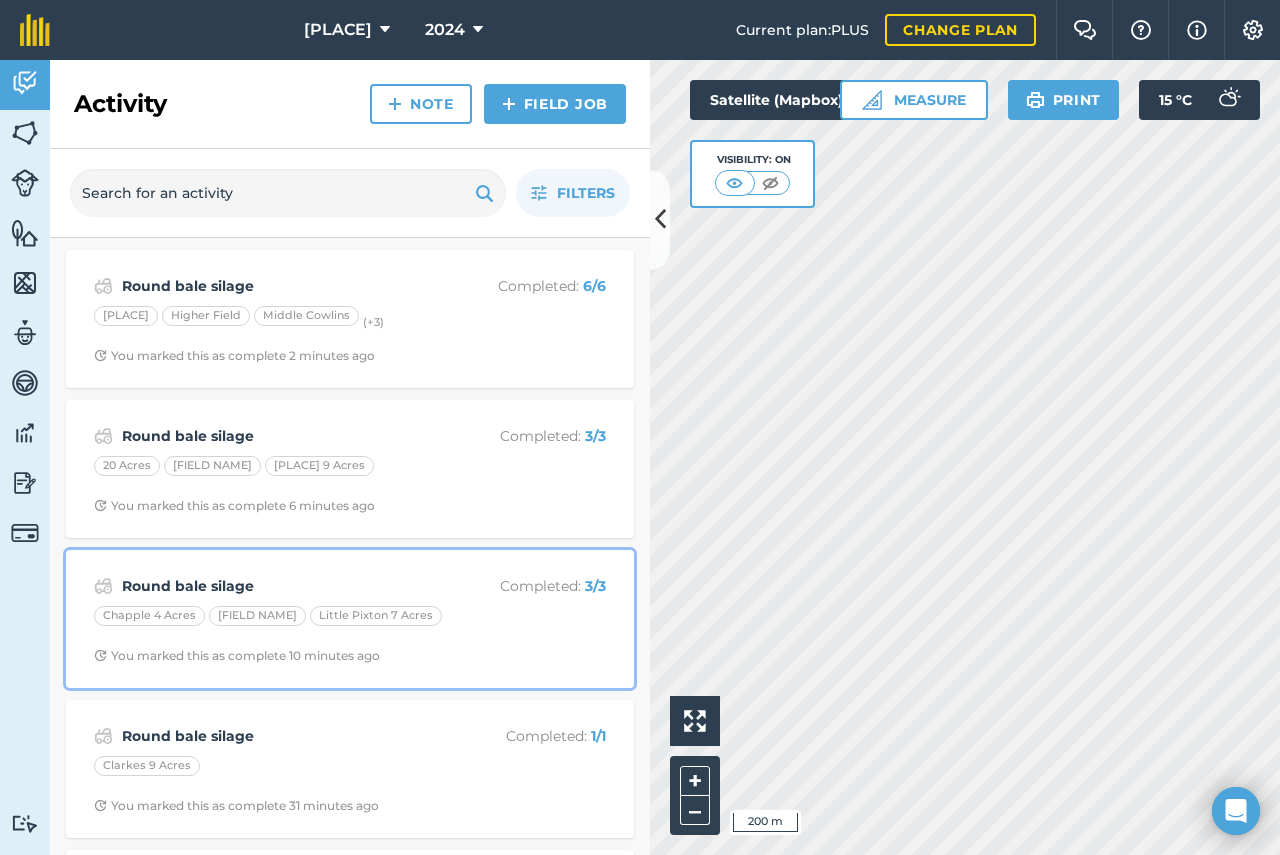 click on "Round bale silage" at bounding box center [280, 586] 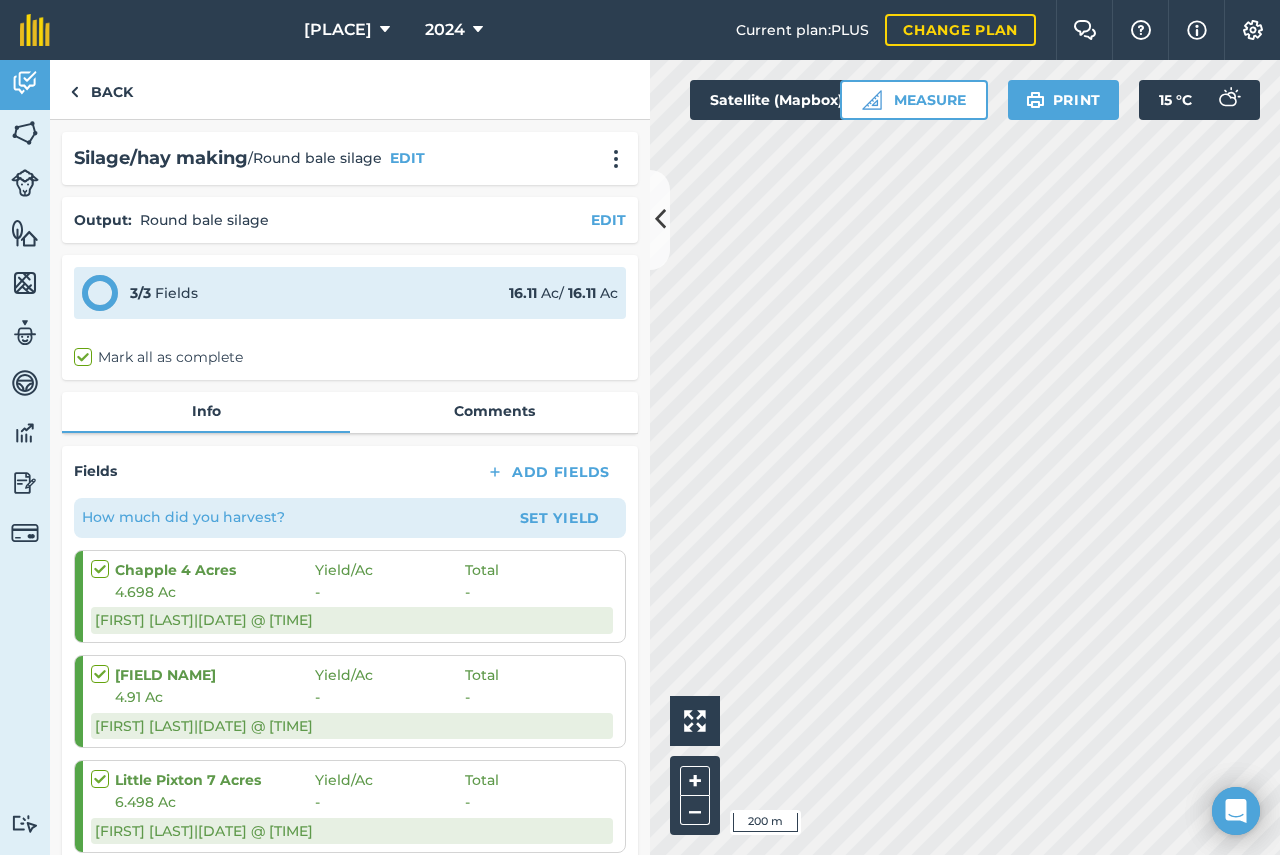 click on "How much did you harvest?" at bounding box center (183, 517) 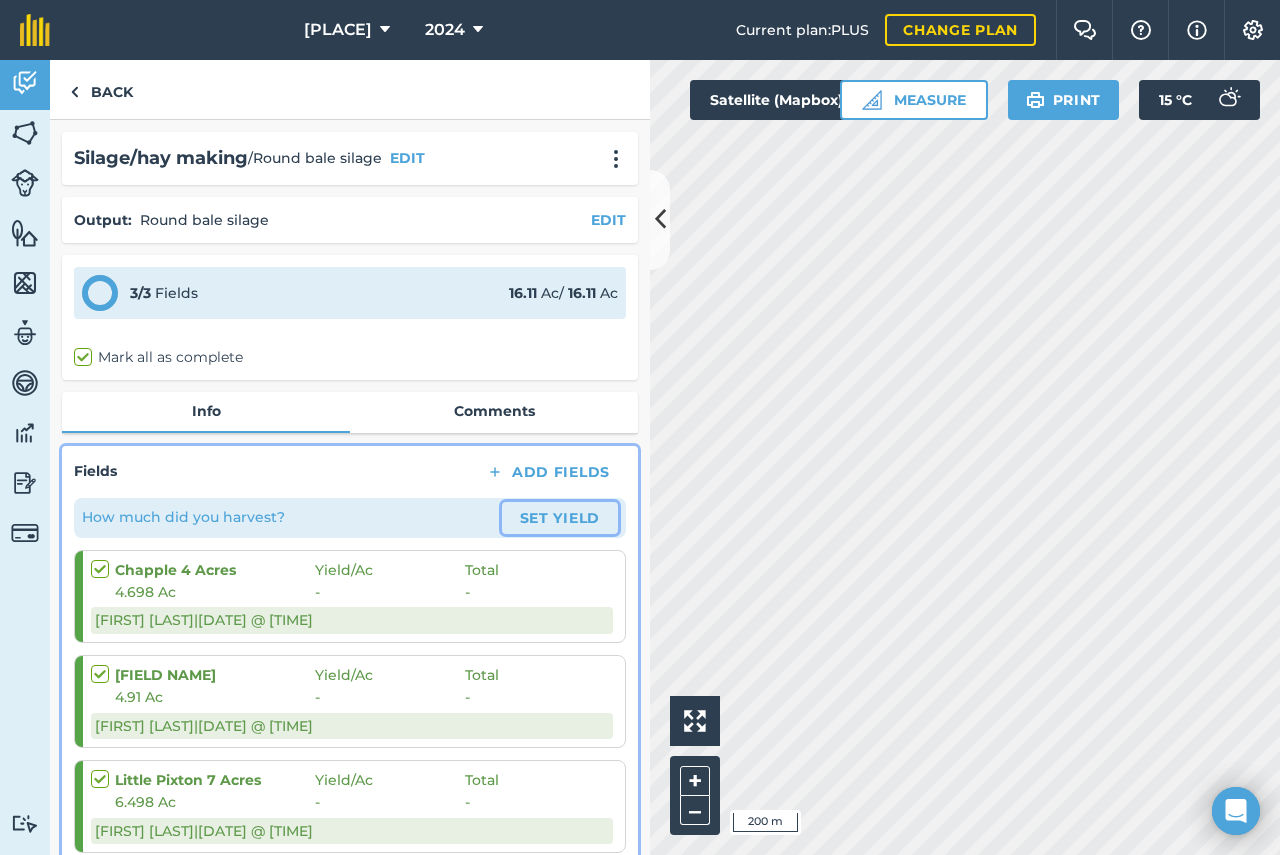 click on "Set Yield" at bounding box center [560, 518] 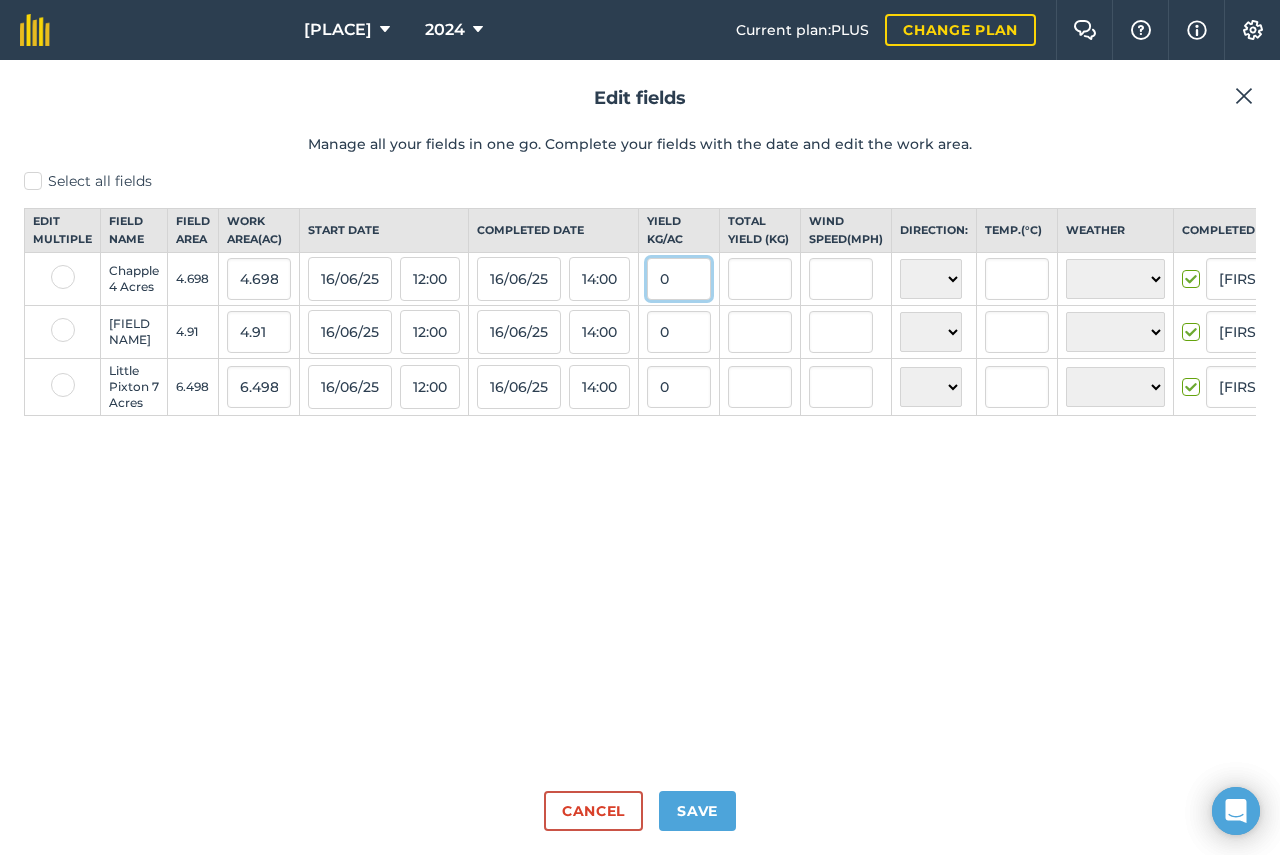 click on "0" at bounding box center [679, 279] 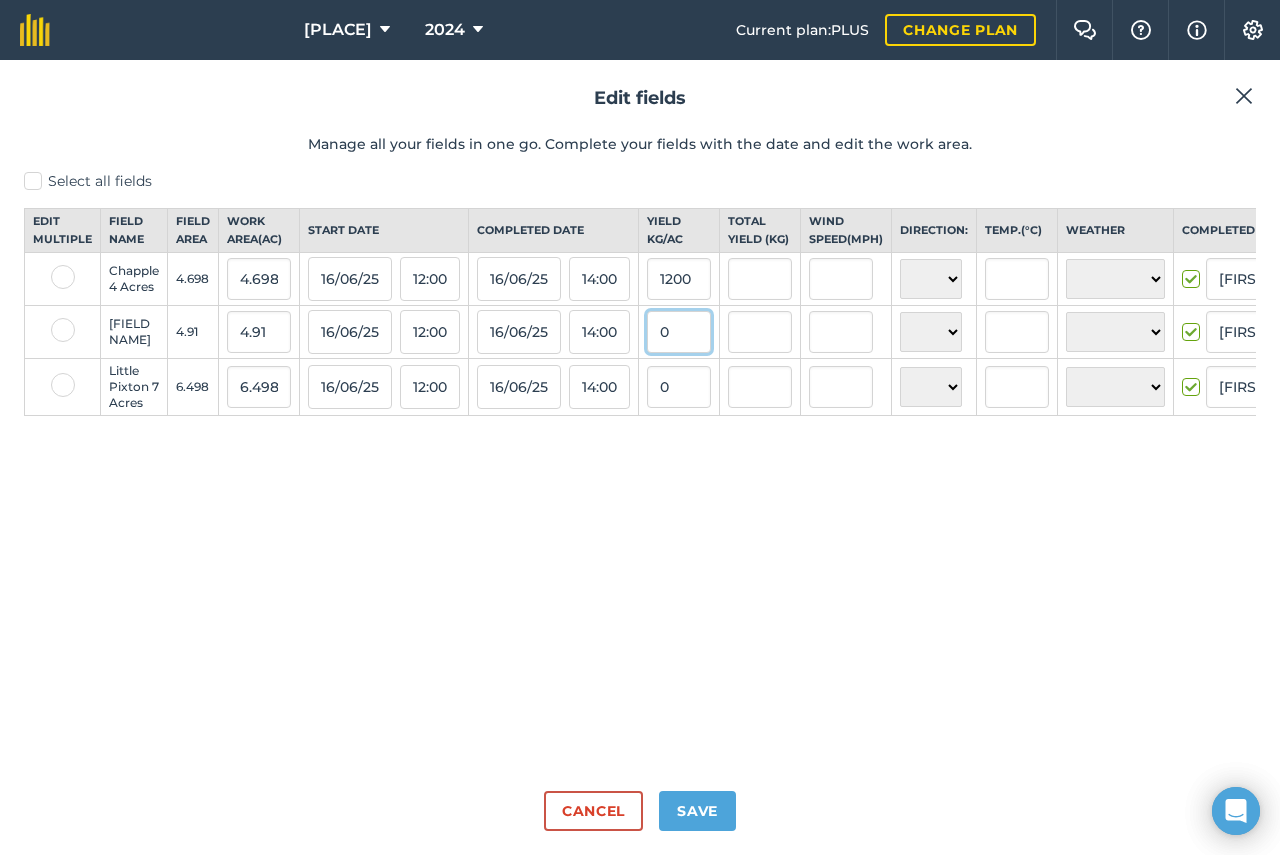 type on "1,200" 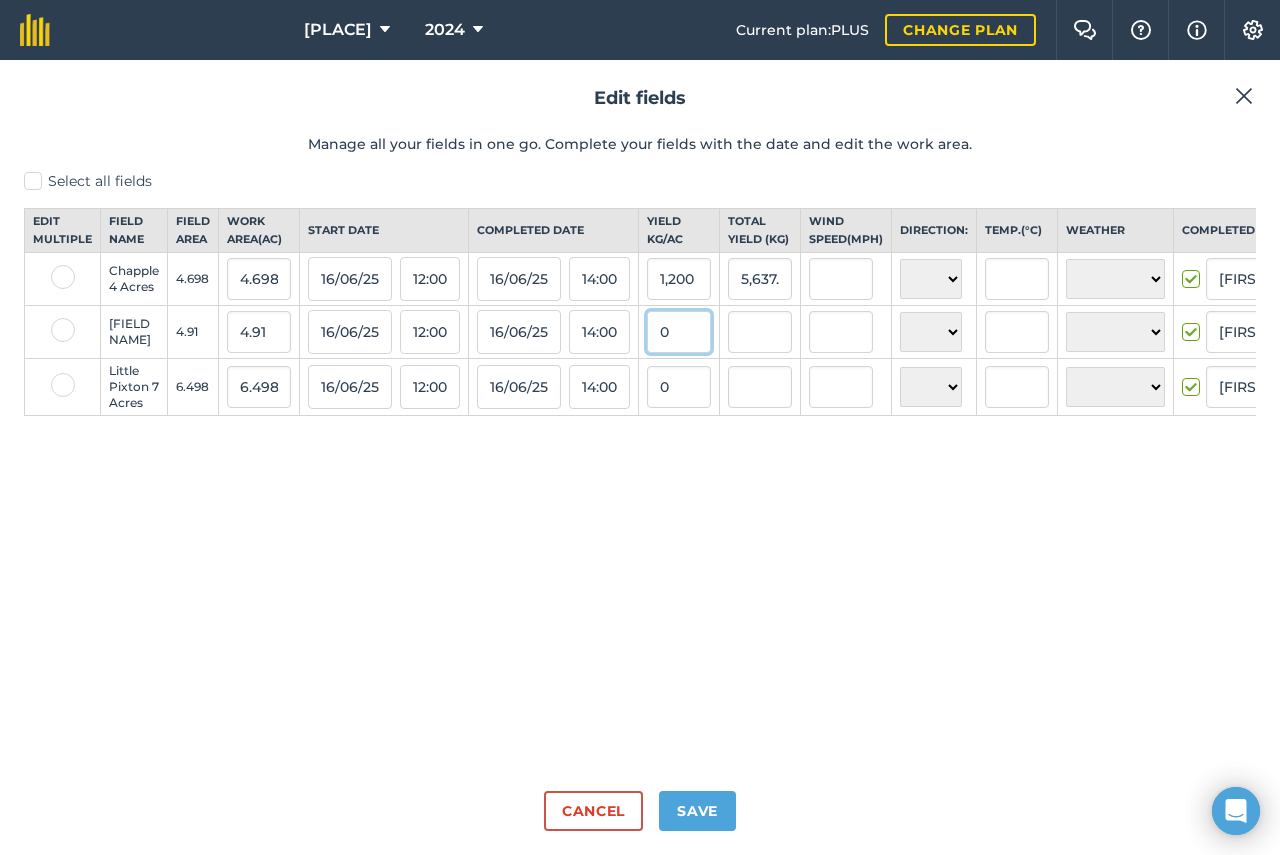 click on "0" at bounding box center [679, 332] 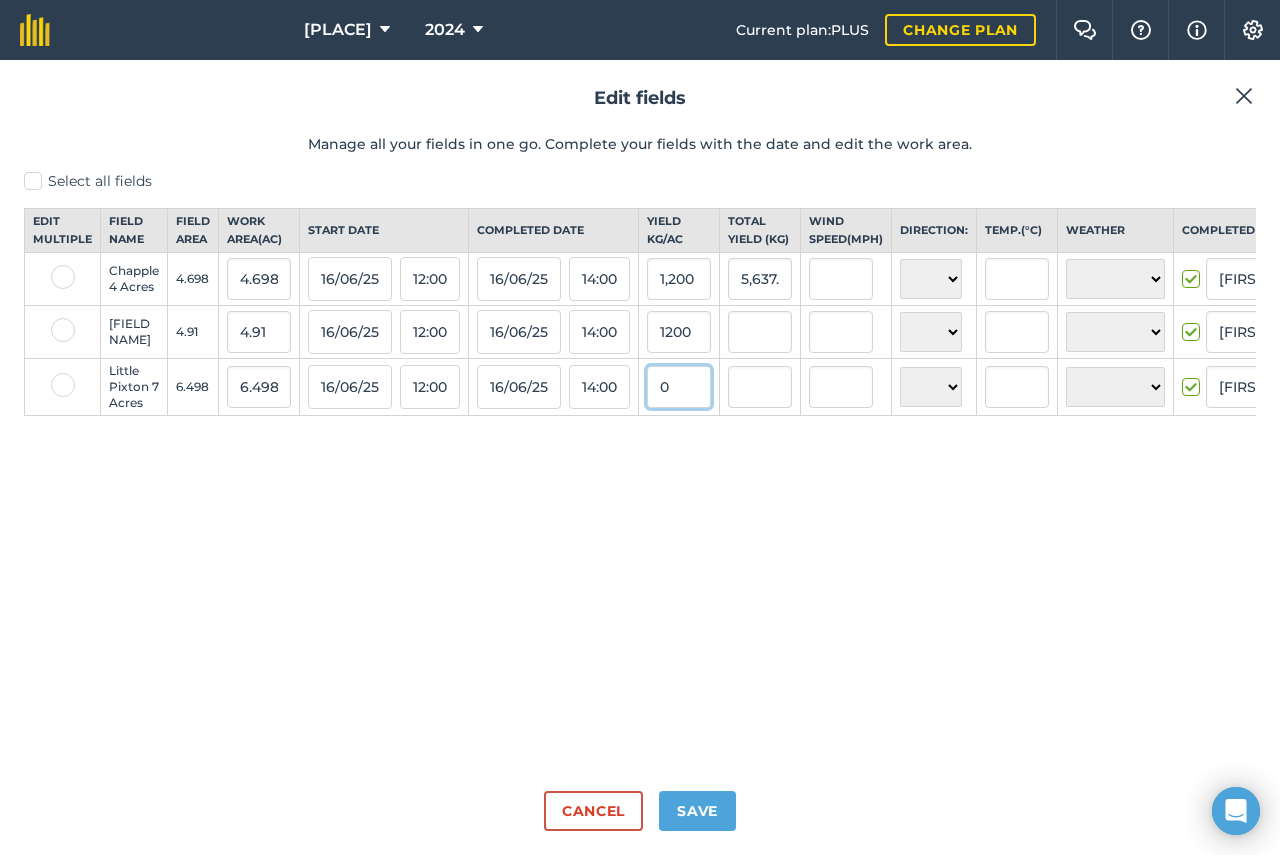 click on "0" at bounding box center [679, 387] 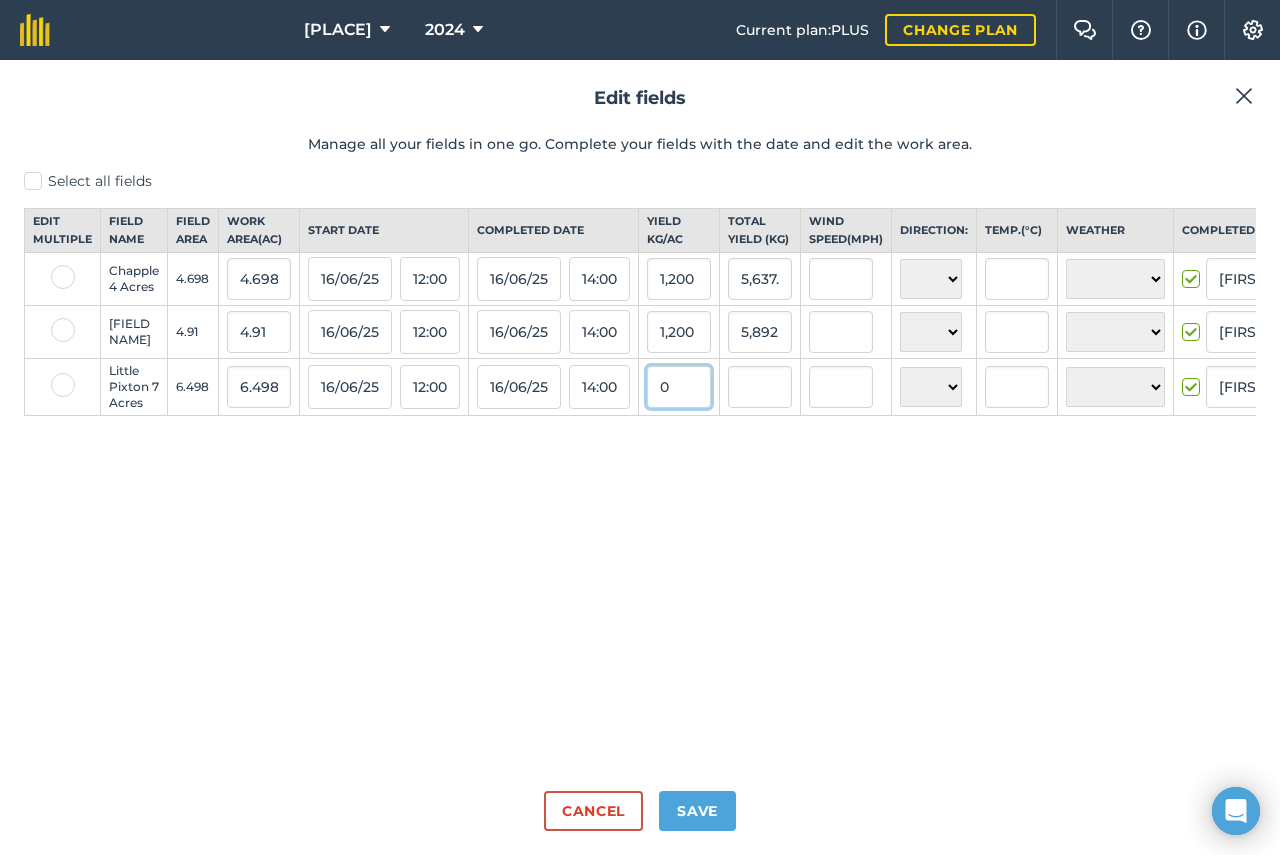 click on "0" at bounding box center (679, 387) 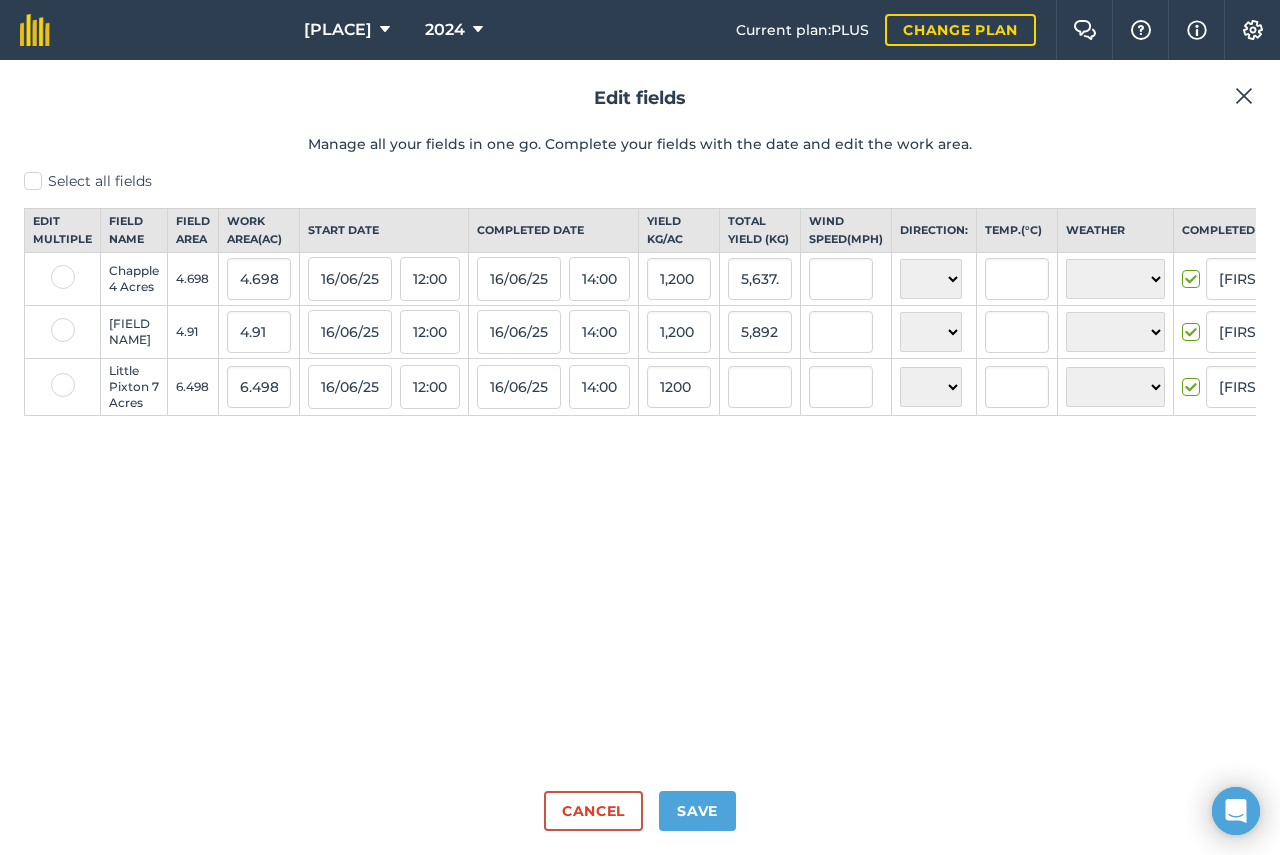 type on "1,200" 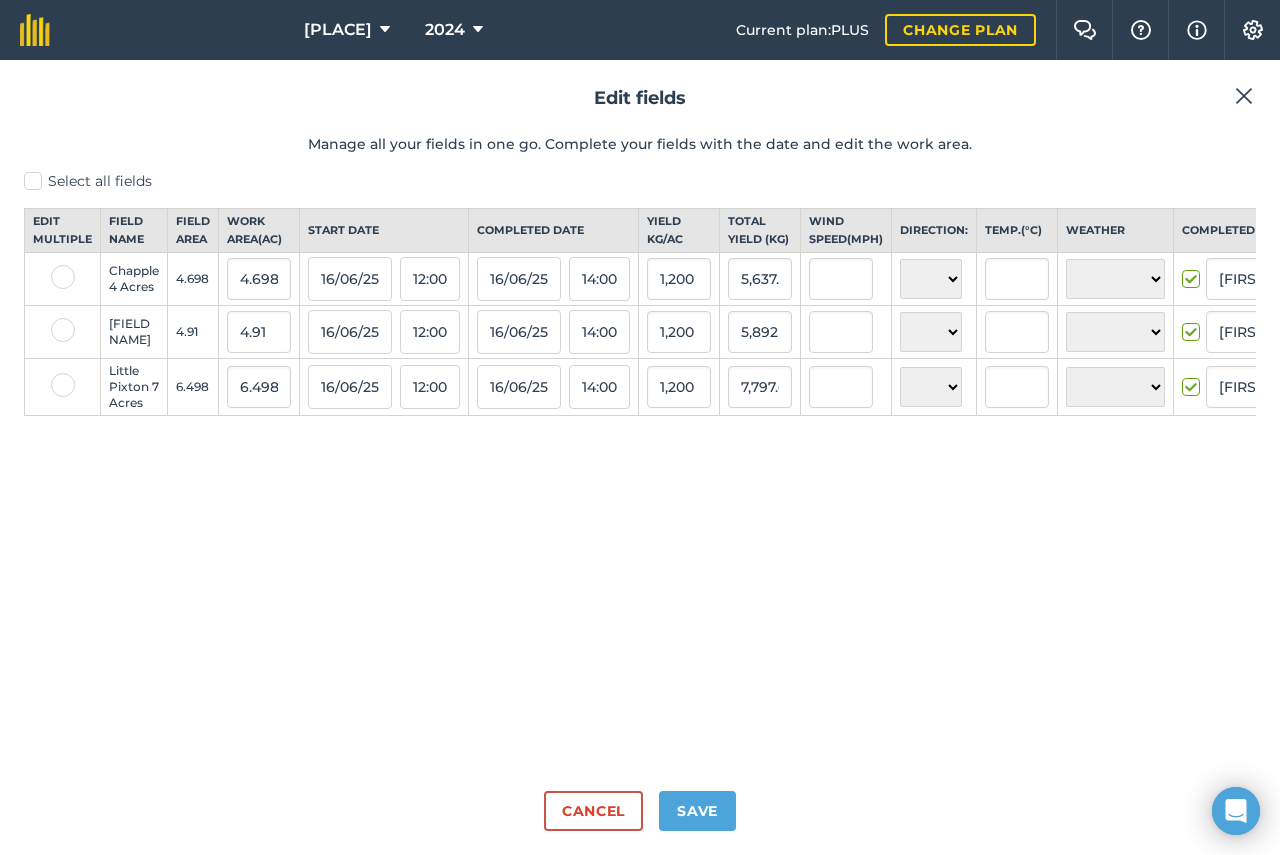 click on "Select all fields Edit multiple Field name Field Area Work area  ( Ac ) Start date Completed date Yield   kg / Ac Total yield   ( kg ) Wind speed  ( mph ) Direction: Temp.  ( ° C ) Weather Completed Chapple 4 Acres 4.698 4.698   16/06/25   12:00   16/06/25   14:00 1,200 5,637.6 N NE E SE S SW W NW ☀️  Sunny 🌧  Rainy ⛅️  Cloudy 🌨  Snow ❄️  Icy [PERSON] [PERSON] Little Pixton 4 Acres 4.91 4.91   16/06/25   12:00   16/06/25   14:00 1,200 5,892 N NE E SE S SW W NW ☀️  Sunny 🌧  Rainy ⛅️  Cloudy 🌨  Snow ❄️  Icy [PERSON] [PERSON] Little Pixton 7 Acres 6.498 6.498   16/06/25   12:00   16/06/25   14:00 1,200 7,797.6 N NE E SE S SW W NW ☀️  Sunny 🌧  Rainy ⛅️  Cloudy 🌨  Snow ❄️  Icy [PERSON] [PERSON]" at bounding box center [640, 473] 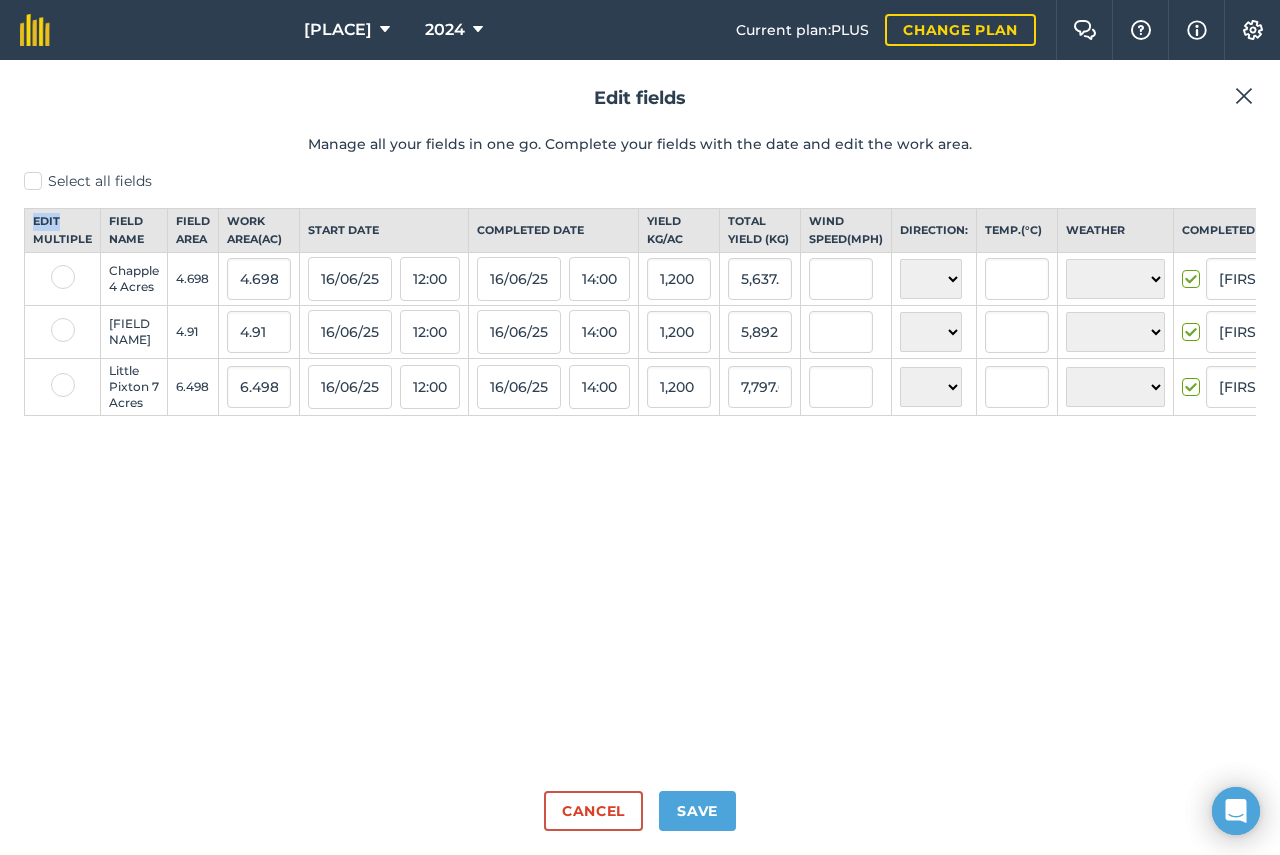 click on "Select all fields Edit multiple Field name Field Area Work area  ( Ac ) Start date Completed date Yield   kg / Ac Total yield   ( kg ) Wind speed  ( mph ) Direction: Temp.  ( ° C ) Weather Completed Chapple 4 Acres 4.698 4.698   16/06/25   12:00   16/06/25   14:00 1,200 5,637.6 N NE E SE S SW W NW ☀️  Sunny 🌧  Rainy ⛅️  Cloudy 🌨  Snow ❄️  Icy [PERSON] [PERSON] Little Pixton 4 Acres 4.91 4.91   16/06/25   12:00   16/06/25   14:00 1,200 5,892 N NE E SE S SW W NW ☀️  Sunny 🌧  Rainy ⛅️  Cloudy 🌨  Snow ❄️  Icy [PERSON] [PERSON] Little Pixton 7 Acres 6.498 6.498   16/06/25   12:00   16/06/25   14:00 1,200 7,797.6 N NE E SE S SW W NW ☀️  Sunny 🌧  Rainy ⛅️  Cloudy 🌨  Snow ❄️  Icy [PERSON] [PERSON]" at bounding box center (640, 473) 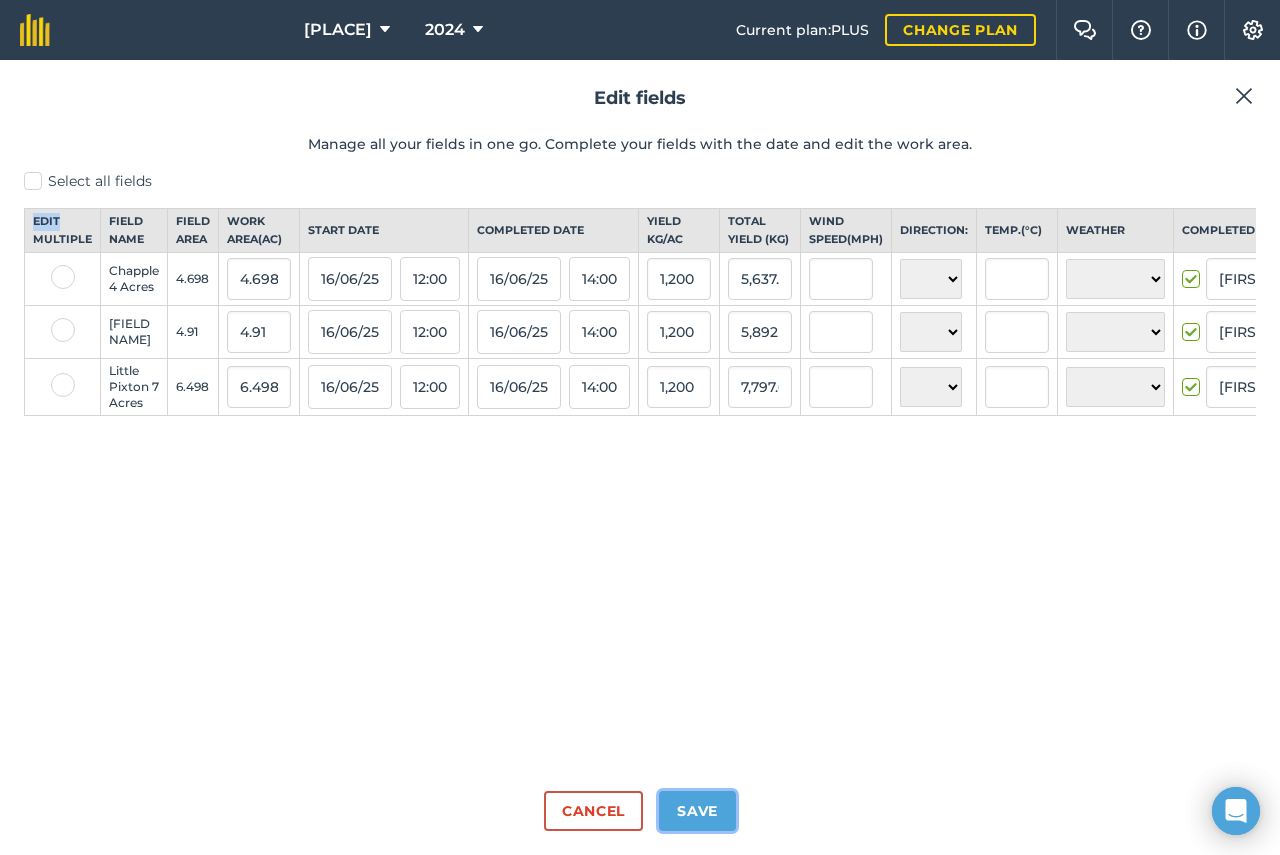 click on "Save" at bounding box center (697, 811) 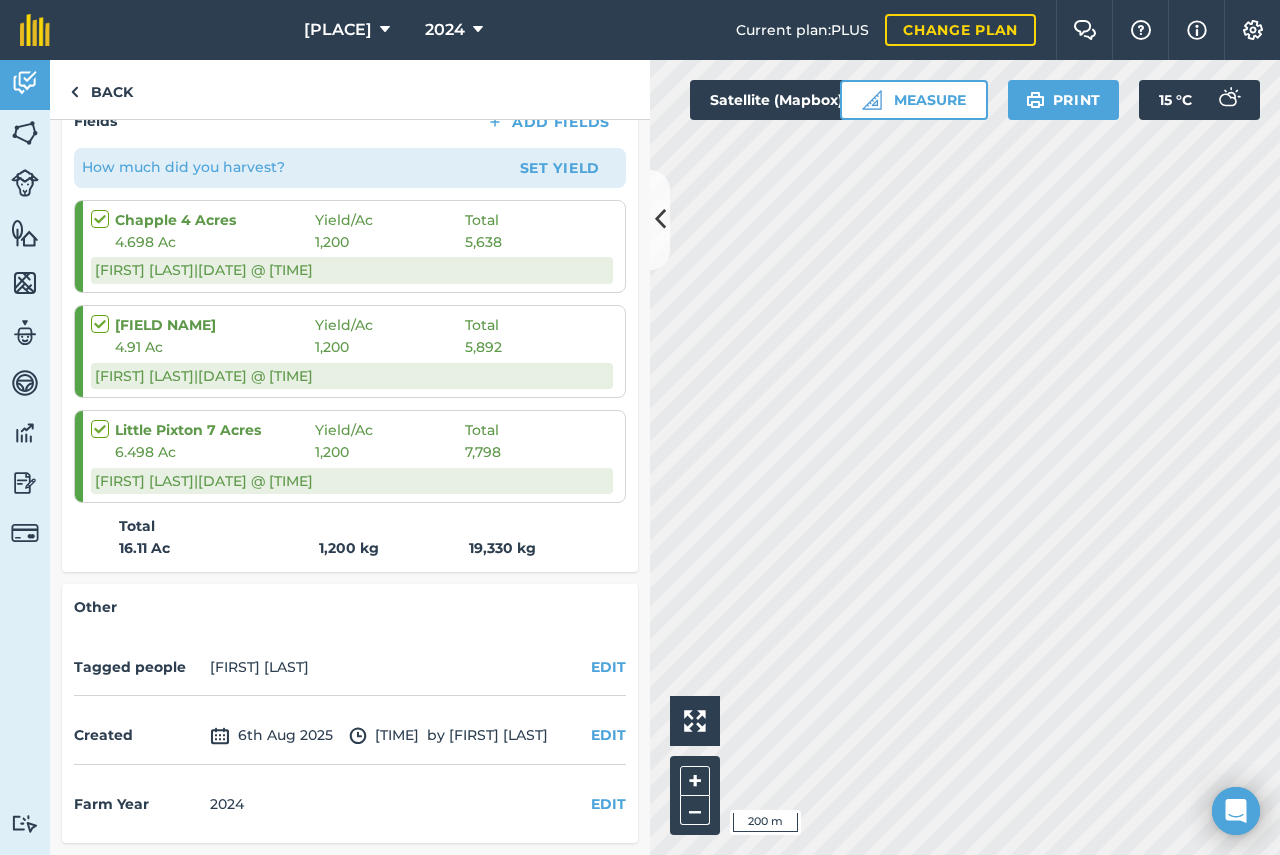 scroll, scrollTop: 0, scrollLeft: 0, axis: both 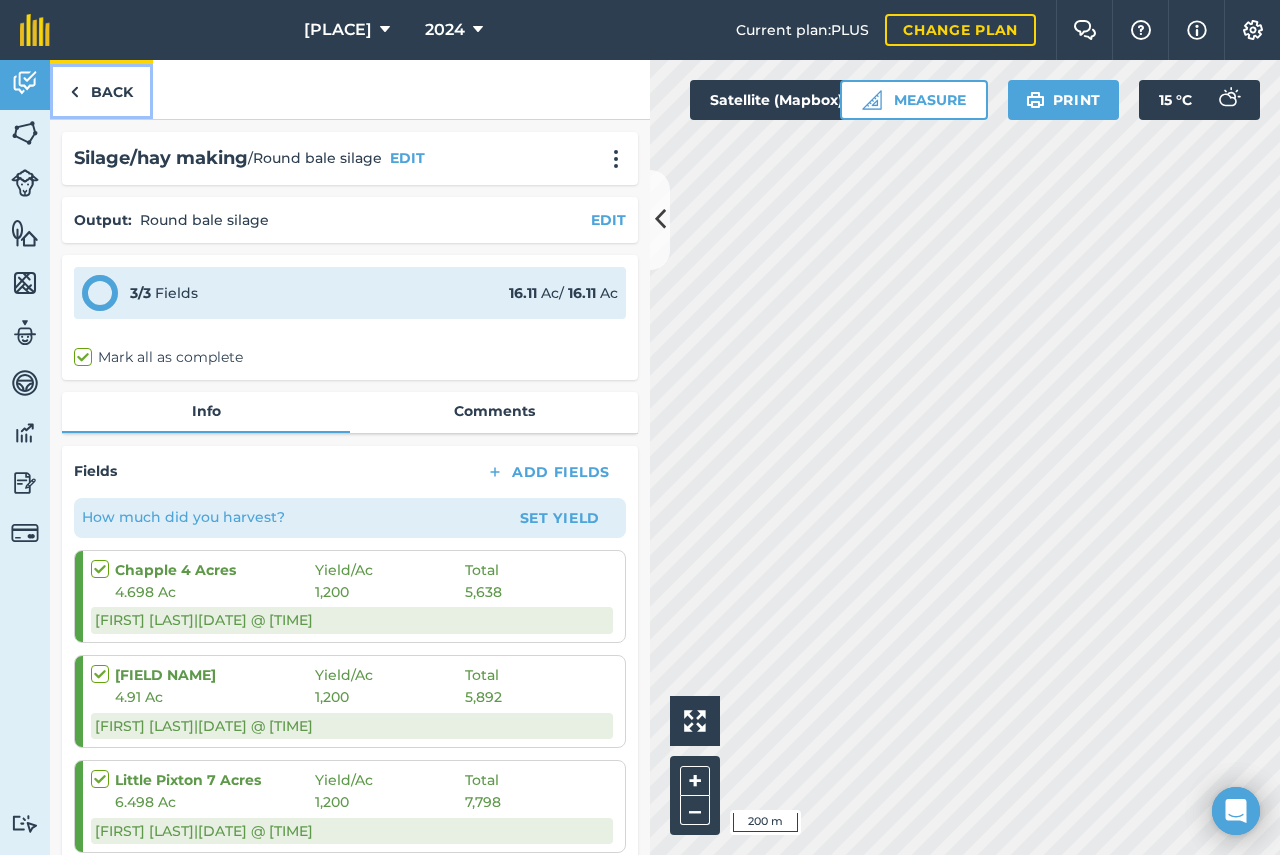 click on "Back" at bounding box center [101, 89] 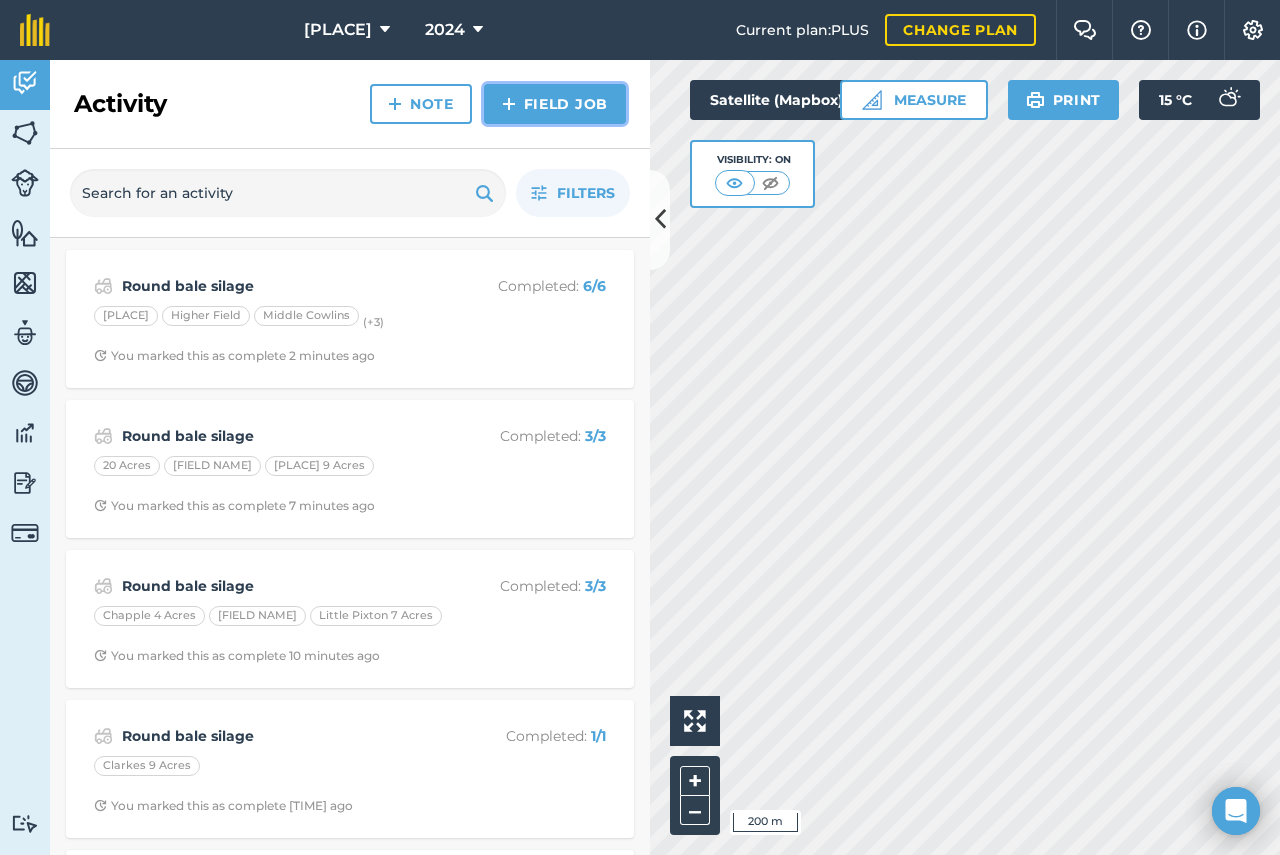 click on "Field Job" at bounding box center (555, 104) 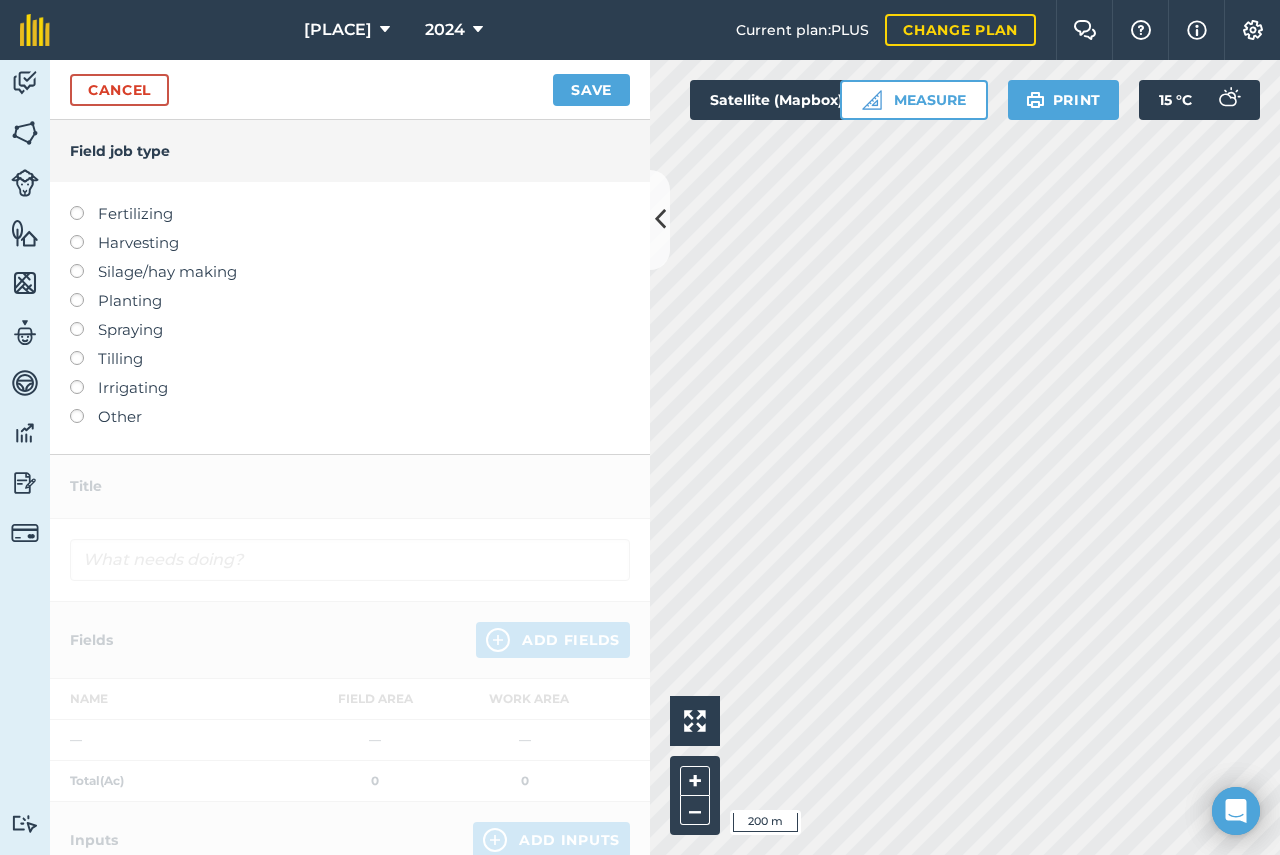 click on "Silage/hay making" at bounding box center [350, 272] 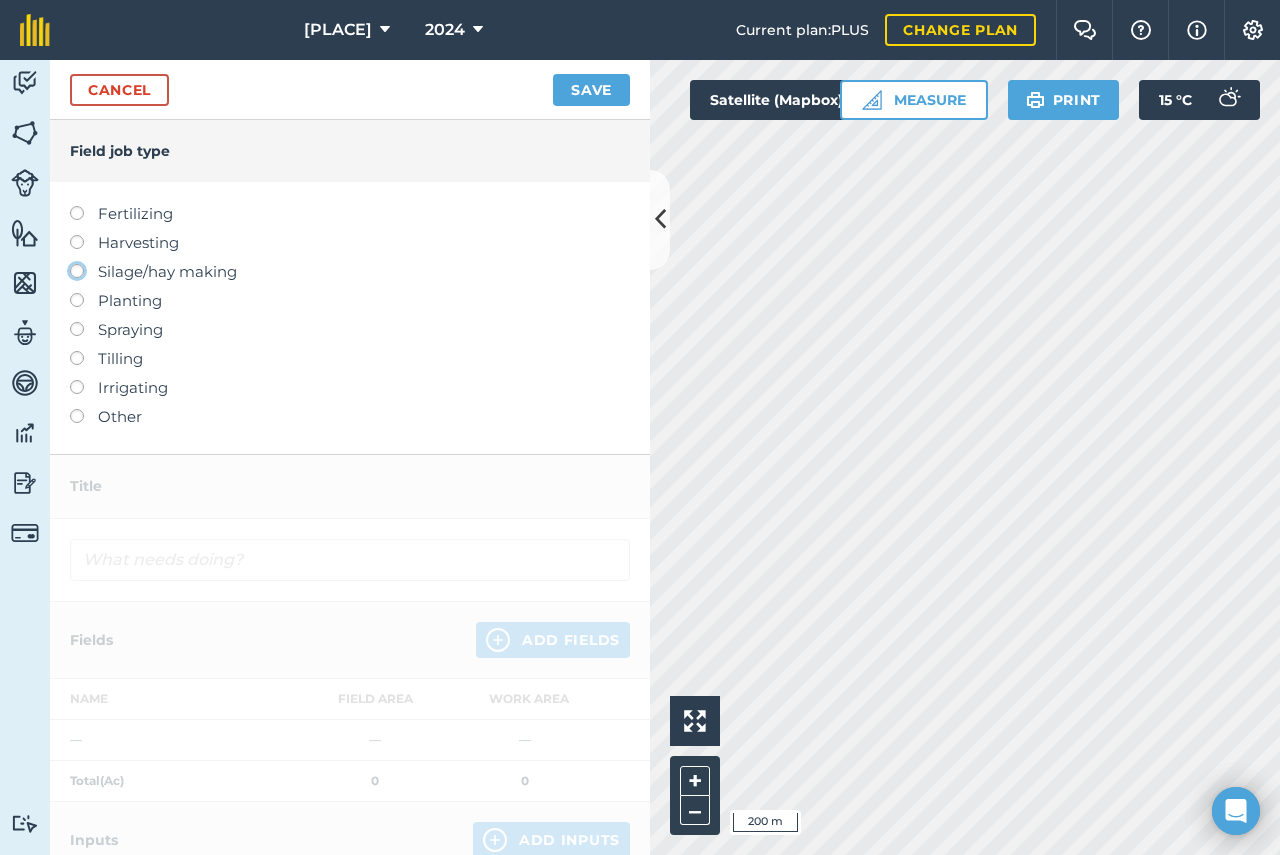 click on "Silage/hay making" at bounding box center [-9943, 270] 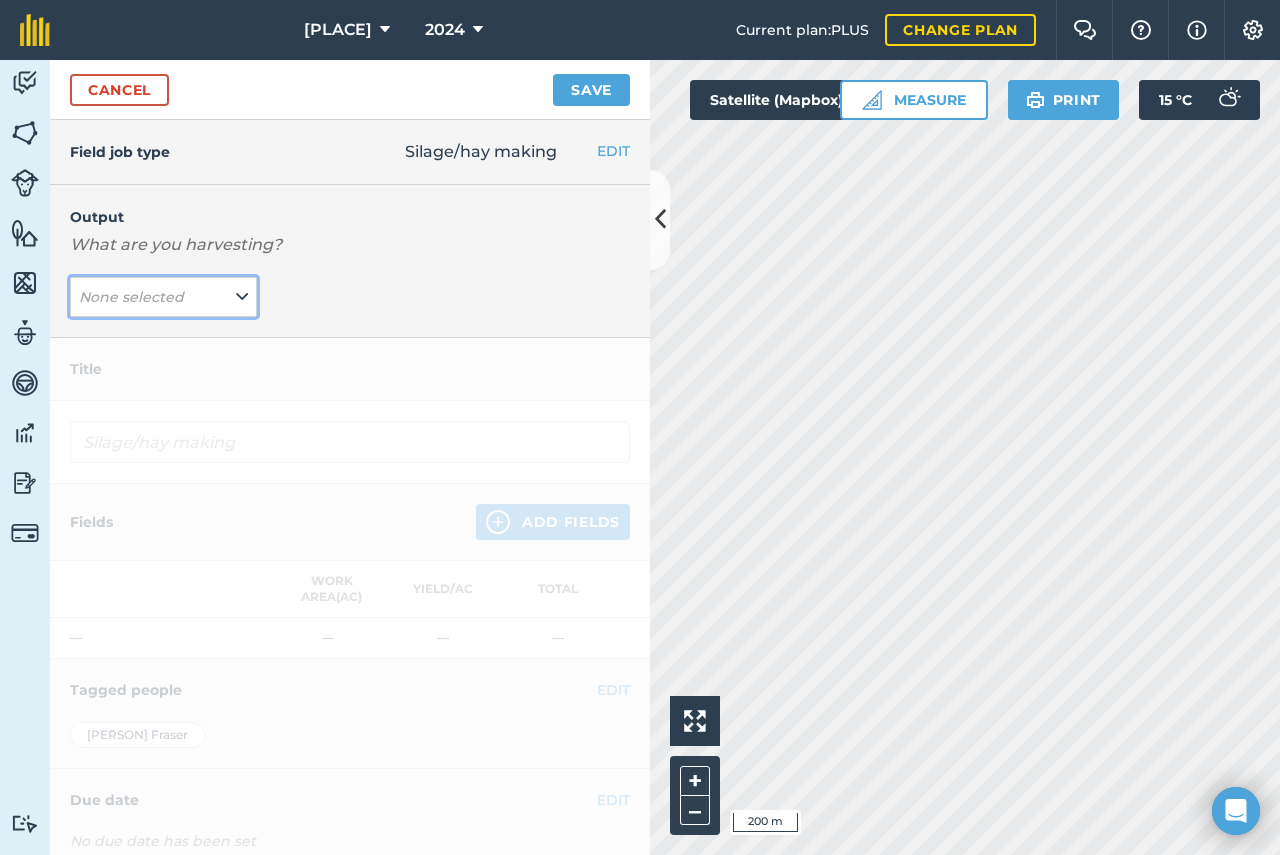click on "None selected" at bounding box center [131, 297] 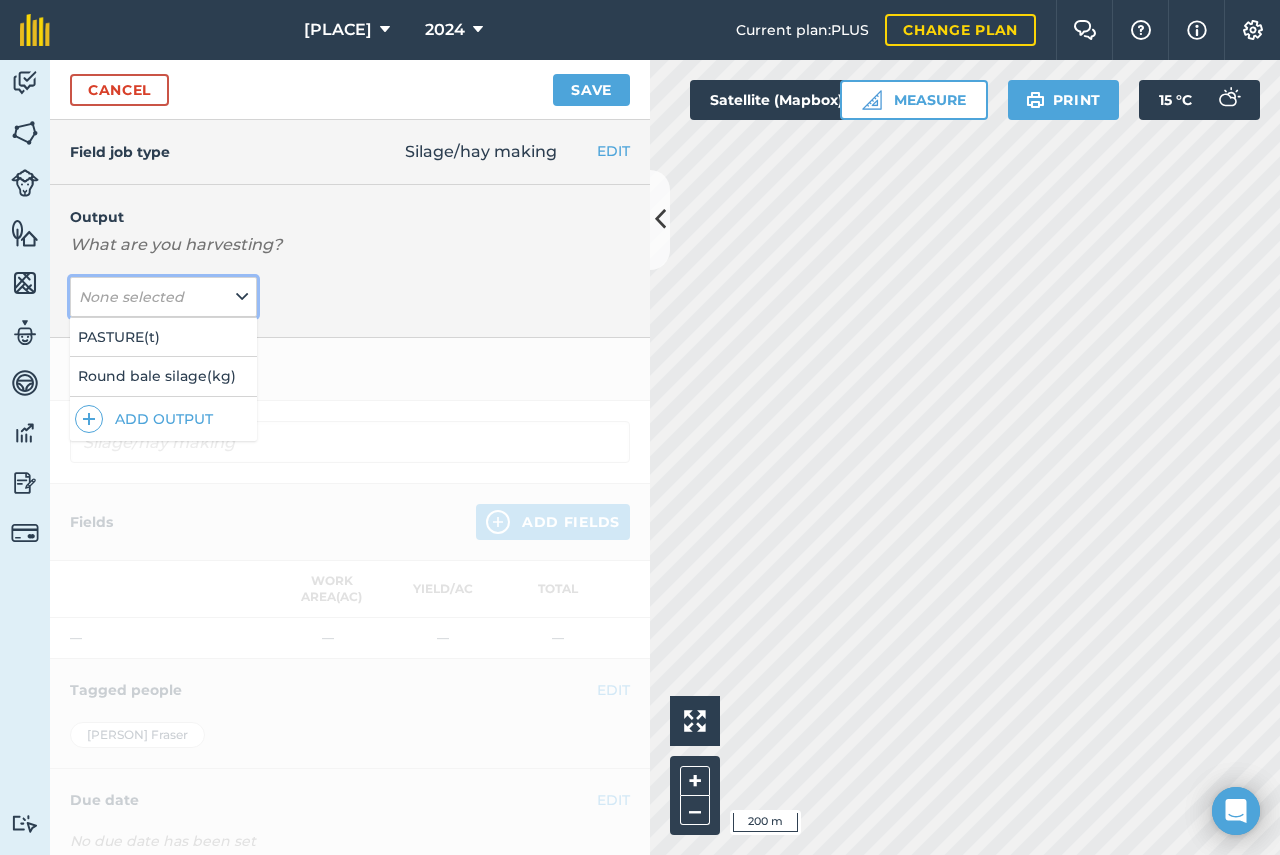 click on "None selected" at bounding box center [131, 297] 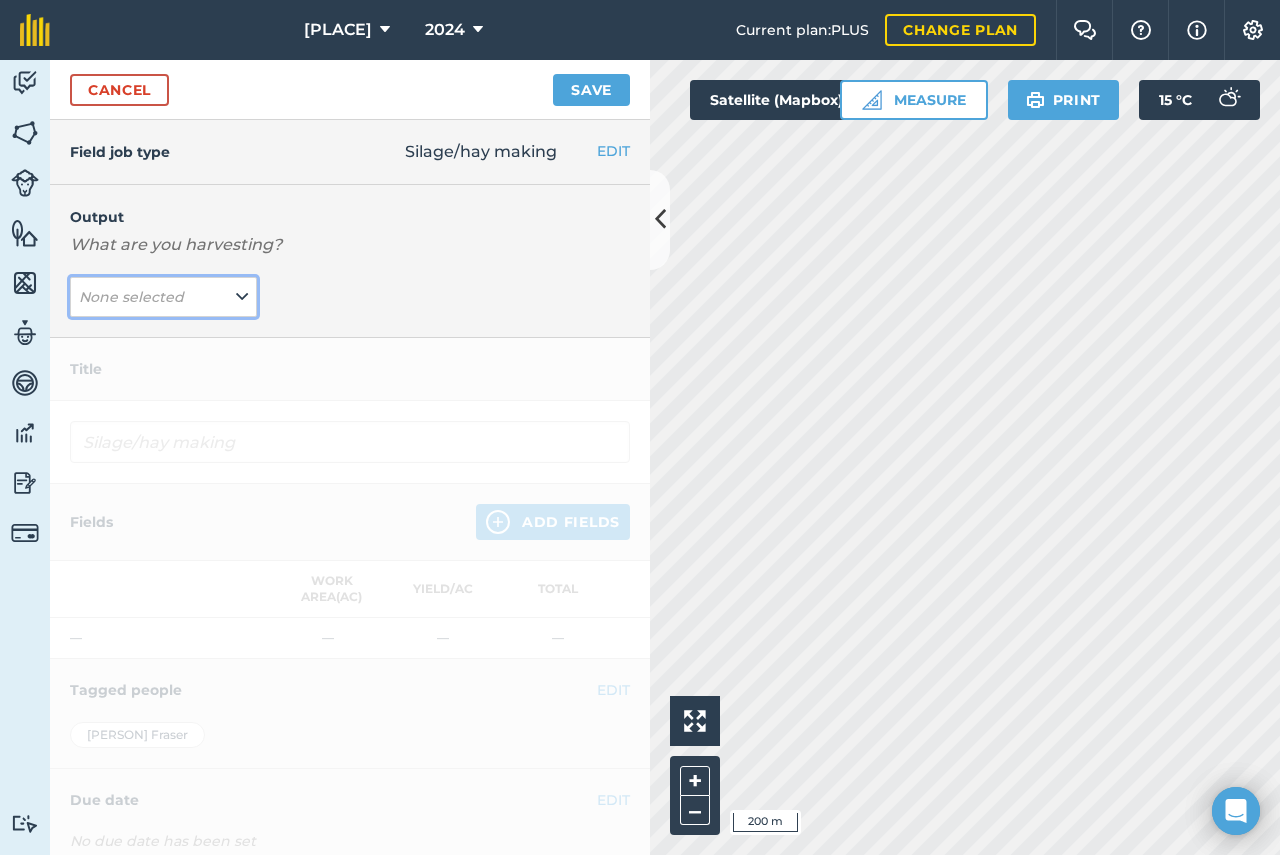 click on "None selected" at bounding box center (131, 297) 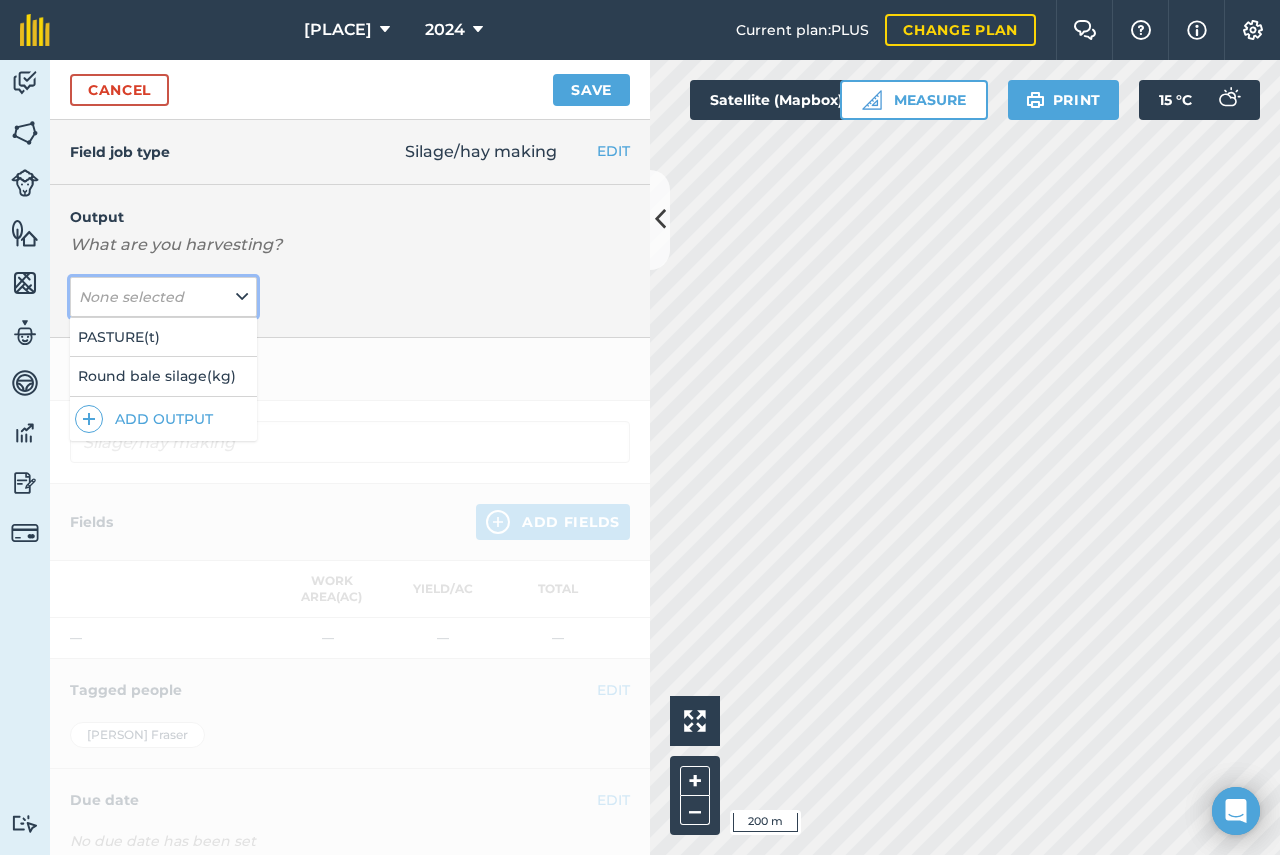 click on "None selected" at bounding box center [131, 297] 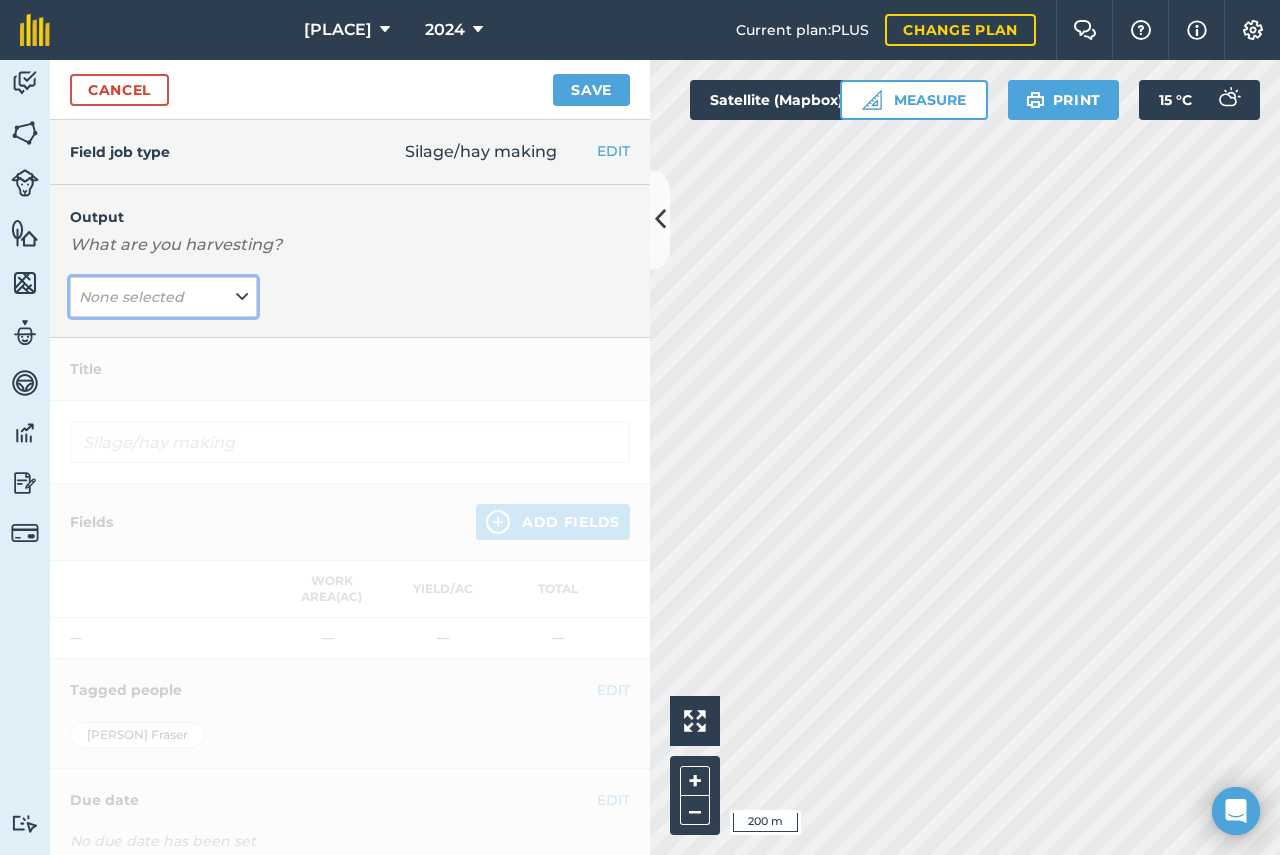 click on "None selected" at bounding box center (163, 297) 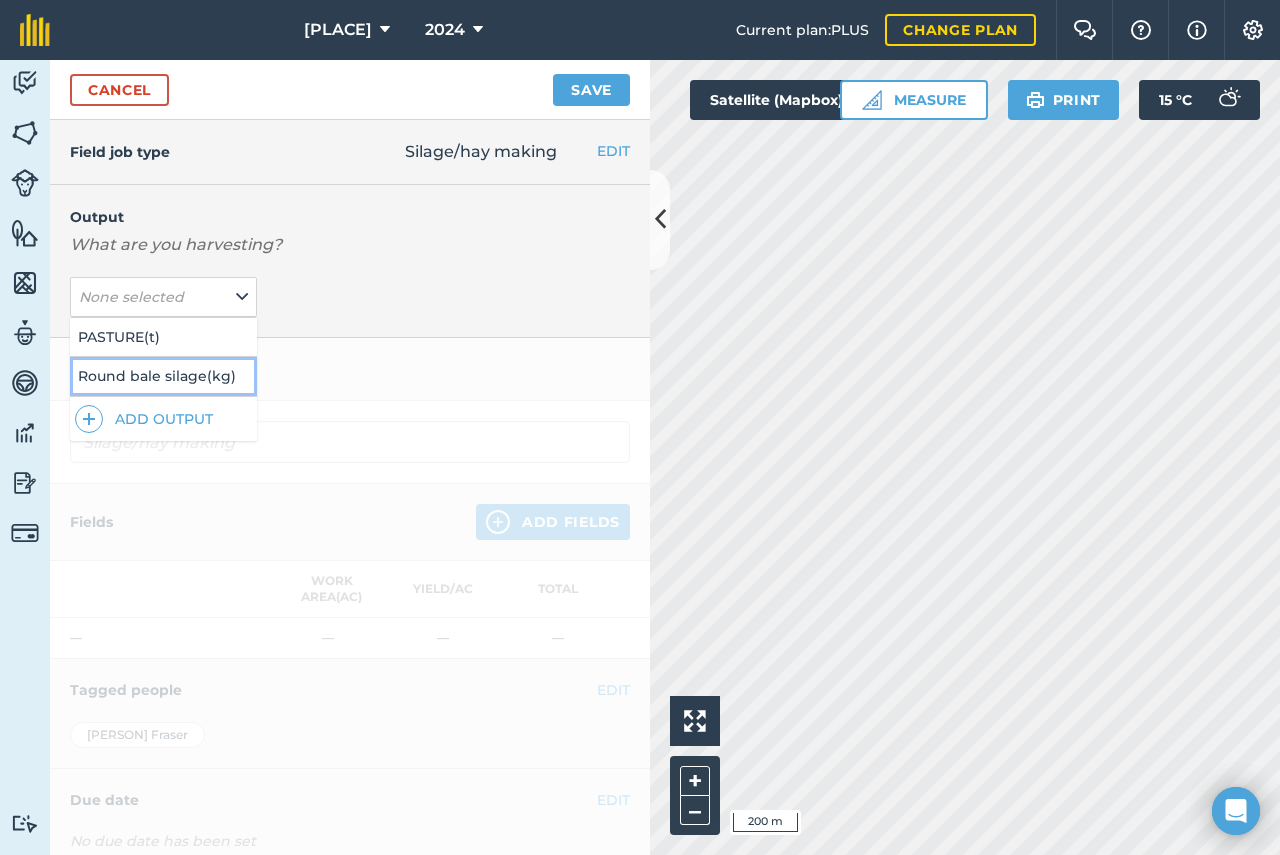 click on "Round bale silage  ( kg )" at bounding box center [163, 376] 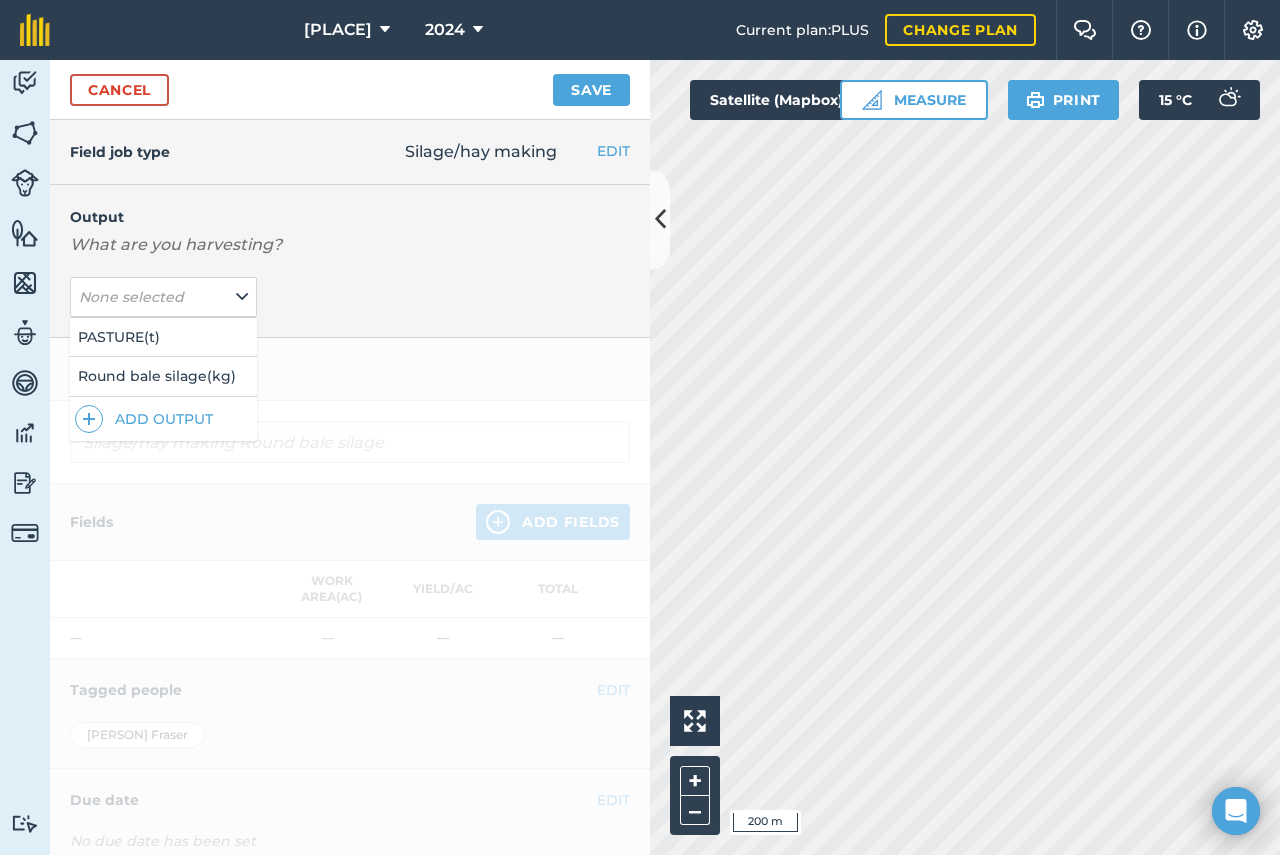 click on "Title" at bounding box center (350, 369) 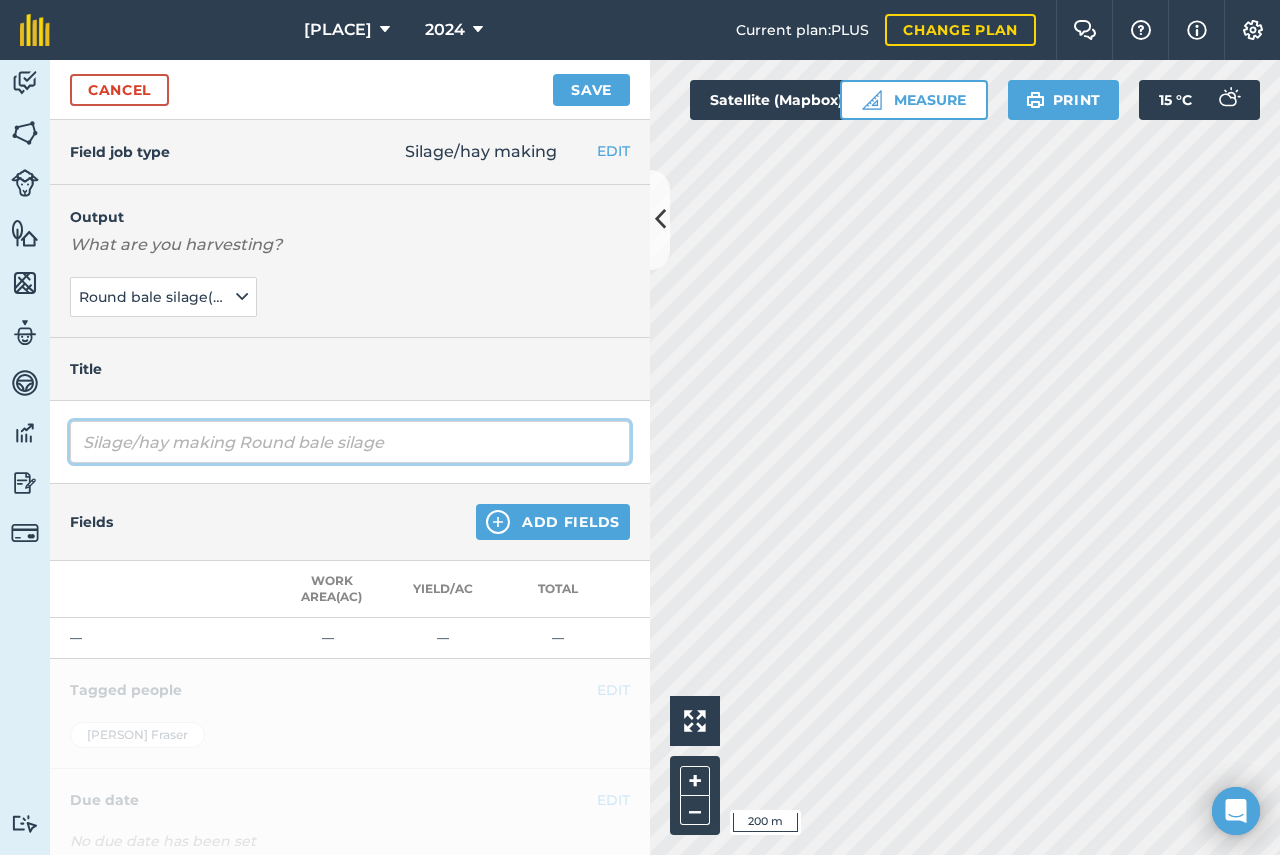 click on "Silage/hay making Round bale silage" at bounding box center [350, 442] 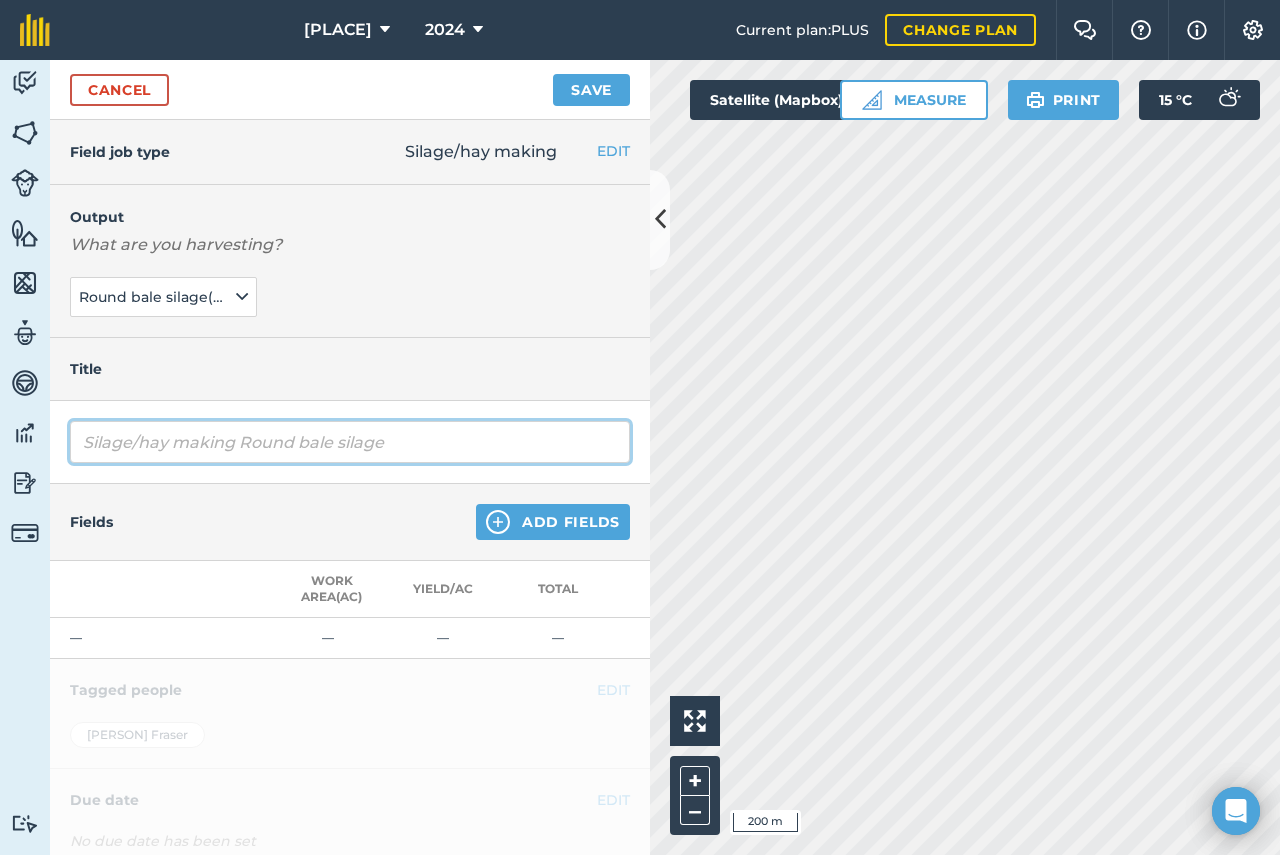 click on "Silage/hay making Round bale silage" at bounding box center (350, 442) 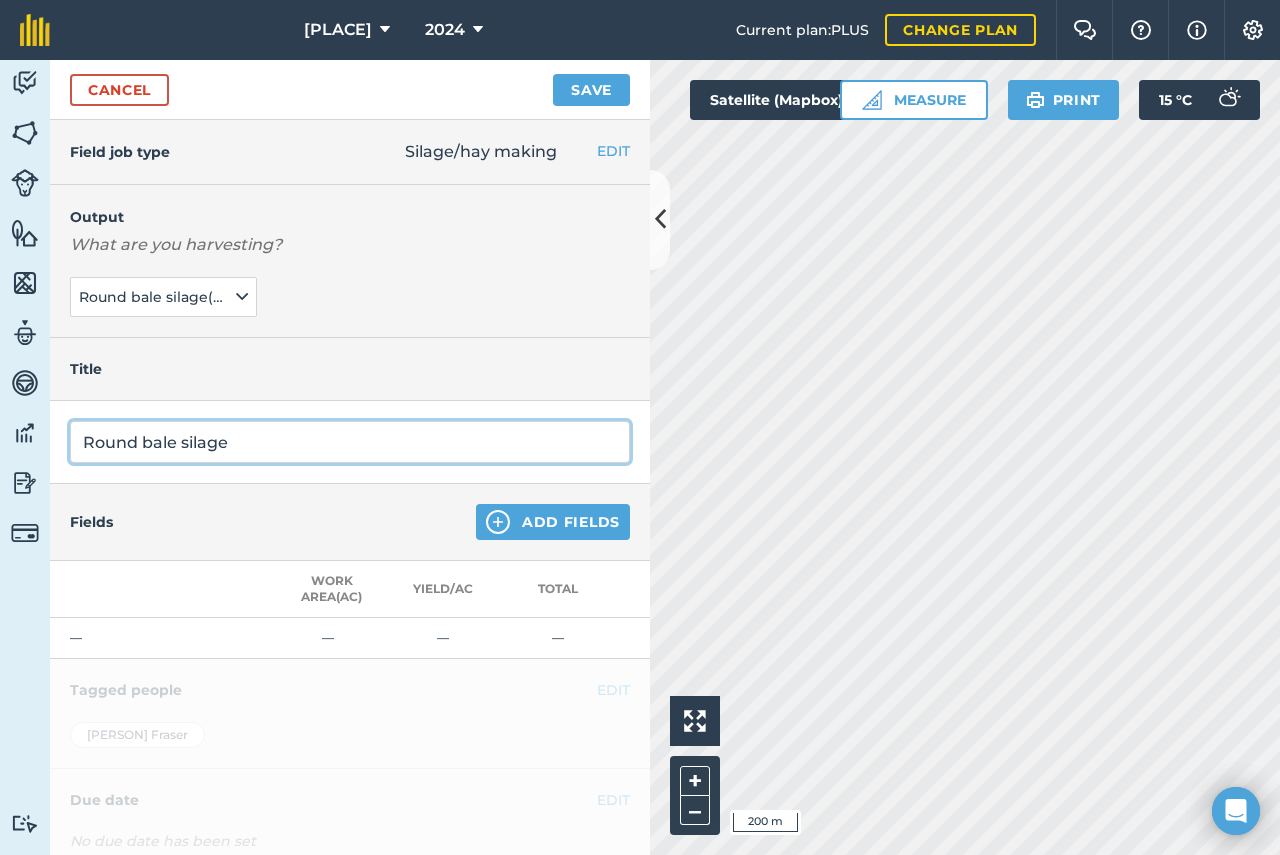 type on "Round bale silage" 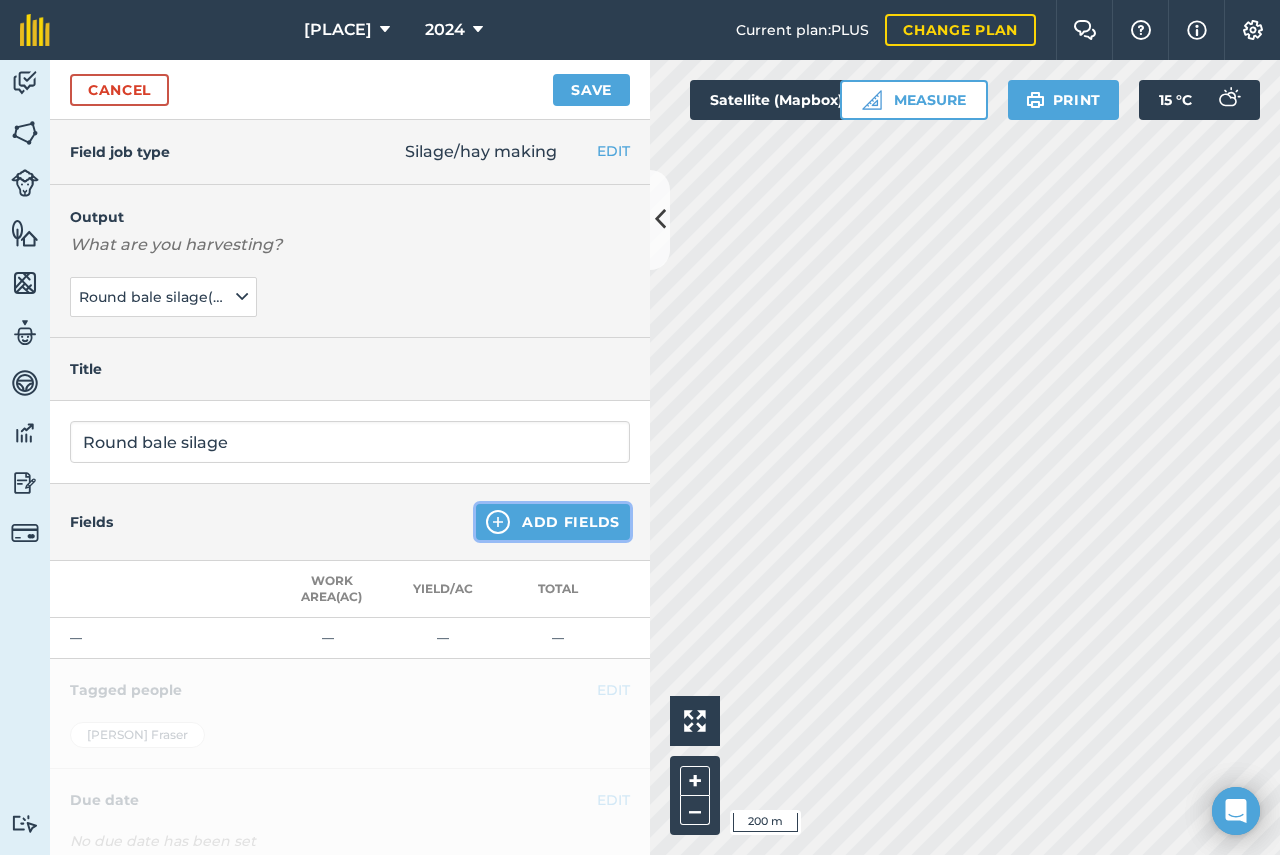 click on "Add Fields" at bounding box center [553, 522] 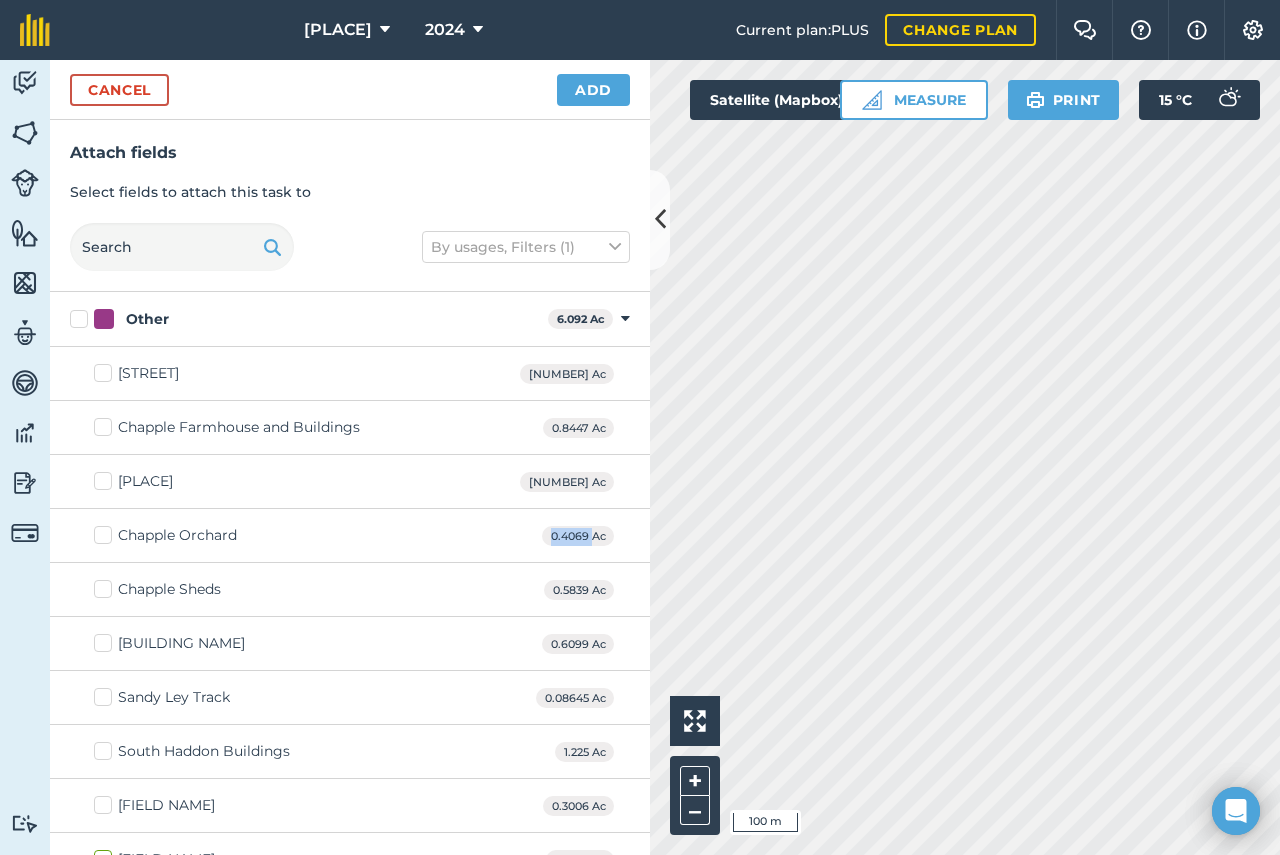 checkbox on "true" 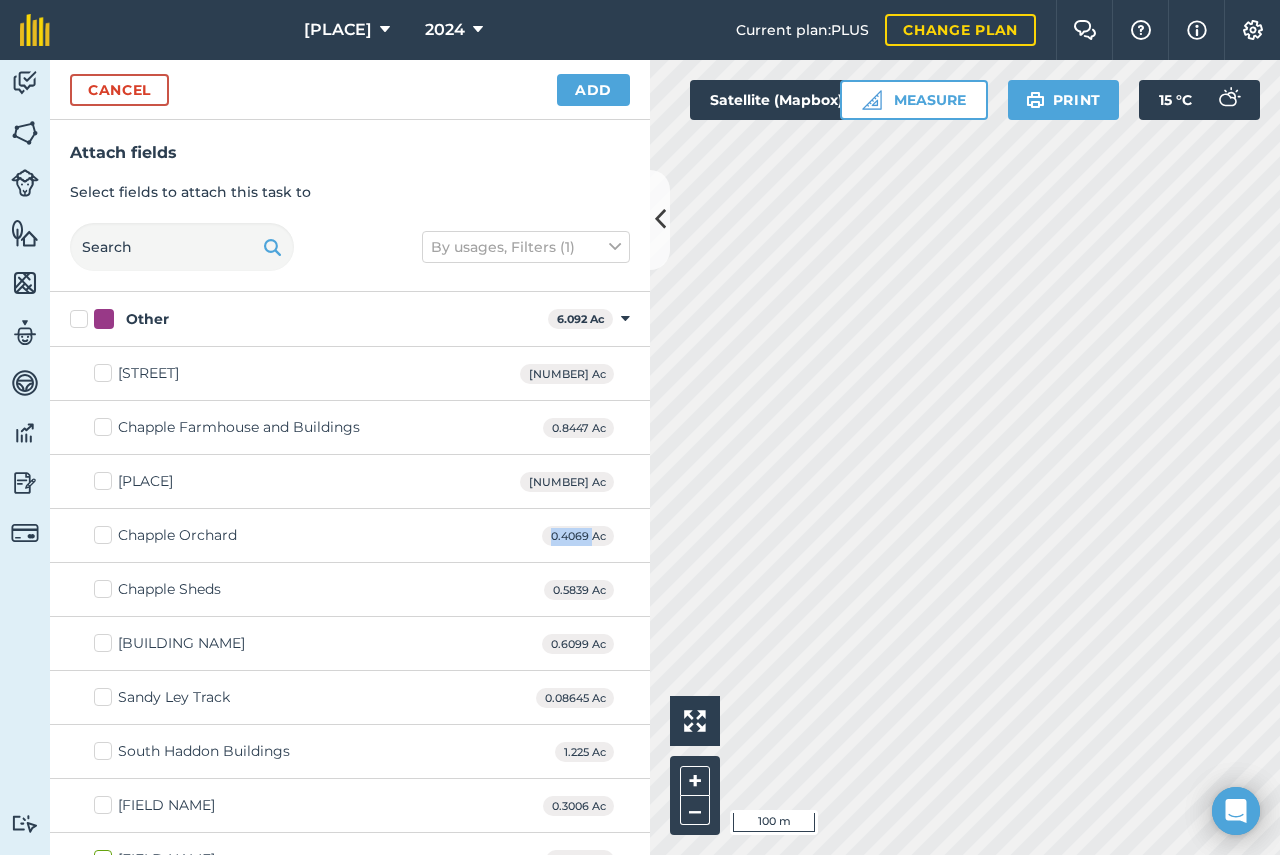 checkbox on "true" 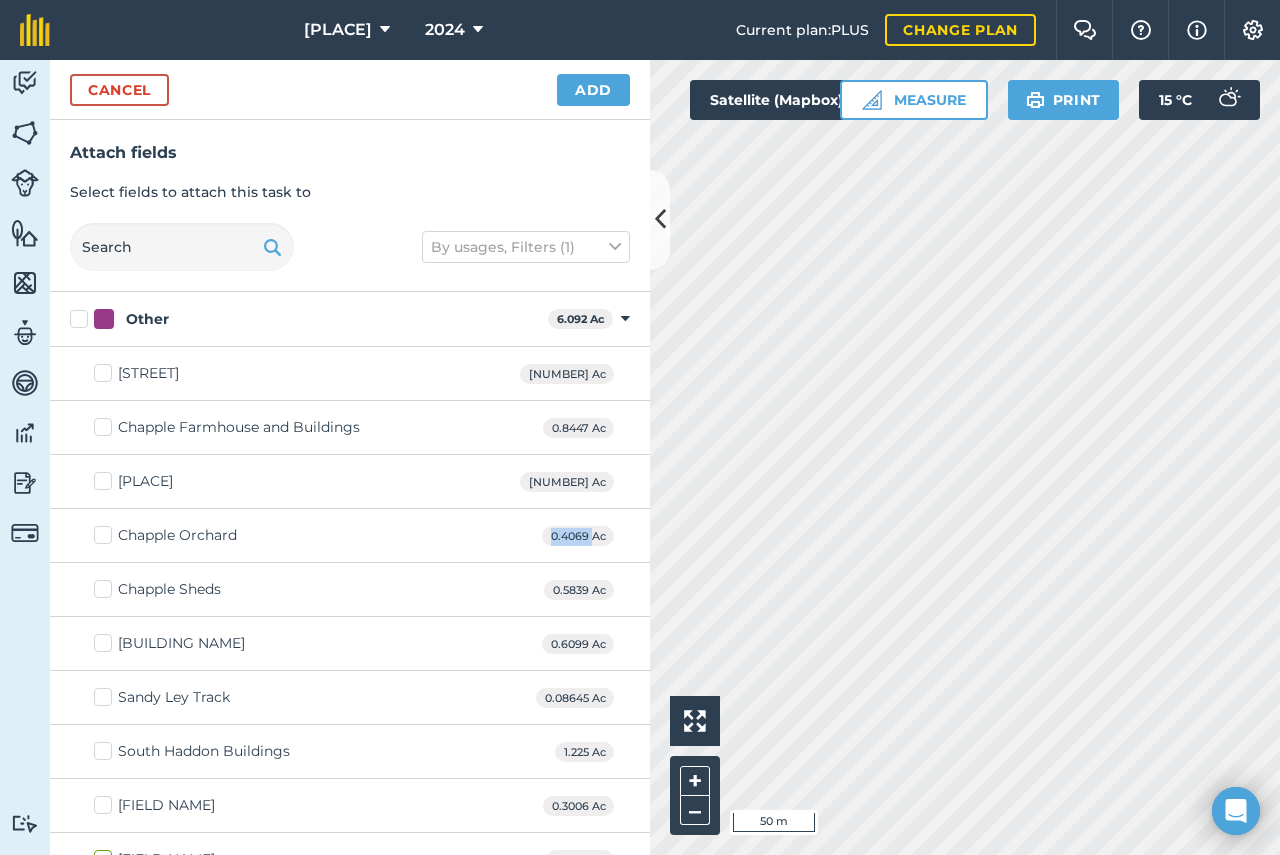 checkbox on "true" 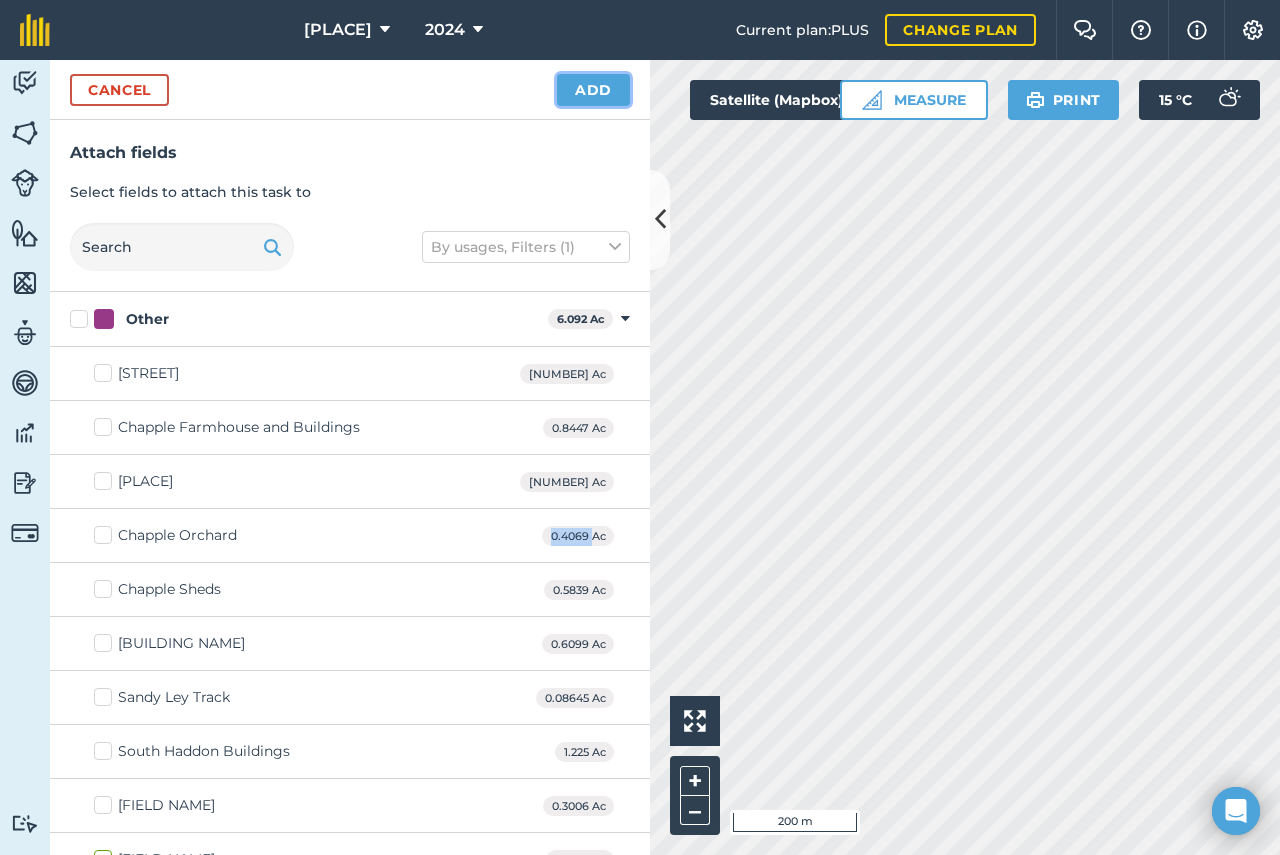 click on "Add" at bounding box center [593, 90] 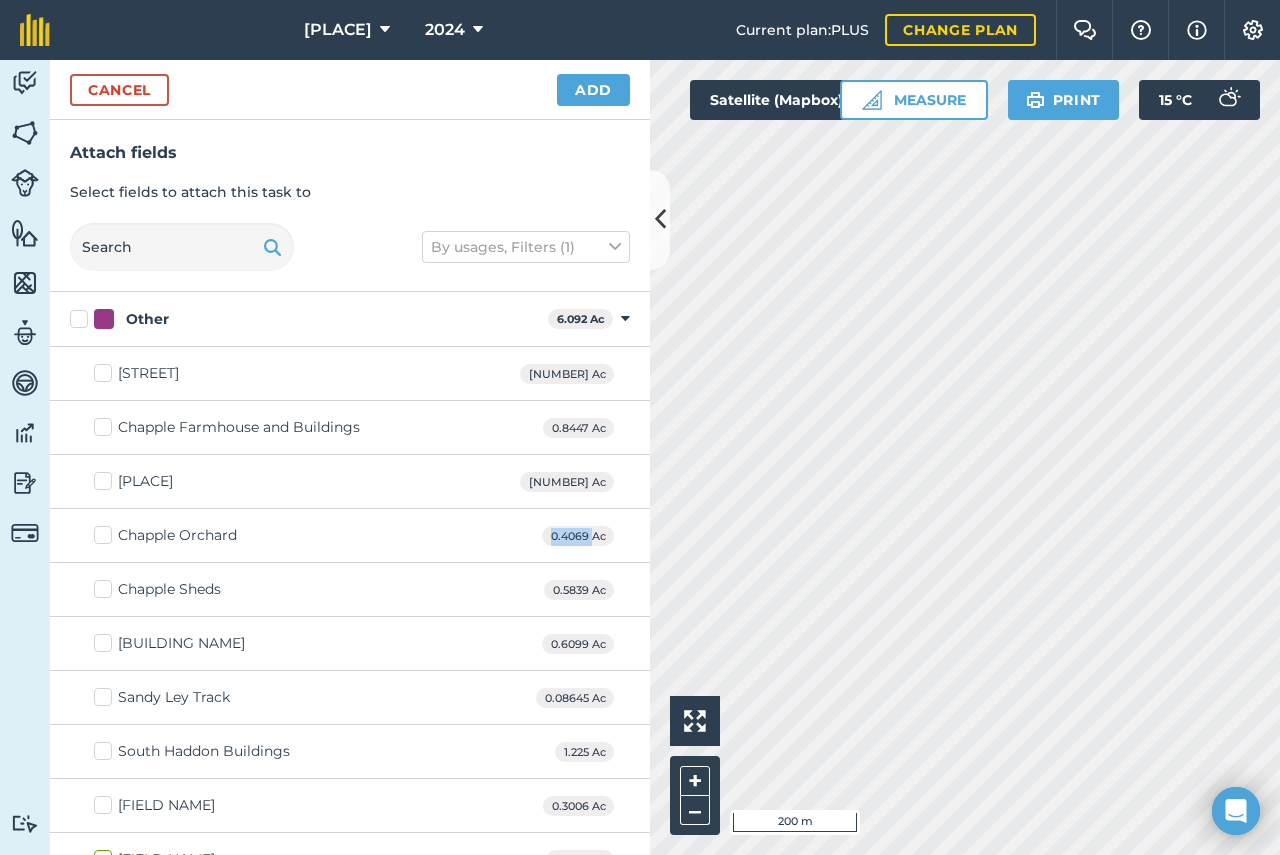 click on "Save" at bounding box center [591, 885] 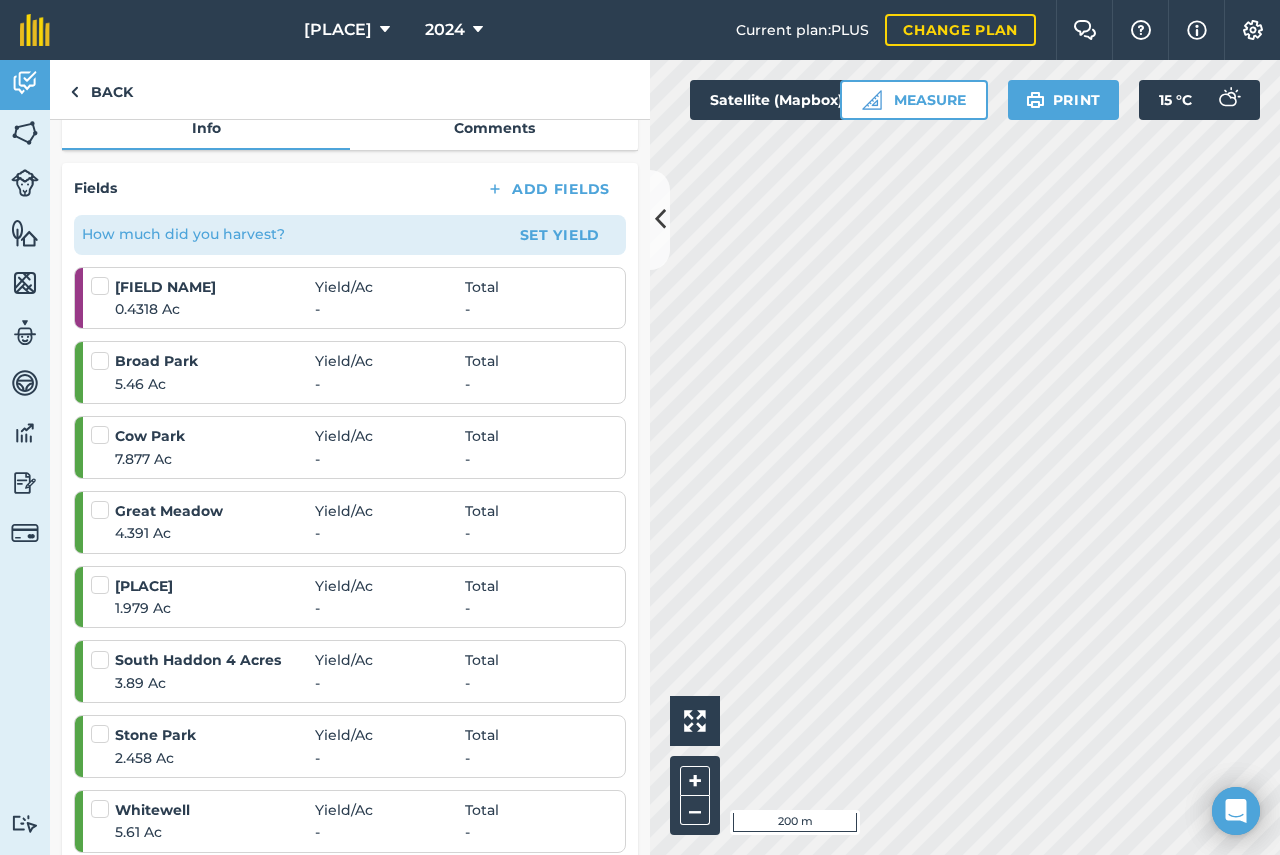 scroll, scrollTop: 300, scrollLeft: 0, axis: vertical 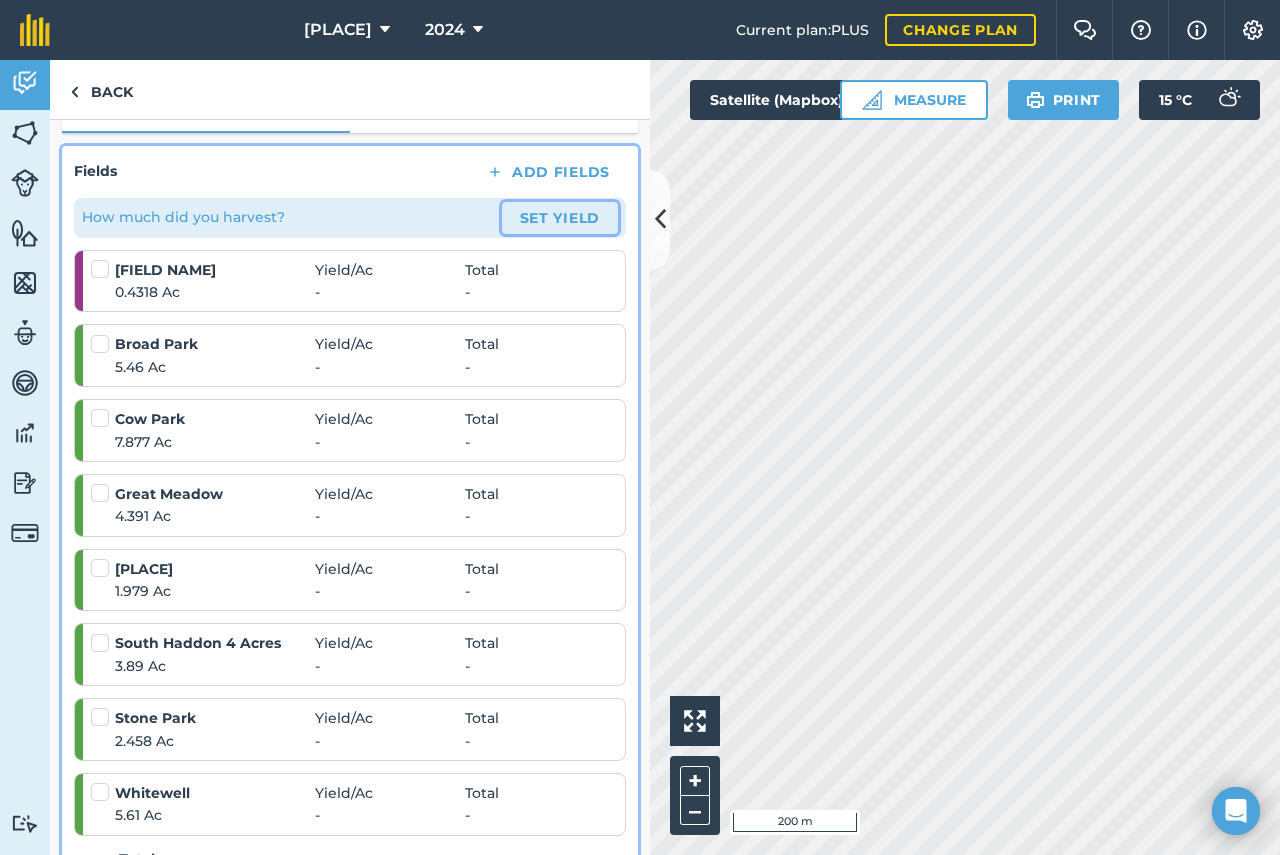 click on "Set Yield" at bounding box center (560, 218) 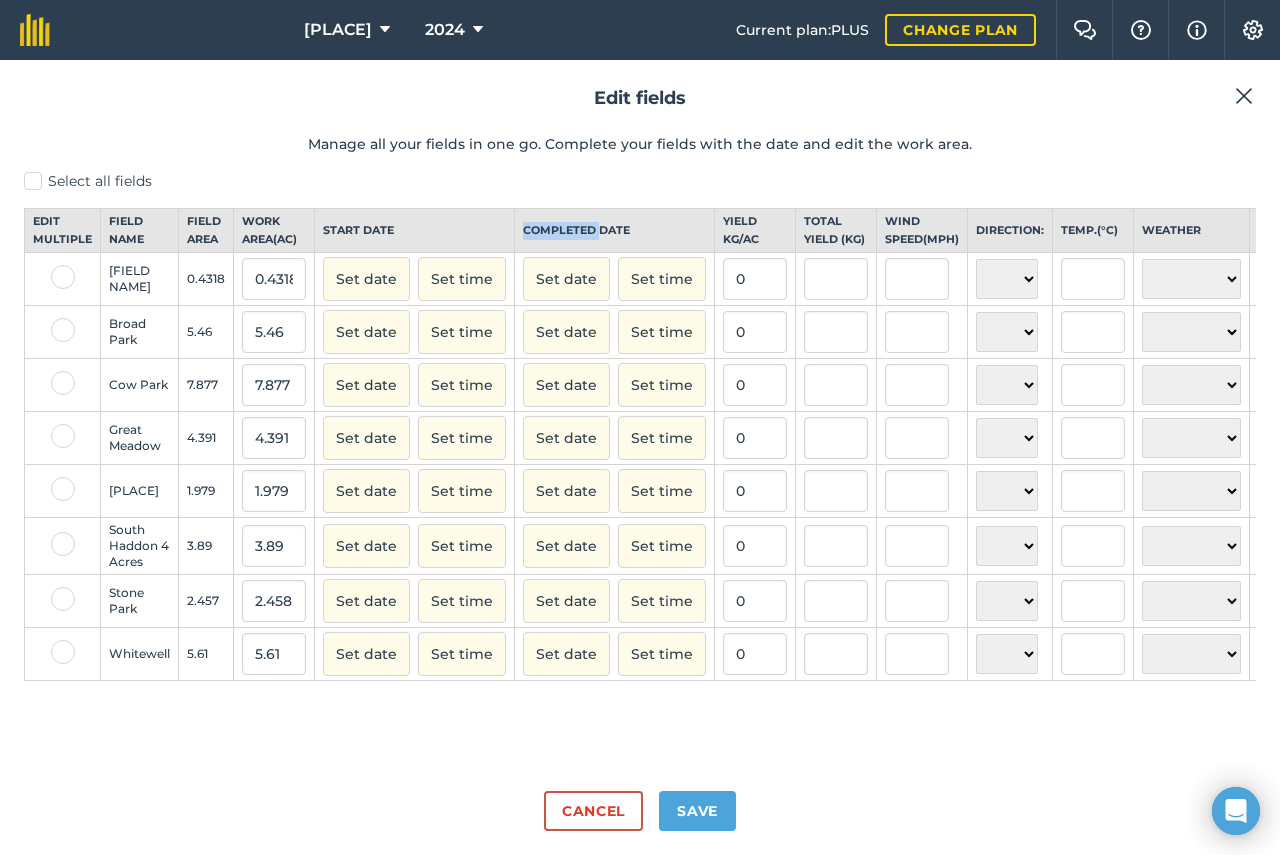 scroll, scrollTop: 0, scrollLeft: 0, axis: both 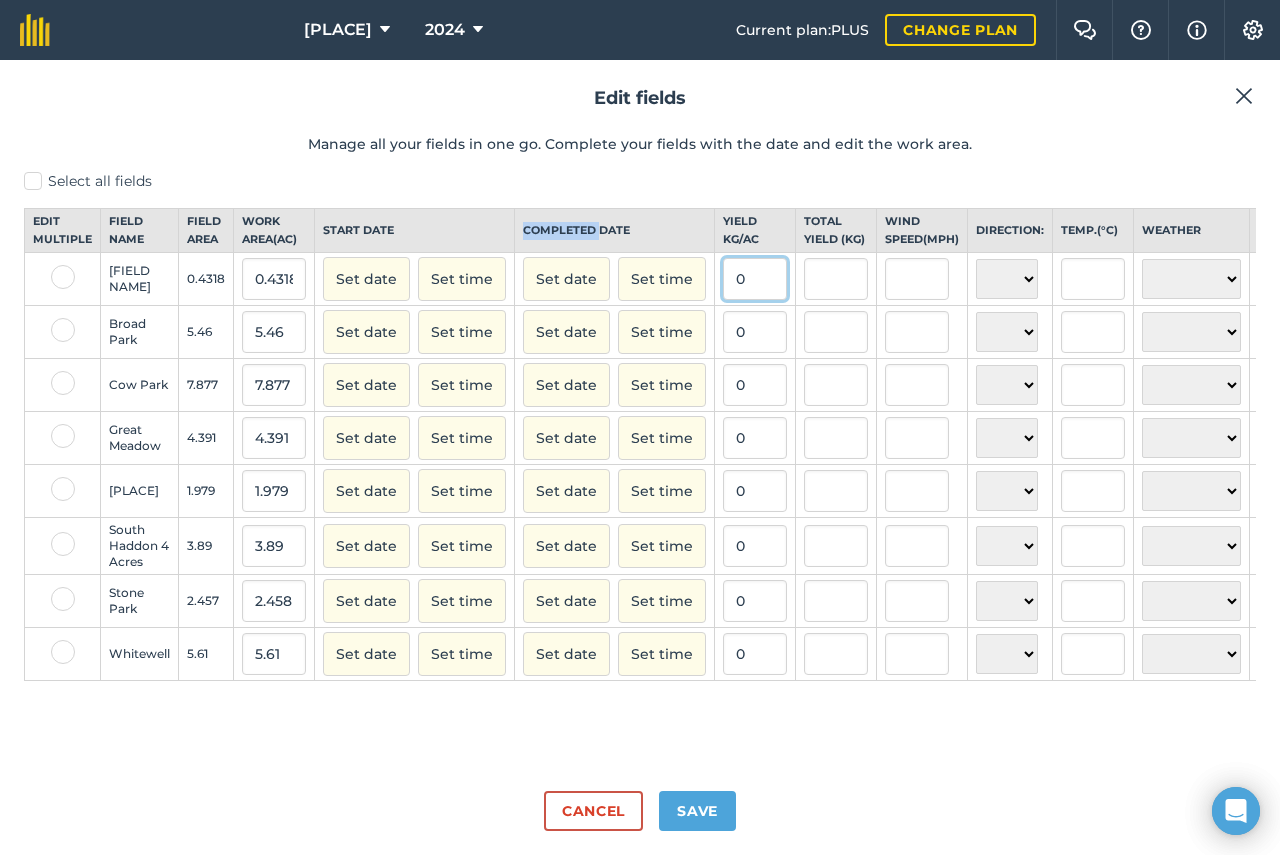 click on "0" at bounding box center (755, 279) 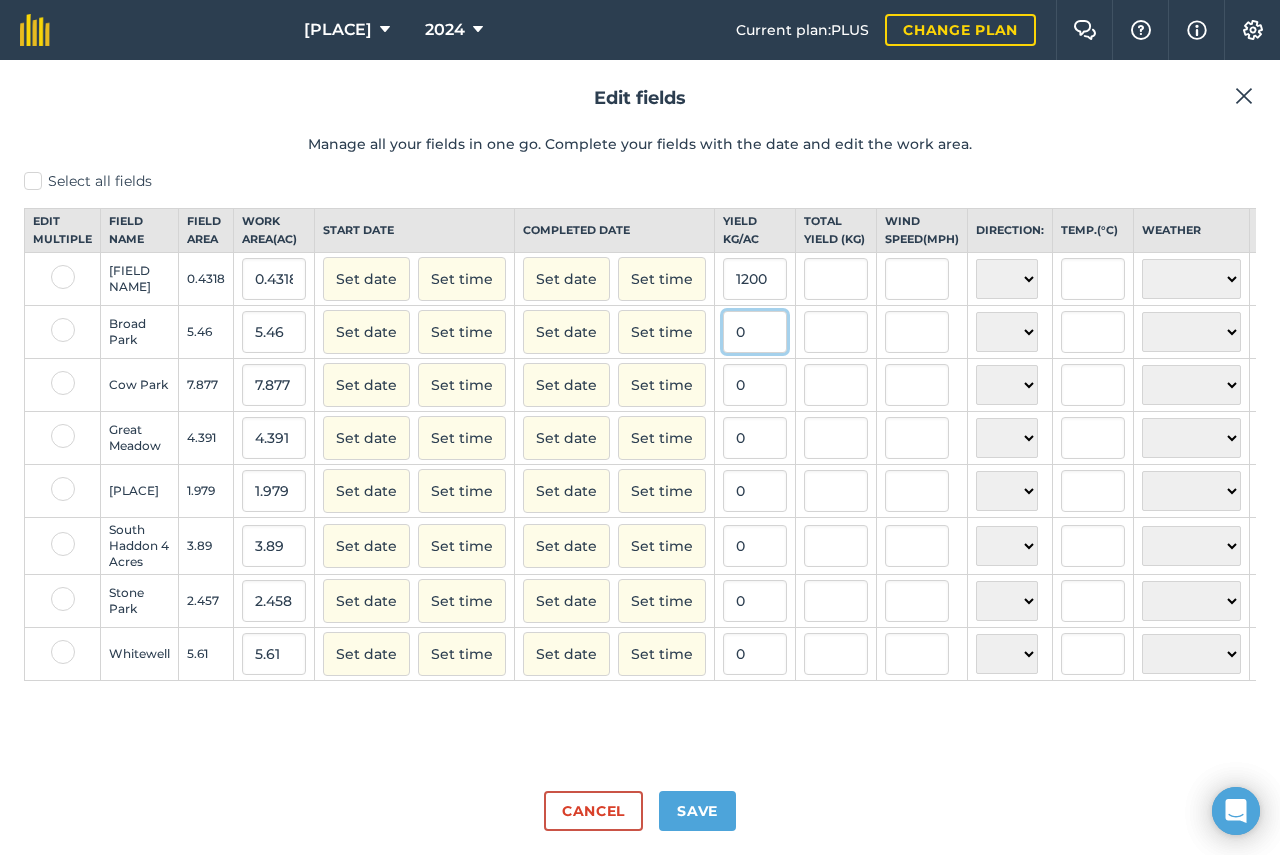 click on "0" at bounding box center (755, 332) 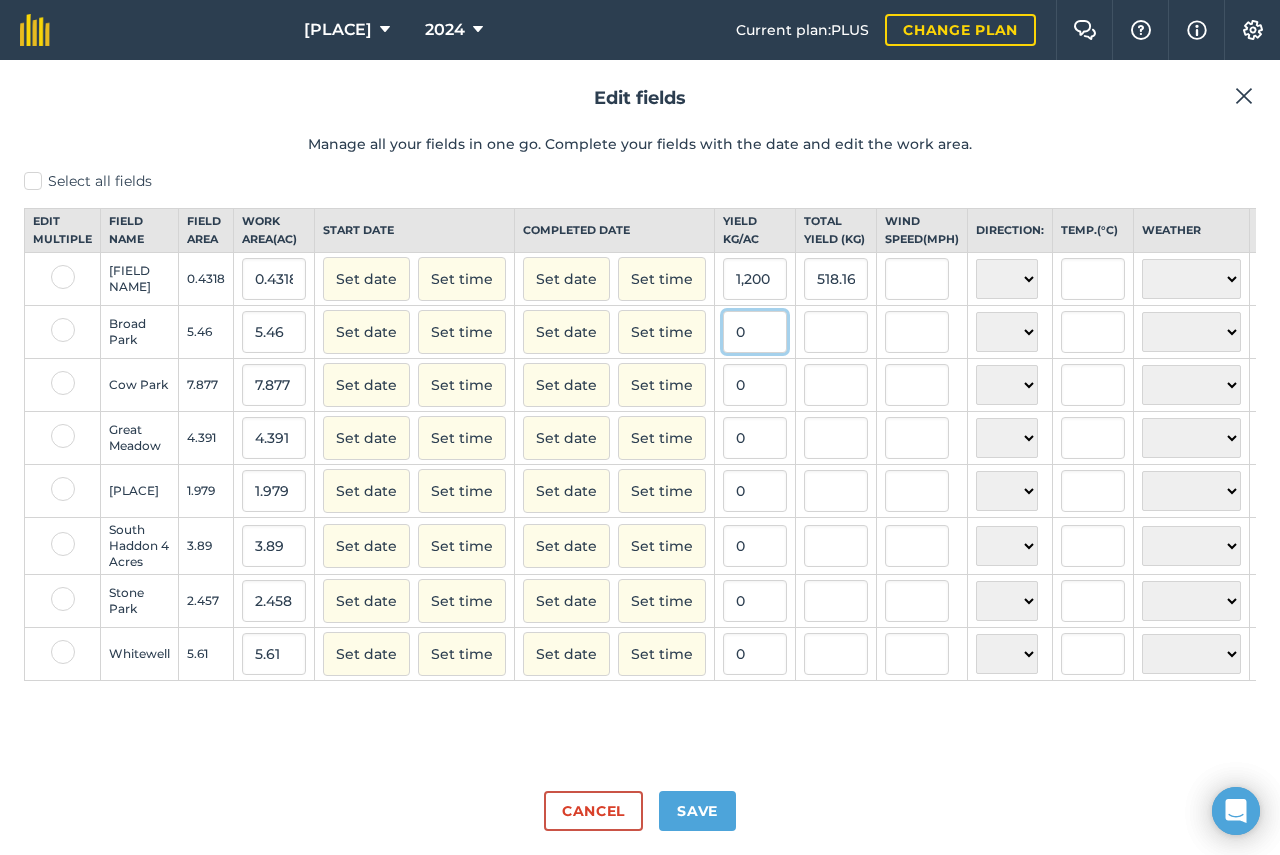 click on "0" at bounding box center [755, 332] 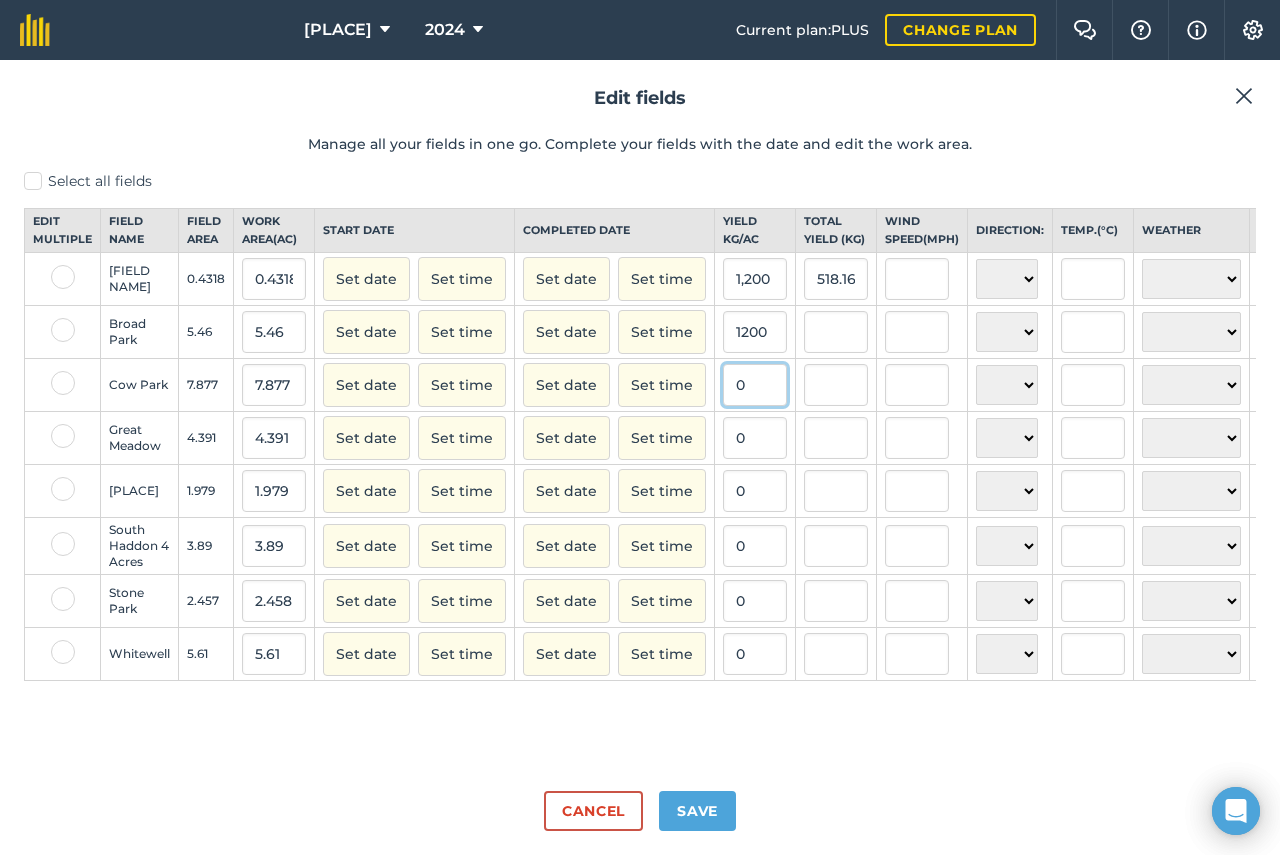 click on "0" at bounding box center [755, 385] 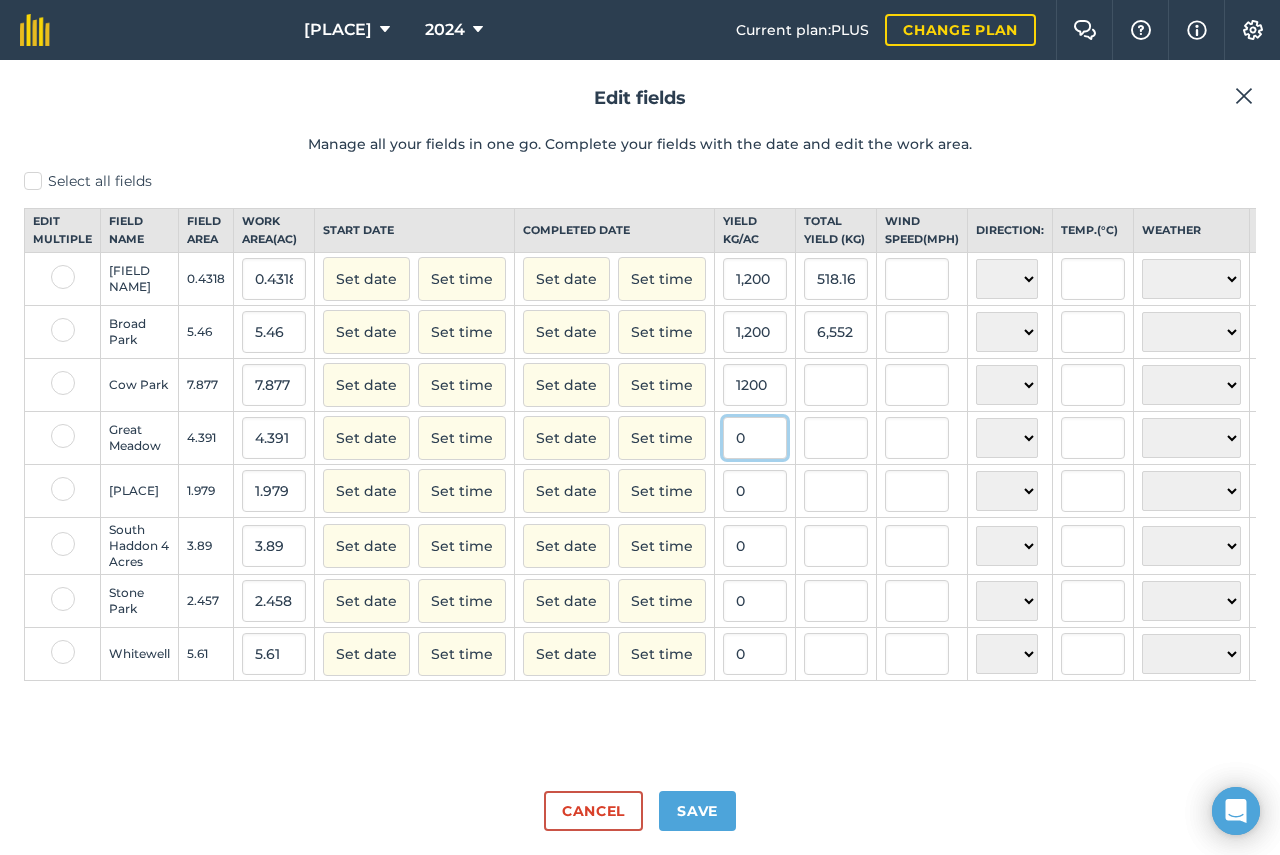click on "0" at bounding box center [755, 438] 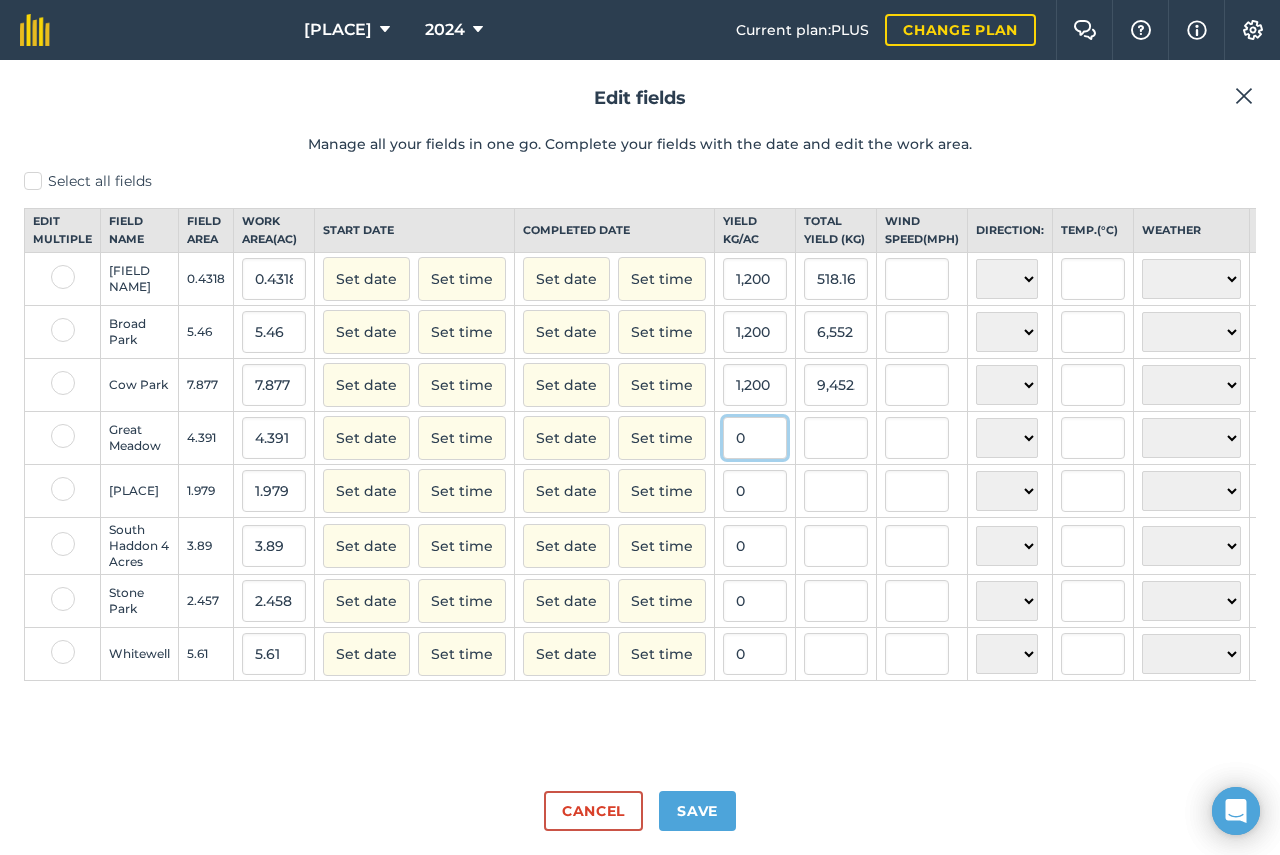 click on "0" at bounding box center [755, 438] 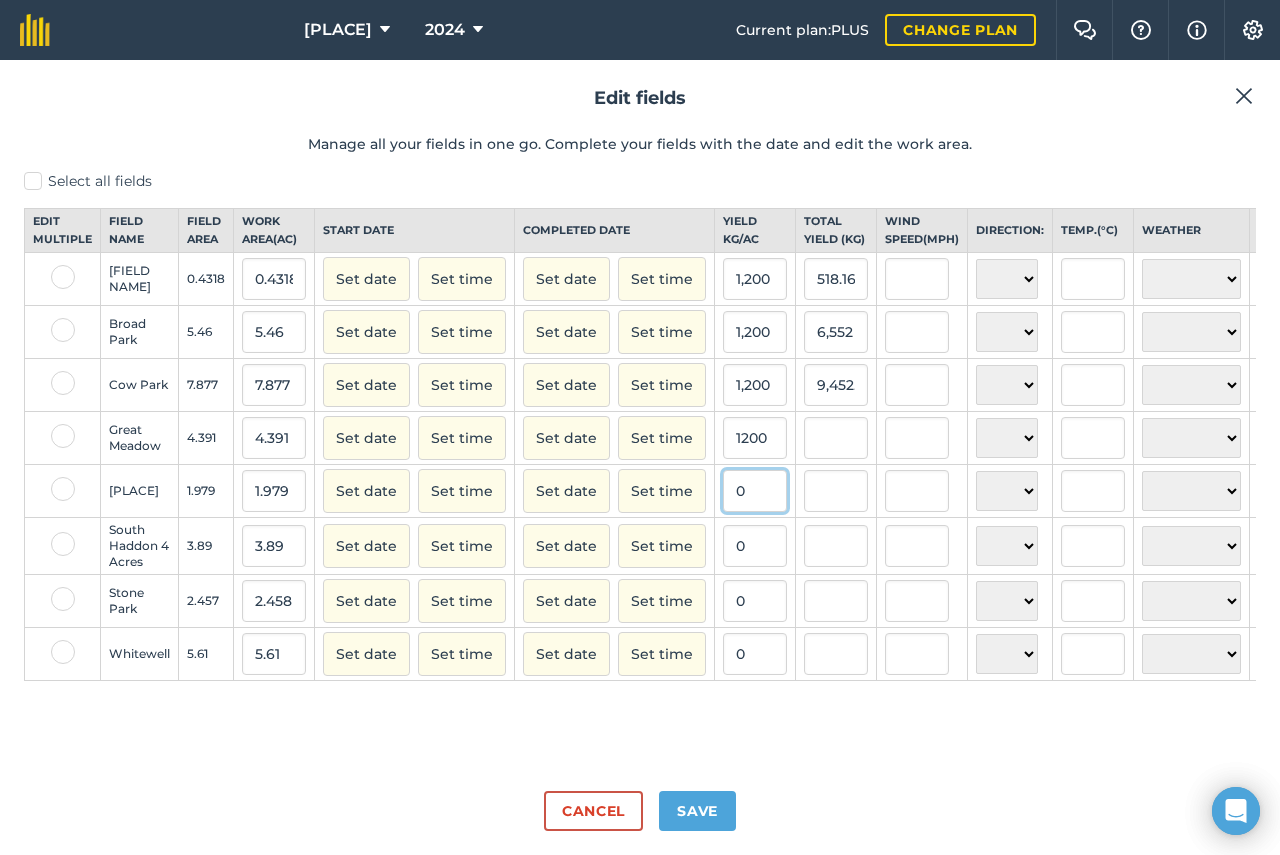 click on "0" at bounding box center [755, 491] 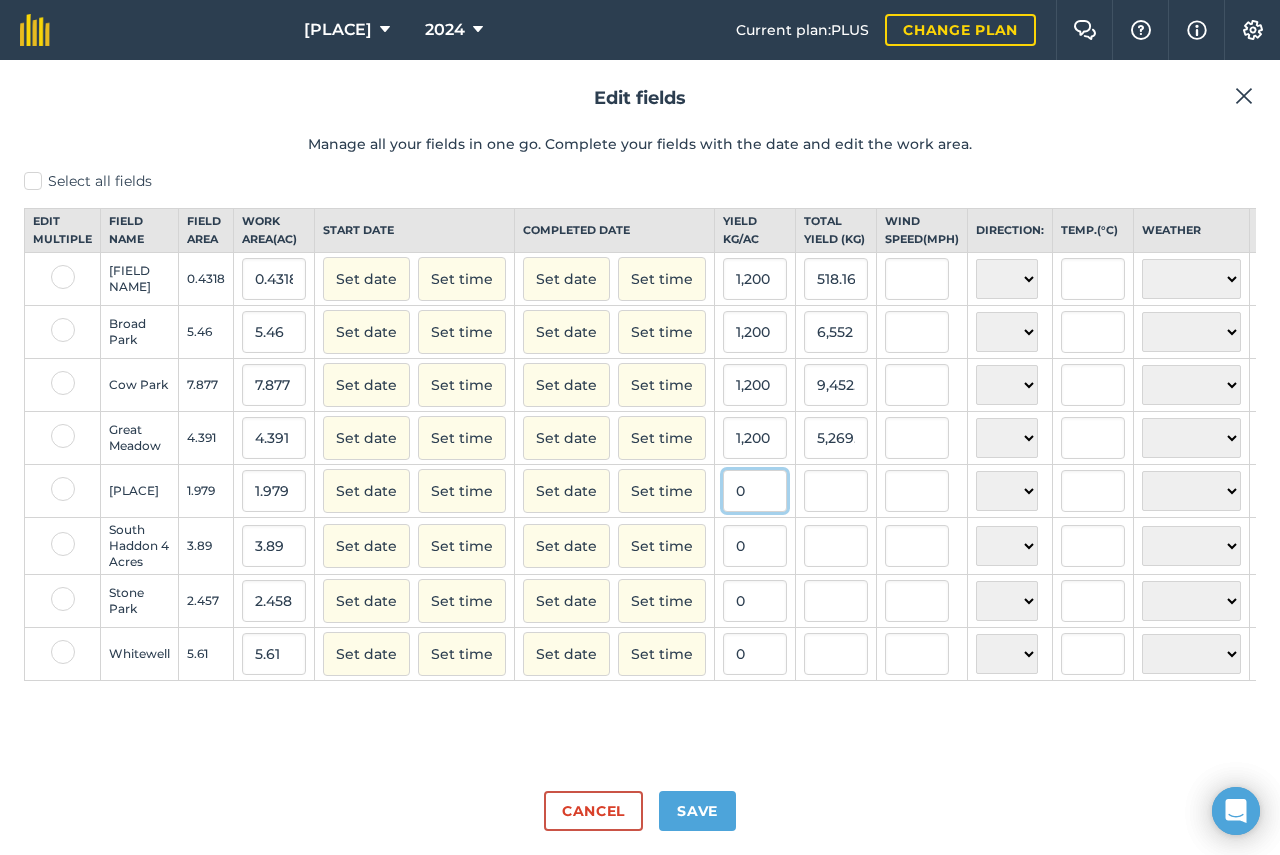 click on "0" at bounding box center (755, 491) 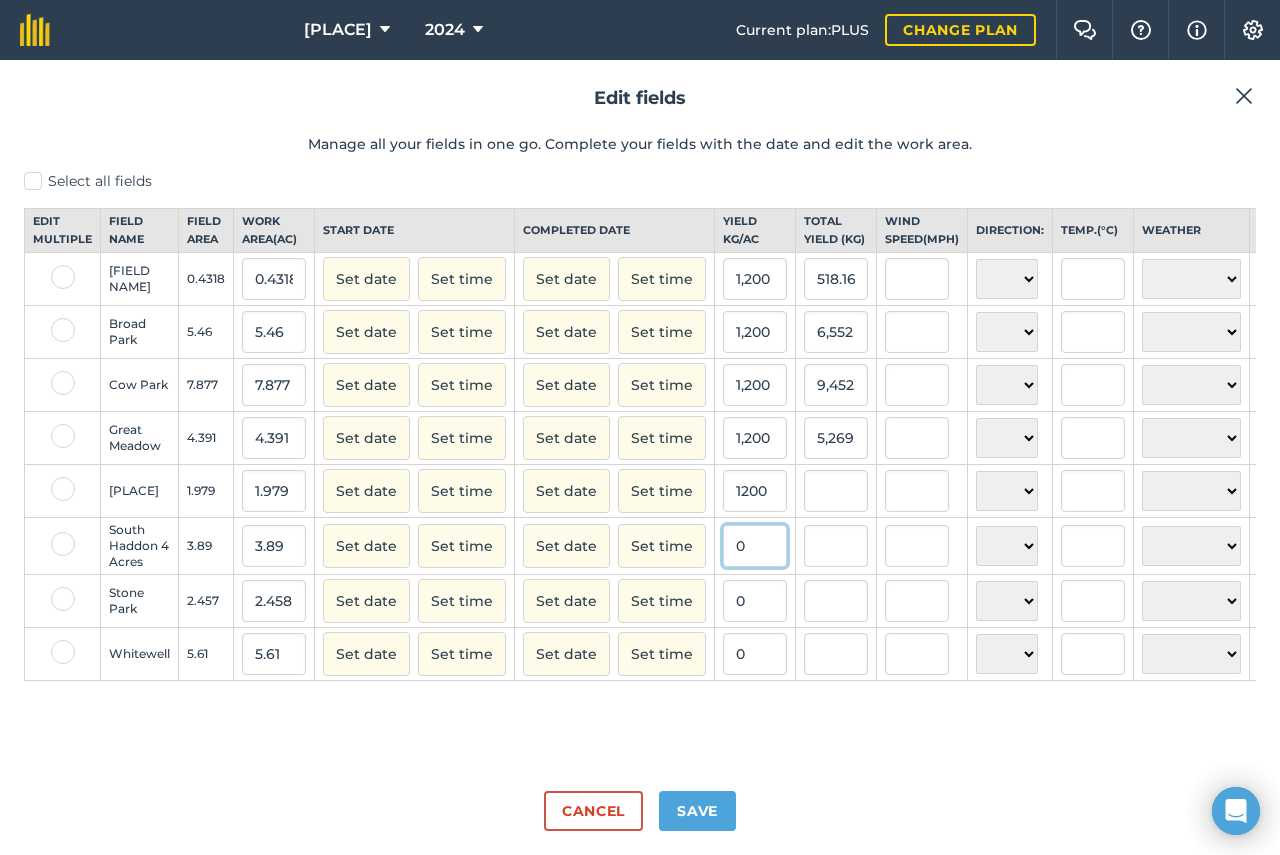 type on "1,200" 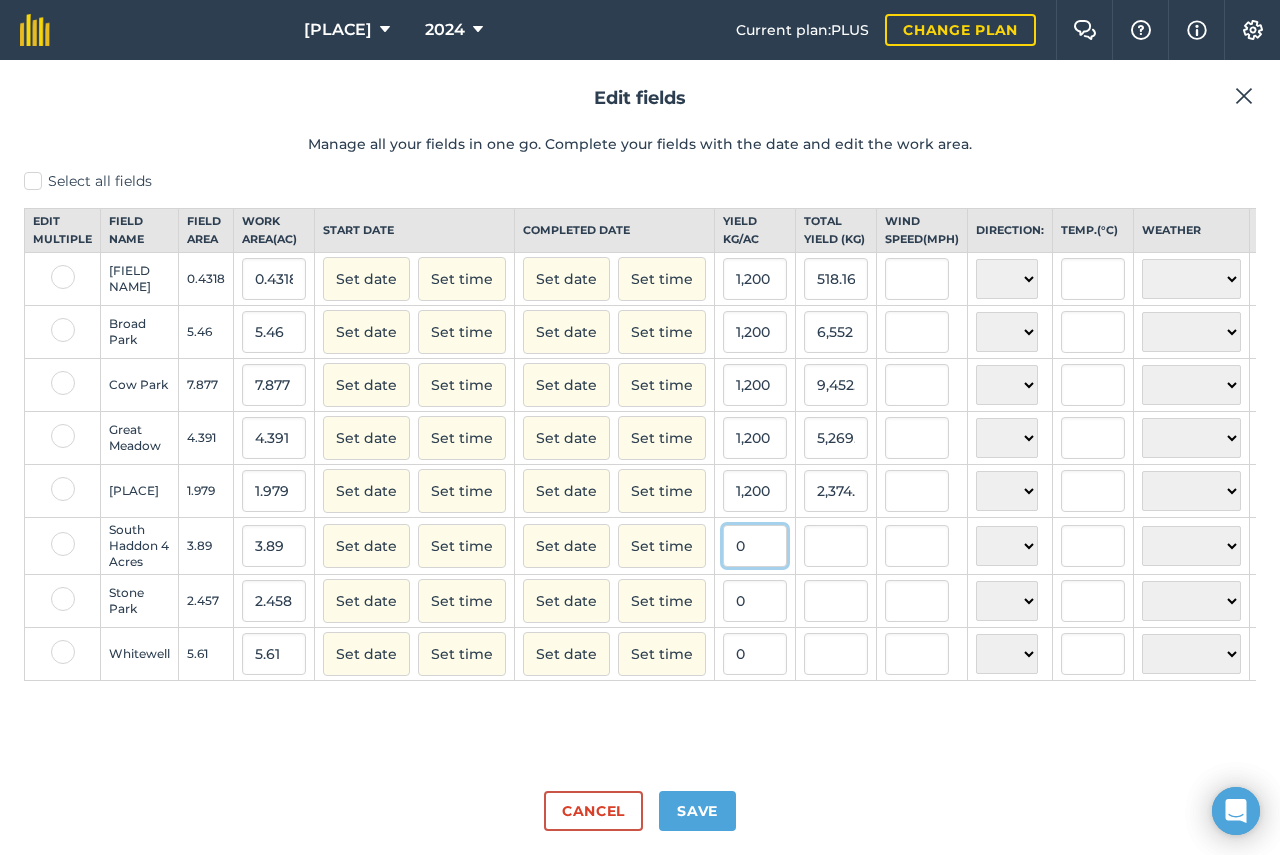 click on "0" at bounding box center [755, 546] 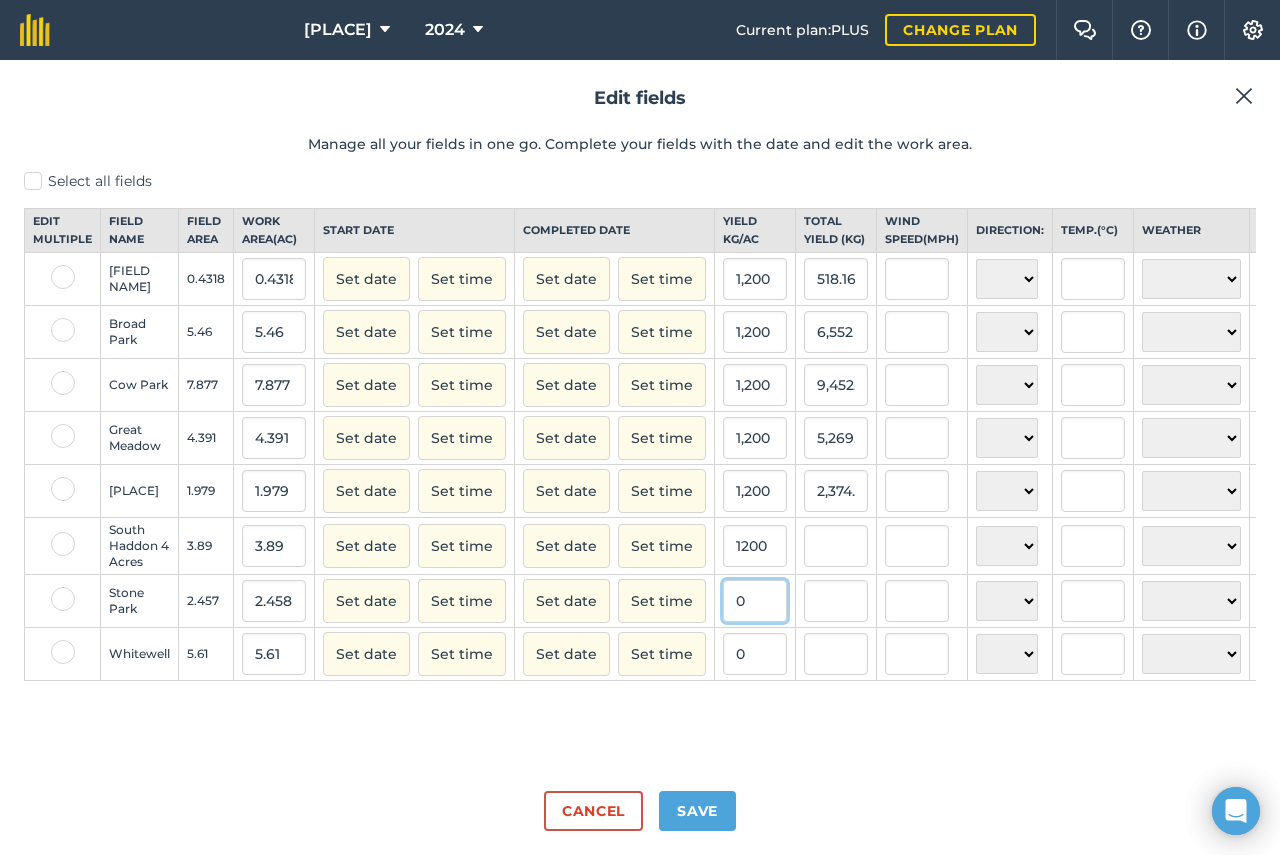 type on "1,200" 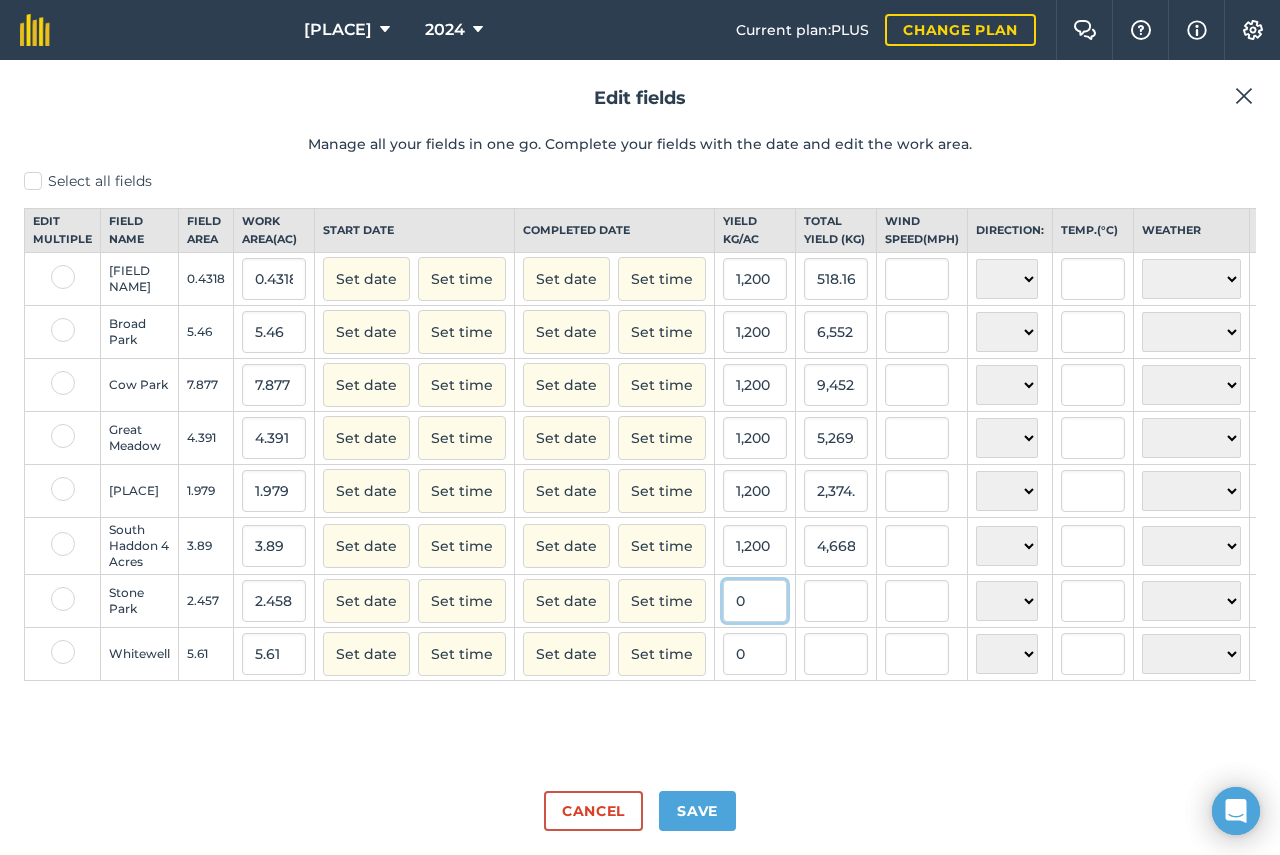 click on "0" at bounding box center (755, 601) 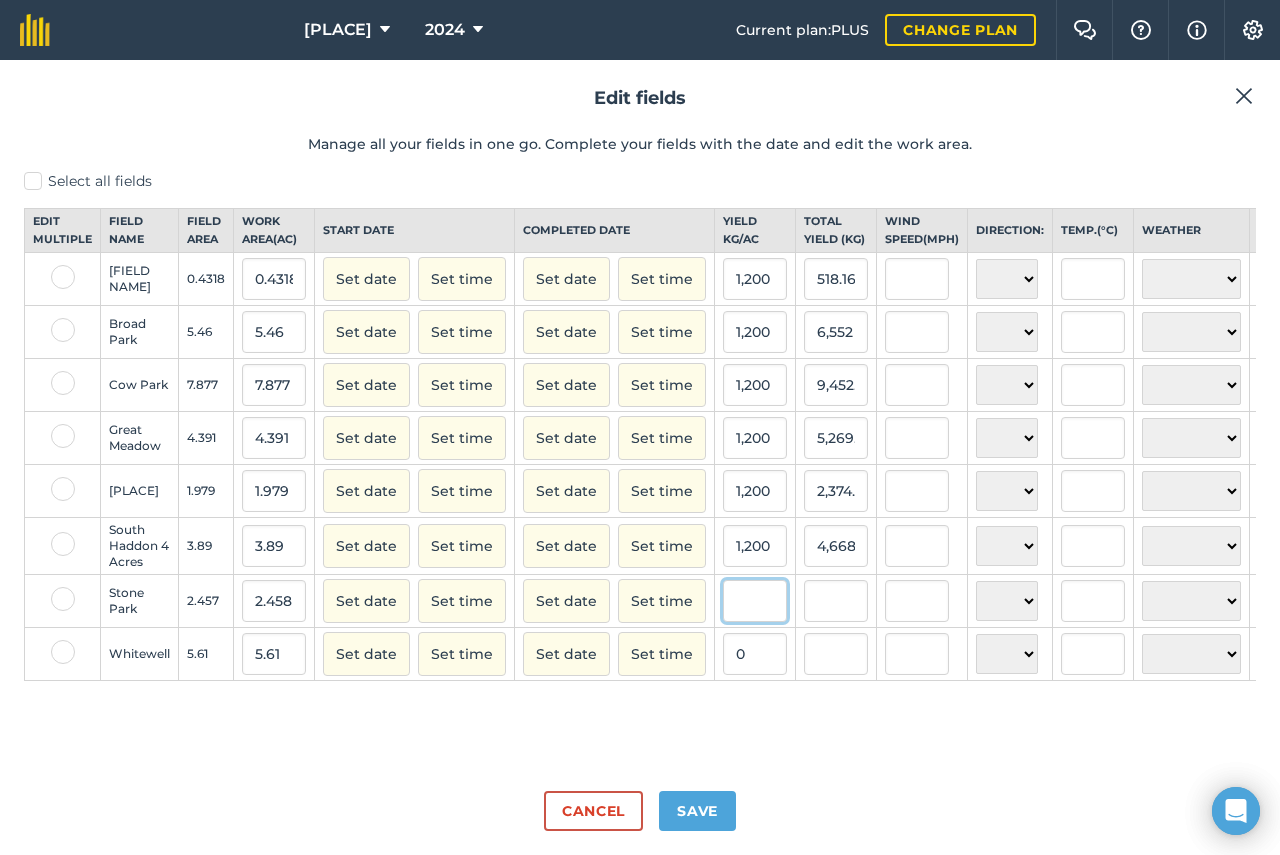 type on "2" 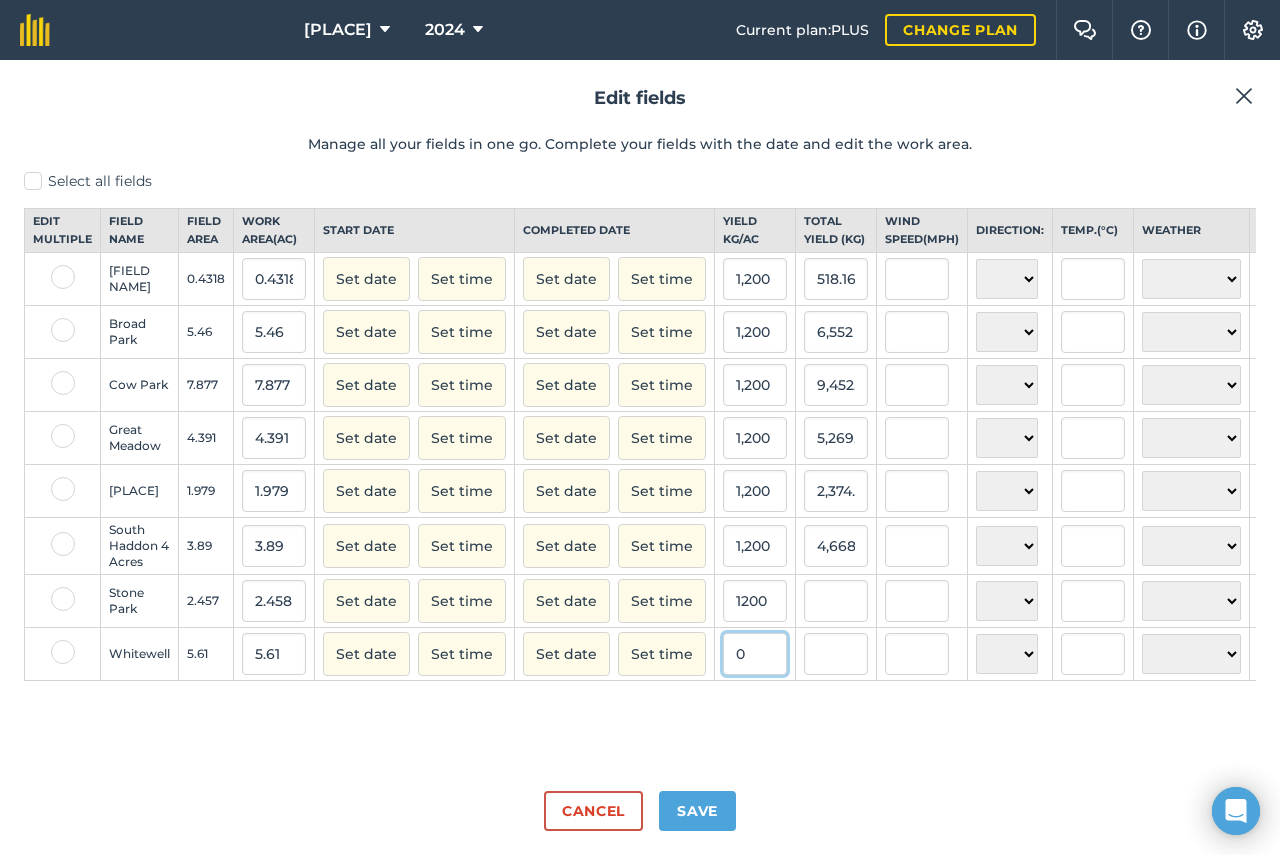 click on "0" at bounding box center (755, 654) 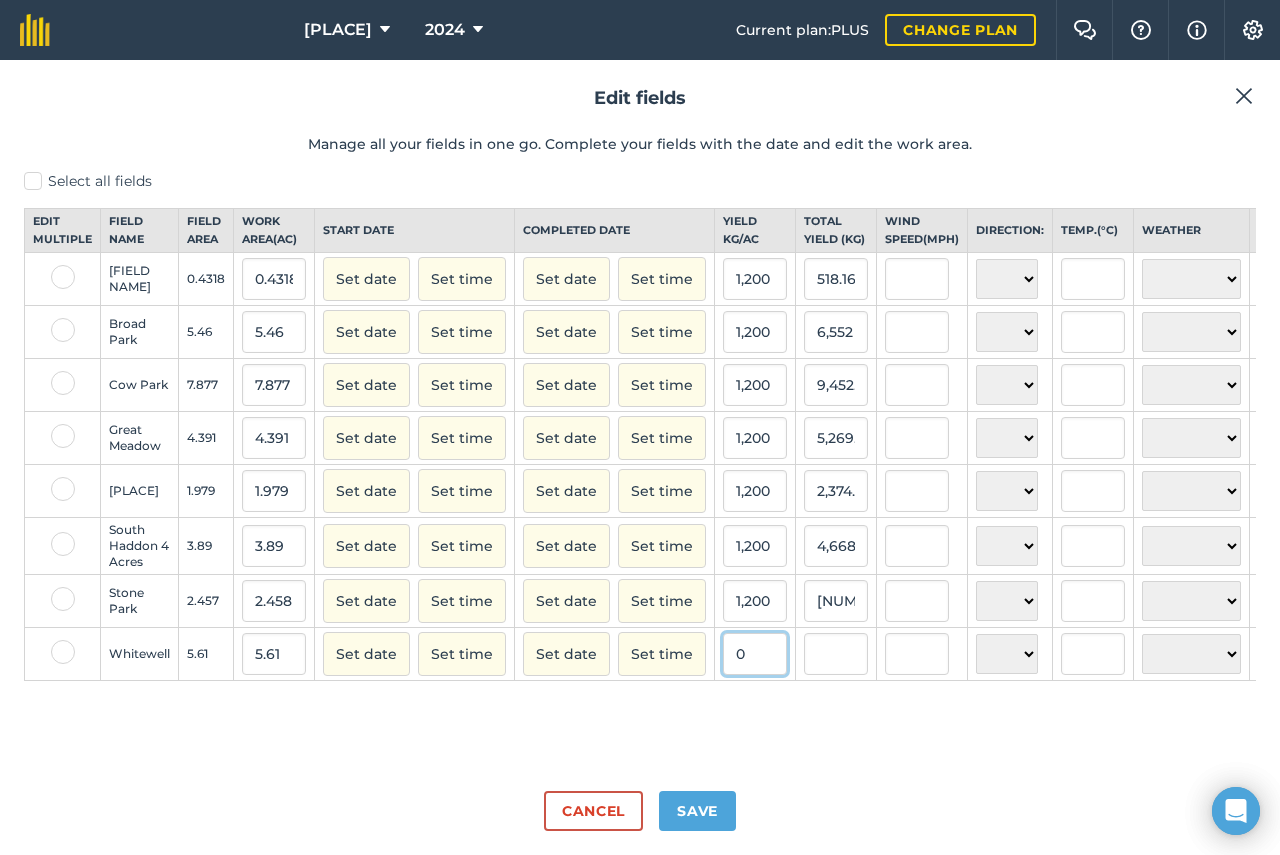click on "0" at bounding box center [755, 654] 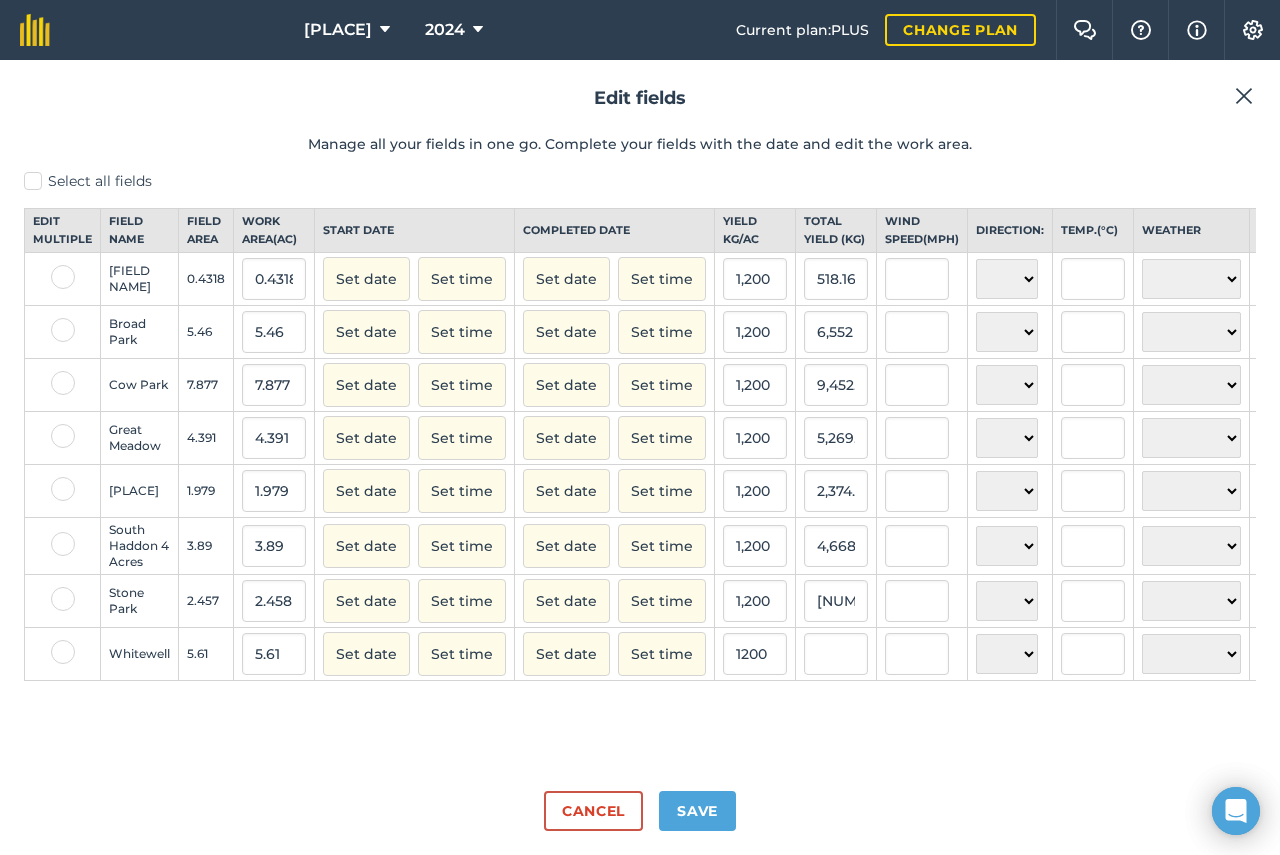 type on "1,200" 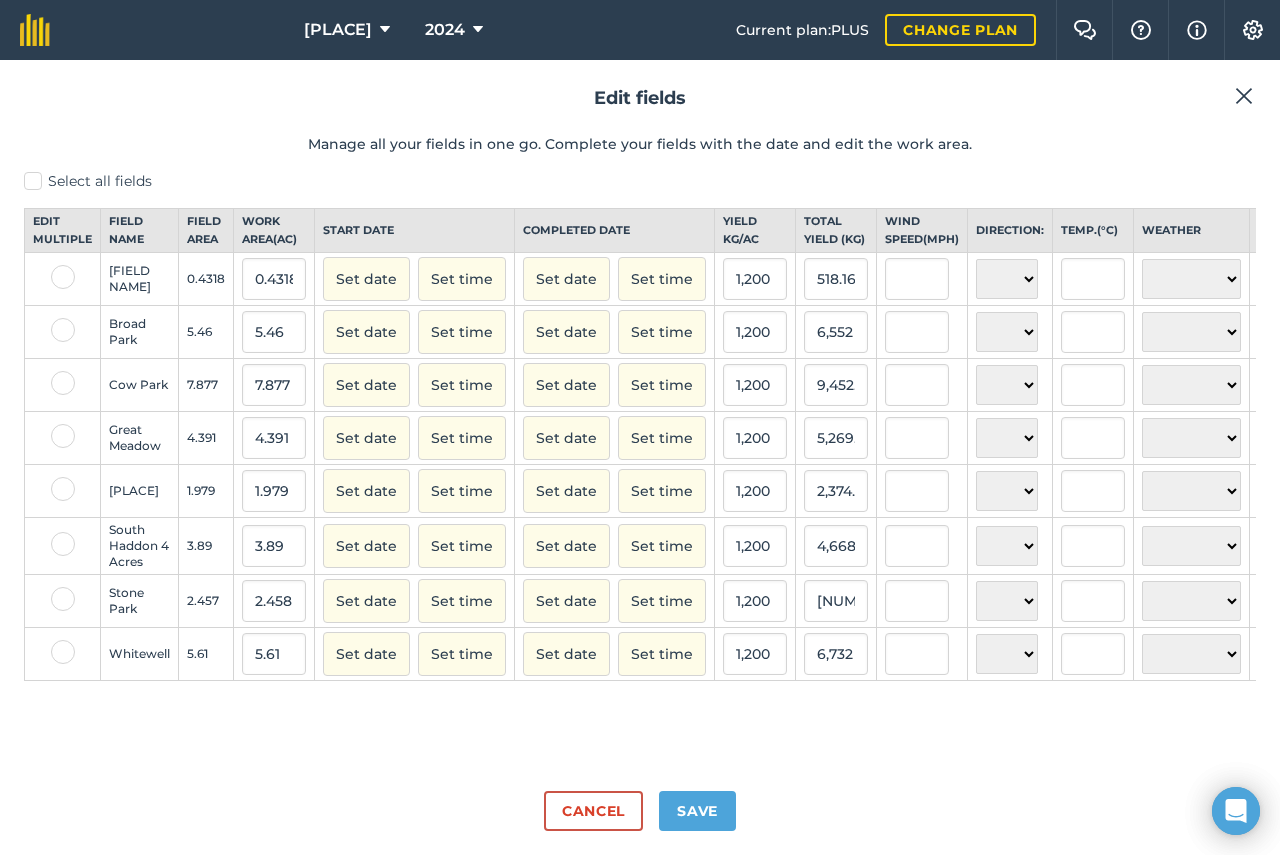 click on "Select all fields Edit multiple Field name Field Area Work area  ( Ac ) Start date Completed date Yield   kg / Ac Total yield   ( kg ) Wind speed  ( mph ) Direction: Temp.  ( ° C ) Weather Completed South Haddon Cottage 0.4318 0.4318   Set date   Set time   Set date   Set time 1,200 518.16 N NE E SE S SW W NW ☀️  Sunny 🌧  Rainy ⛅️  Cloudy 🌨  Snow ❄️  Icy Broad Park 5.46 5.46   Set date   Set time   Set date   Set time 1,200 6,552 N NE E SE S SW W NW ☀️  Sunny 🌧  Rainy ⛅️  Cloudy 🌨  Snow ❄️  Icy Cow Park 7.877 7.877   Set date   Set time   Set date   Set time 1,200 9,452.4 N NE E SE S SW W NW ☀️  Sunny 🌧  Rainy ⛅️  Cloudy 🌨  Snow ❄️  Icy Great Meadow 4.391 4.391   Set date   Set time   Set date   Set time 1,200 5,269.2 N NE E SE S SW W NW ☀️  Sunny 🌧  Rainy ⛅️  Cloudy 🌨  Snow ❄️  Icy Pitt Meadow - bottom 1.979 1.979   Set date   Set time   Set date   Set time 1,200 2,374.8 N NE E SE S SW W NW ☀️  Sunny 🌧  Rainy ⛅️  Cloudy 🌨" at bounding box center [640, 473] 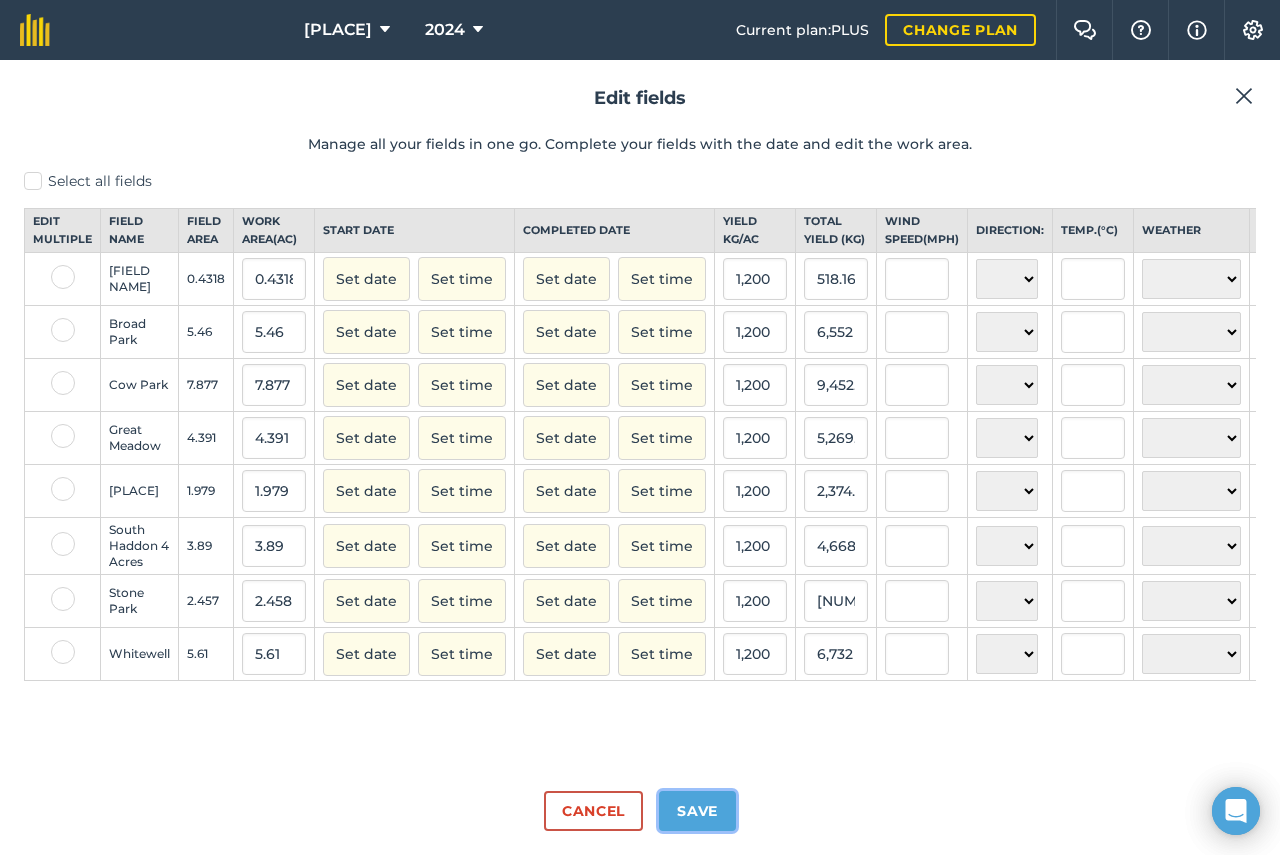 click on "Save" at bounding box center (697, 811) 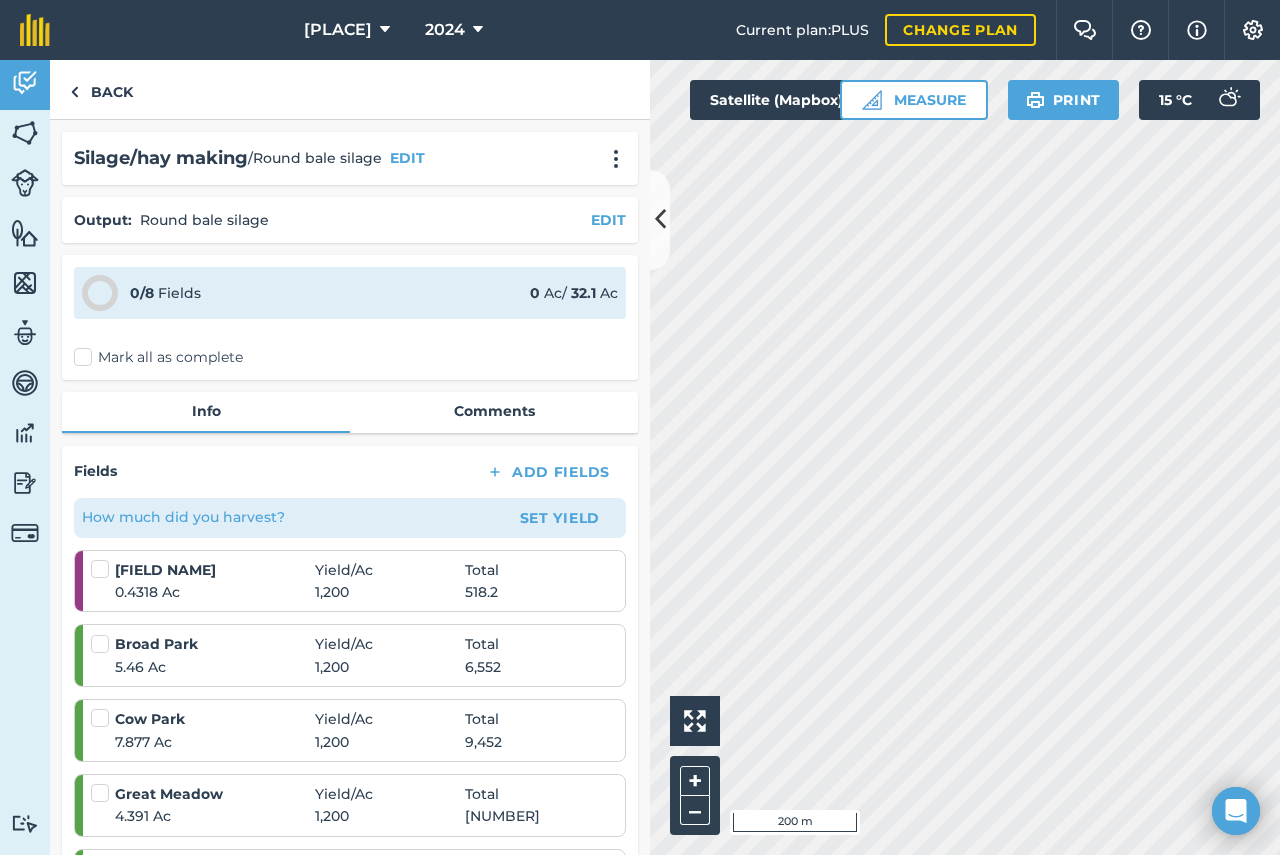 click on "Mark all as complete" at bounding box center [158, 357] 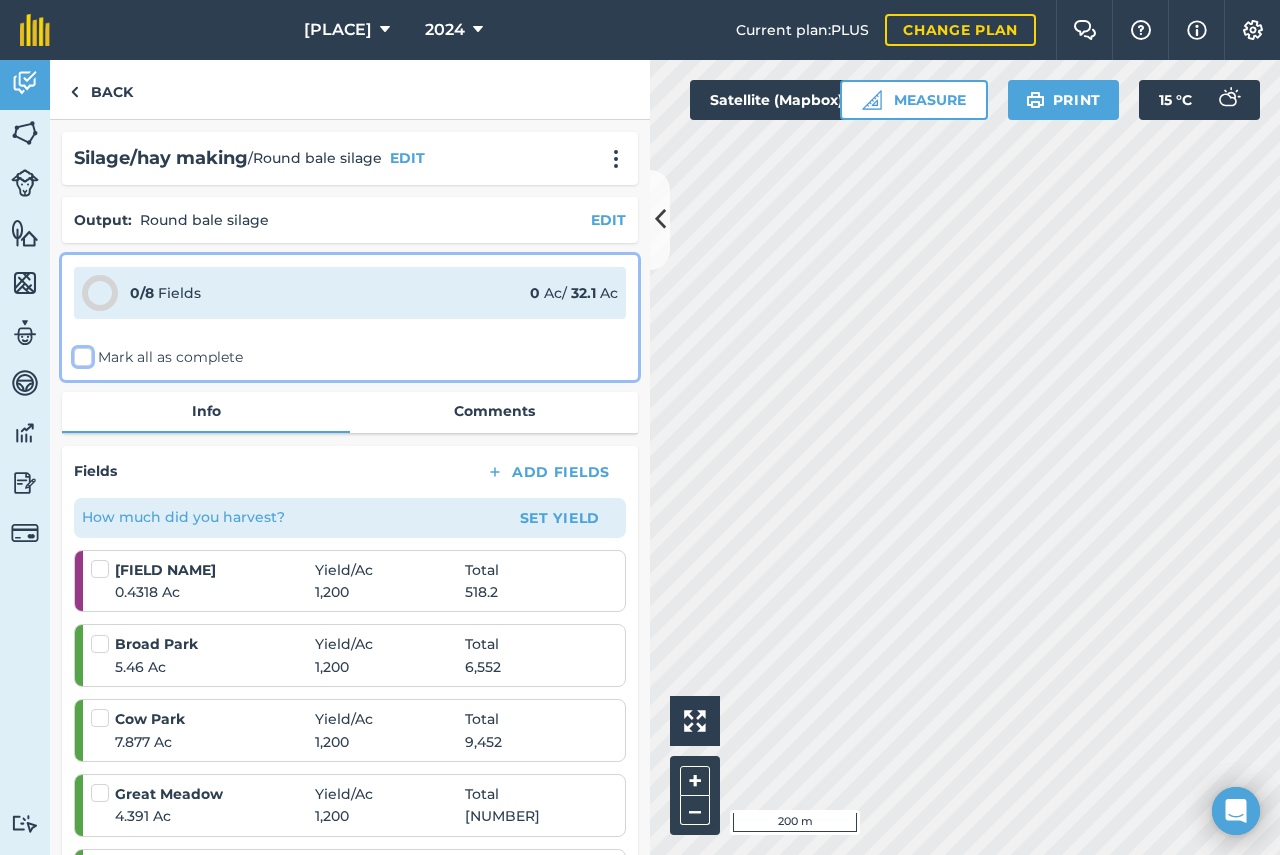 click on "Mark all as complete" at bounding box center (80, 353) 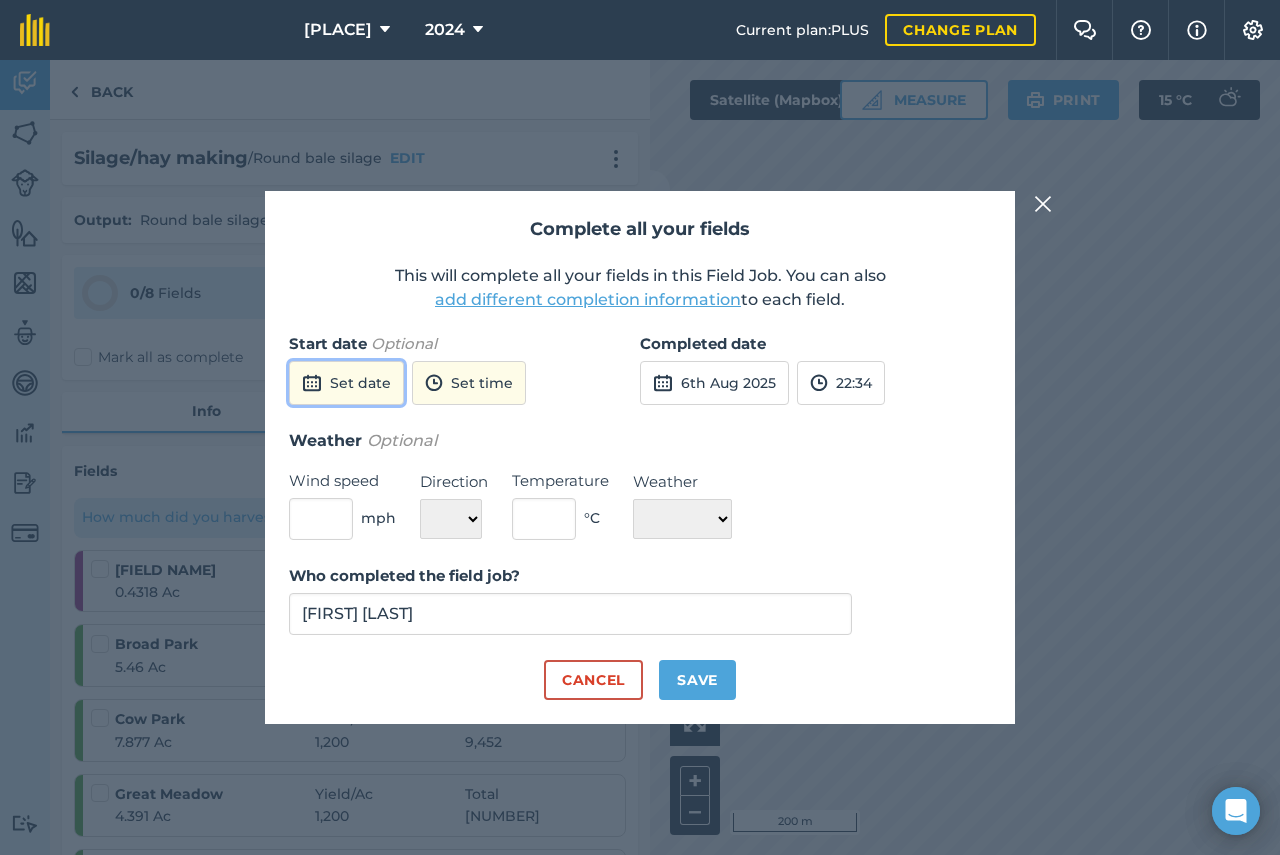 click on "Set date" at bounding box center (346, 383) 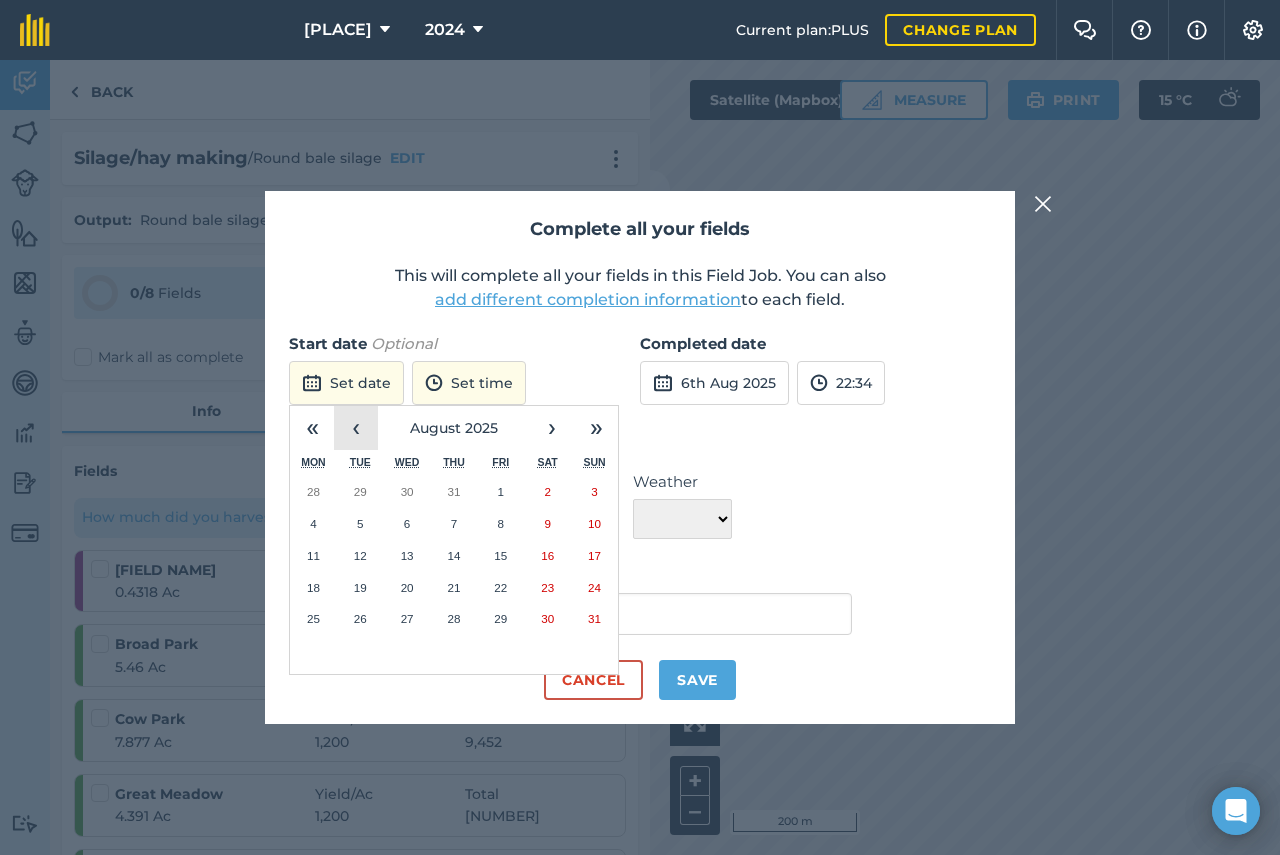 click on "‹" at bounding box center (356, 428) 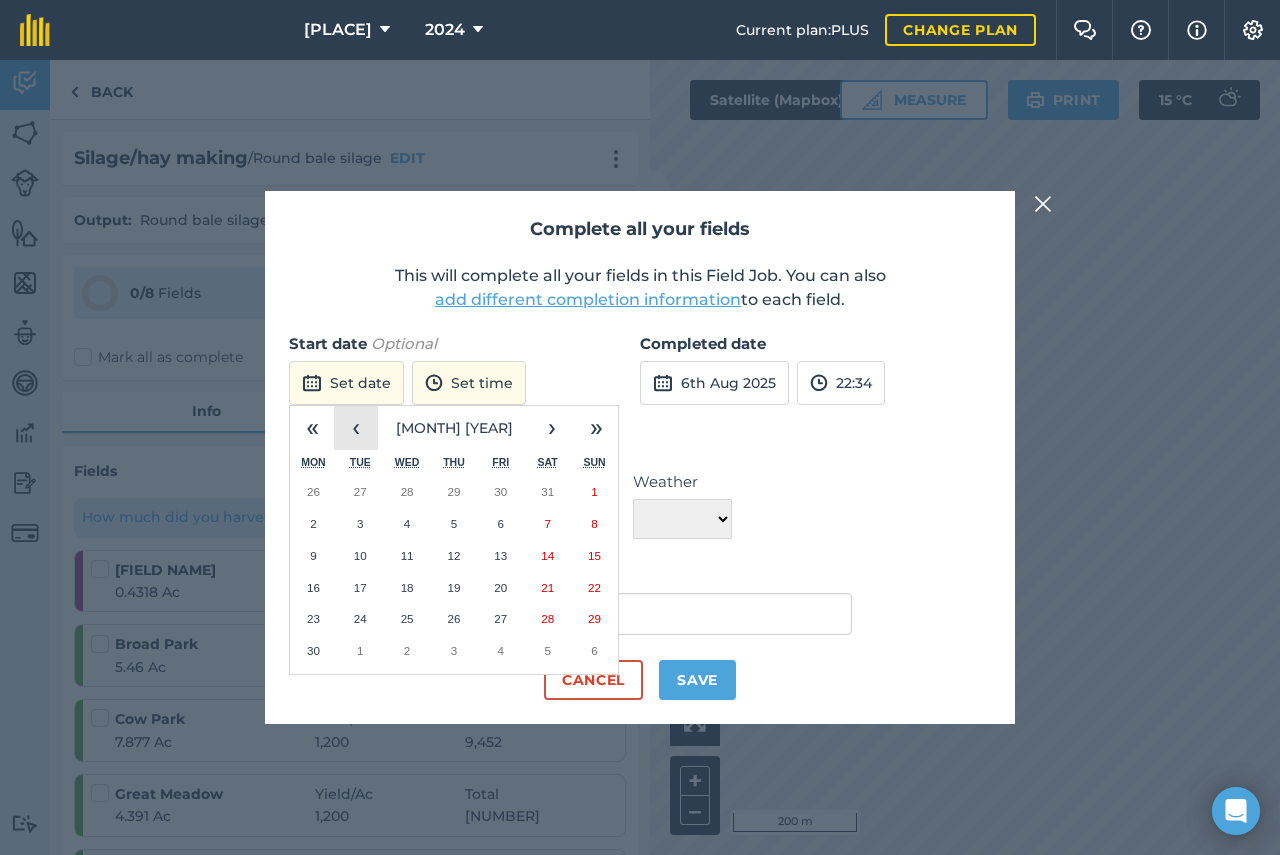 click on "‹" at bounding box center (356, 428) 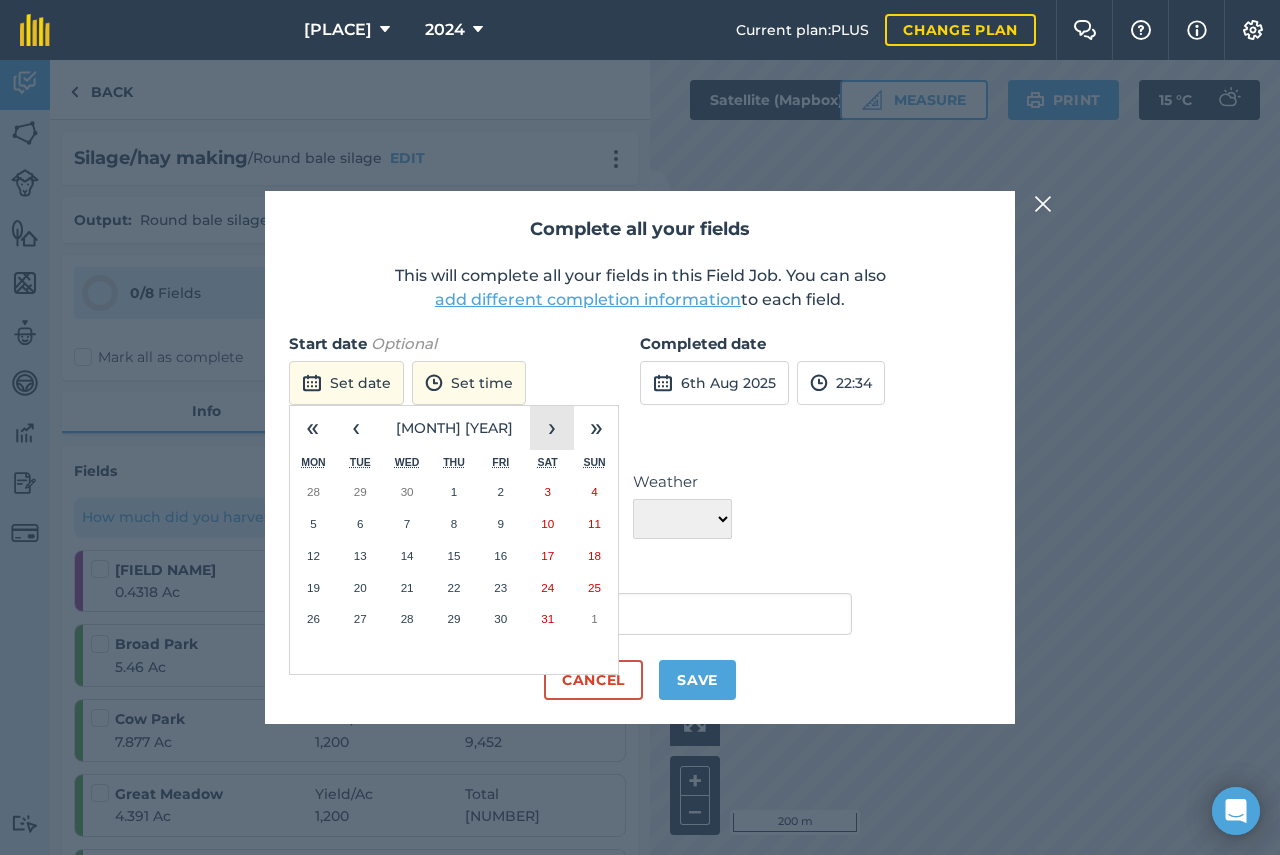 click on "›" at bounding box center [552, 428] 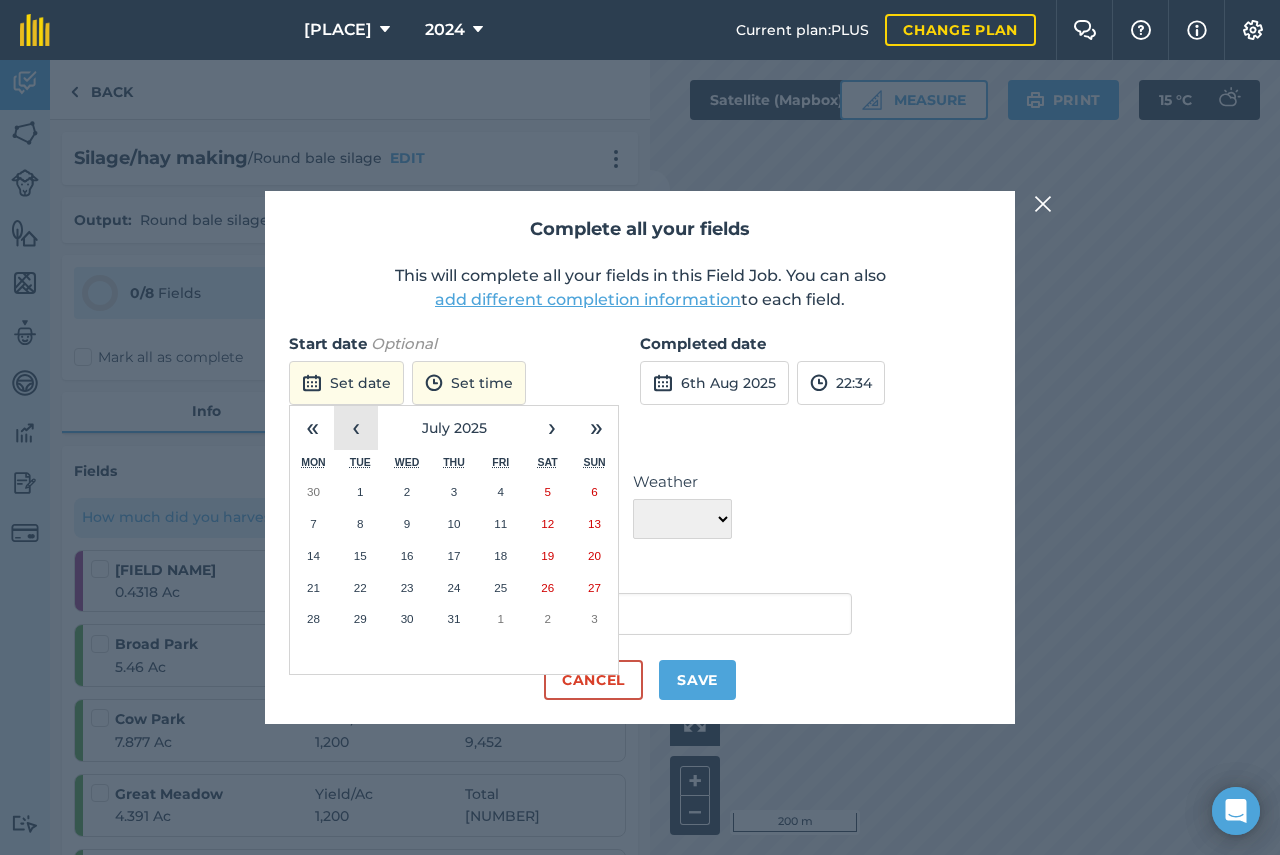 click on "‹" at bounding box center [356, 428] 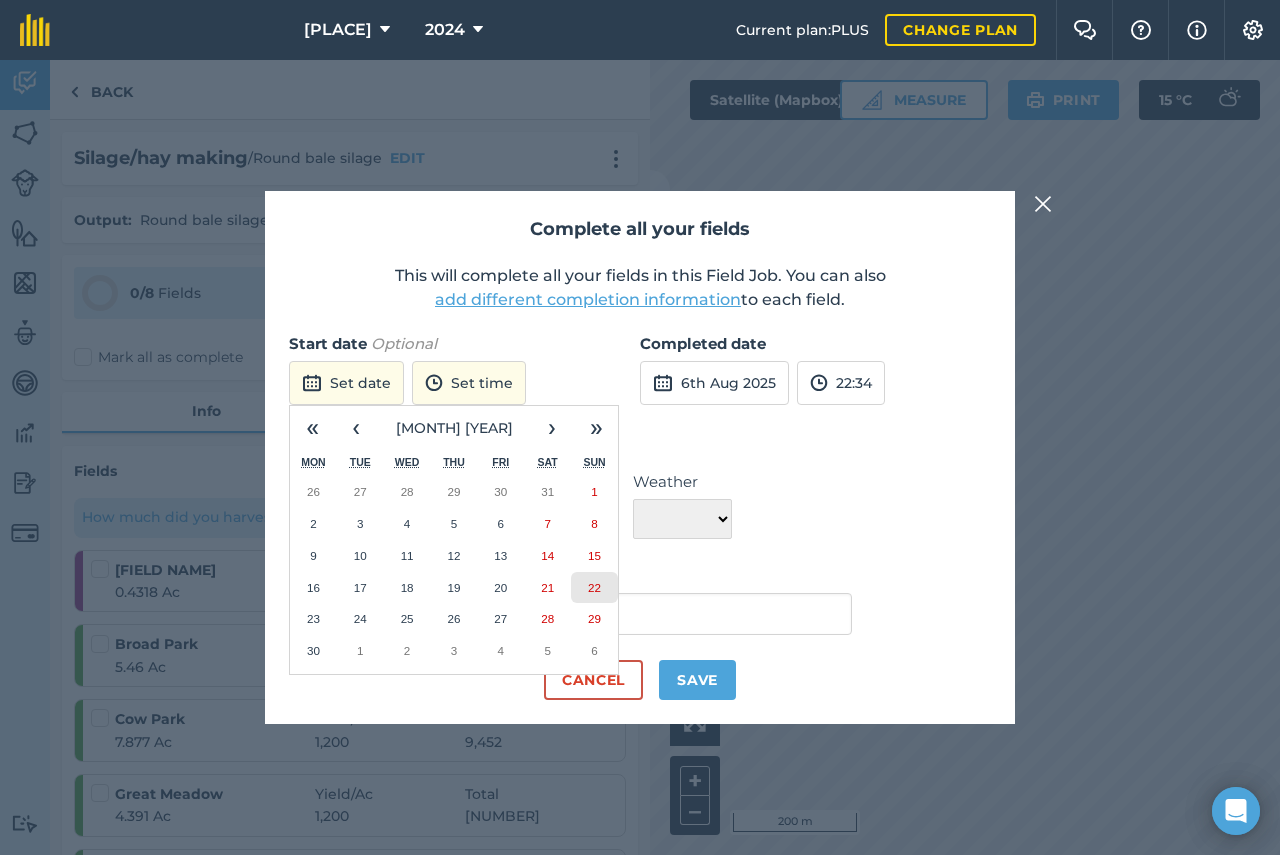 click on "22" at bounding box center (594, 587) 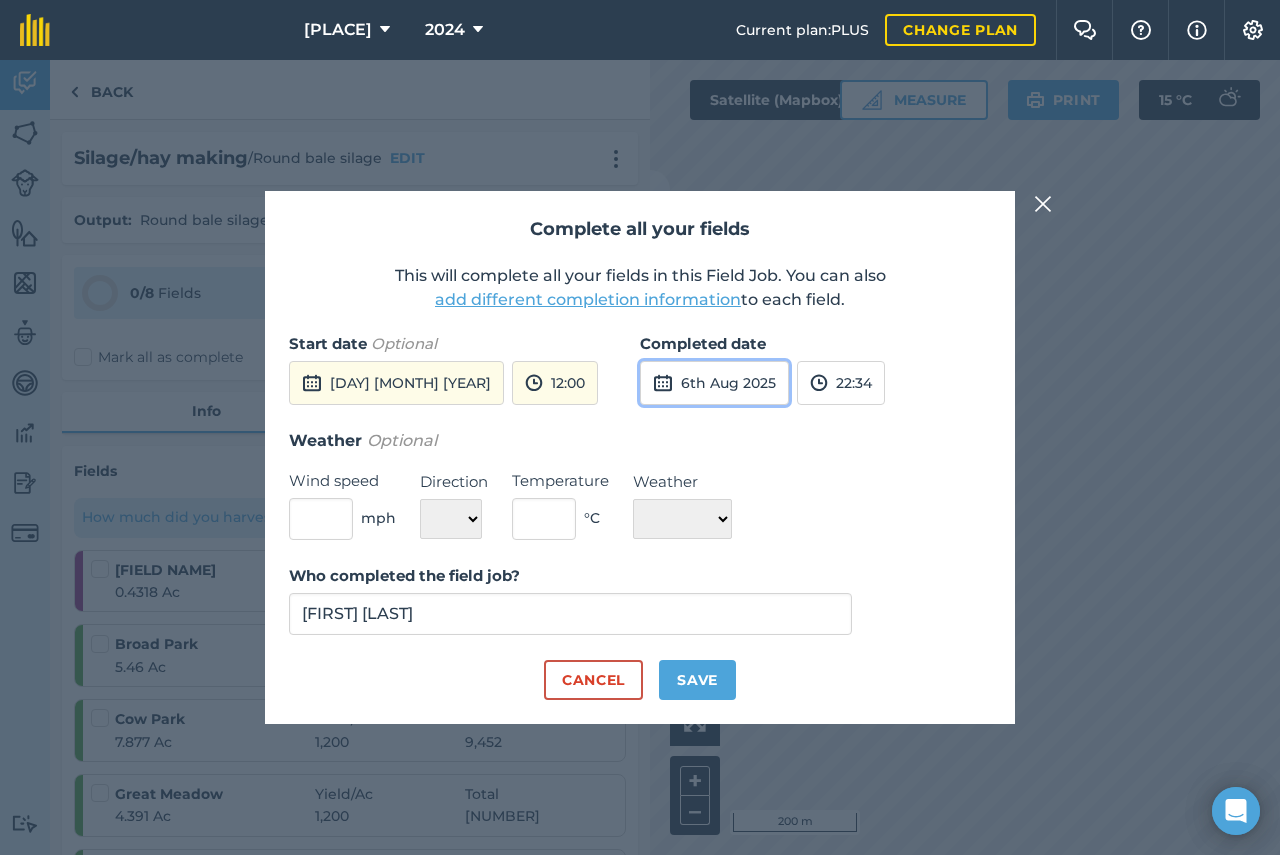 click at bounding box center (663, 383) 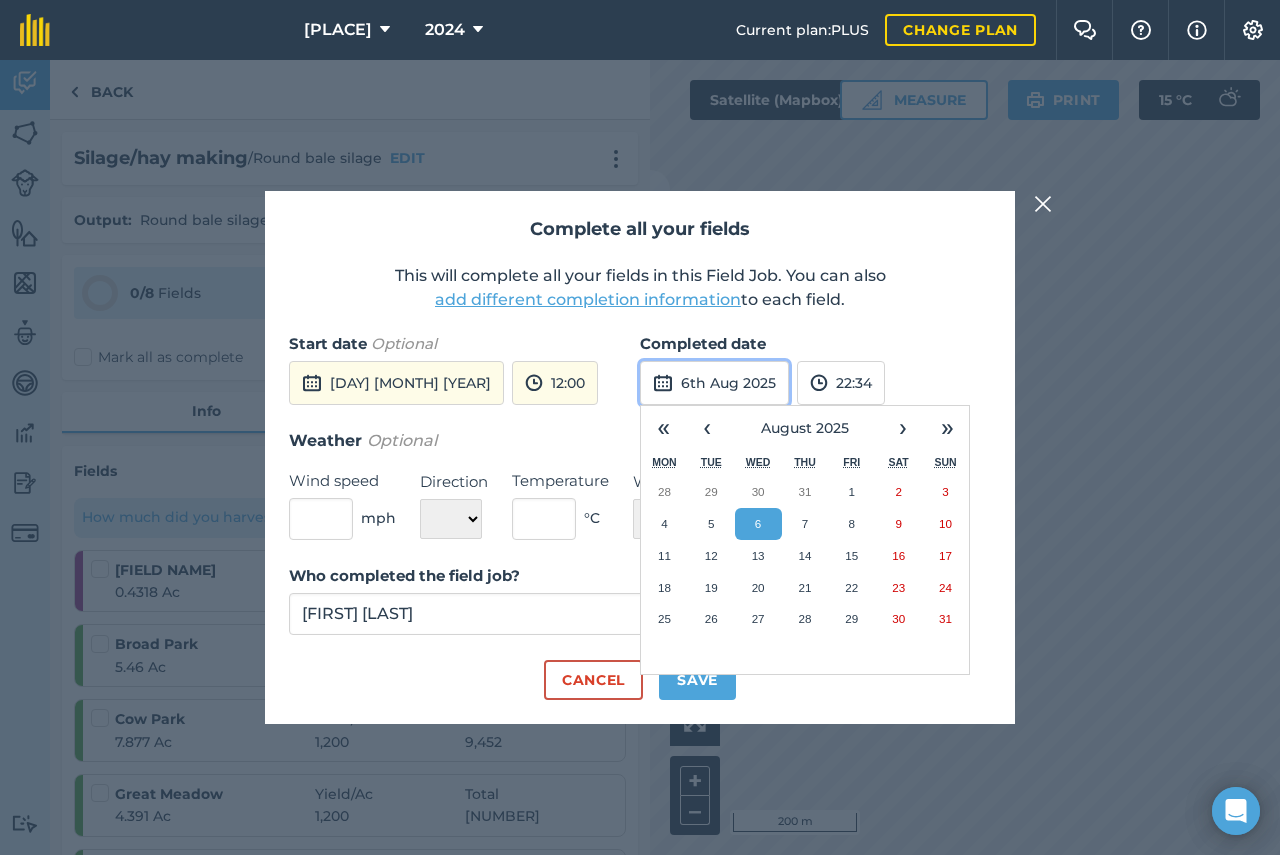 click at bounding box center (663, 383) 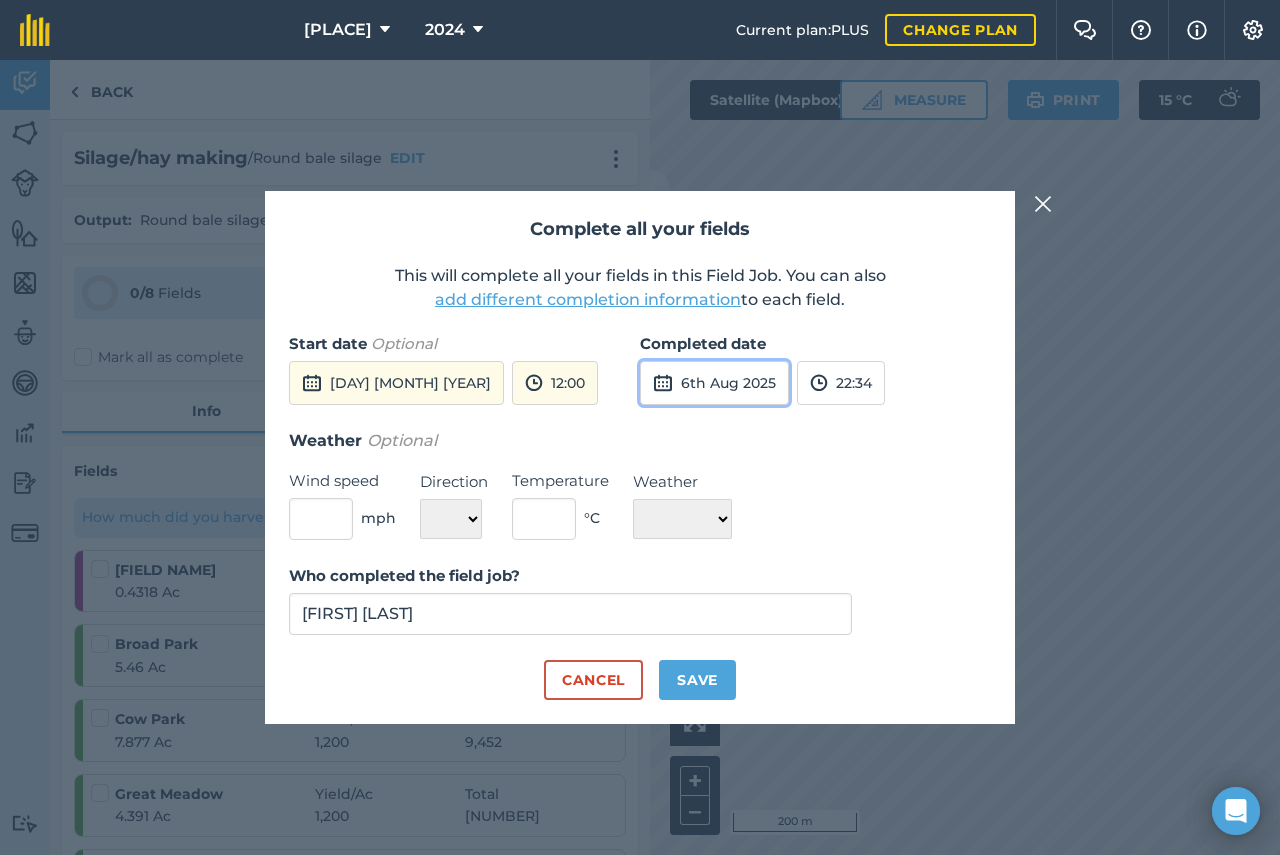 click at bounding box center [663, 383] 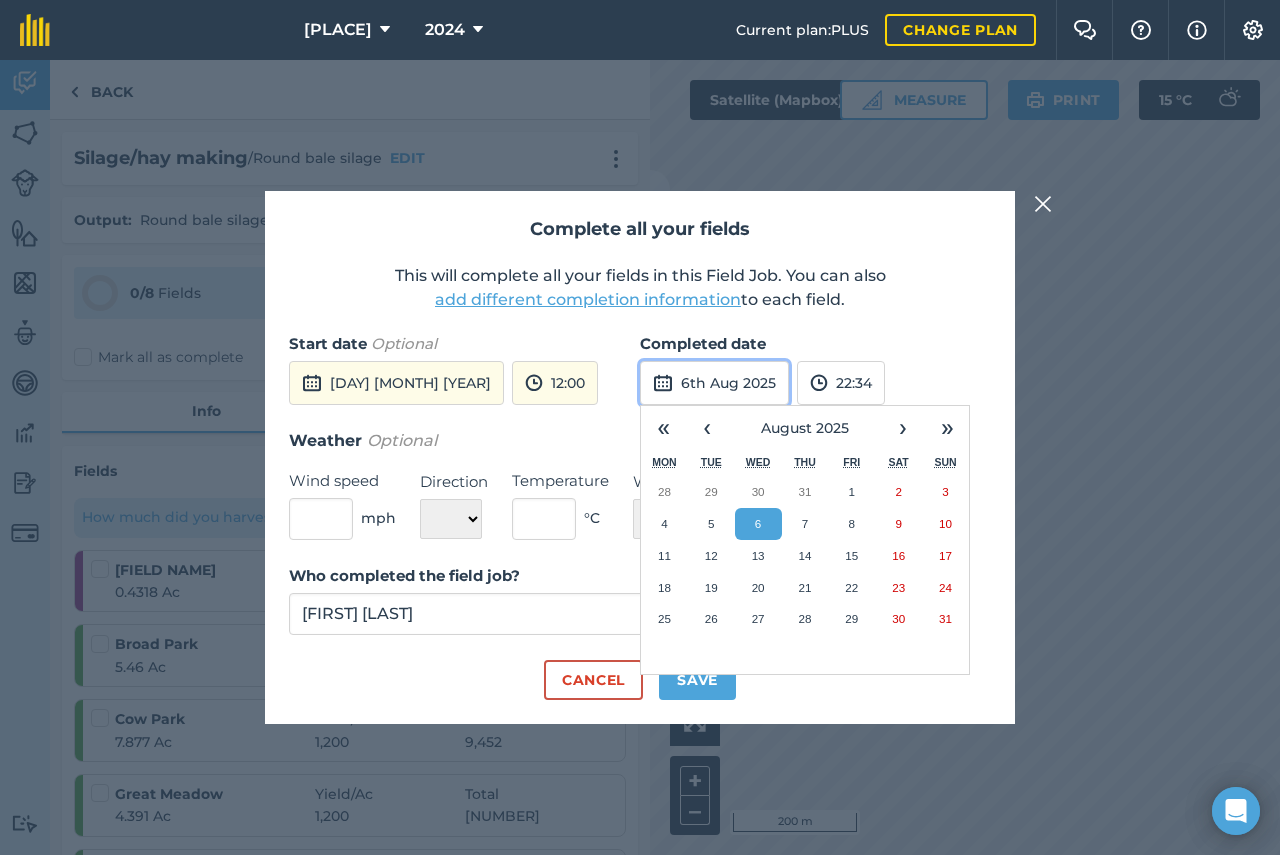 click at bounding box center [663, 383] 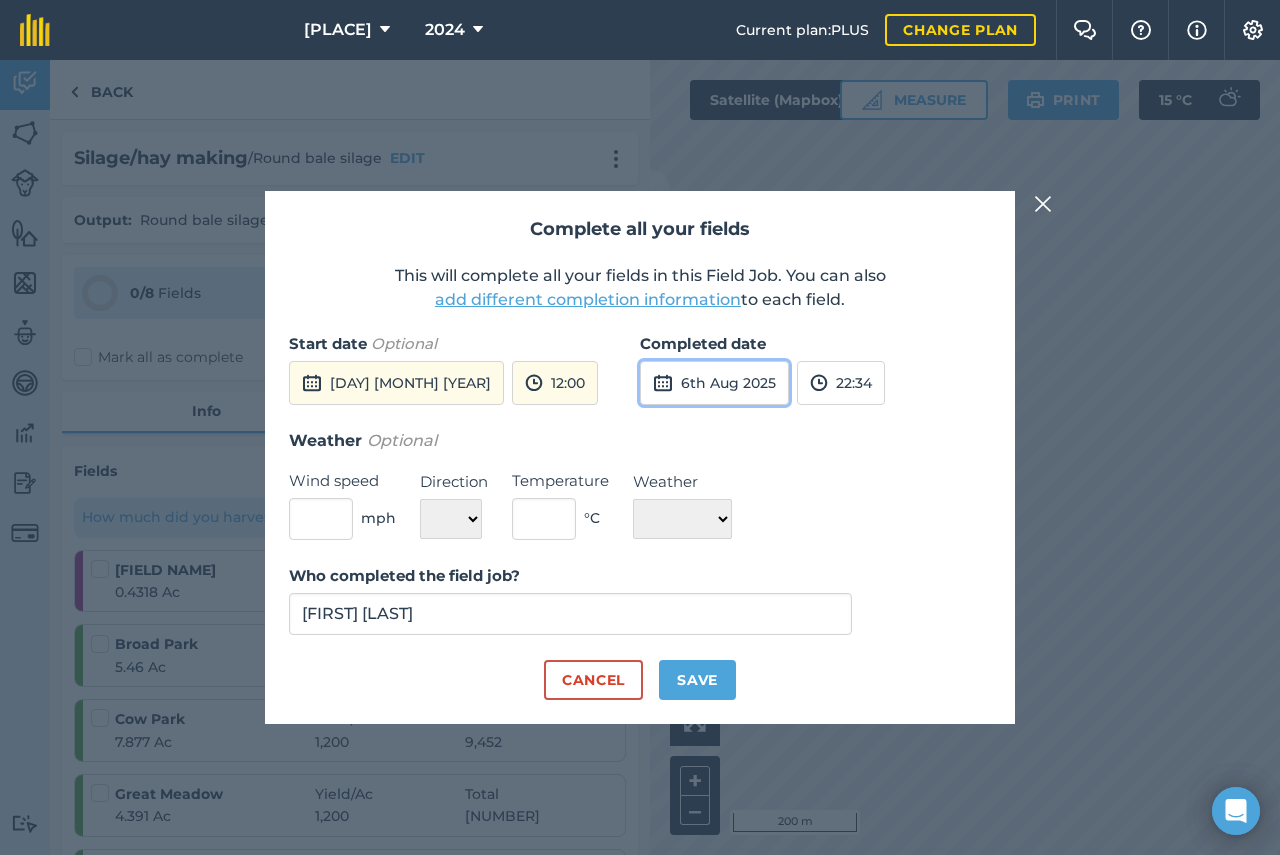 click at bounding box center [663, 383] 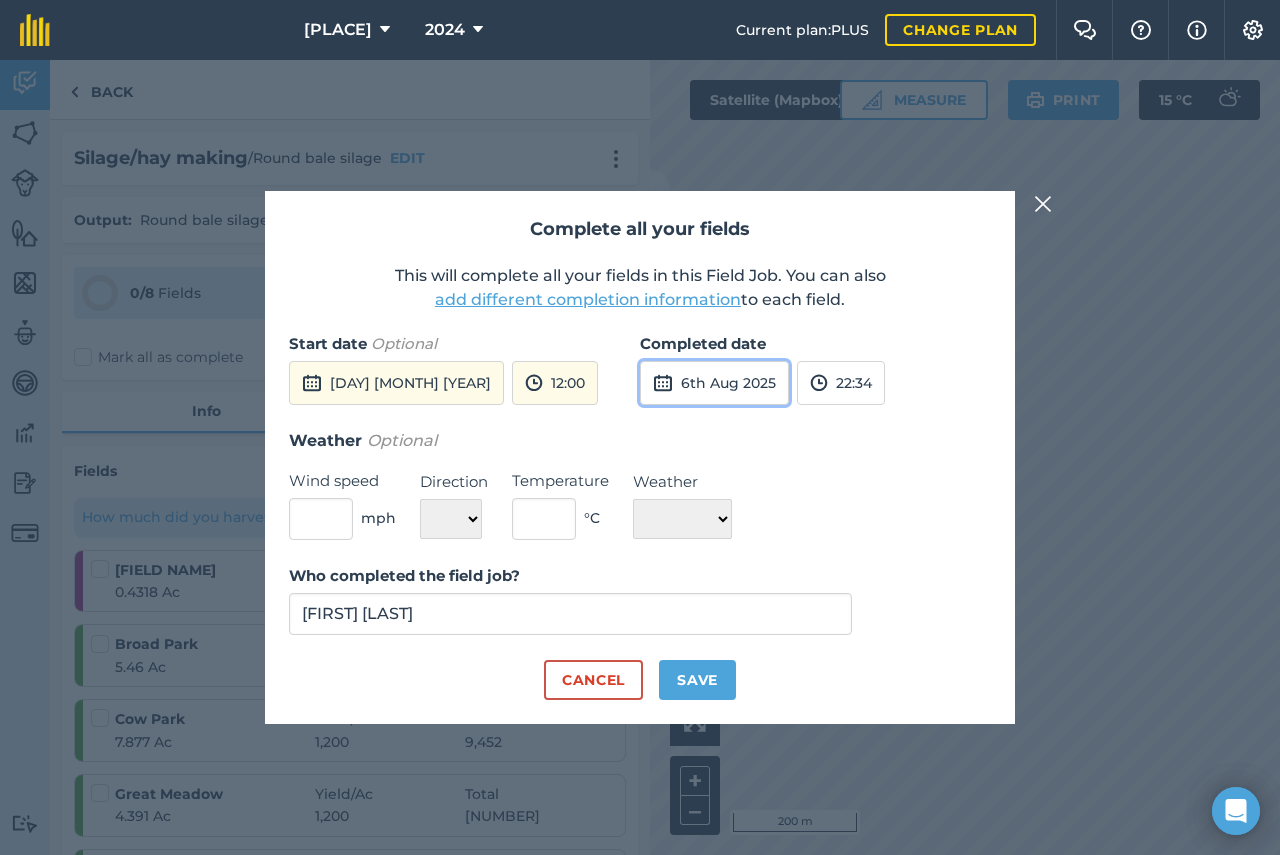 click on "6th Aug 2025" at bounding box center (714, 383) 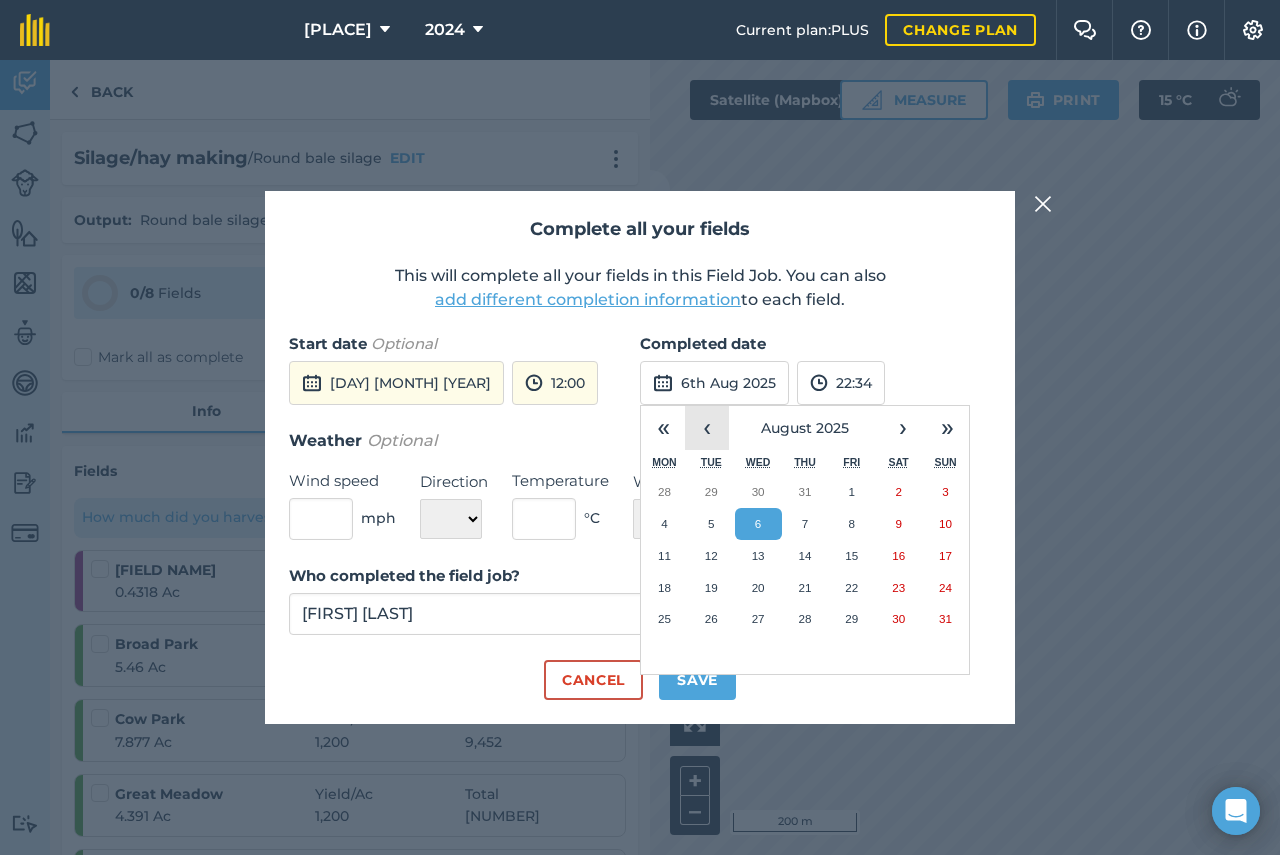 click on "‹" at bounding box center (707, 428) 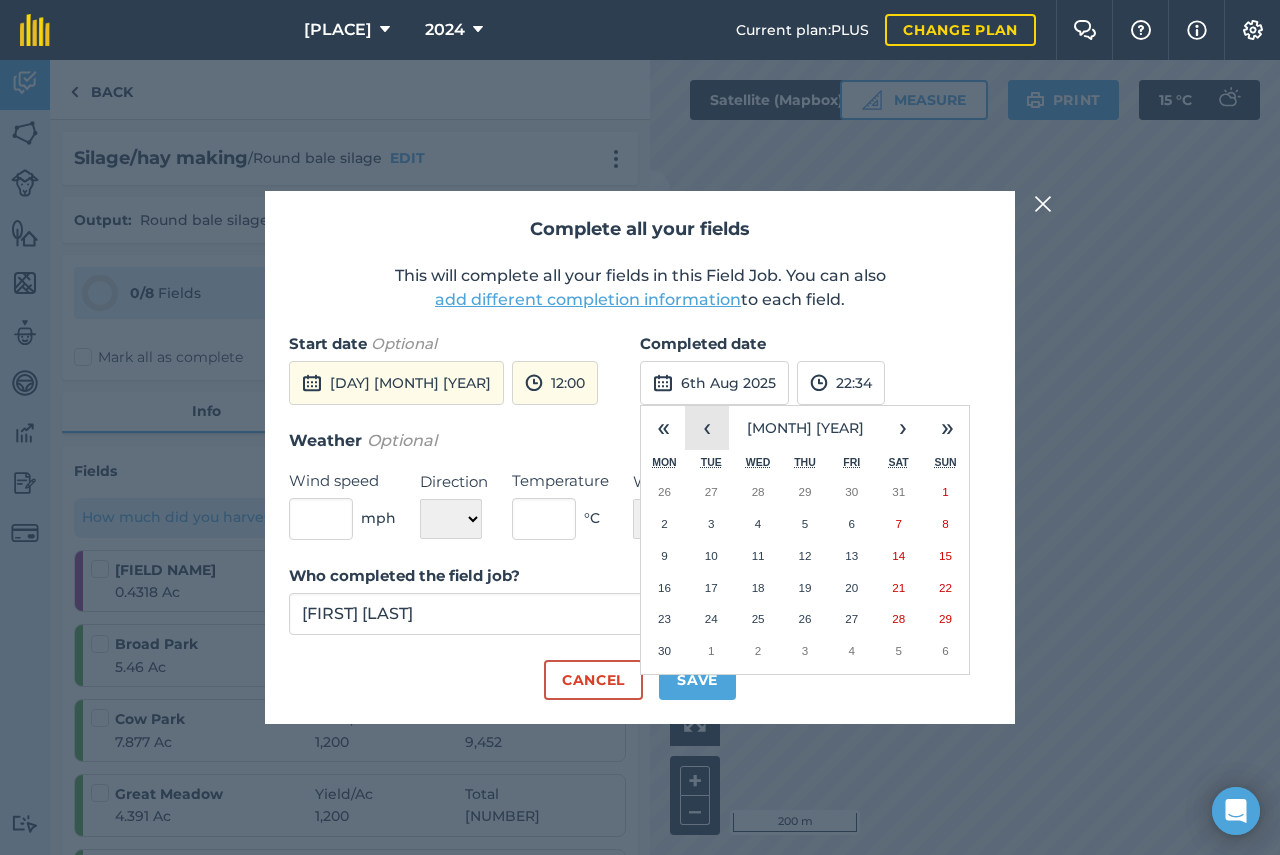 click on "‹" at bounding box center [707, 428] 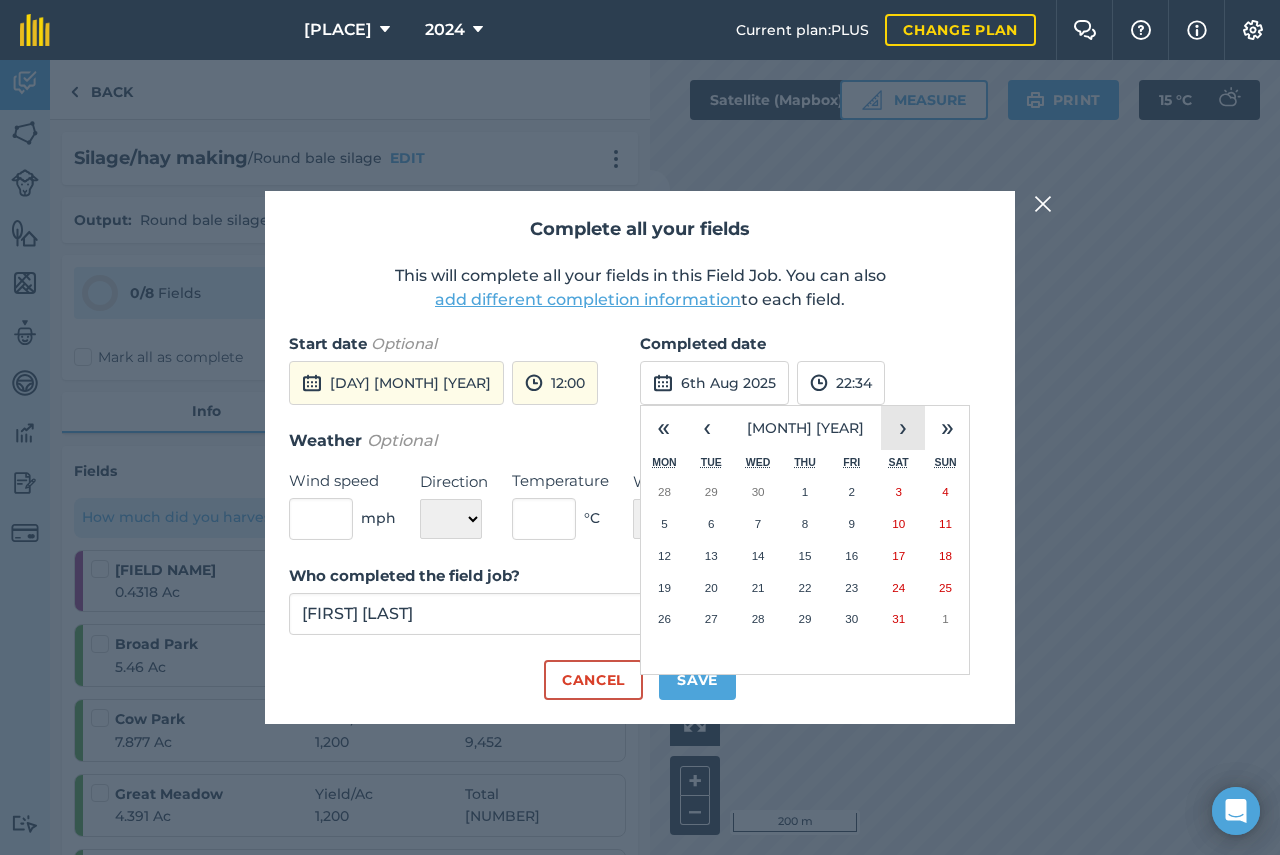 click on "›" at bounding box center (903, 428) 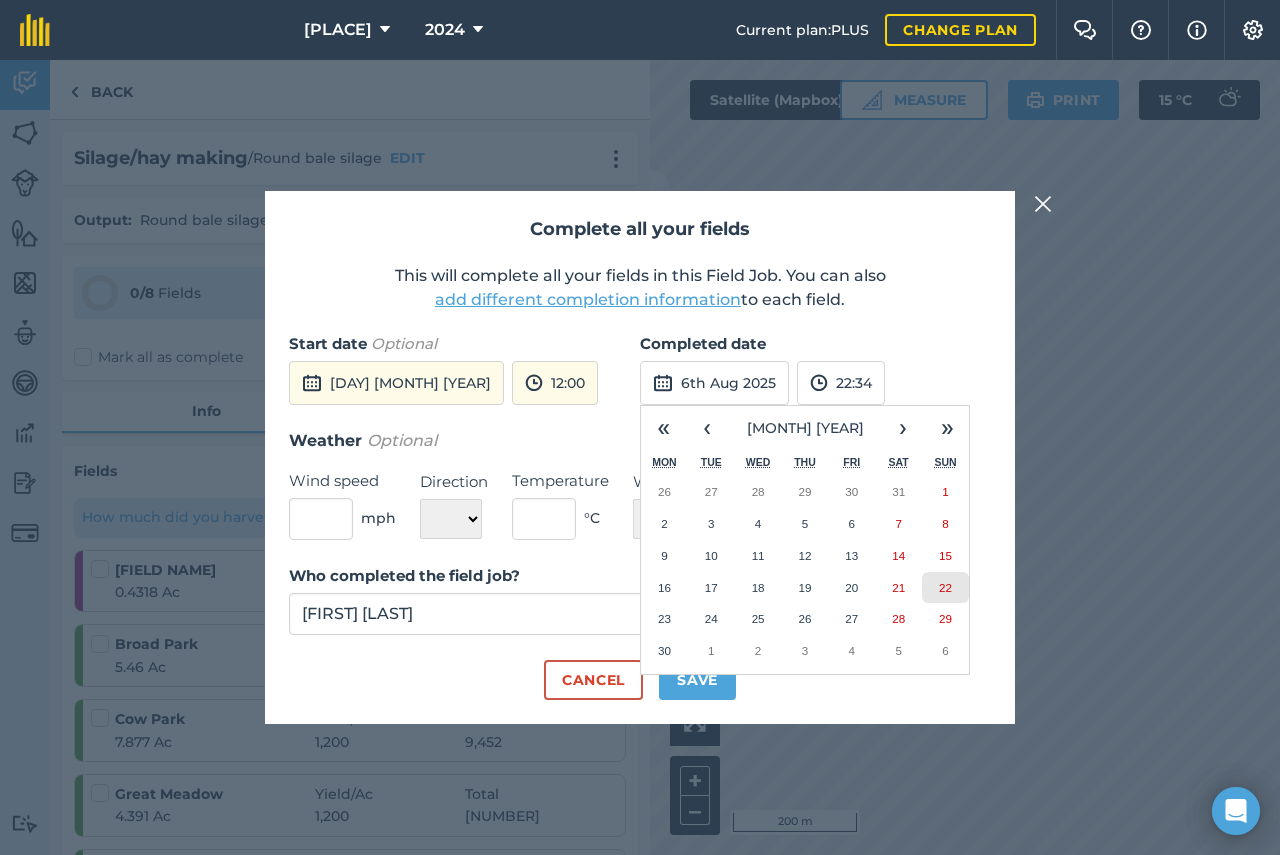 click on "22" at bounding box center [945, 587] 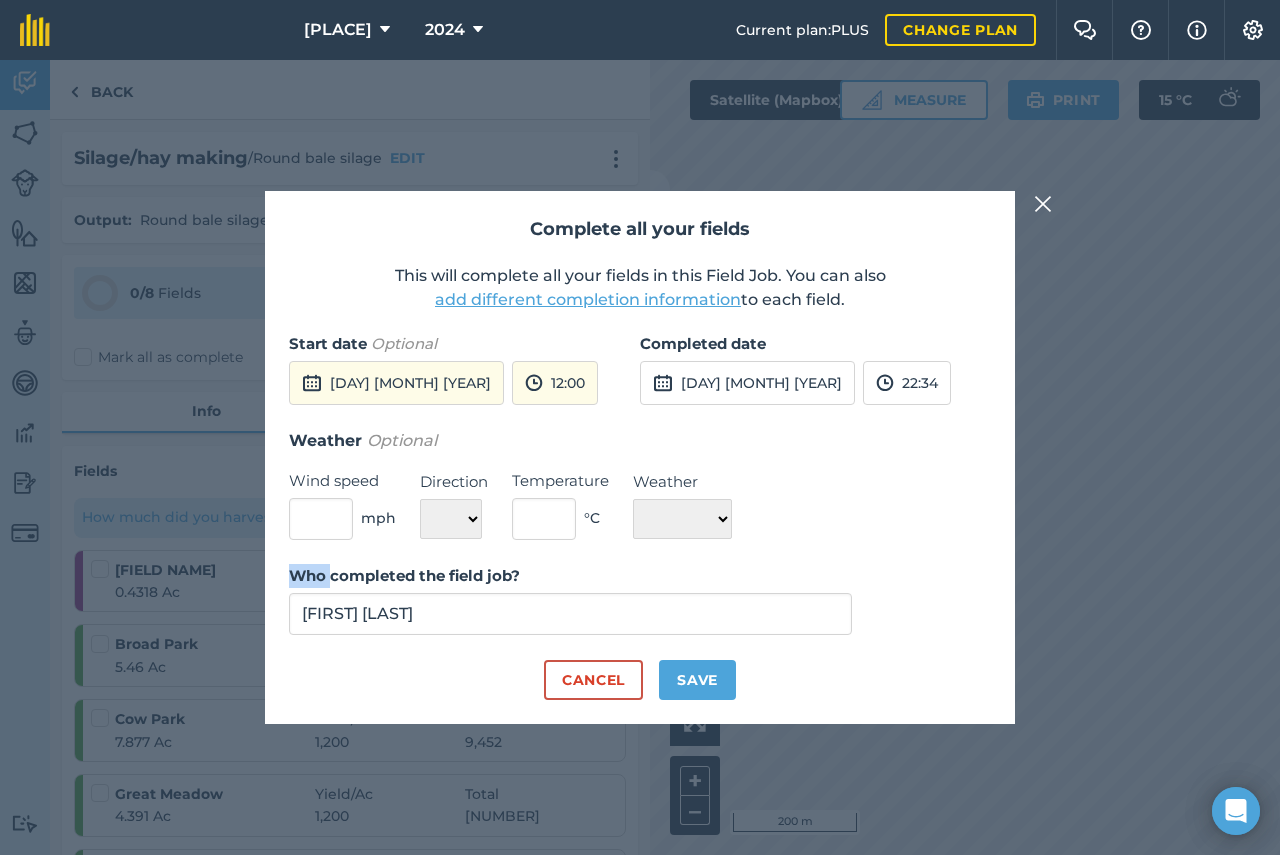 click on "Who completed the field job? [FIRST] [LAST]" at bounding box center [640, 612] 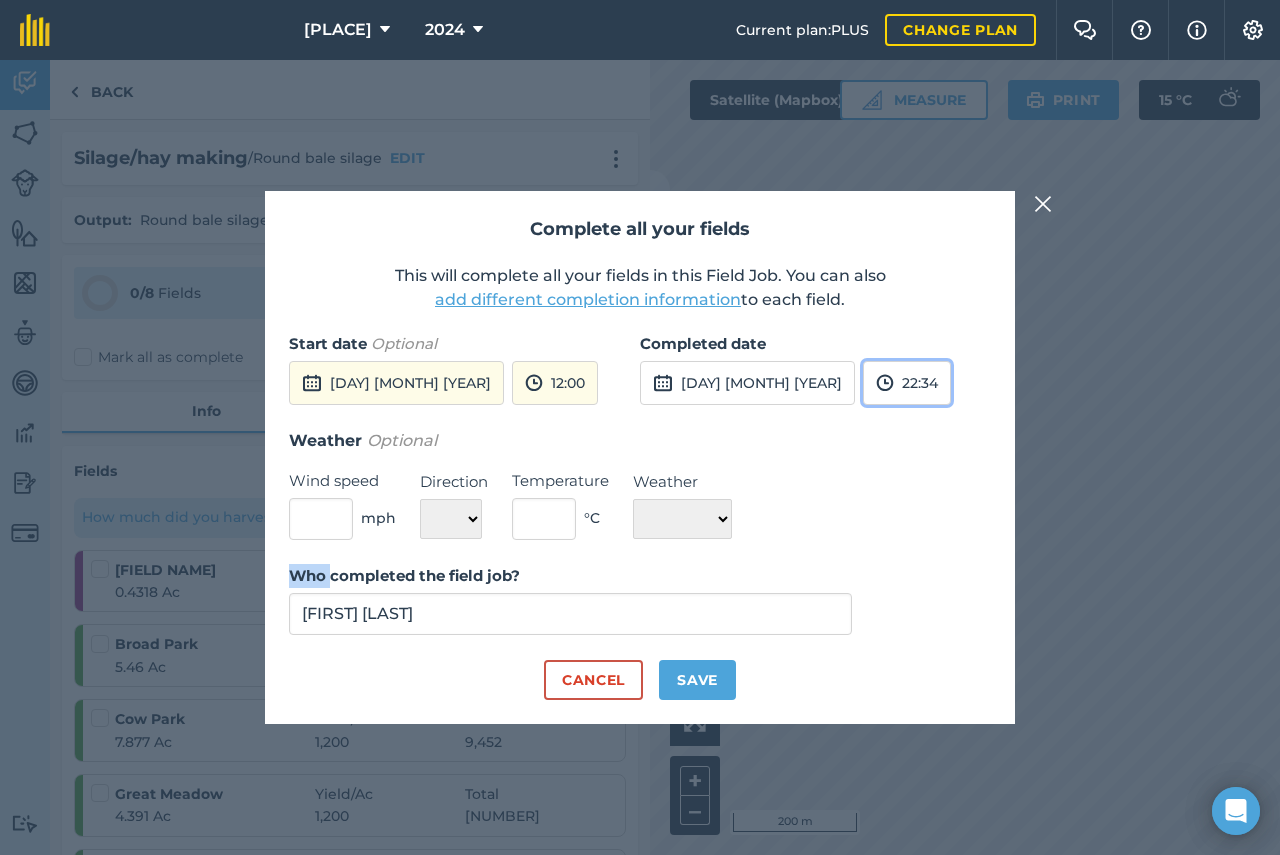 click on "22:34" at bounding box center [907, 383] 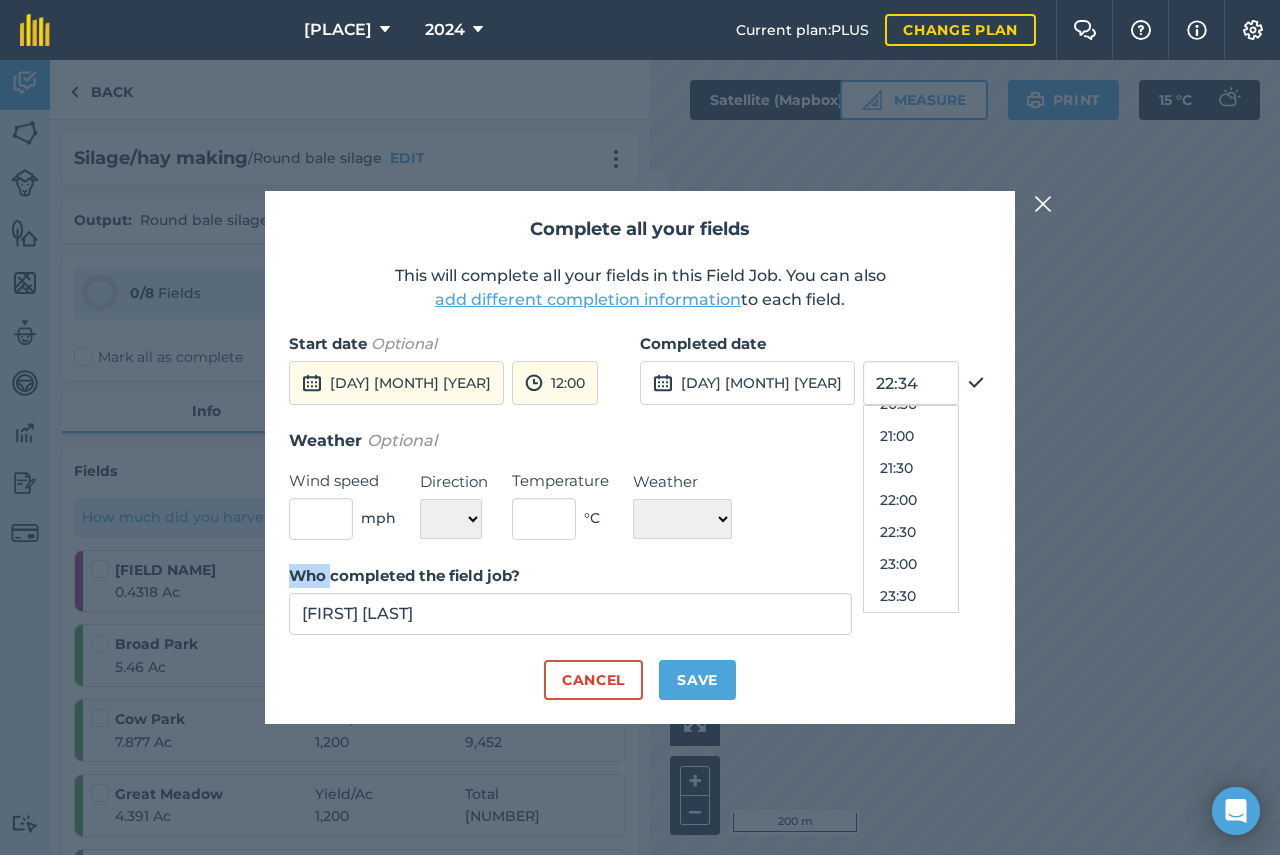 scroll, scrollTop: 830, scrollLeft: 0, axis: vertical 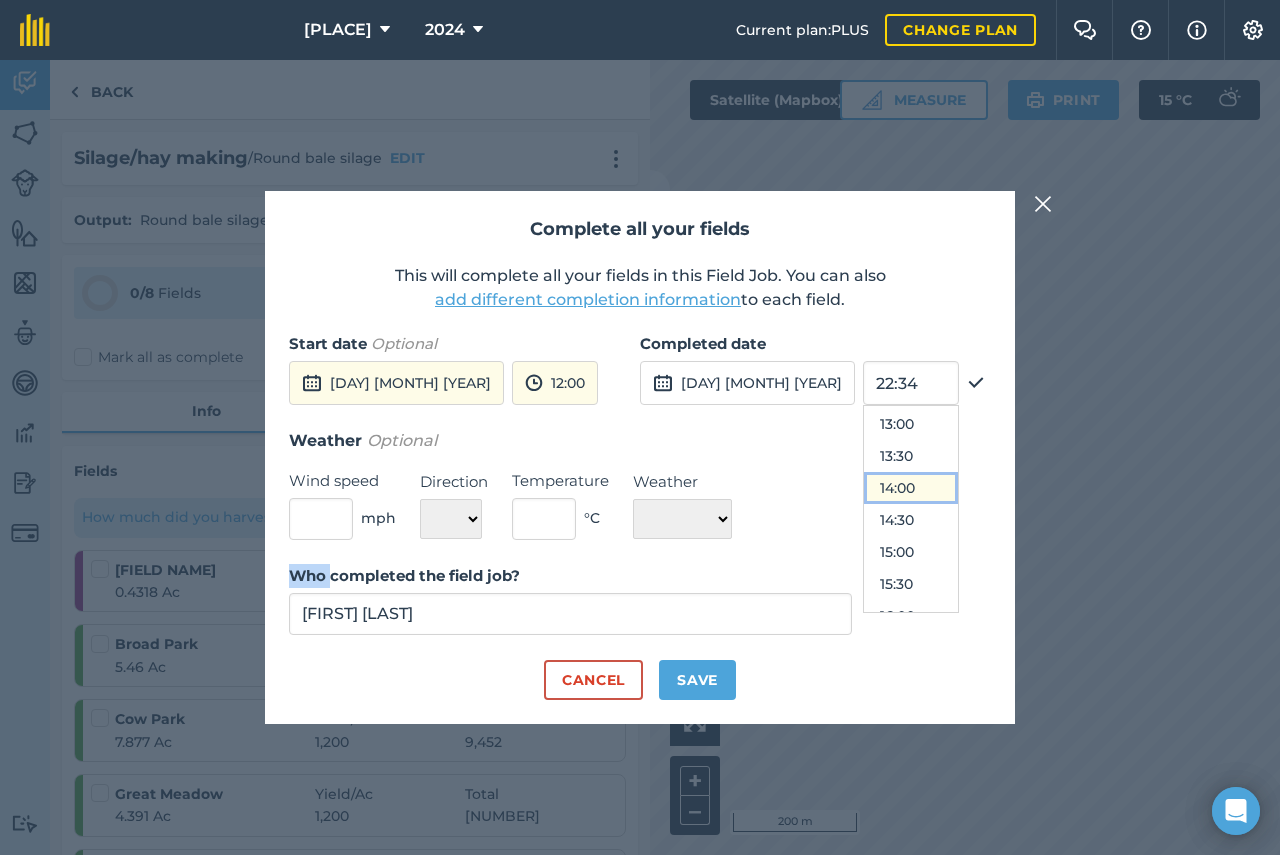 click on "14:00" at bounding box center [911, 488] 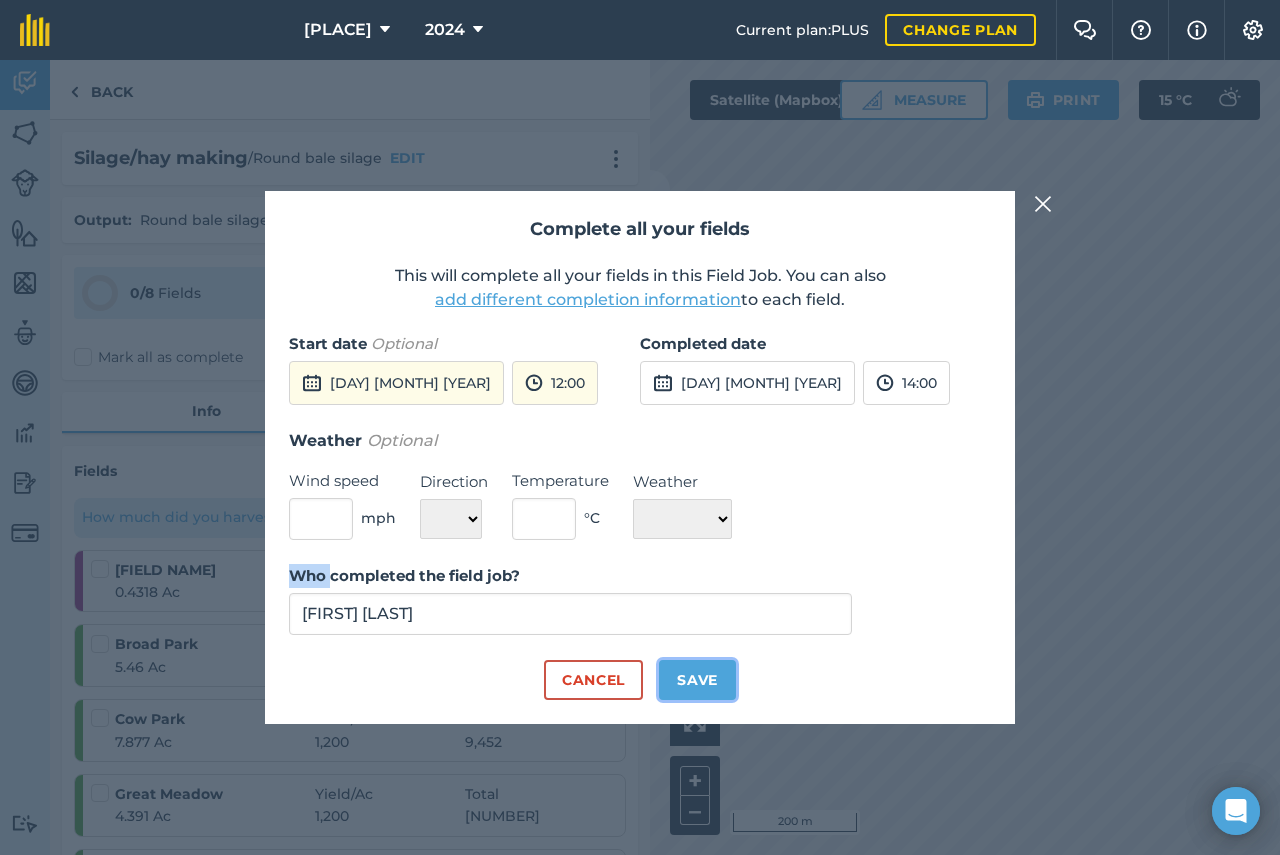 click on "Save" at bounding box center (697, 680) 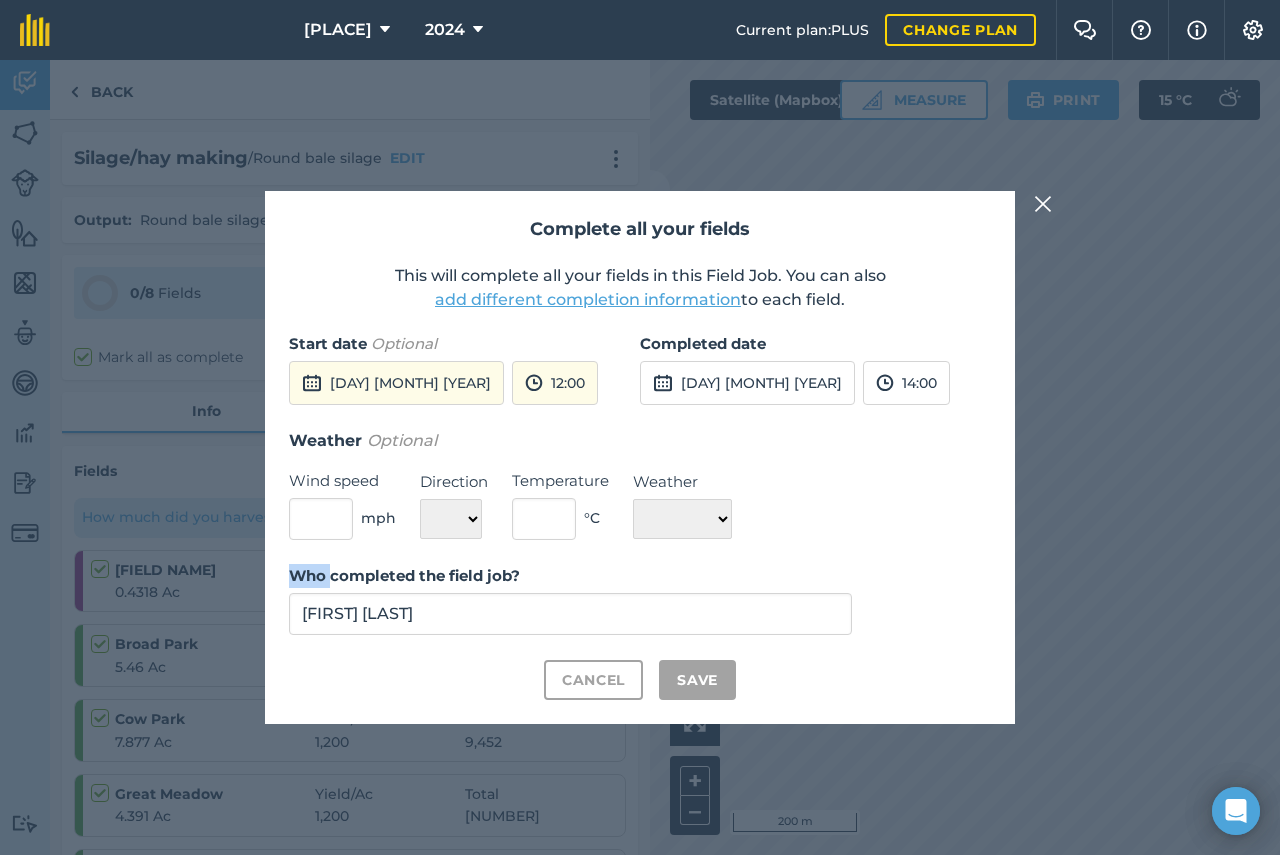 checkbox on "true" 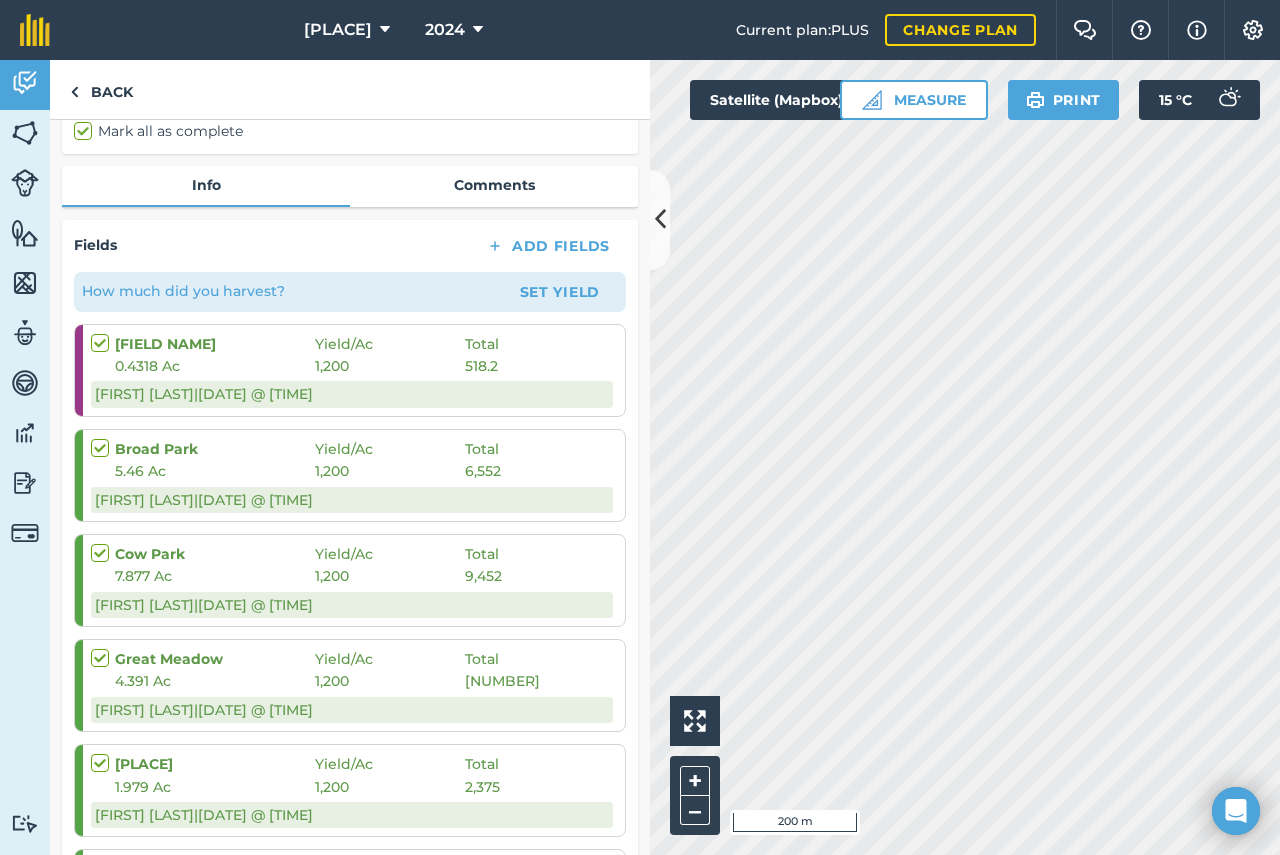 scroll, scrollTop: 300, scrollLeft: 0, axis: vertical 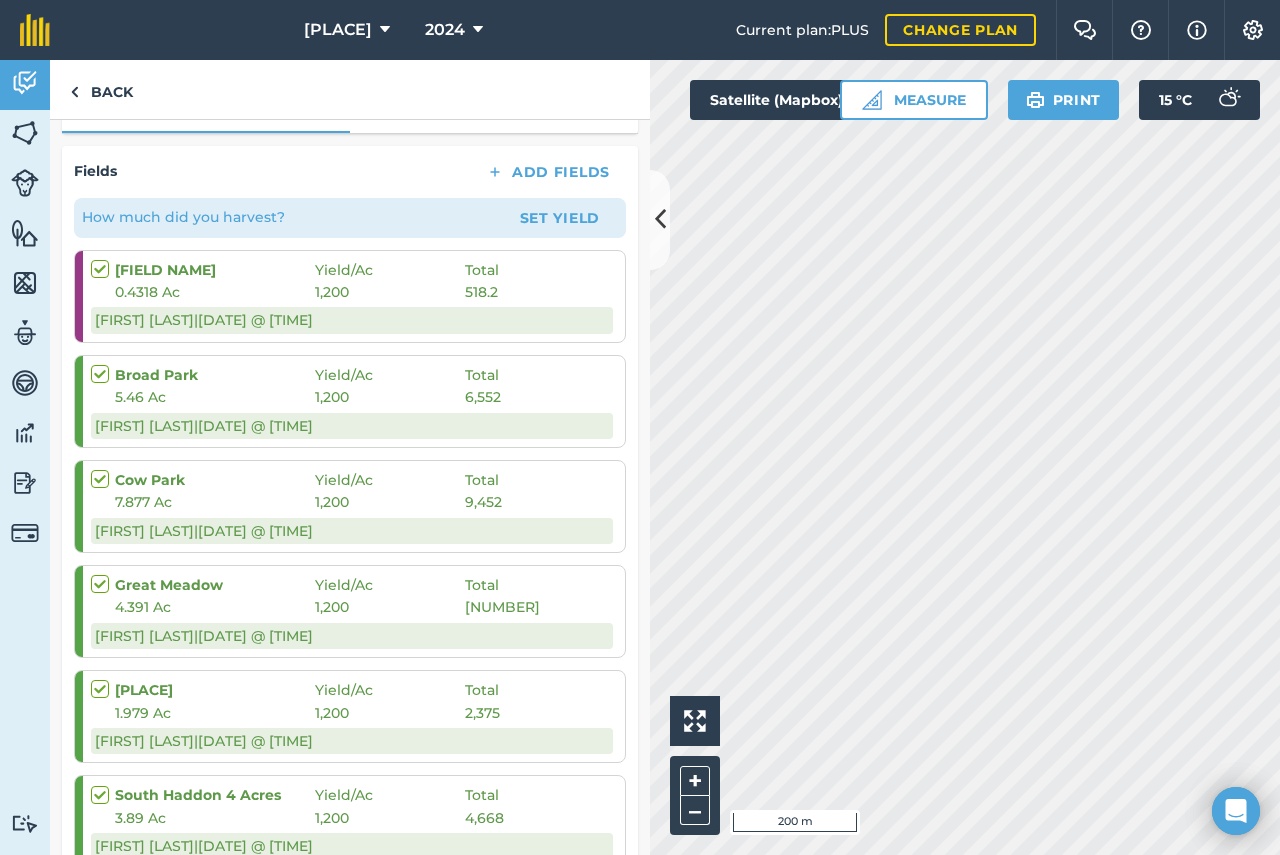 click at bounding box center [103, 259] 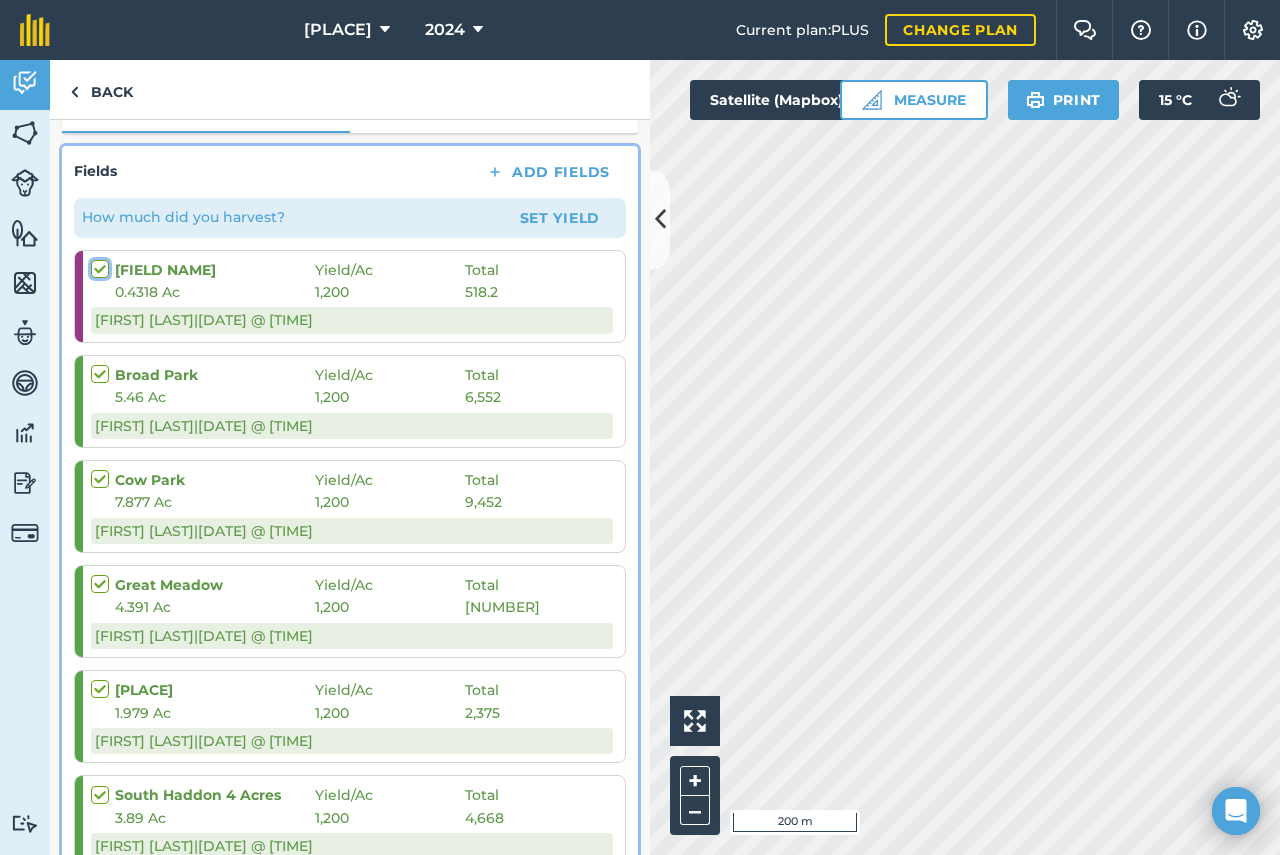 click at bounding box center [97, 265] 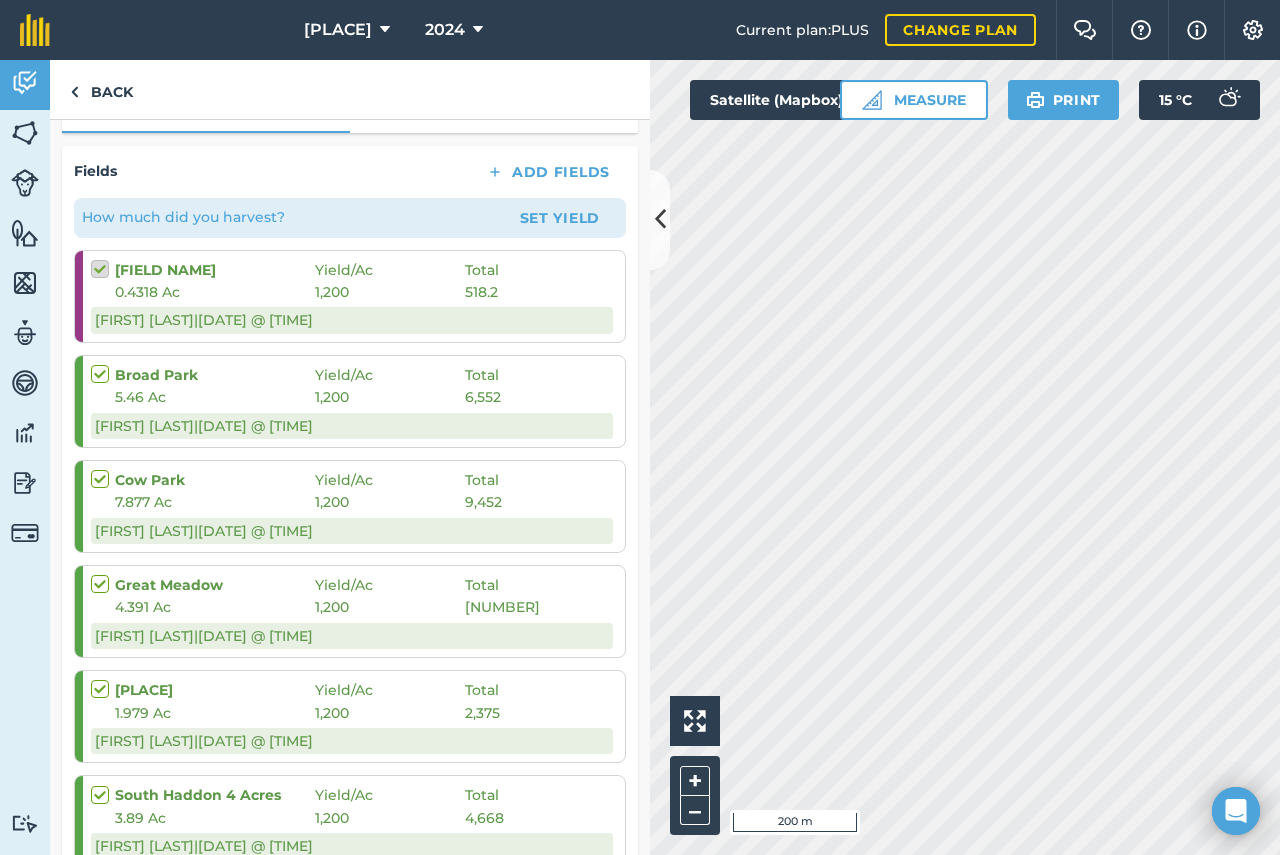 click at bounding box center [103, 259] 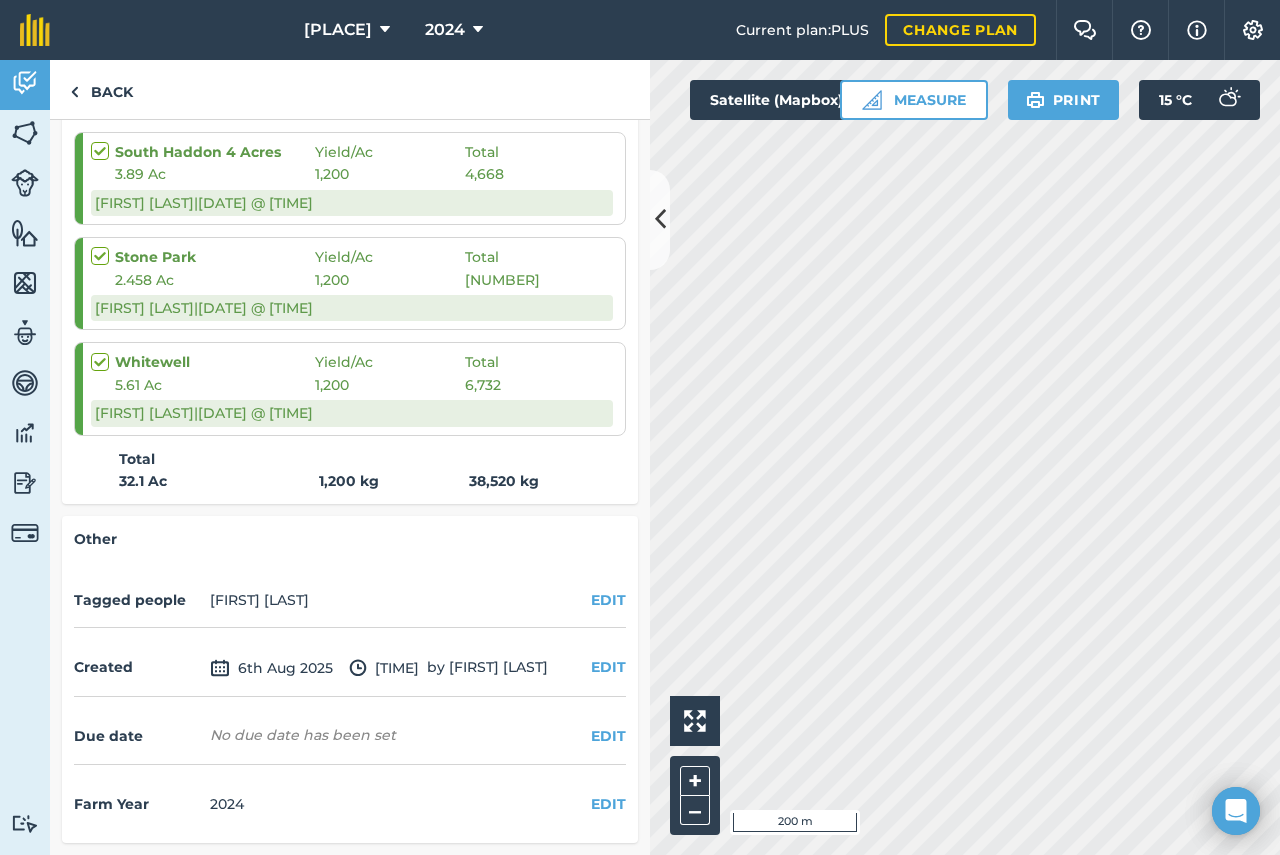 scroll, scrollTop: 313, scrollLeft: 0, axis: vertical 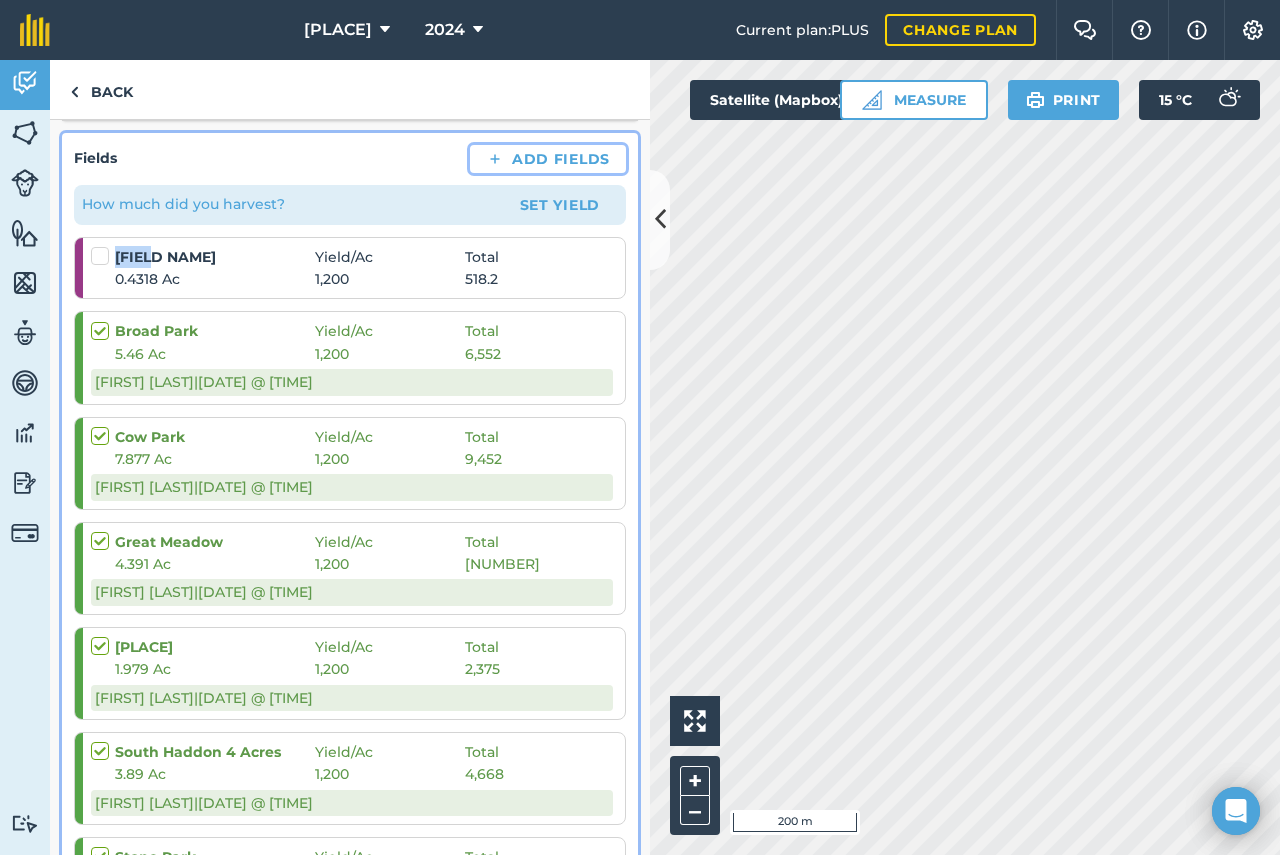 click on "Add Fields" at bounding box center (548, 159) 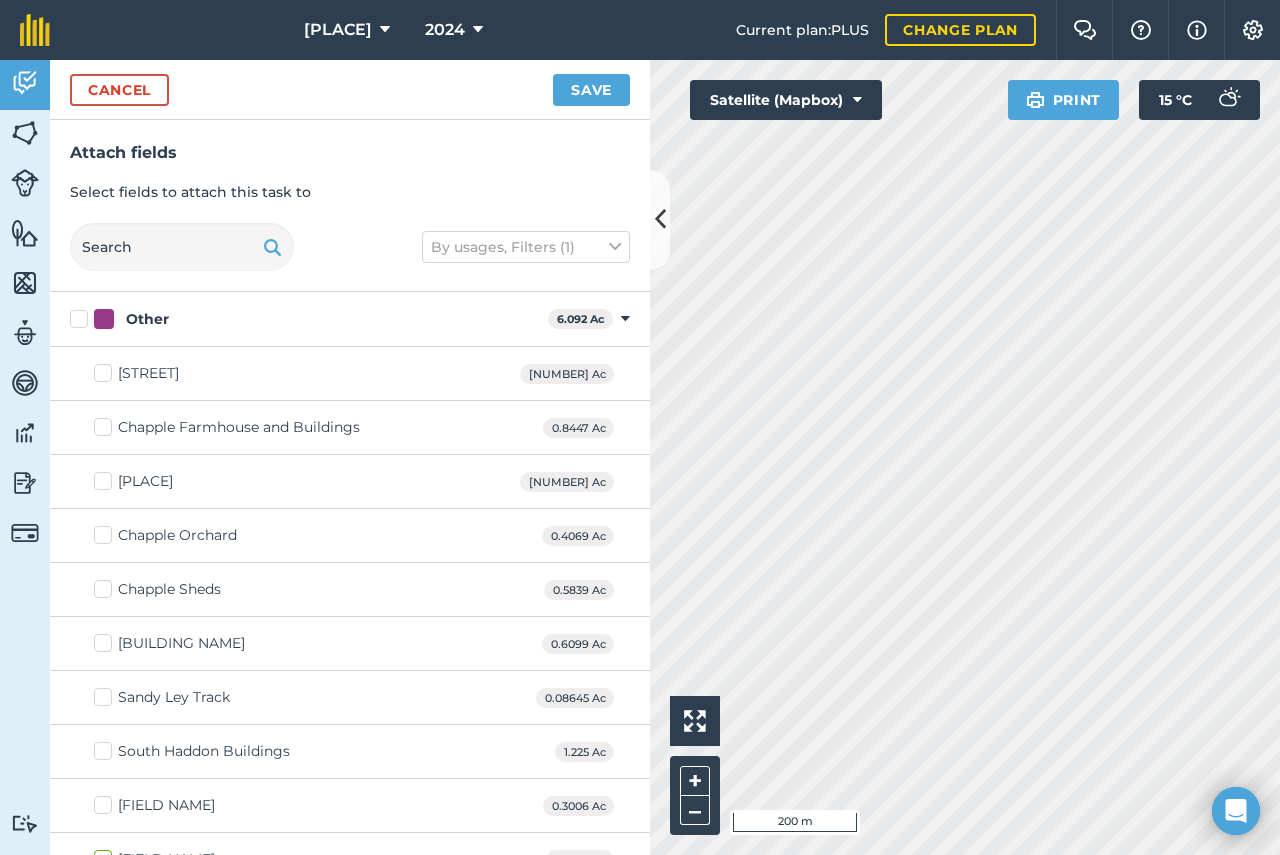 scroll, scrollTop: 700, scrollLeft: 0, axis: vertical 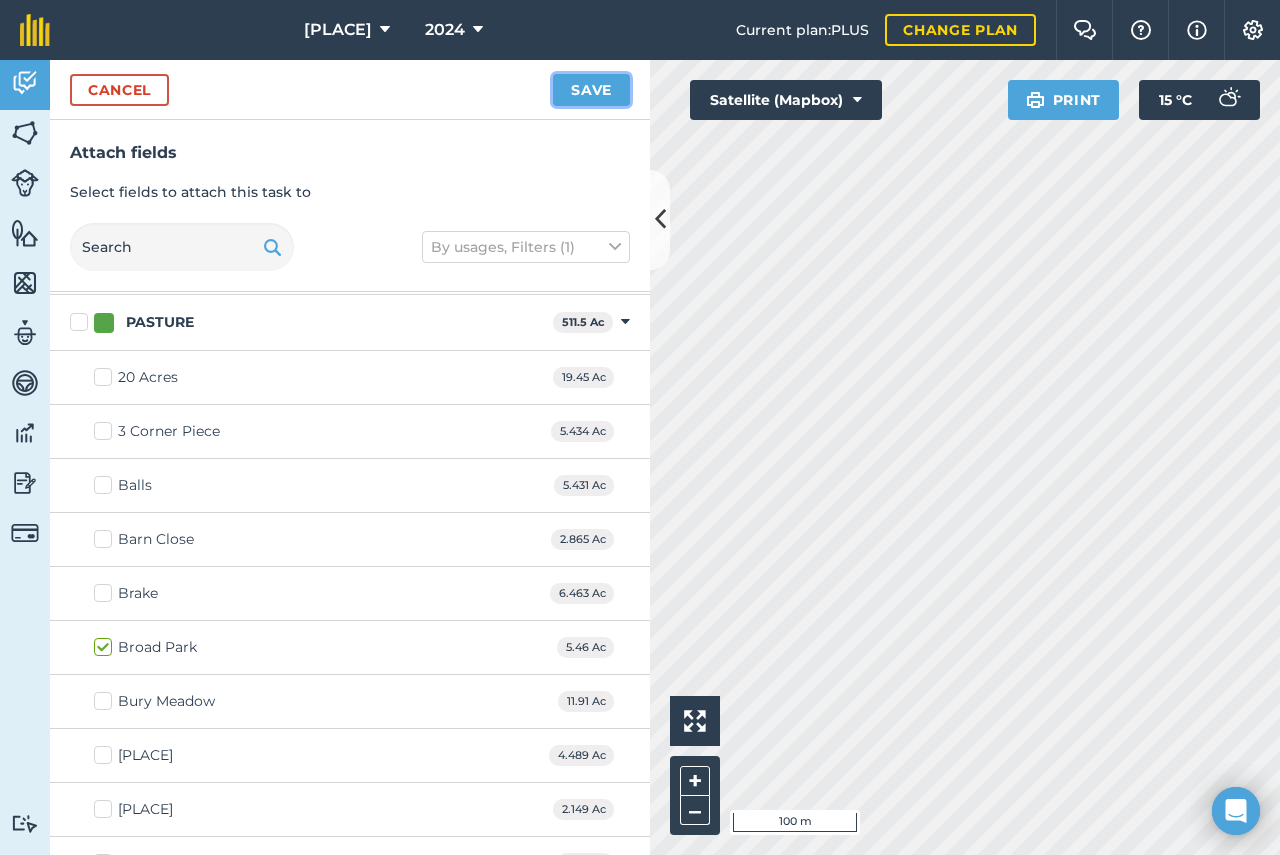 click on "Save" at bounding box center (591, 90) 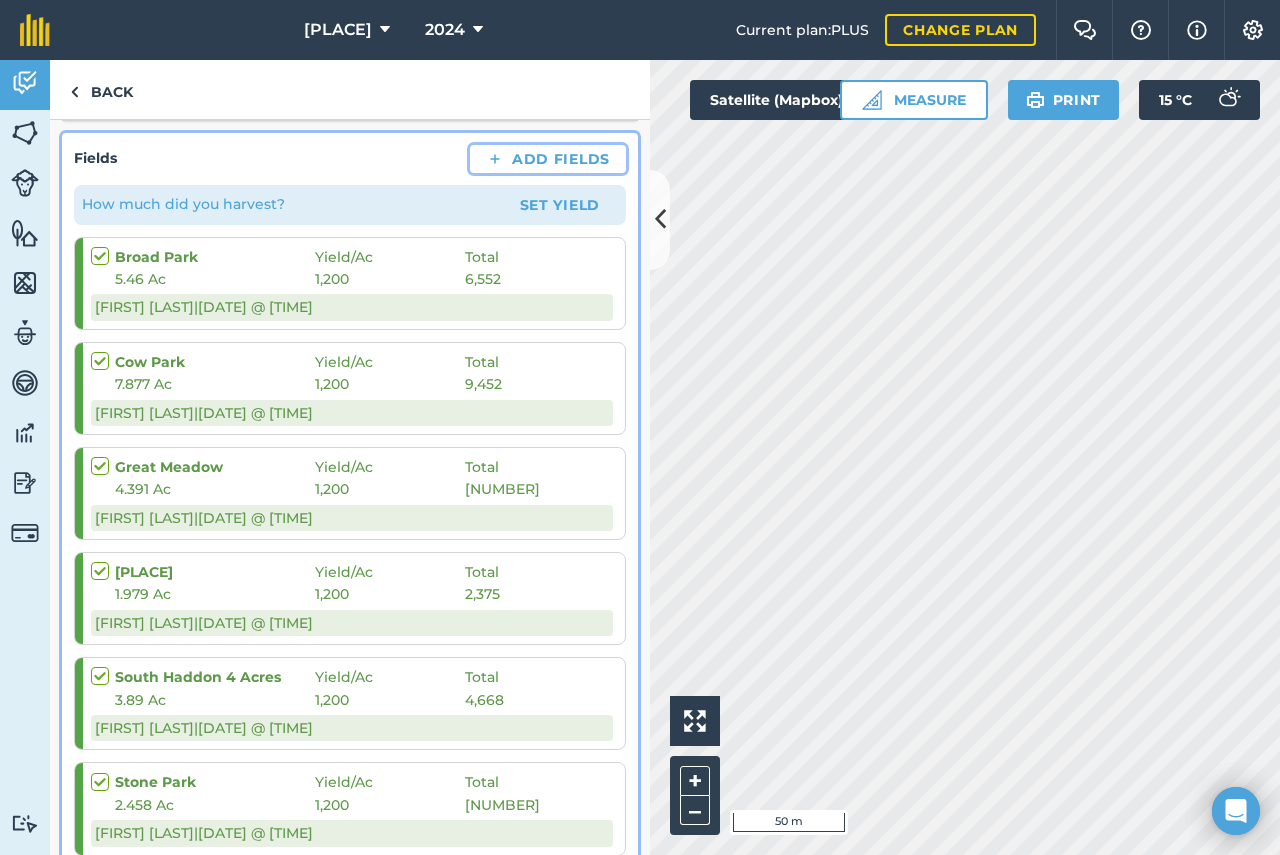 click on "Add Fields" at bounding box center [548, 159] 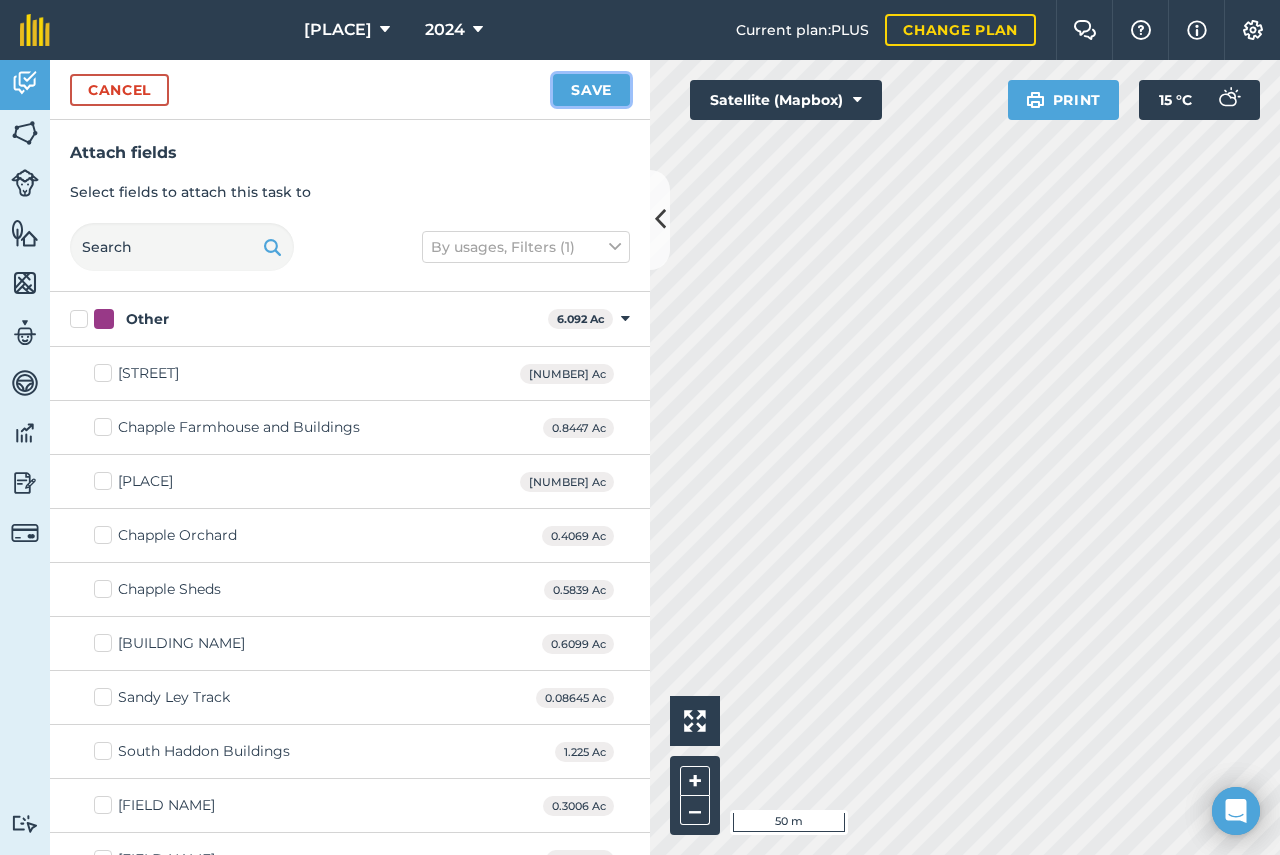 click on "Save" at bounding box center [591, 90] 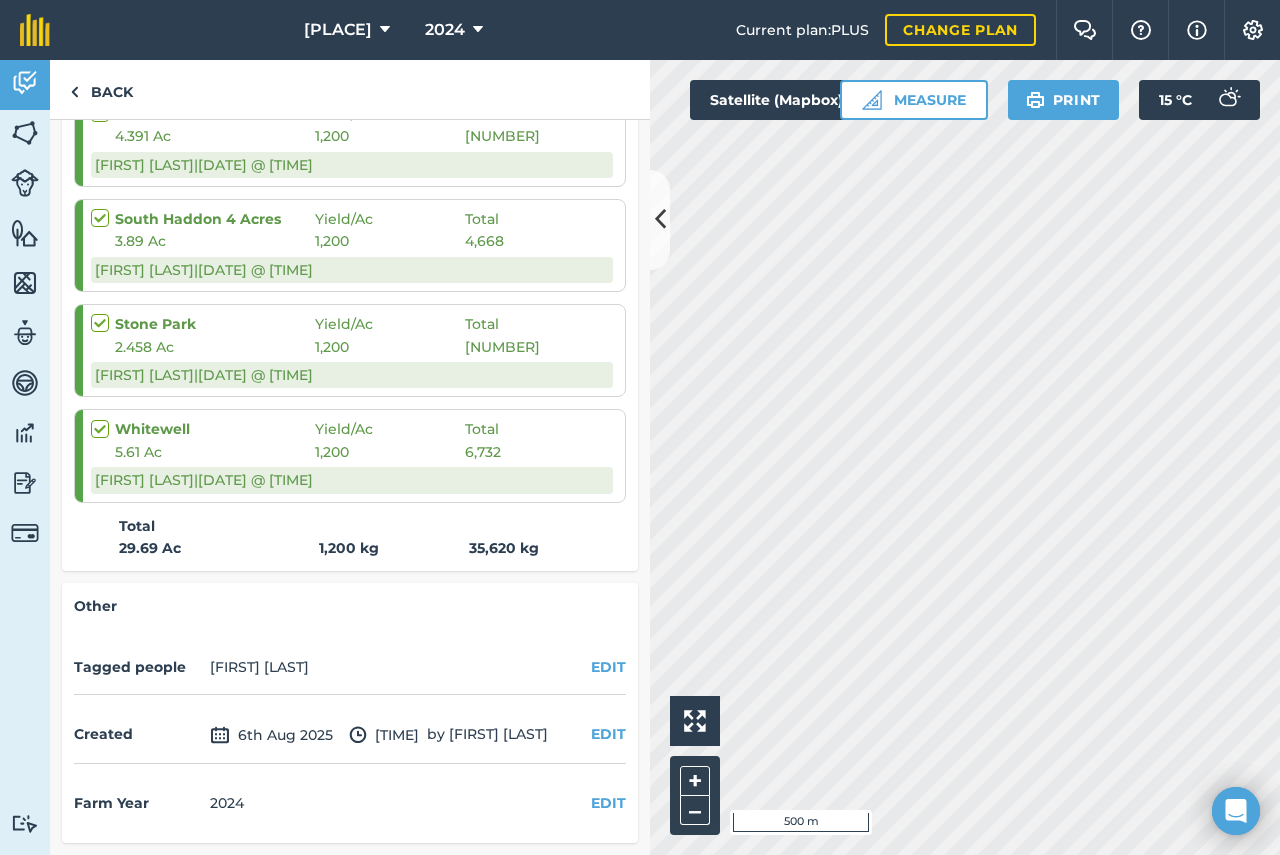 scroll, scrollTop: 0, scrollLeft: 0, axis: both 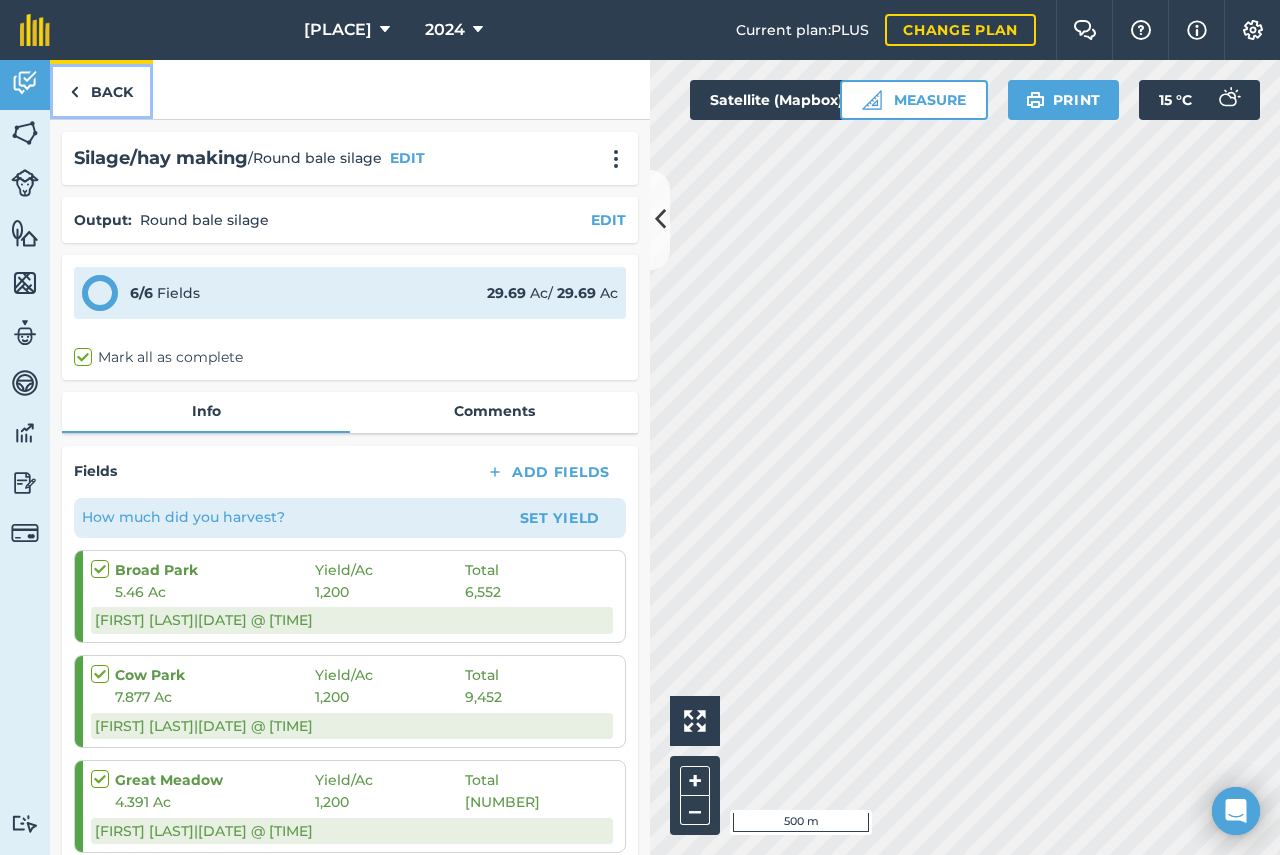 click on "Back" at bounding box center (101, 89) 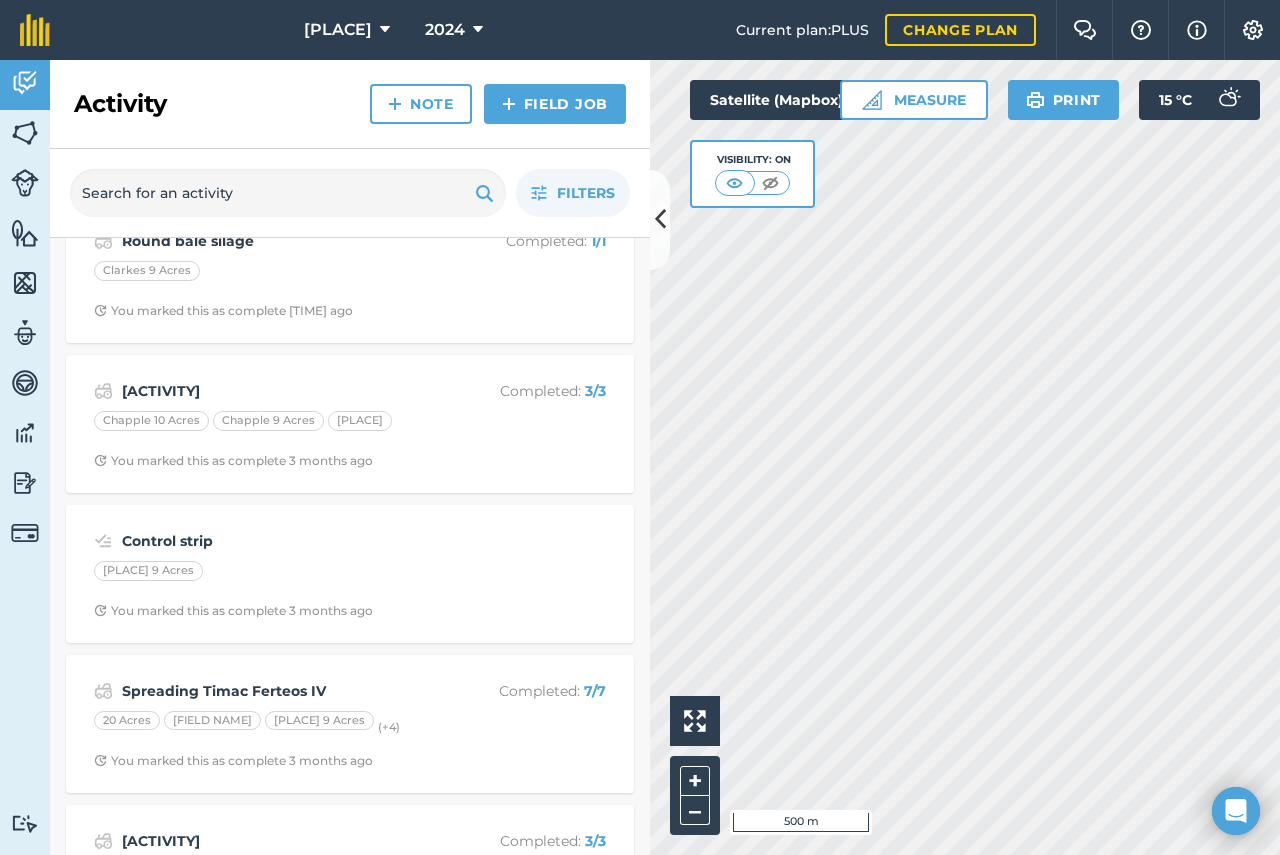 scroll, scrollTop: 145, scrollLeft: 0, axis: vertical 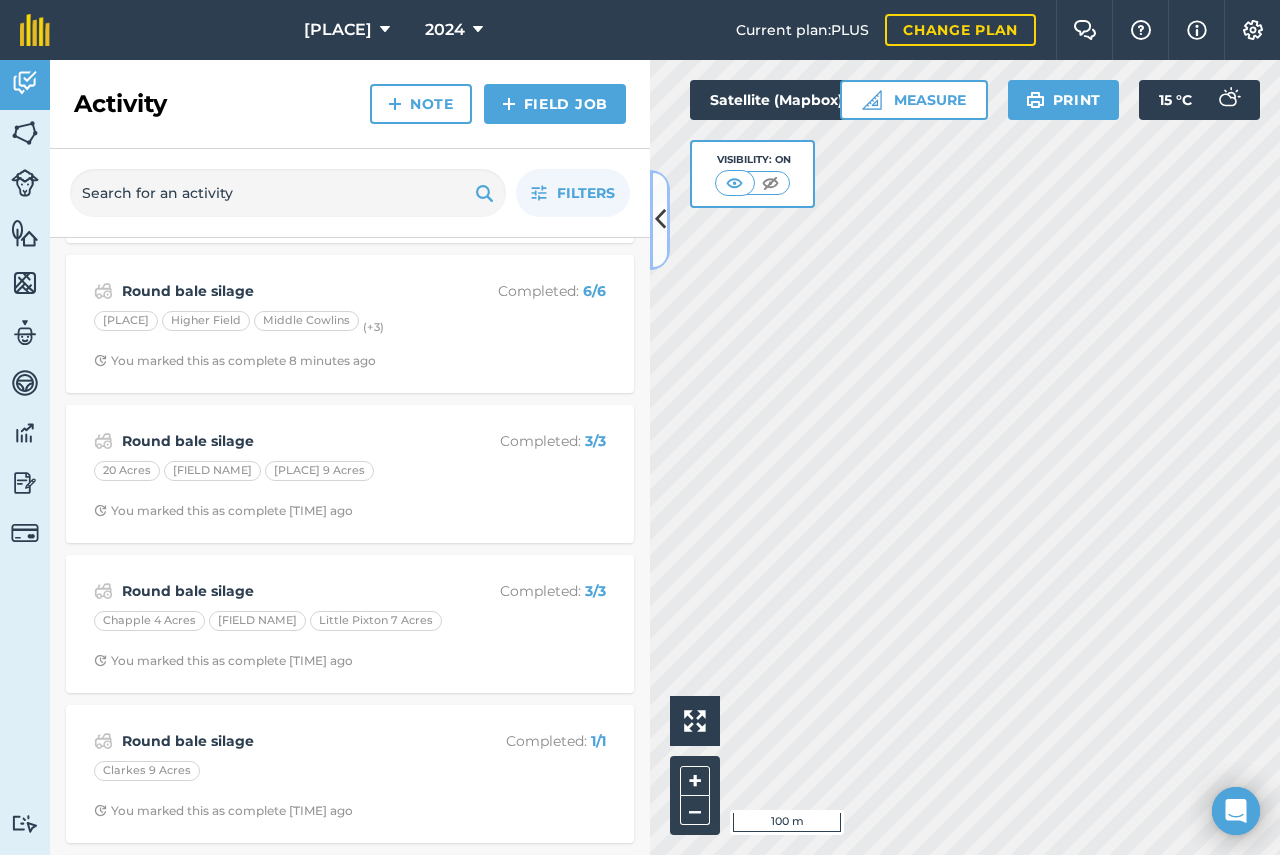 click at bounding box center [660, 219] 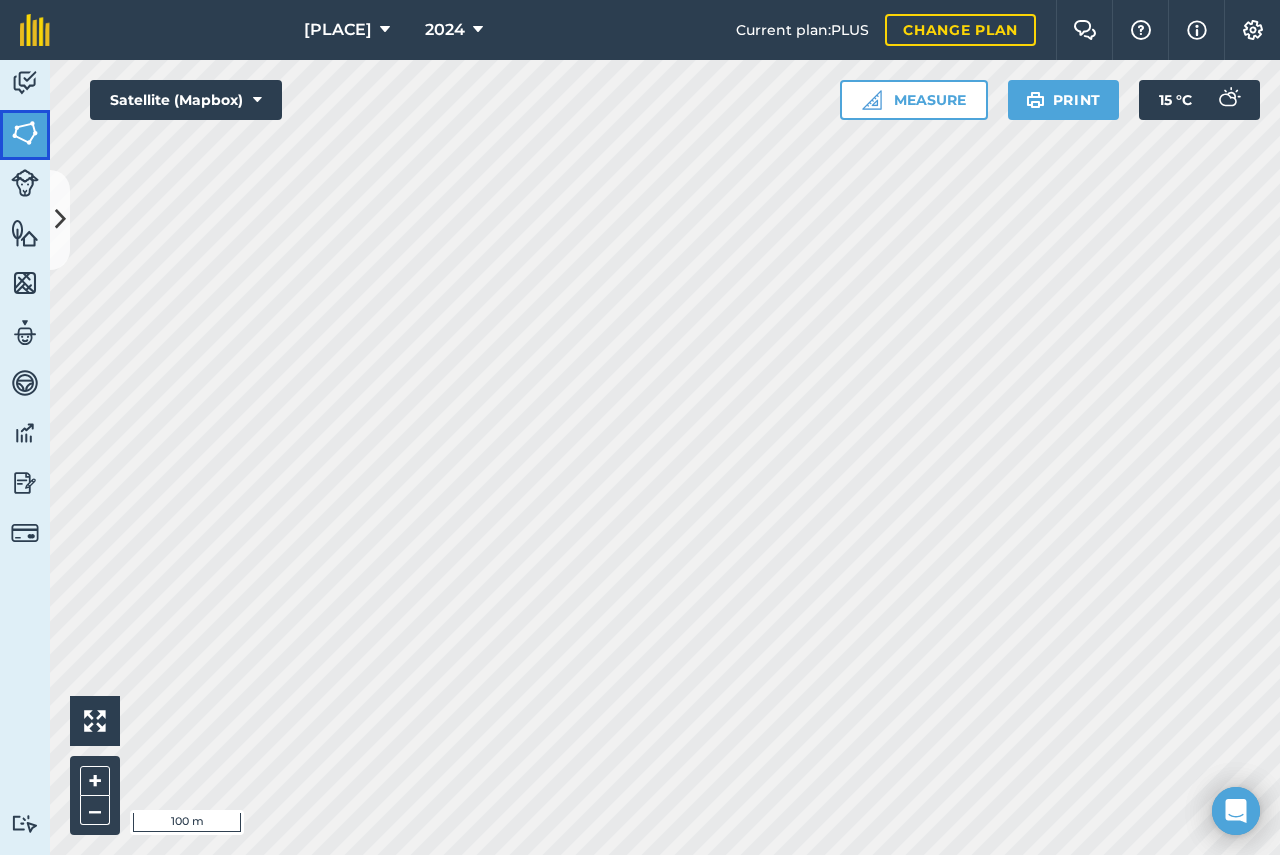 click at bounding box center [25, 133] 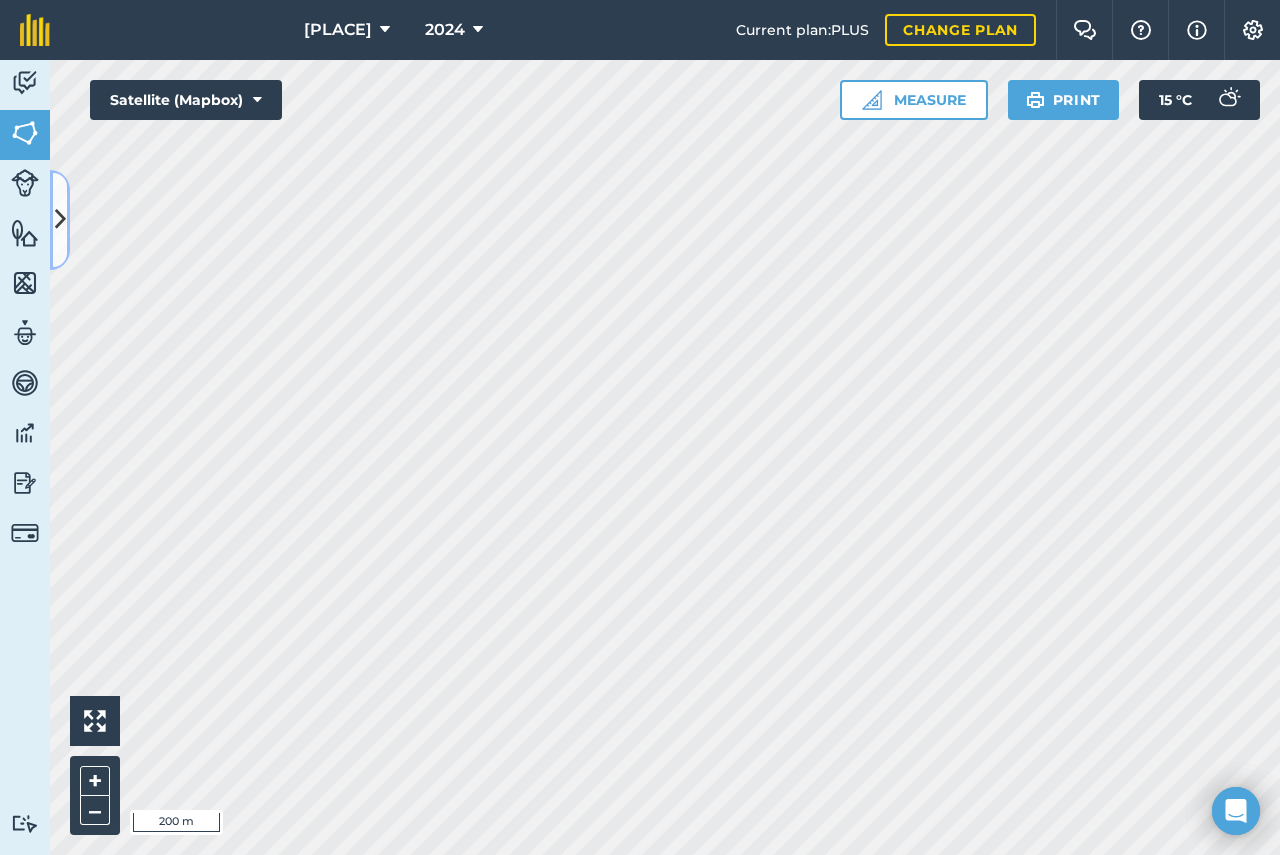 click at bounding box center (60, 219) 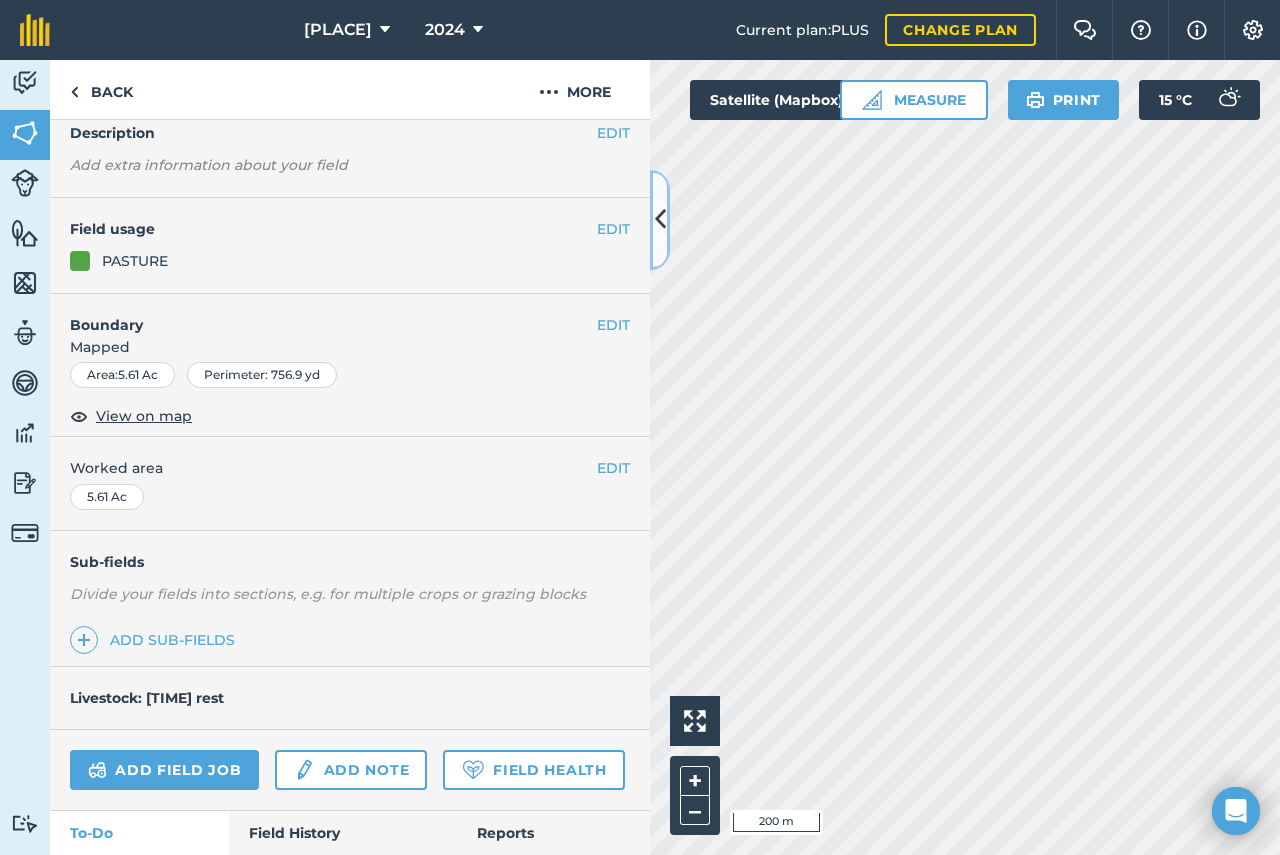 scroll, scrollTop: 229, scrollLeft: 0, axis: vertical 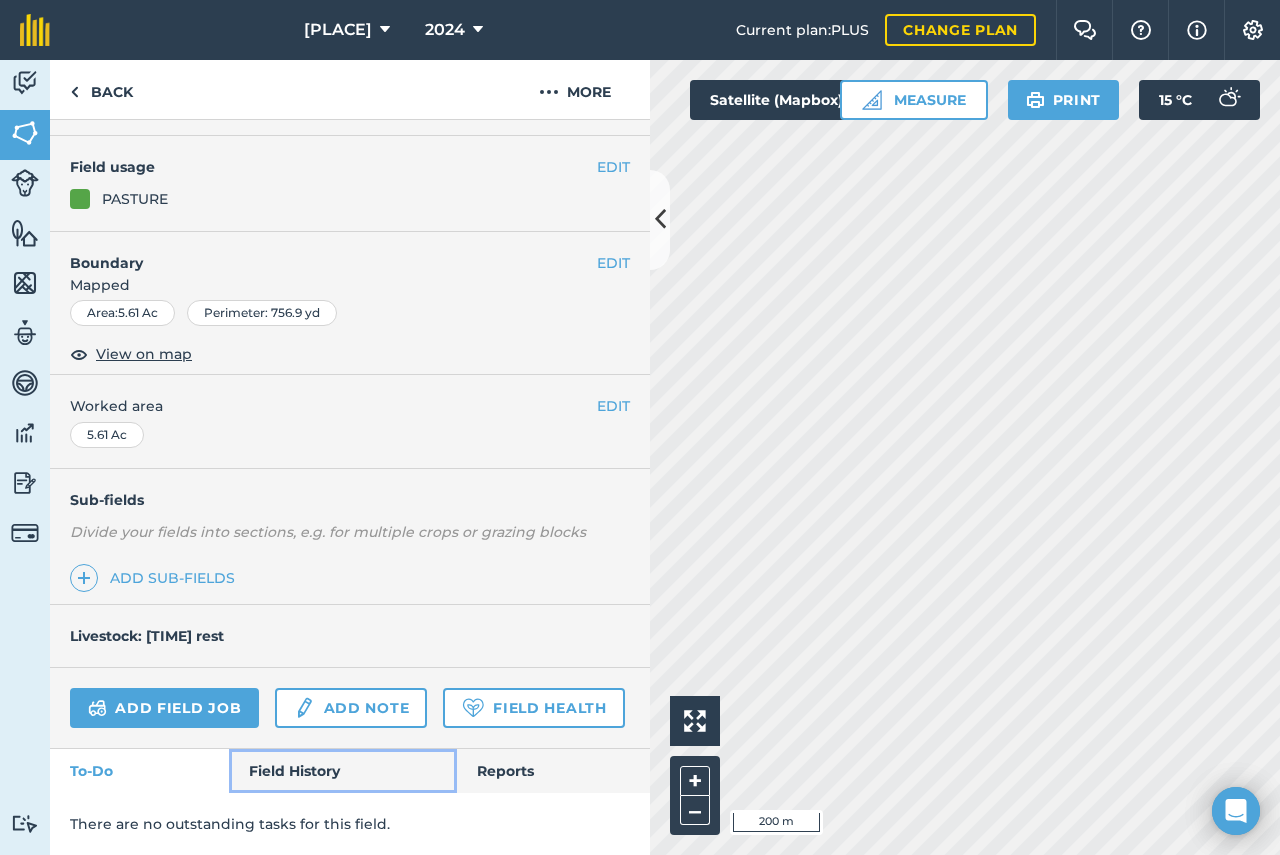 click on "Field History" at bounding box center (342, 771) 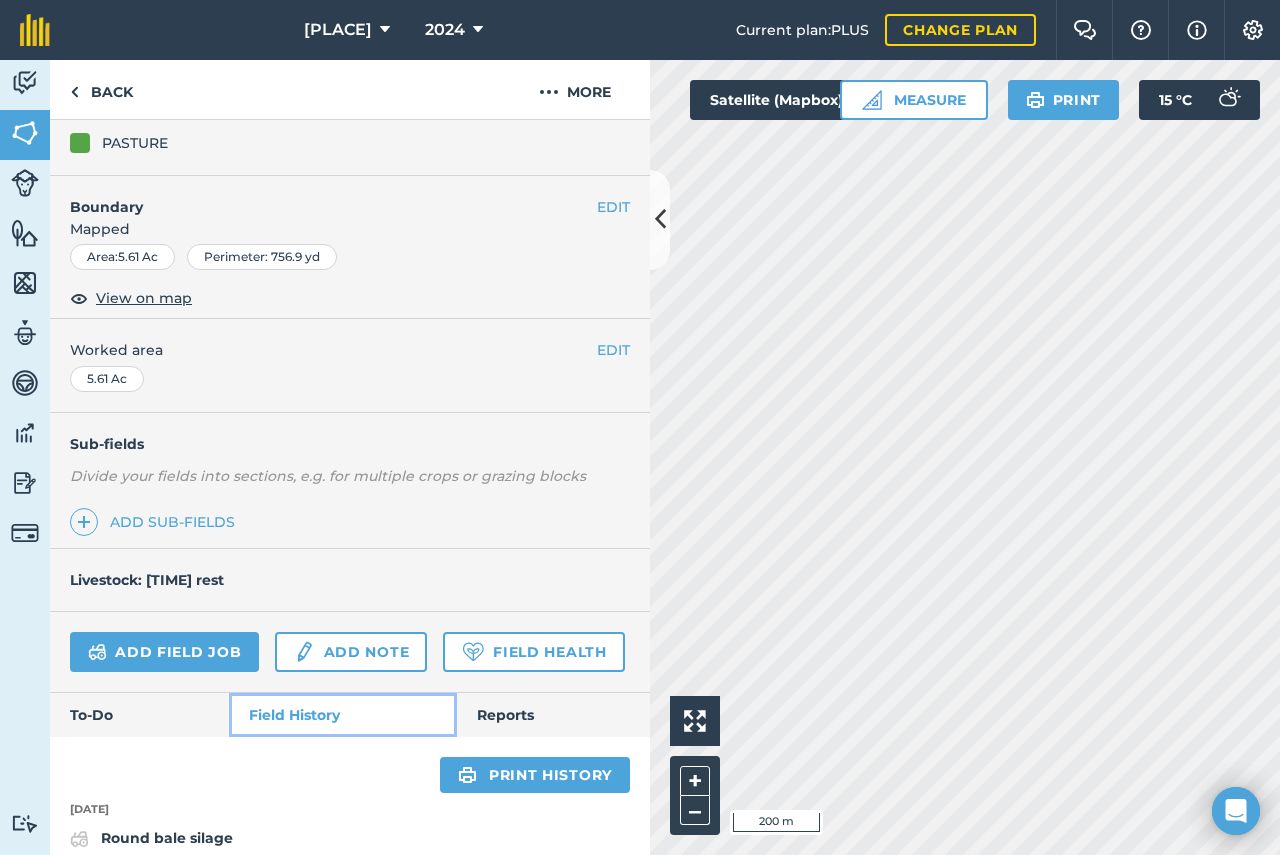 scroll, scrollTop: 728, scrollLeft: 0, axis: vertical 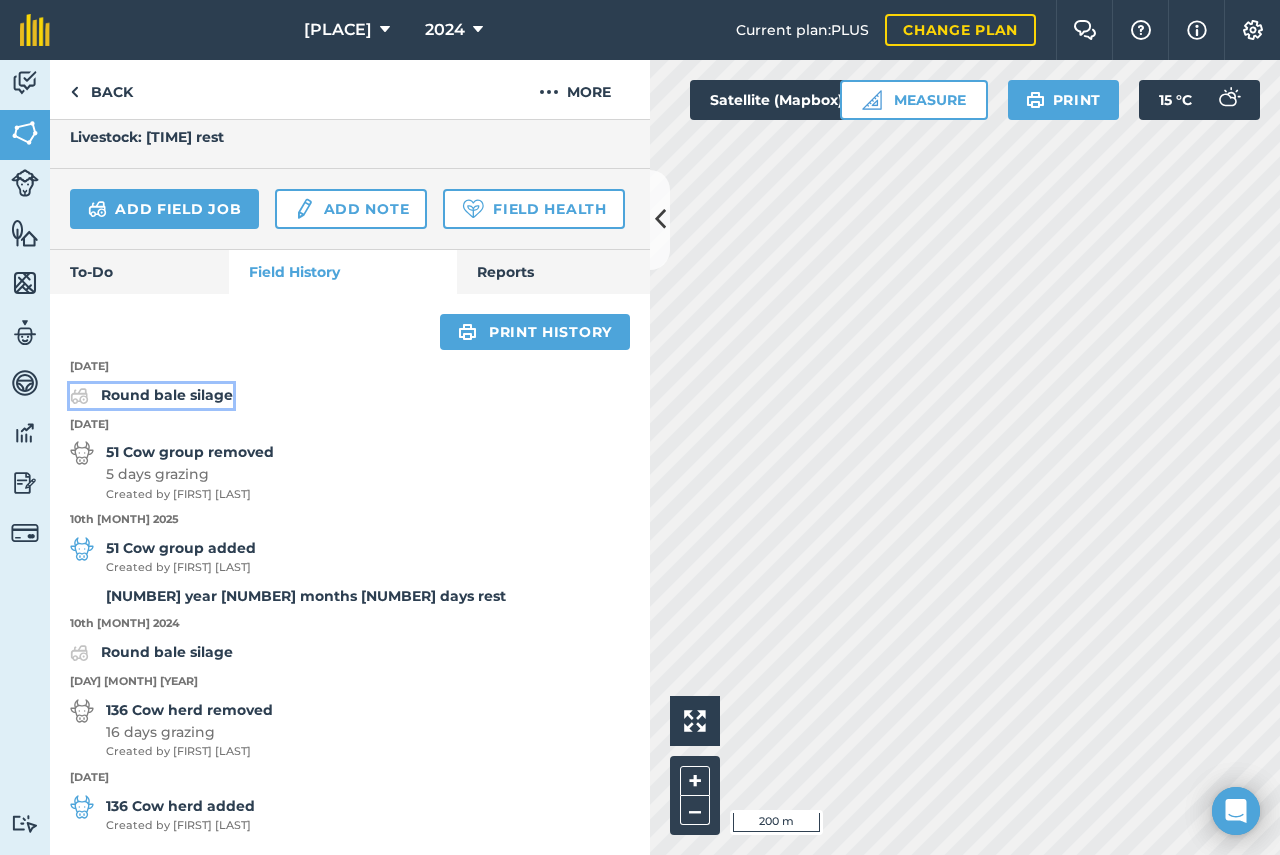 click on "Round bale silage" at bounding box center [167, 395] 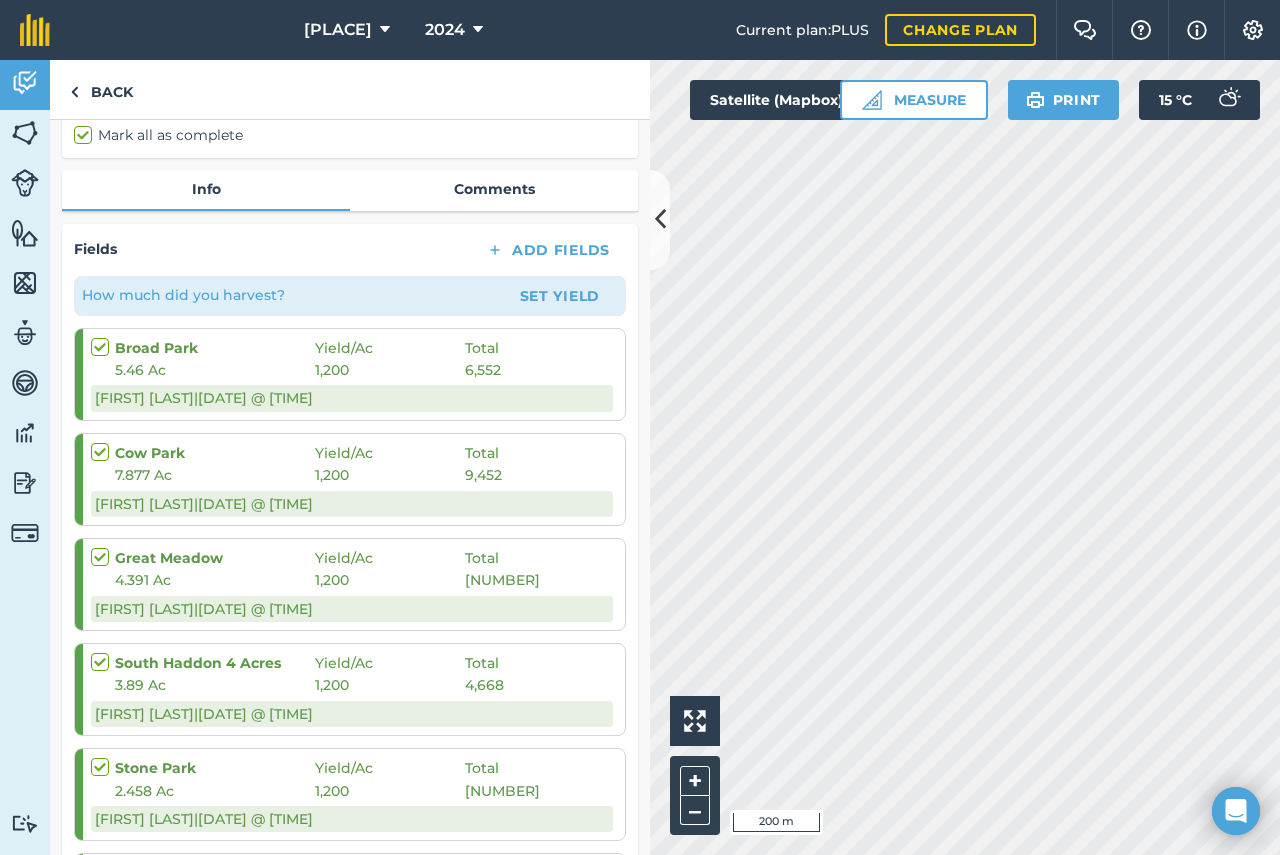 scroll, scrollTop: 0, scrollLeft: 0, axis: both 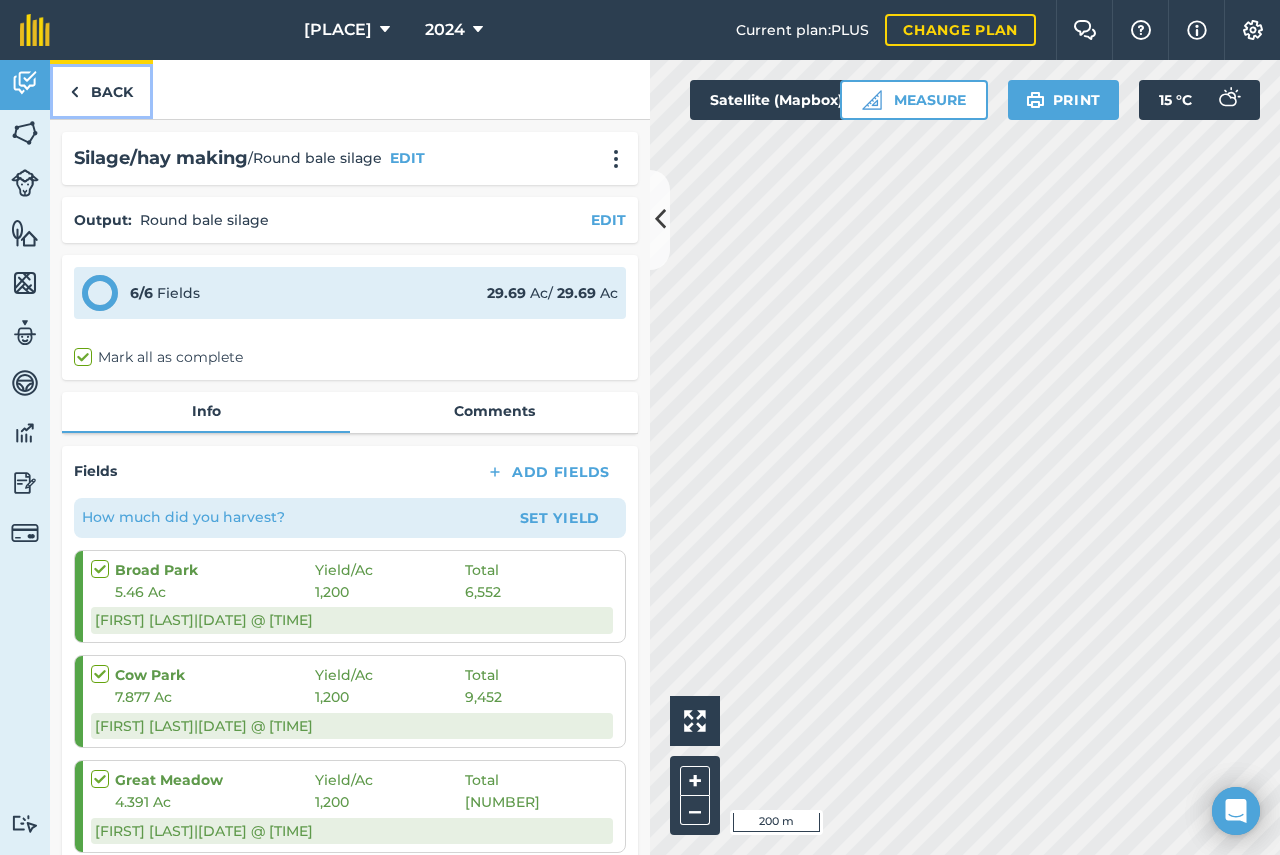 click on "Back" at bounding box center [101, 89] 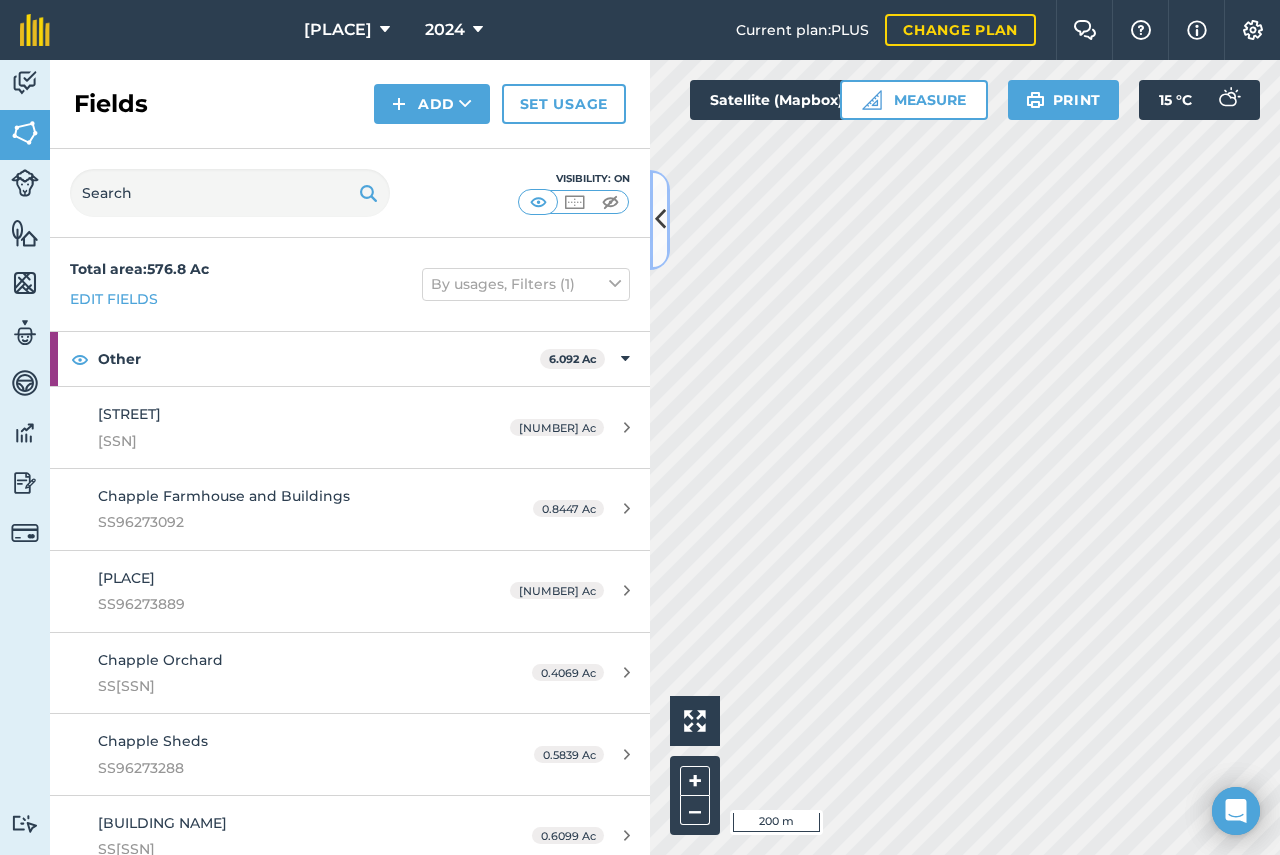 click at bounding box center [660, 219] 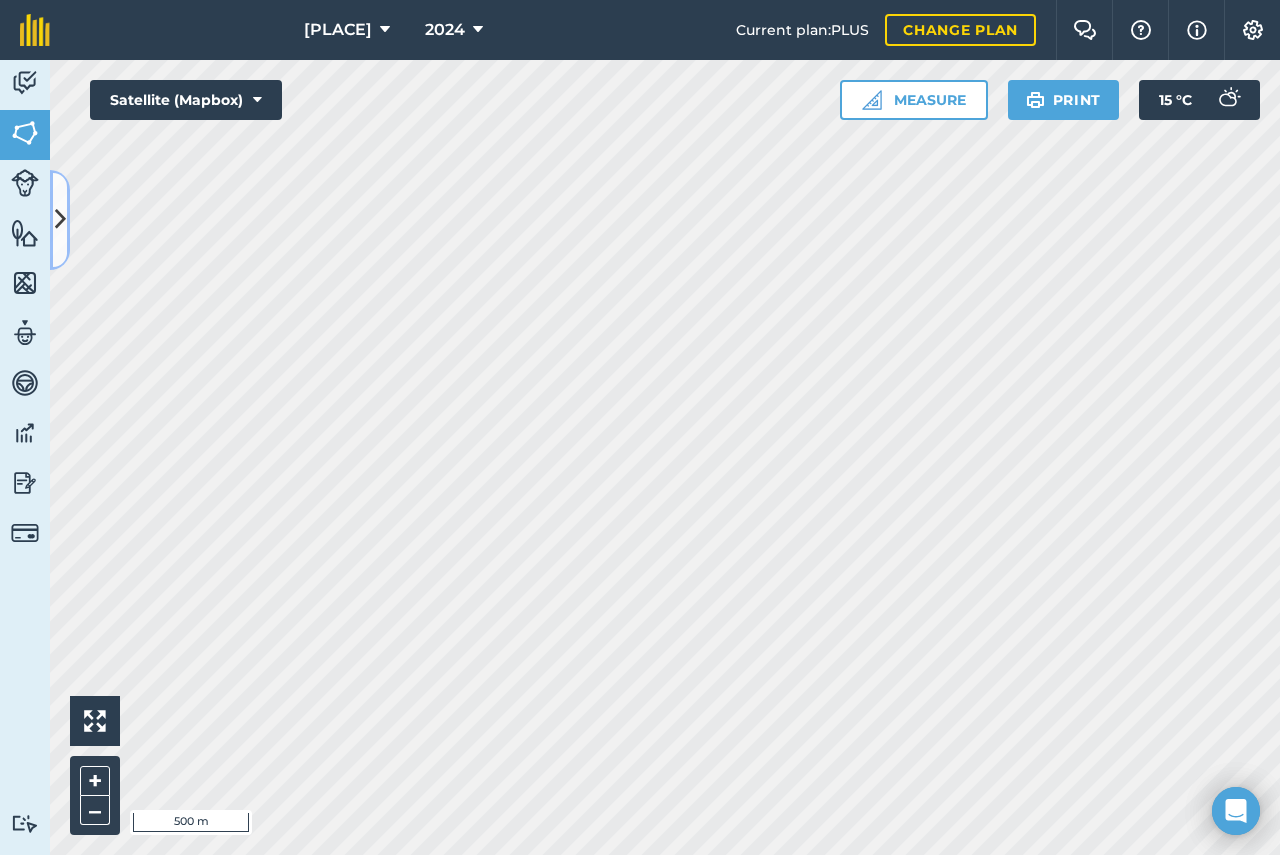 click at bounding box center (60, 219) 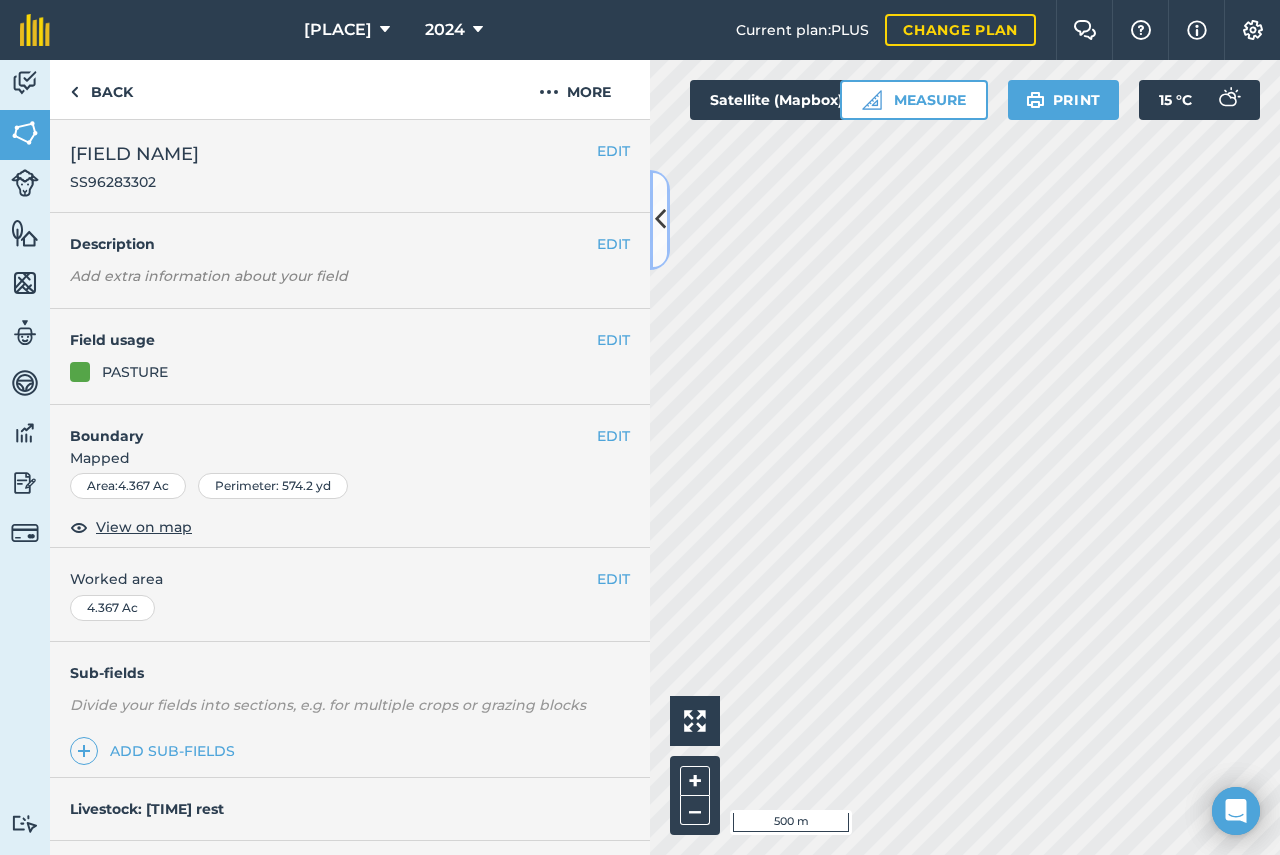 click at bounding box center (660, 219) 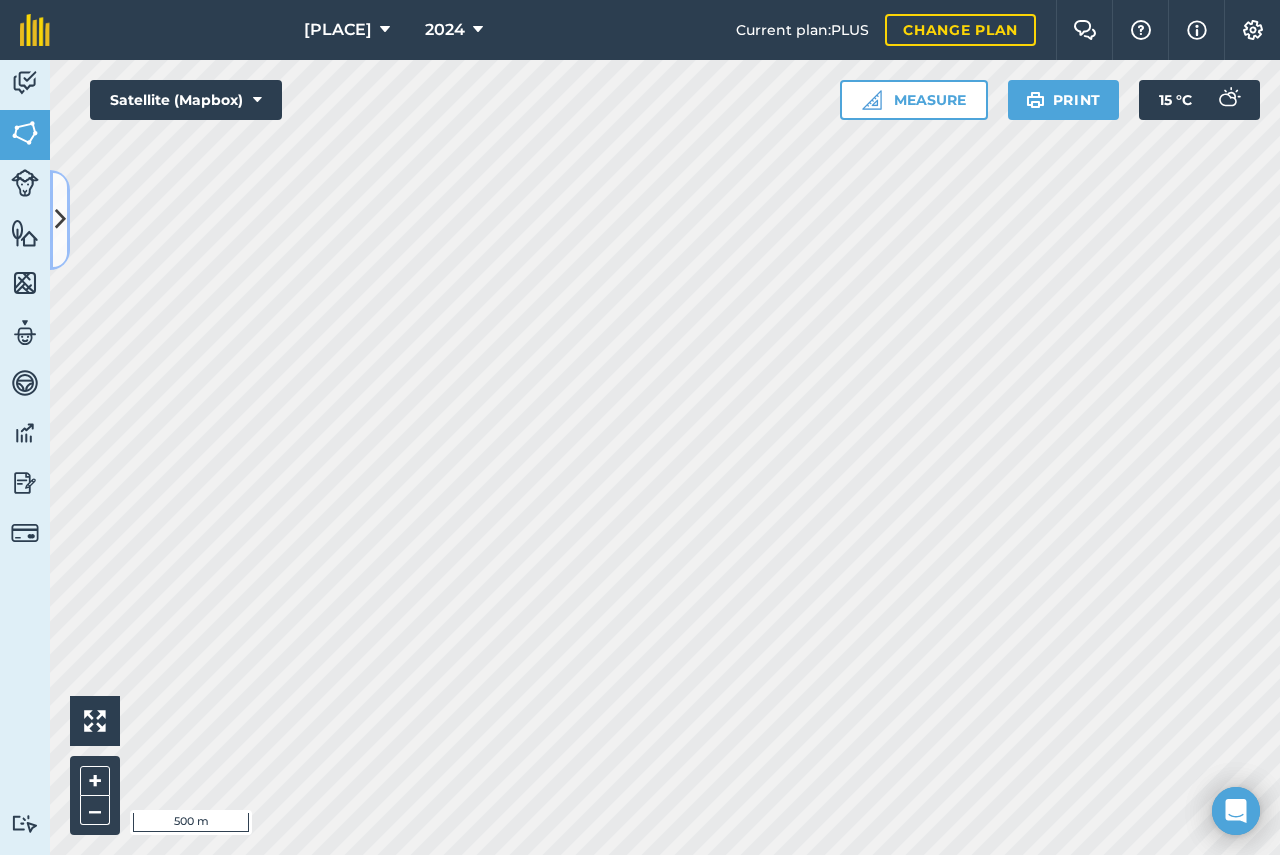 click at bounding box center [60, 219] 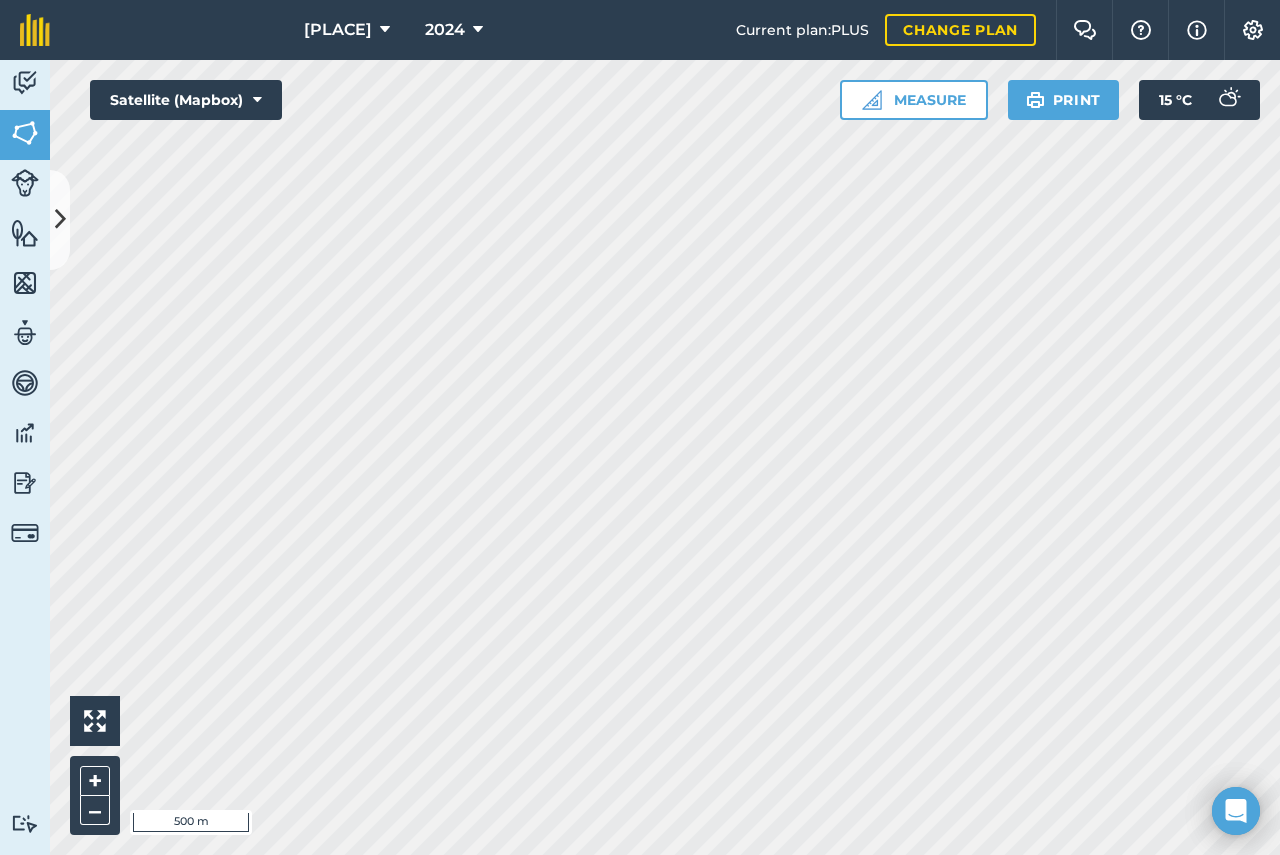 click on "EDIT Description Add extra information about your field" at bounding box center (0, 0) 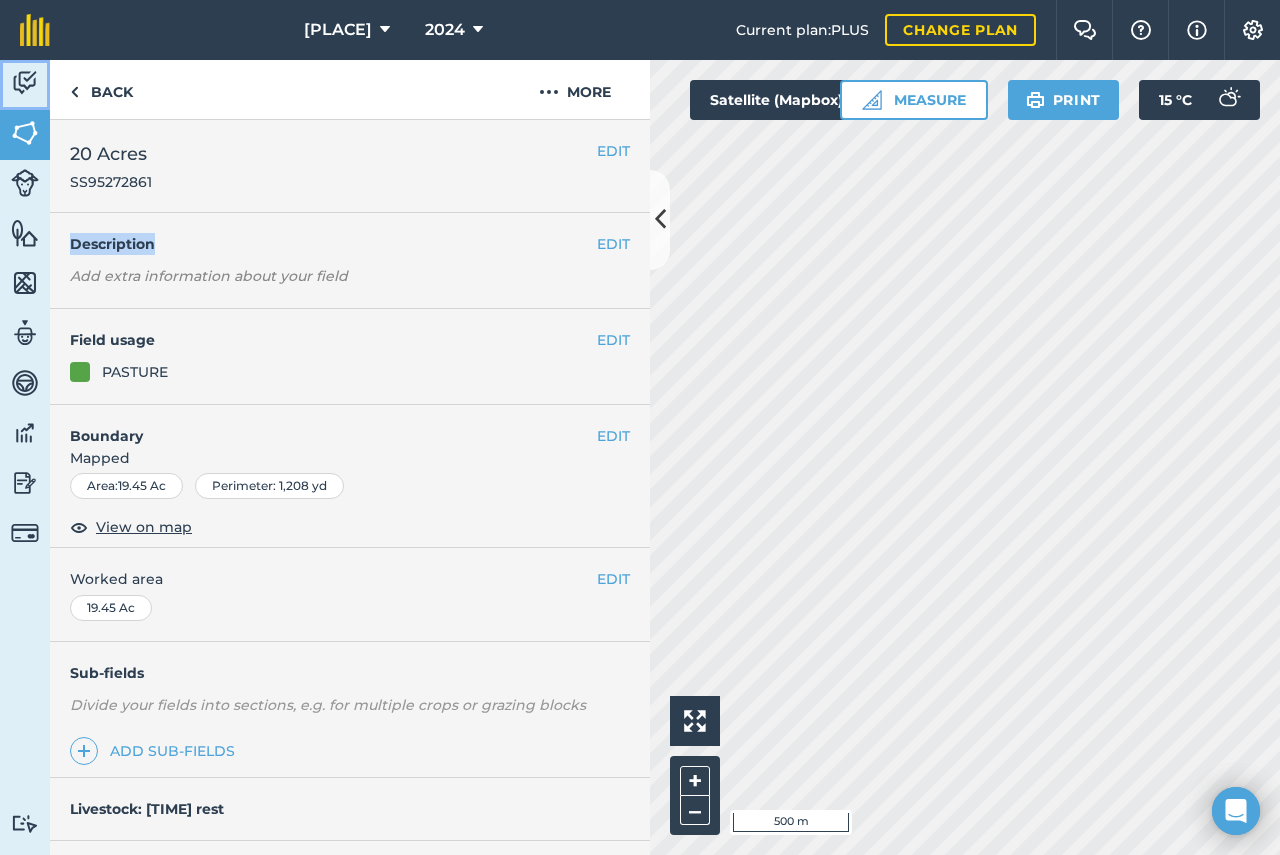 click at bounding box center [25, 83] 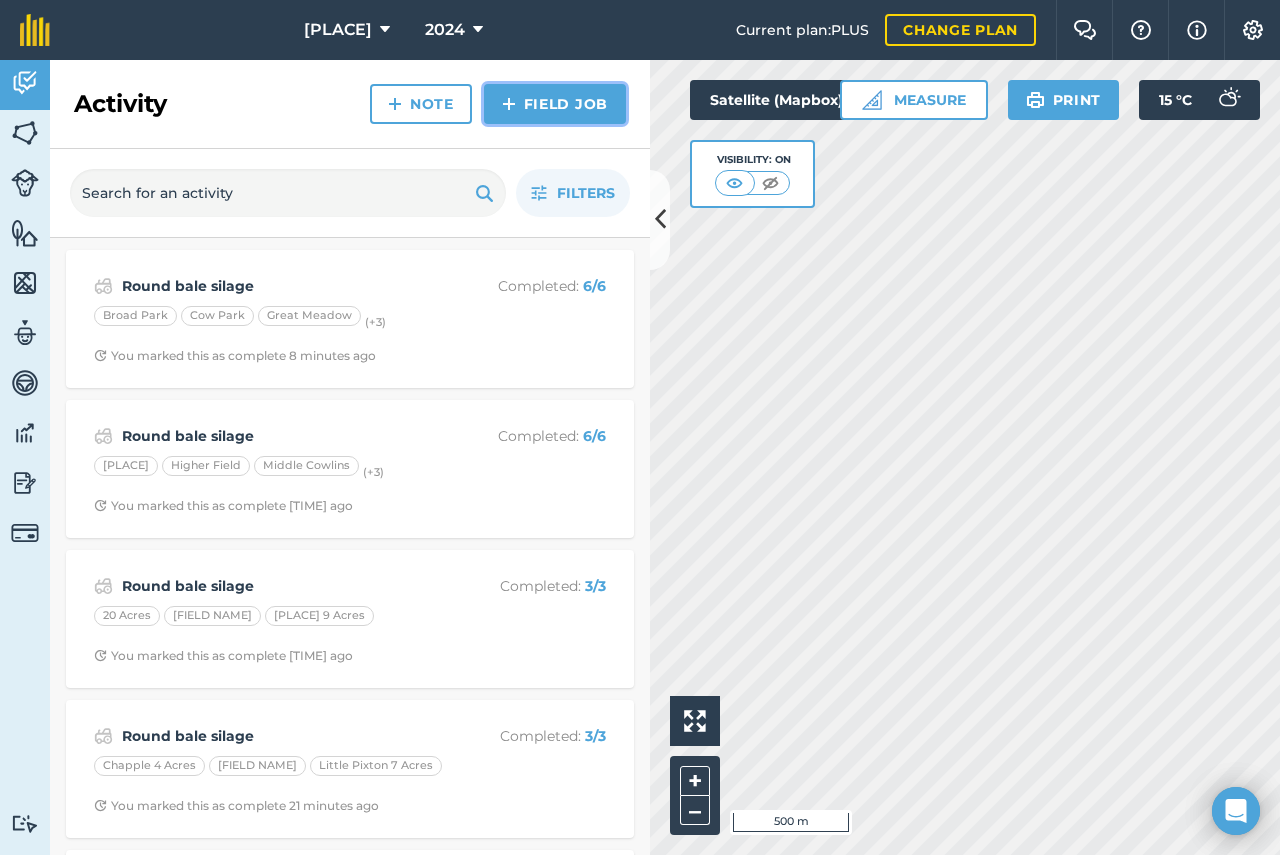 click on "Field Job" at bounding box center (555, 104) 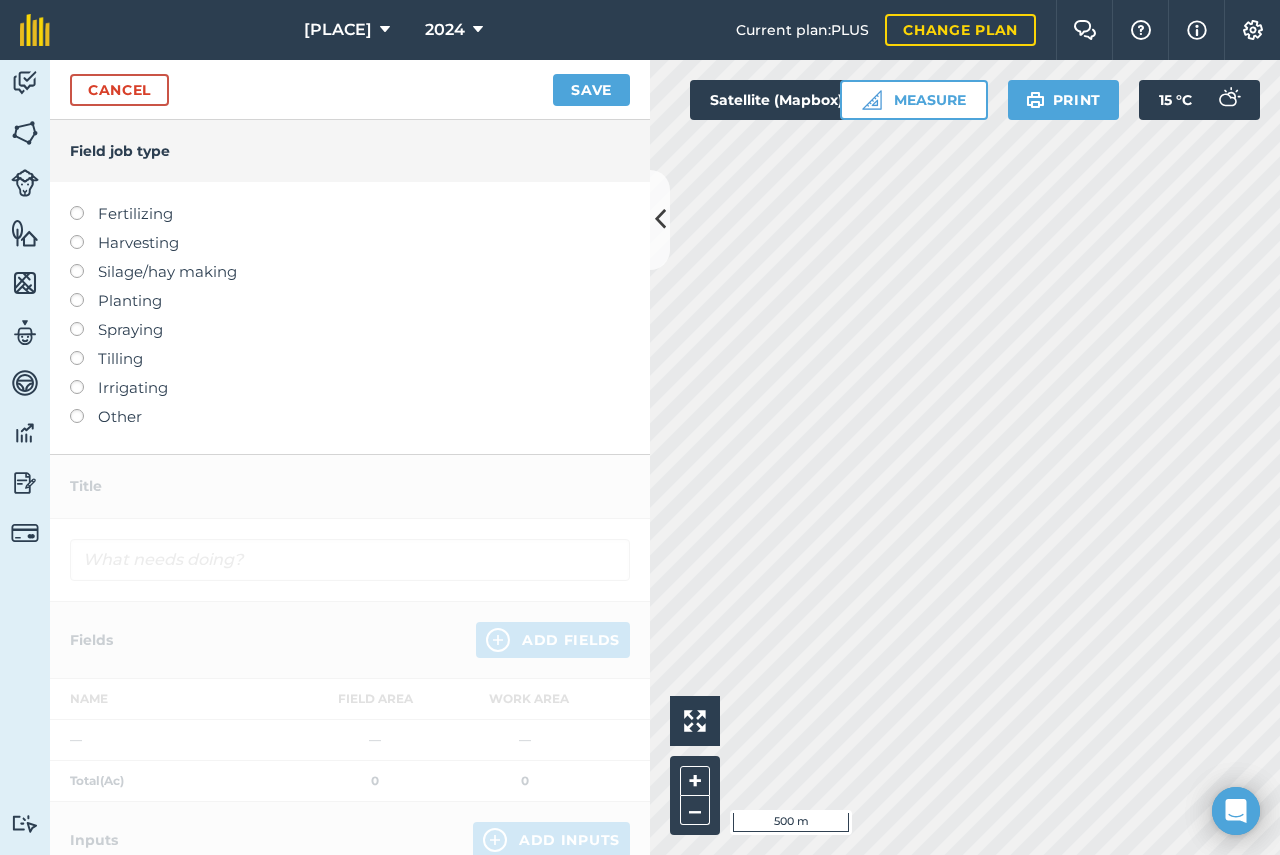 click on "Fertilizing" at bounding box center (350, 214) 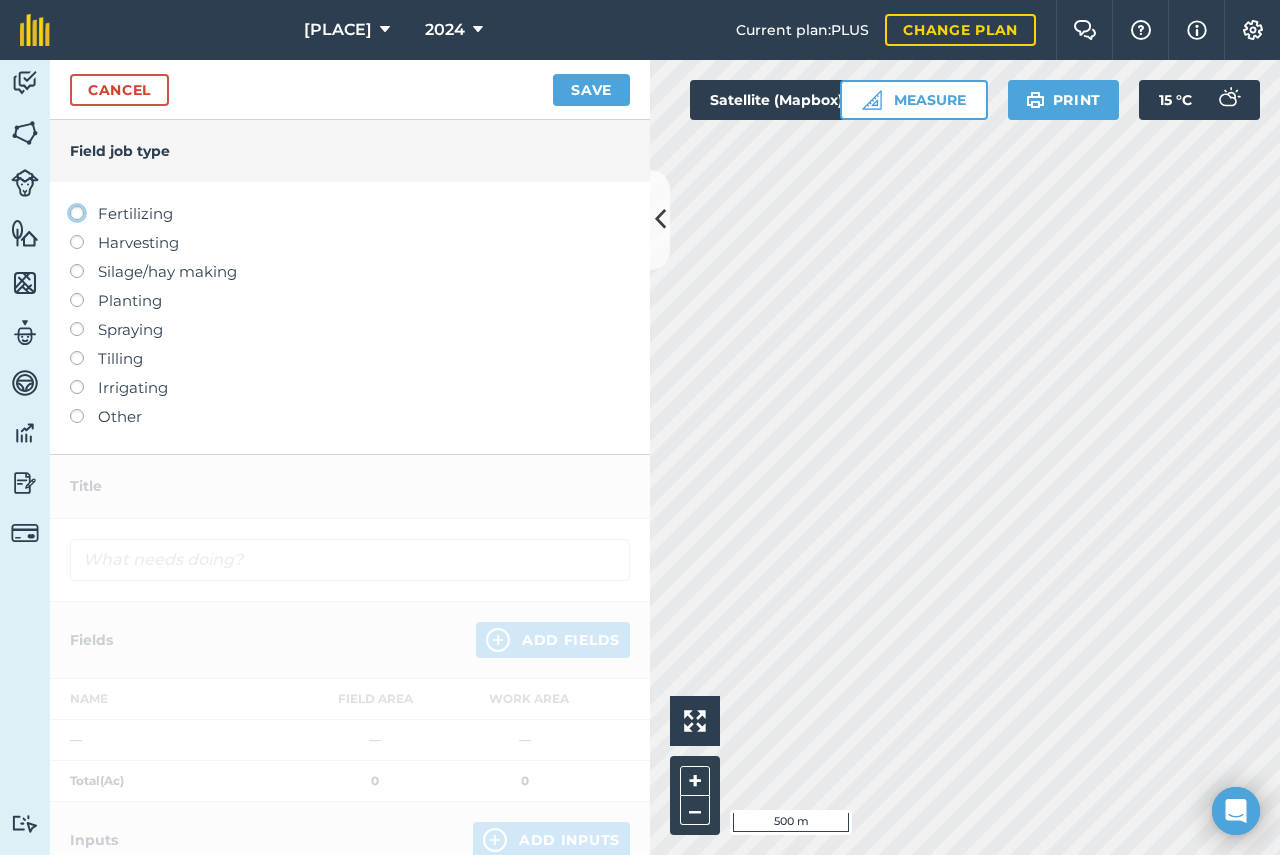 click on "Fertilizing" at bounding box center [-9943, 212] 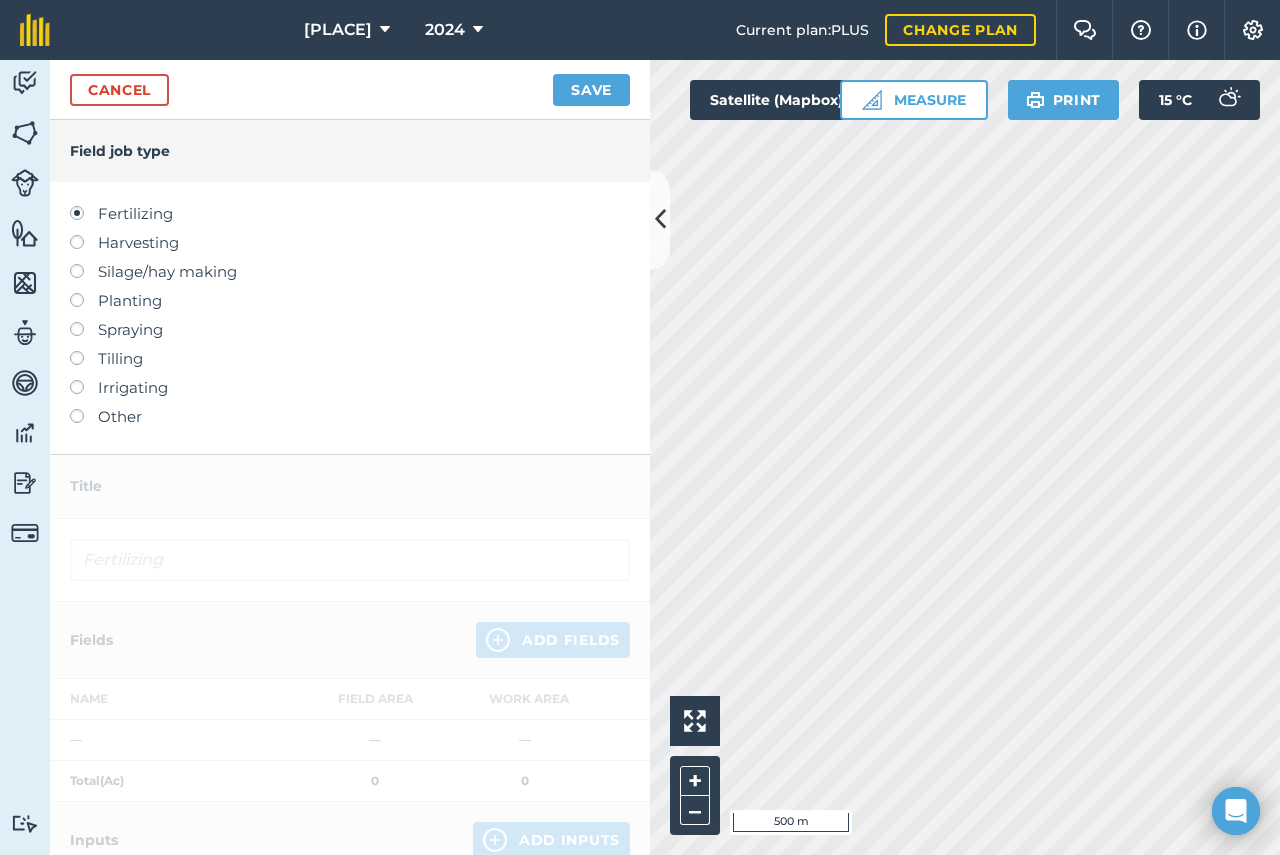 click on "Title" at bounding box center [350, 486] 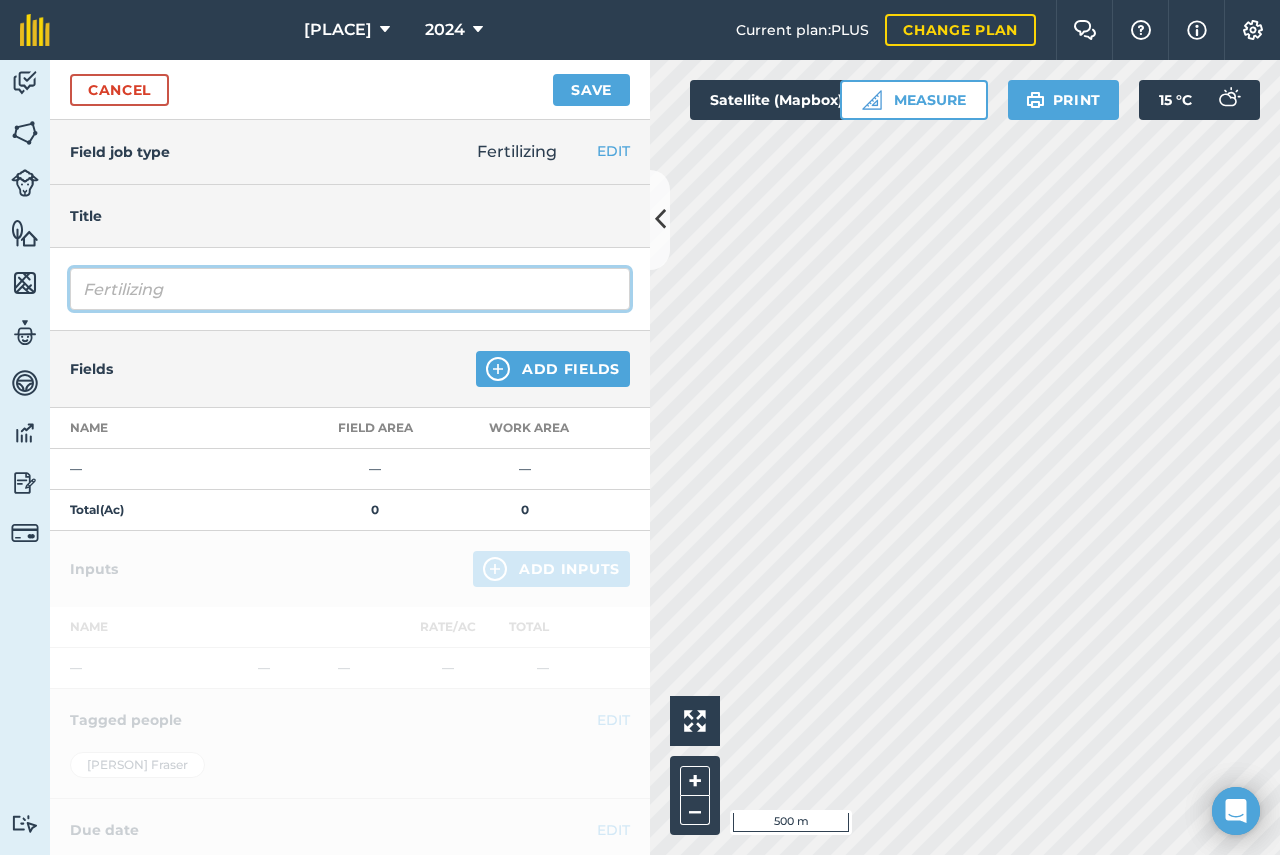 click on "Fertilizing" at bounding box center [350, 289] 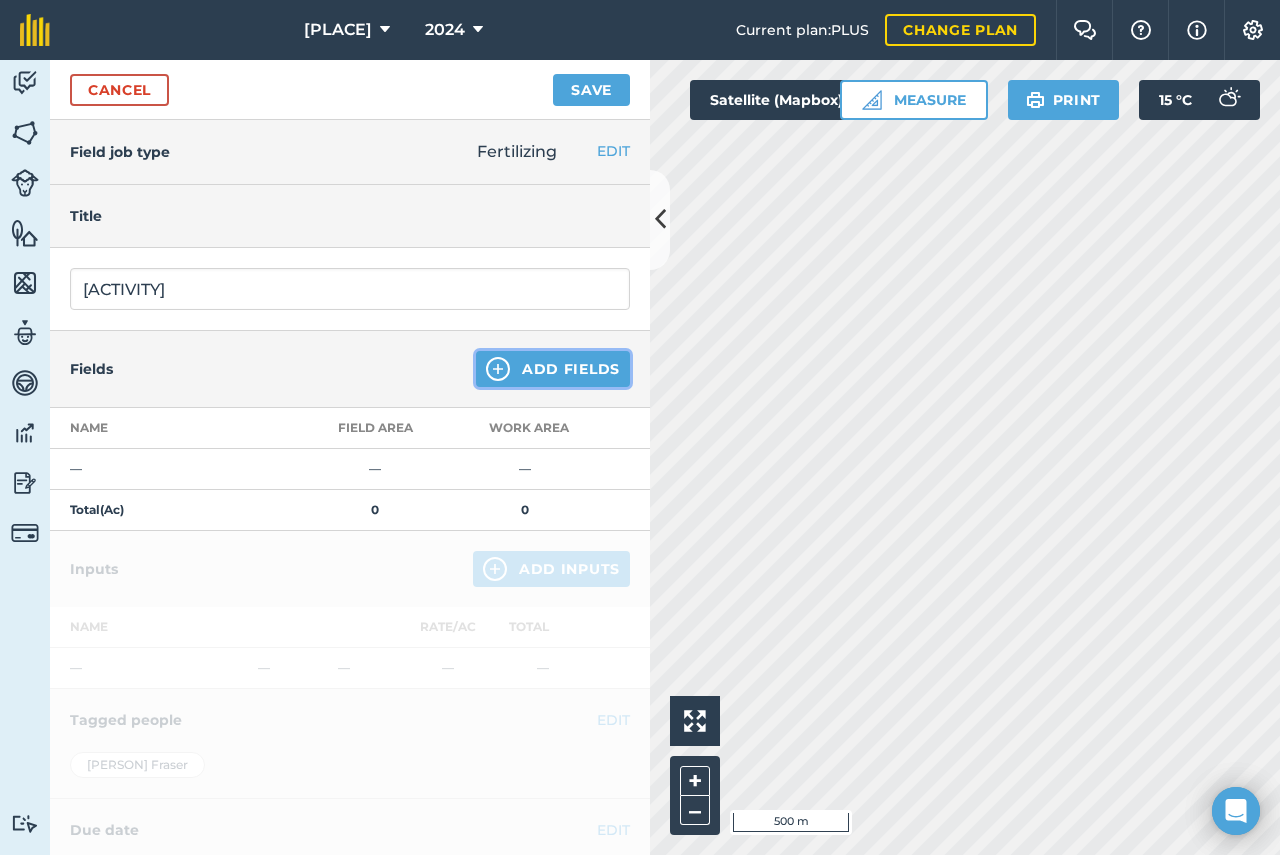 click on "Add Fields" at bounding box center (553, 369) 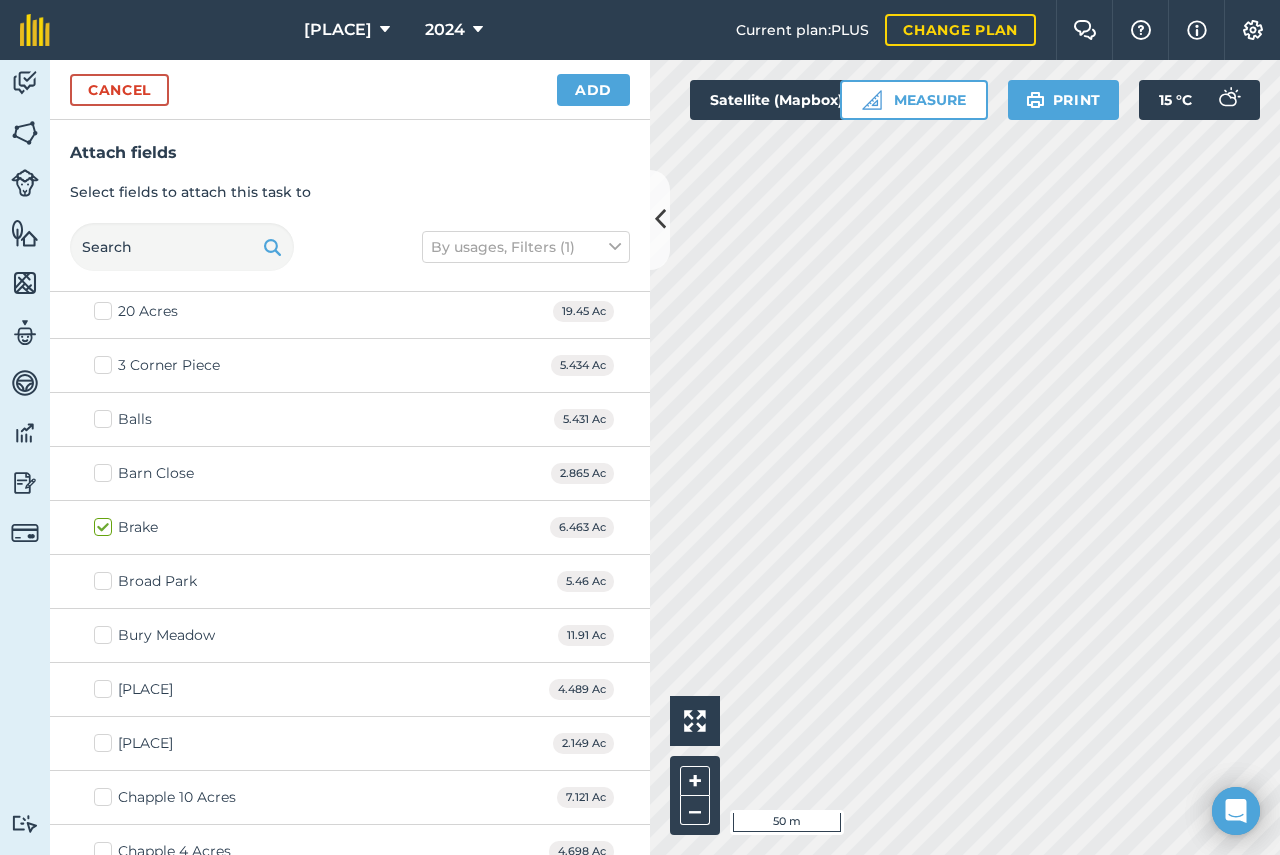 scroll, scrollTop: 800, scrollLeft: 0, axis: vertical 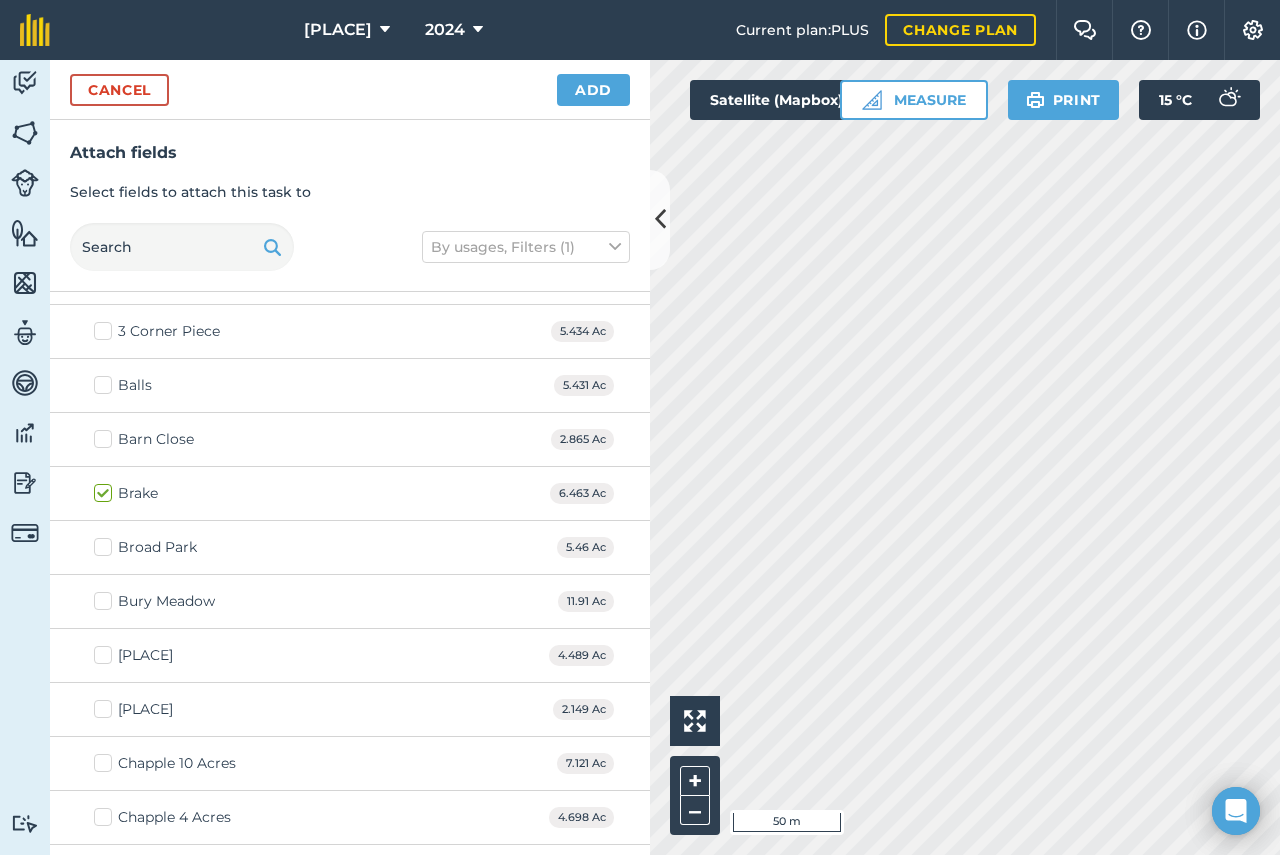click on "Brake 6.463   Ac" at bounding box center [350, 494] 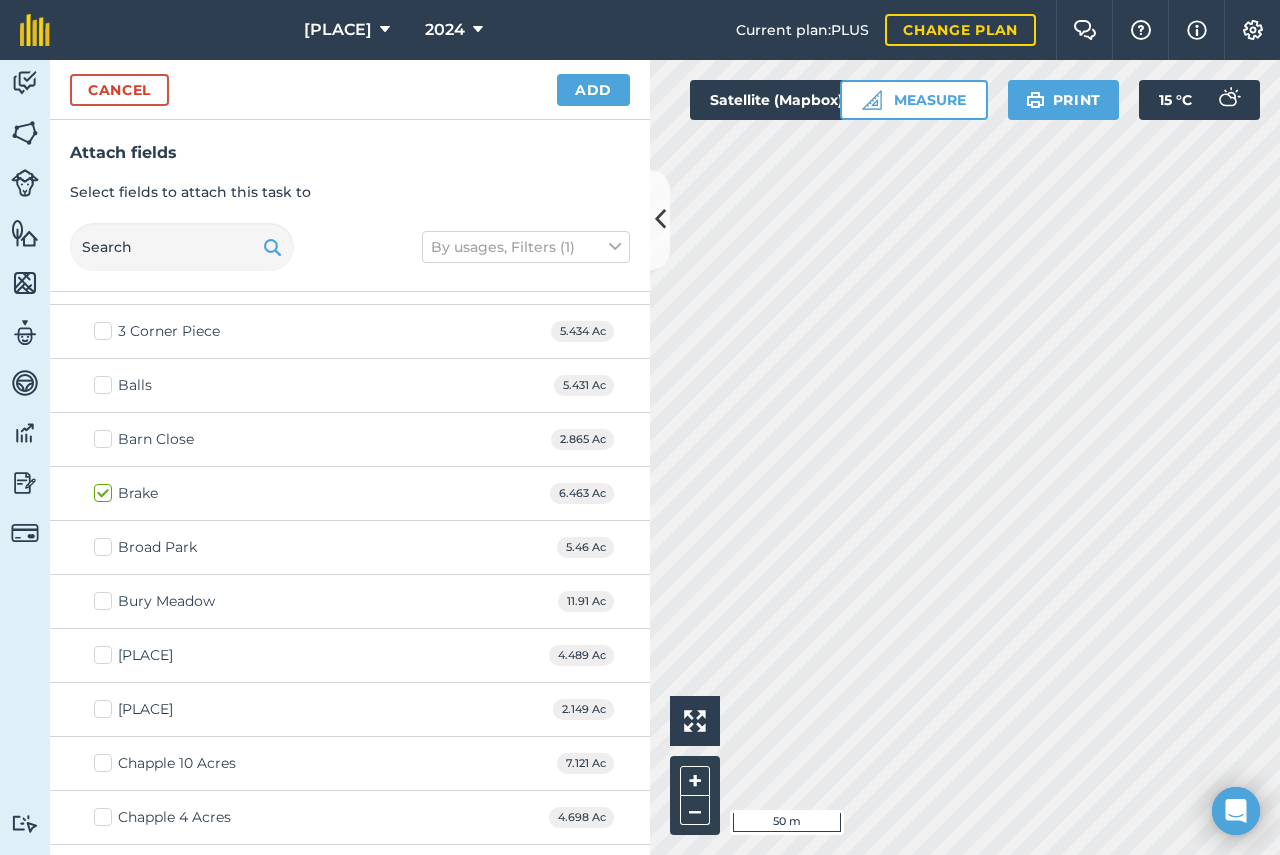 click on "Brake" at bounding box center [138, 493] 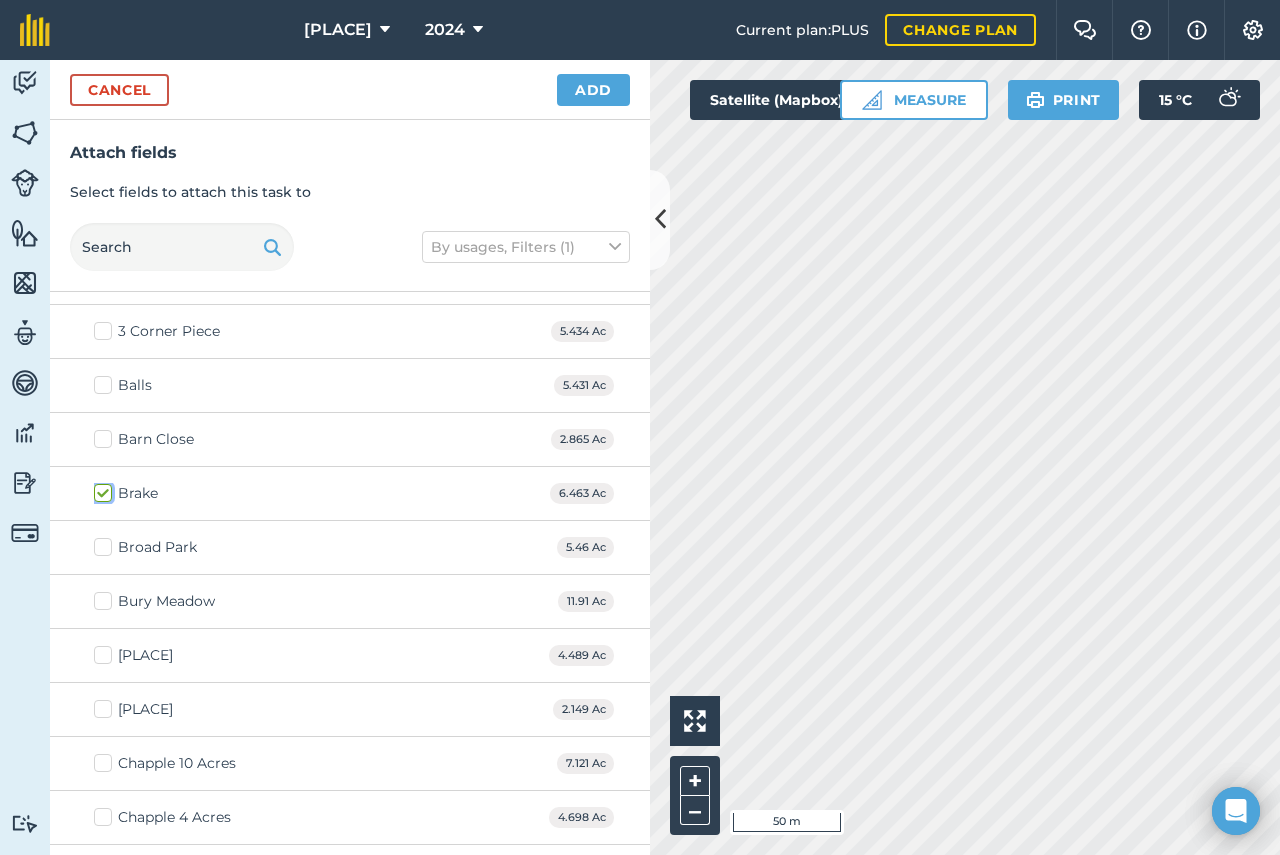 click on "Brake" at bounding box center [100, 489] 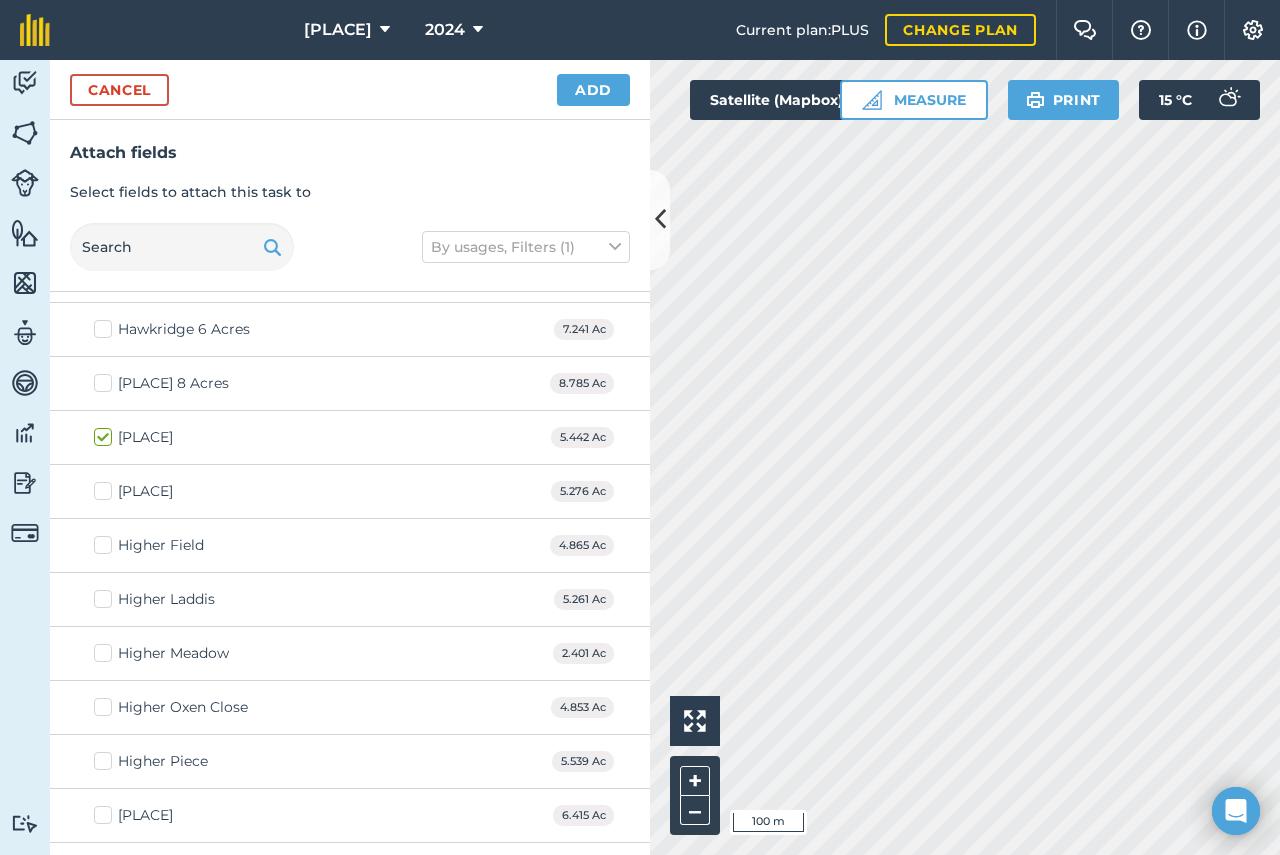 scroll, scrollTop: 2700, scrollLeft: 0, axis: vertical 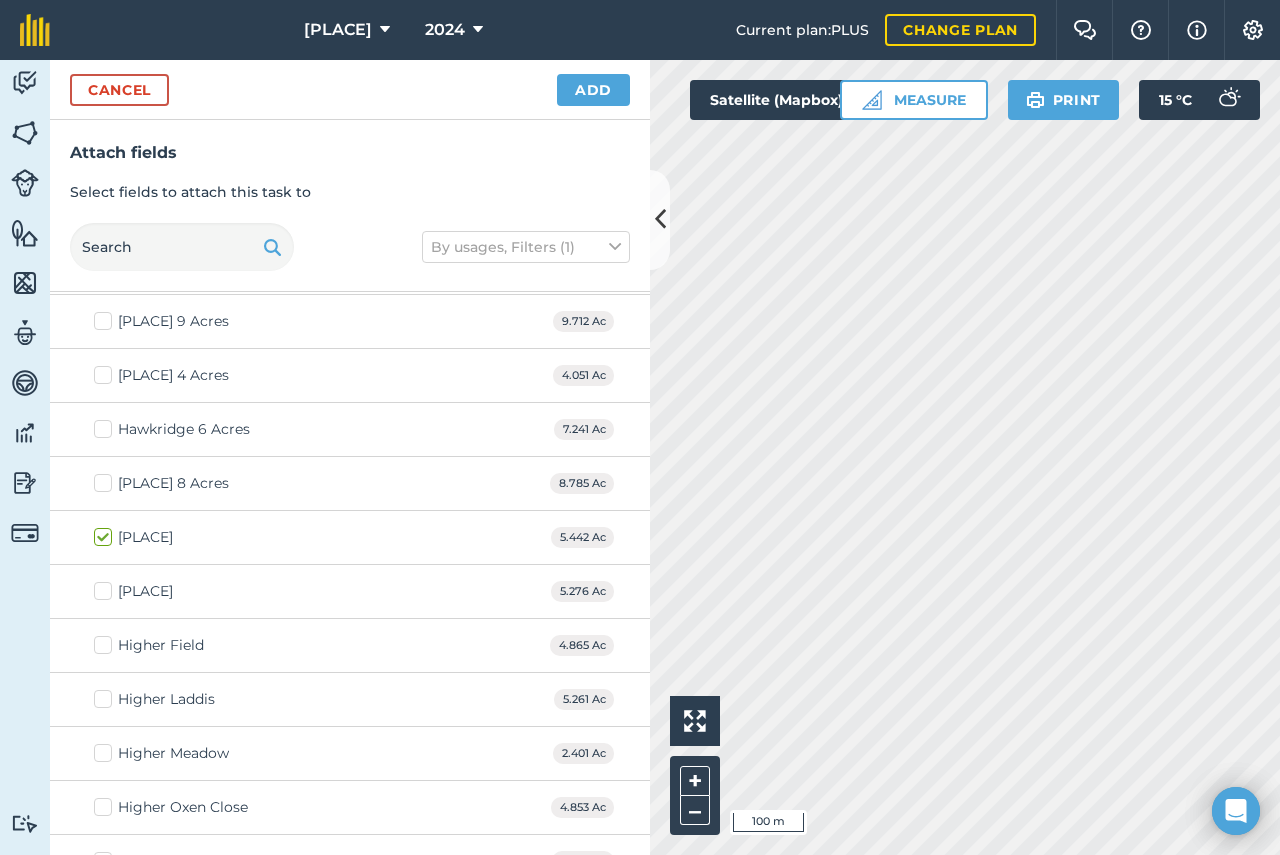 click on "[PLACE] 4 Acres" at bounding box center (173, 375) 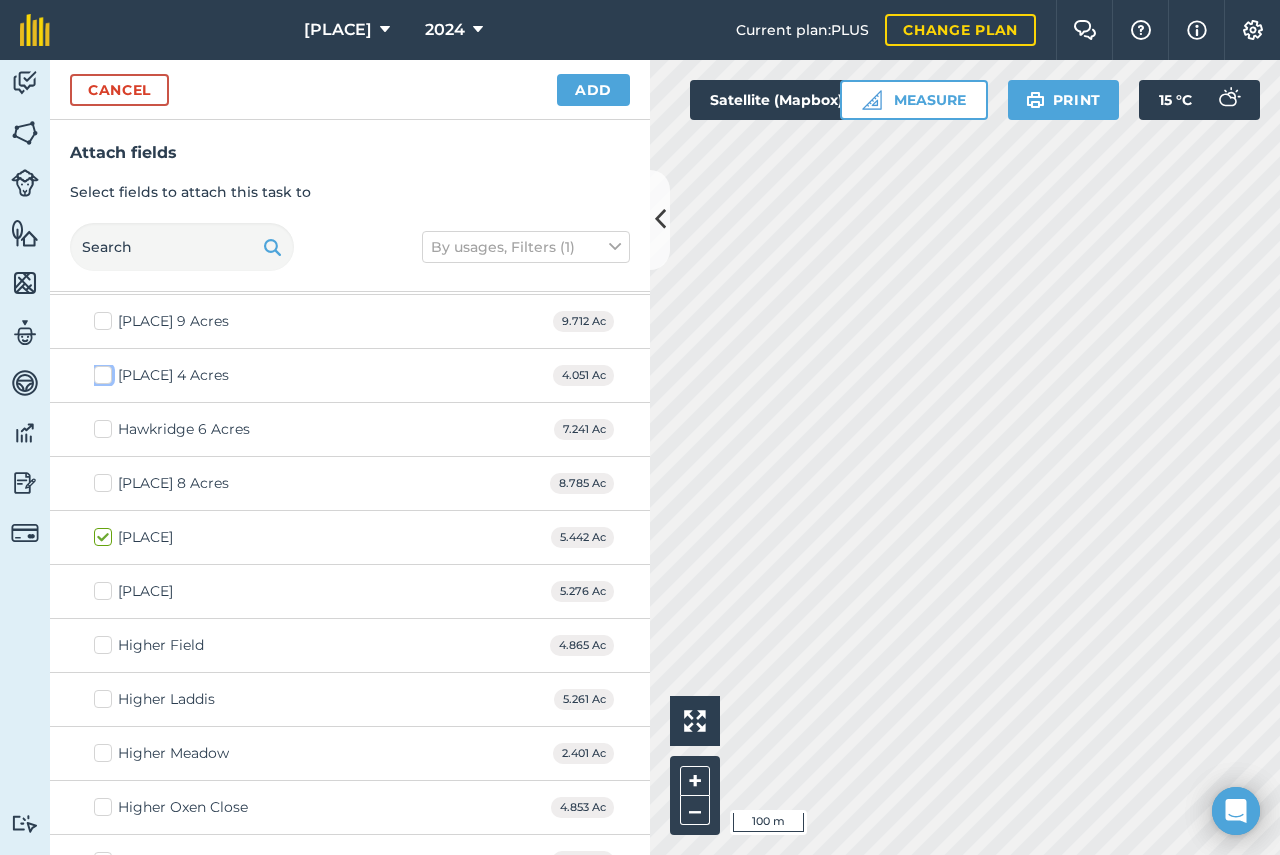 click on "[PLACE] 4 Acres" at bounding box center (100, 371) 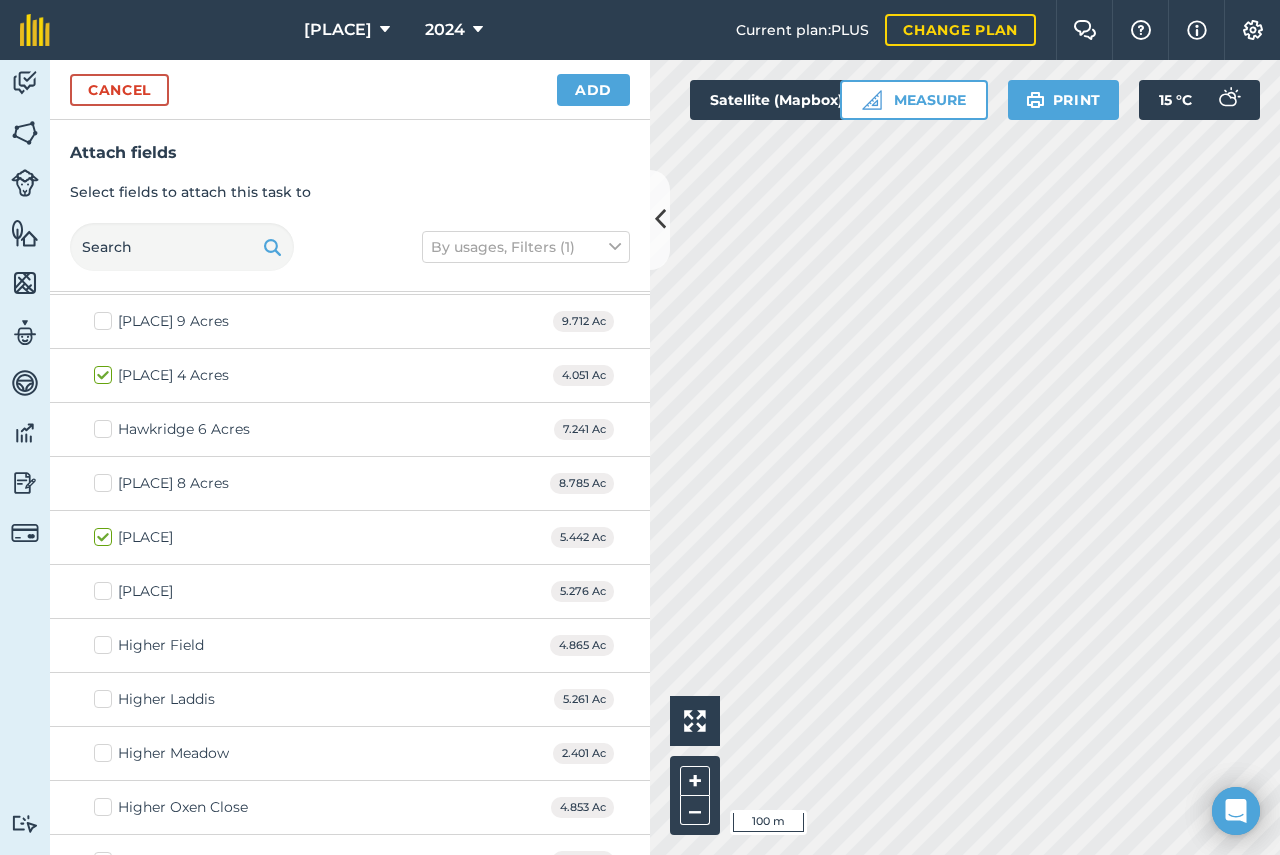 click on "[PLACE] 4 Acres" at bounding box center [173, 375] 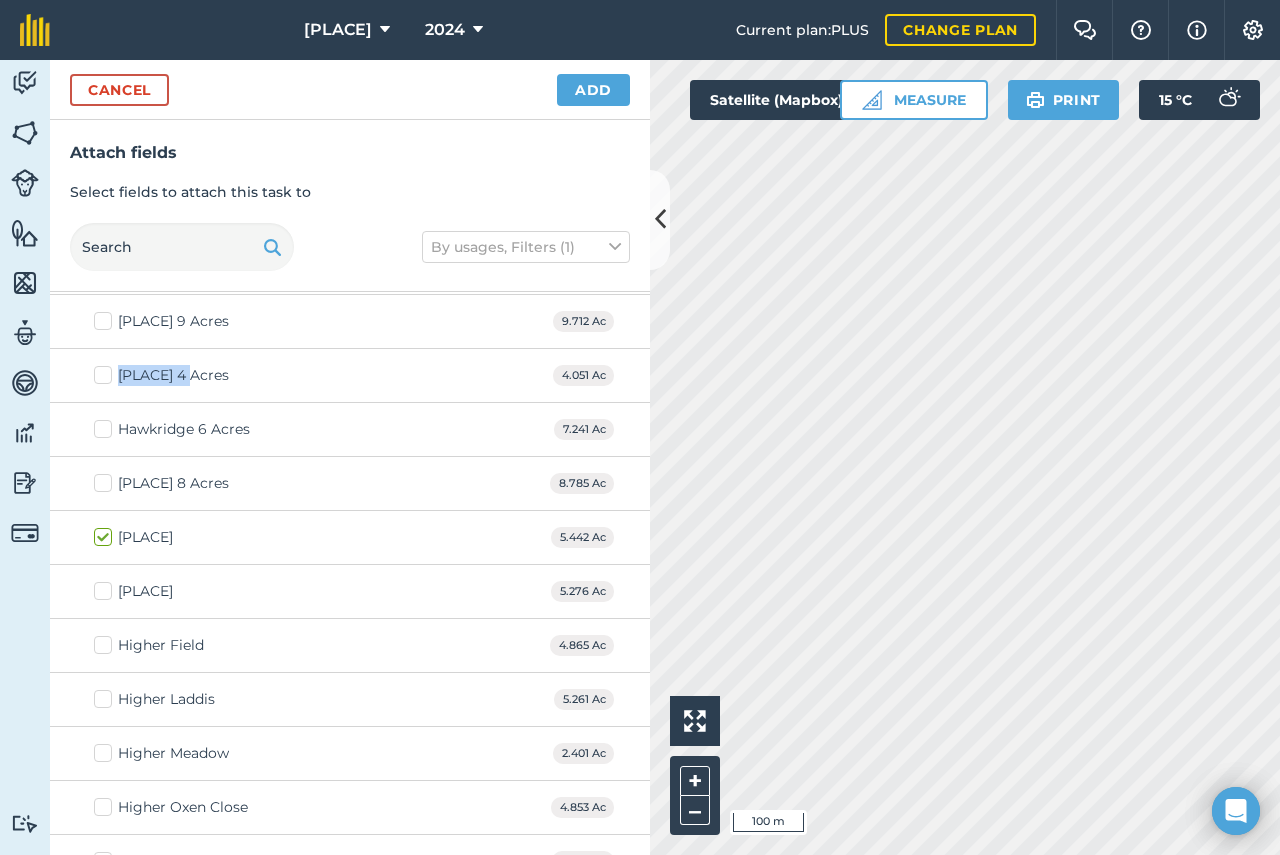 click on "[PLACE] 4 Acres" at bounding box center (161, 375) 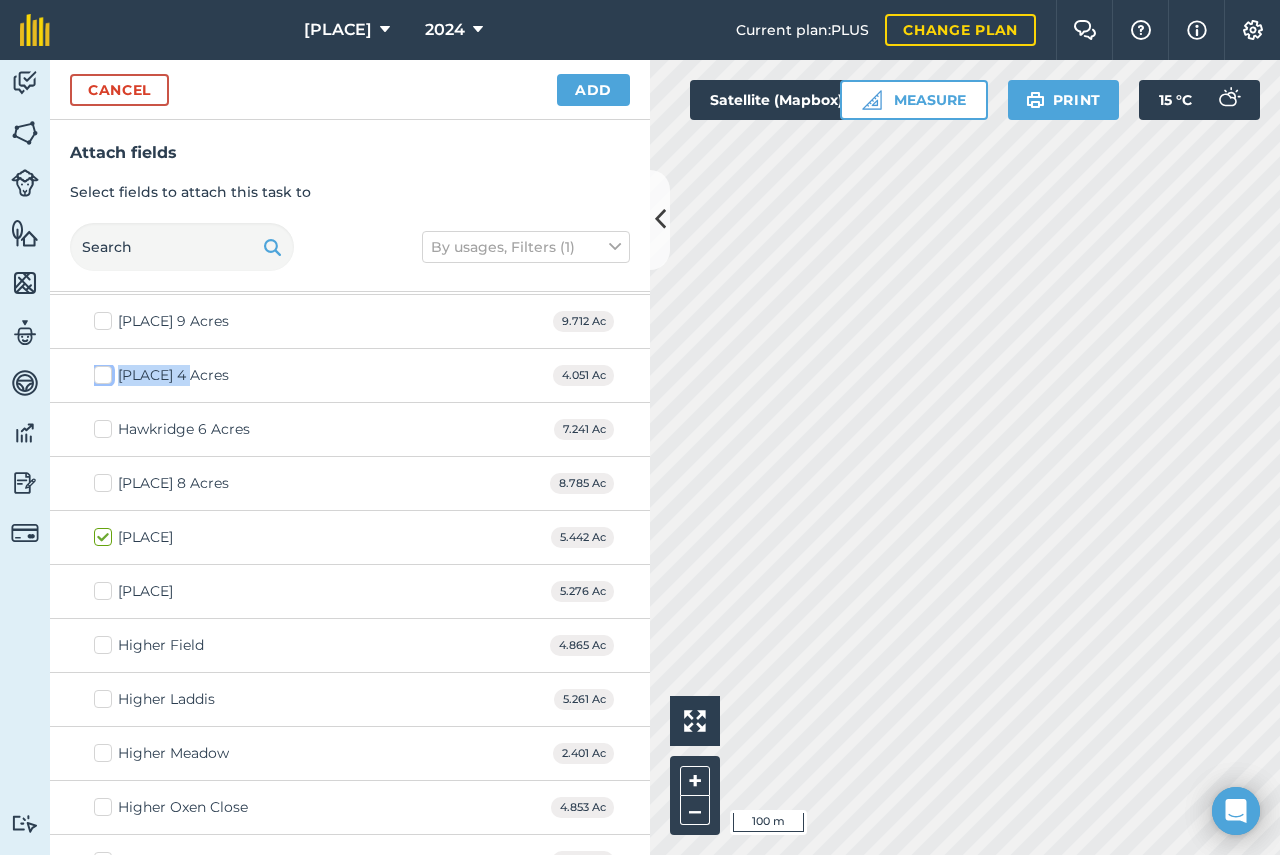 click on "[PLACE] 4 Acres" at bounding box center (100, 371) 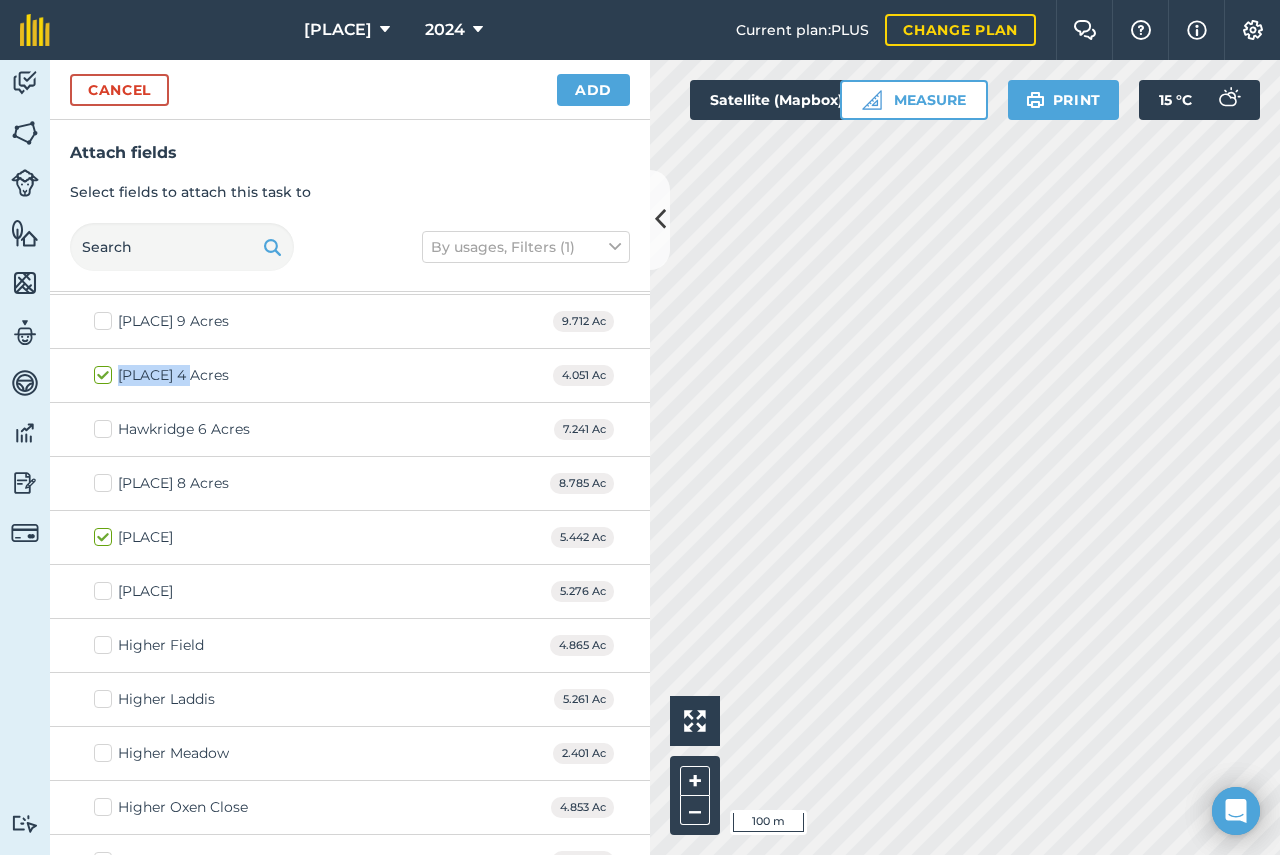 click on "[PLACE] 4 Acres" at bounding box center [161, 375] 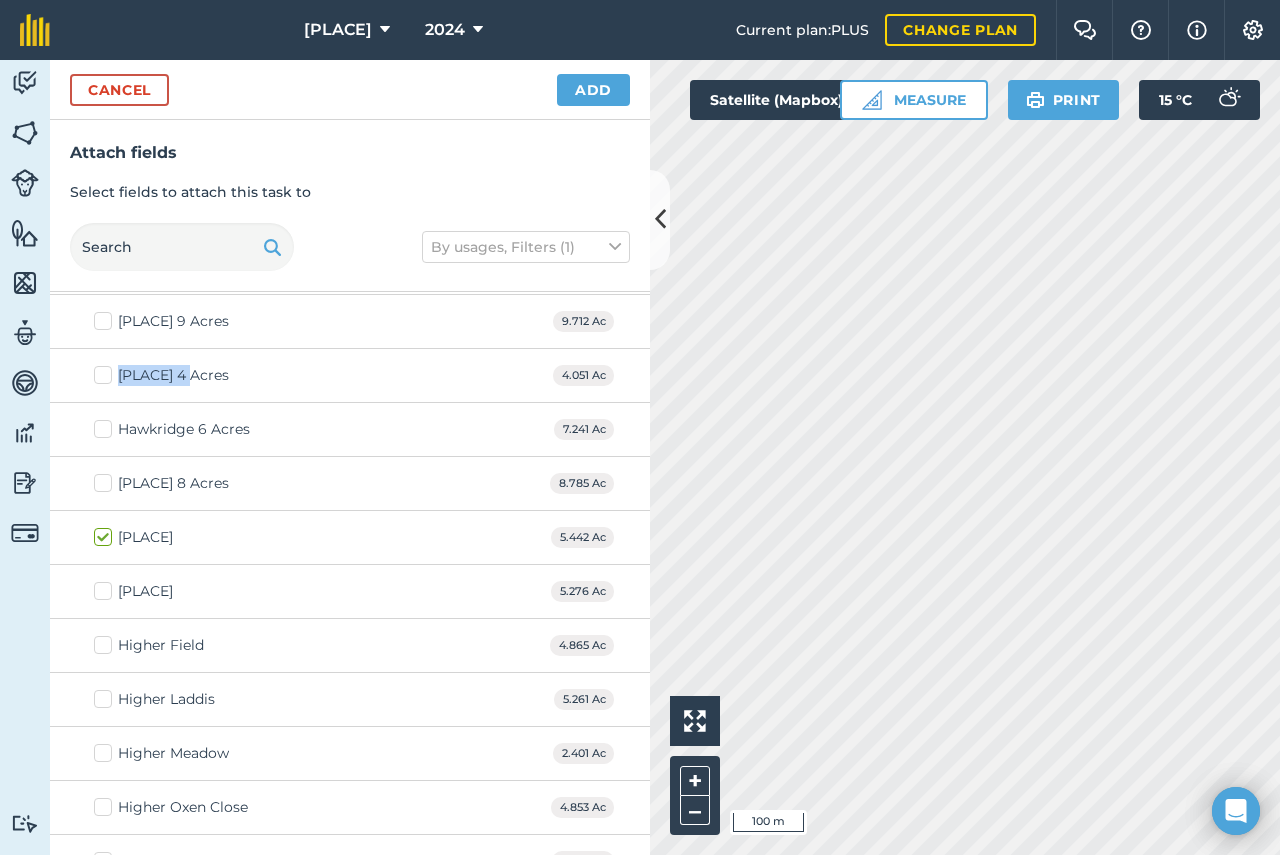 click on "[PLACE] 4 Acres" at bounding box center [161, 375] 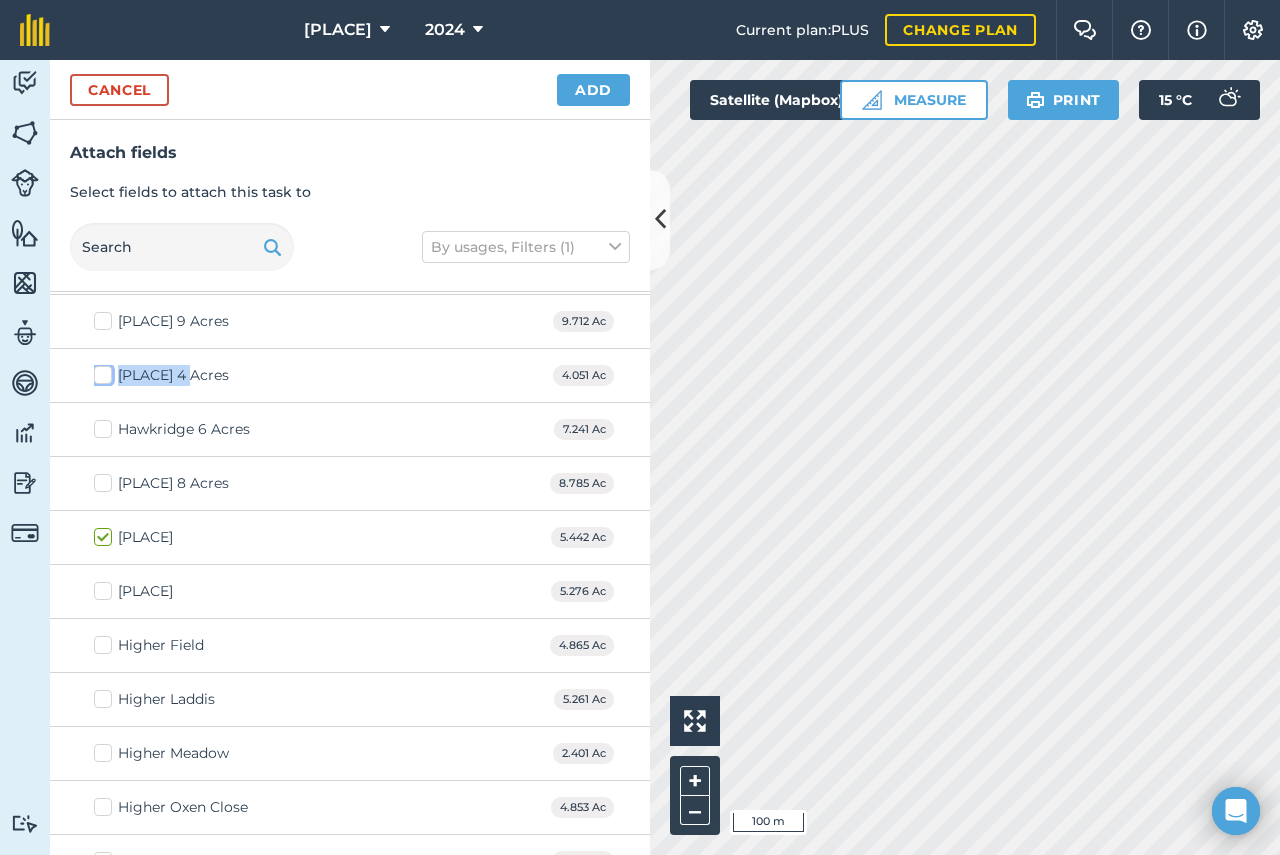 click on "[PLACE] 4 Acres" at bounding box center (100, 371) 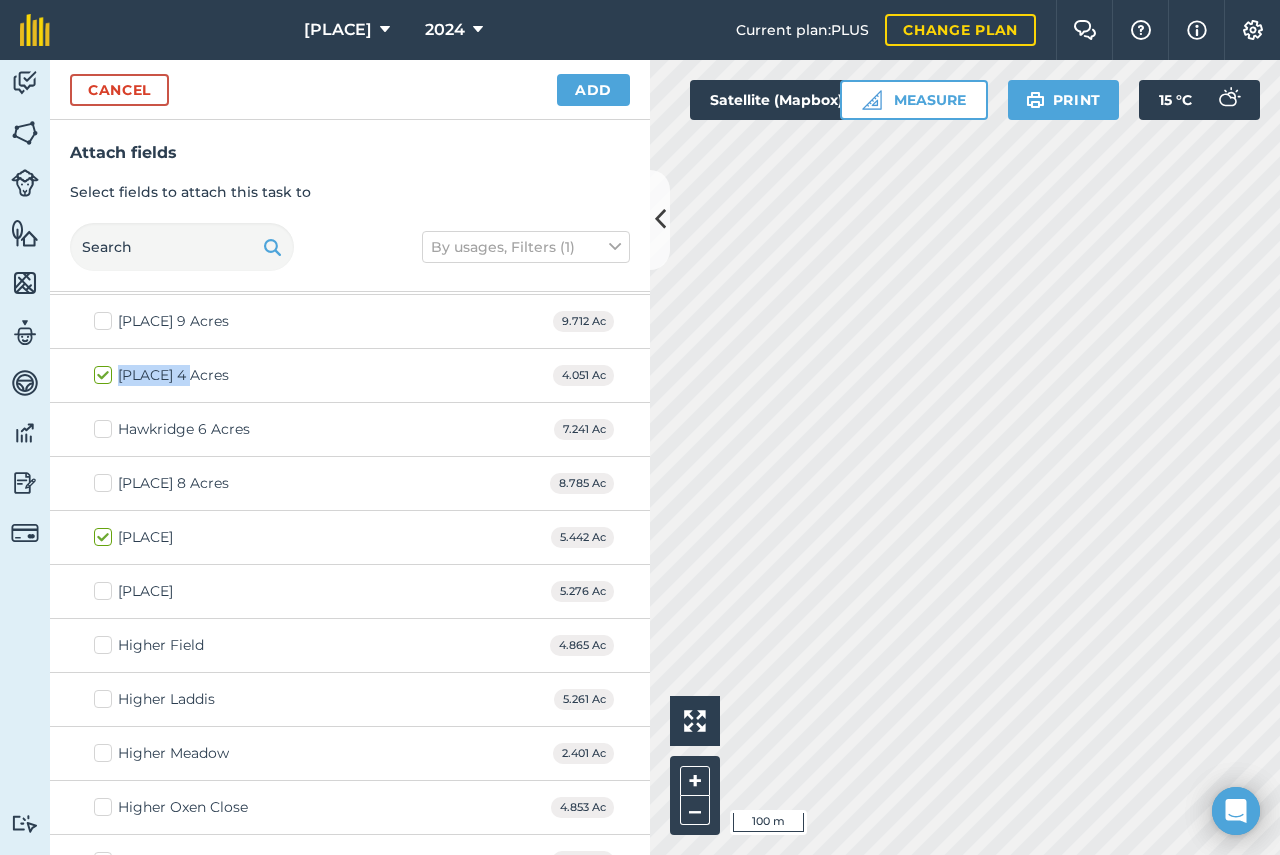 click on "[PLACE] 4 Acres" at bounding box center (161, 375) 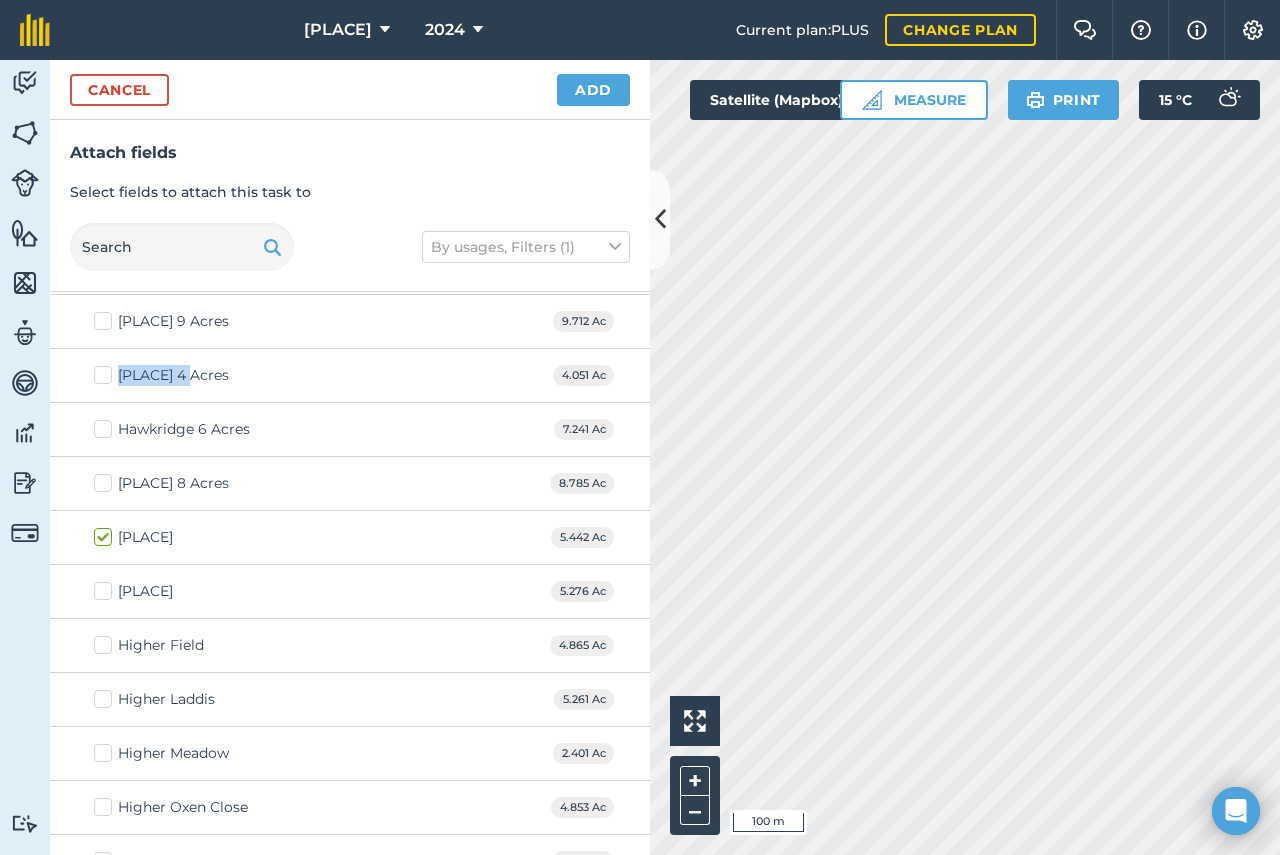click on "[PLACE] 4 Acres" at bounding box center (161, 375) 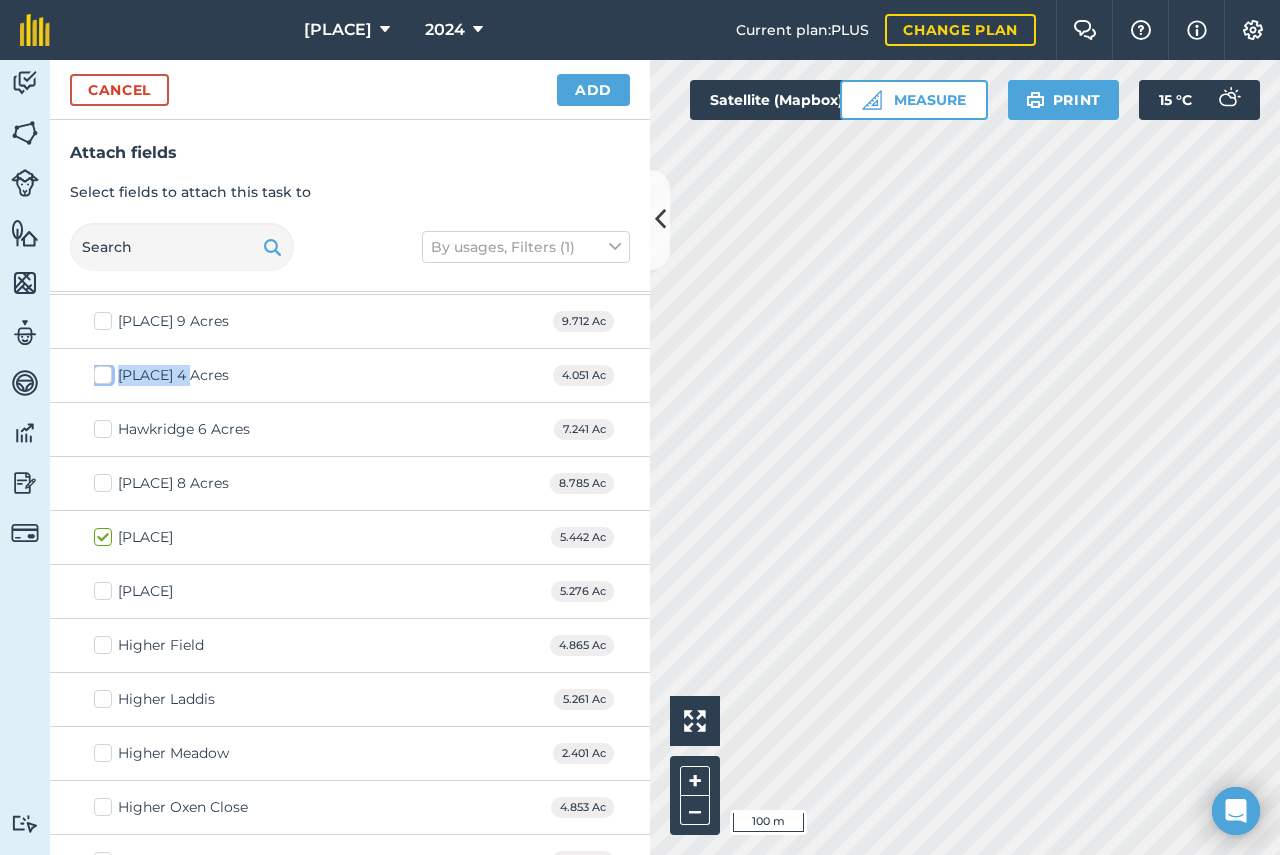 click on "[PLACE] 4 Acres" at bounding box center (100, 371) 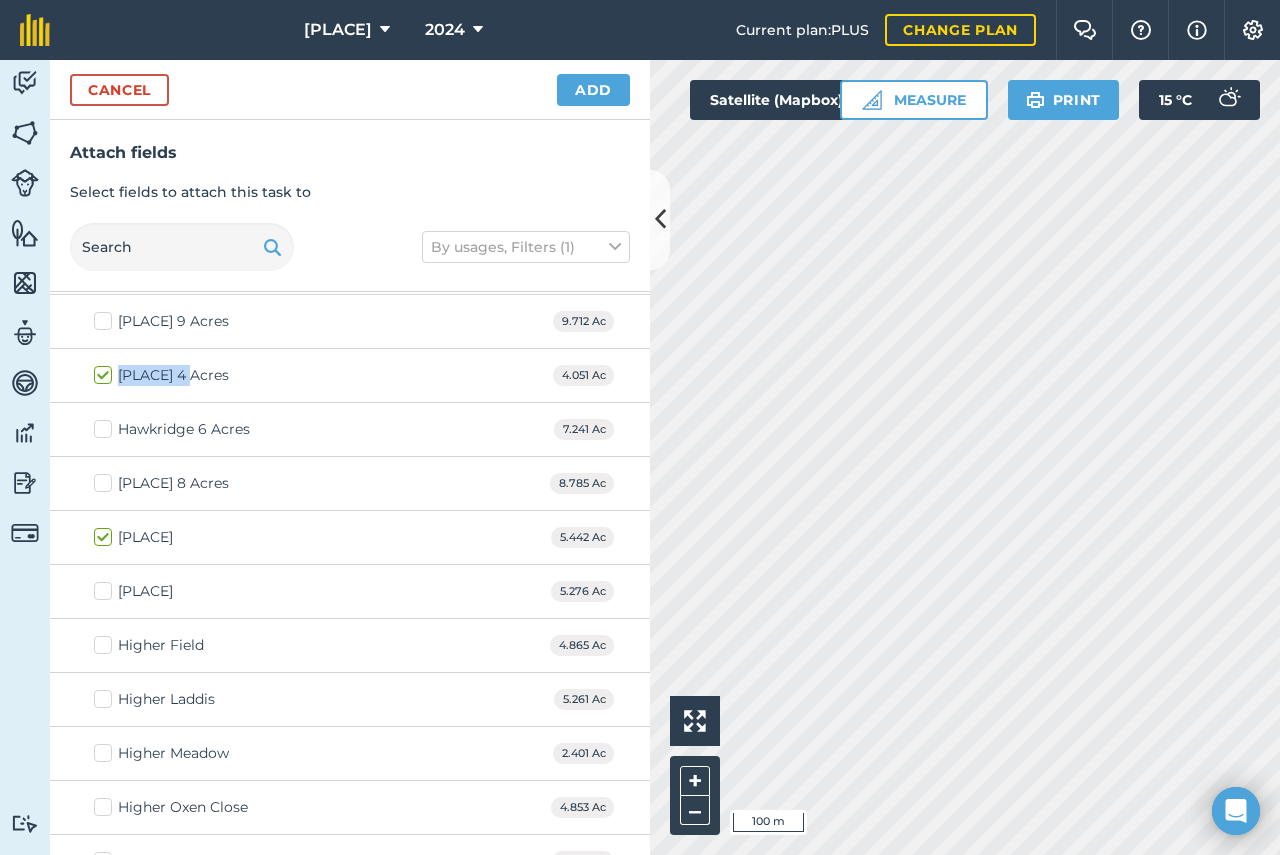 click on "[PLACE] 4 Acres" at bounding box center [161, 375] 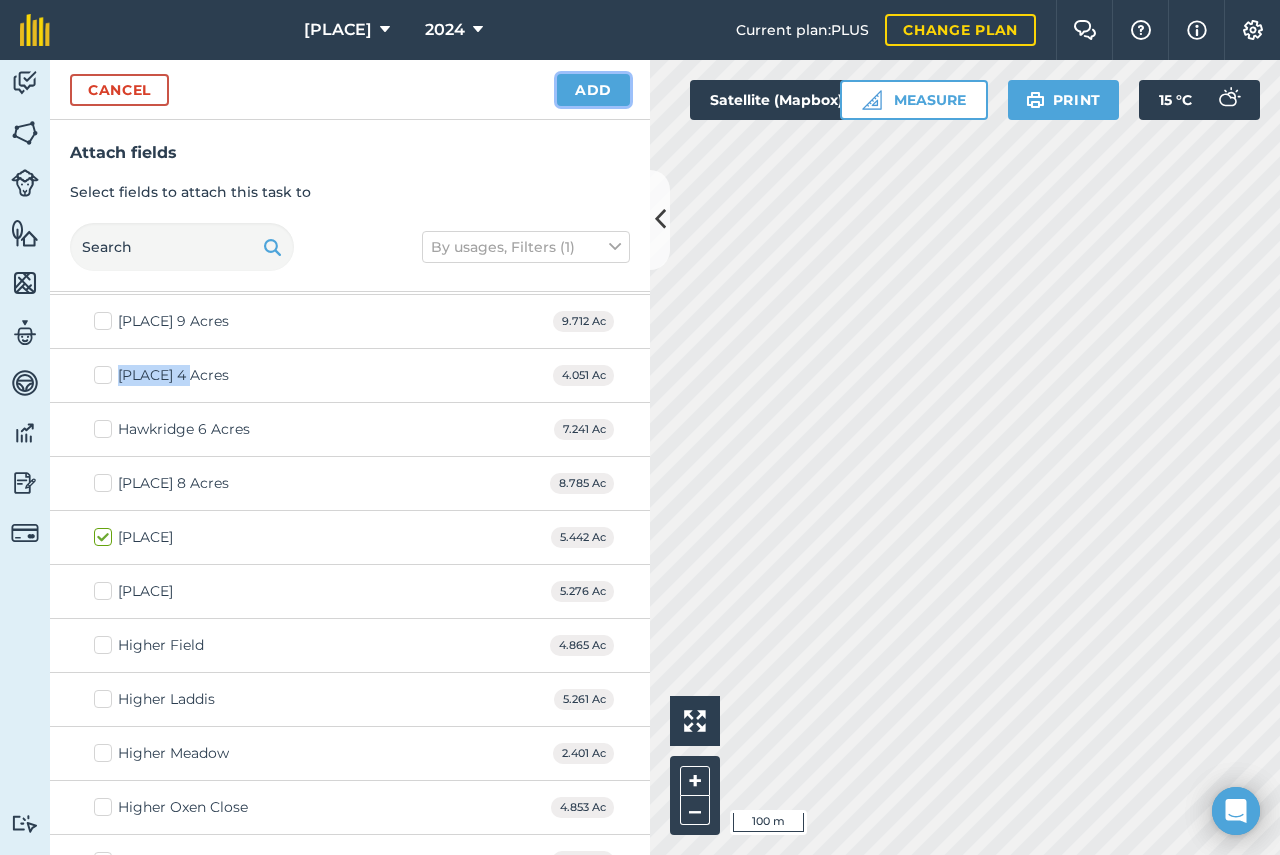 click on "Add" at bounding box center [593, 90] 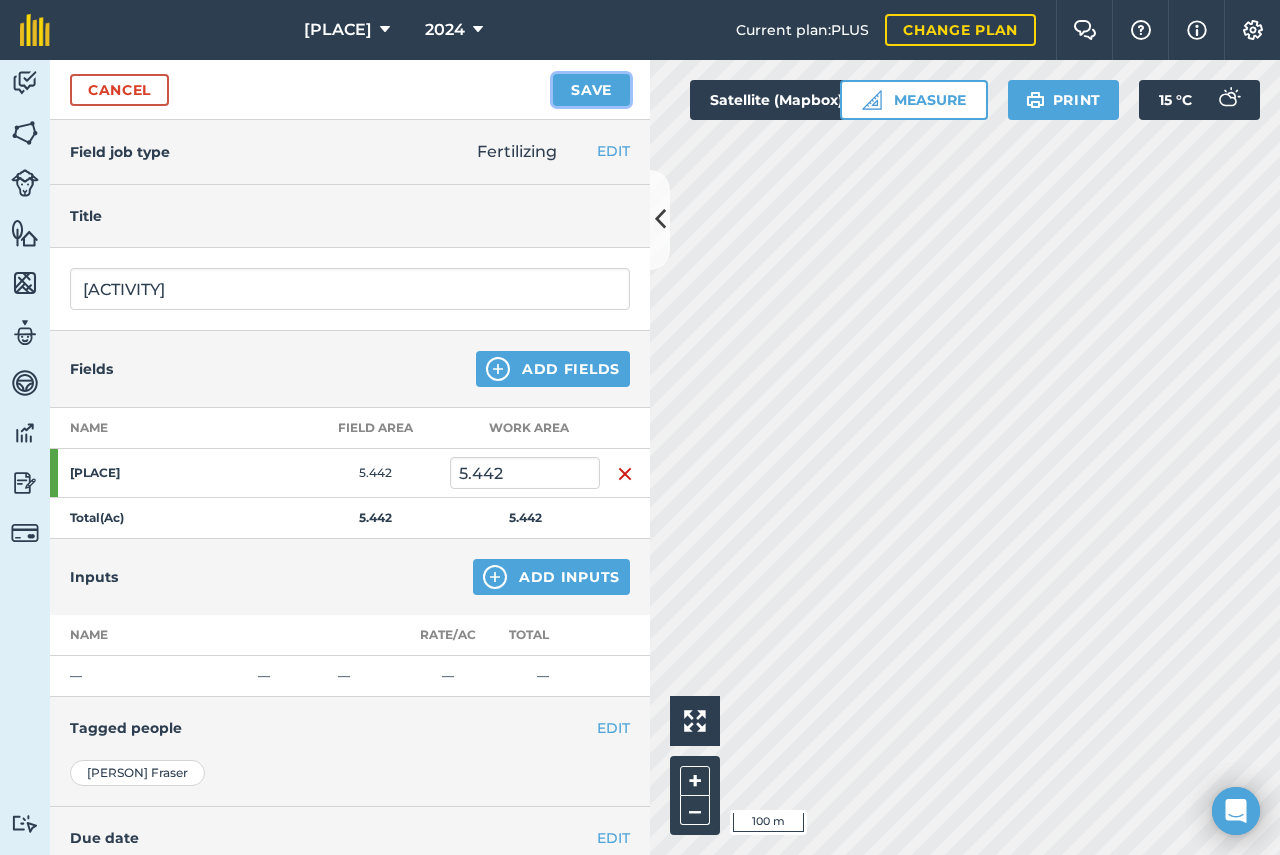 click on "Save" at bounding box center [591, 90] 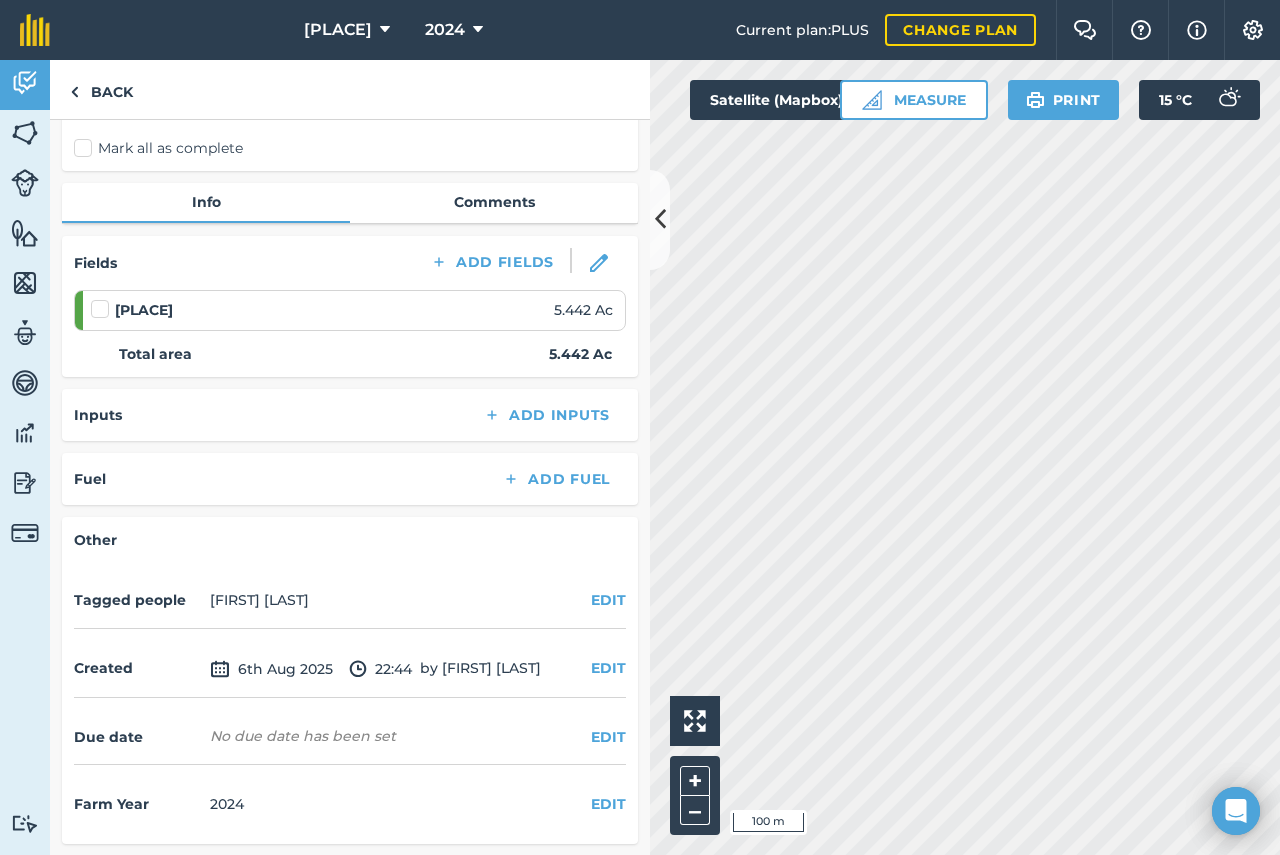 scroll, scrollTop: 152, scrollLeft: 0, axis: vertical 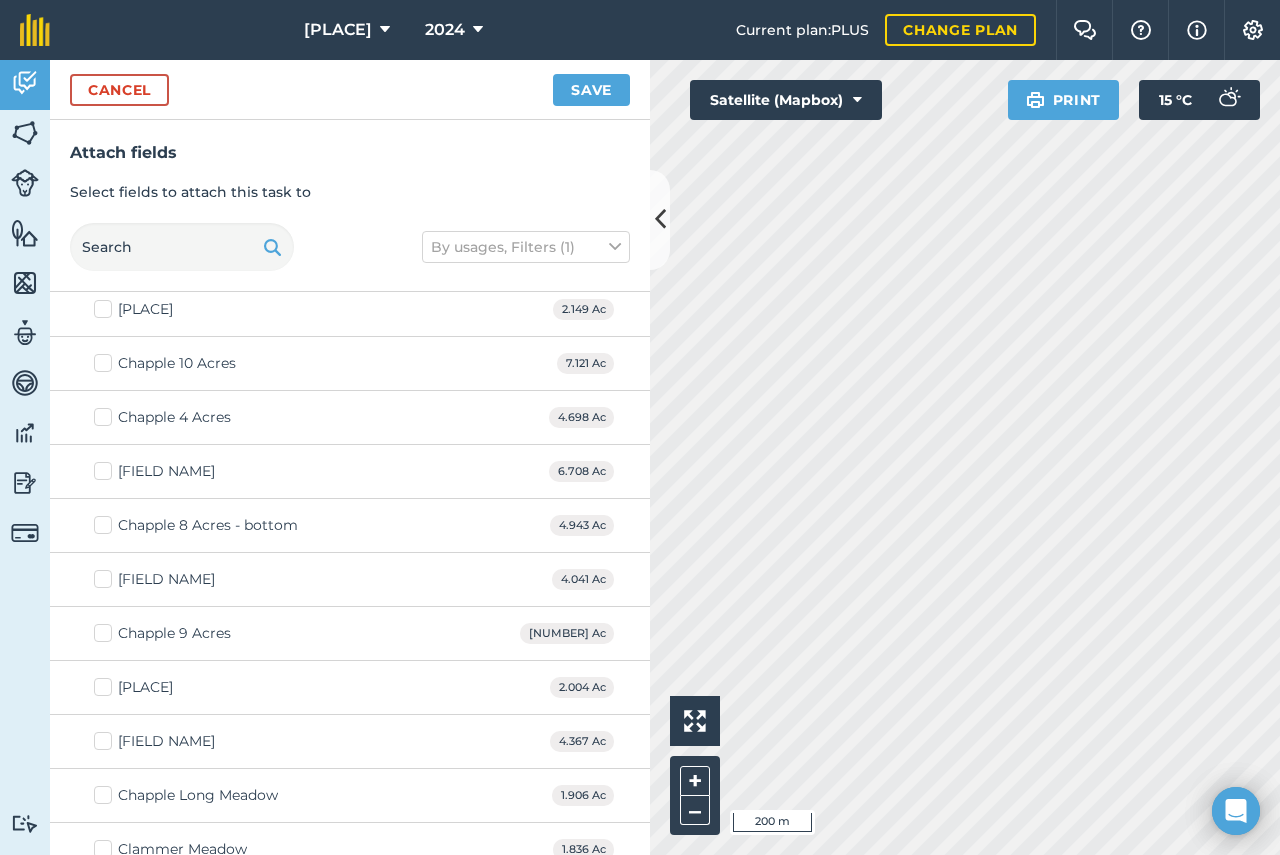 click on "Chapple 9 Acres" at bounding box center [162, 633] 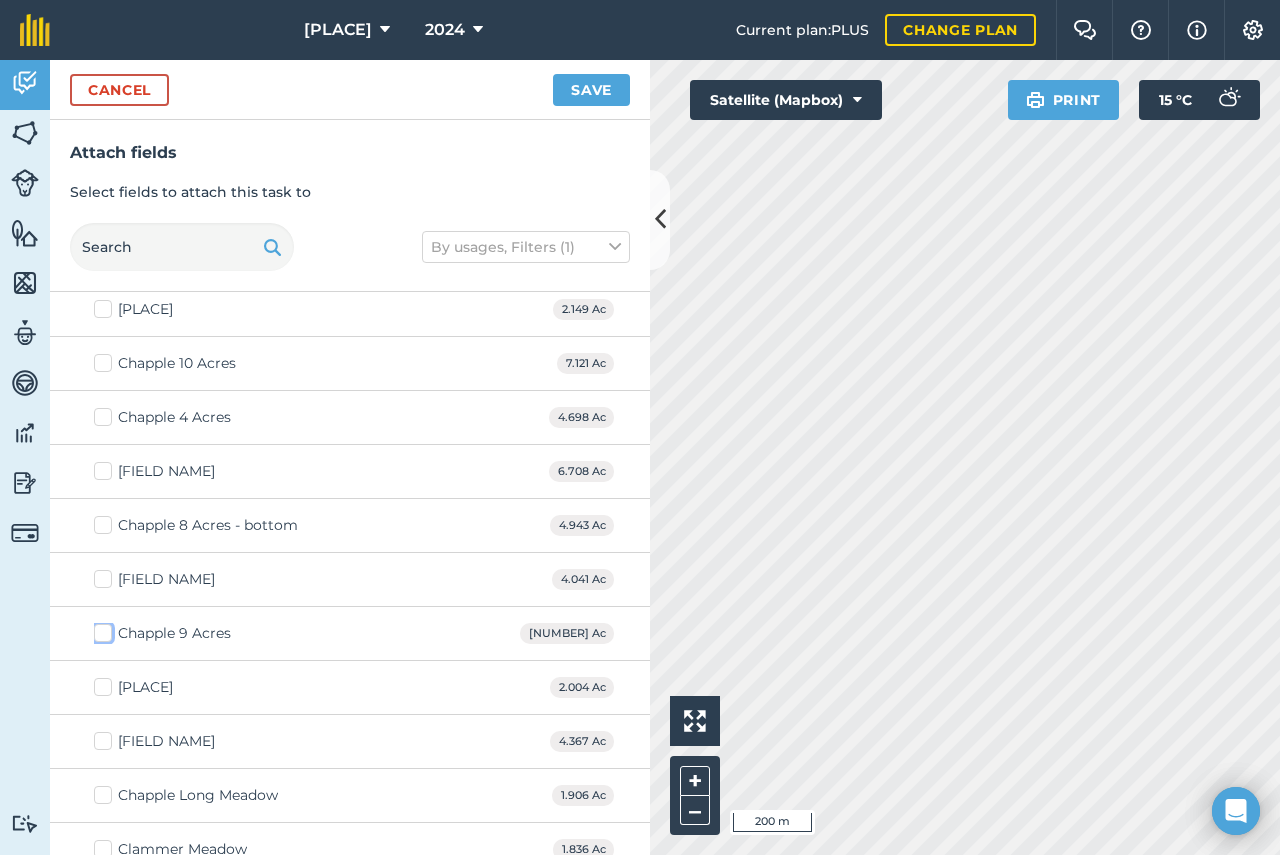 click on "Chapple 9 Acres" at bounding box center [100, 629] 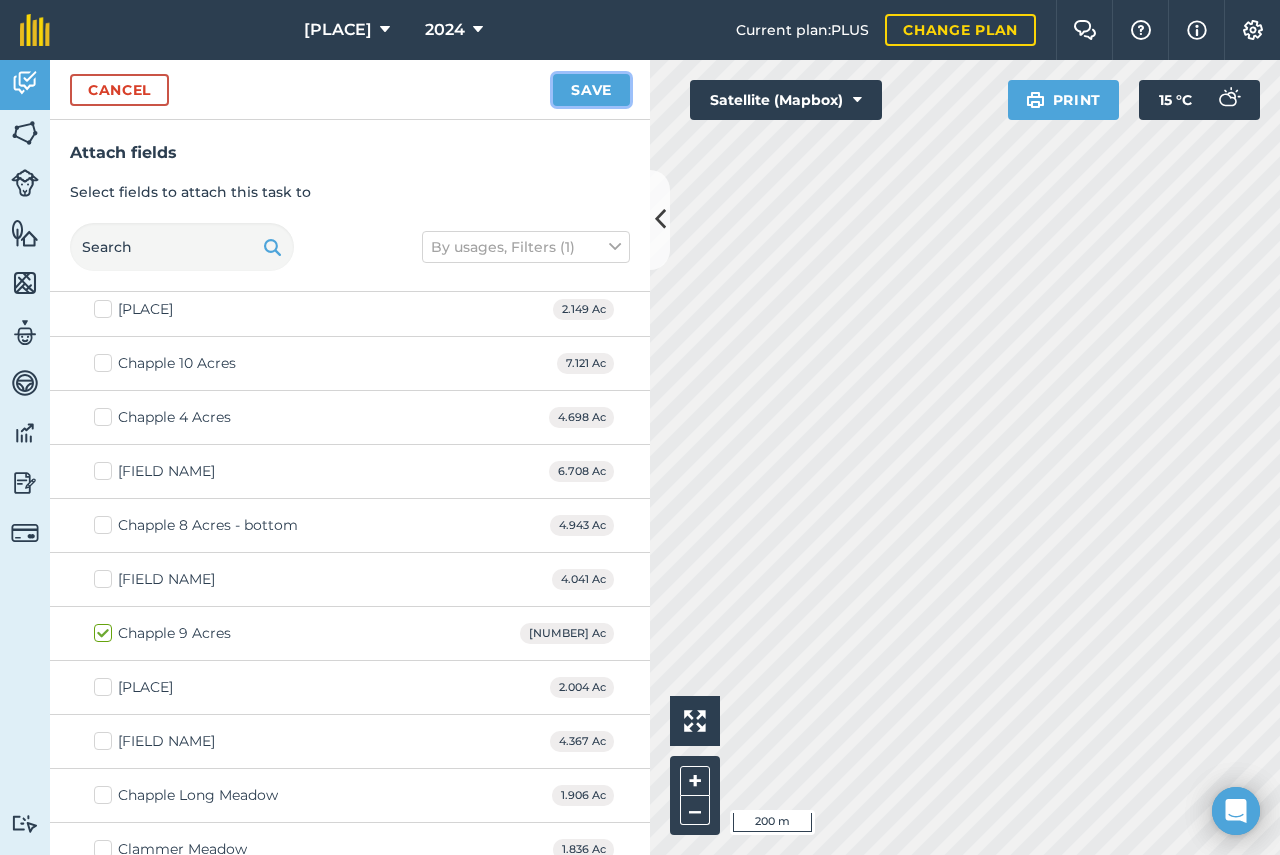 click on "Save" at bounding box center (591, 90) 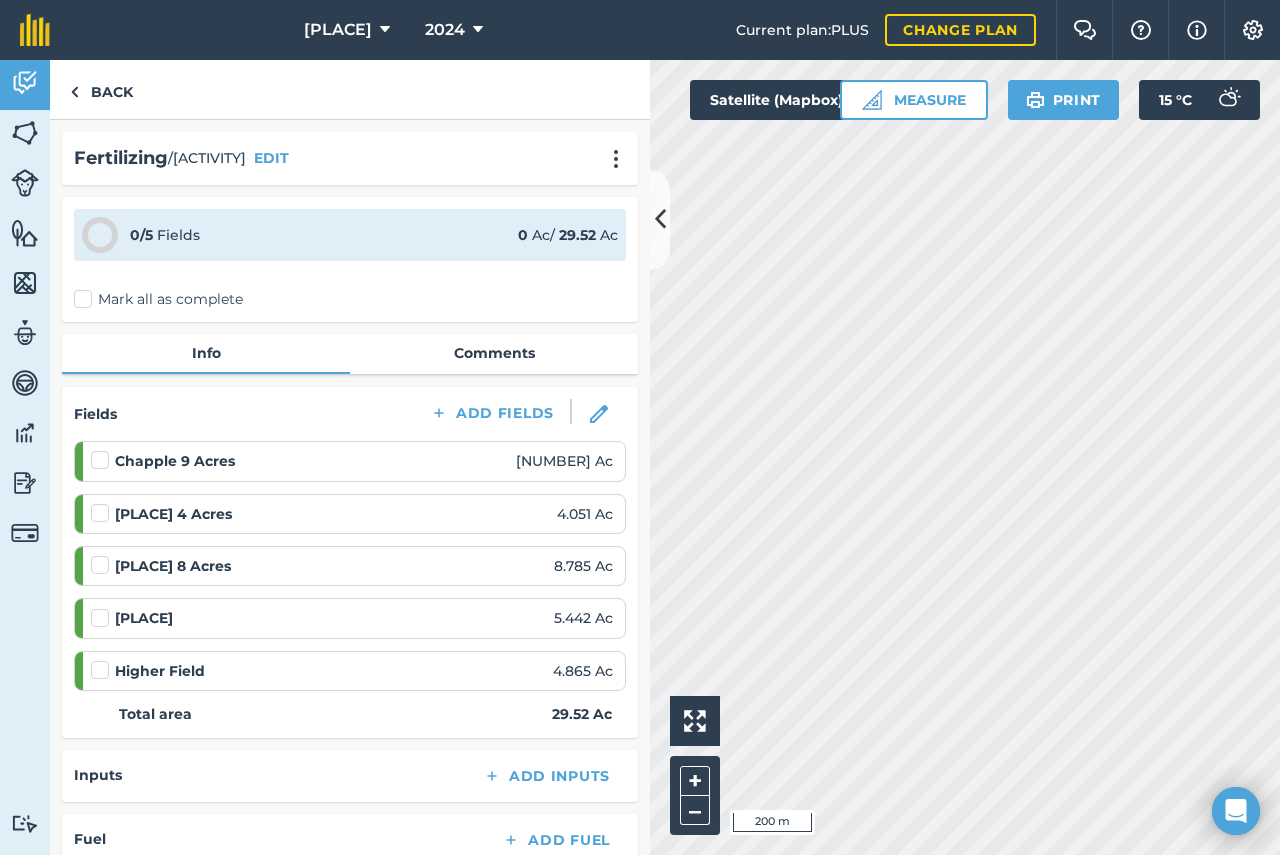 click on "Mark all as complete" at bounding box center (158, 299) 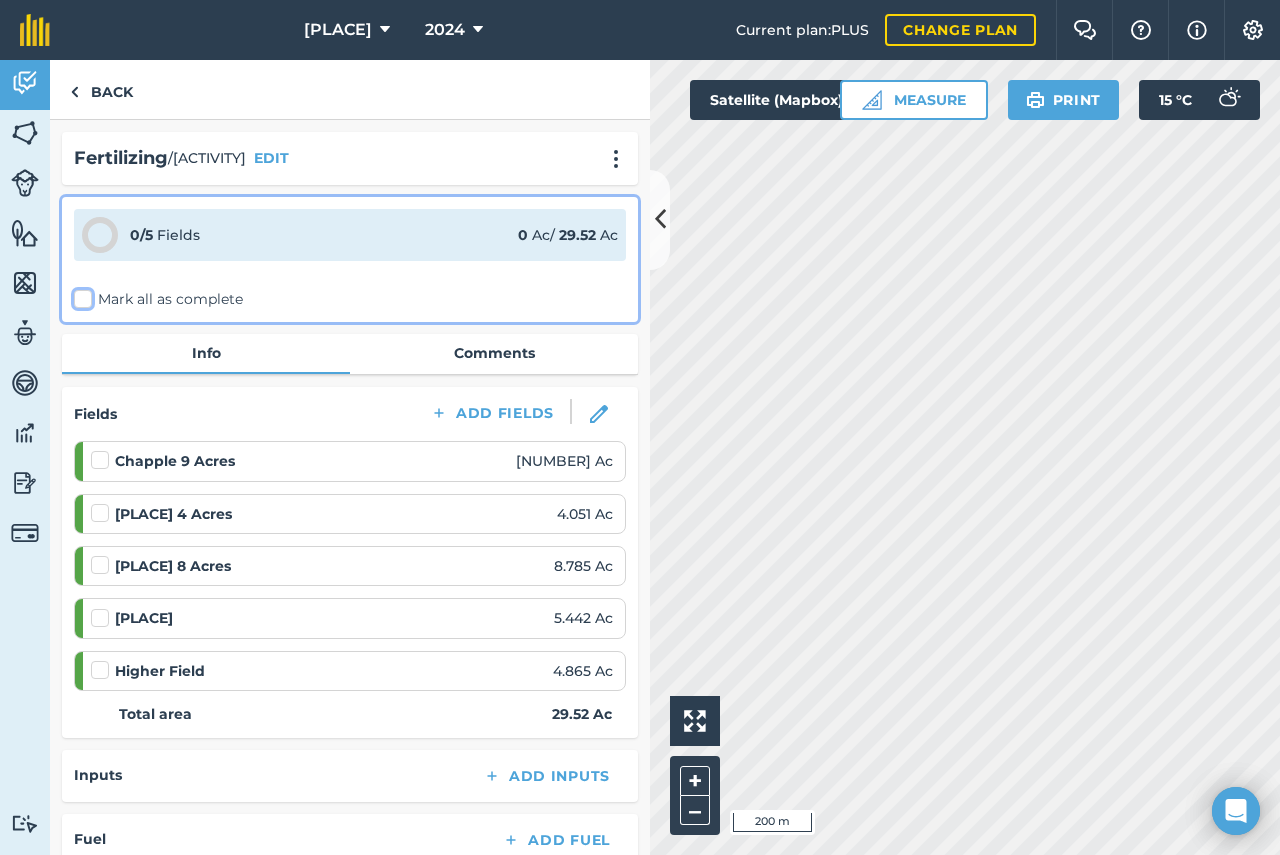 click on "Mark all as complete" at bounding box center (80, 295) 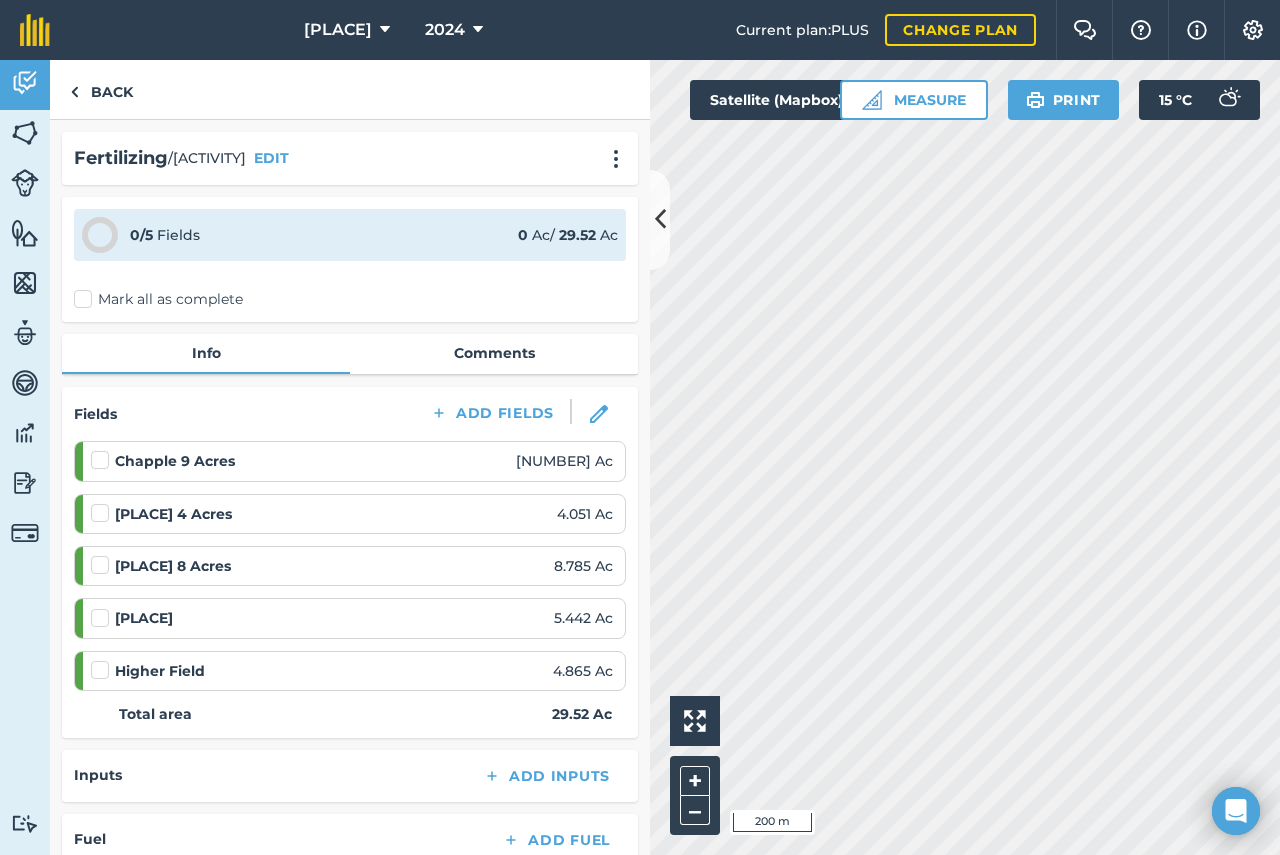 click on "Mark all as complete" at bounding box center (158, 299) 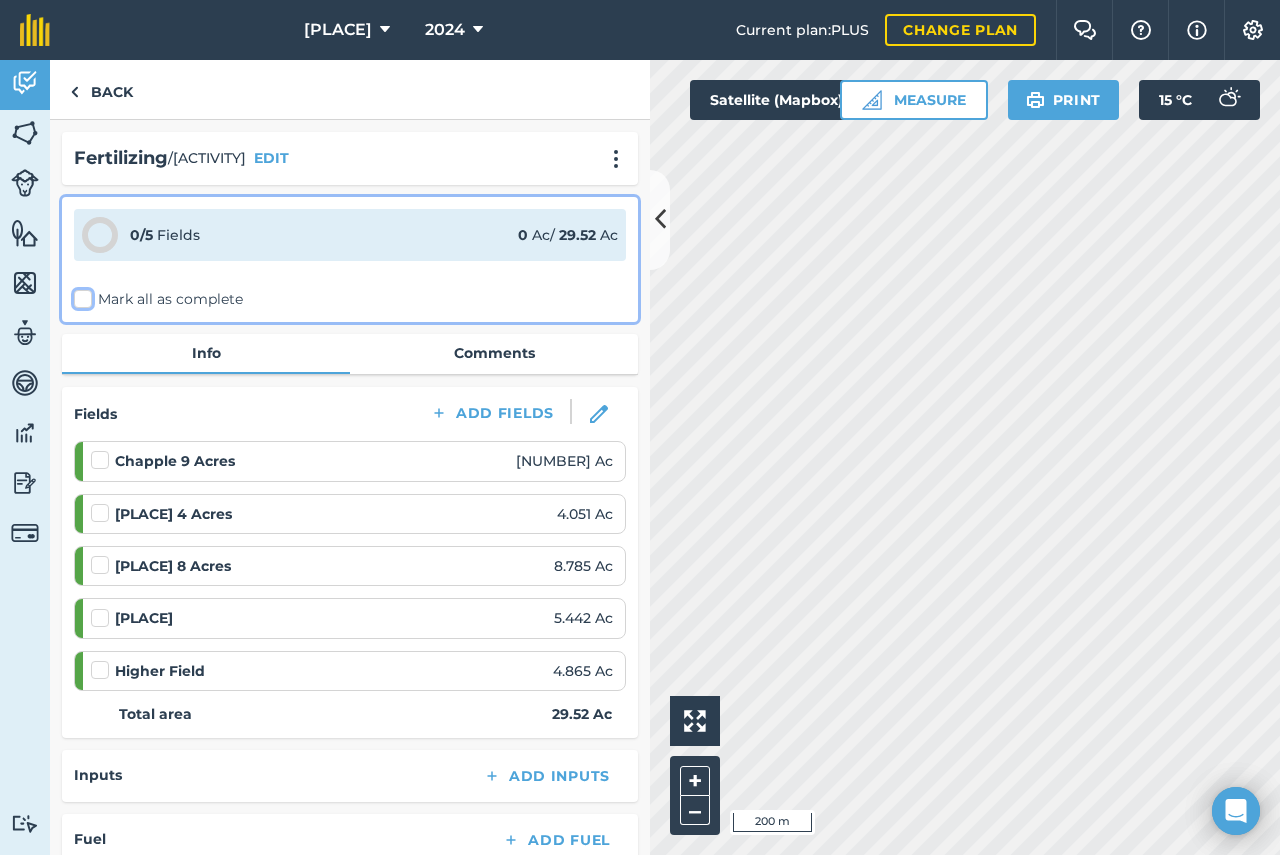 click on "Mark all as complete" at bounding box center (80, 295) 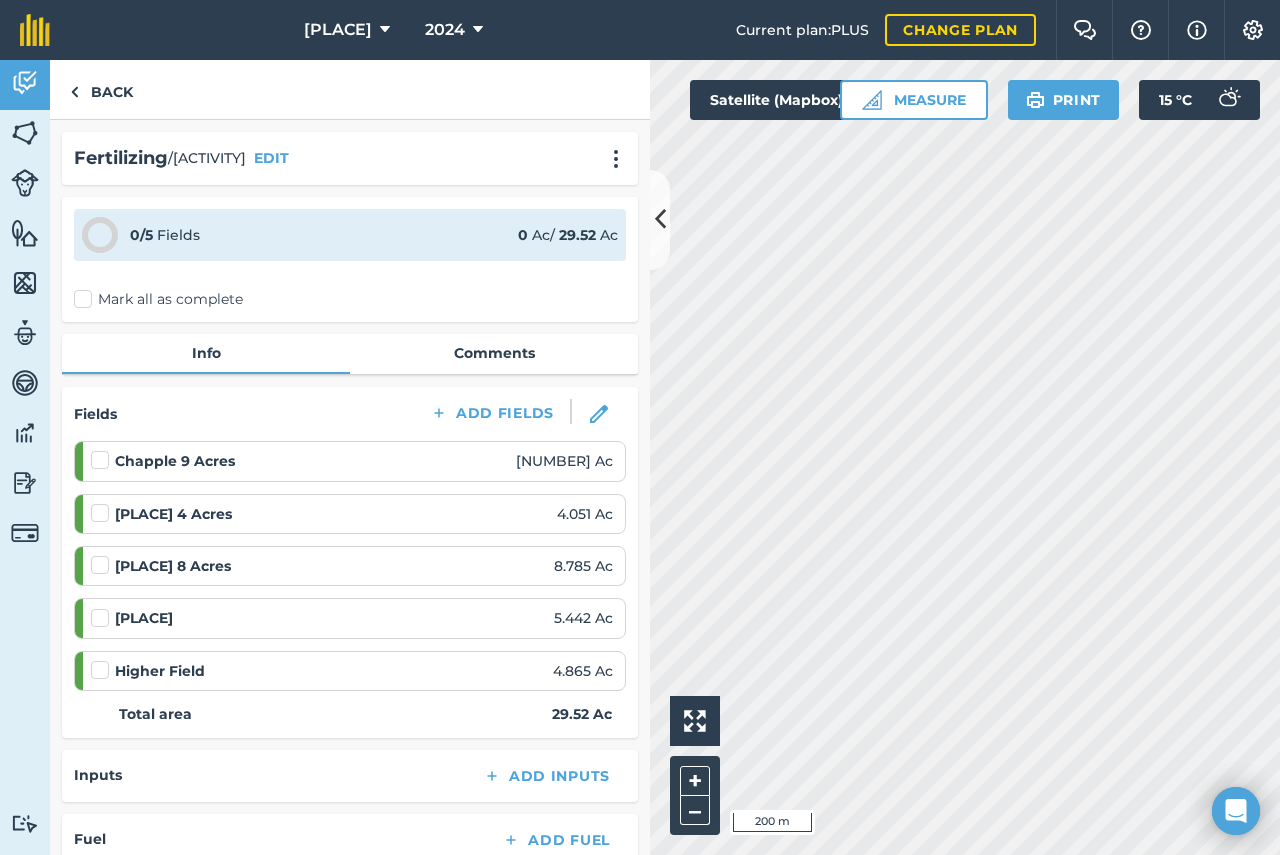 click on "Mark all as complete" at bounding box center [158, 299] 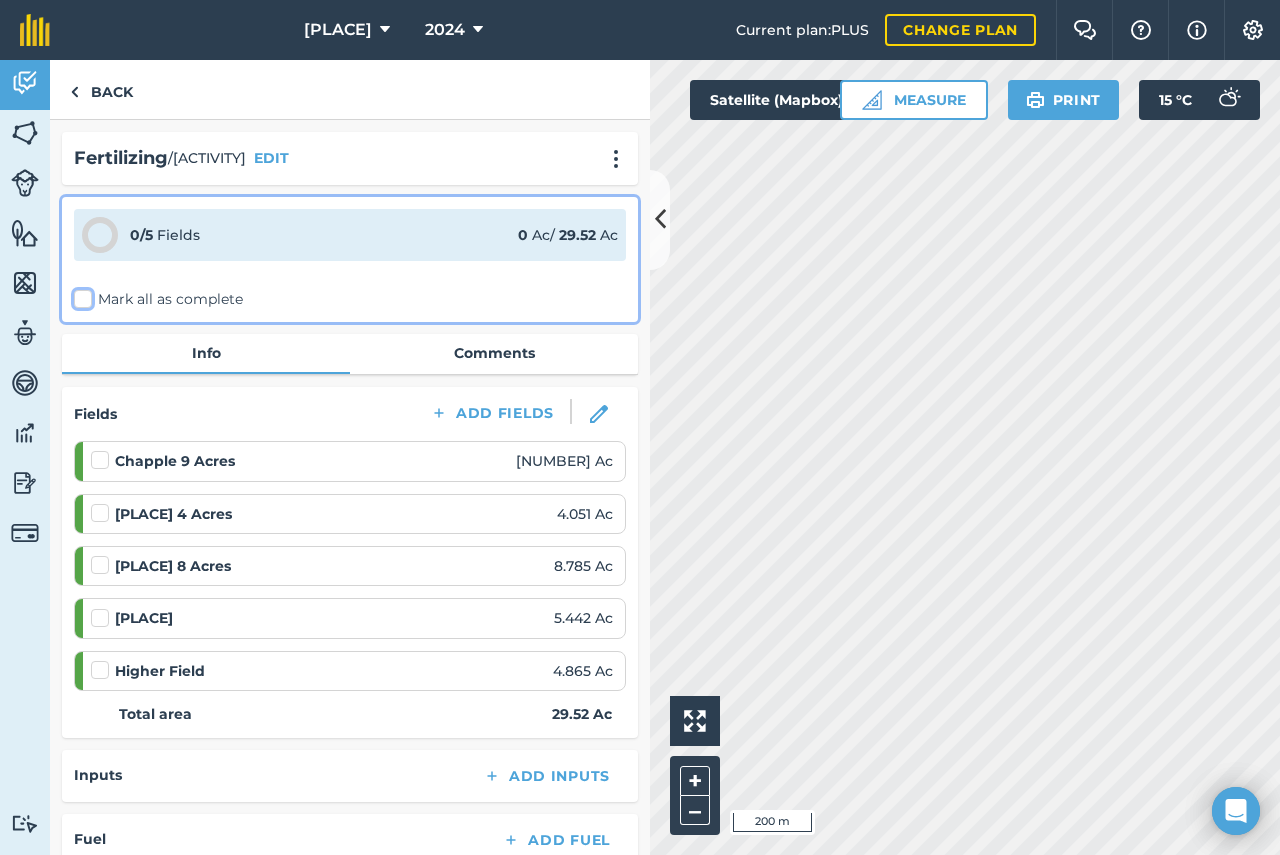 click on "Mark all as complete" at bounding box center [80, 295] 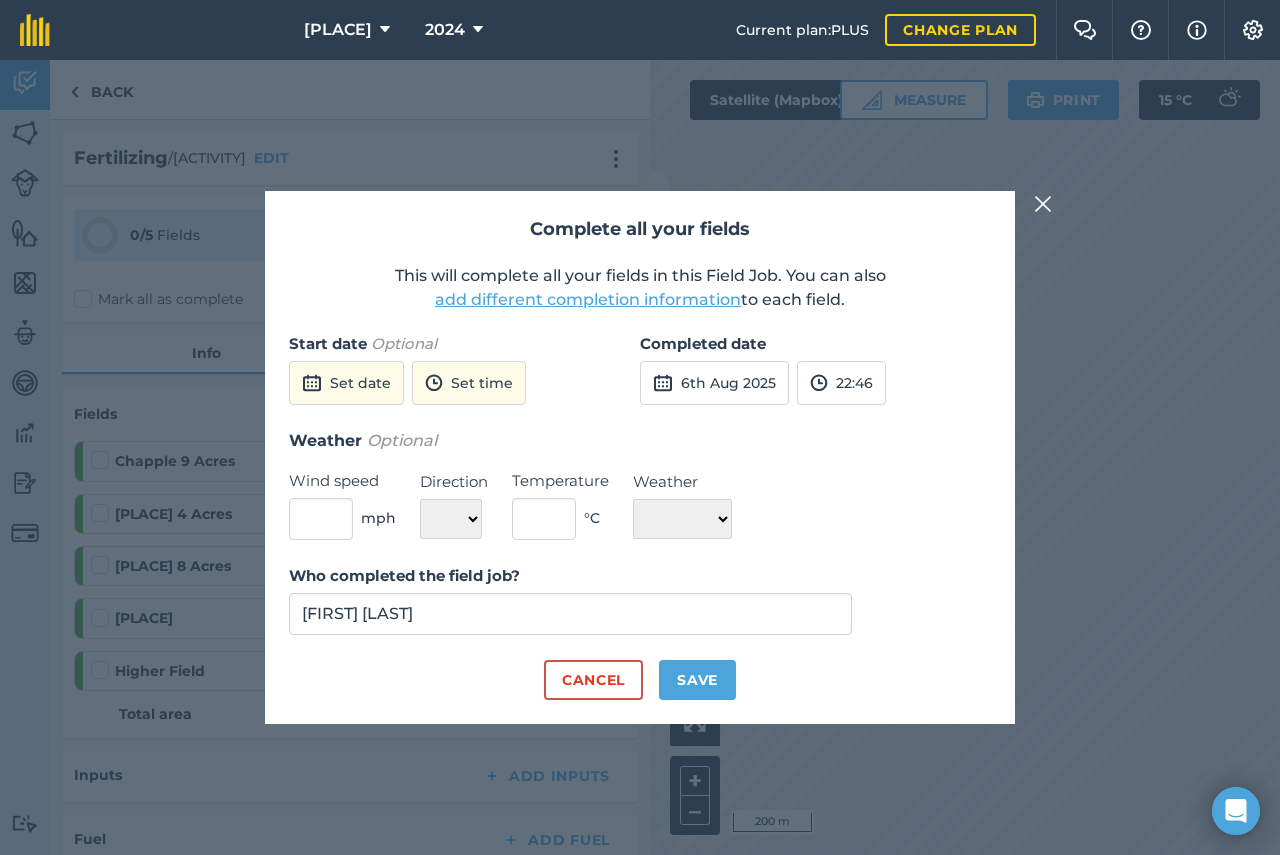 click on "Complete all your fields This will complete all your fields in this Field Job. You can also  add different completion information  to each field. Start date   Optional   Set date   Set time Completed date   6th Aug 2025   22:46 Weather   Optional Wind speed mph Direction N NE E SE S SW W NW Temperature ° C Weather ☀️  Sunny 🌧  Rainy ⛅️  Cloudy 🌨  Snow ❄️  Icy Who completed the field job? [FIRST] [LAST] Cancel Save" at bounding box center (640, 457) 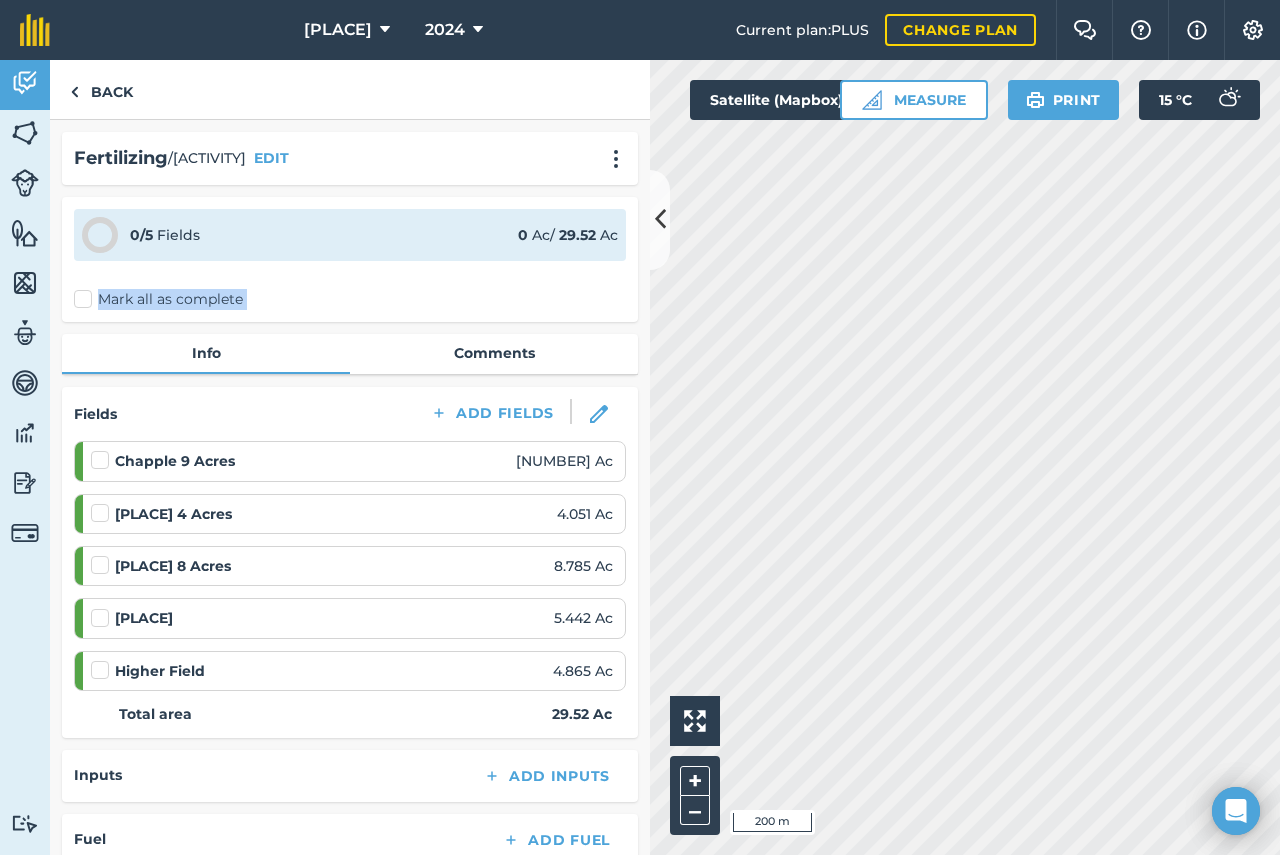 click on "Mark all as complete" at bounding box center (158, 299) 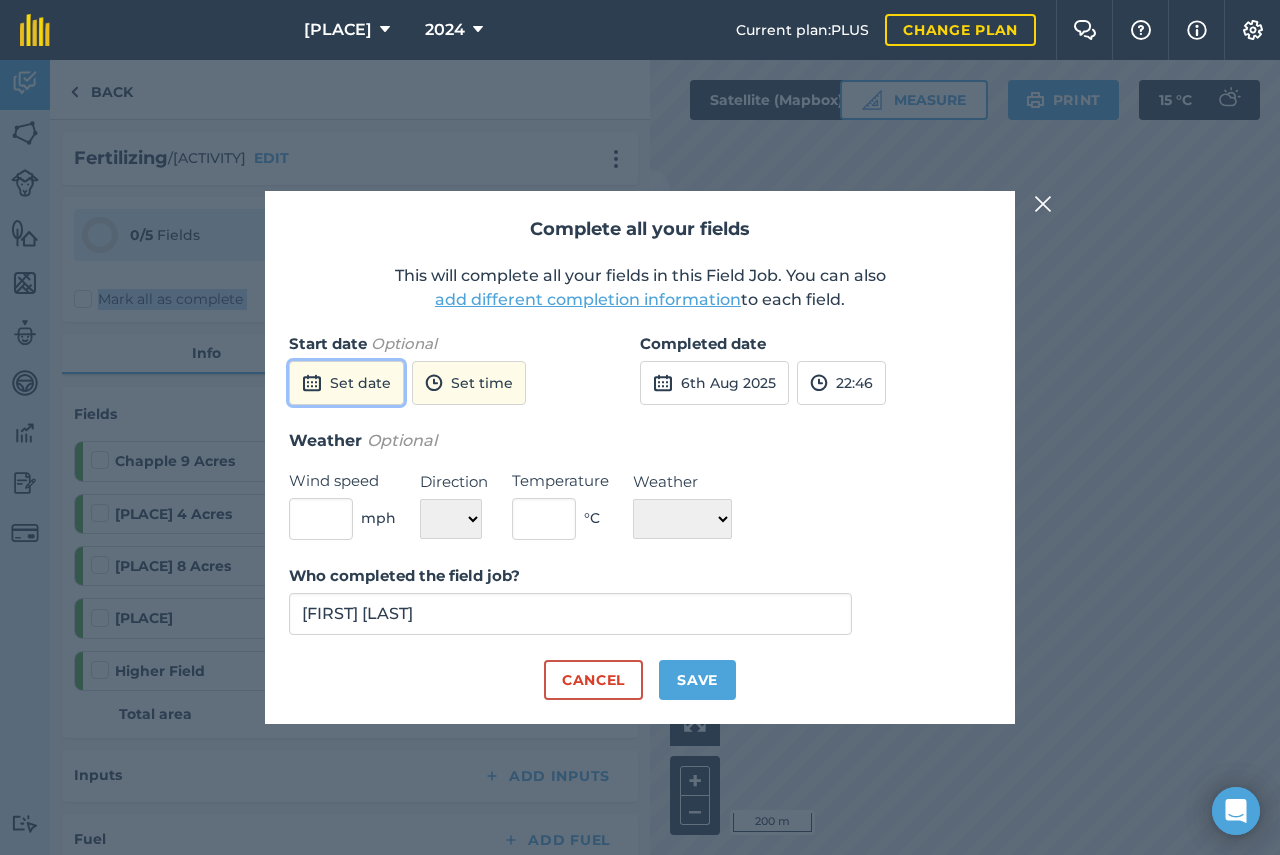 click at bounding box center [312, 383] 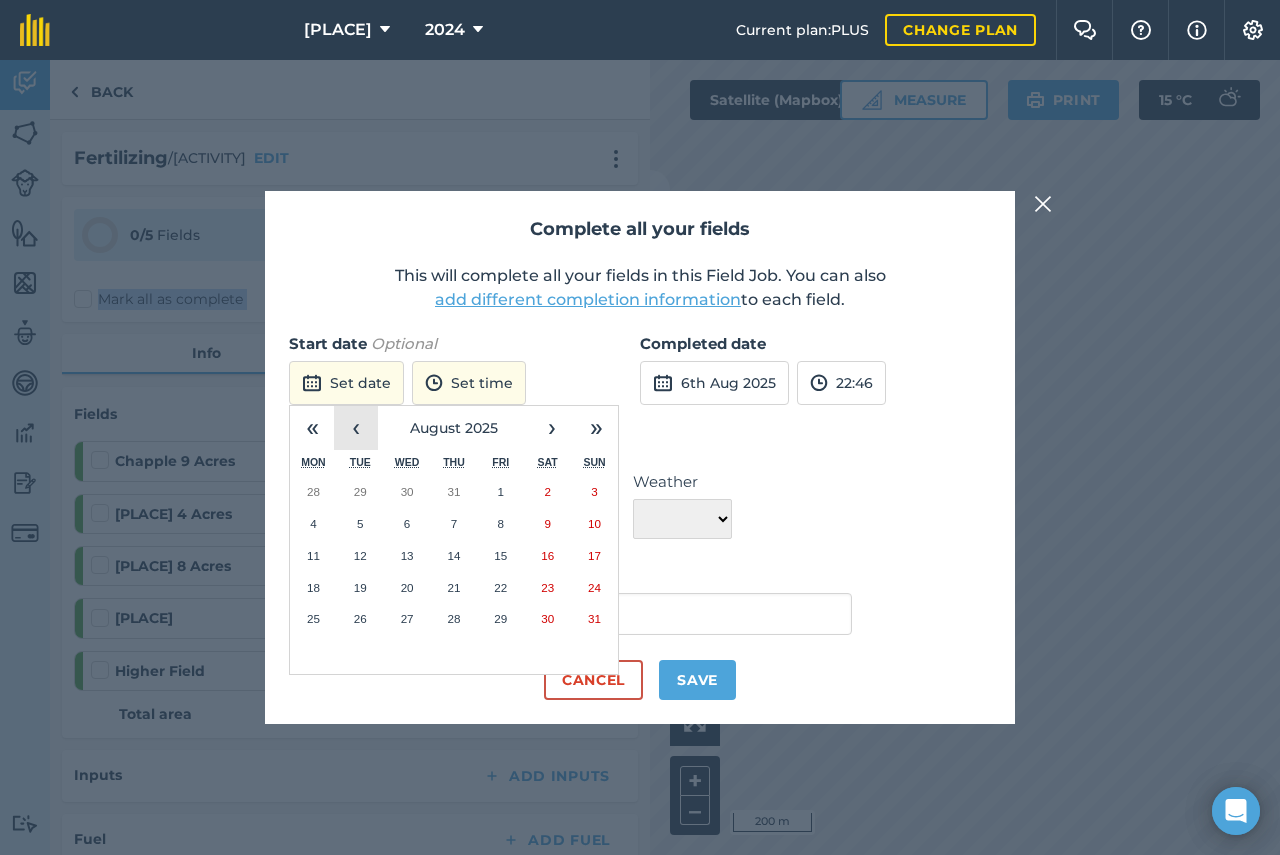 click on "‹" at bounding box center [356, 428] 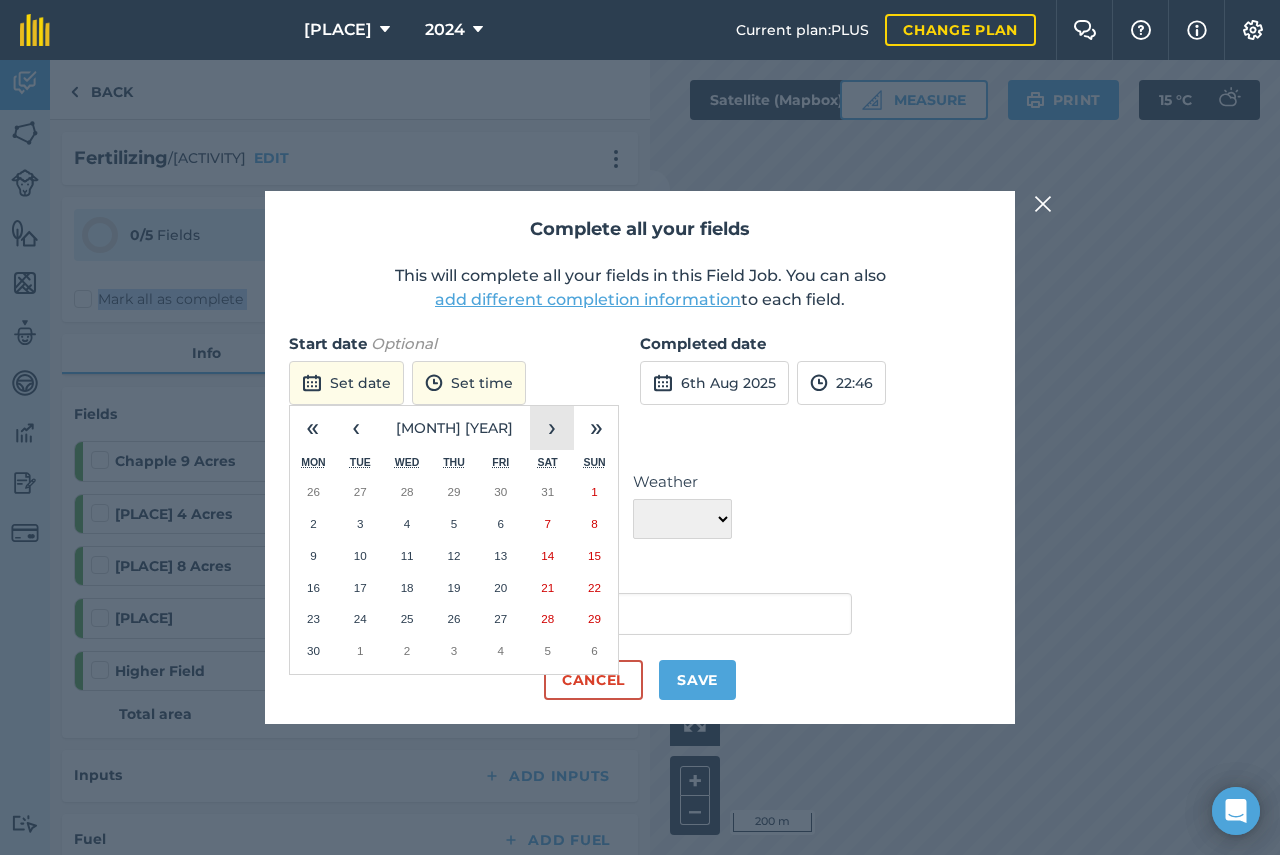 click on "›" at bounding box center [552, 428] 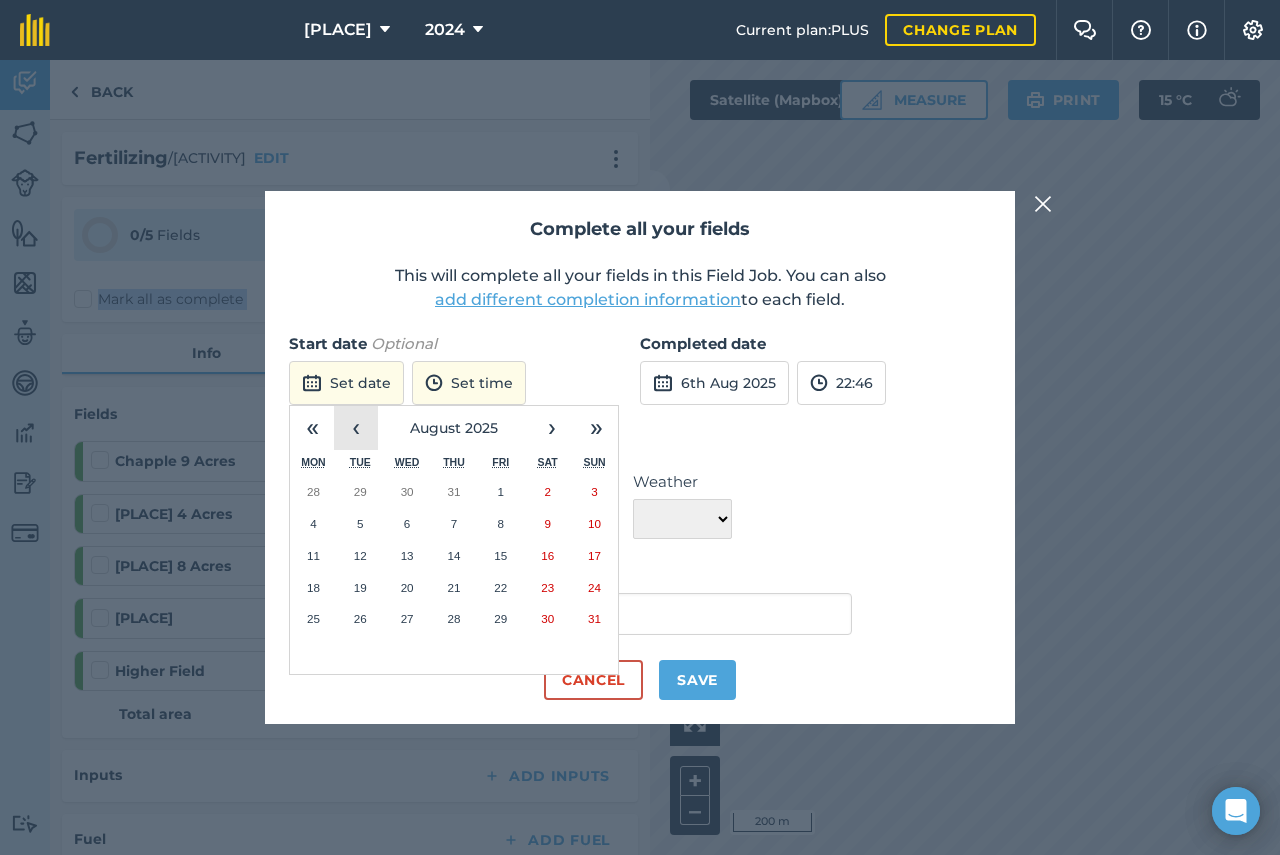 click on "‹" at bounding box center [356, 428] 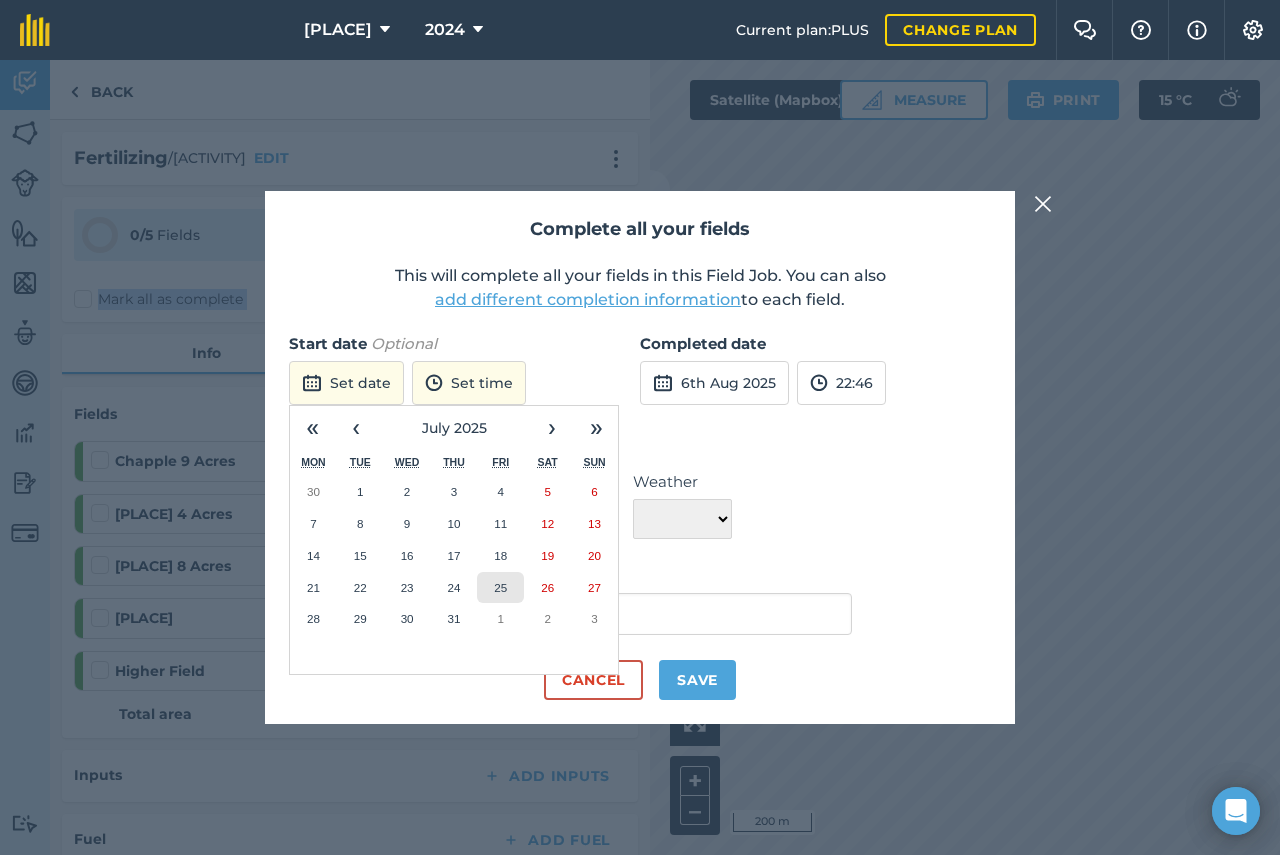 click on "25" at bounding box center (500, 587) 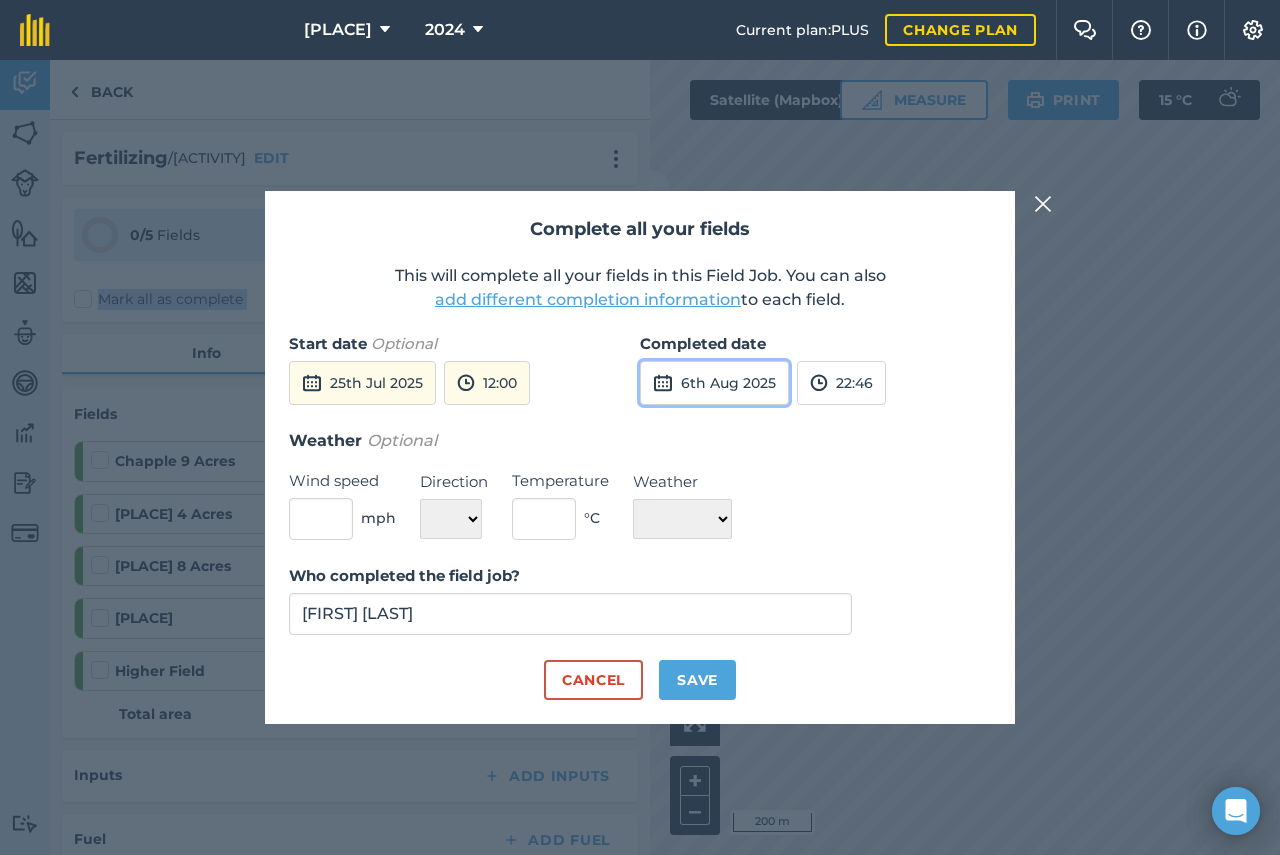 click on "6th Aug 2025" at bounding box center [714, 383] 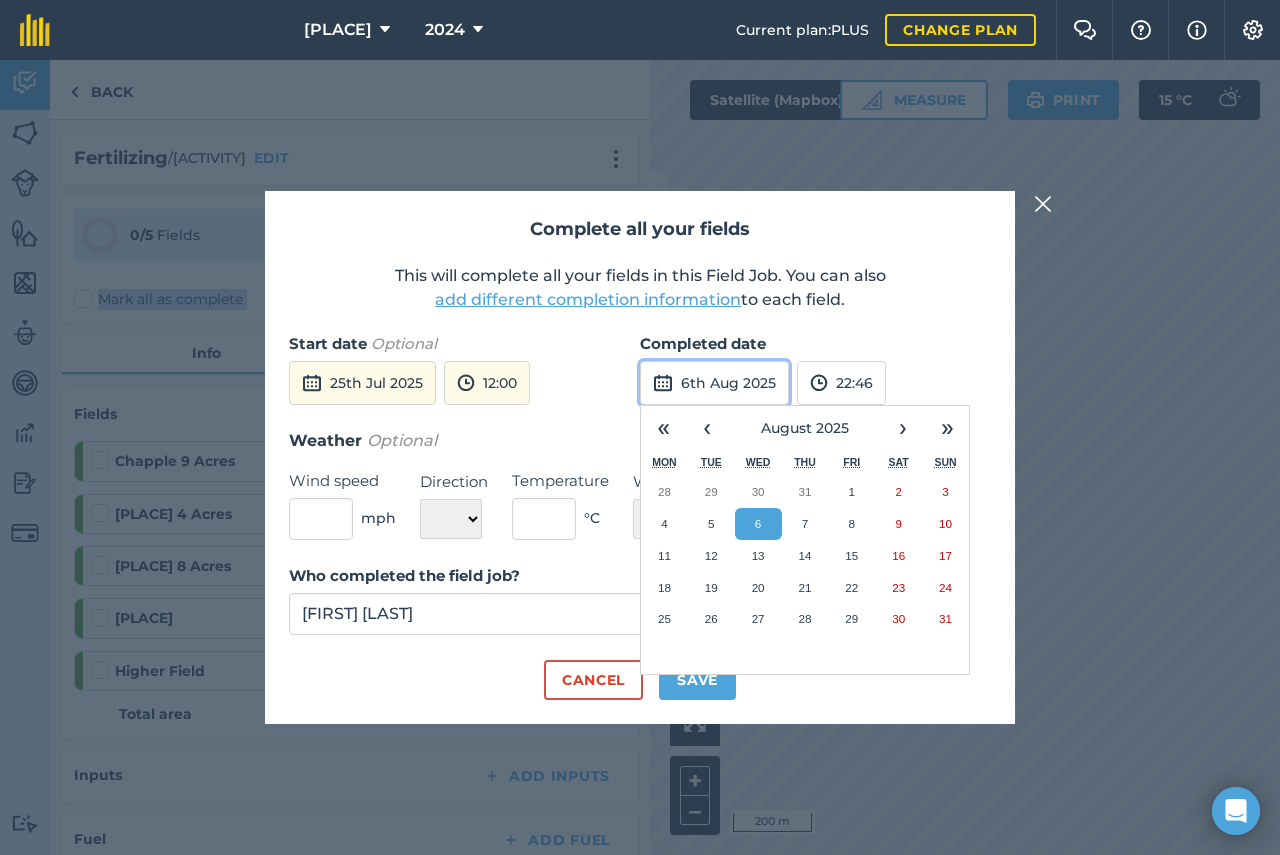 click on "6th Aug 2025" at bounding box center (714, 383) 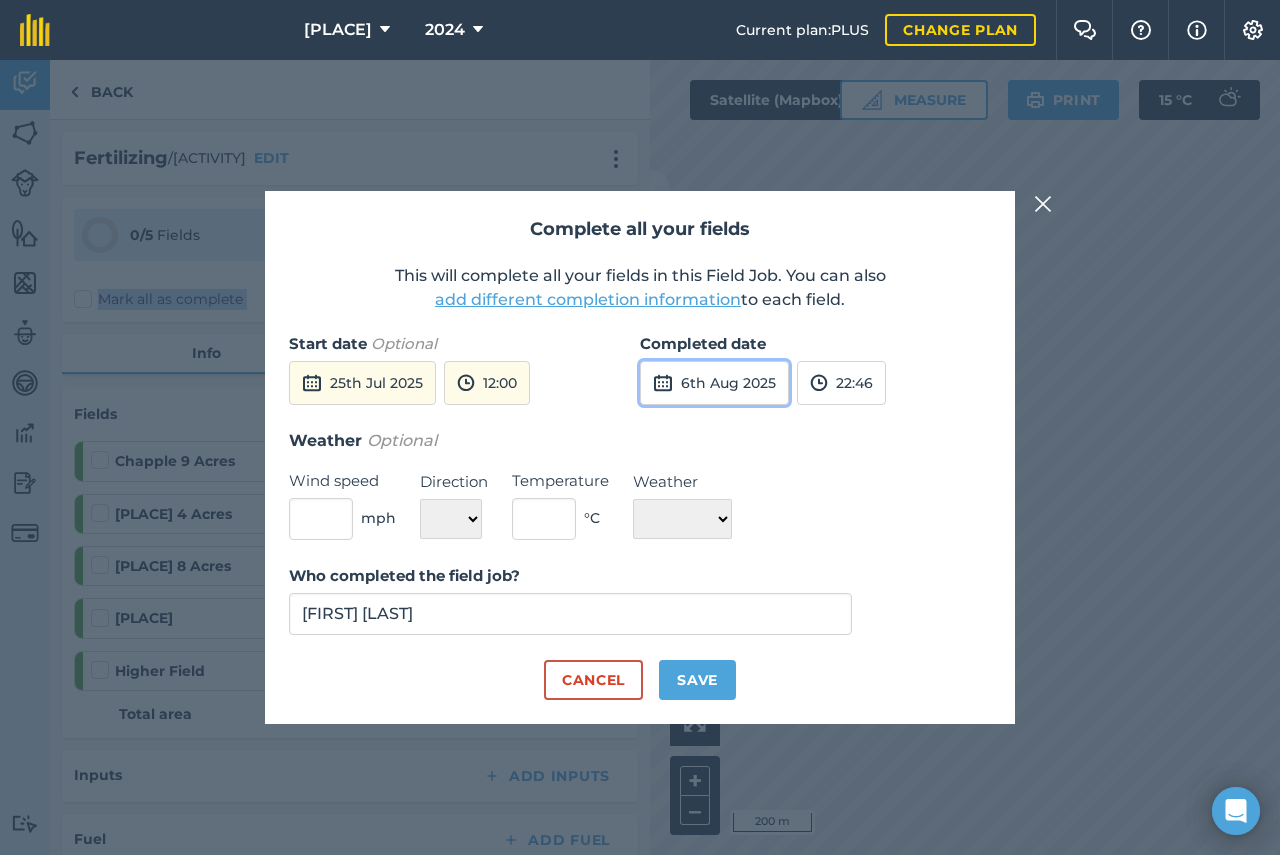 click on "6th Aug 2025" at bounding box center [714, 383] 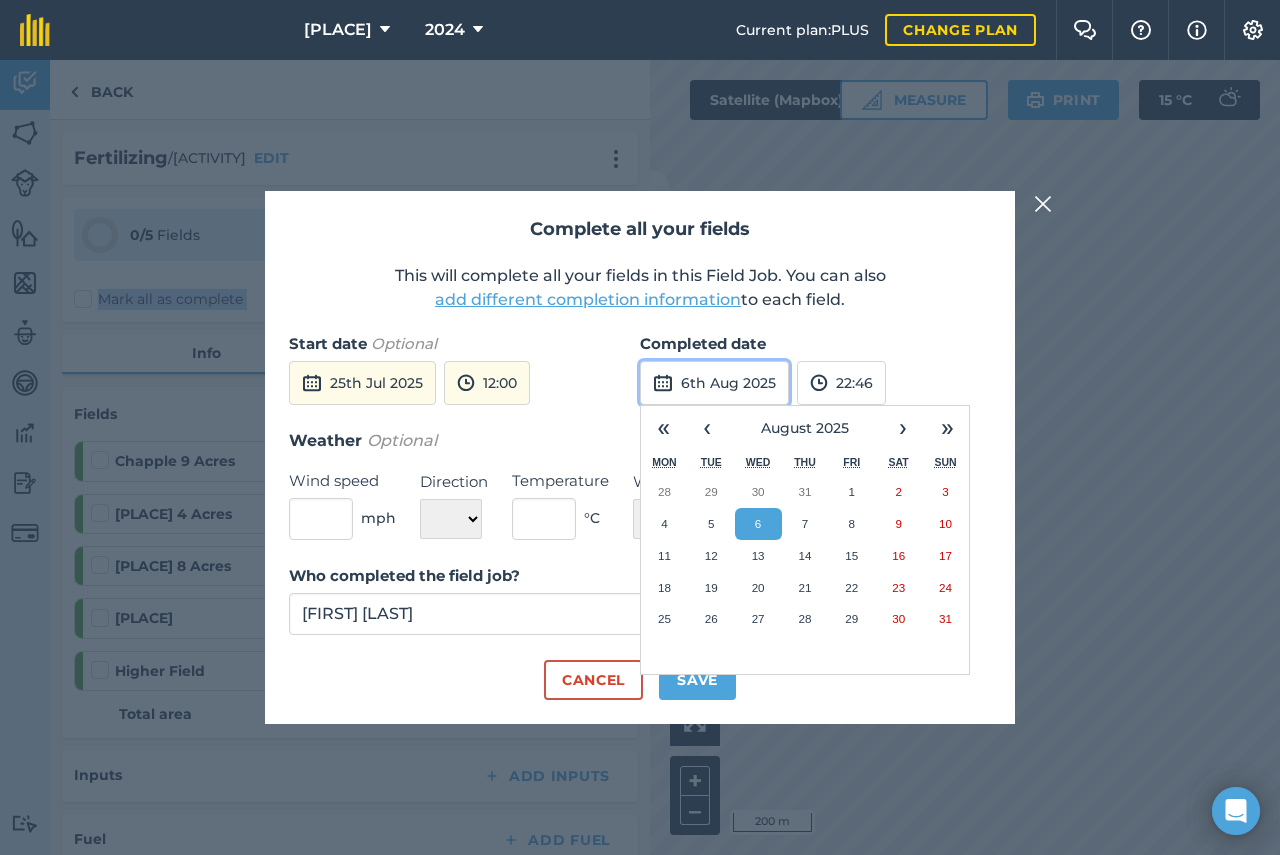 click on "6th Aug 2025" at bounding box center [714, 383] 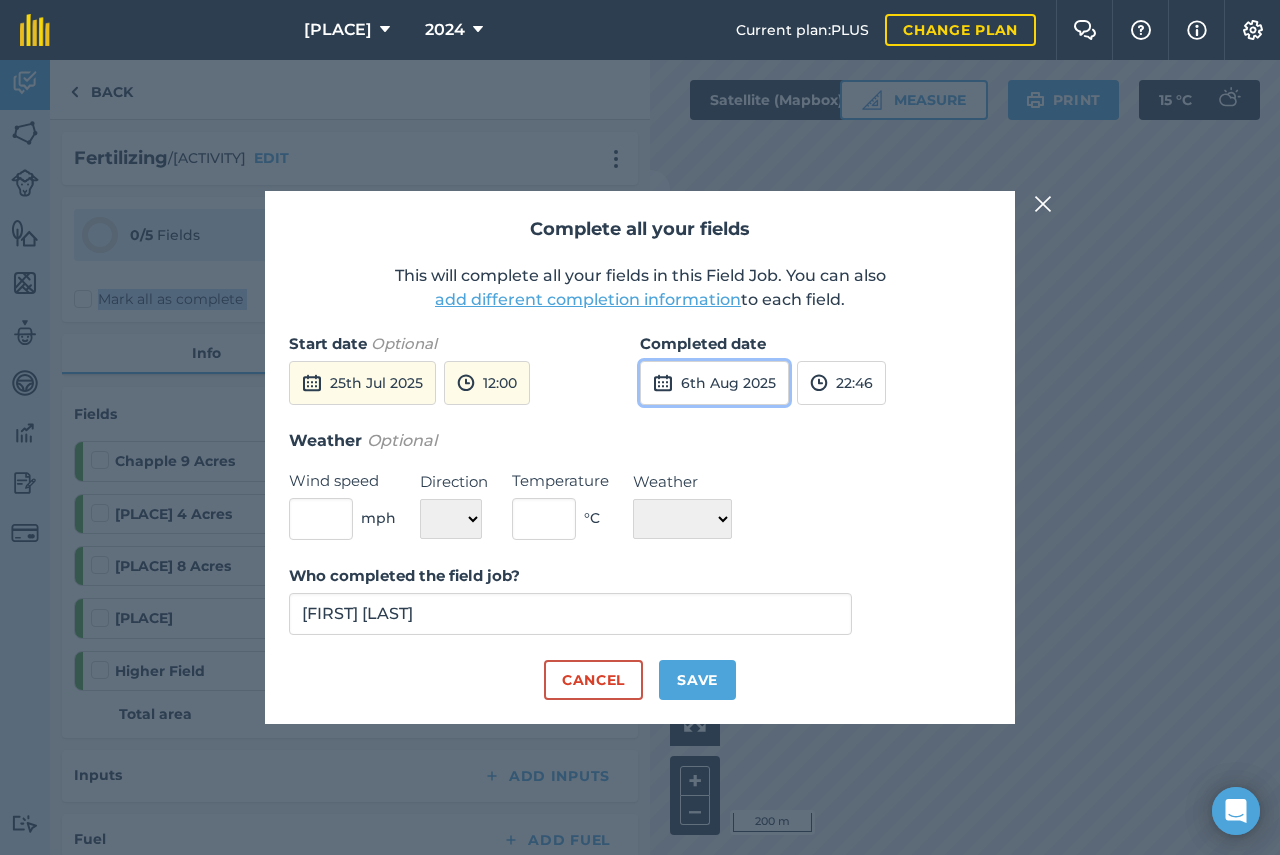 click on "6th Aug 2025" at bounding box center (714, 383) 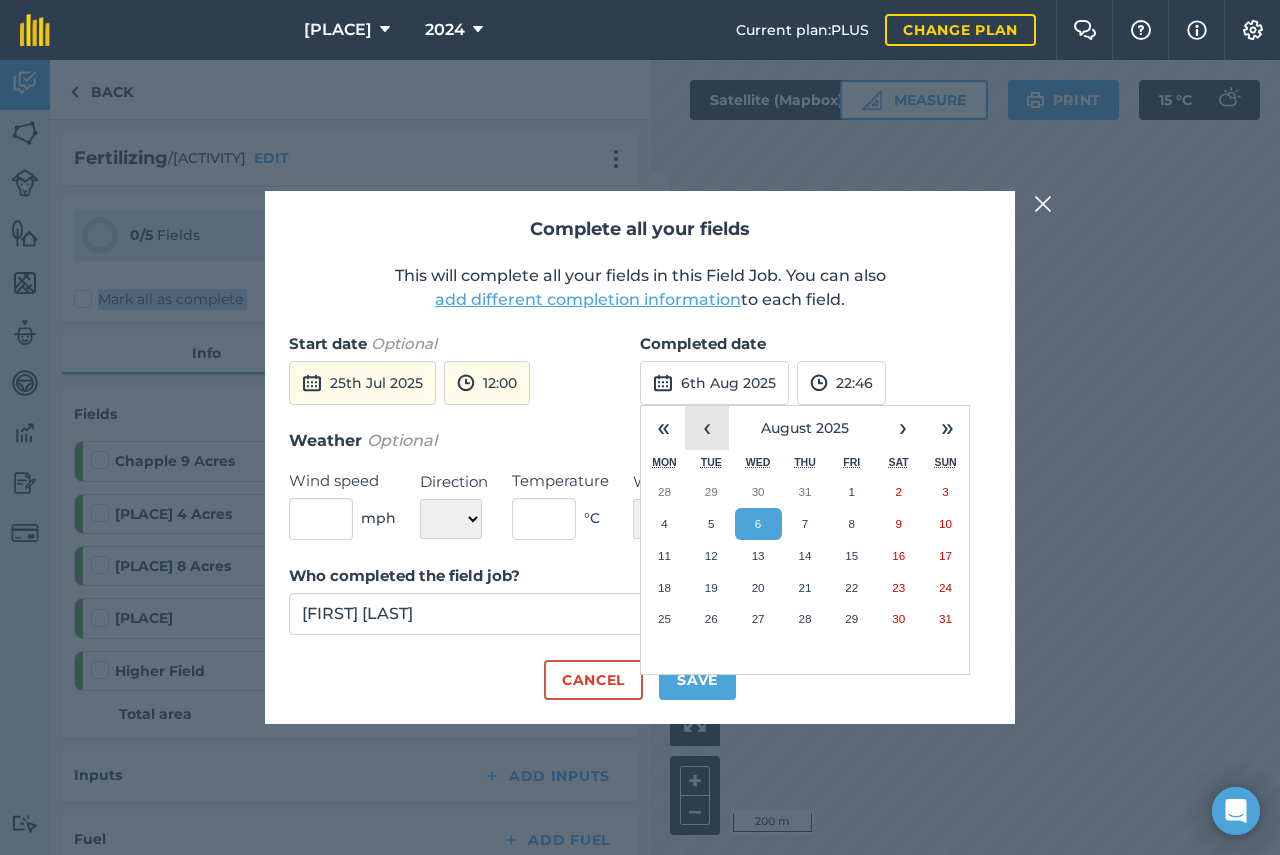 click on "‹" at bounding box center (707, 428) 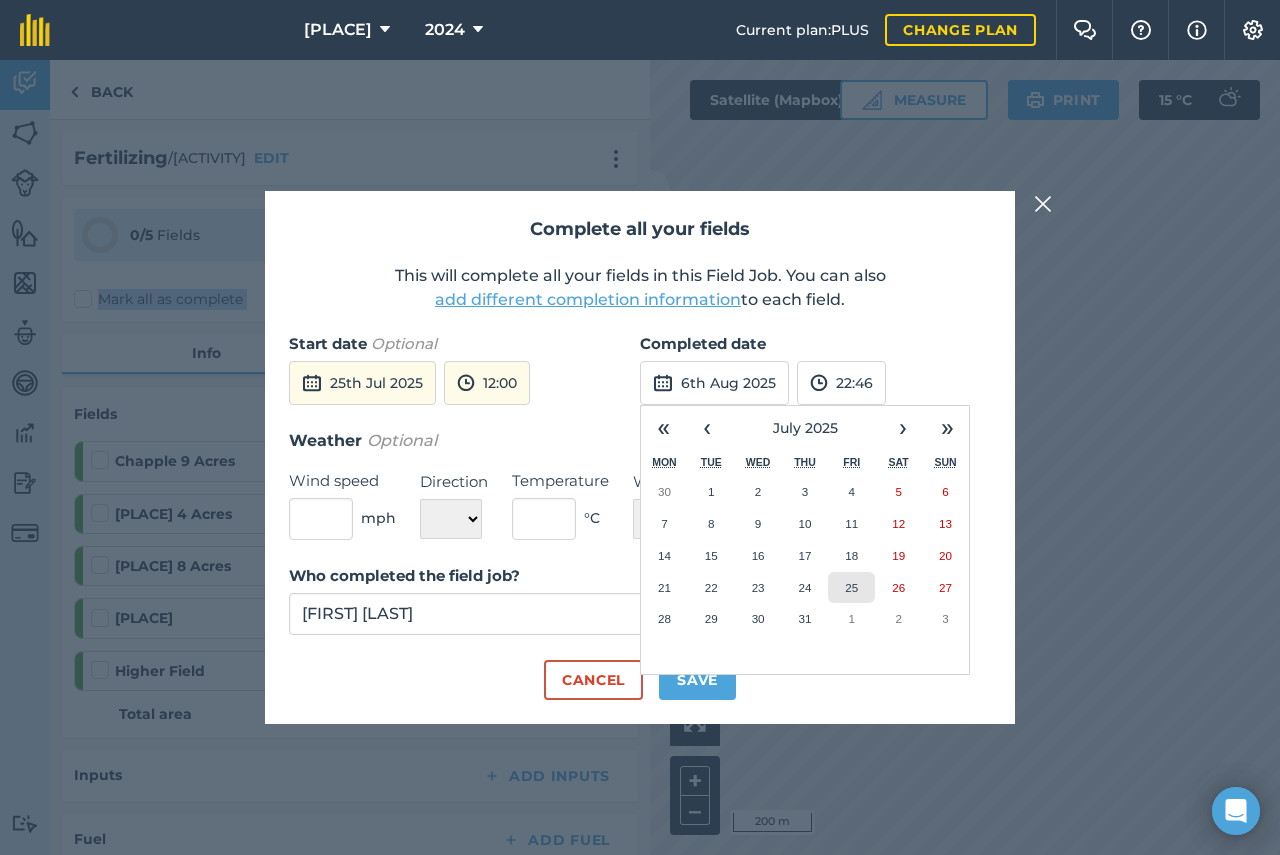 click on "25" at bounding box center [851, 587] 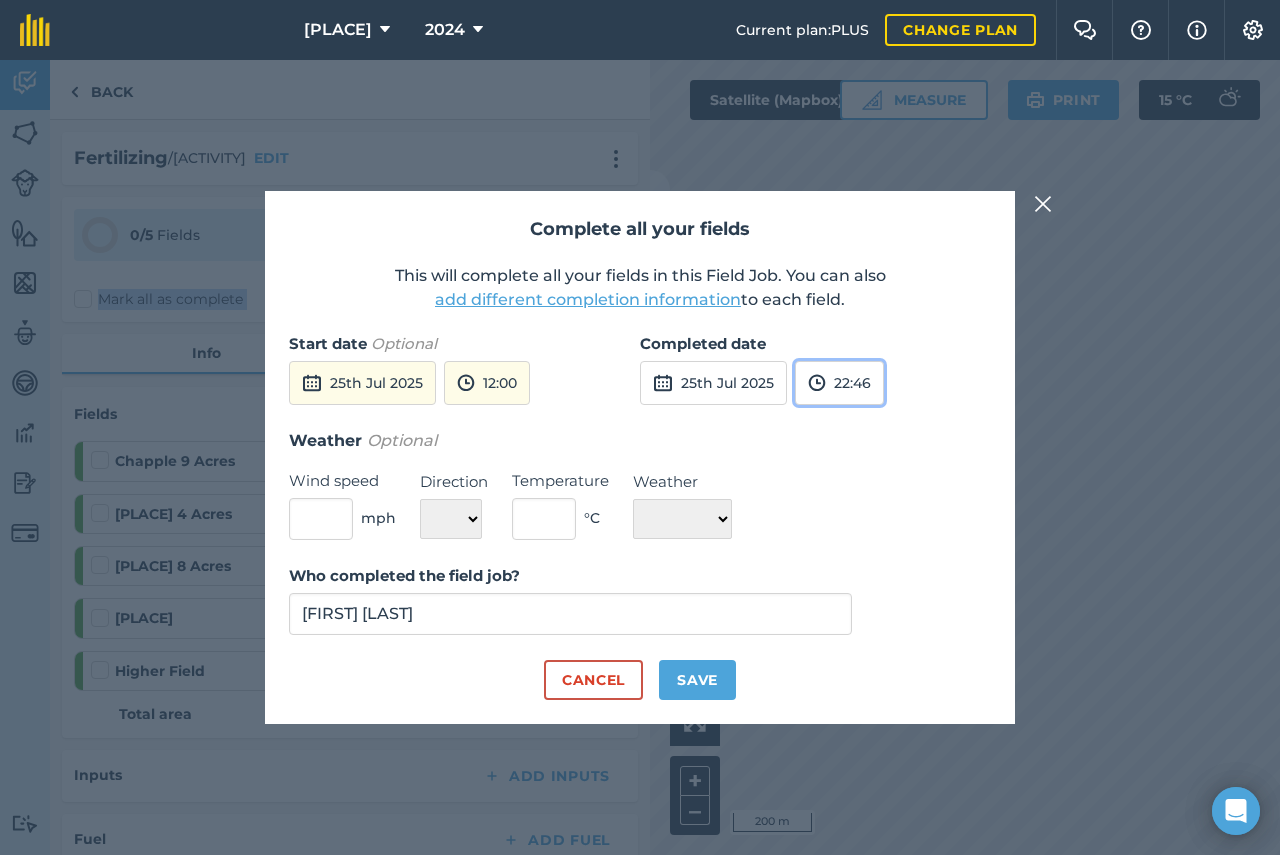 click on "22:46" at bounding box center [839, 383] 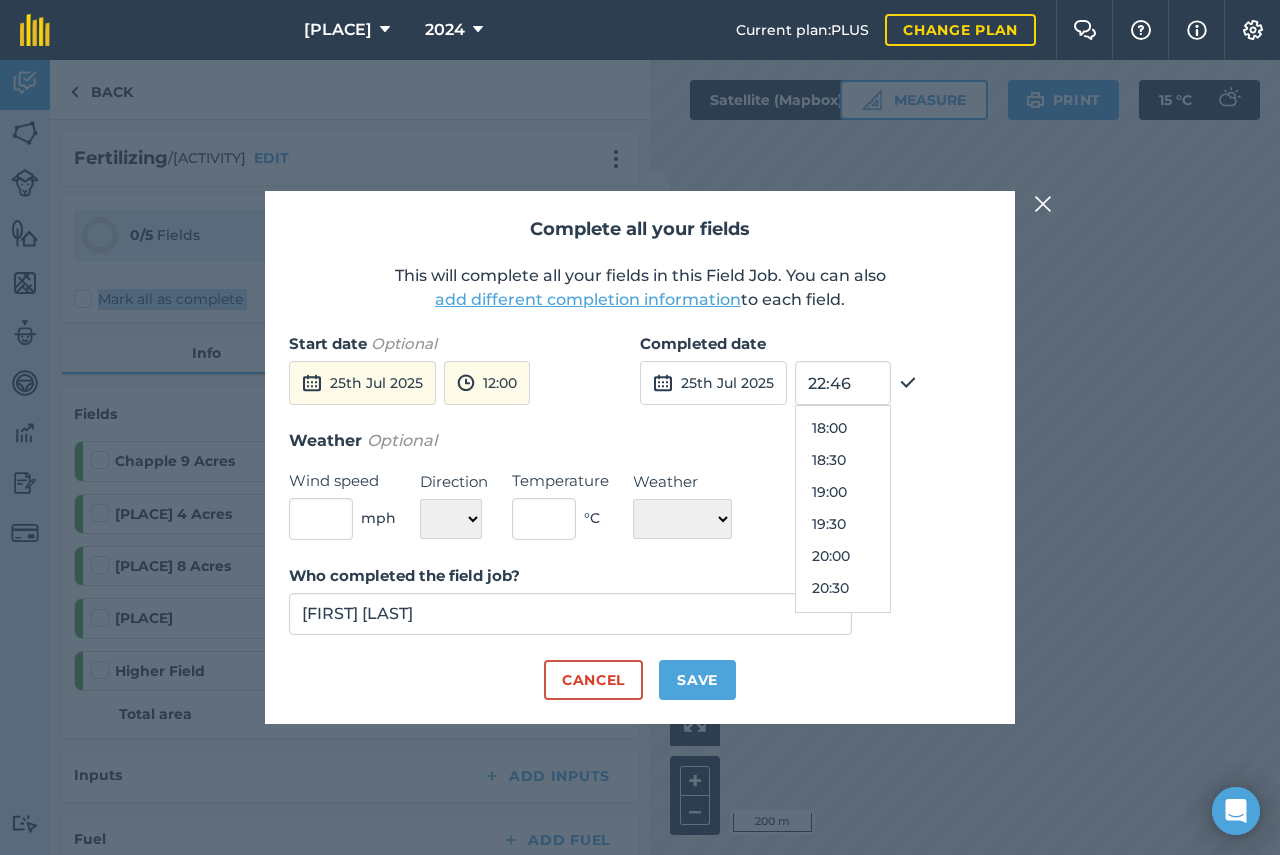 scroll, scrollTop: 1030, scrollLeft: 0, axis: vertical 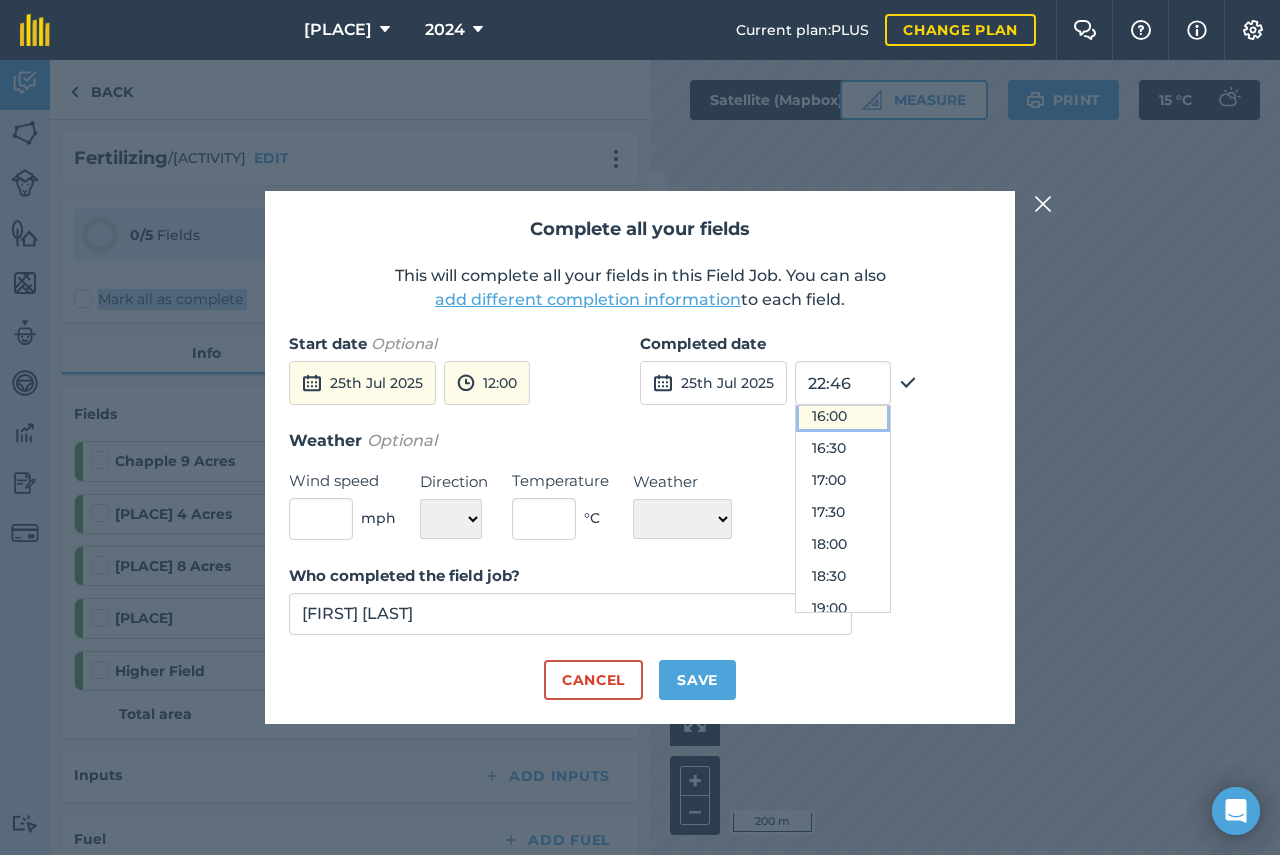 click on "16:00" at bounding box center (843, 416) 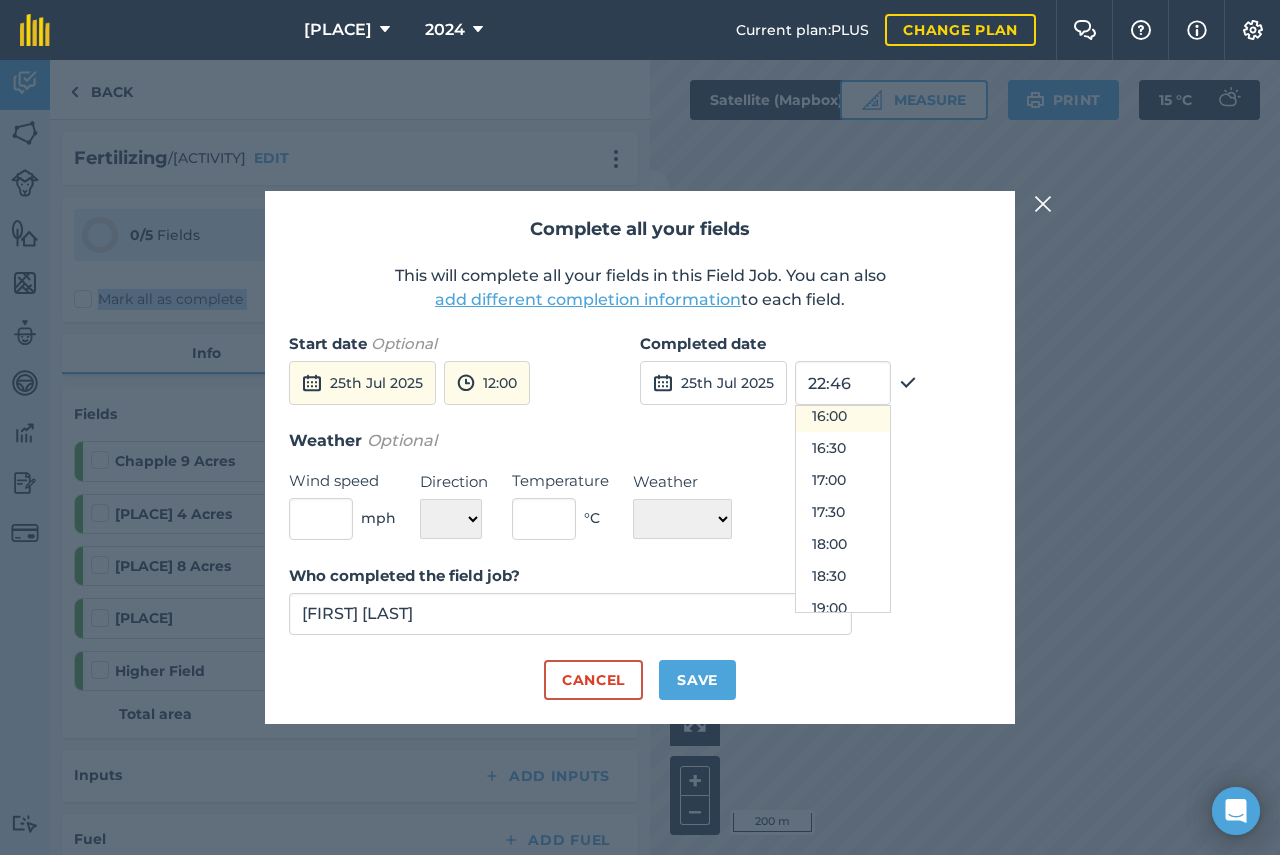 click on "Completed date   25th [MONTH] 2025 [TIME] [TIME] [TIME] [TIME] [TIME] [TIME] [TIME] [TIME] [TIME] [TIME] [TIME] [TIME] [TIME] [TIME] [TIME] [TIME] [TIME] [TIME] [TIME] [TIME] [TIME] [TIME] [TIME] [TIME] [TIME] [TIME] [TIME] [TIME] [TIME] [TIME] [TIME] [TIME] [TIME] [TIME] [TIME] [TIME] [TIME] [TIME] [TIME] [TIME] [TIME] [TIME] [TIME] [TIME] [TIME] [TIME] [TIME] [TIME] [TIME] [TIME] [TIME] [TIME]" at bounding box center (815, 380) 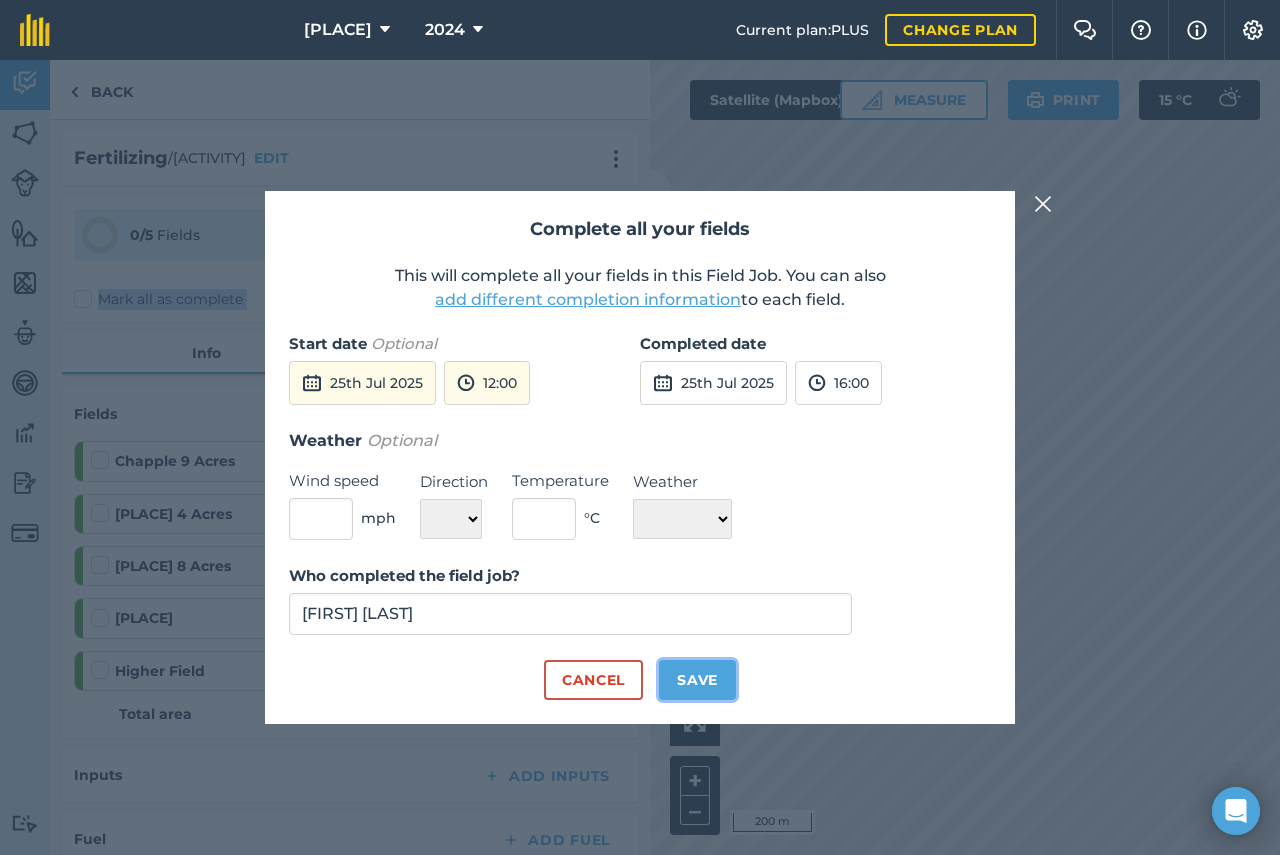 click on "Save" at bounding box center [697, 680] 